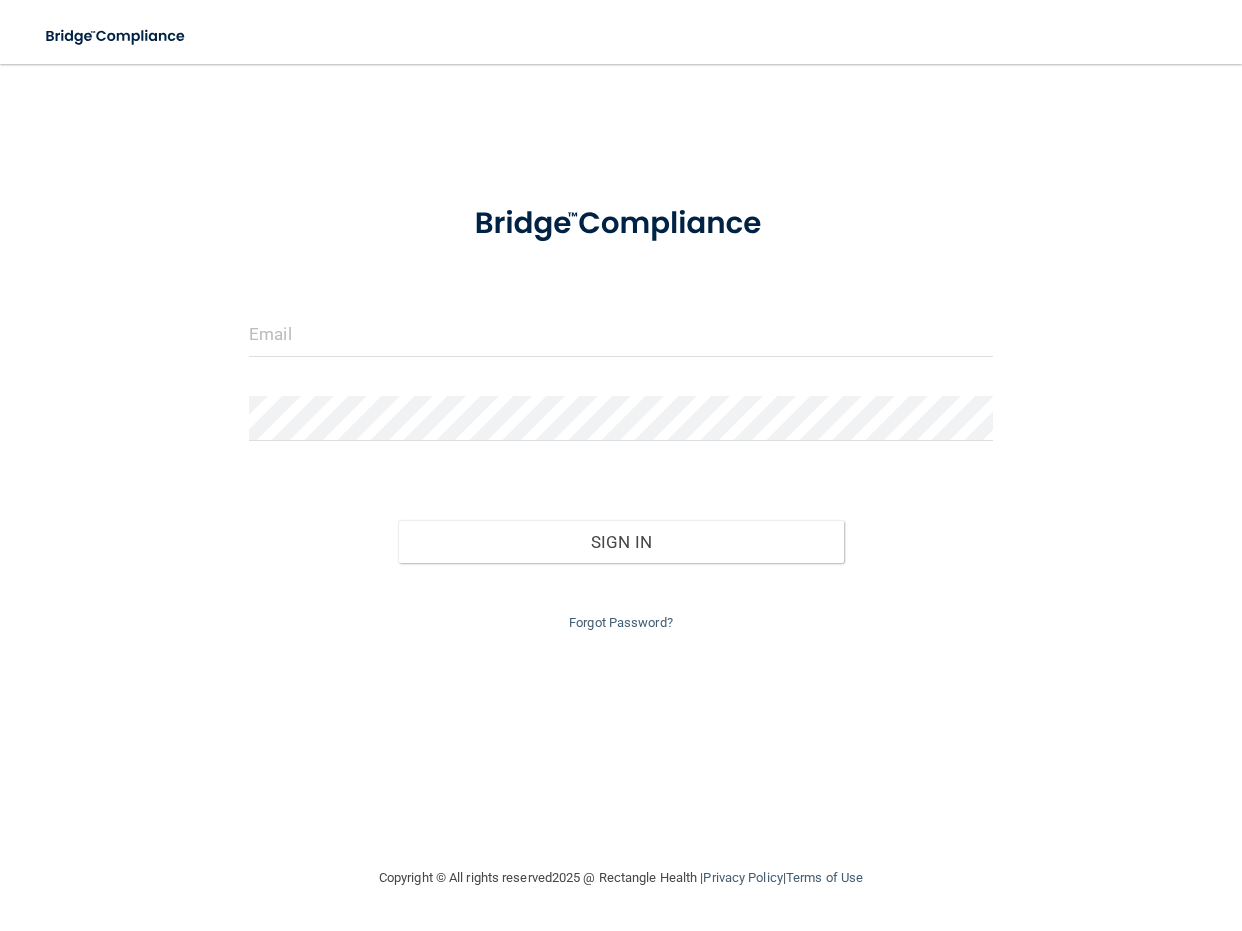 scroll, scrollTop: 0, scrollLeft: 0, axis: both 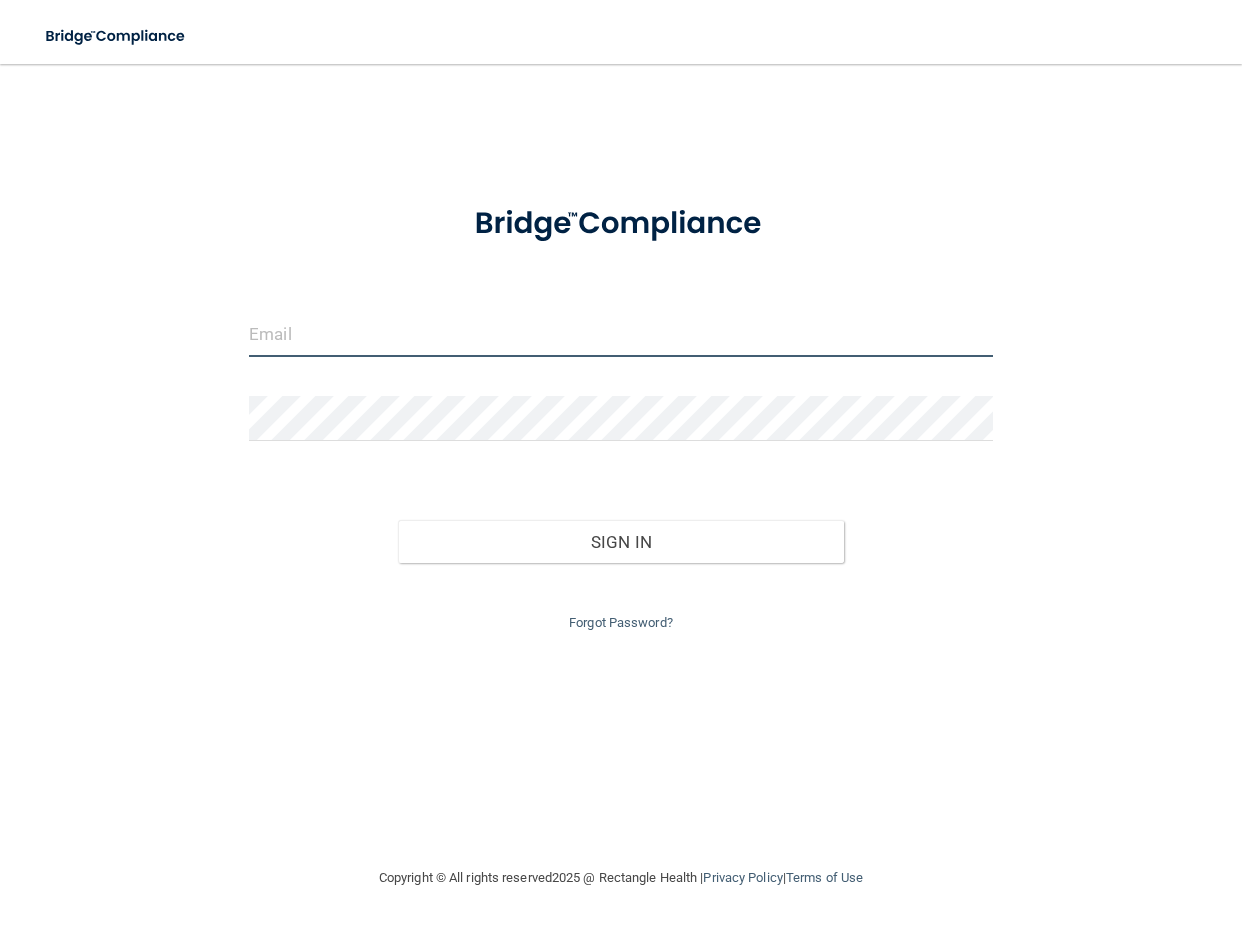 click at bounding box center [621, 334] 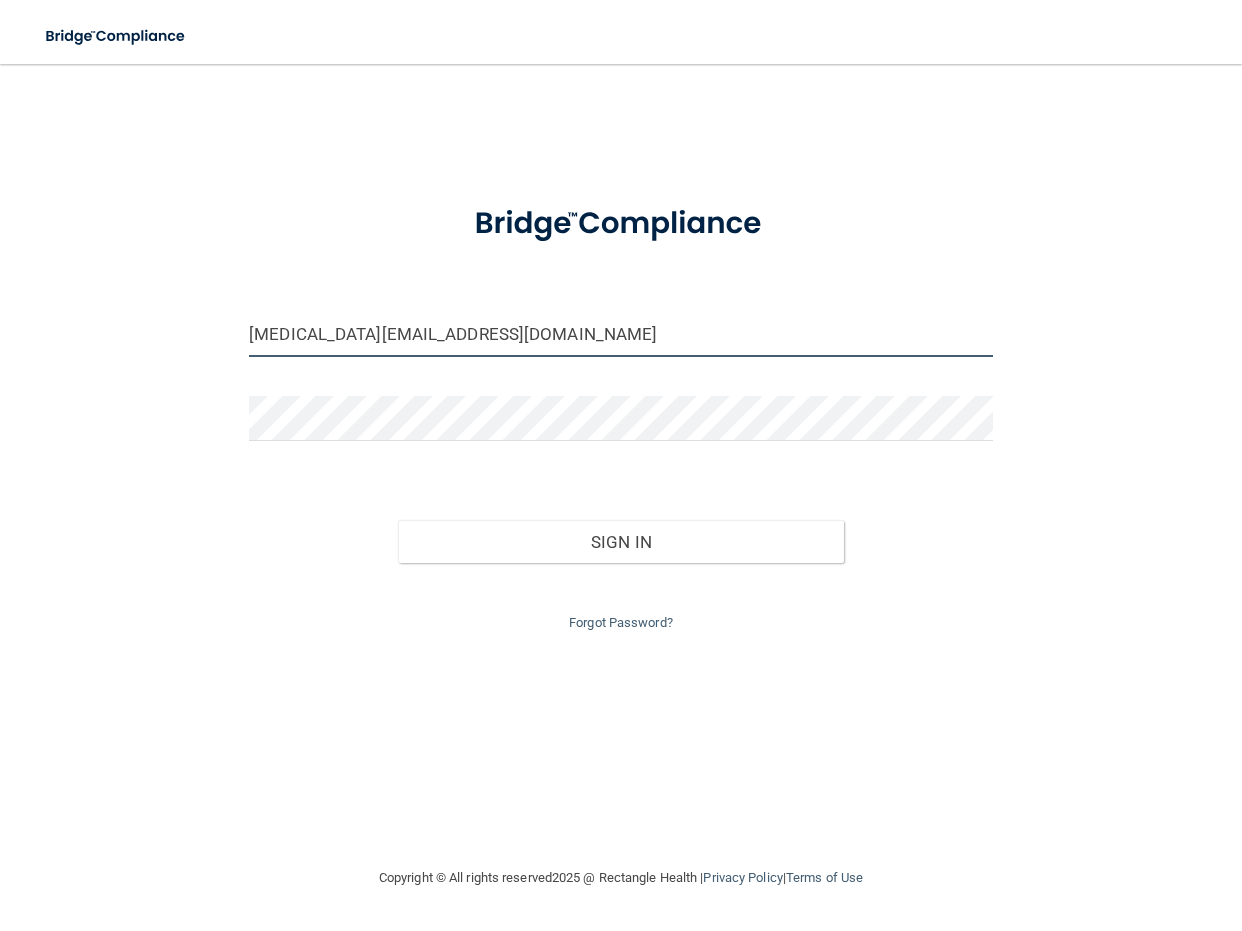 type on "[MEDICAL_DATA][EMAIL_ADDRESS][DOMAIN_NAME]" 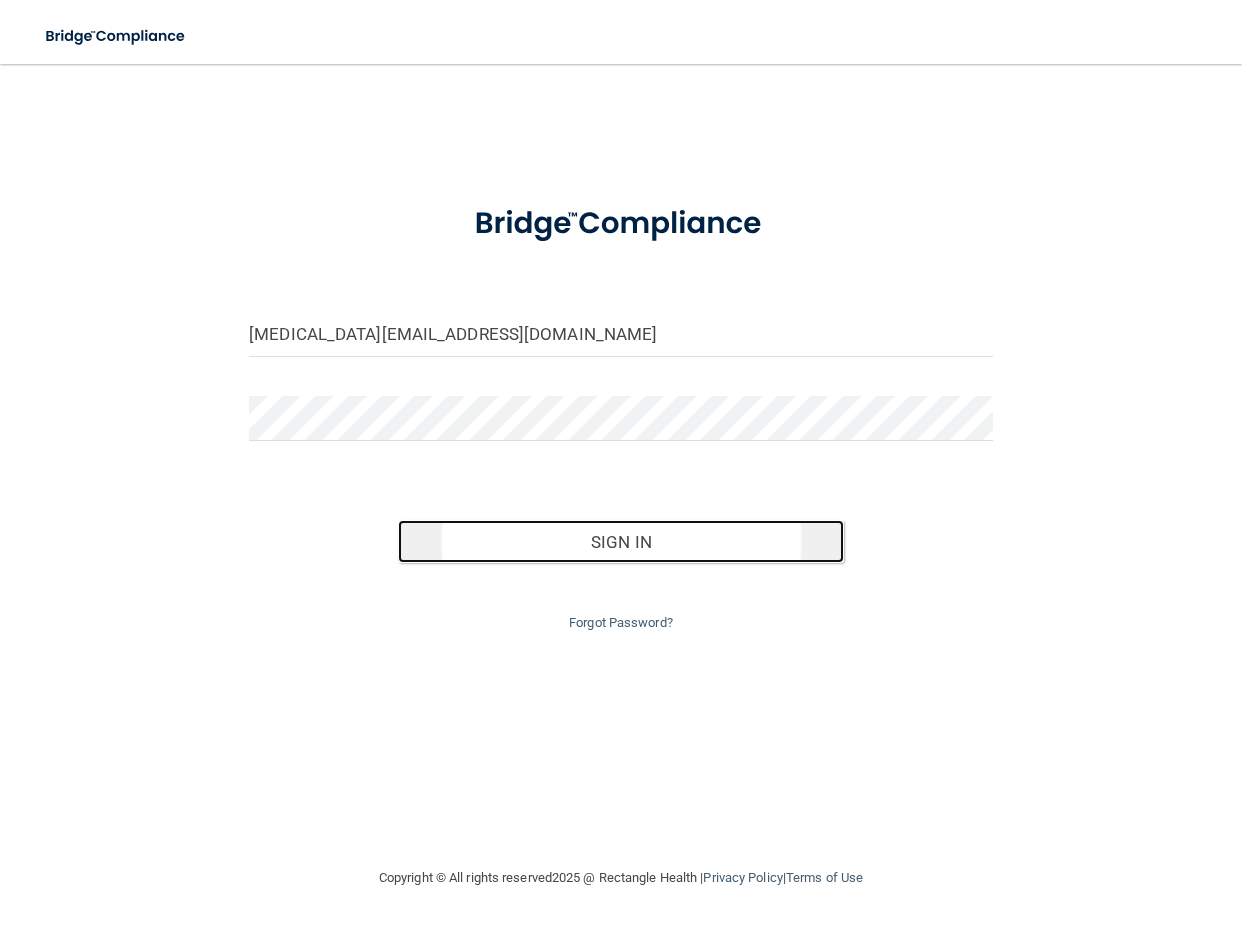click on "Sign In" at bounding box center (621, 542) 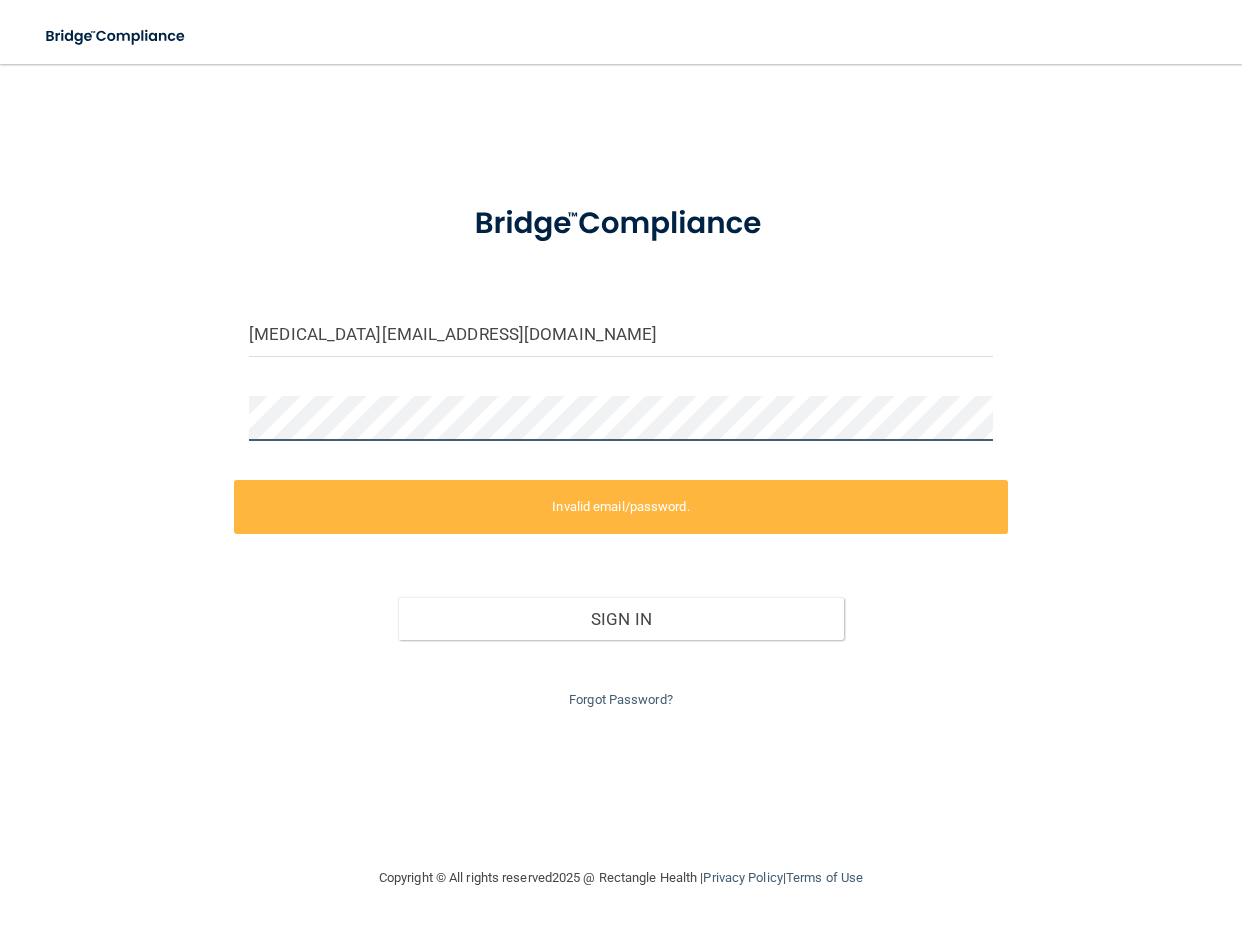click on "[MEDICAL_DATA][EMAIL_ADDRESS][DOMAIN_NAME]                                    Invalid email/password.     You don't have permission to access that page.       Sign In            Forgot Password?" at bounding box center (621, 465) 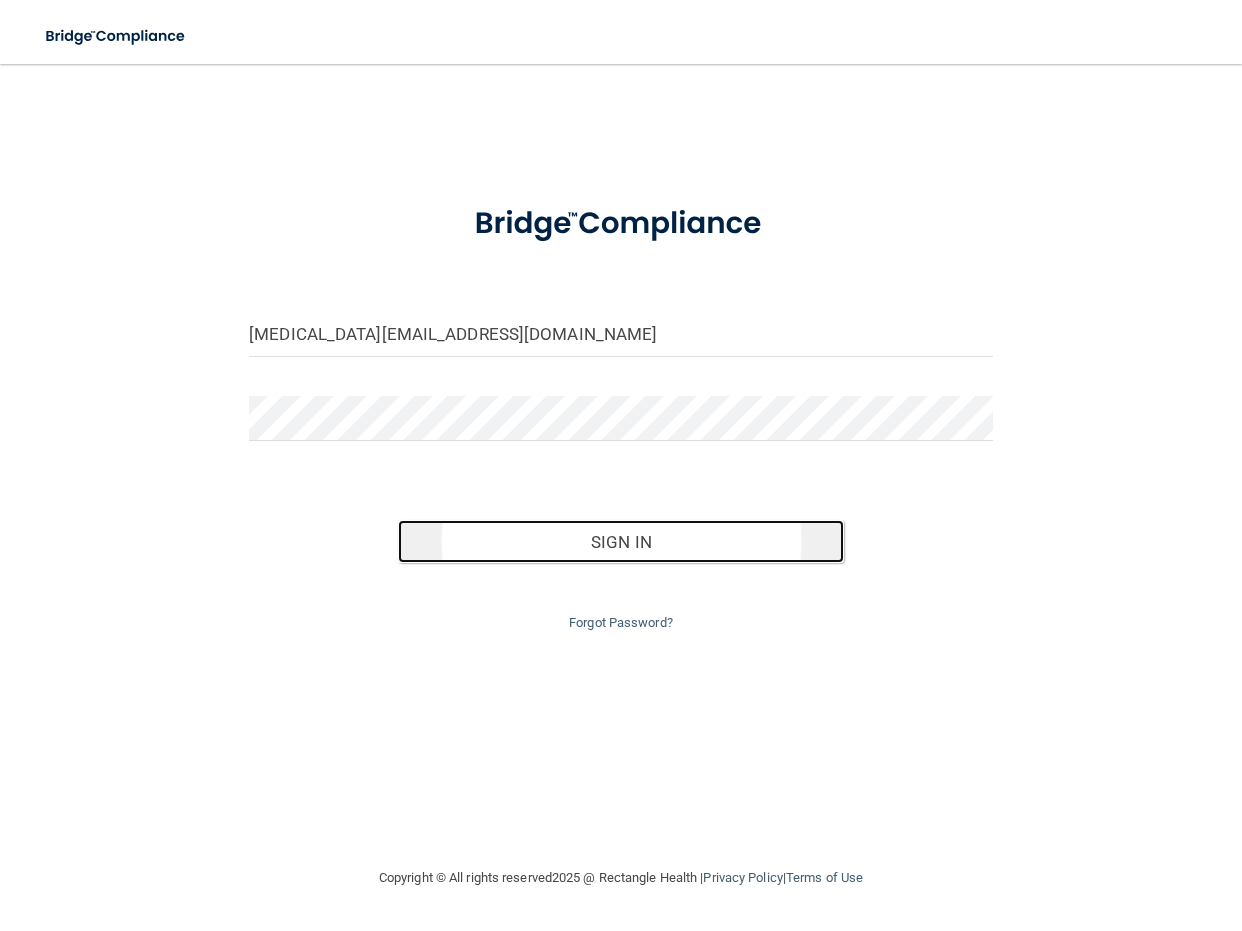 click on "Sign In" at bounding box center (621, 542) 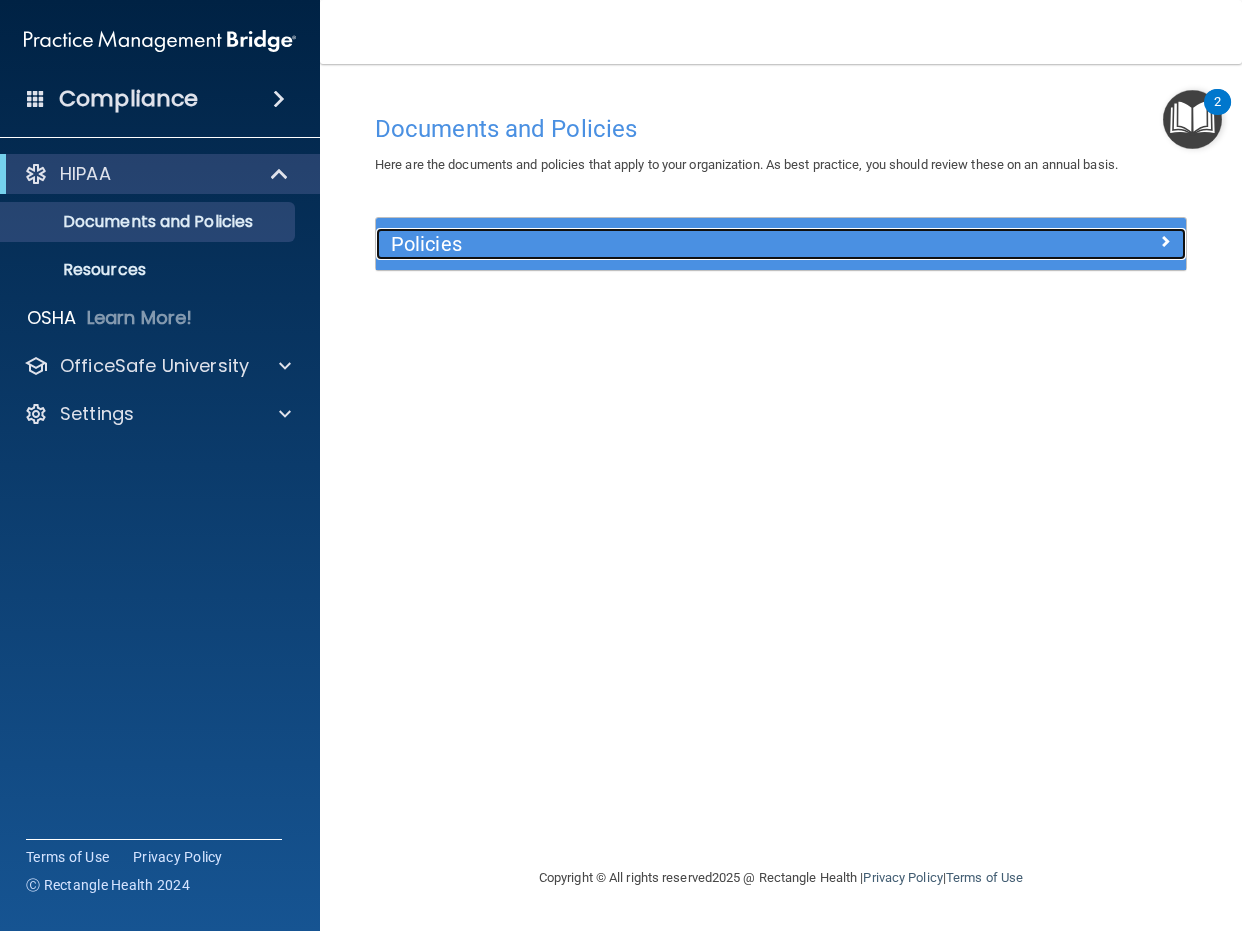 click on "Policies" at bounding box center (680, 244) 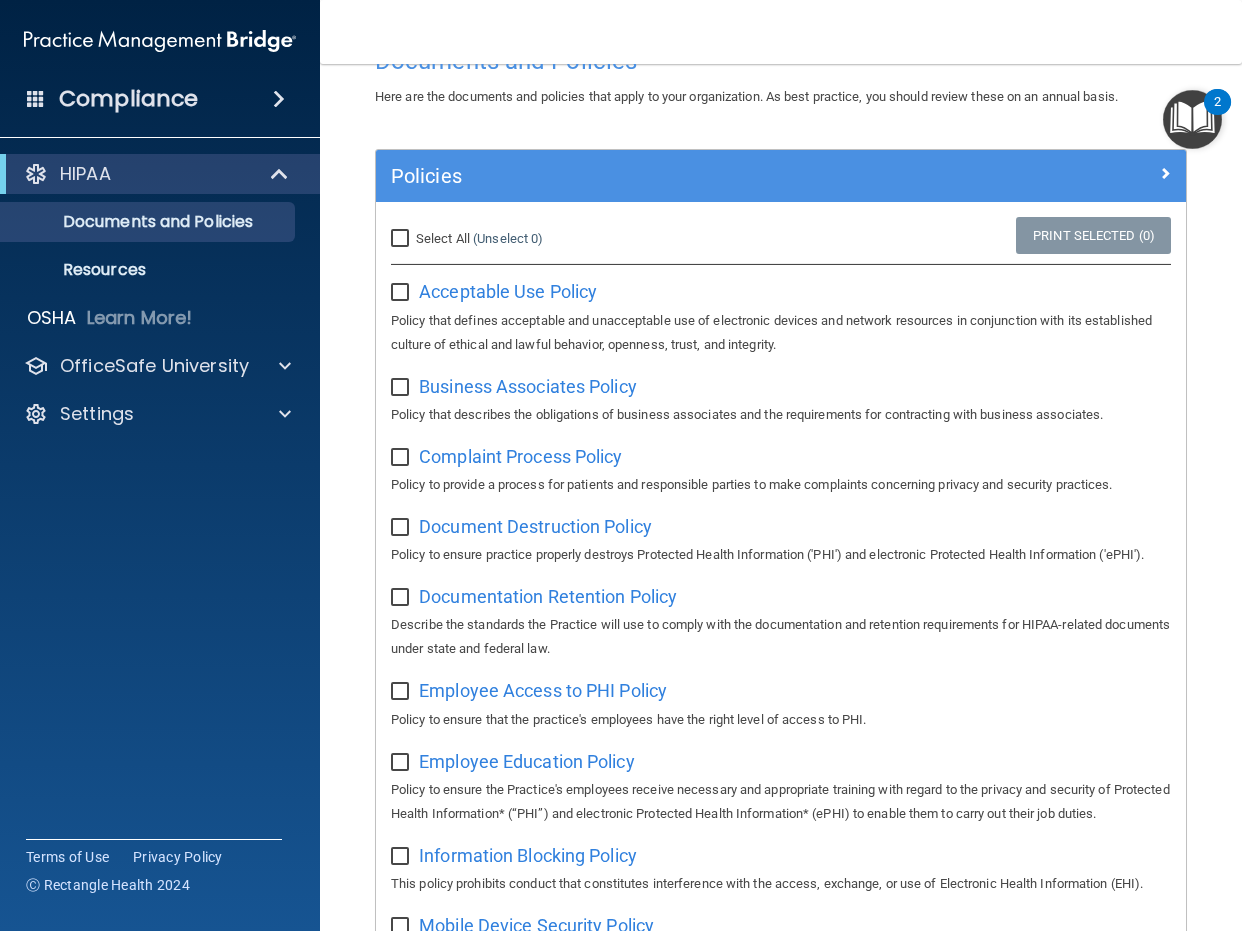 scroll, scrollTop: 0, scrollLeft: 0, axis: both 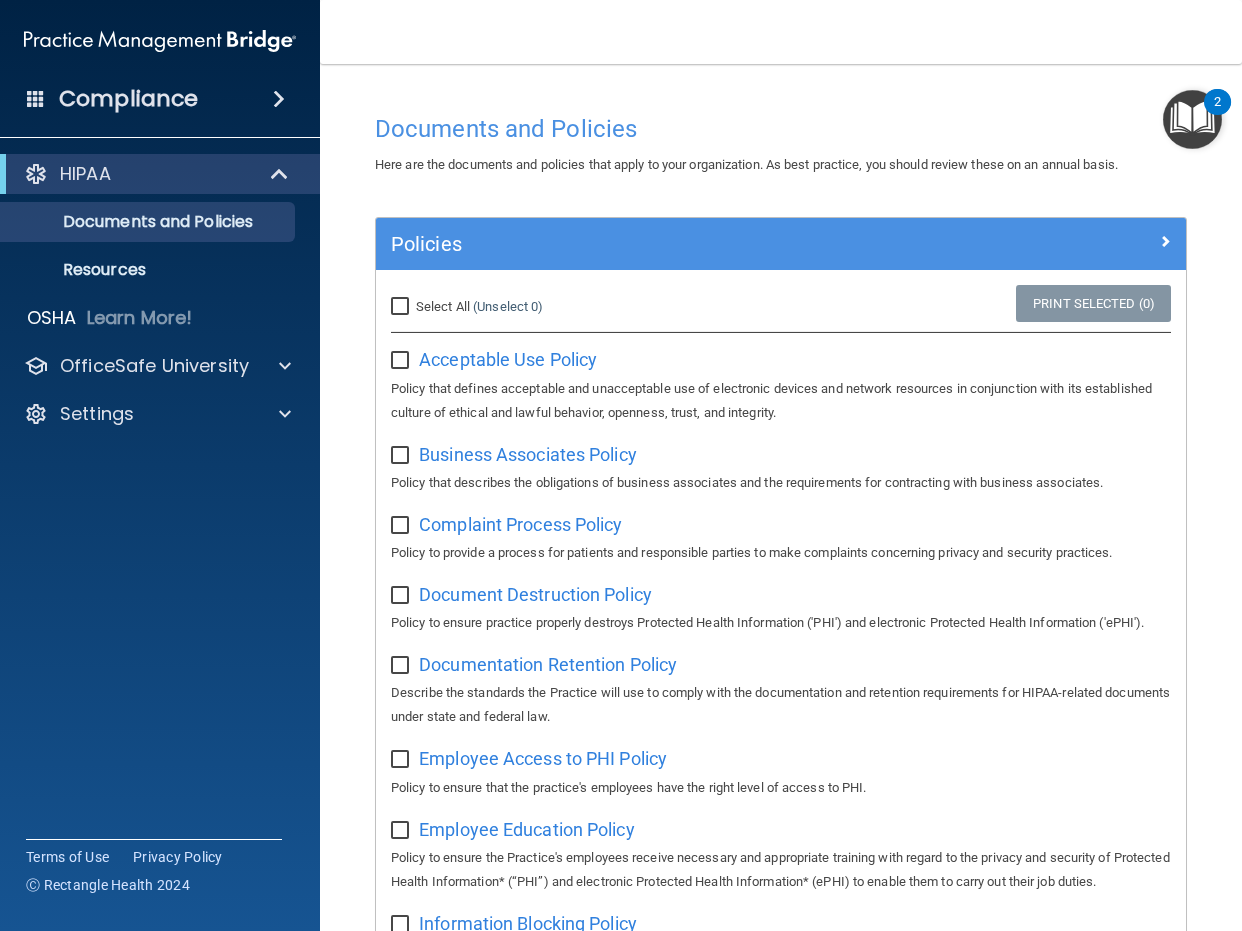 click on "Select All   (Unselect 0)    Unselect All" at bounding box center (402, 307) 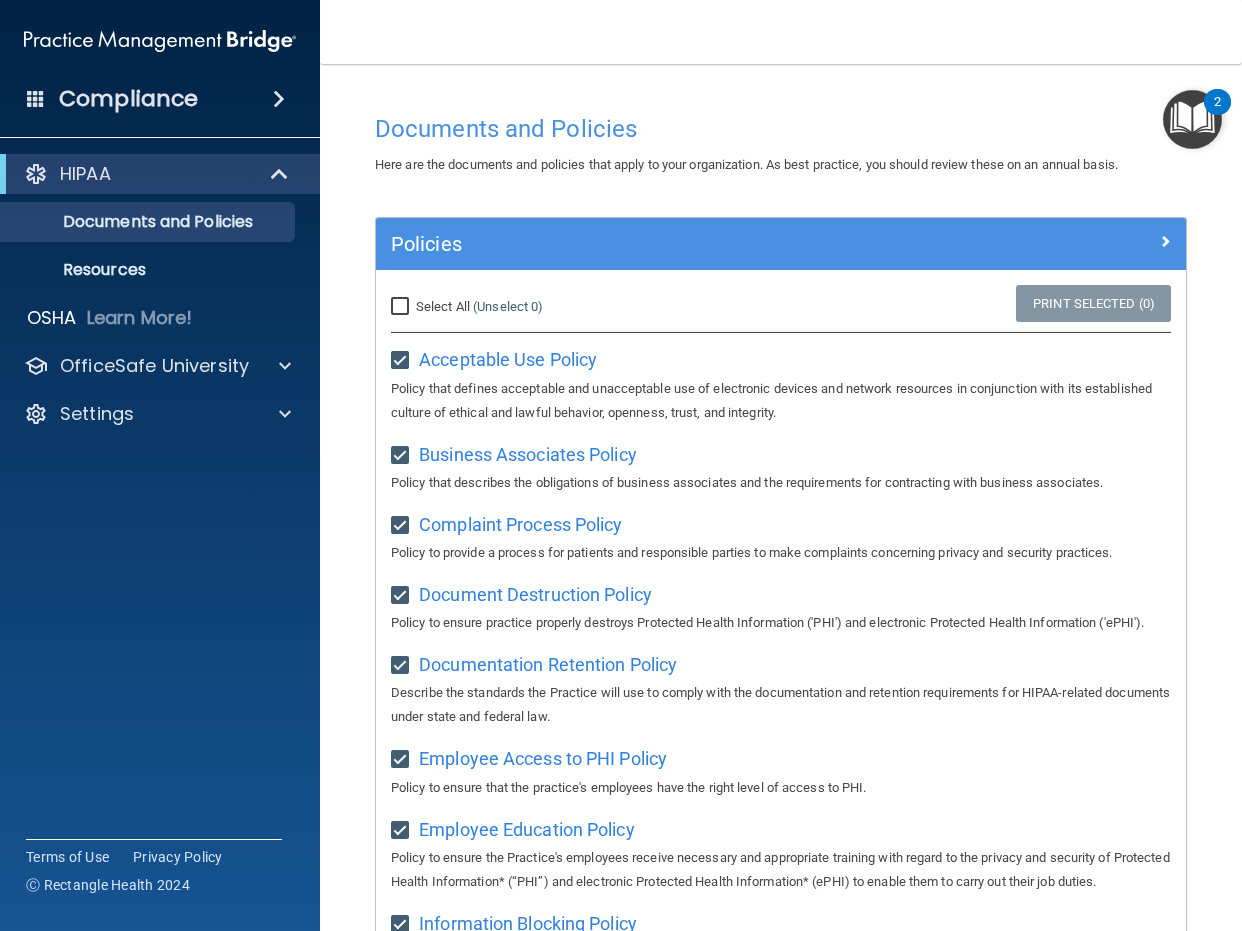 checkbox on "true" 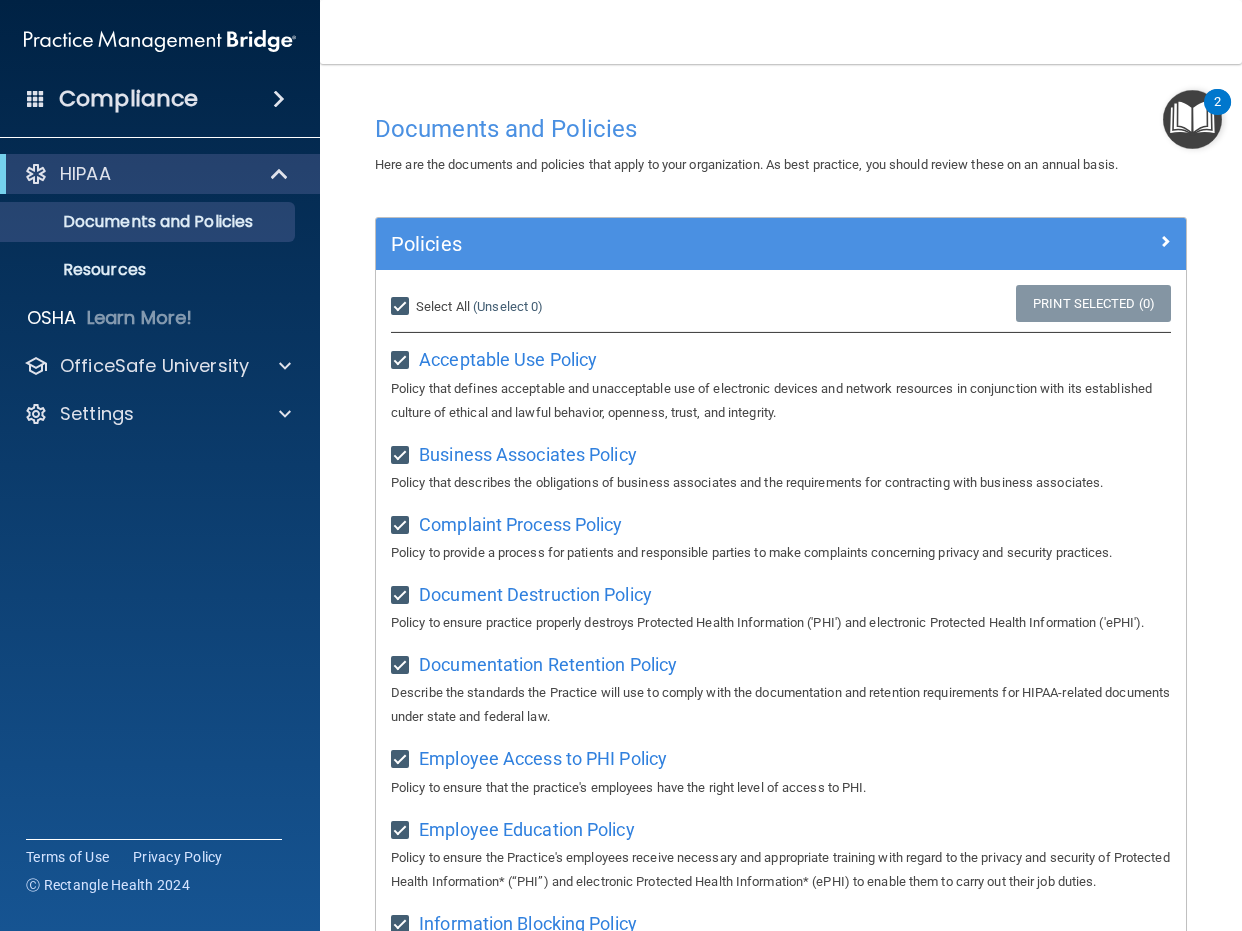 checkbox on "true" 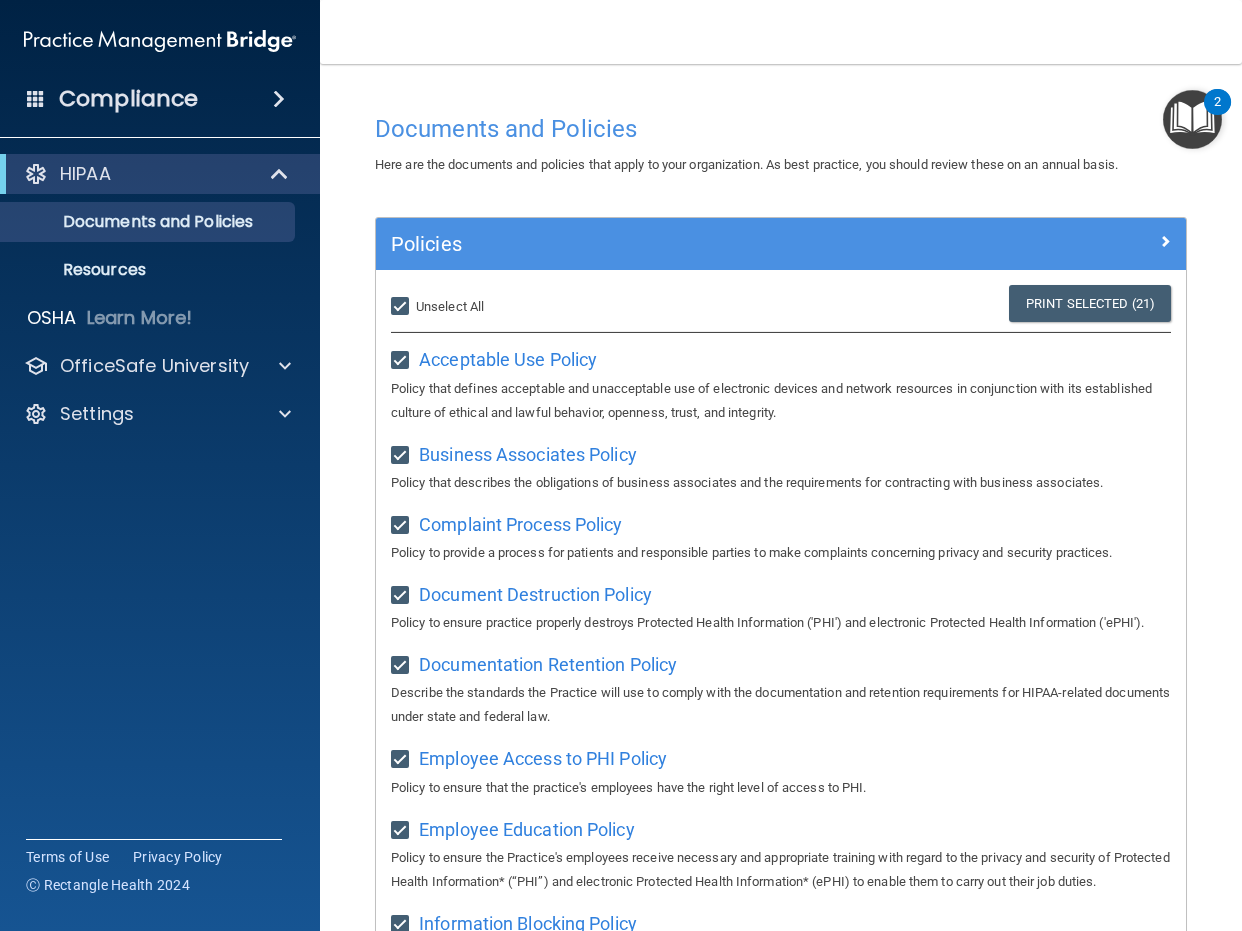 click on "Select All   (Unselect 21)    Unselect All" at bounding box center (402, 307) 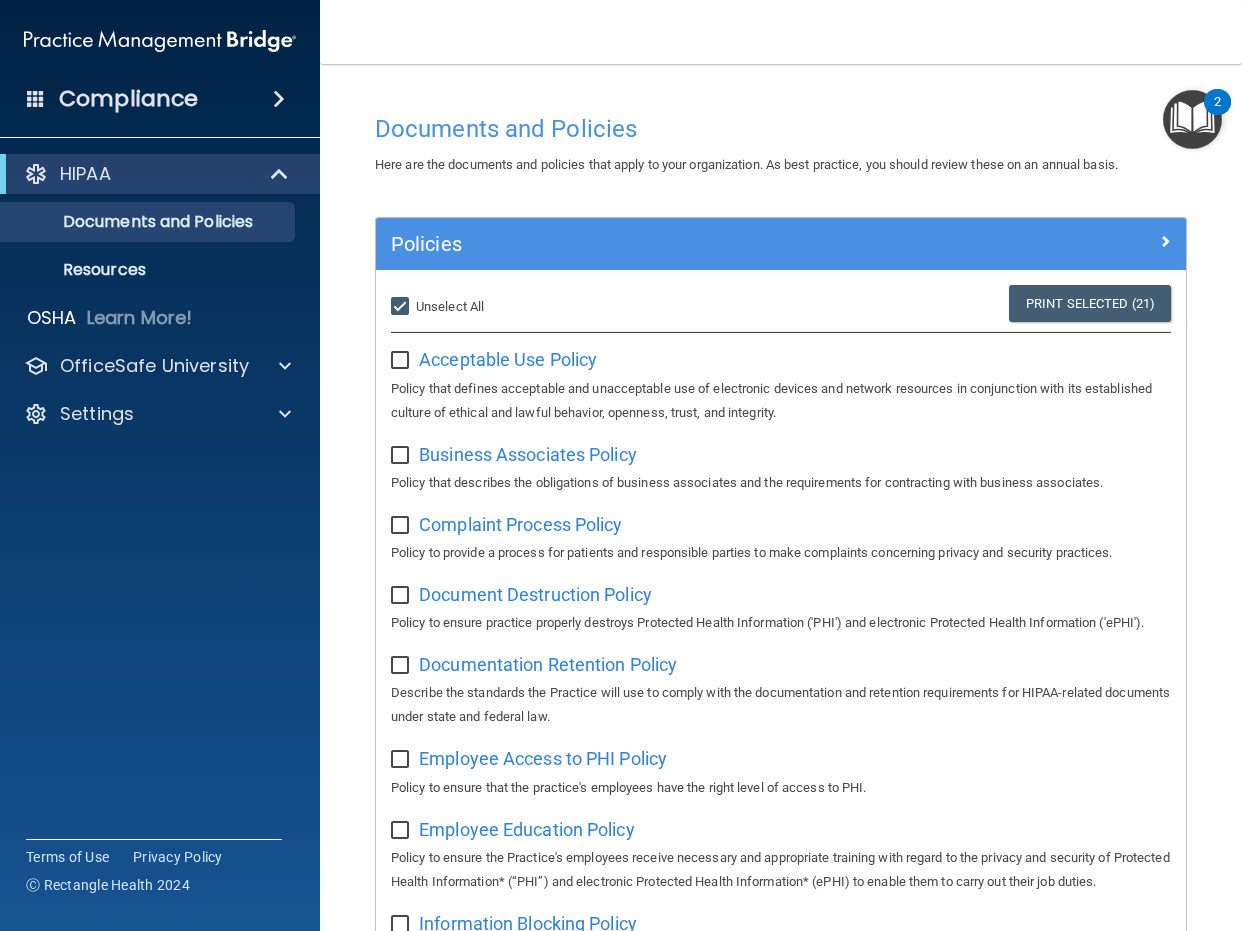 checkbox on "false" 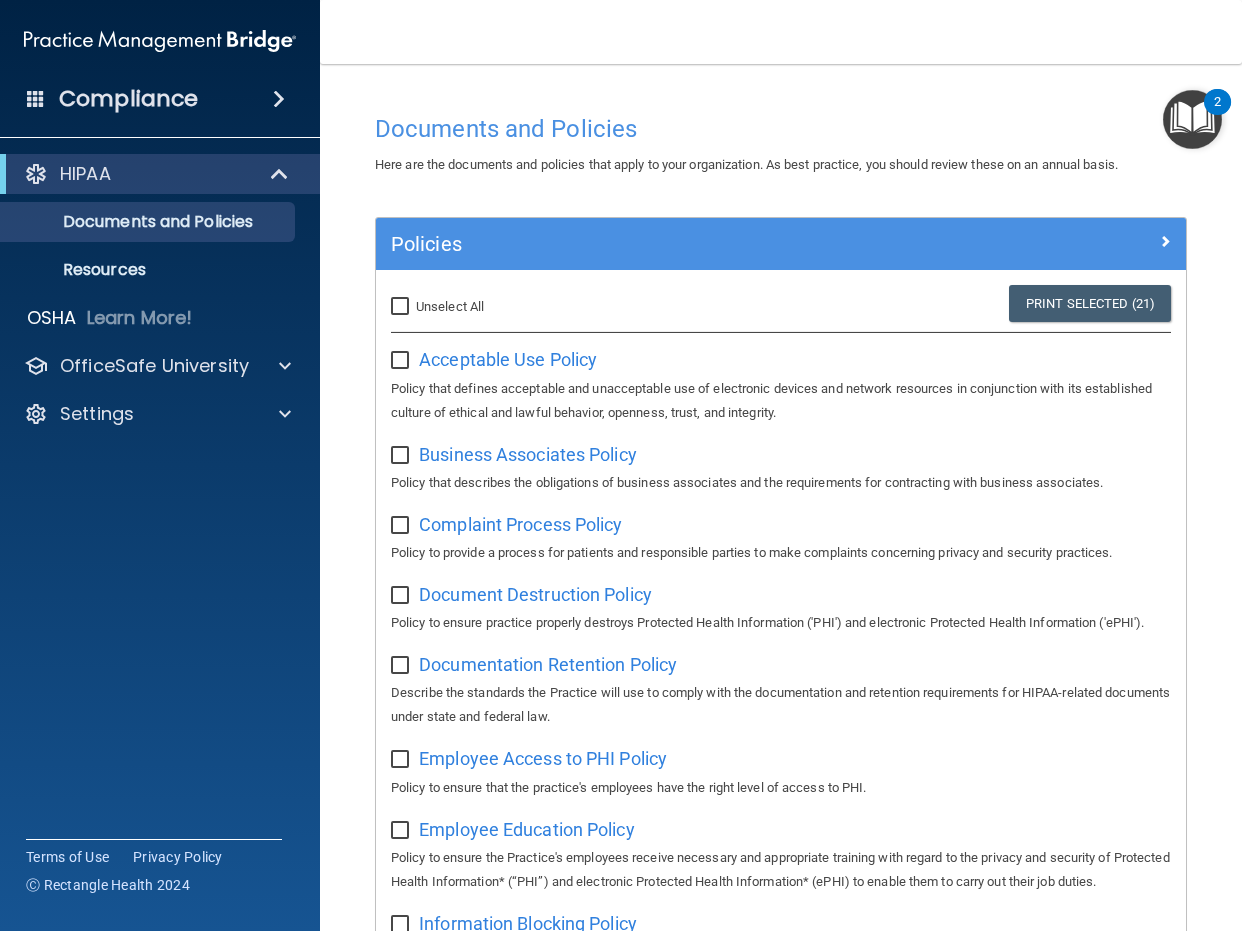 checkbox on "false" 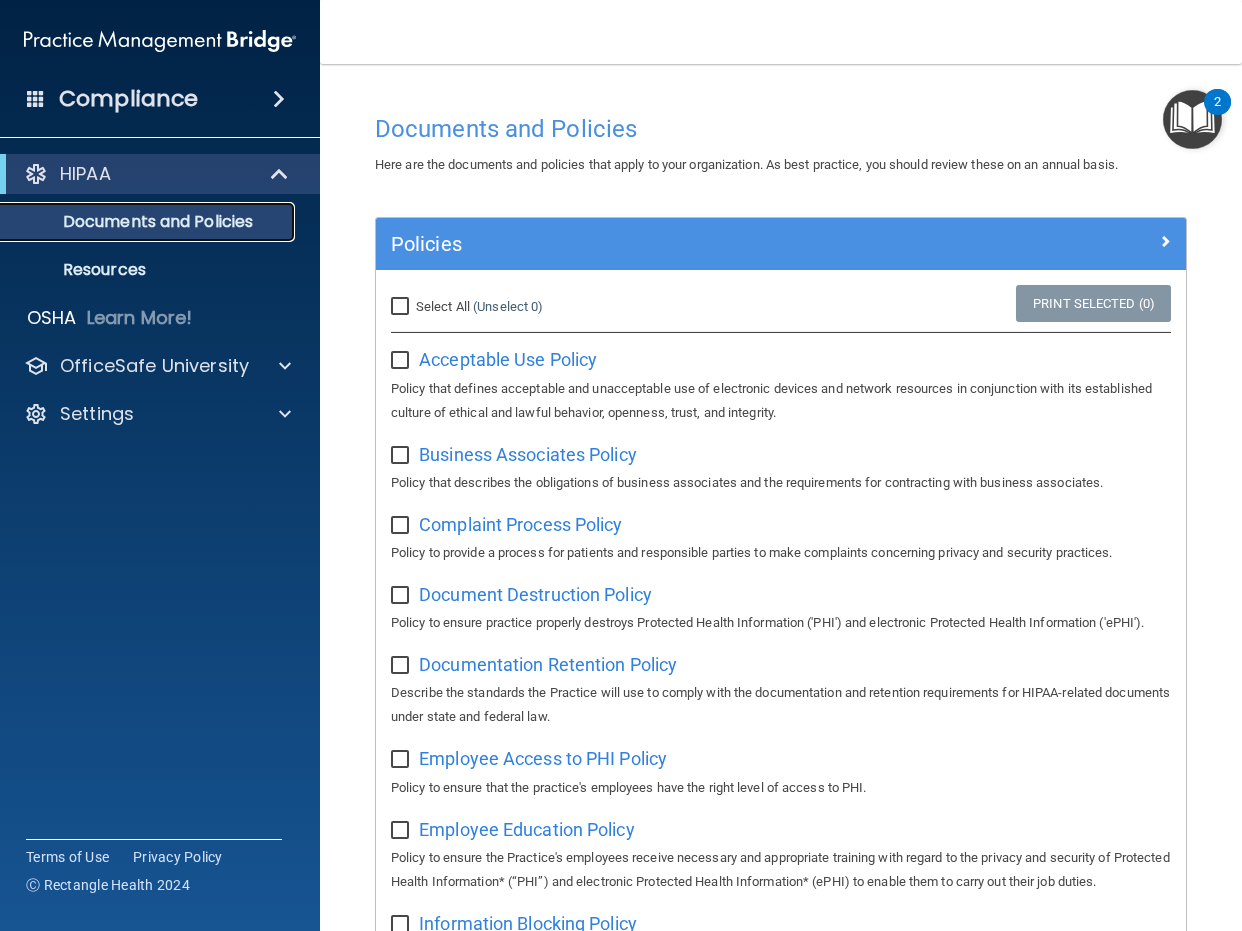 click on "Documents and Policies" at bounding box center (149, 222) 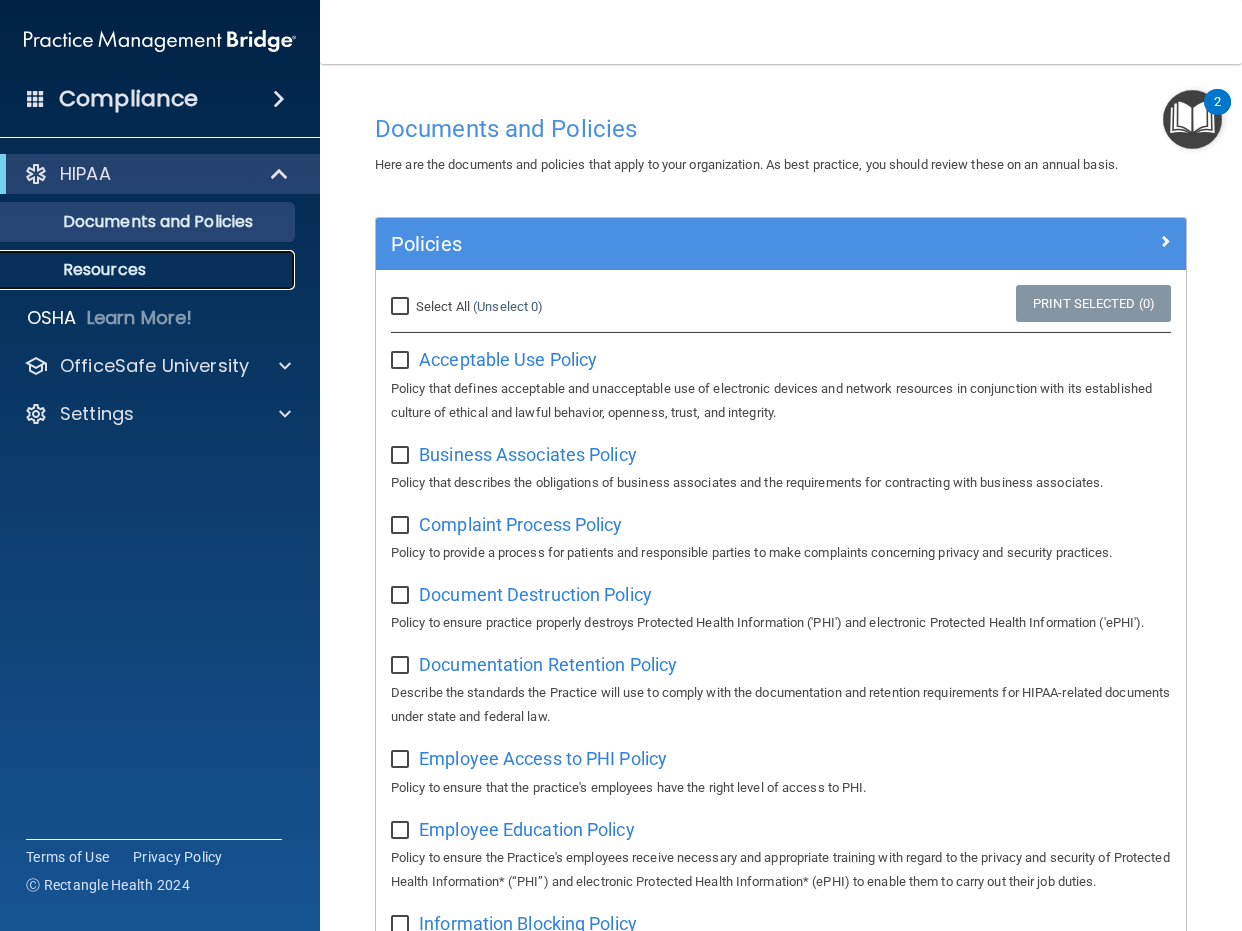 click on "Resources" at bounding box center (149, 270) 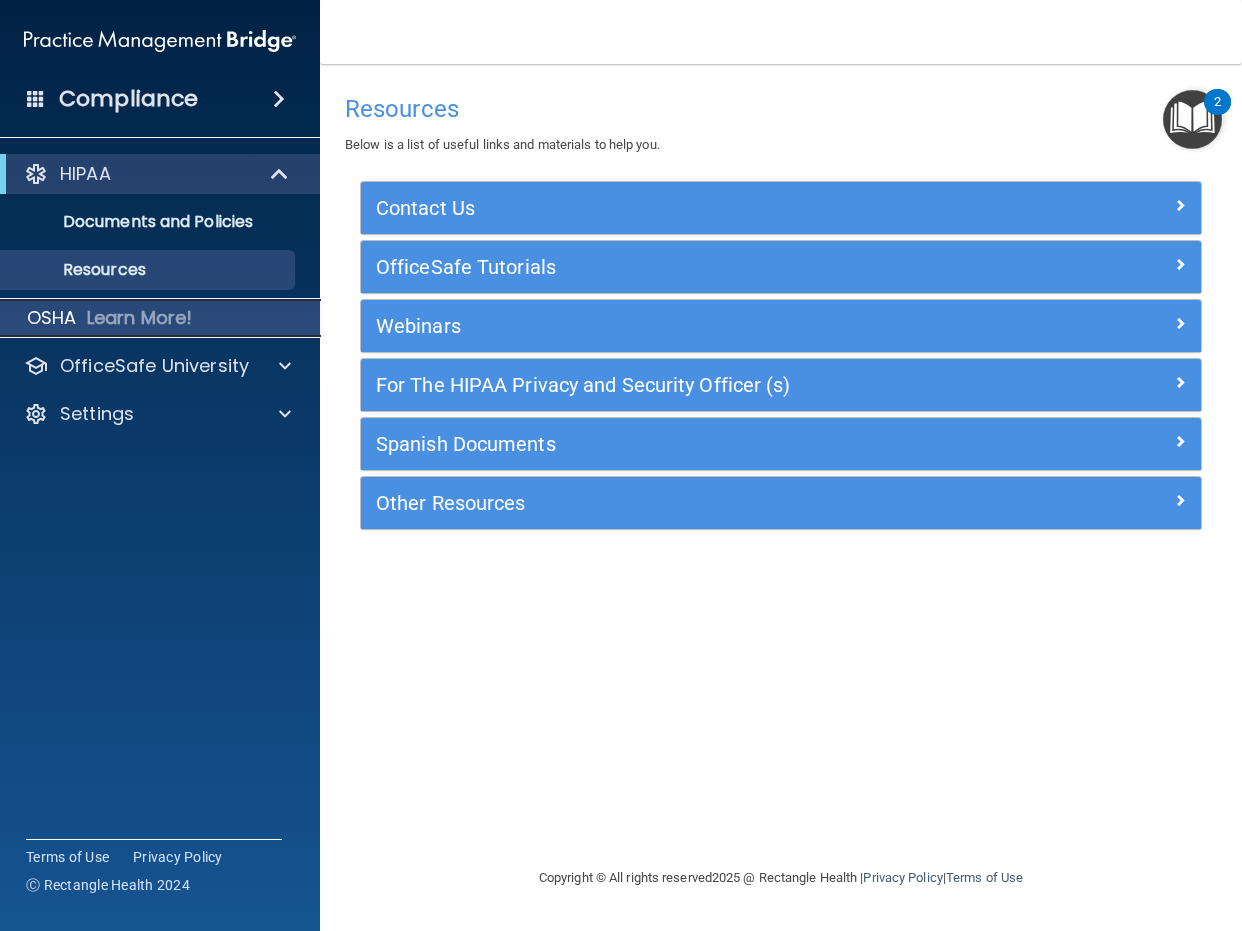 click on "Learn More!" at bounding box center (140, 318) 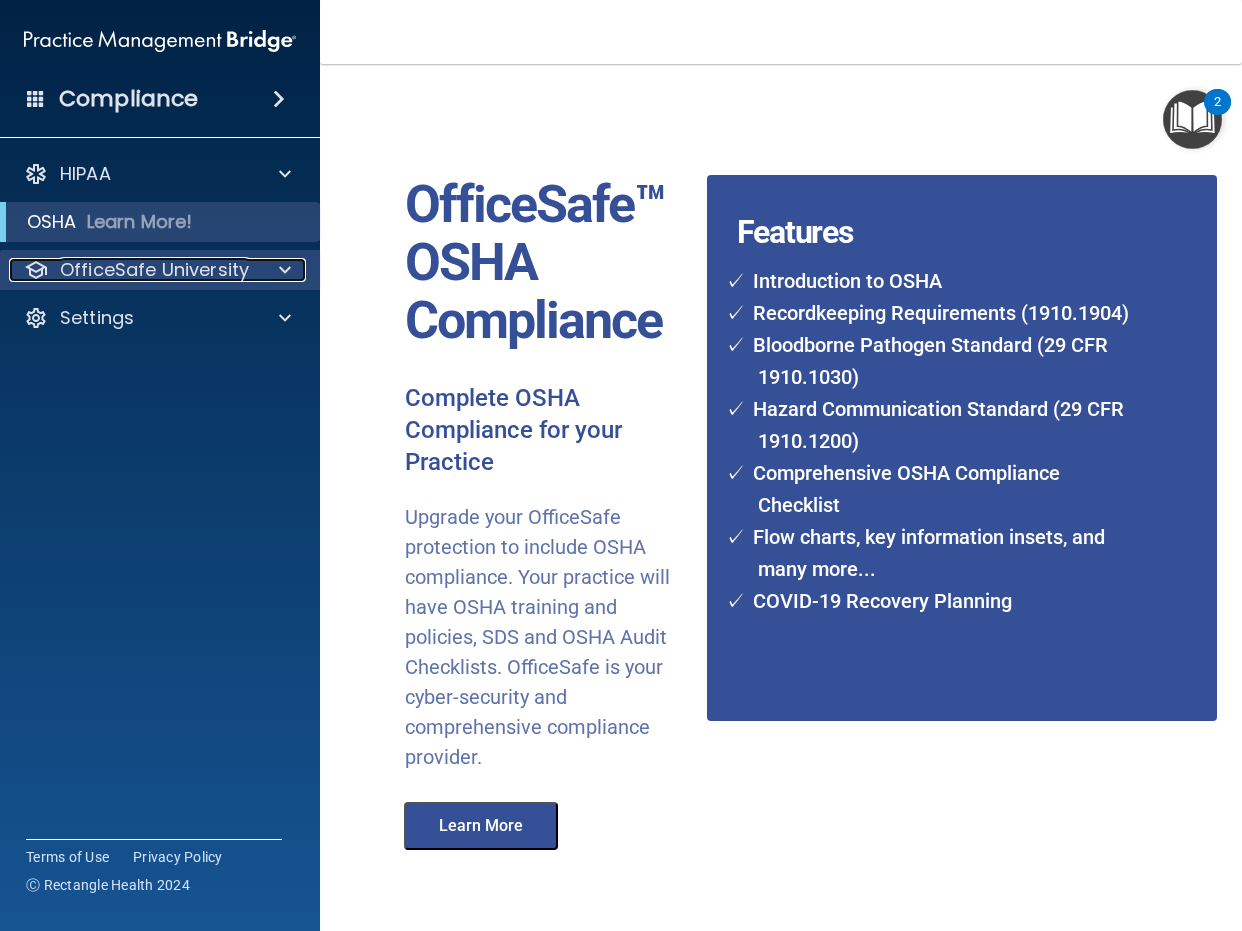 click on "OfficeSafe University" at bounding box center [154, 270] 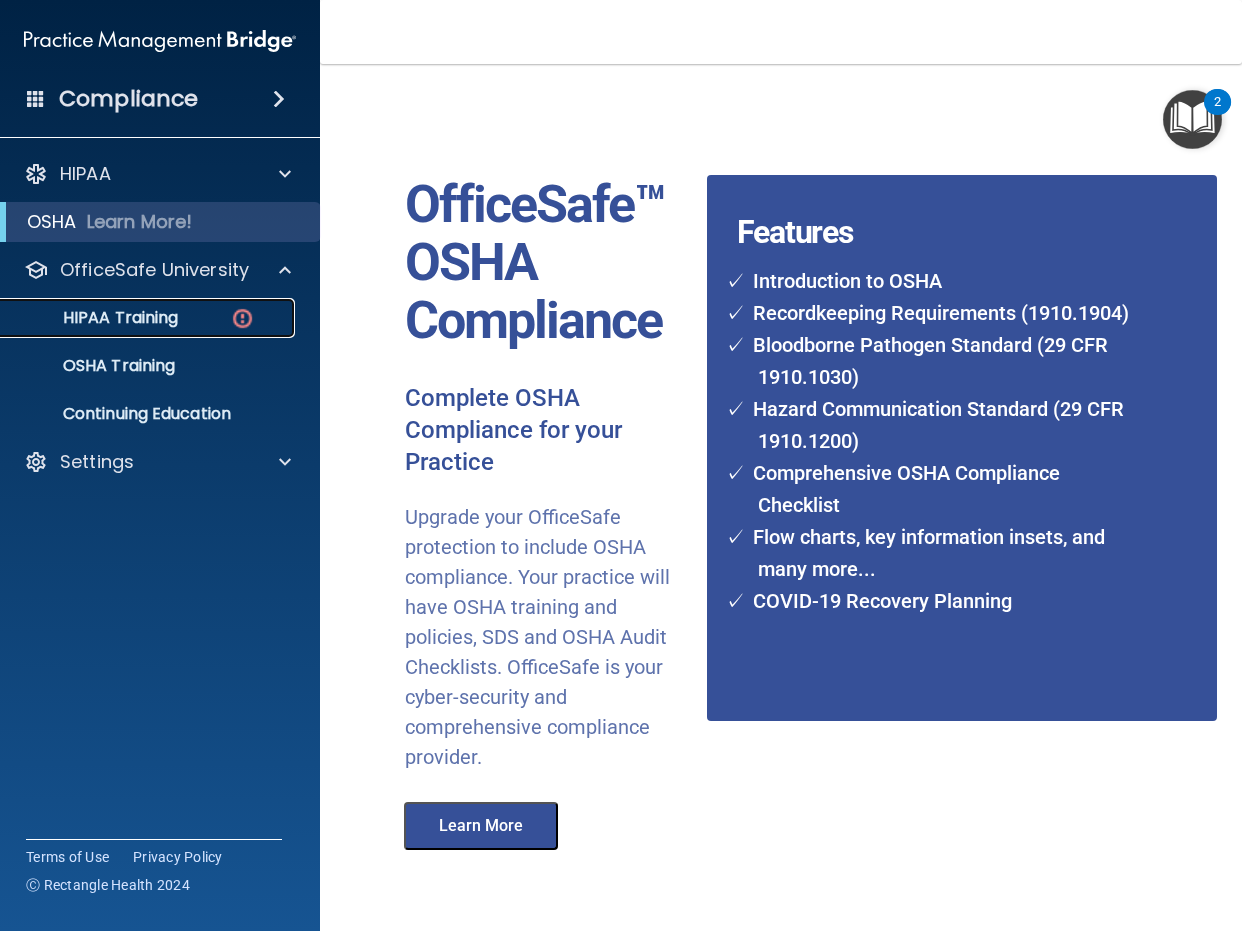 click on "HIPAA Training" at bounding box center (95, 318) 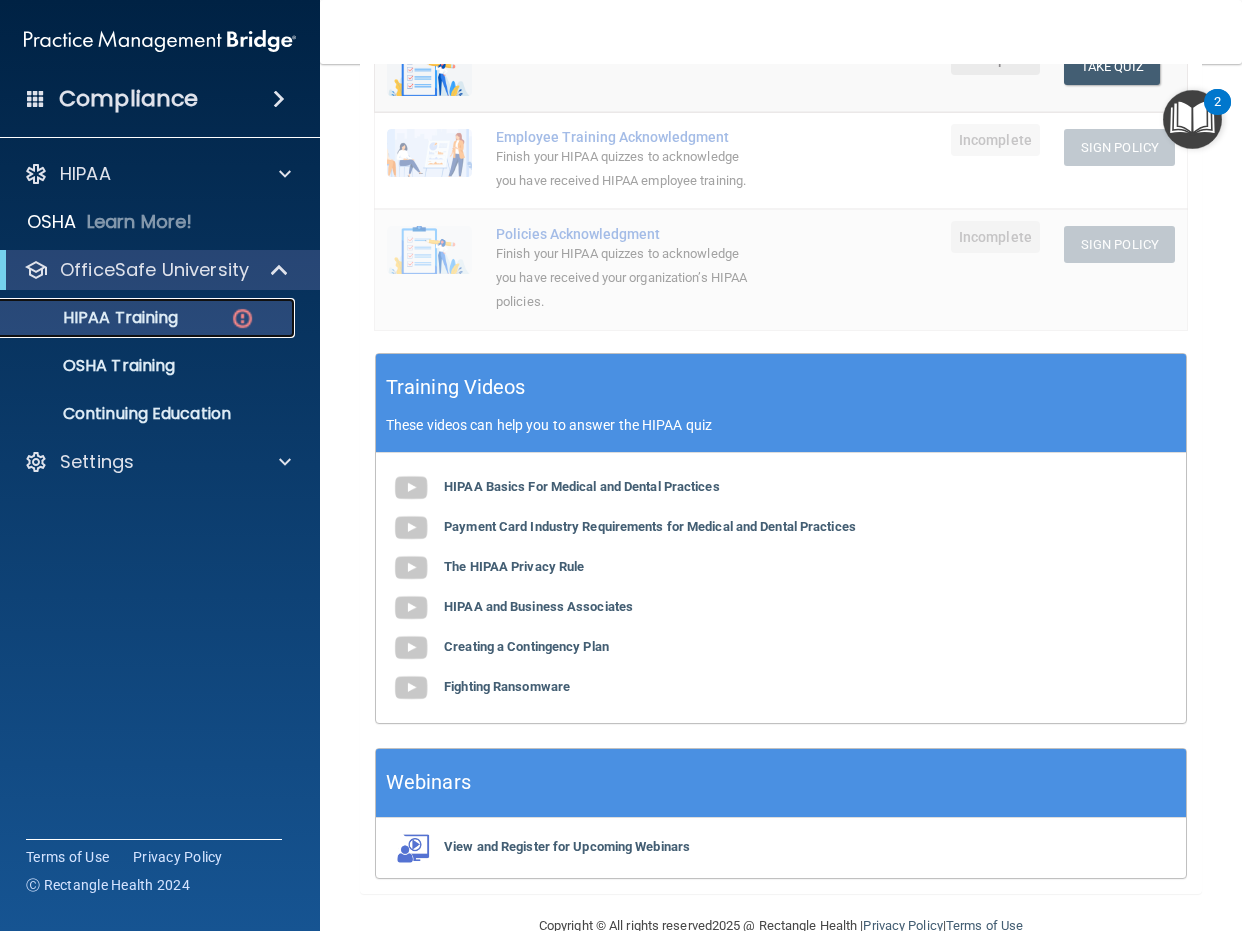 scroll, scrollTop: 76, scrollLeft: 0, axis: vertical 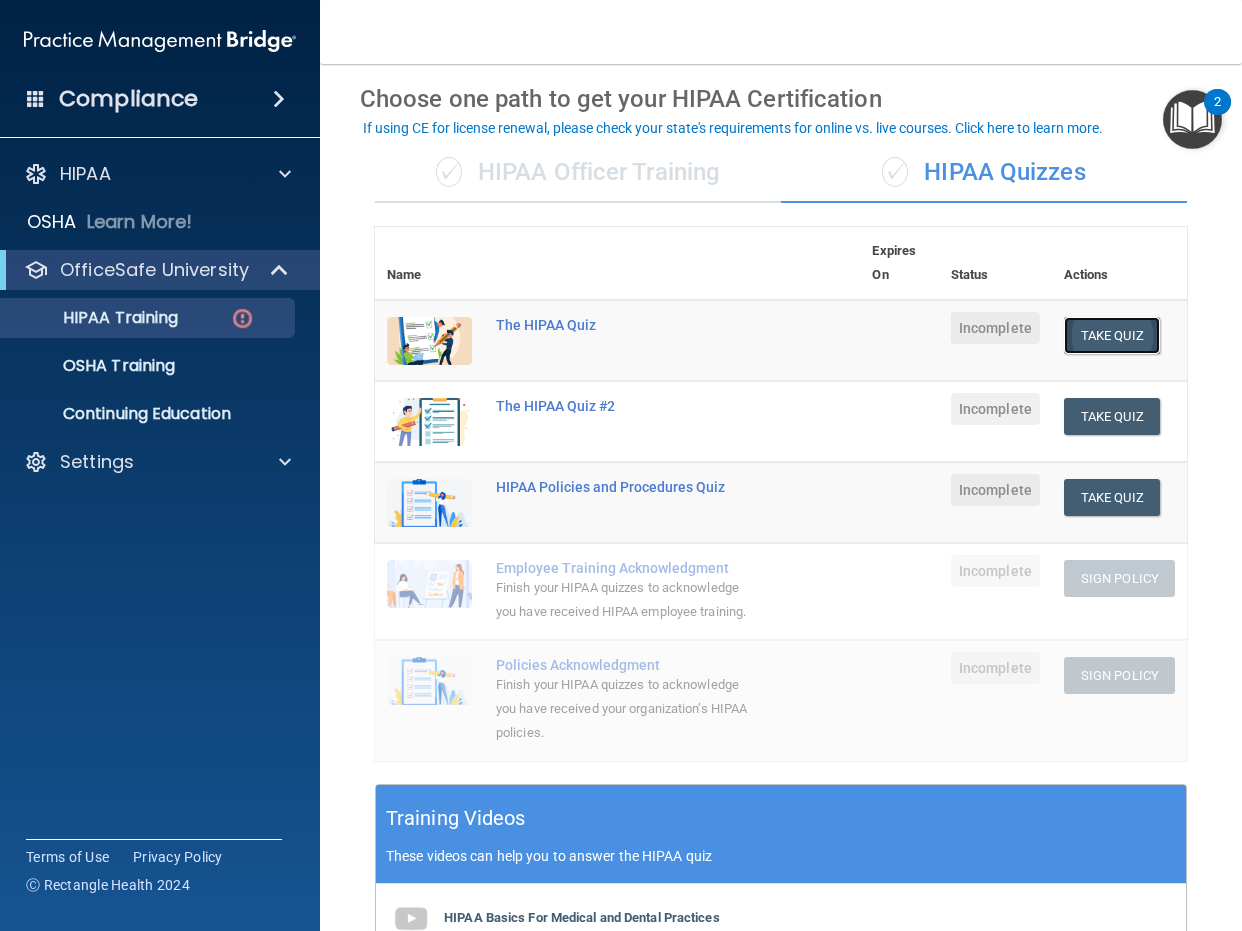 click on "Take Quiz" at bounding box center [1112, 335] 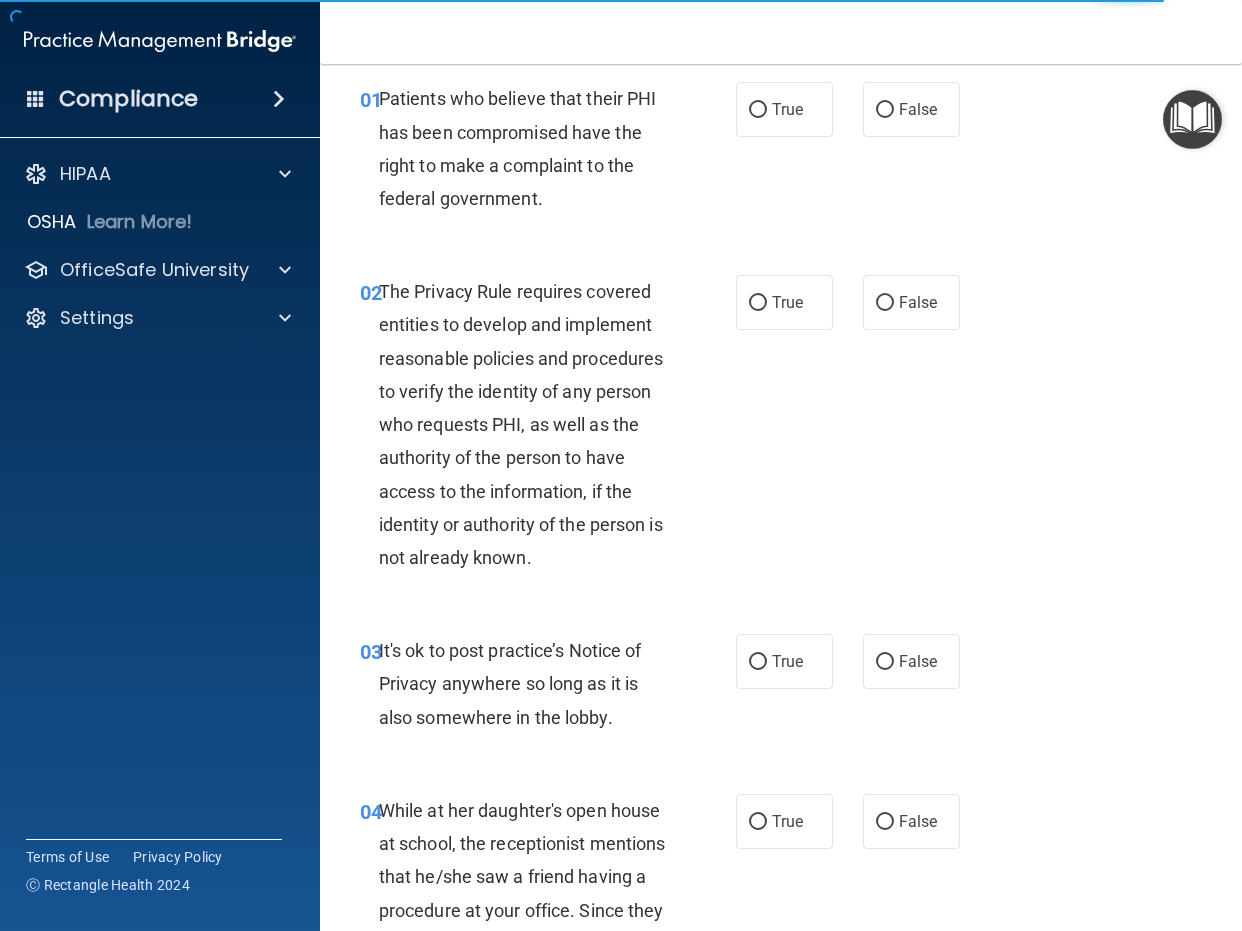 scroll, scrollTop: 0, scrollLeft: 0, axis: both 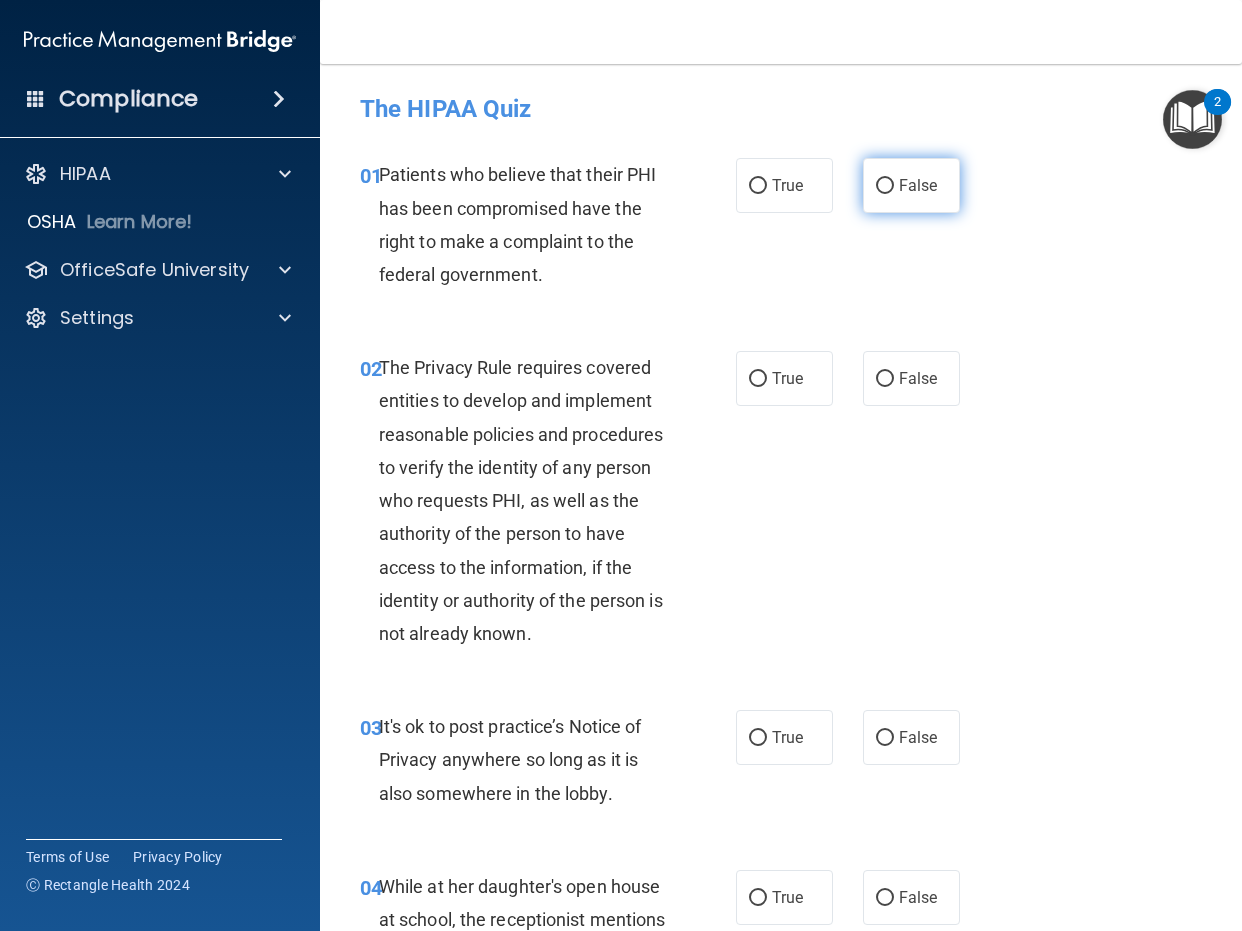 click on "False" at bounding box center [911, 185] 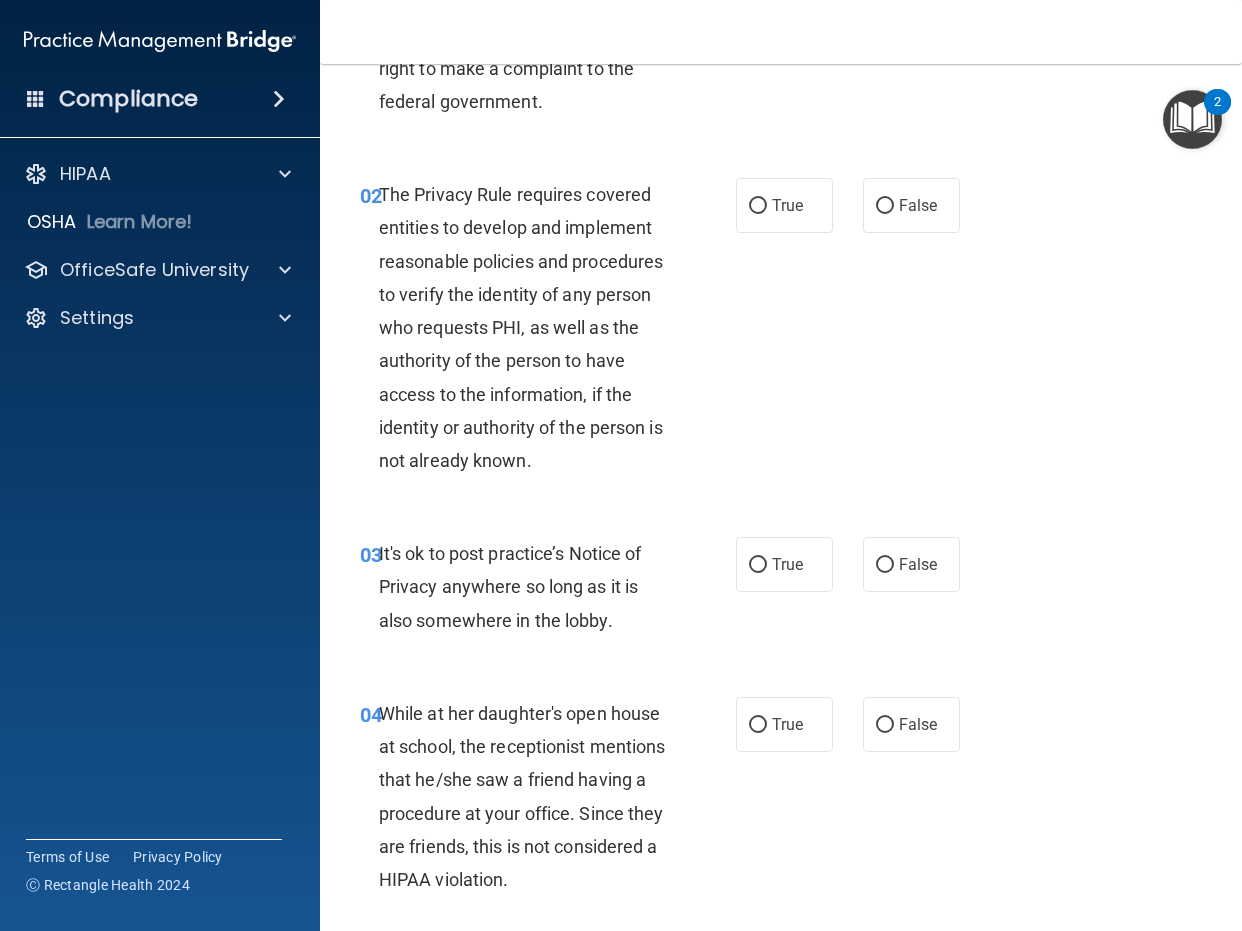 scroll, scrollTop: 200, scrollLeft: 0, axis: vertical 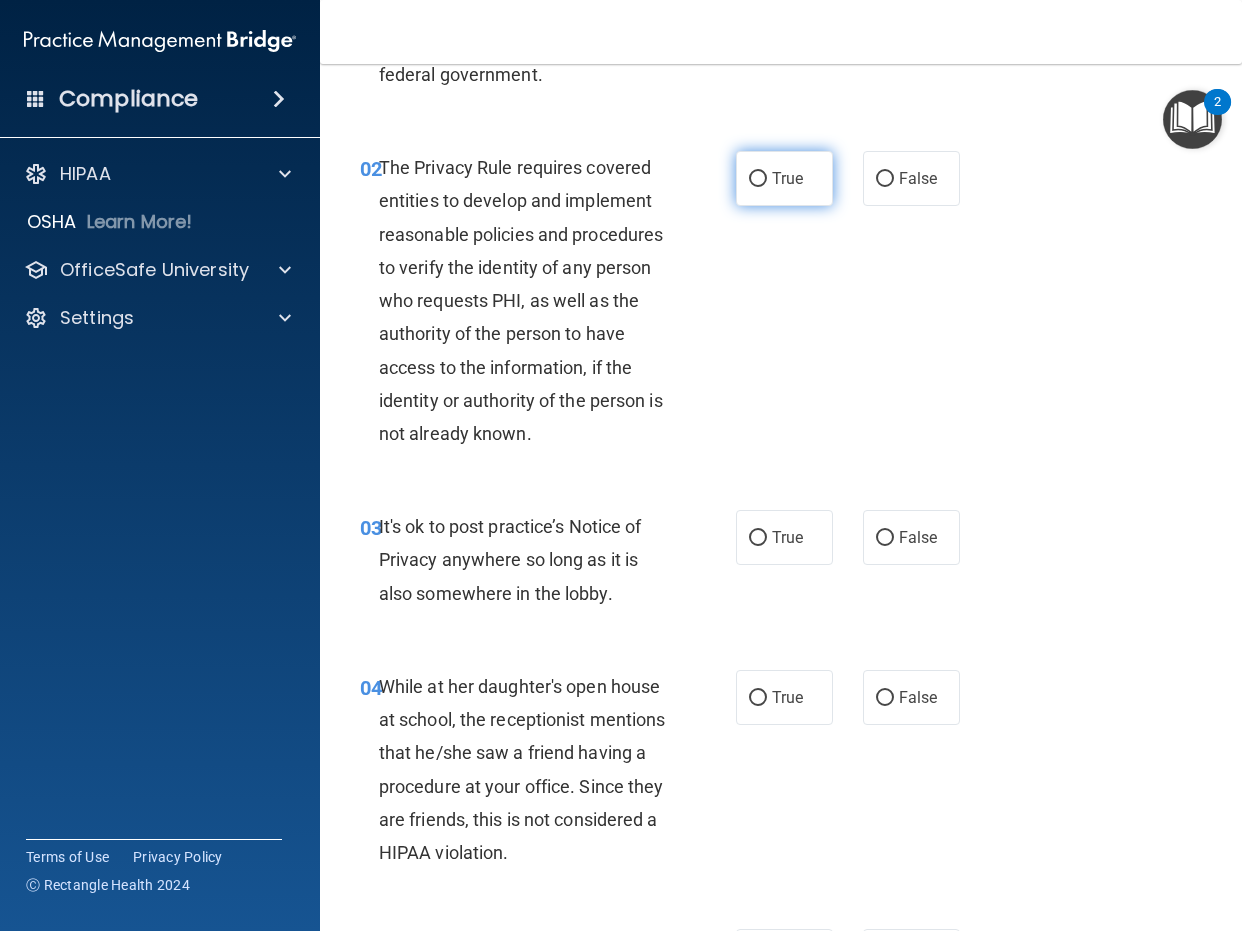 click on "True" at bounding box center [787, 178] 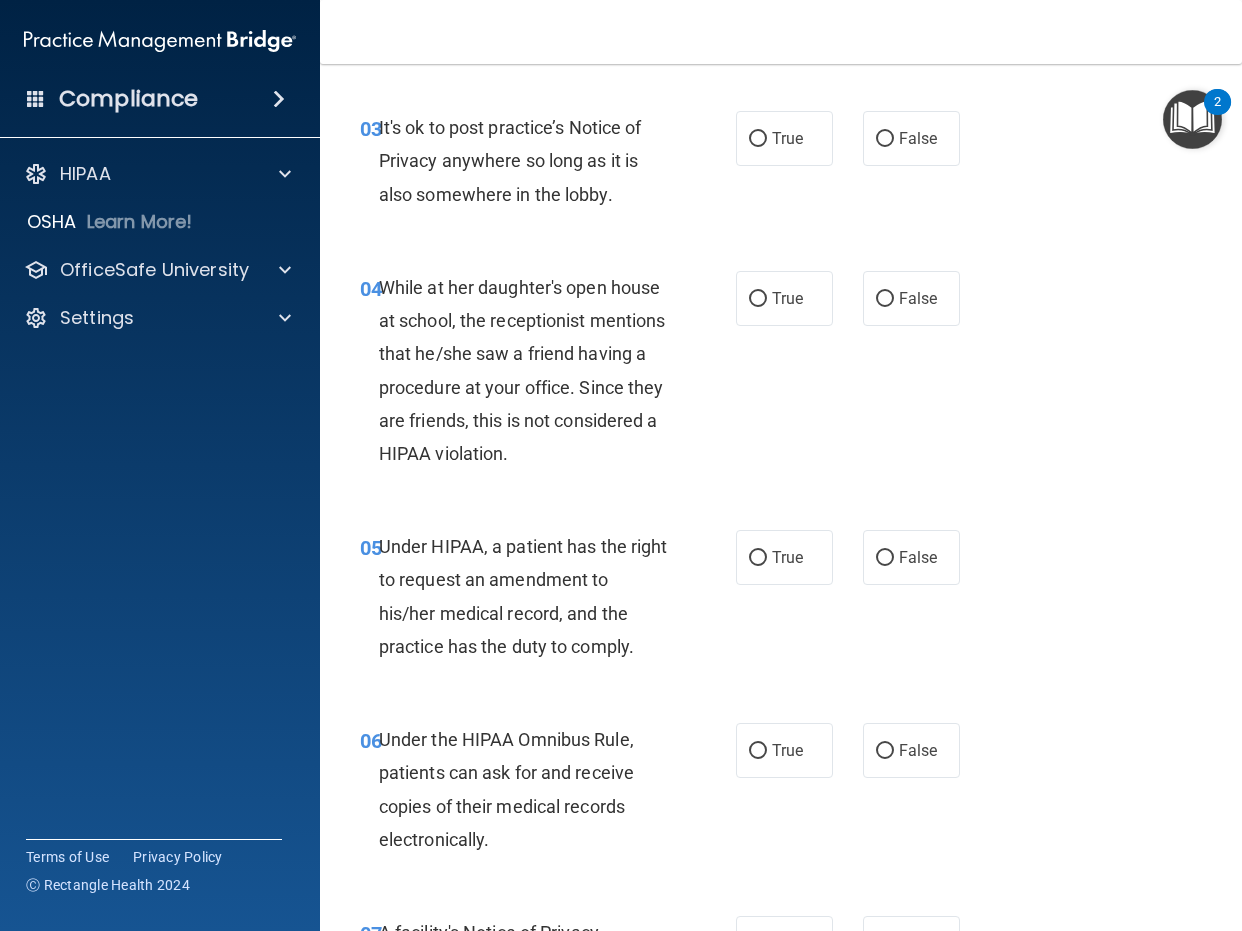 scroll, scrollTop: 600, scrollLeft: 0, axis: vertical 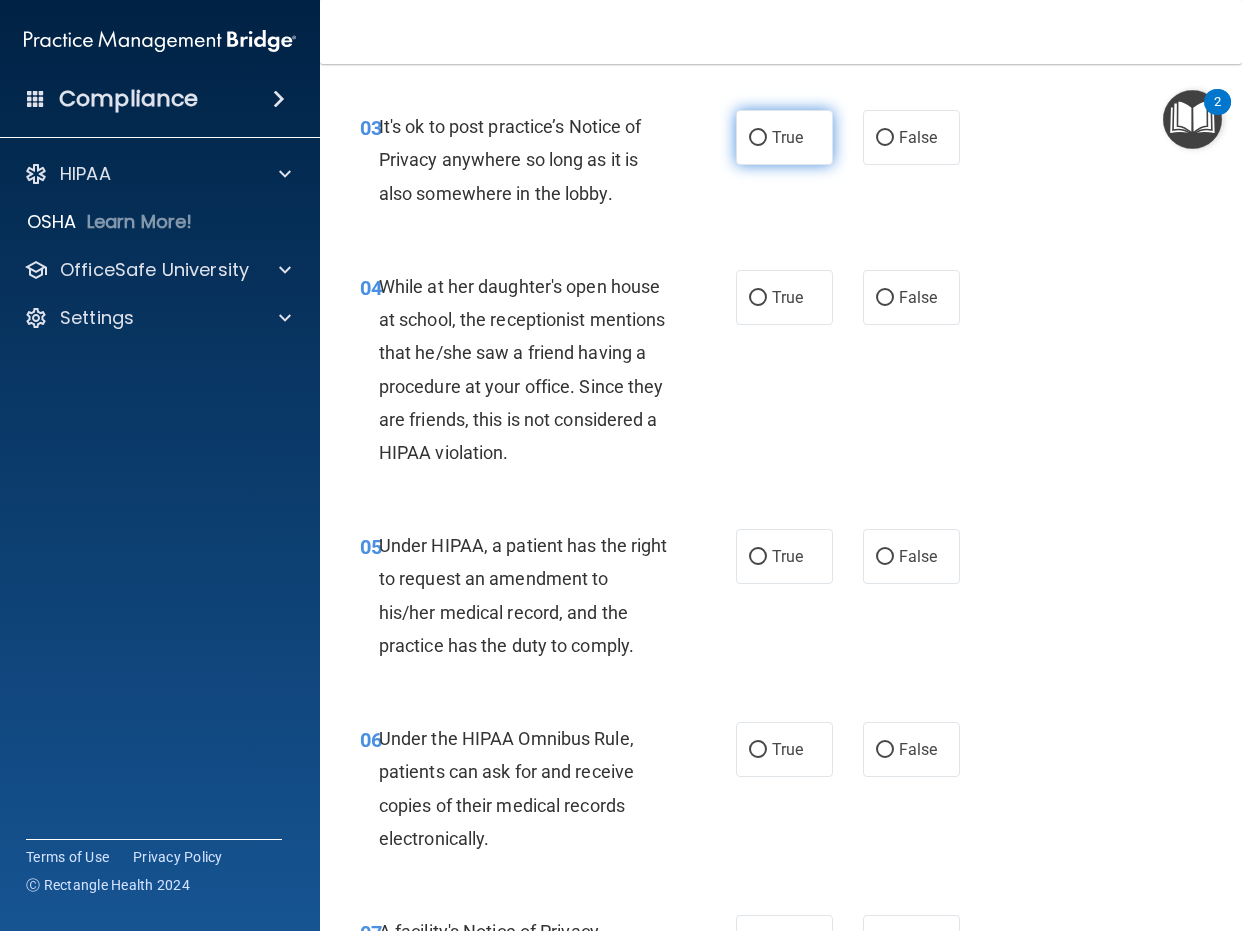 click on "True" at bounding box center [787, 137] 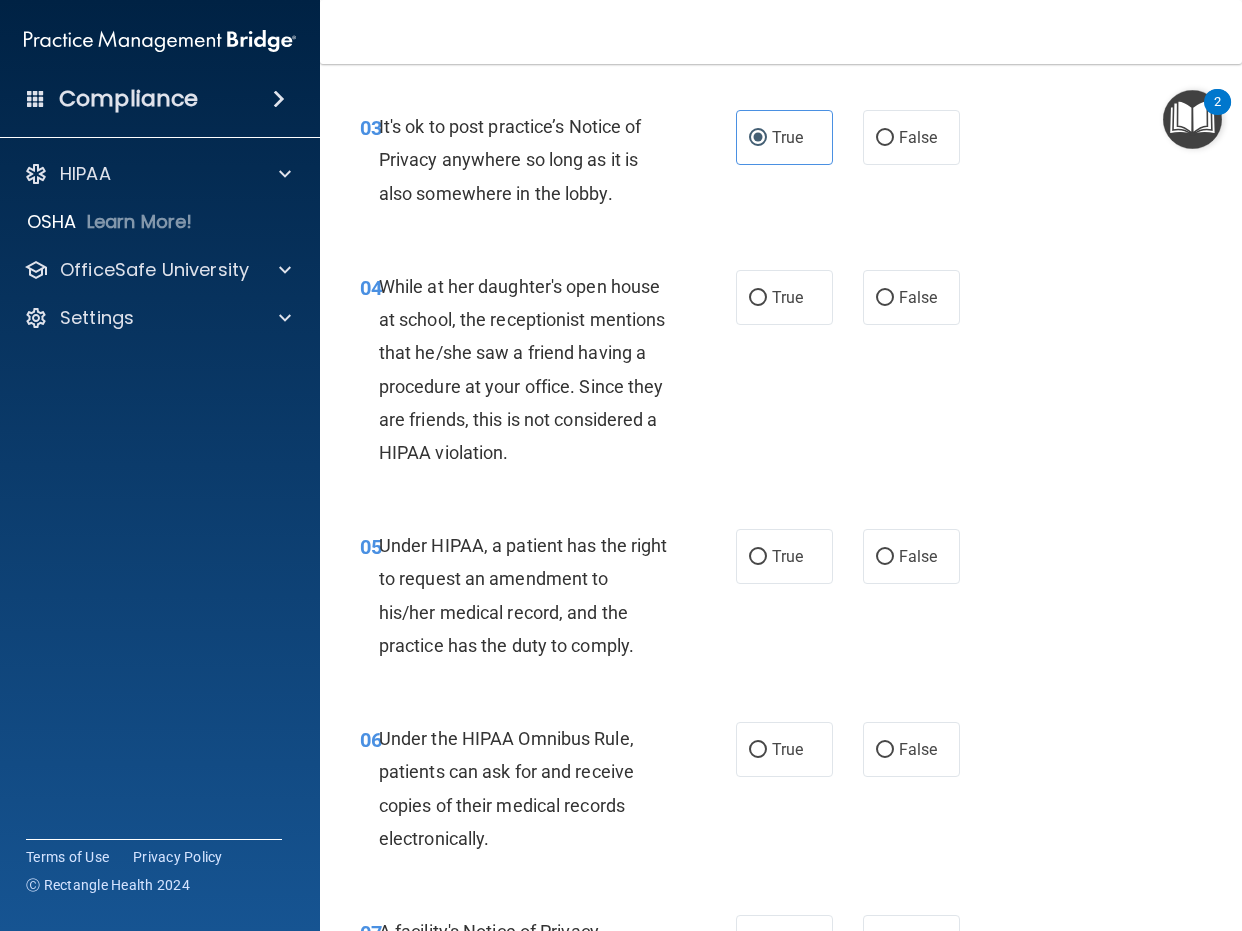 scroll, scrollTop: 700, scrollLeft: 0, axis: vertical 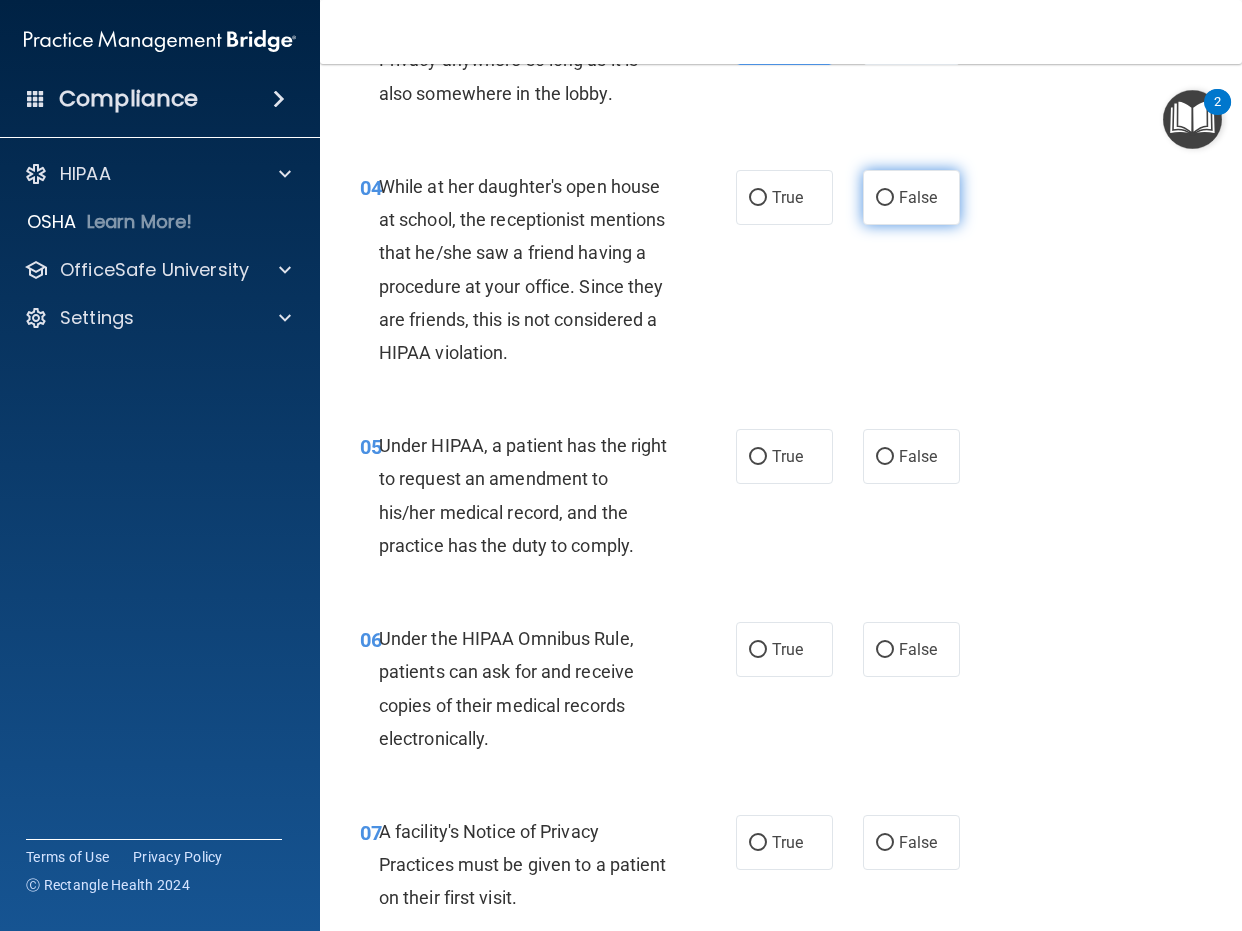 click on "False" at bounding box center [918, 197] 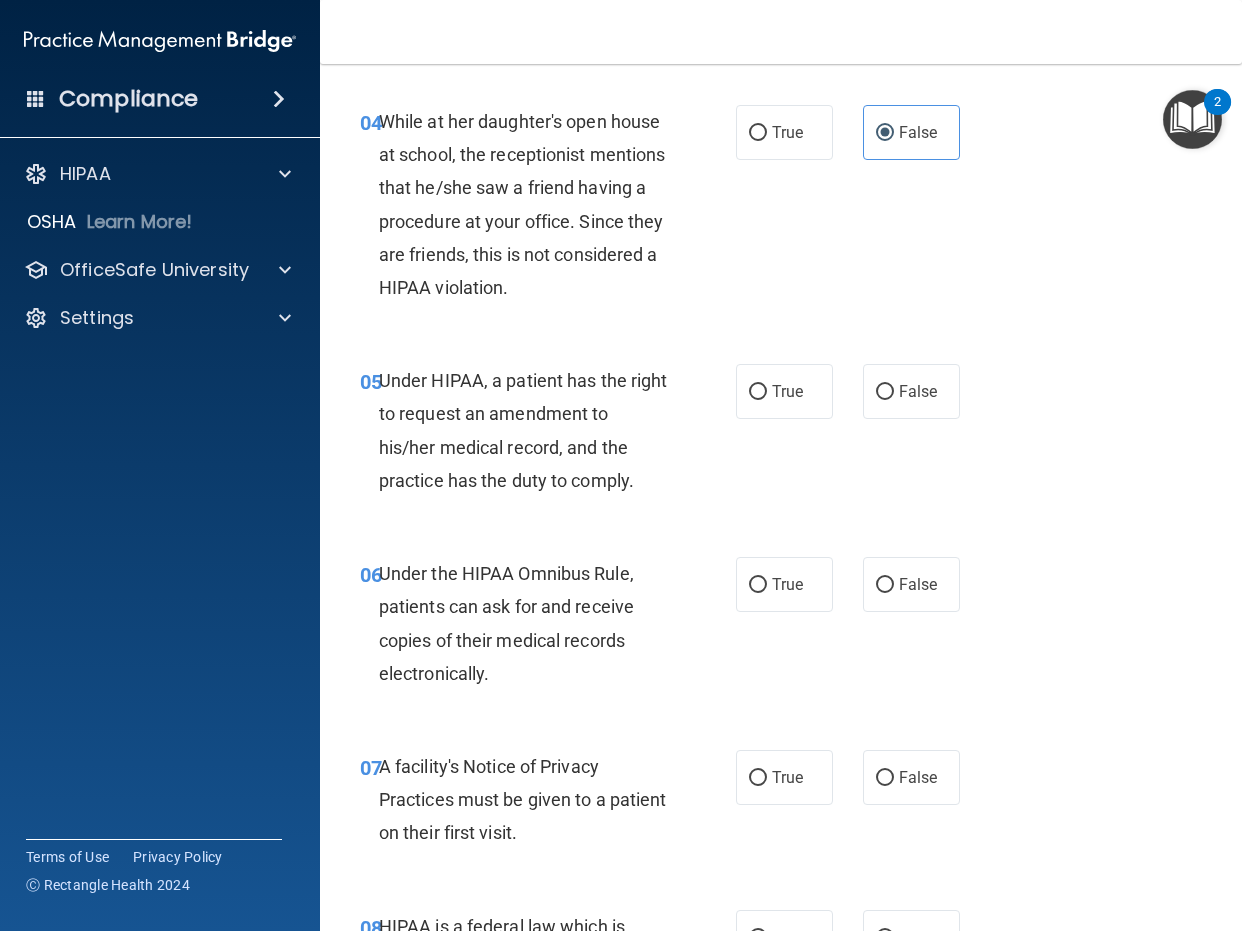 scroll, scrollTop: 800, scrollLeft: 0, axis: vertical 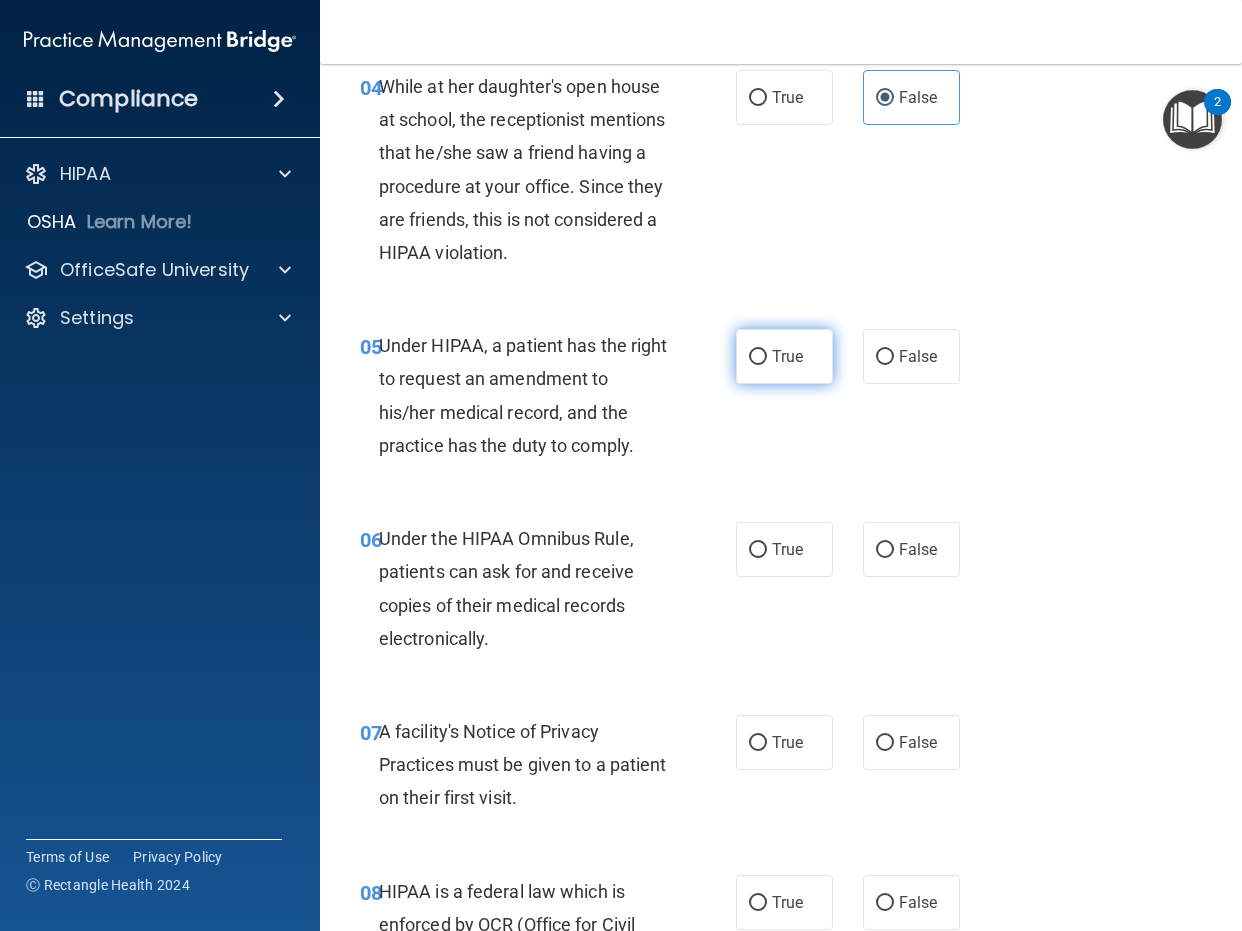 click on "True" at bounding box center [784, 356] 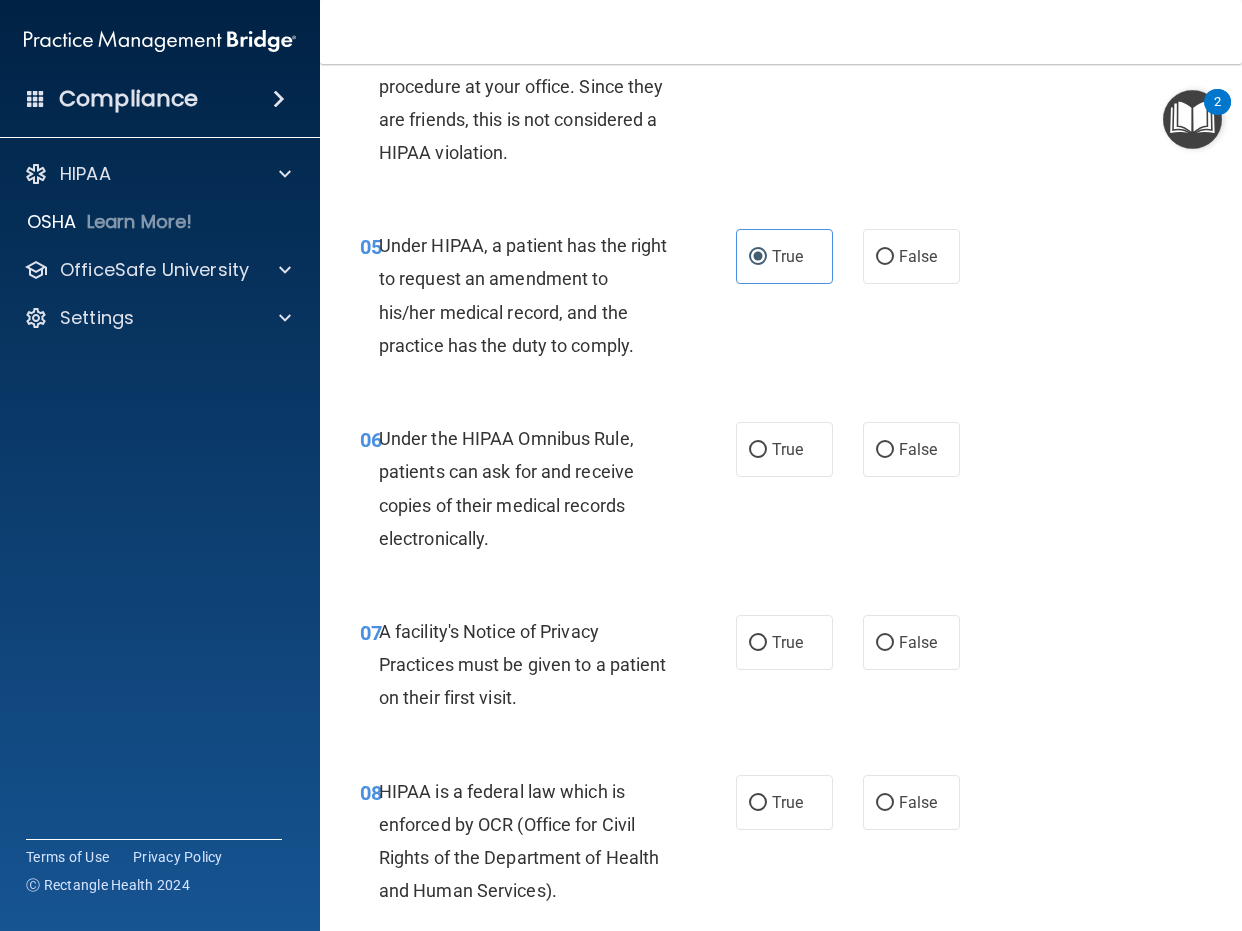 scroll, scrollTop: 1000, scrollLeft: 0, axis: vertical 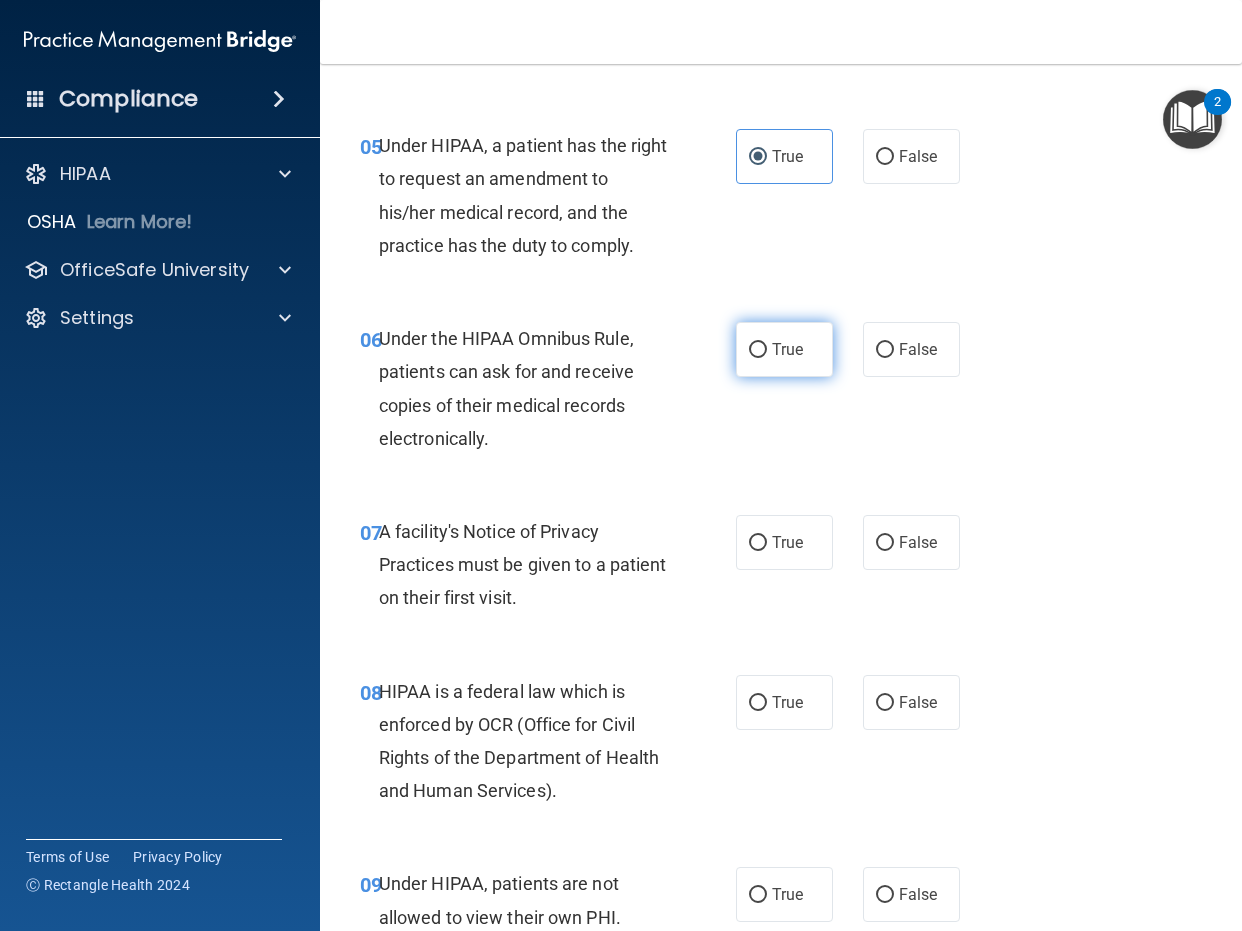 click on "True" at bounding box center [787, 349] 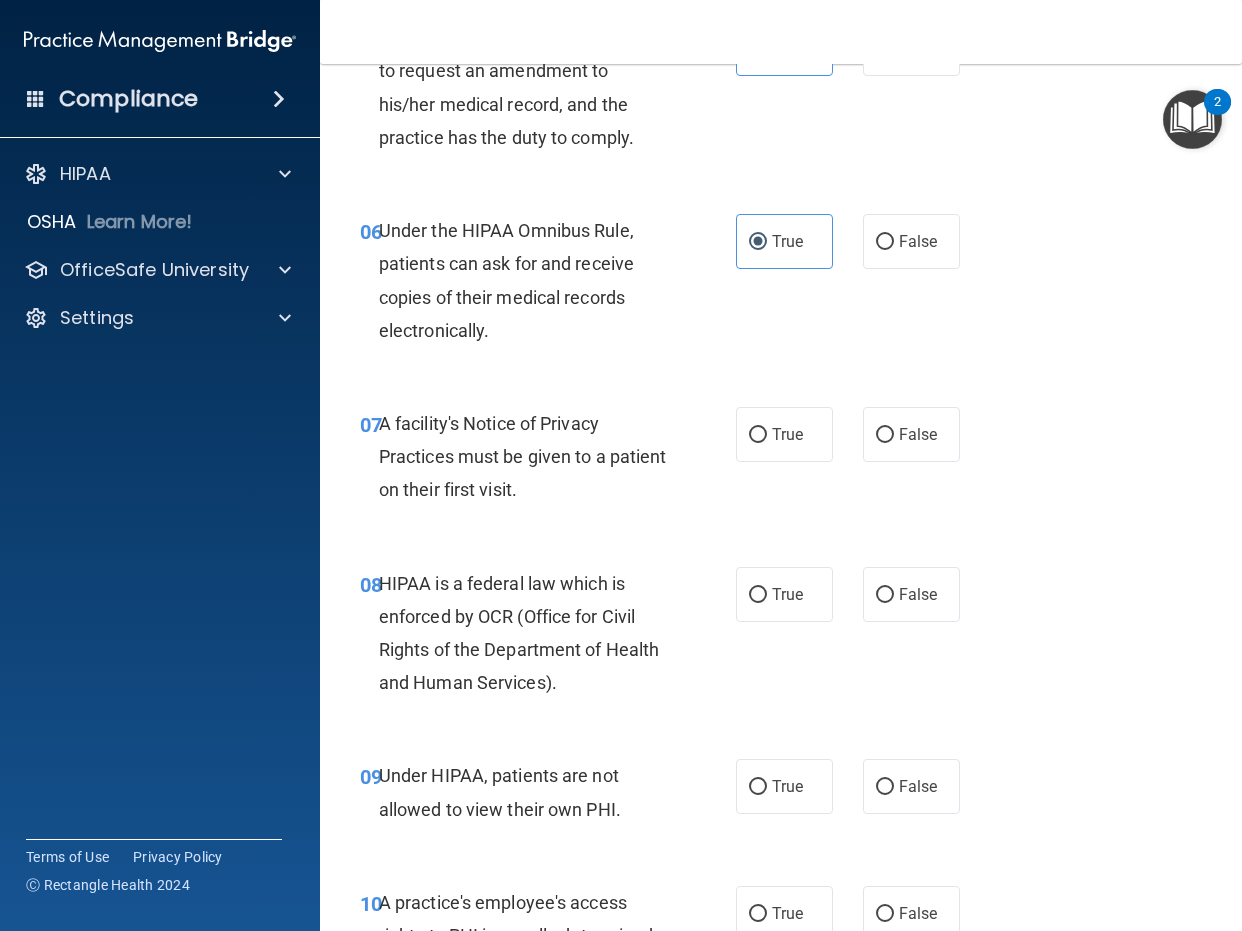 scroll, scrollTop: 1200, scrollLeft: 0, axis: vertical 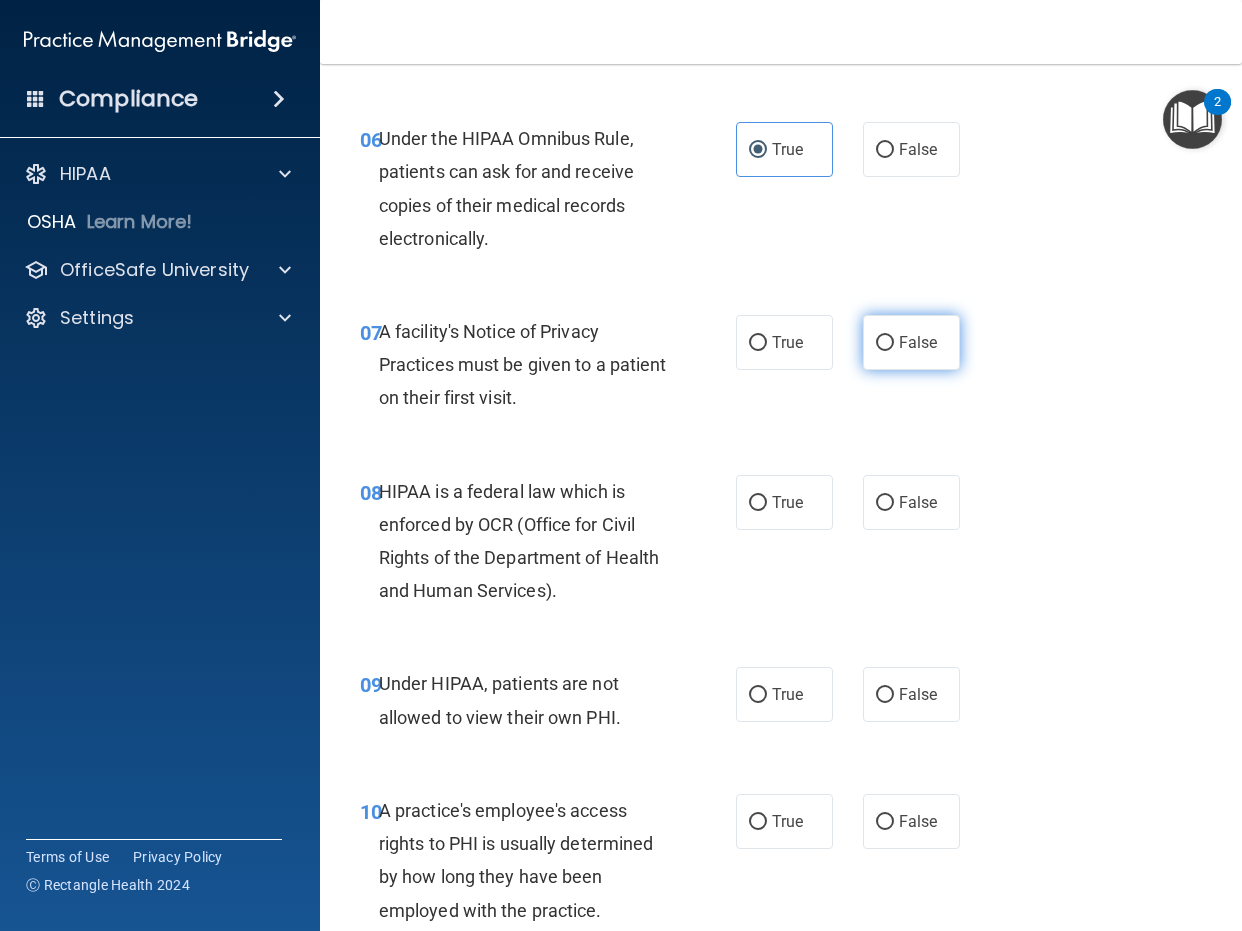 click on "False" at bounding box center (918, 342) 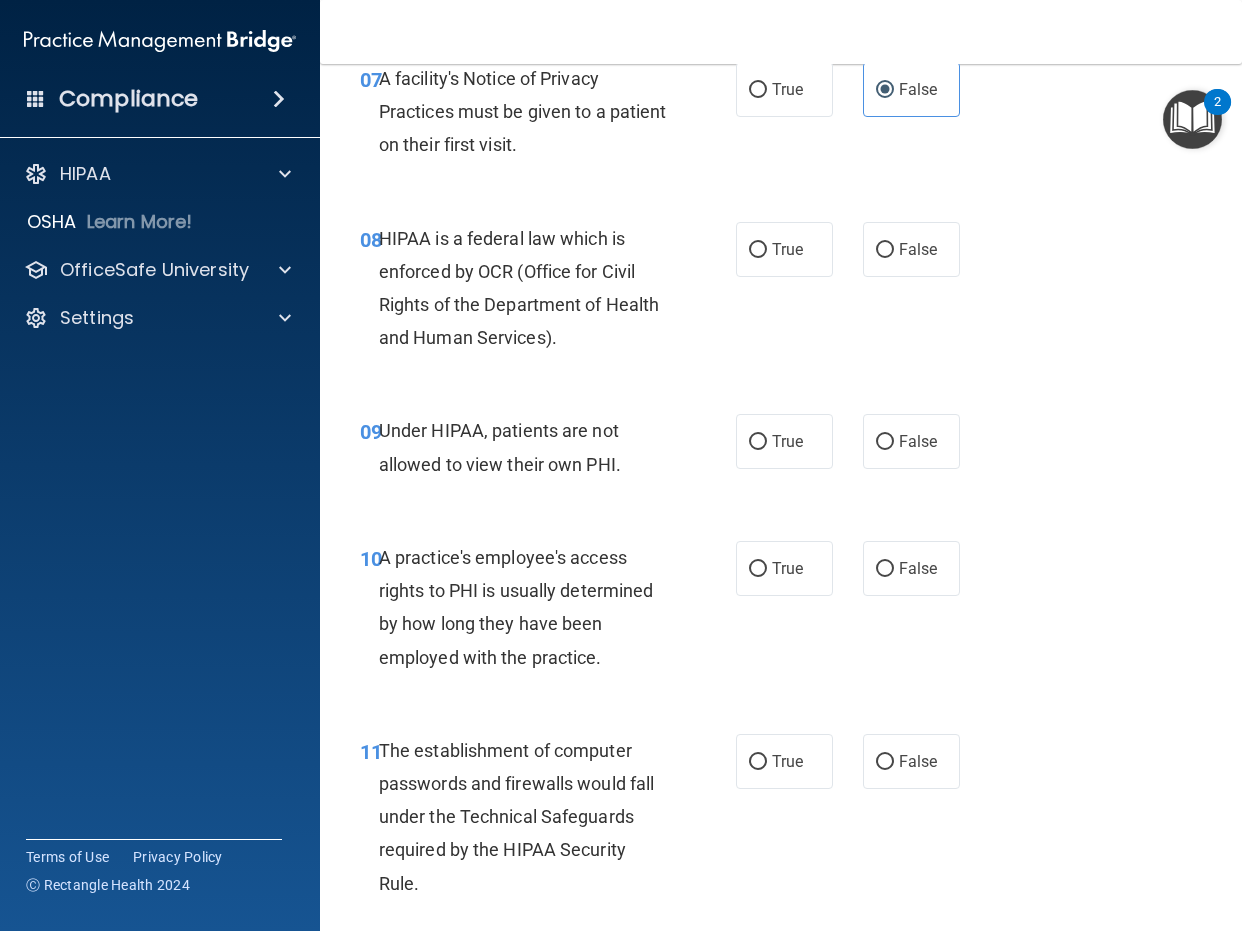 scroll, scrollTop: 1500, scrollLeft: 0, axis: vertical 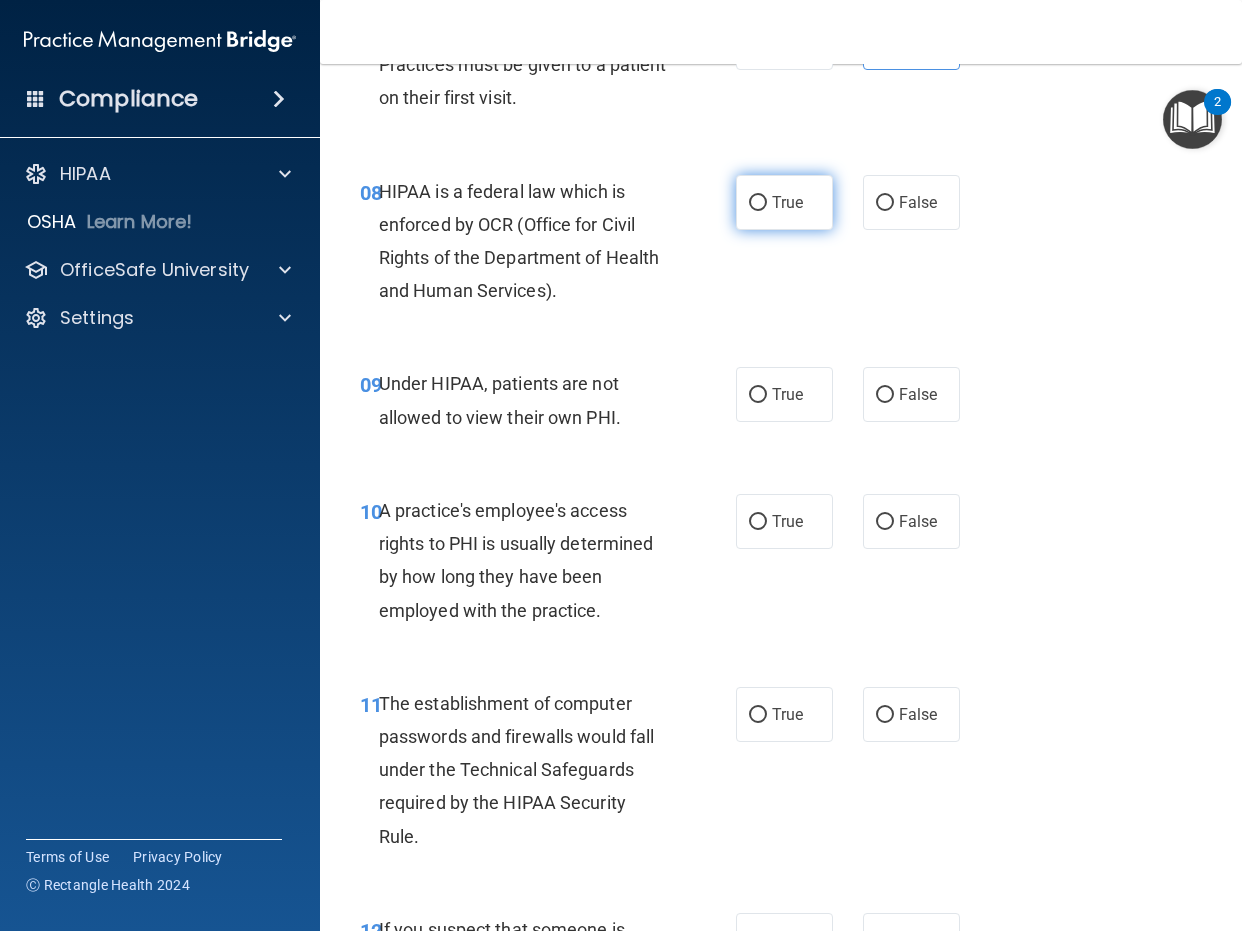 click on "True" at bounding box center (787, 202) 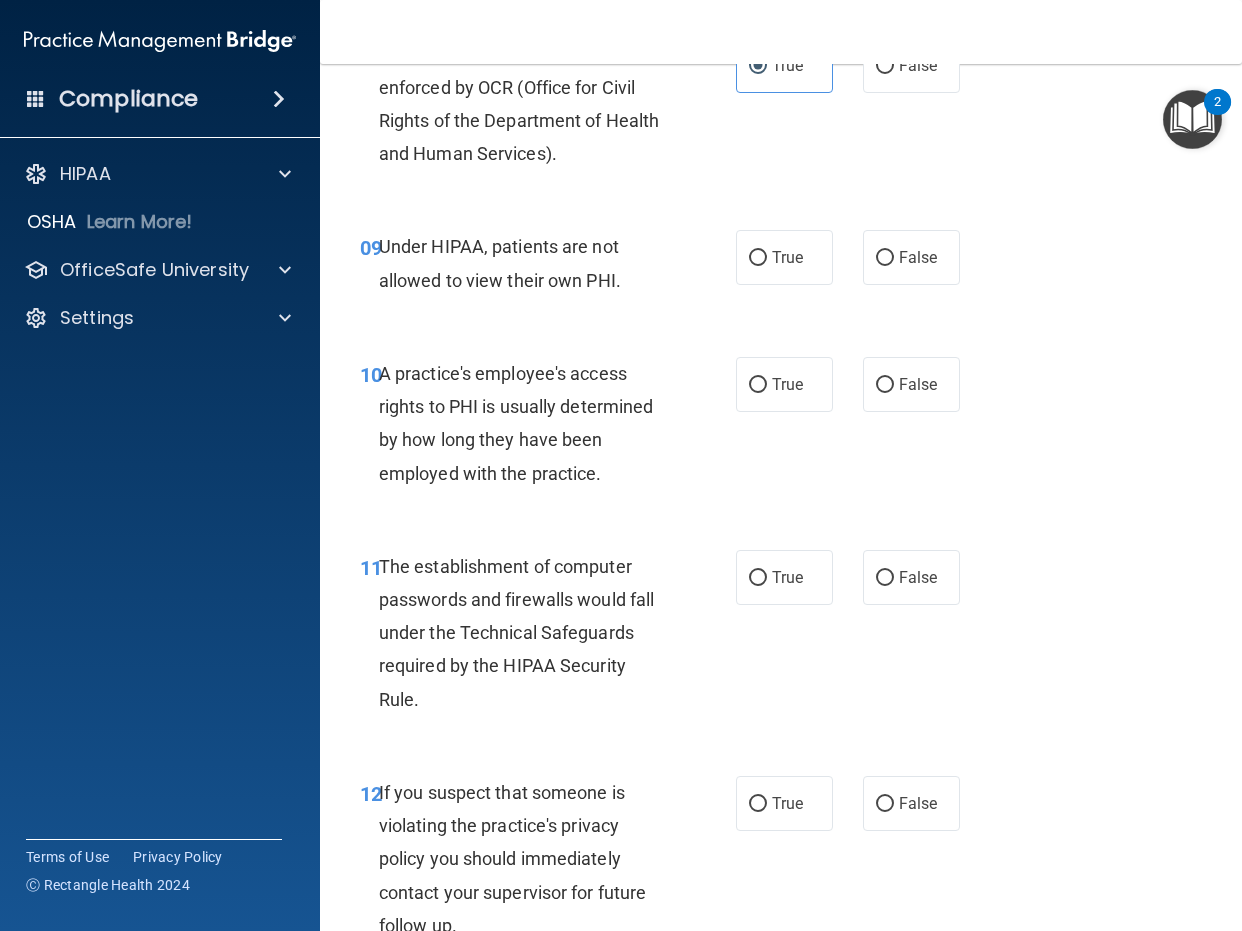 scroll, scrollTop: 1700, scrollLeft: 0, axis: vertical 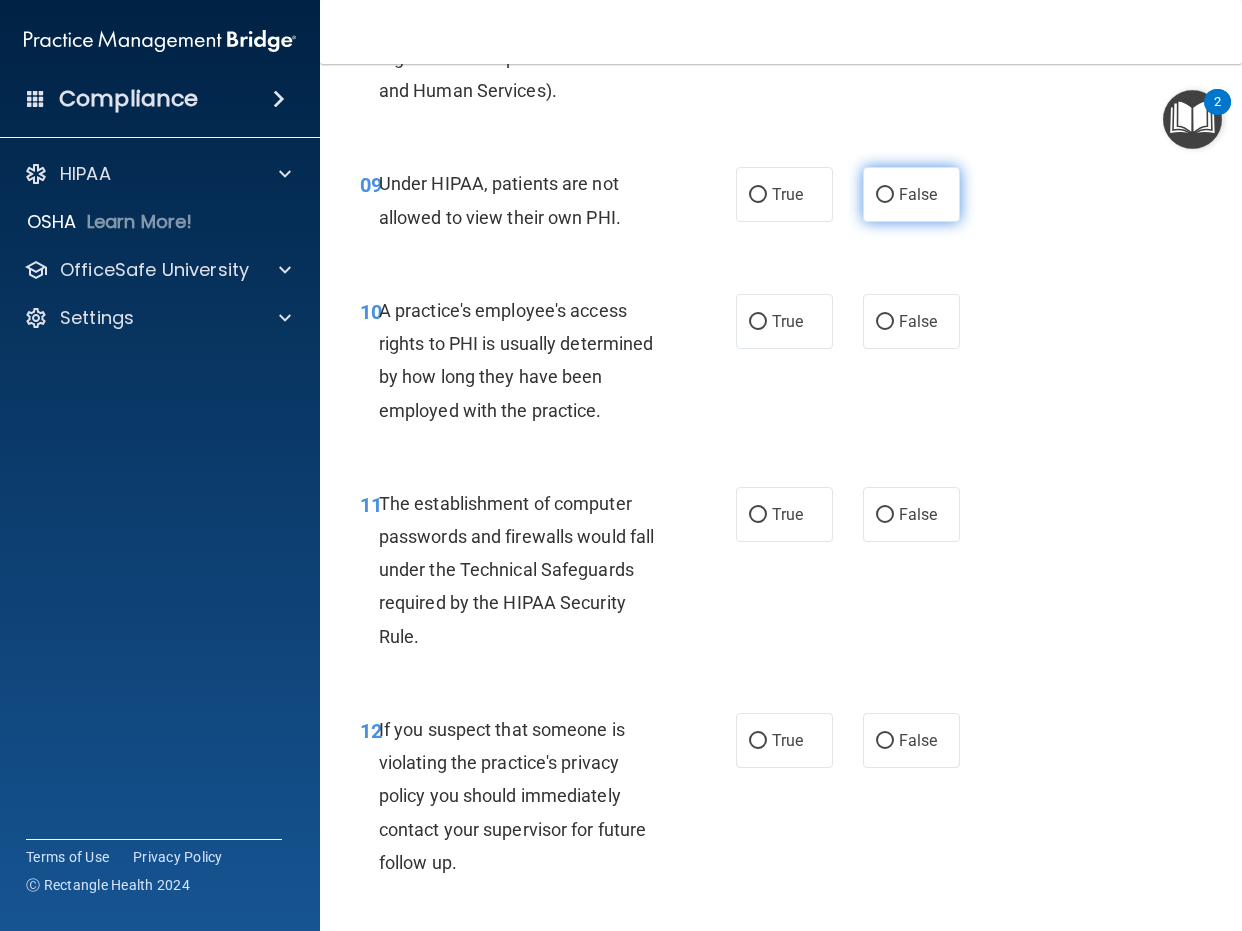 click on "False" at bounding box center (911, 194) 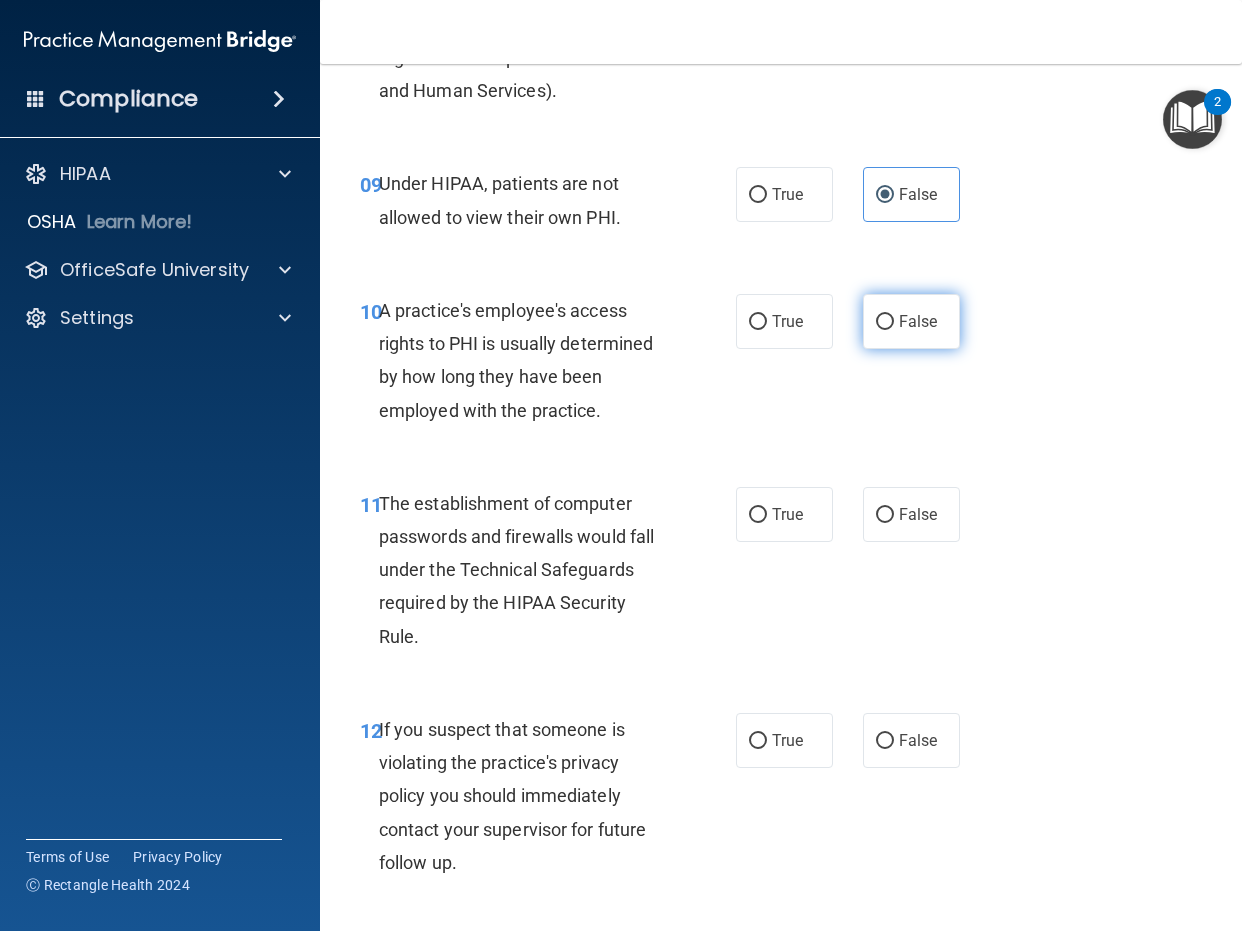 click on "False" at bounding box center (911, 321) 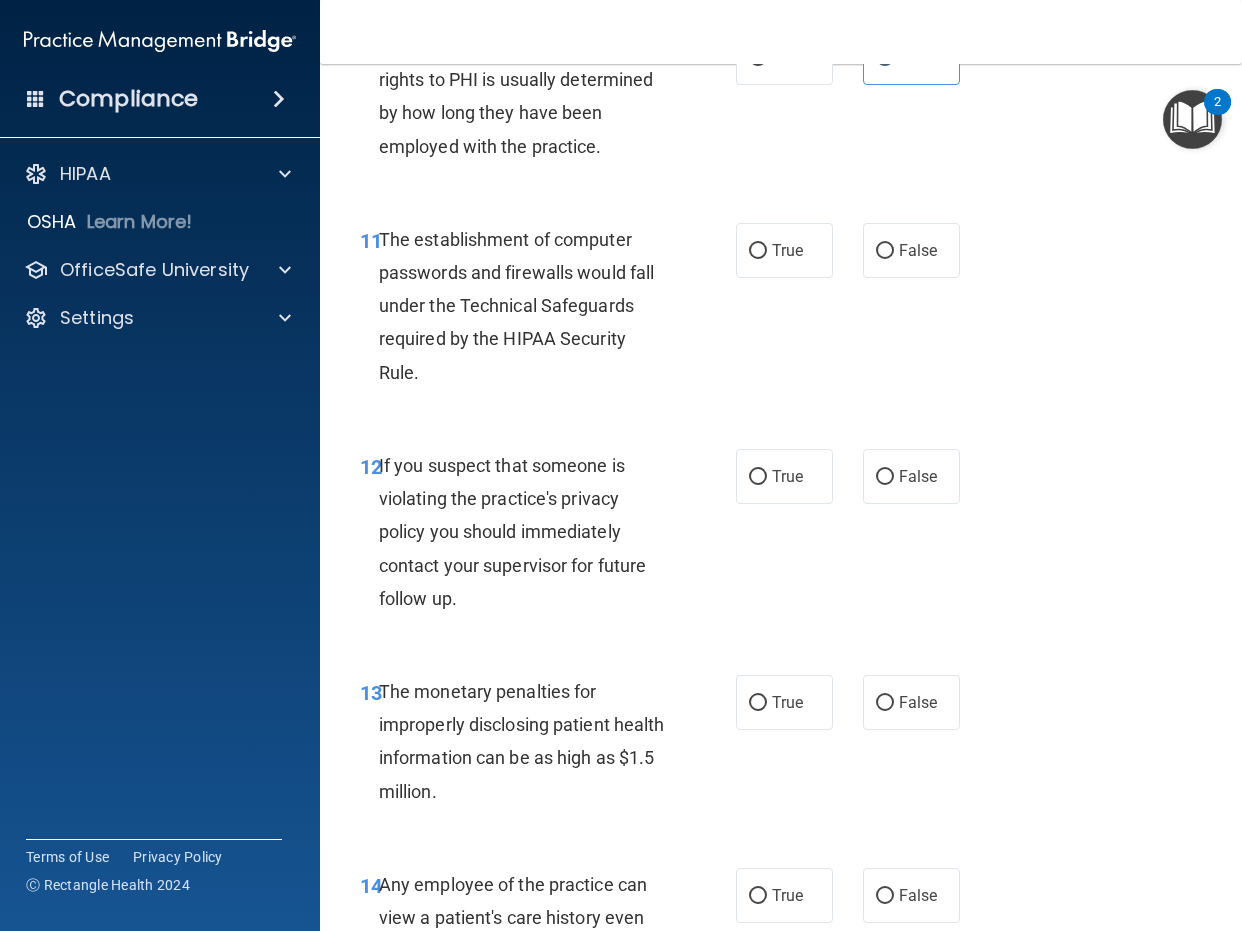 scroll, scrollTop: 2000, scrollLeft: 0, axis: vertical 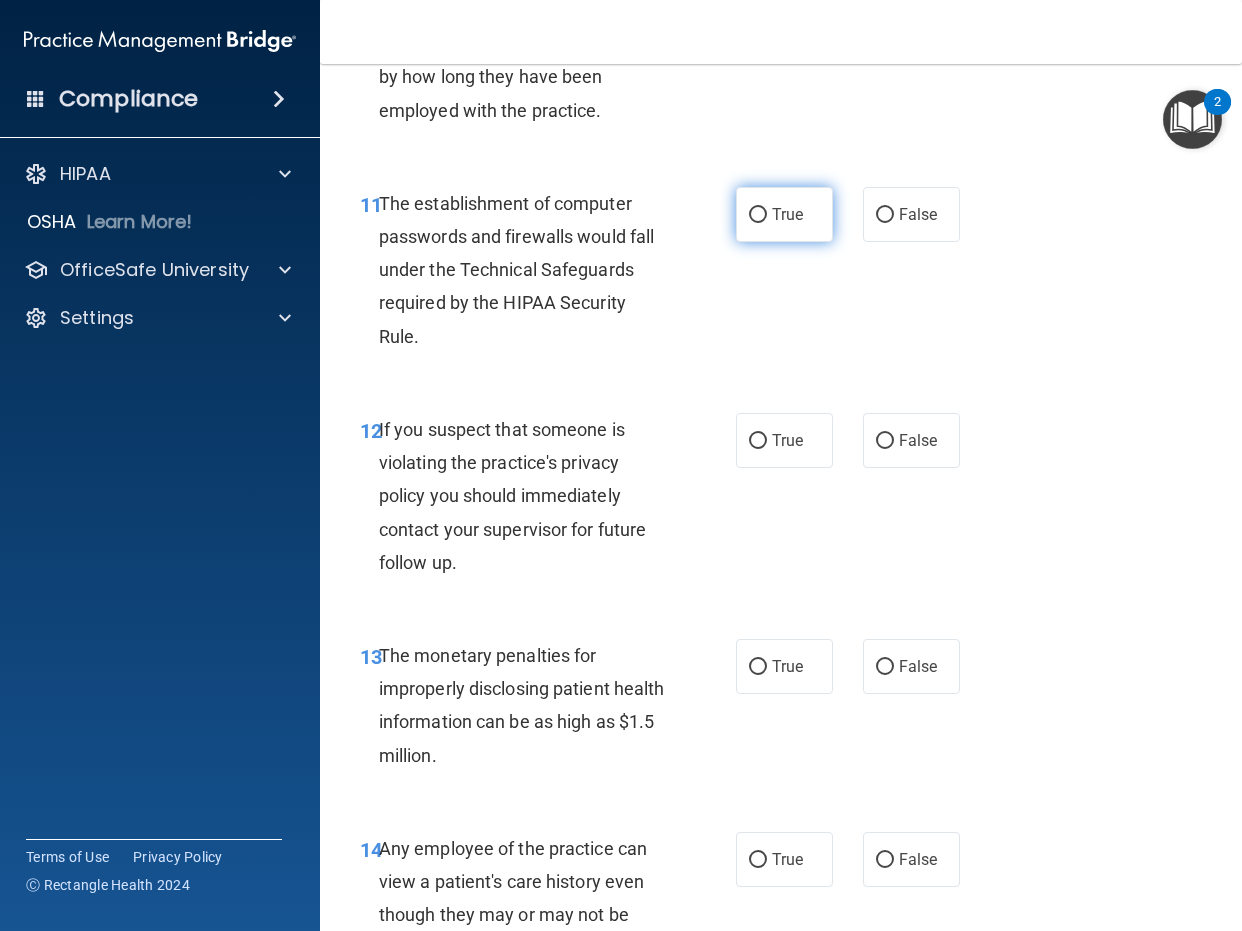click on "True" at bounding box center (784, 214) 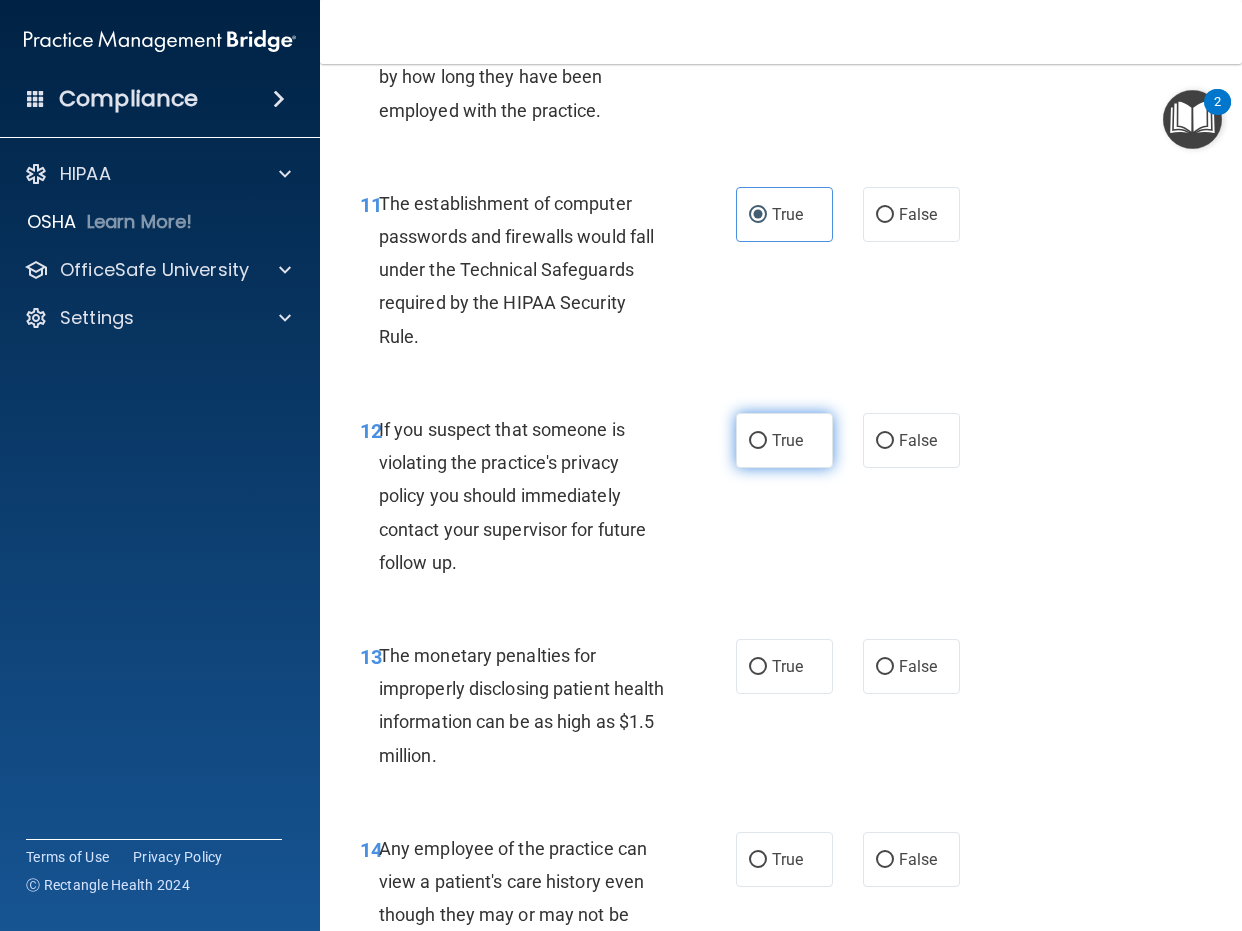 click on "True" at bounding box center (784, 440) 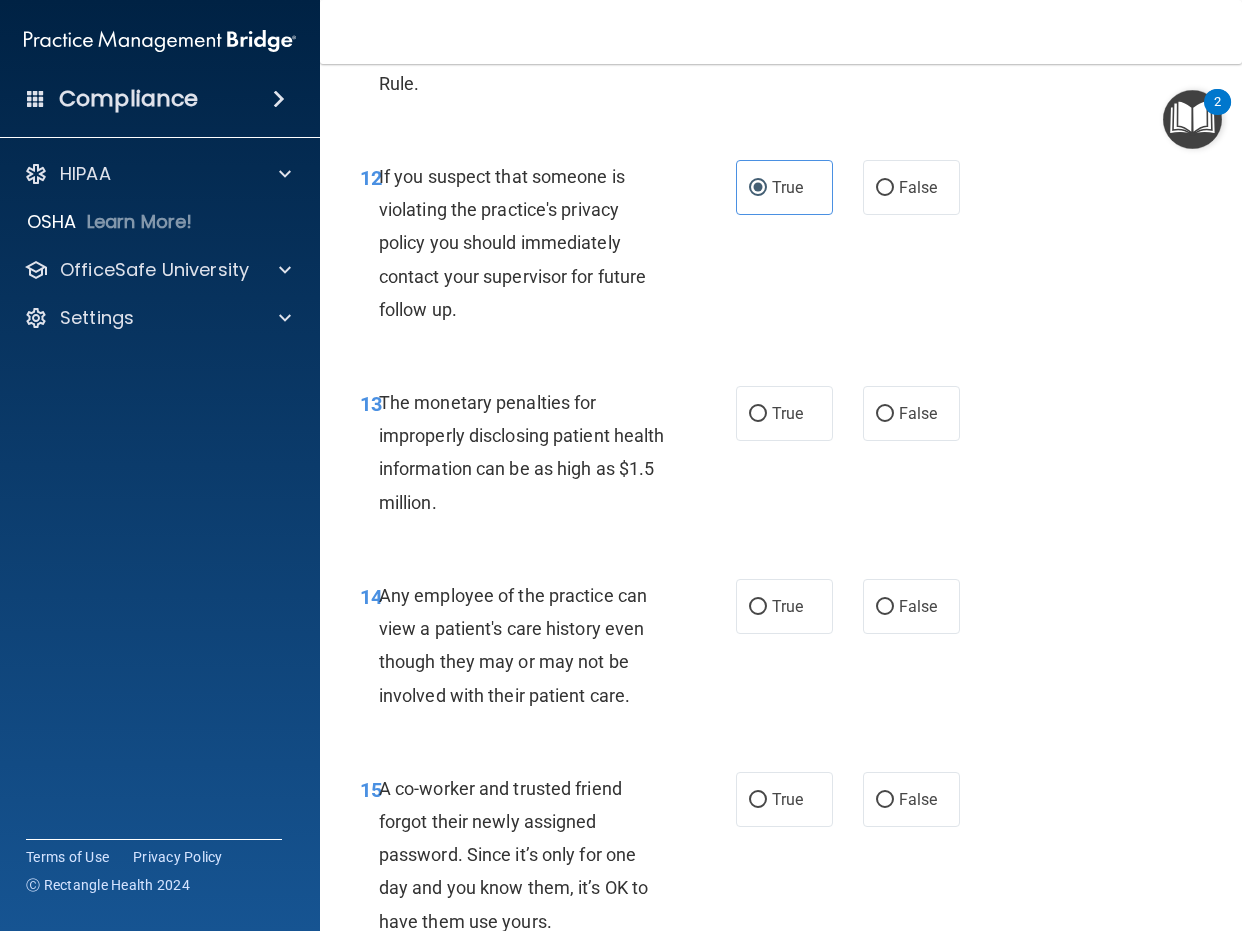 scroll, scrollTop: 2300, scrollLeft: 0, axis: vertical 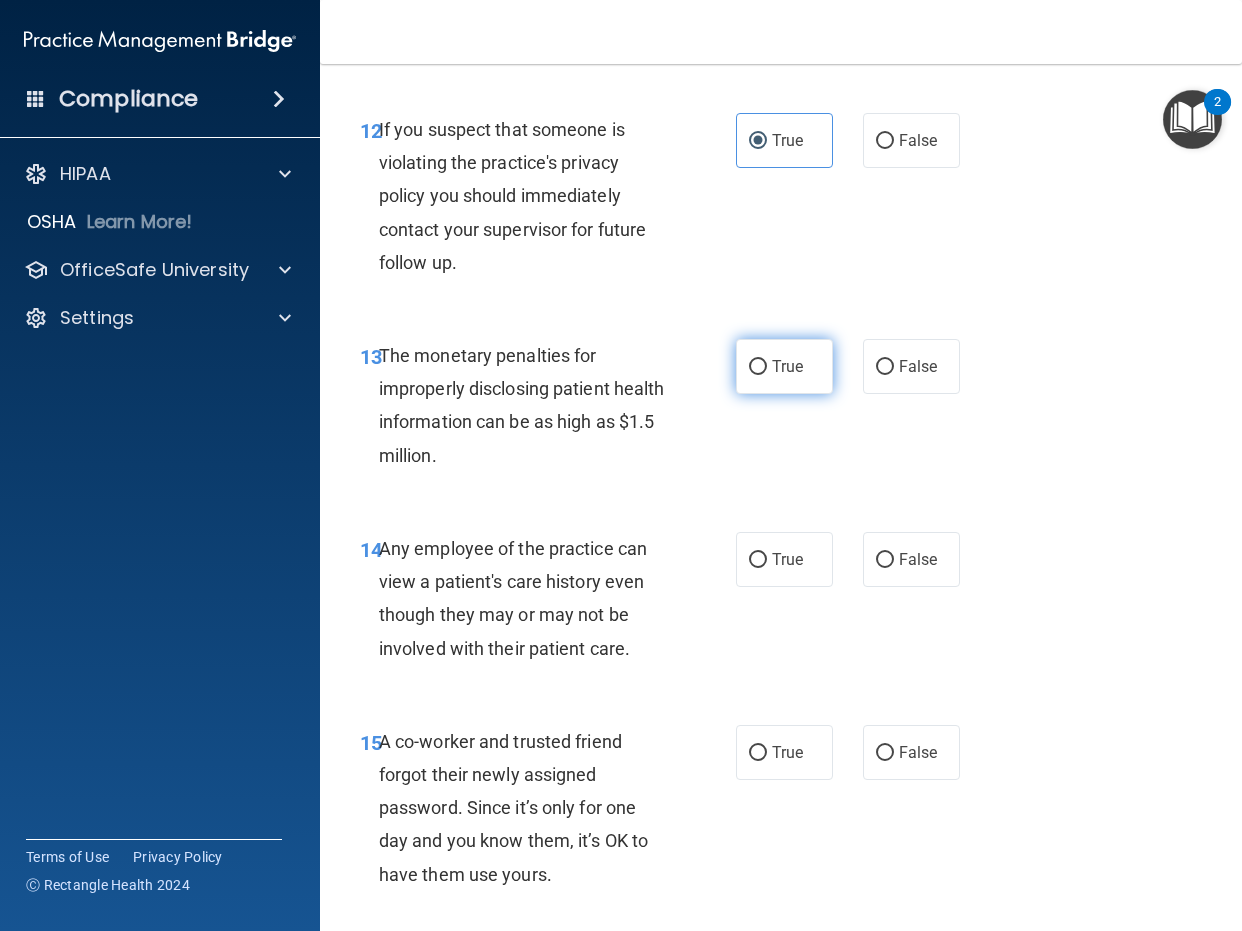 click on "True" at bounding box center (784, 366) 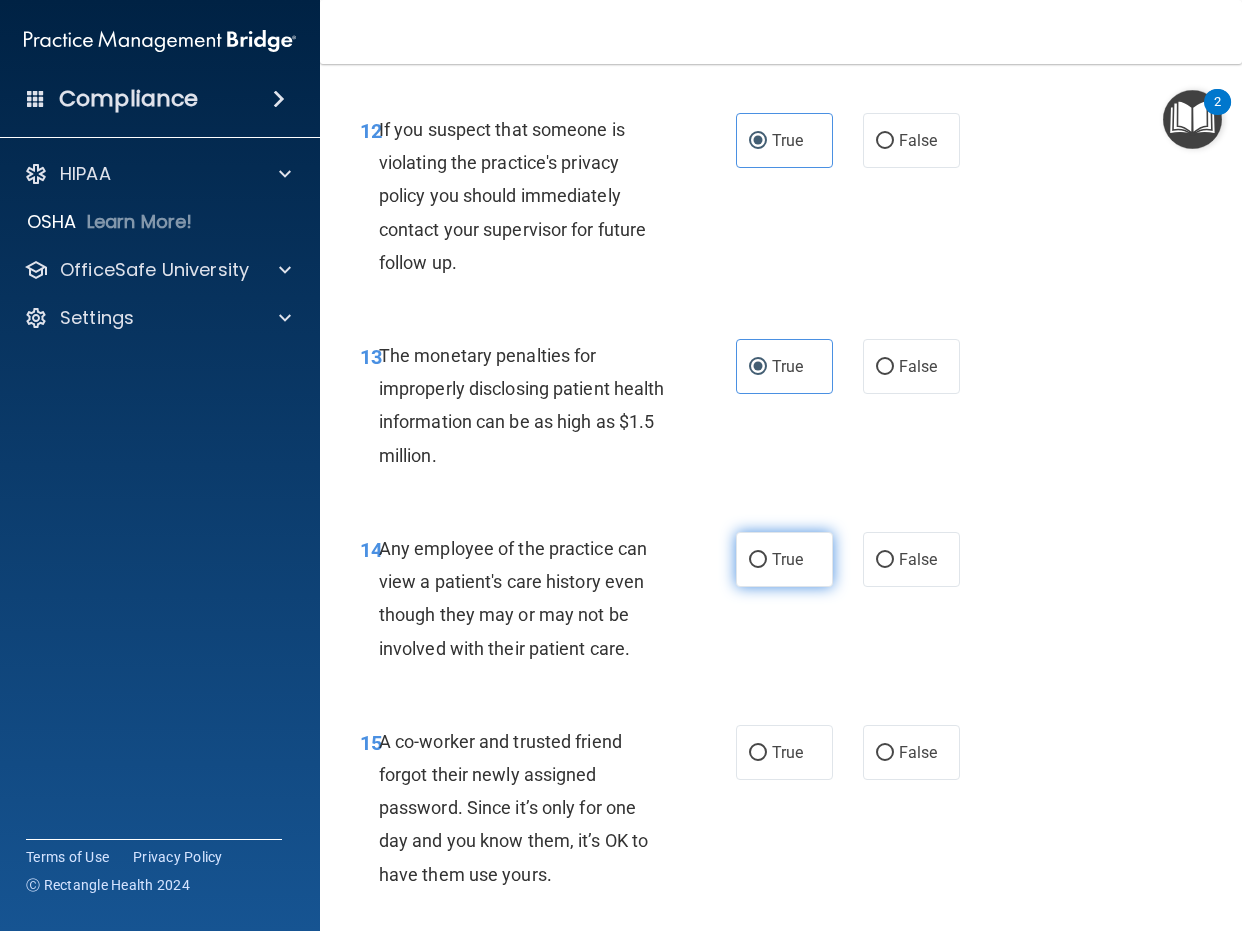 click on "True" at bounding box center [787, 559] 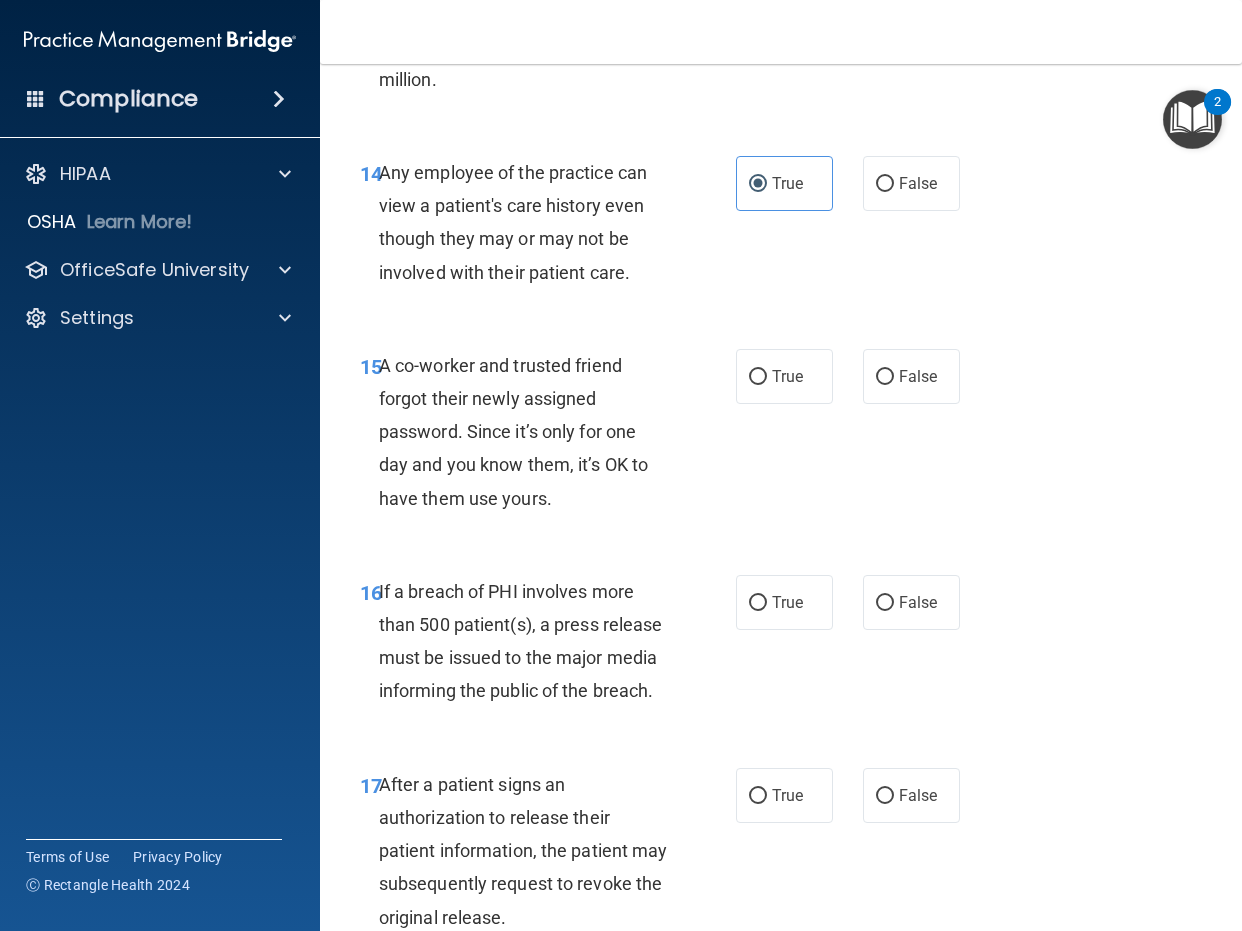 scroll, scrollTop: 2700, scrollLeft: 0, axis: vertical 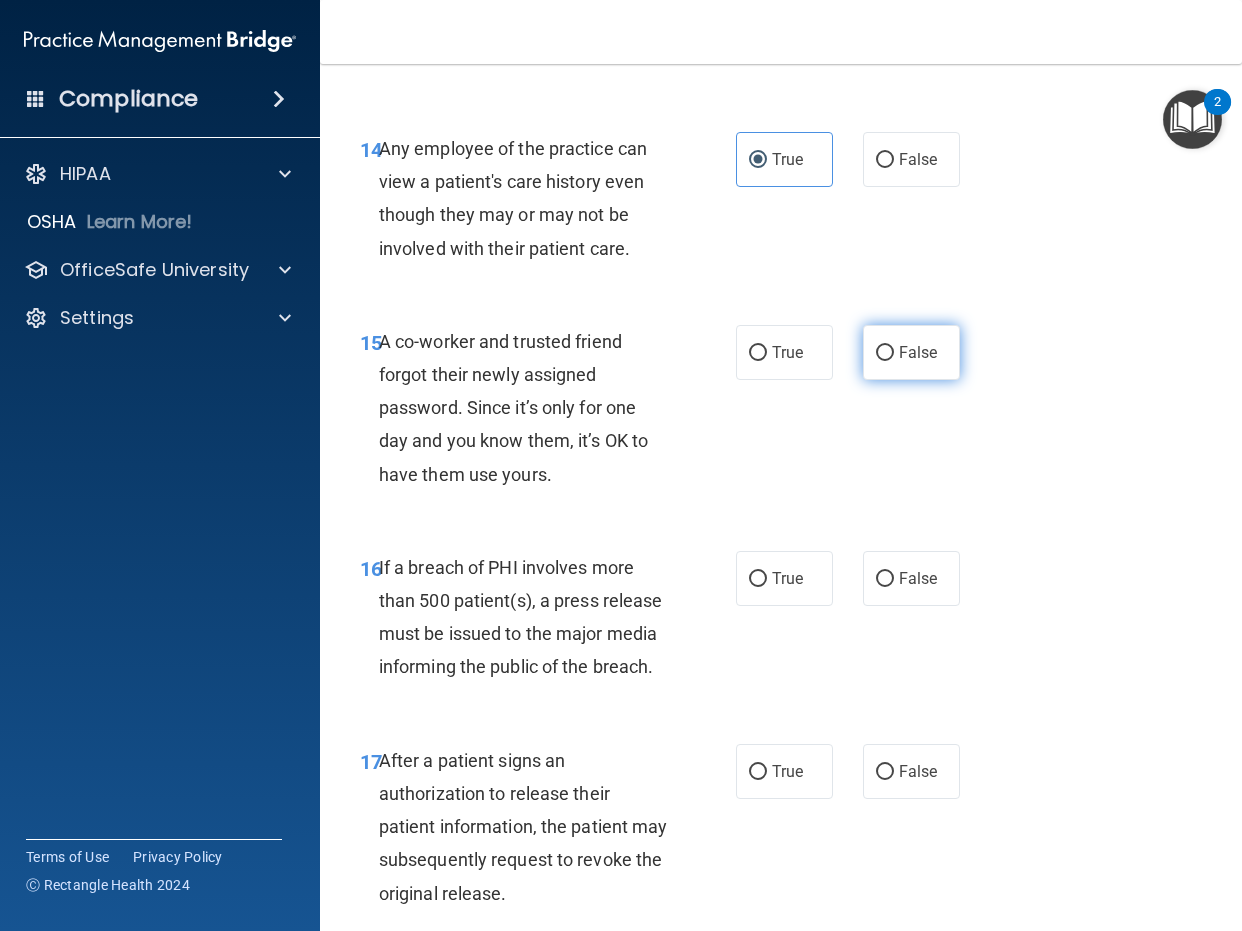 click on "False" at bounding box center (911, 352) 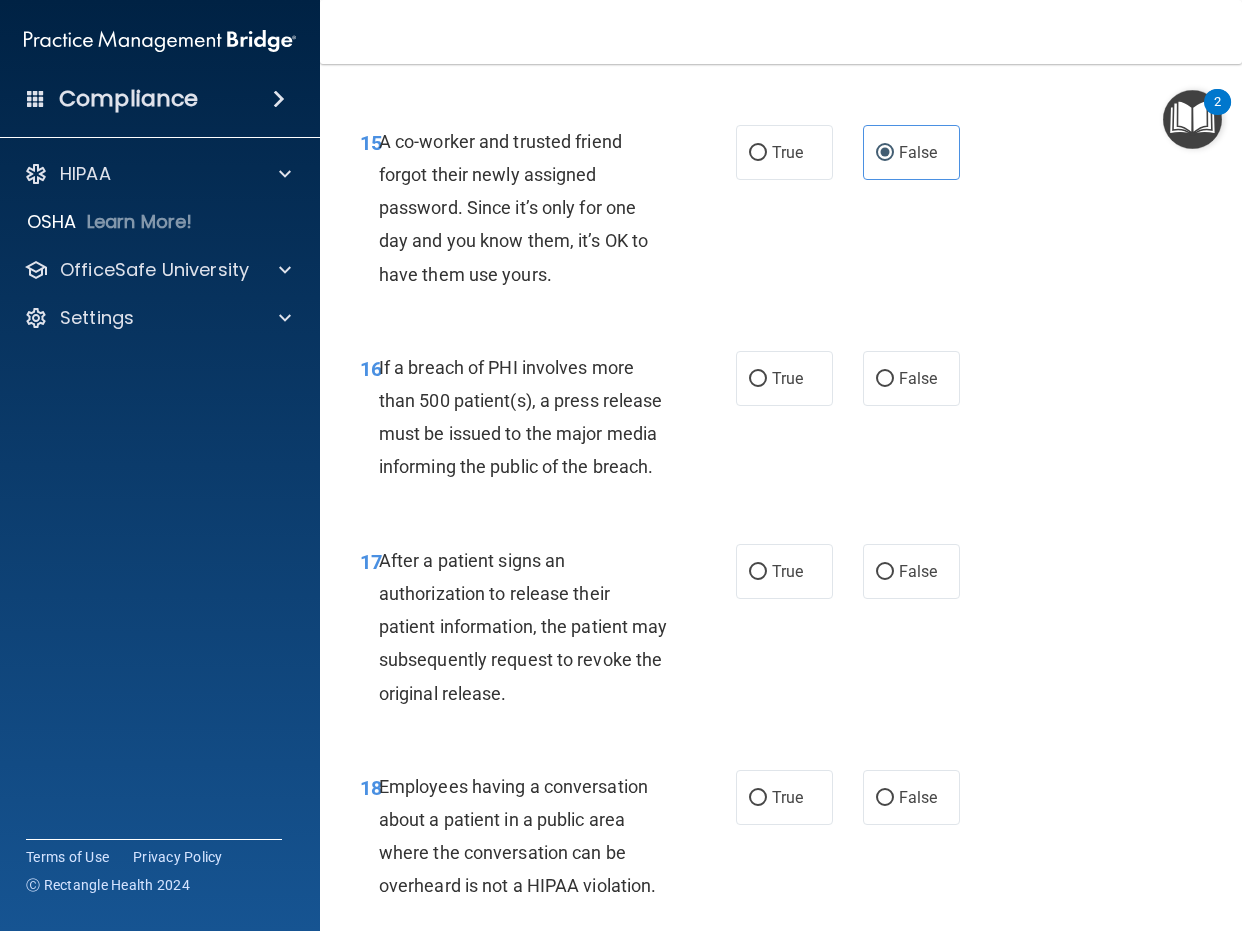 scroll, scrollTop: 3000, scrollLeft: 0, axis: vertical 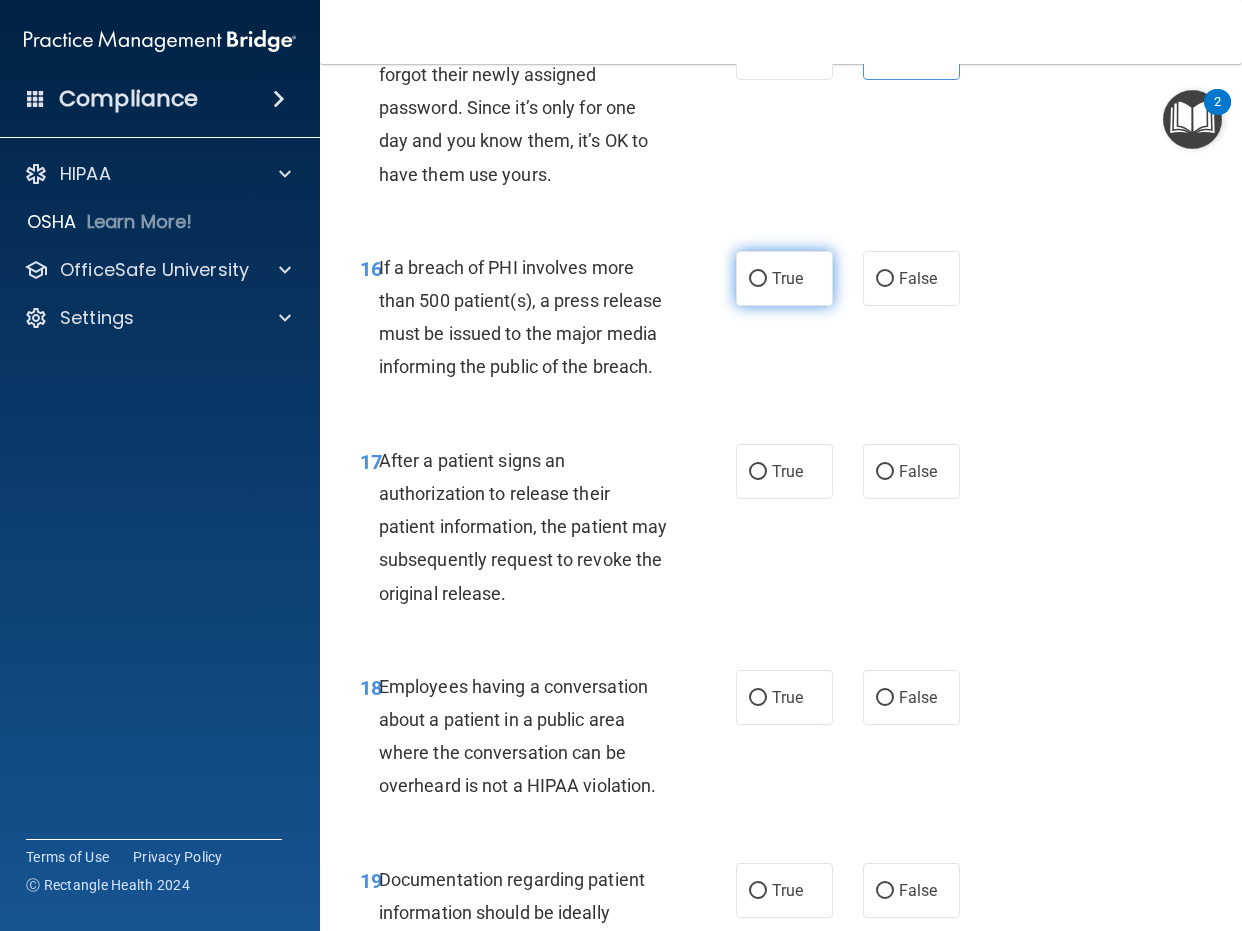 click on "True" at bounding box center [784, 278] 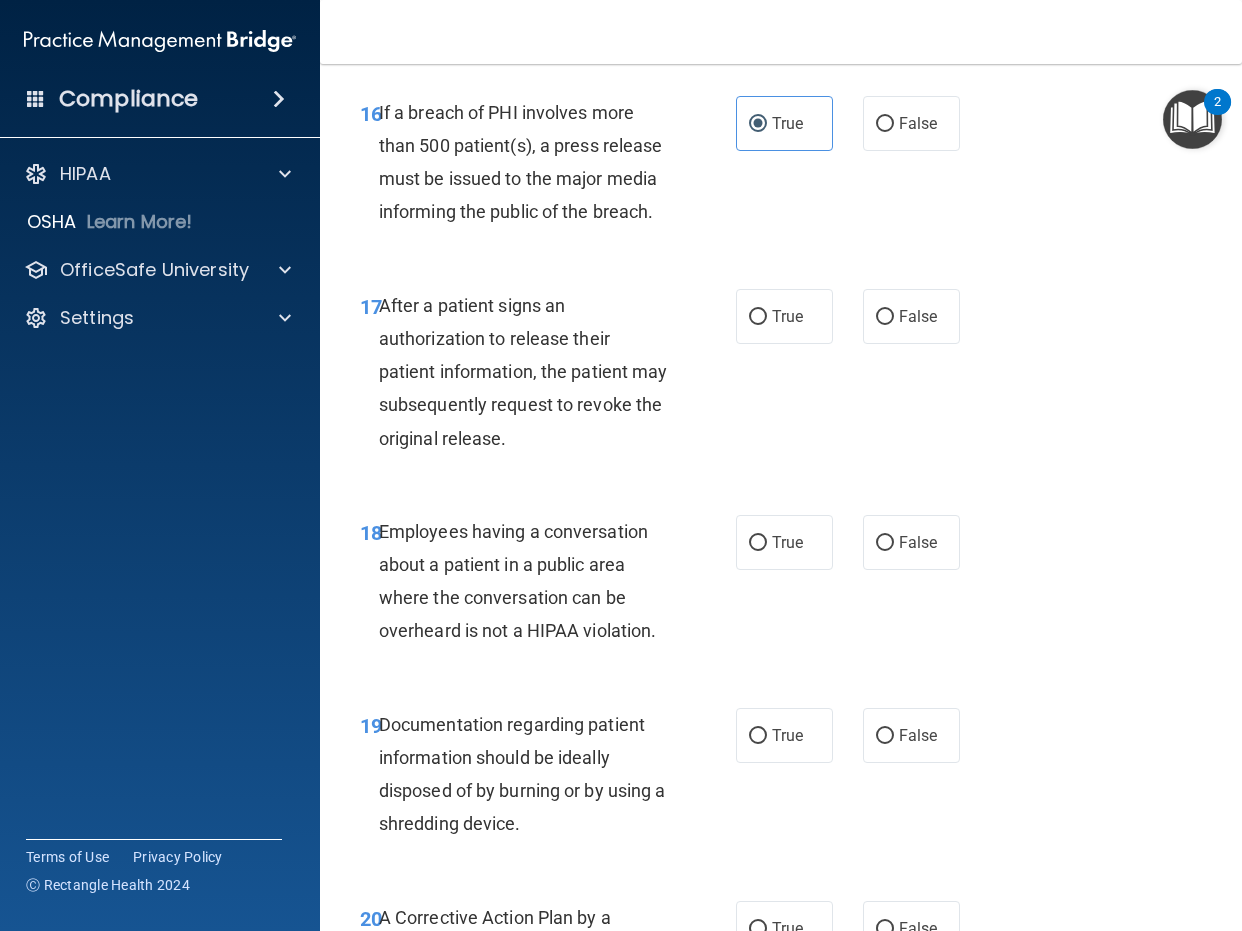 scroll, scrollTop: 3300, scrollLeft: 0, axis: vertical 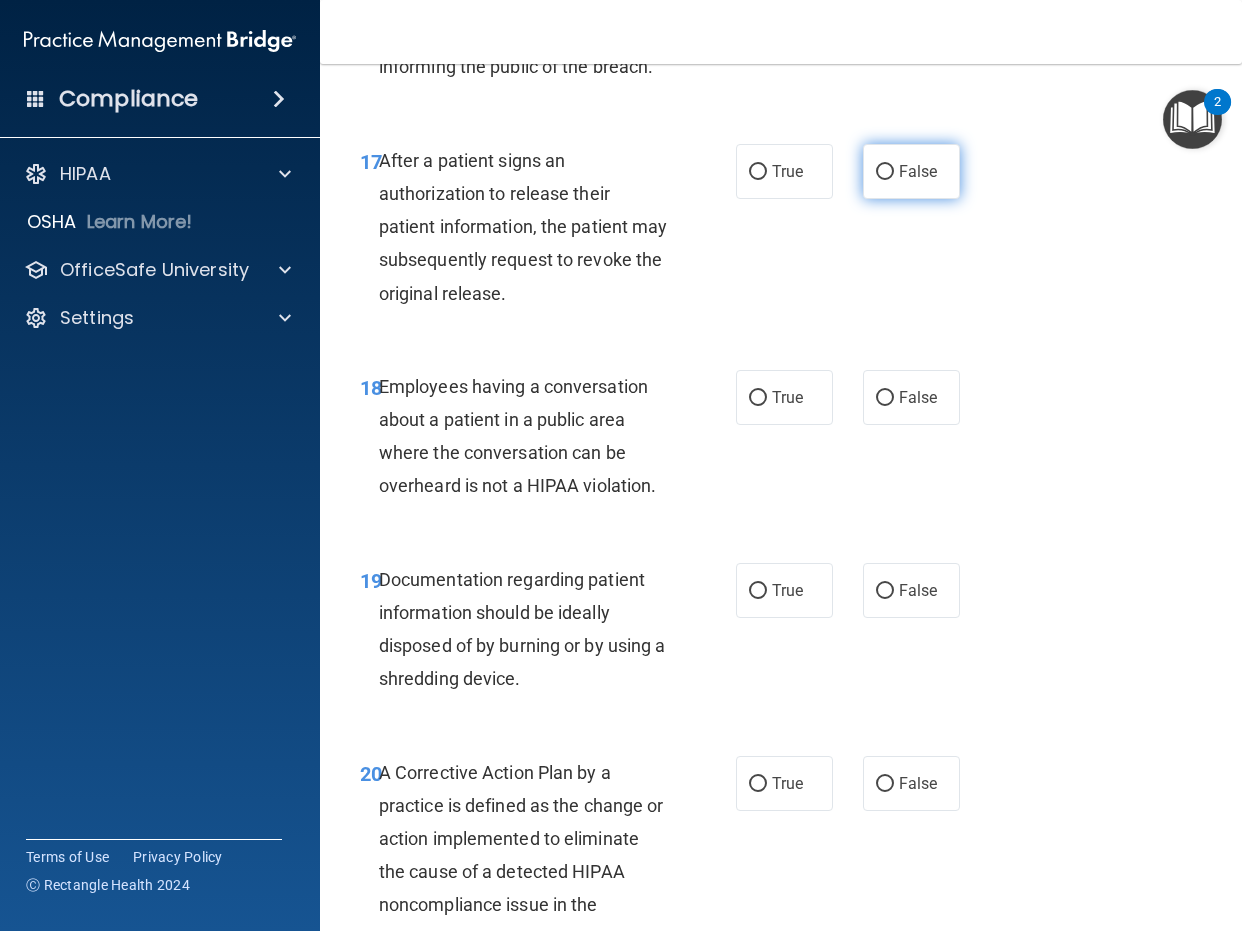 click on "False" at bounding box center (918, 171) 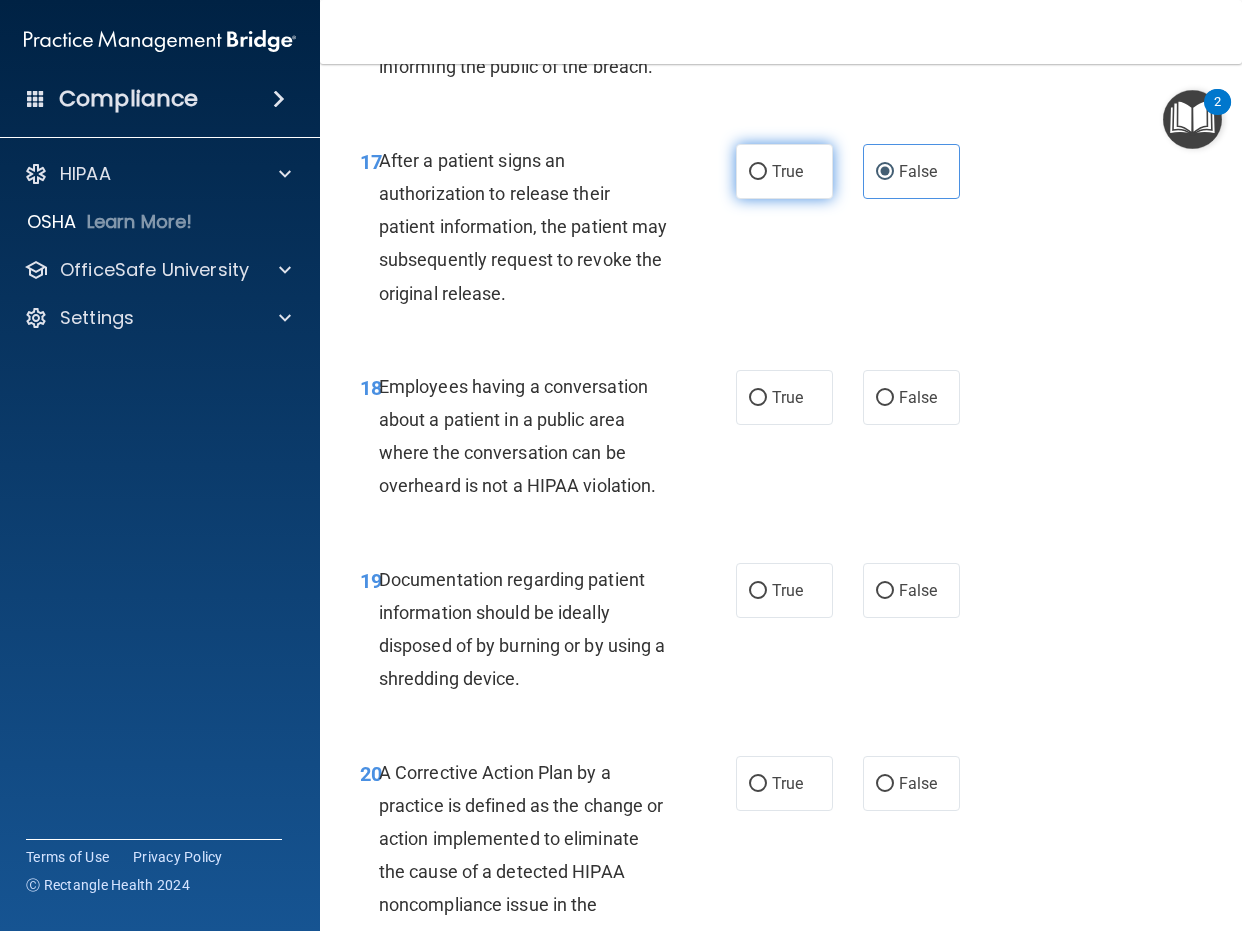 click on "True" at bounding box center [787, 171] 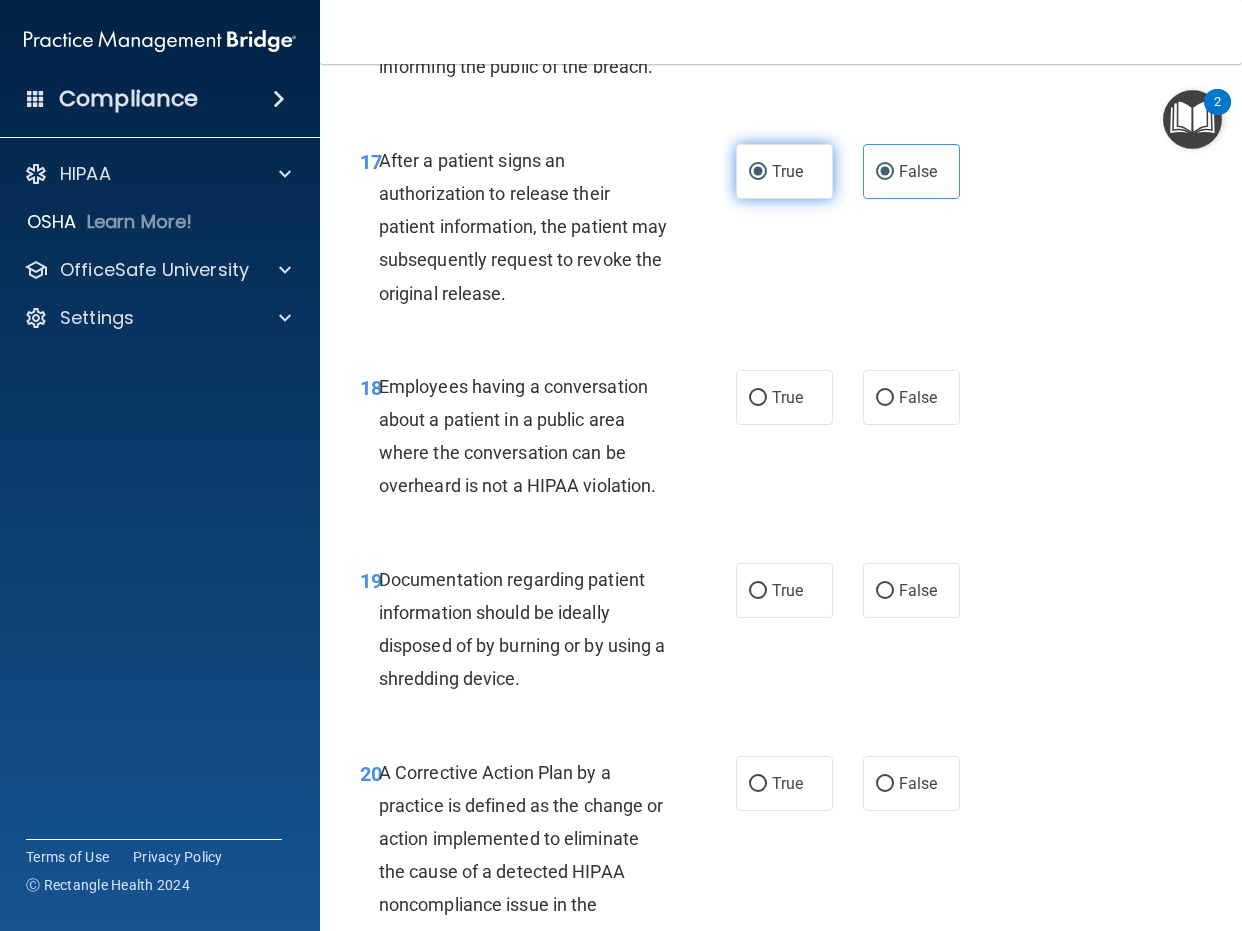 radio on "false" 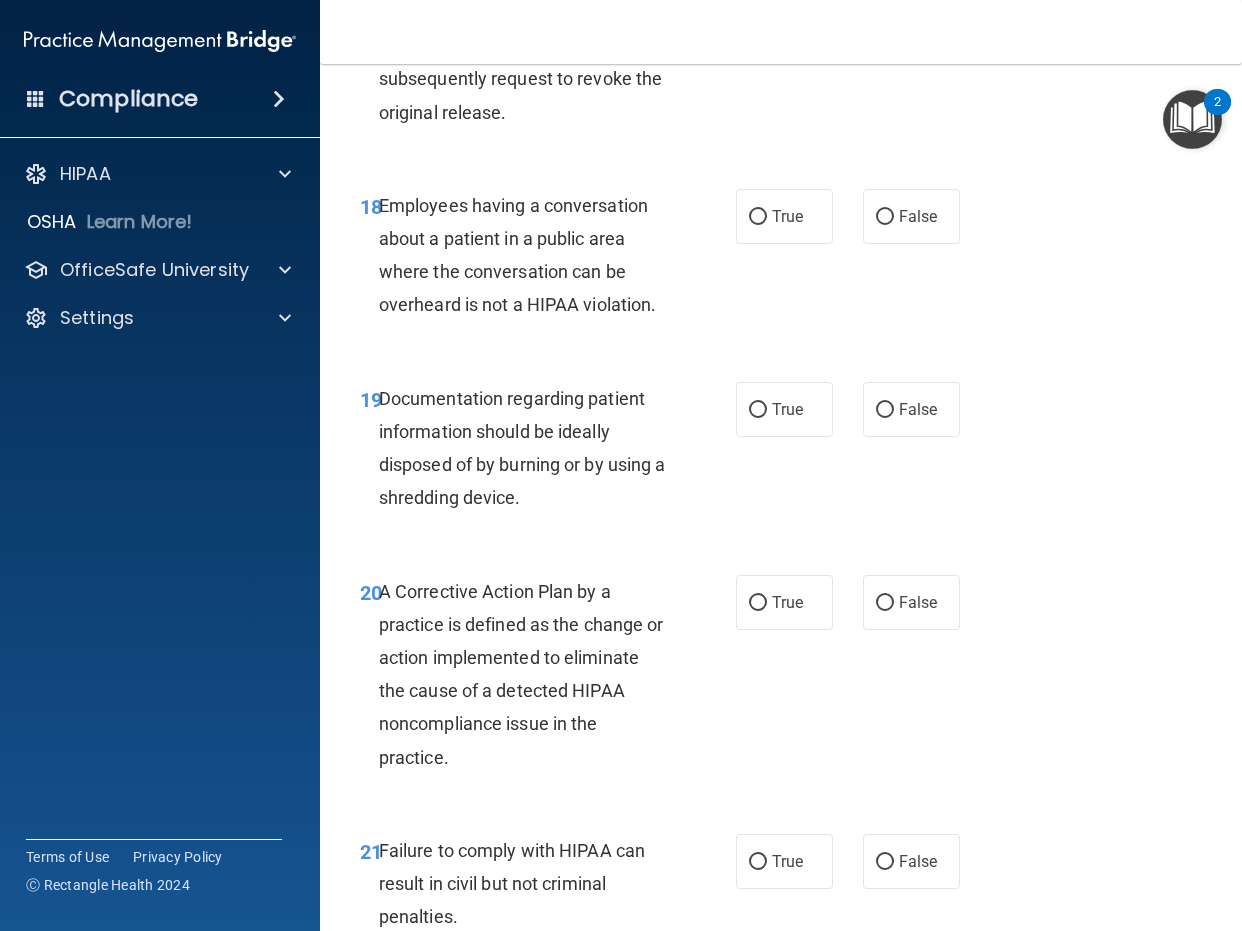 scroll, scrollTop: 3500, scrollLeft: 0, axis: vertical 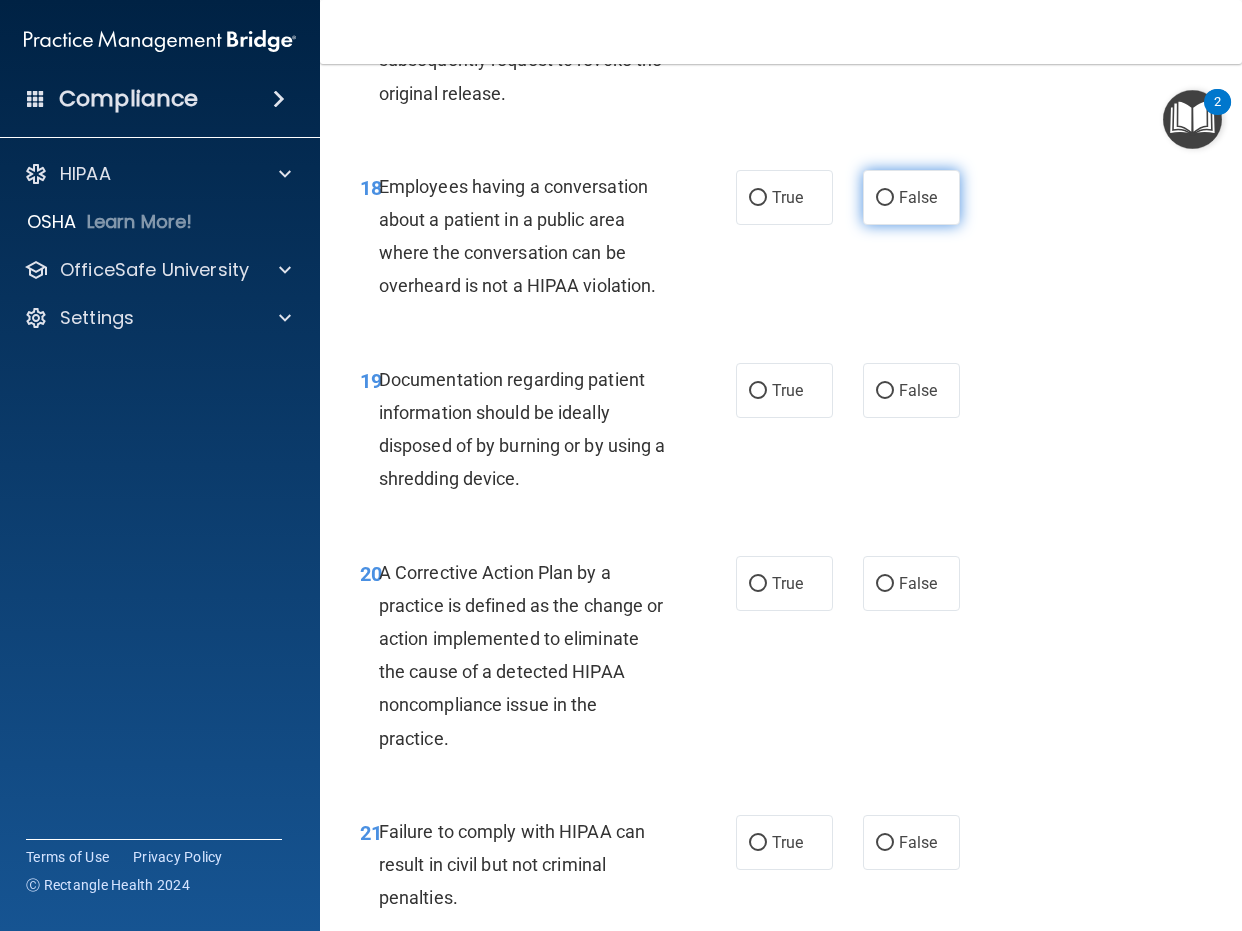 click on "False" at bounding box center (918, 197) 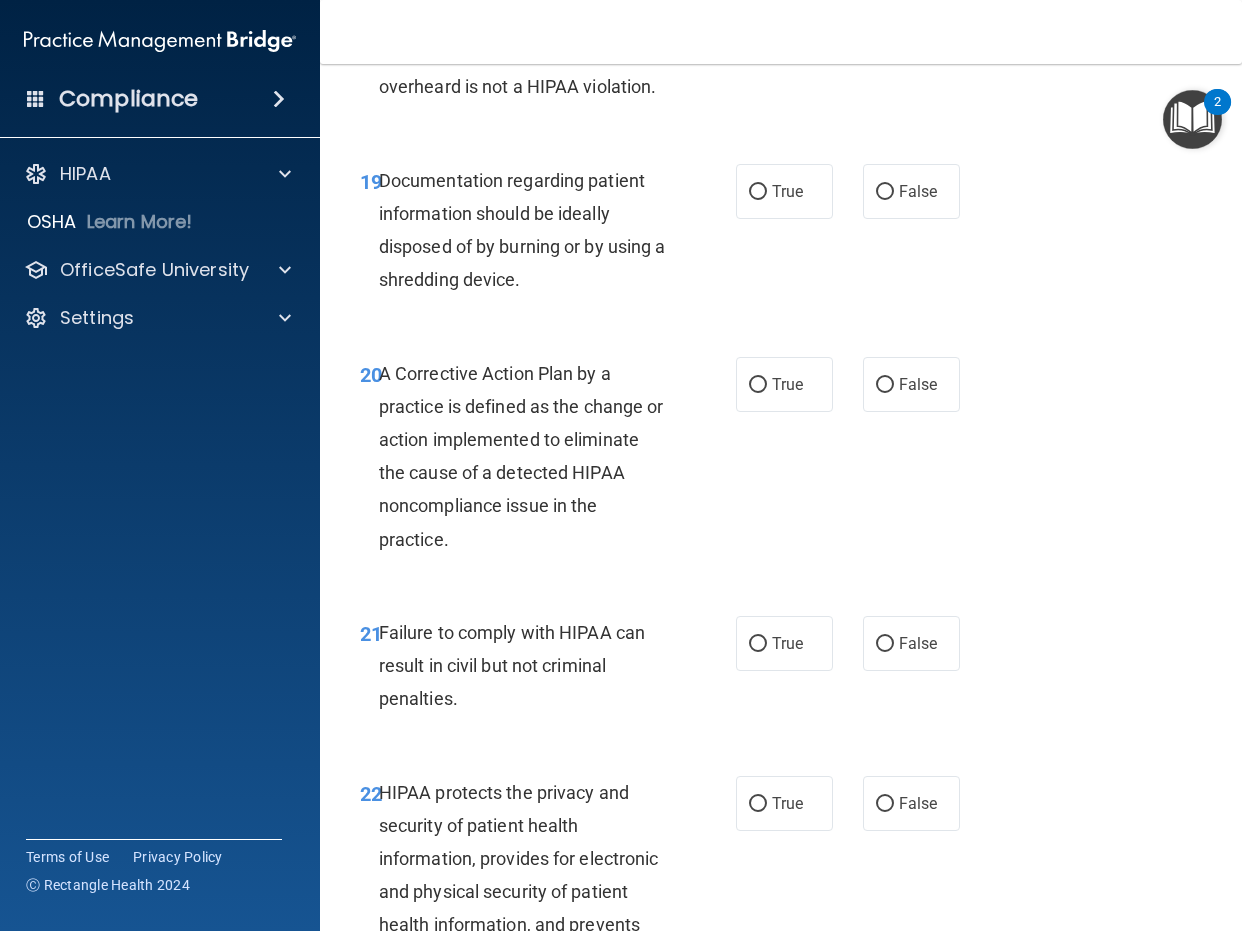scroll, scrollTop: 3700, scrollLeft: 0, axis: vertical 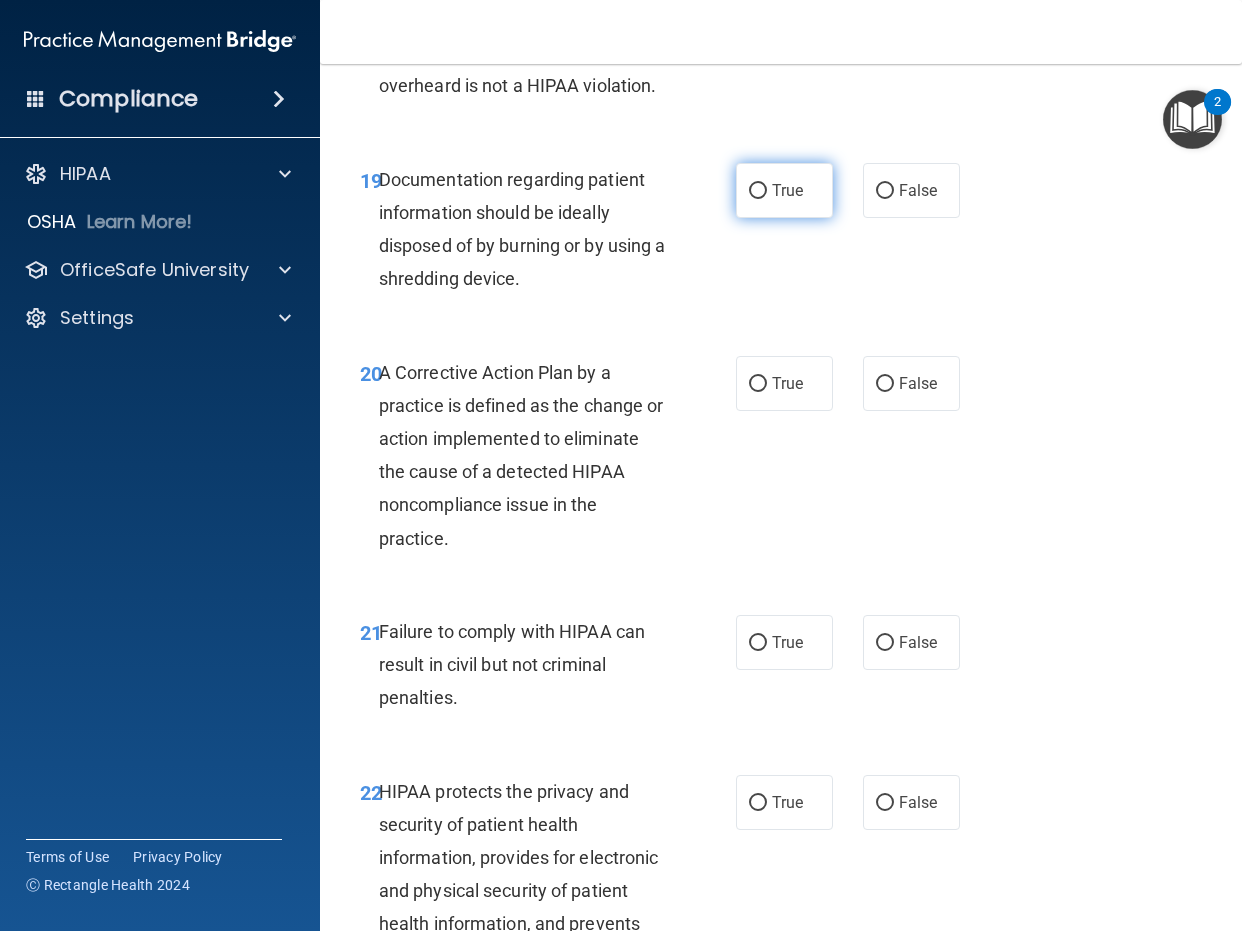 click on "True" at bounding box center [784, 190] 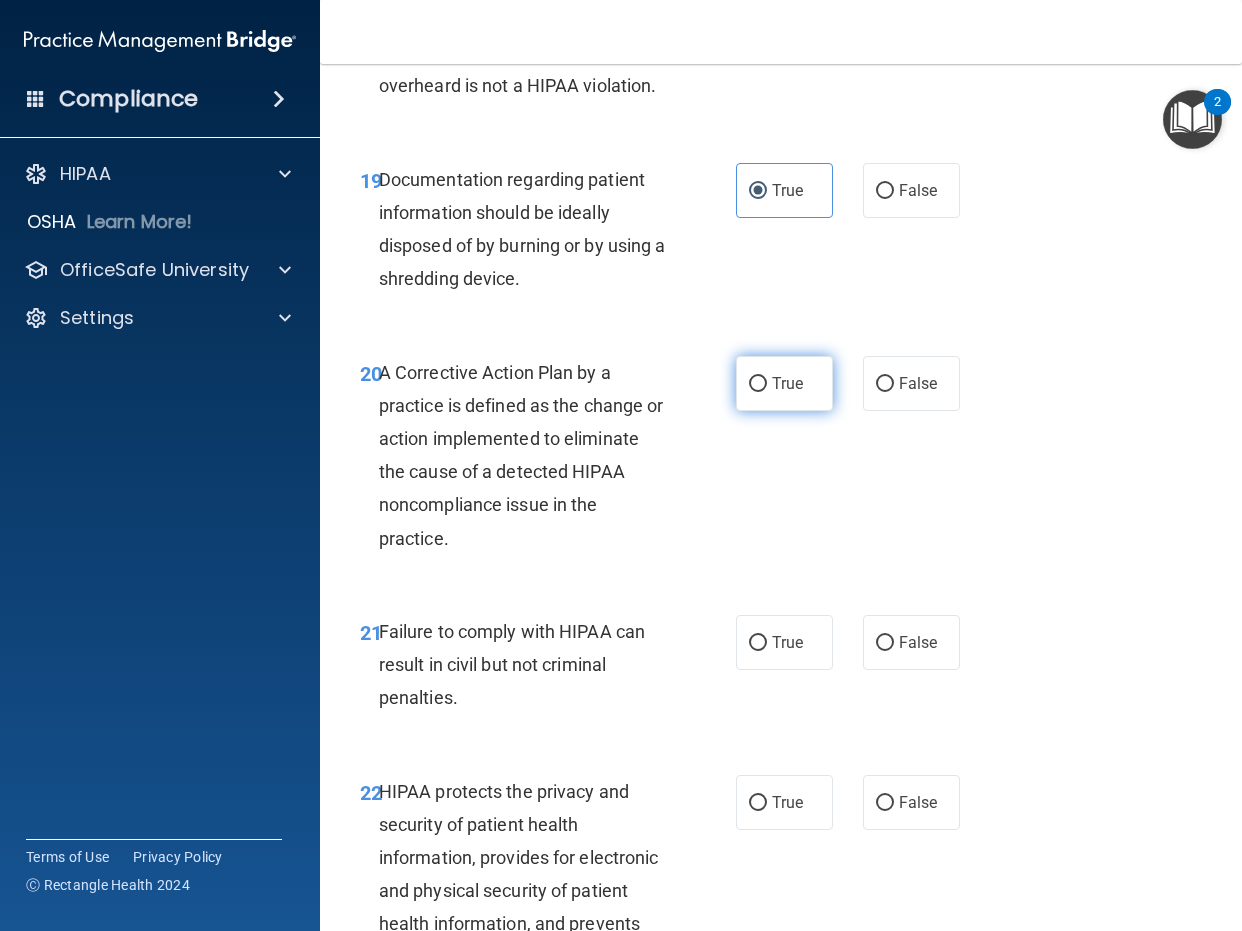click on "True" at bounding box center [787, 383] 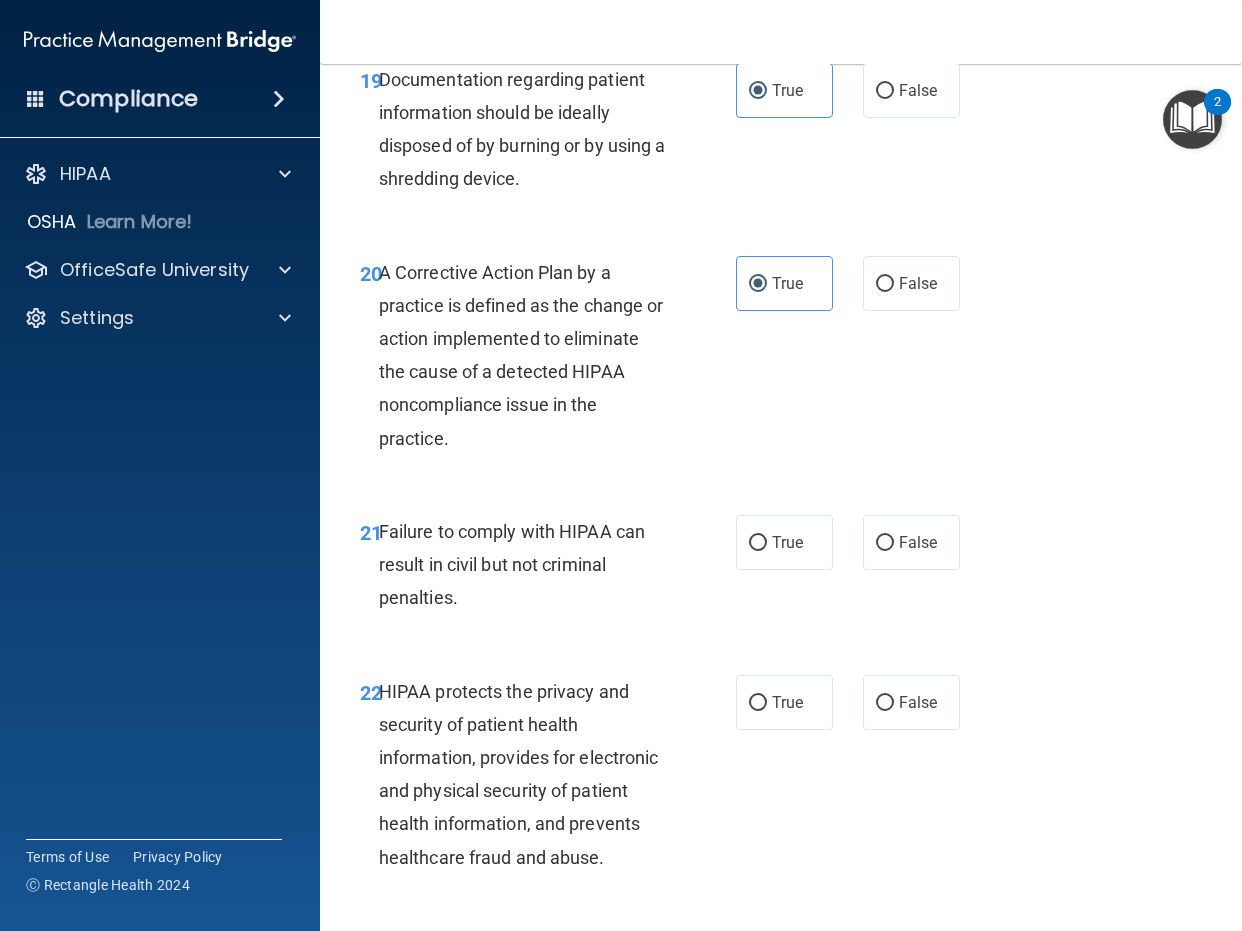 scroll, scrollTop: 3900, scrollLeft: 0, axis: vertical 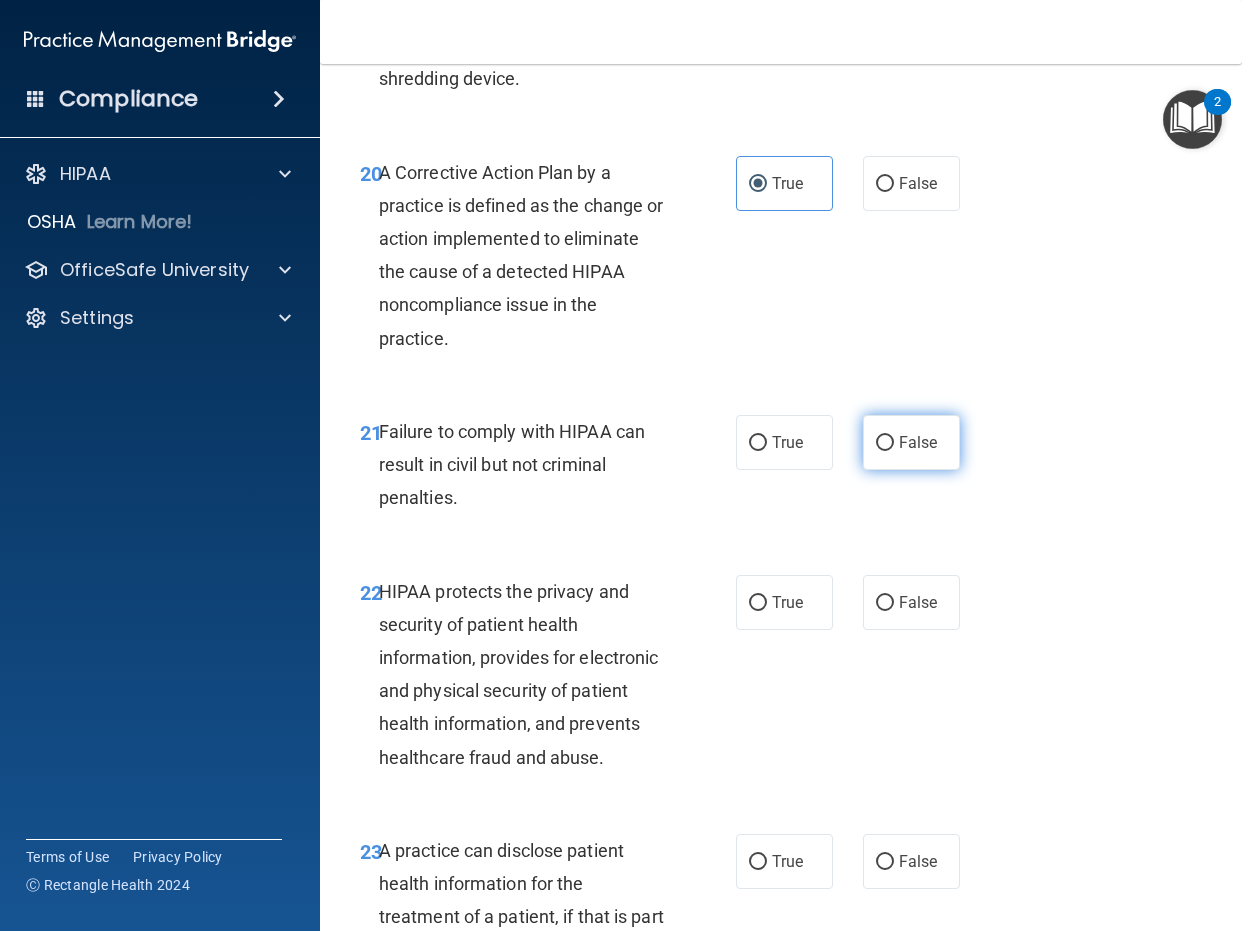 click on "False" at bounding box center [918, 442] 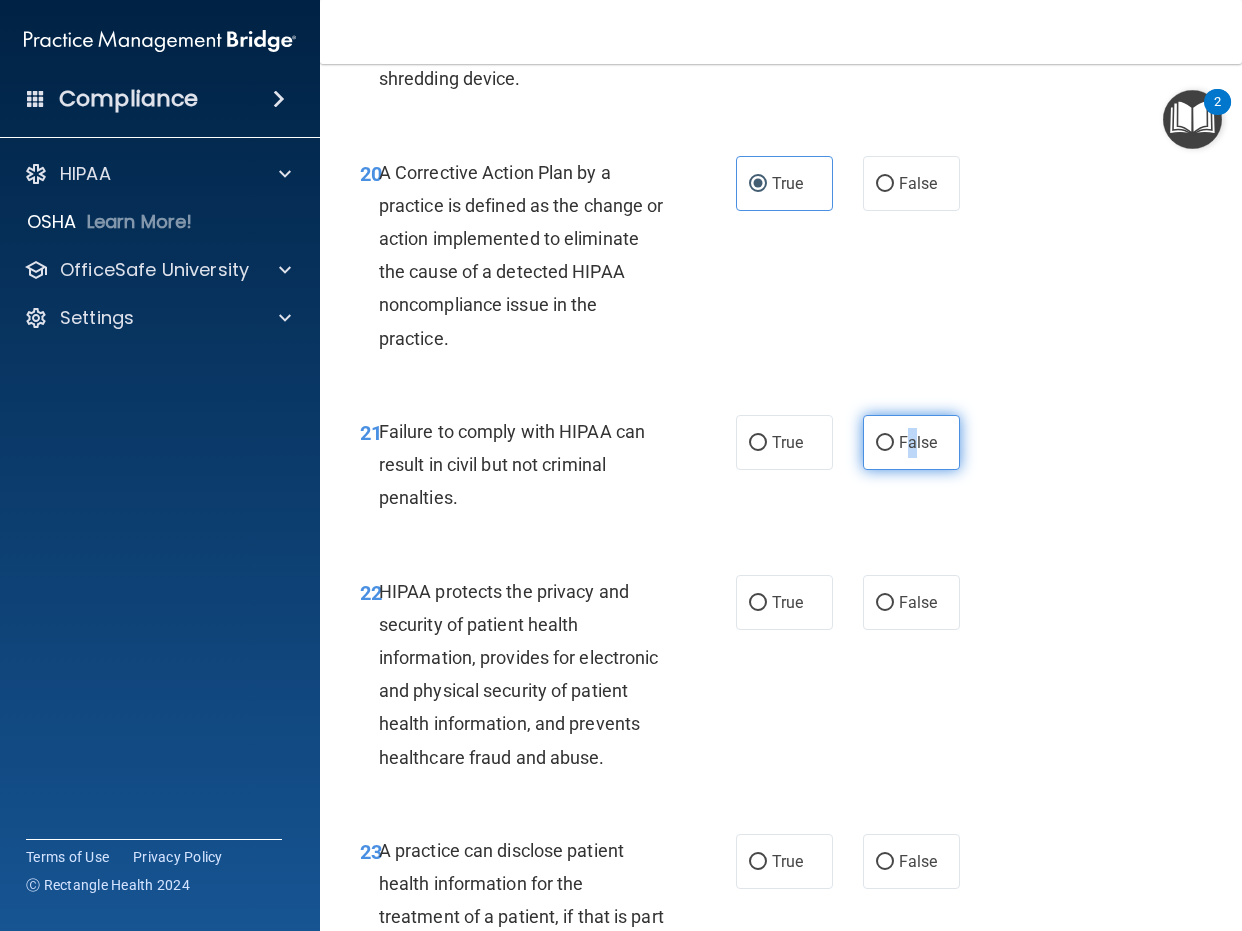 click on "False" at bounding box center [885, 443] 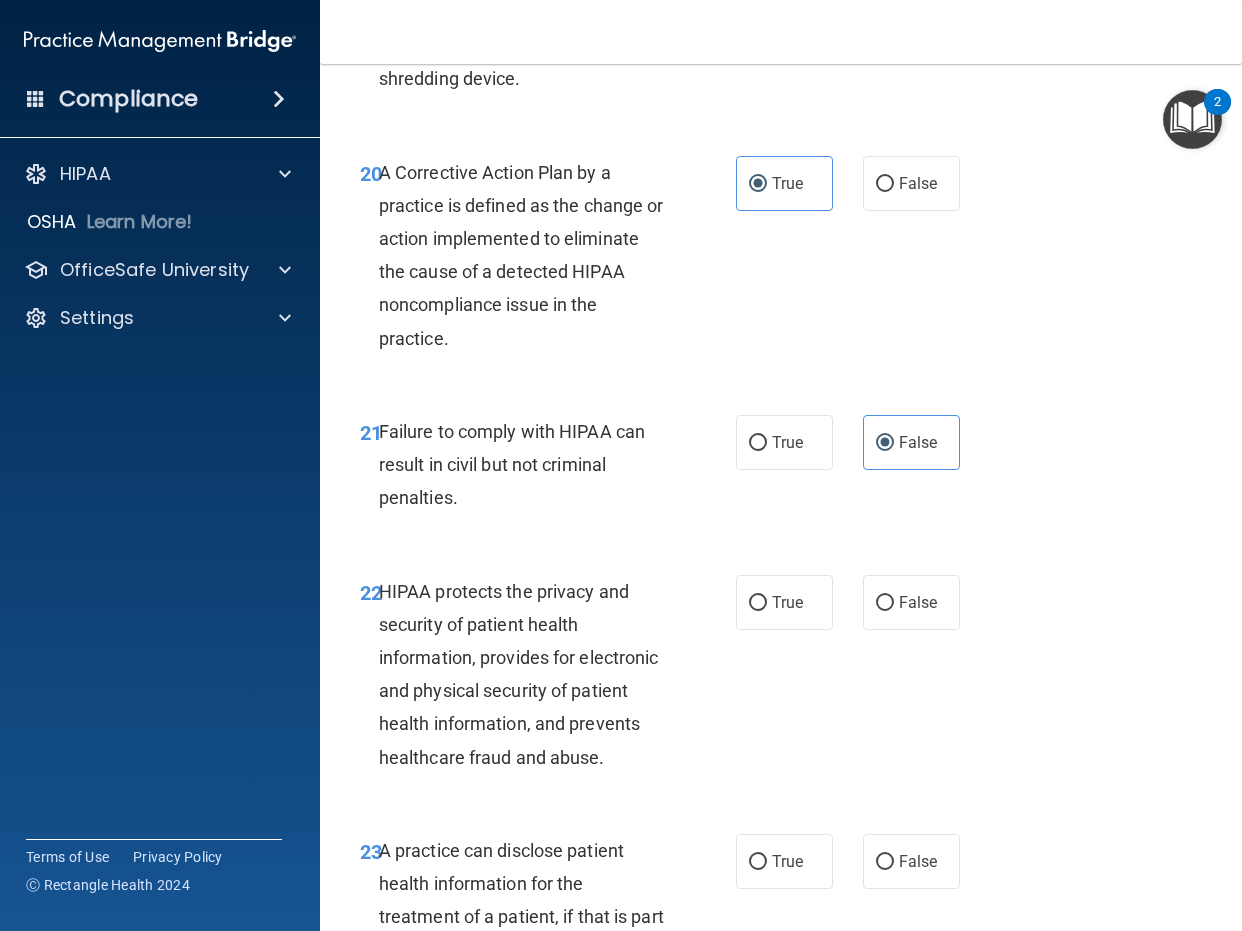 click on "21       Failure to comply with HIPAA can result in civil but not criminal penalties.                 True           False" at bounding box center (781, 470) 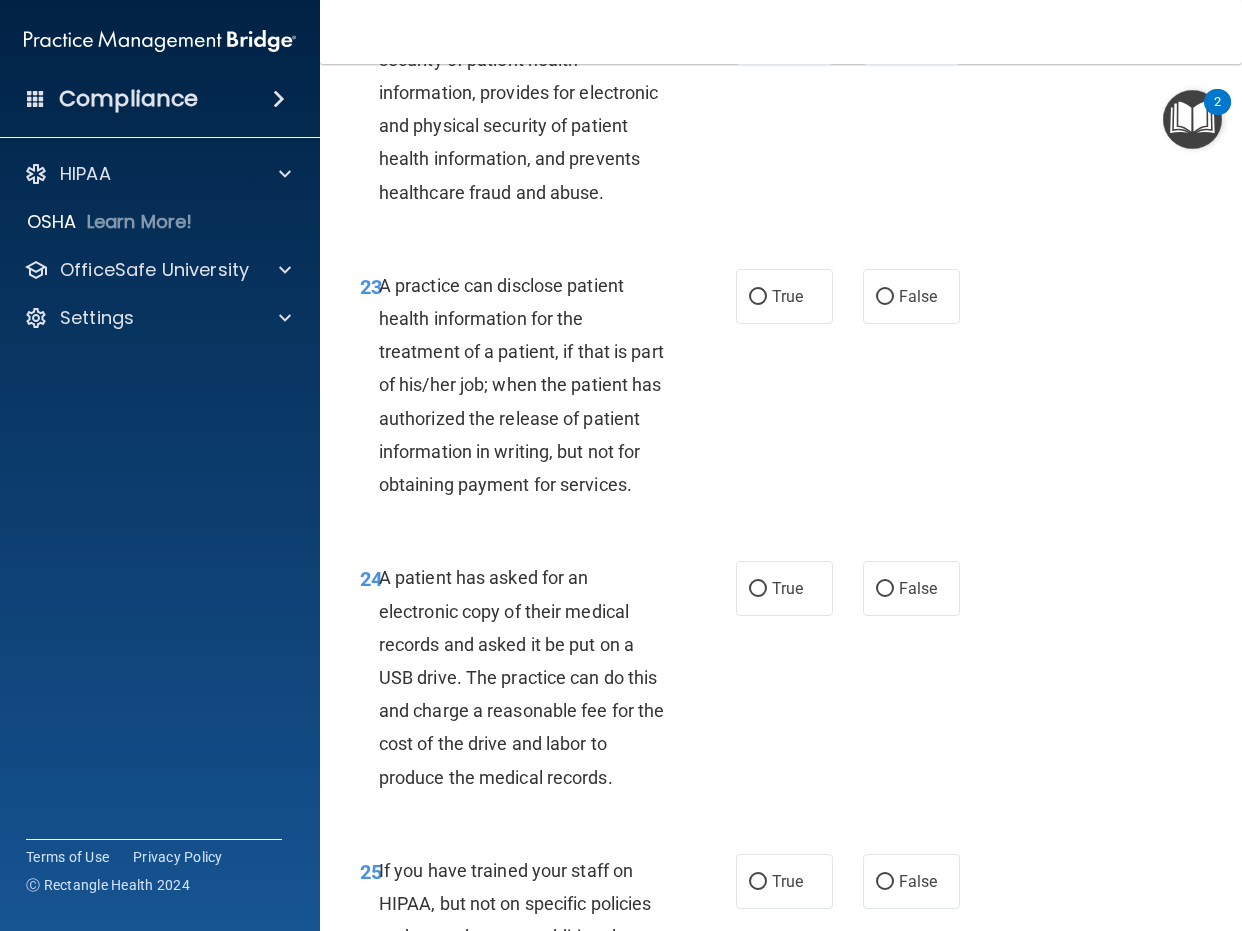 scroll, scrollTop: 4600, scrollLeft: 0, axis: vertical 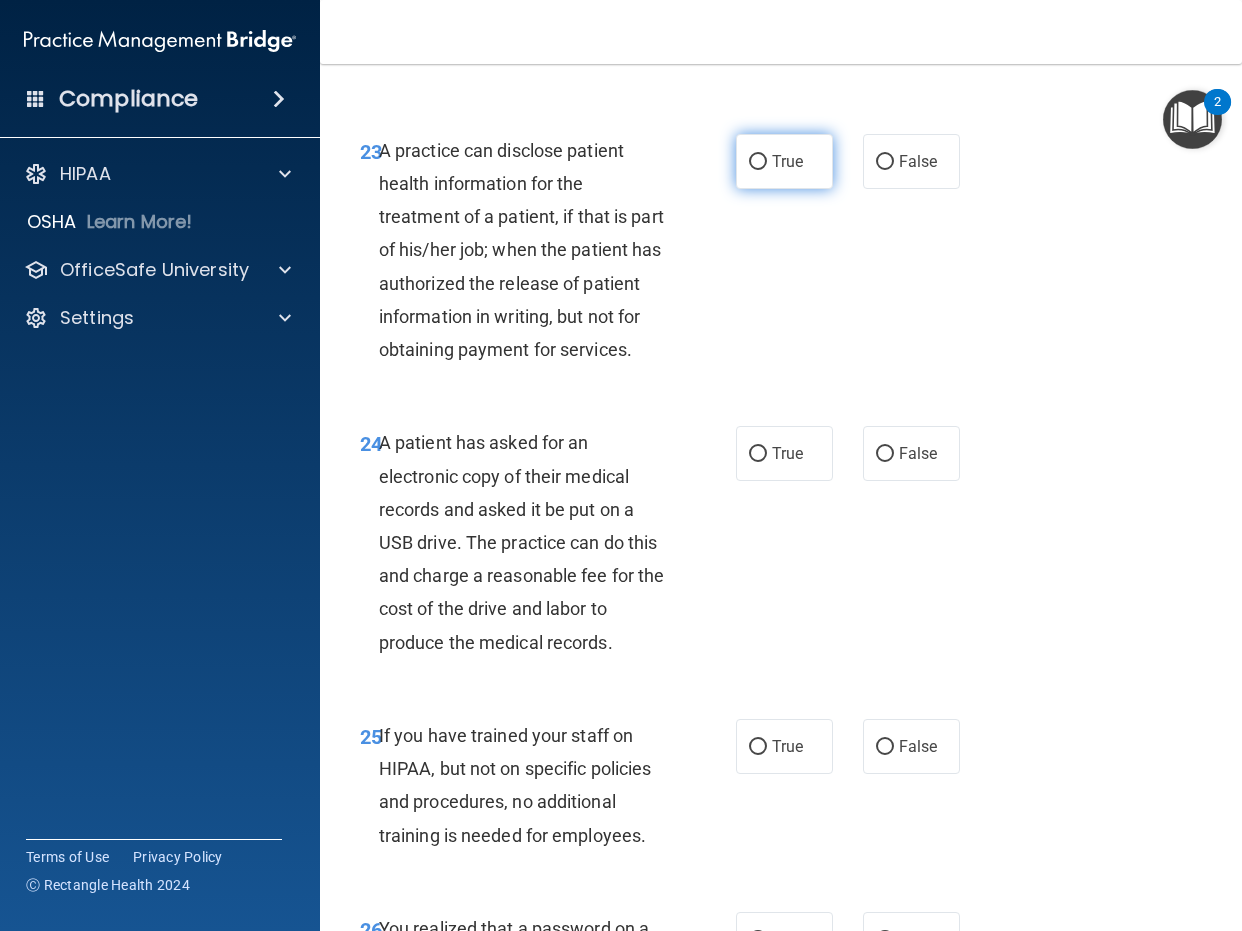 click on "True" at bounding box center [784, 161] 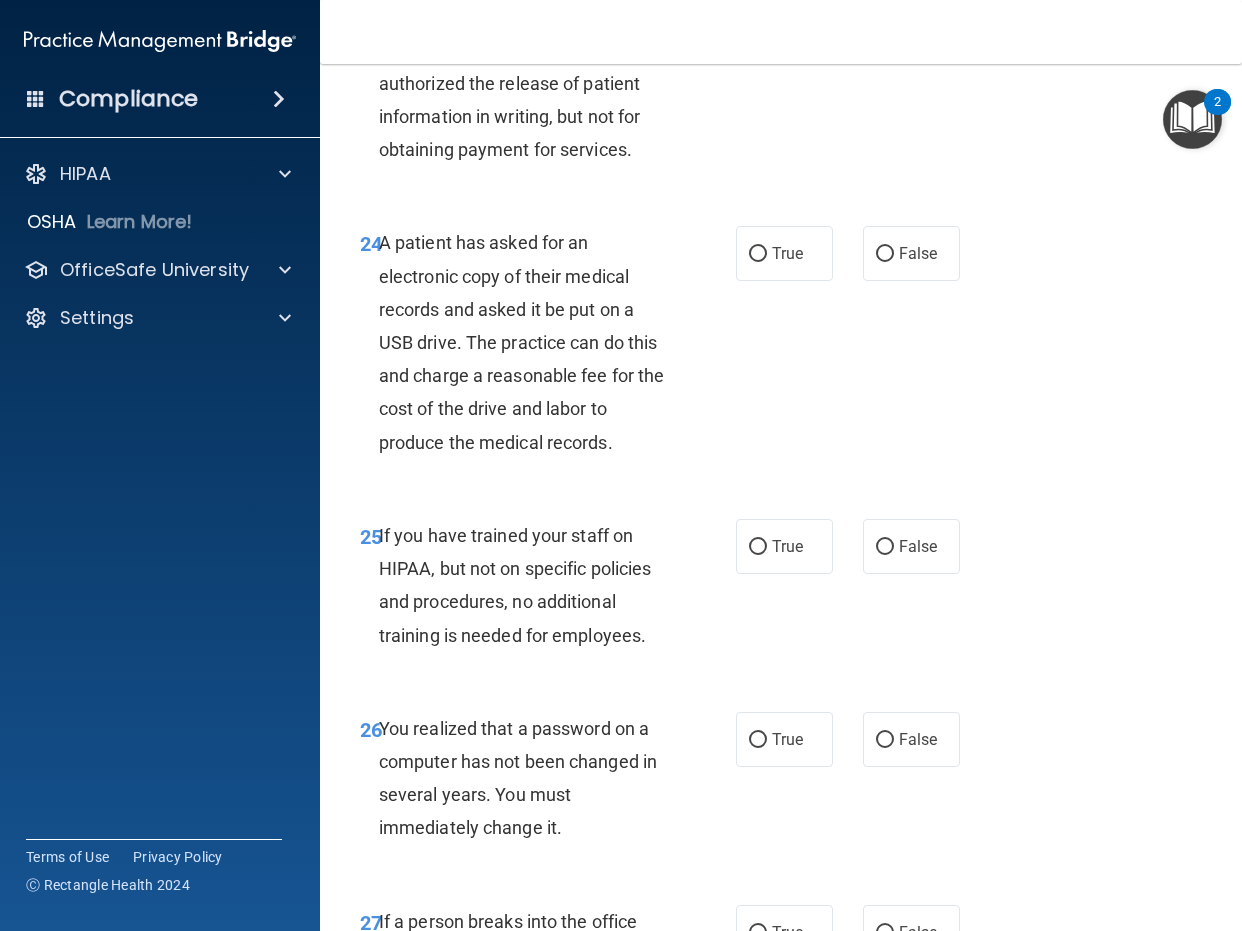 scroll, scrollTop: 4900, scrollLeft: 0, axis: vertical 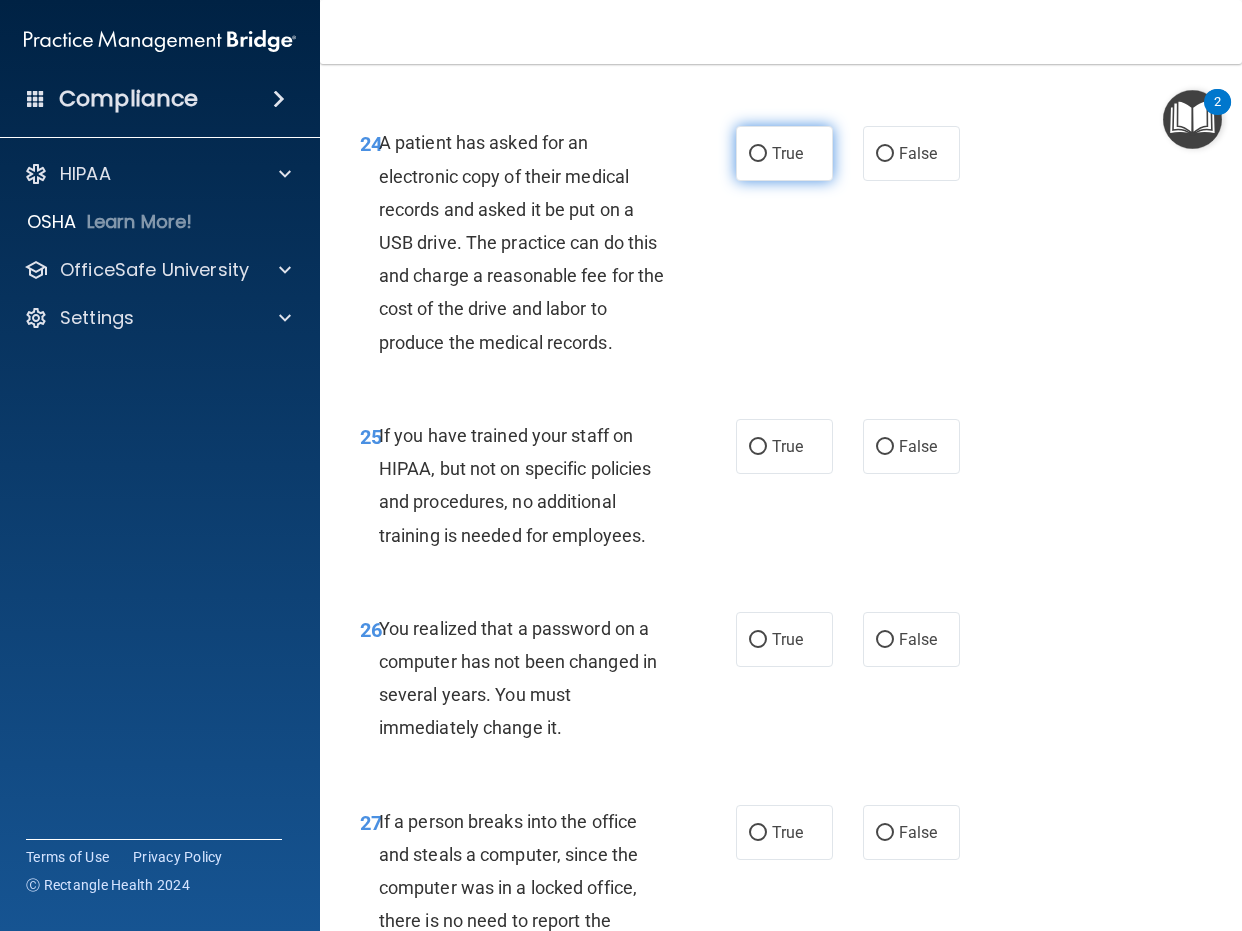 click on "True" at bounding box center [787, 153] 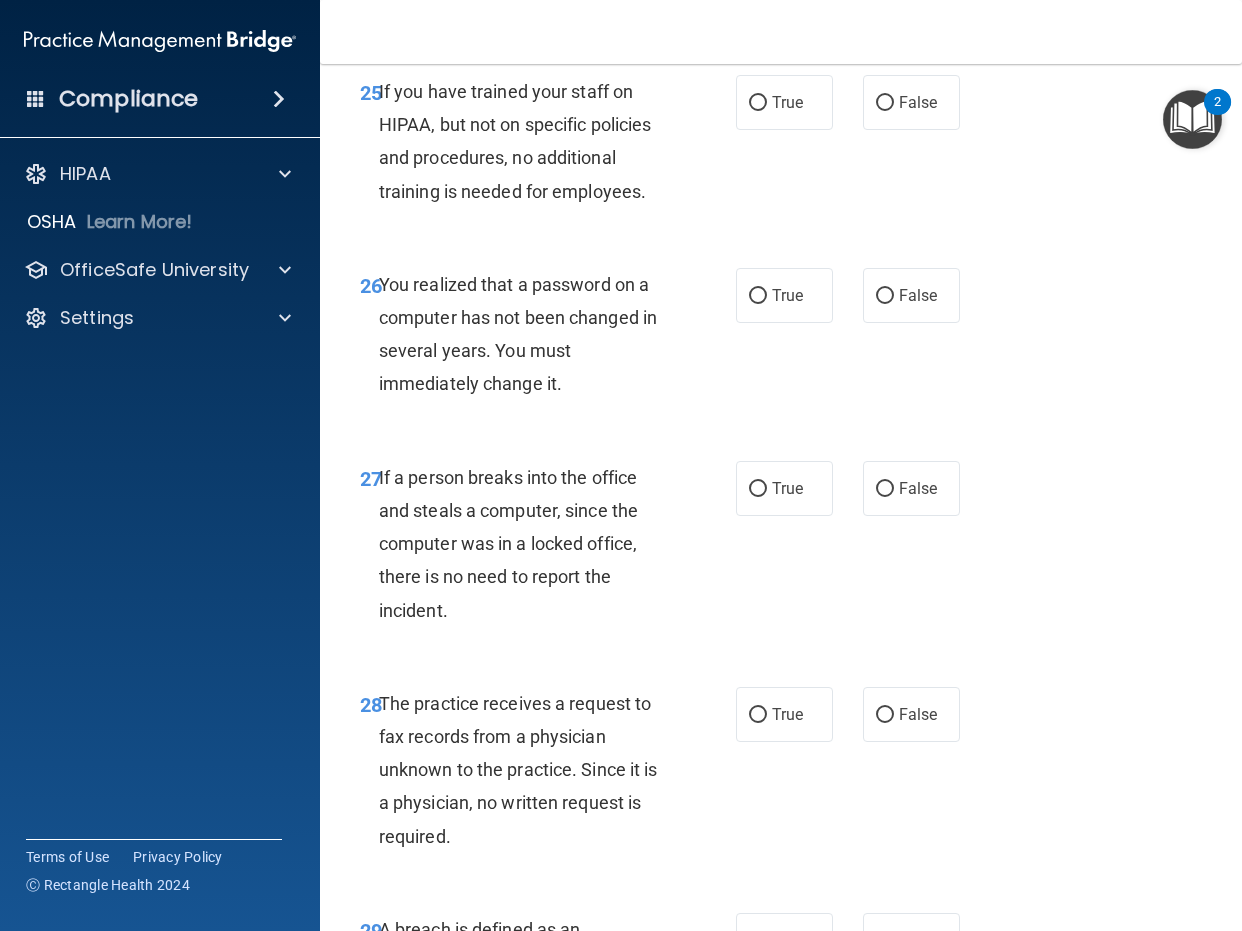scroll, scrollTop: 5200, scrollLeft: 0, axis: vertical 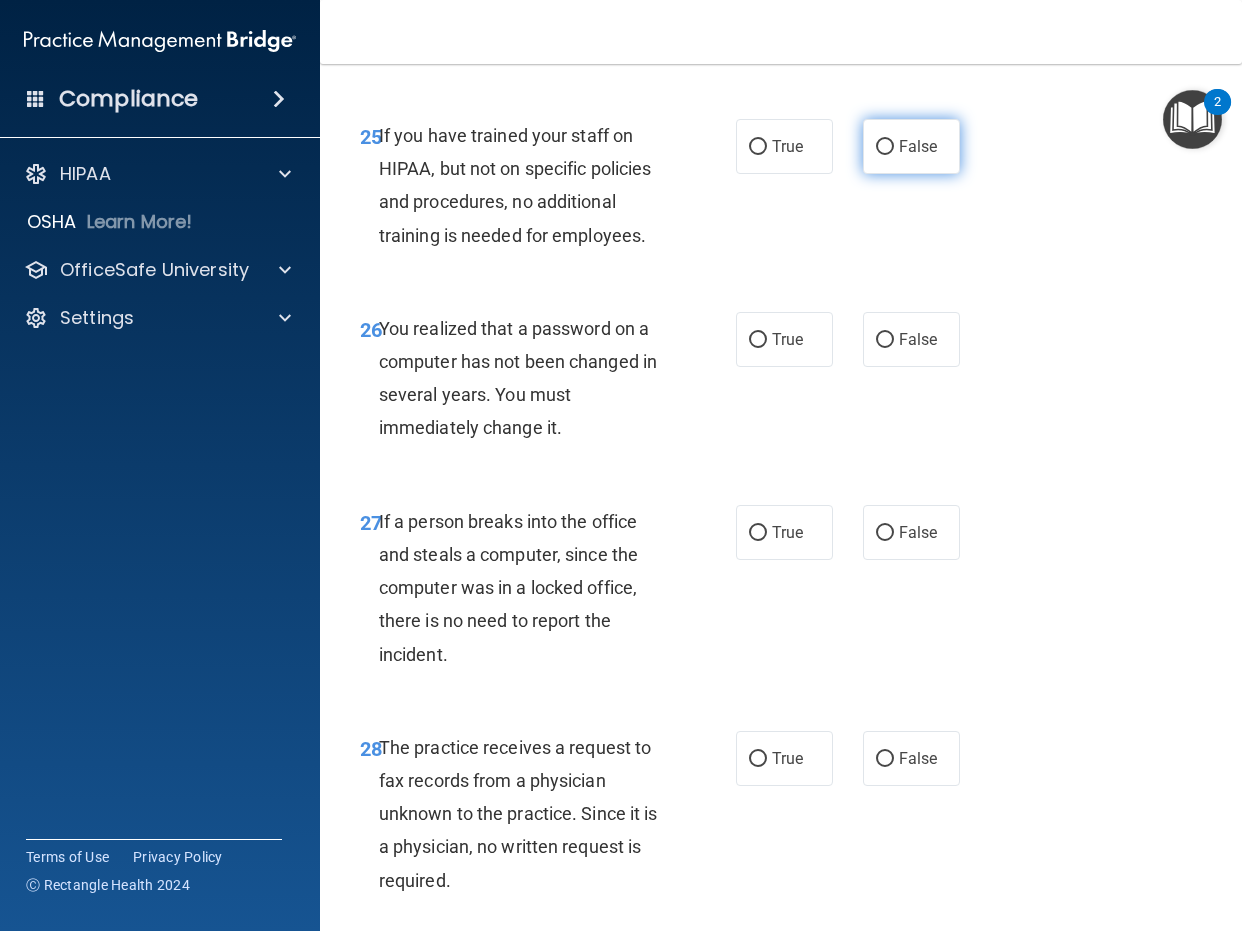 click on "False" at bounding box center (885, 147) 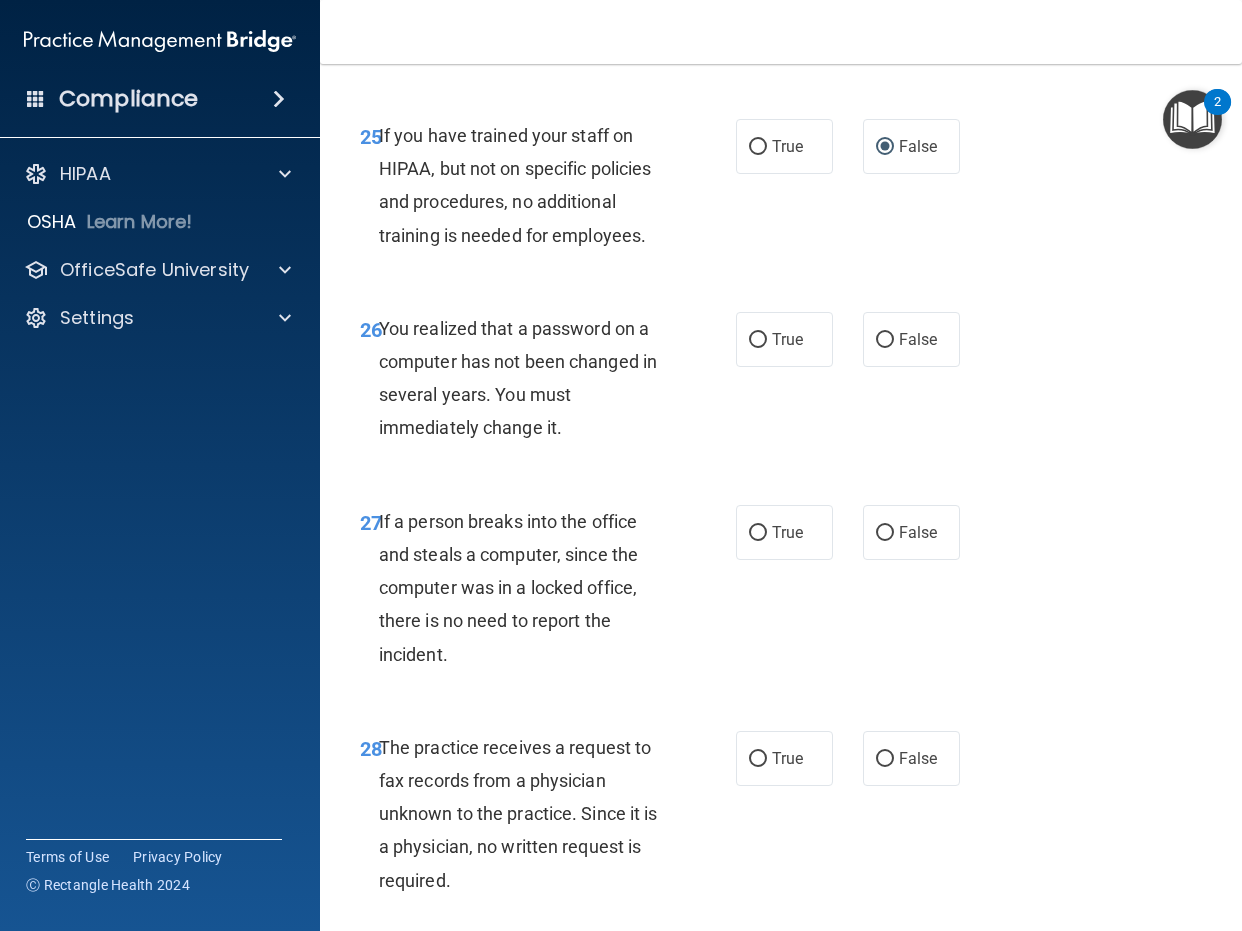 scroll, scrollTop: 5300, scrollLeft: 0, axis: vertical 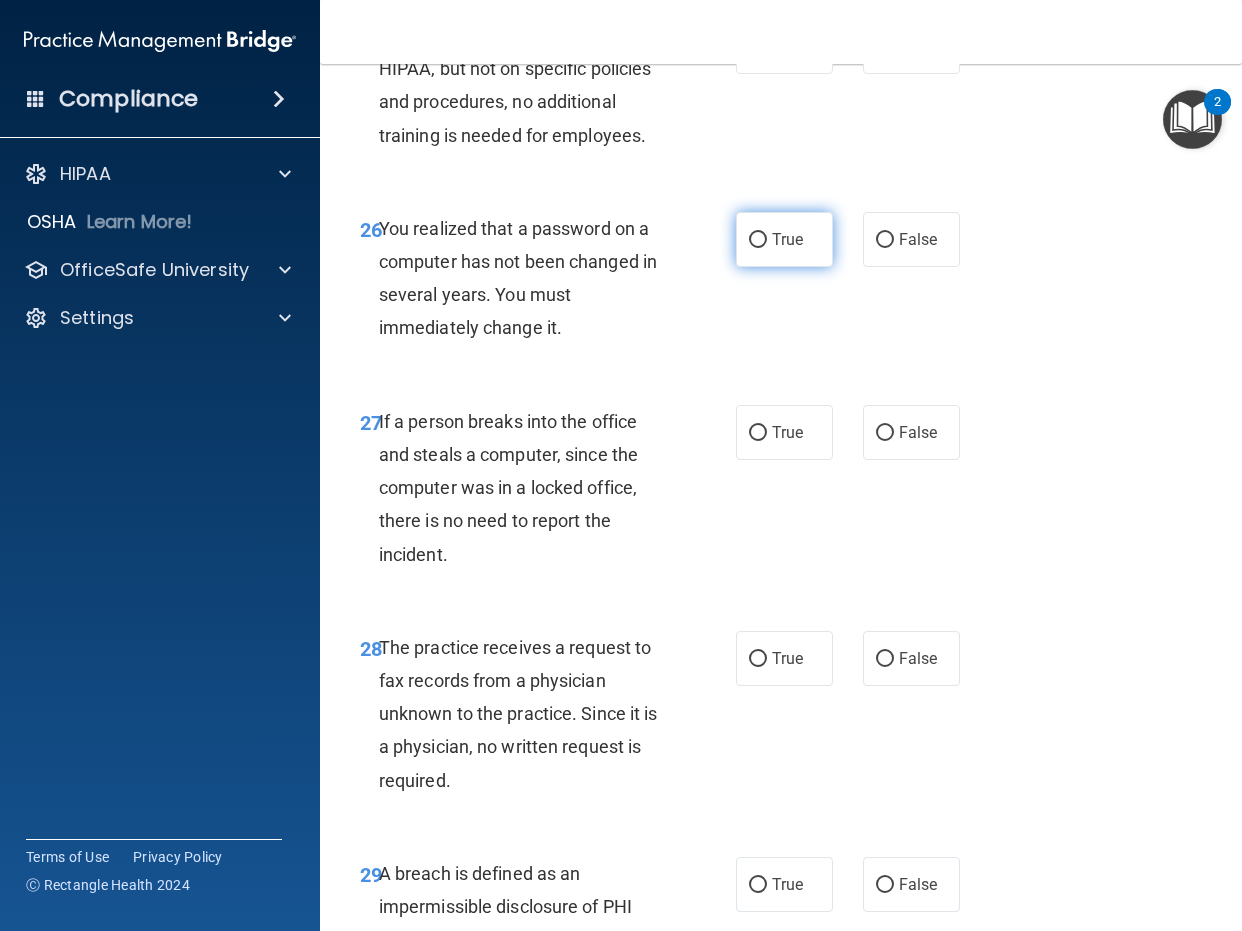 click on "True" at bounding box center [784, 239] 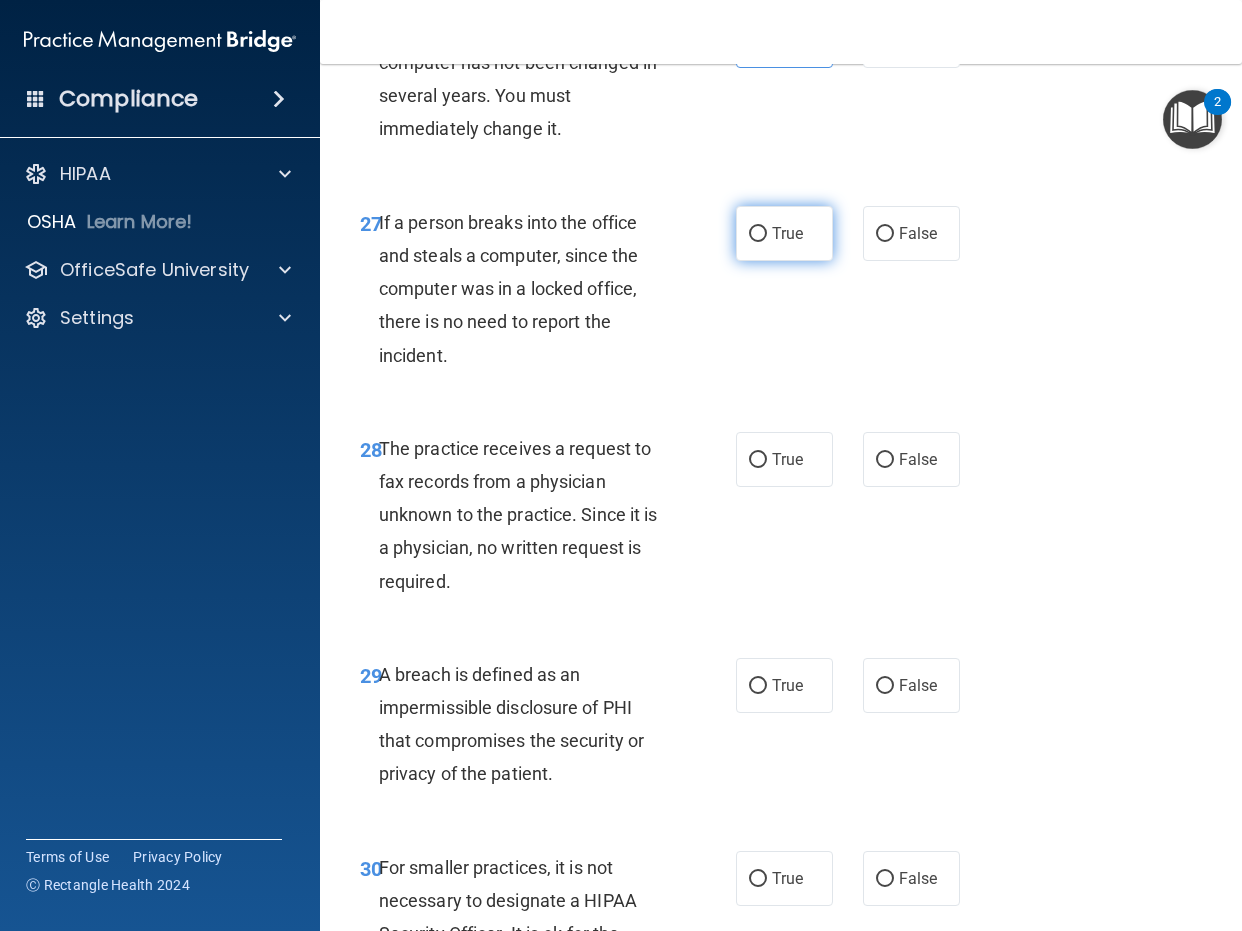 scroll, scrollTop: 5500, scrollLeft: 0, axis: vertical 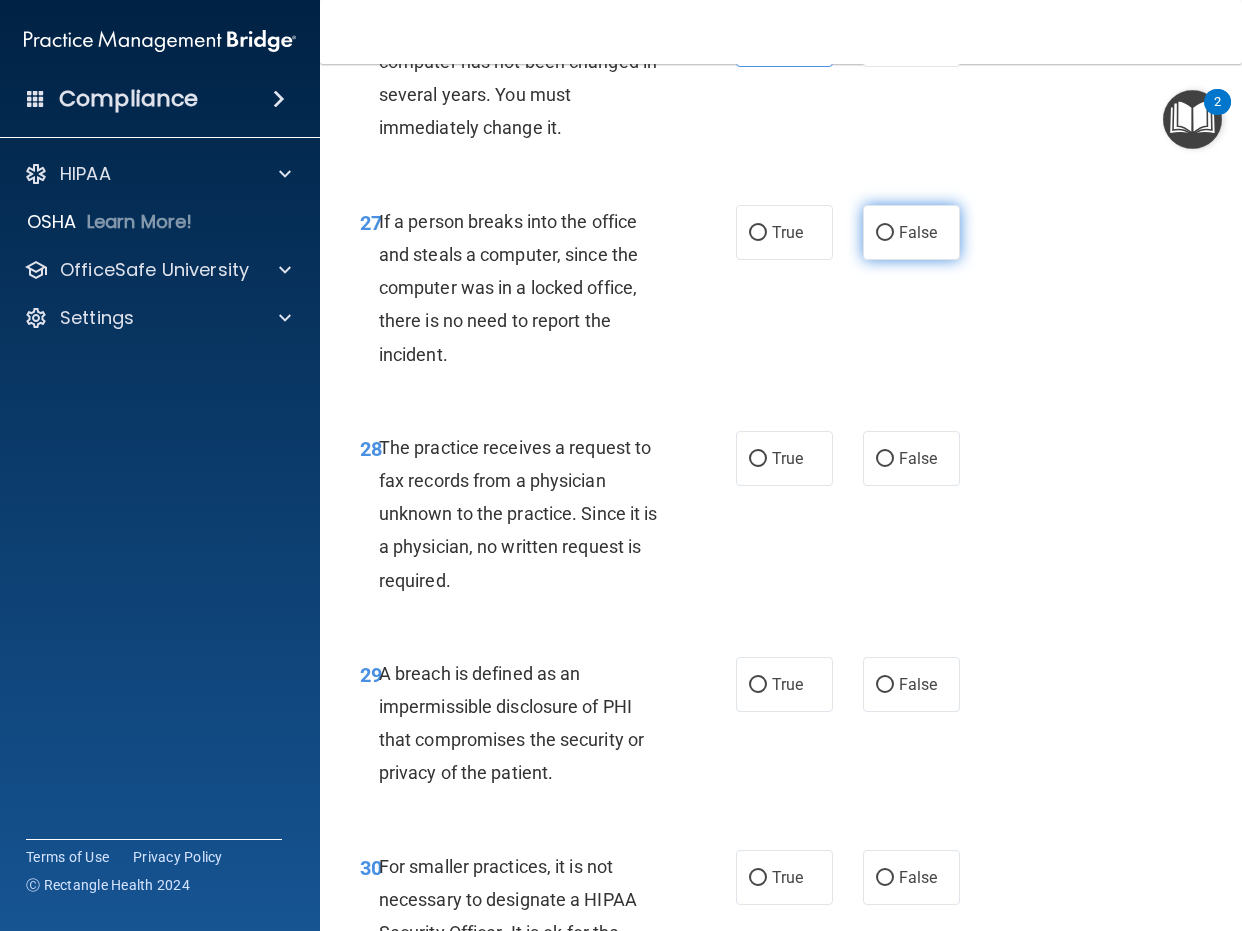 click on "False" at bounding box center [885, 233] 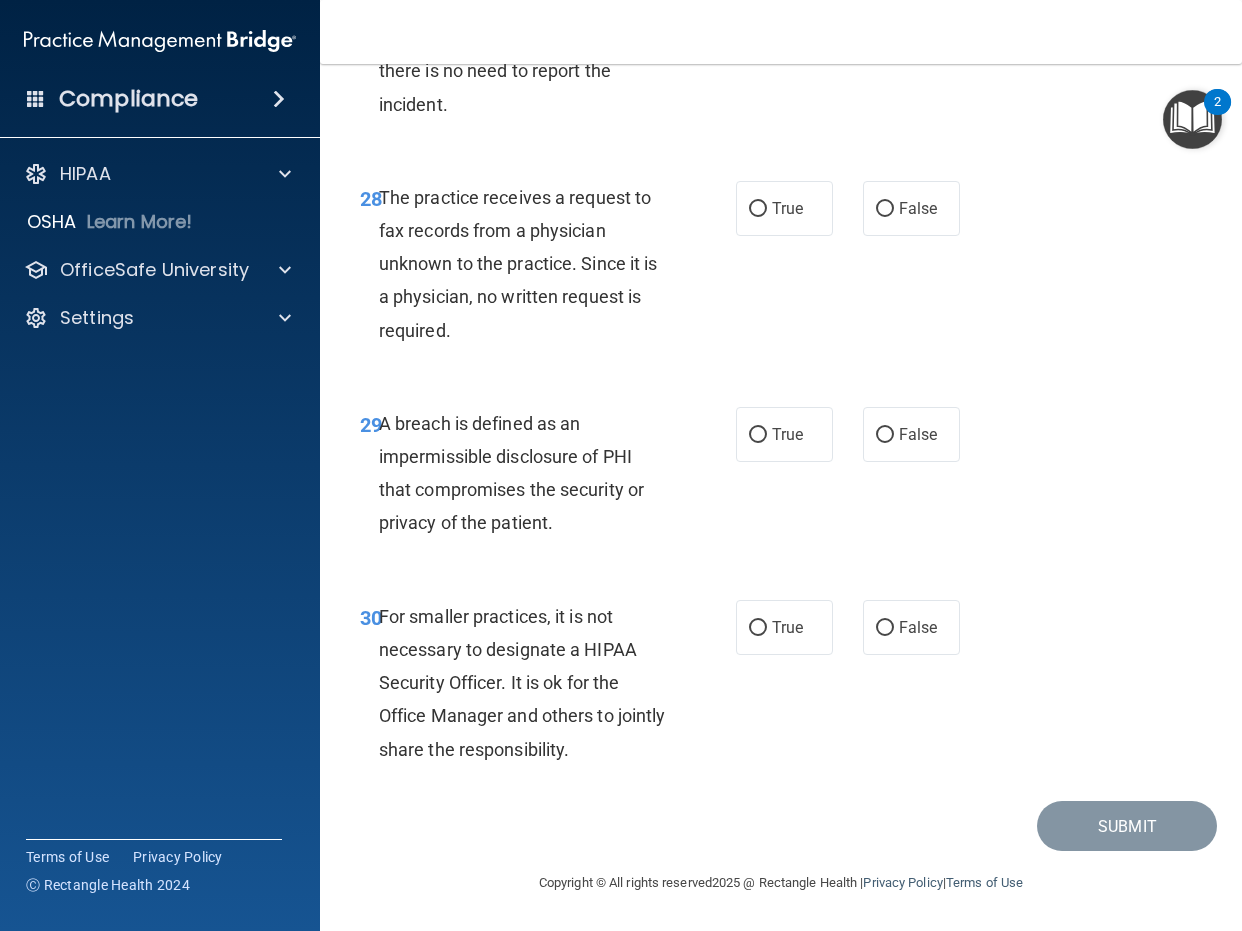 scroll, scrollTop: 5800, scrollLeft: 0, axis: vertical 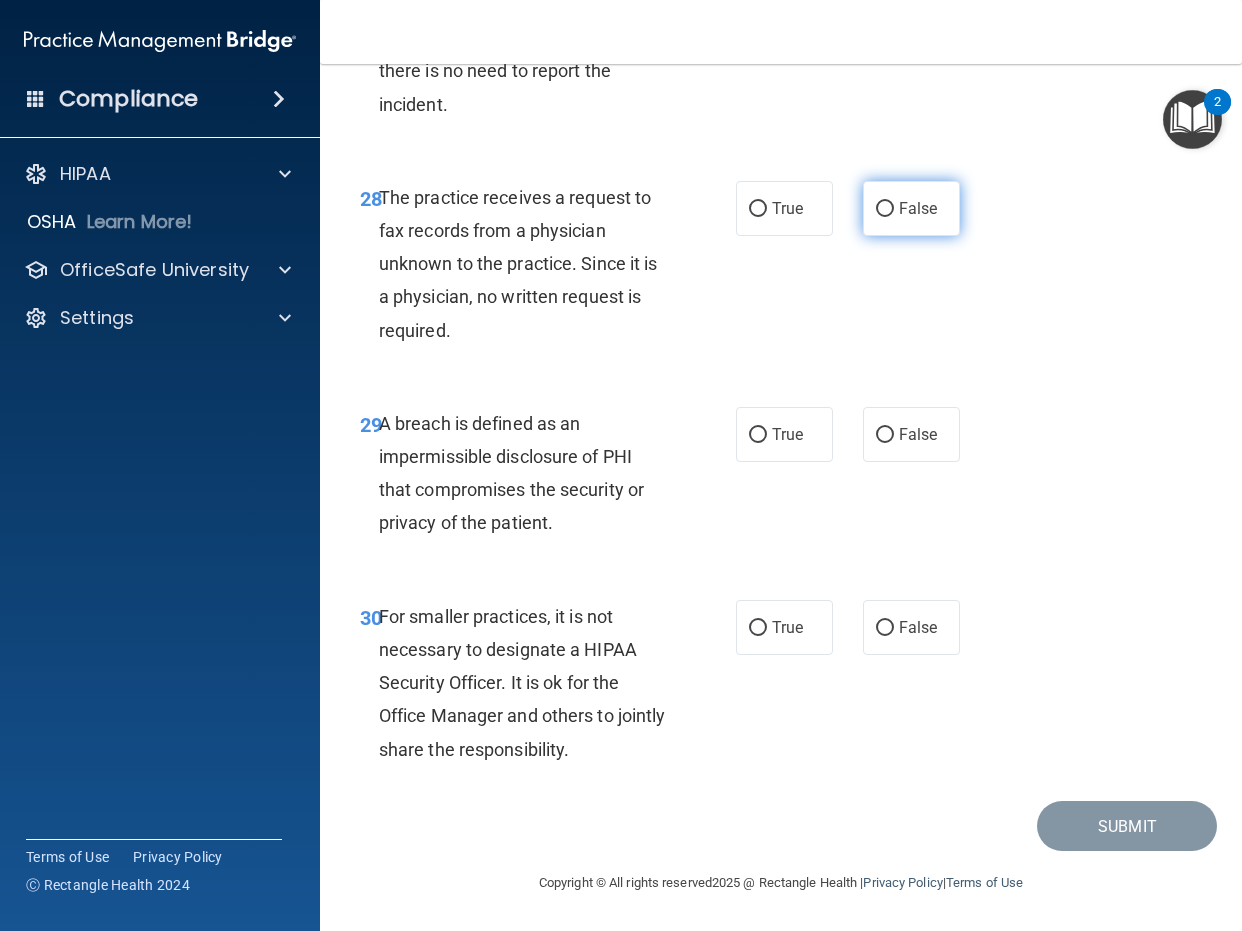 click on "False" at bounding box center [911, 208] 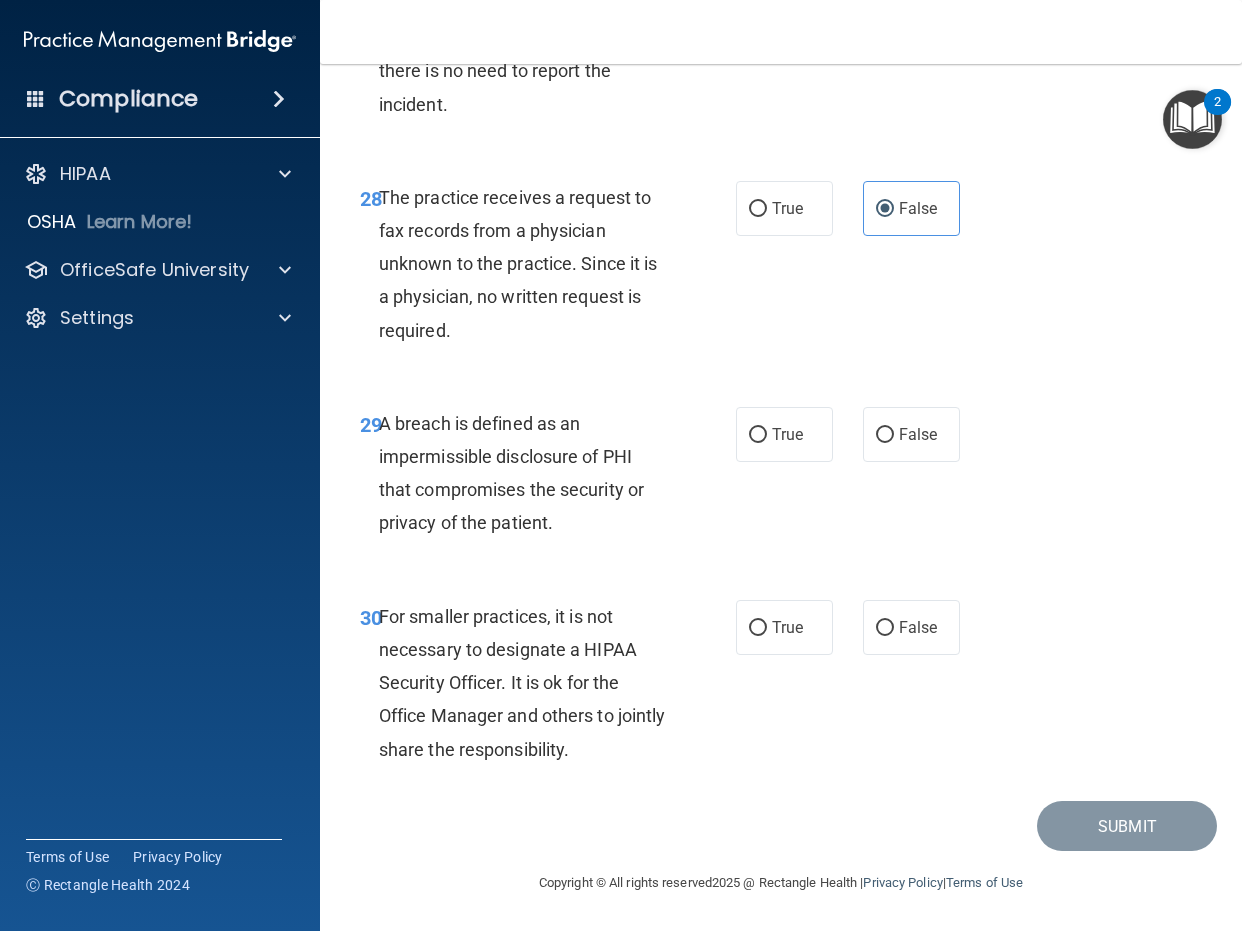 scroll, scrollTop: 5817, scrollLeft: 0, axis: vertical 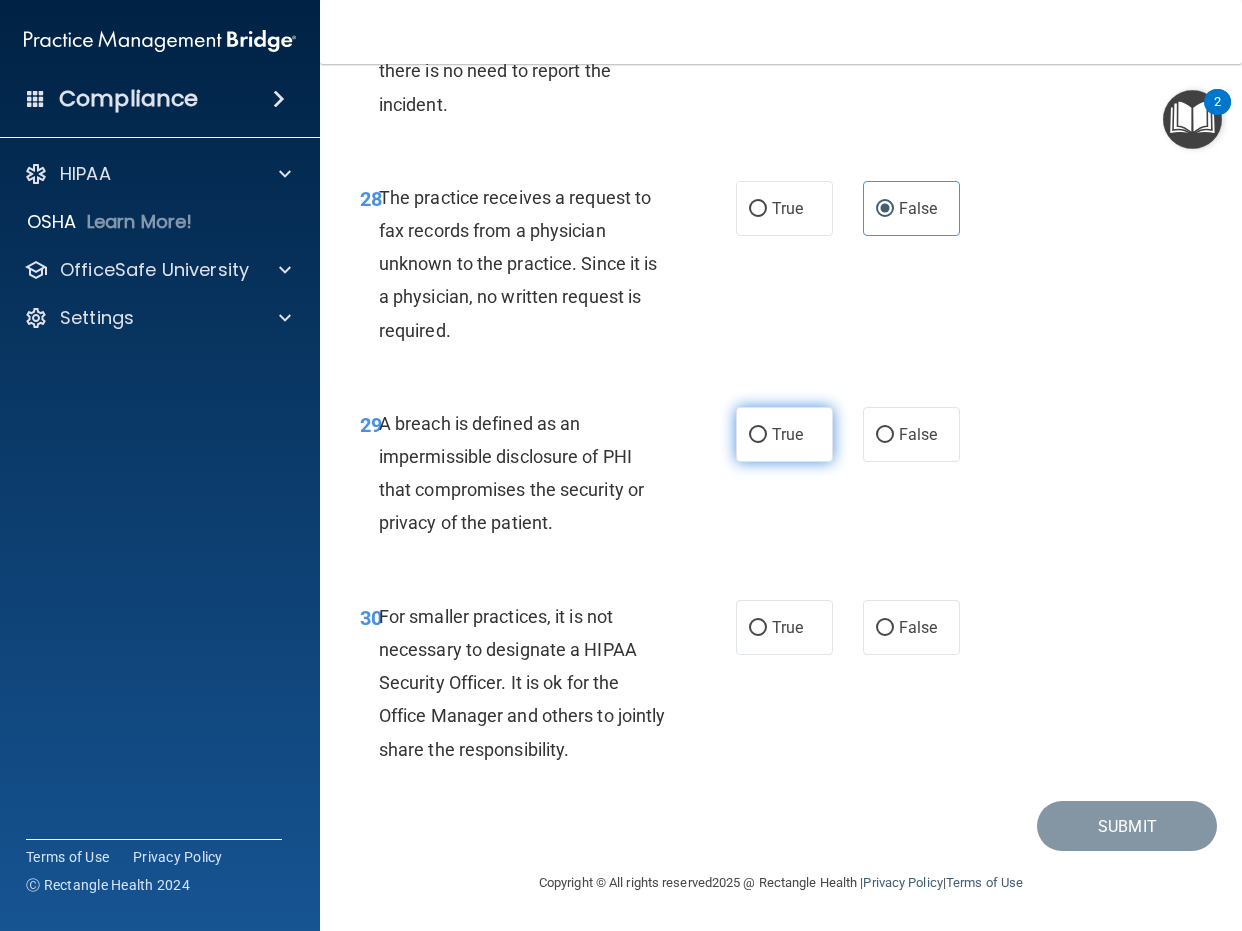 click on "True" at bounding box center [787, 434] 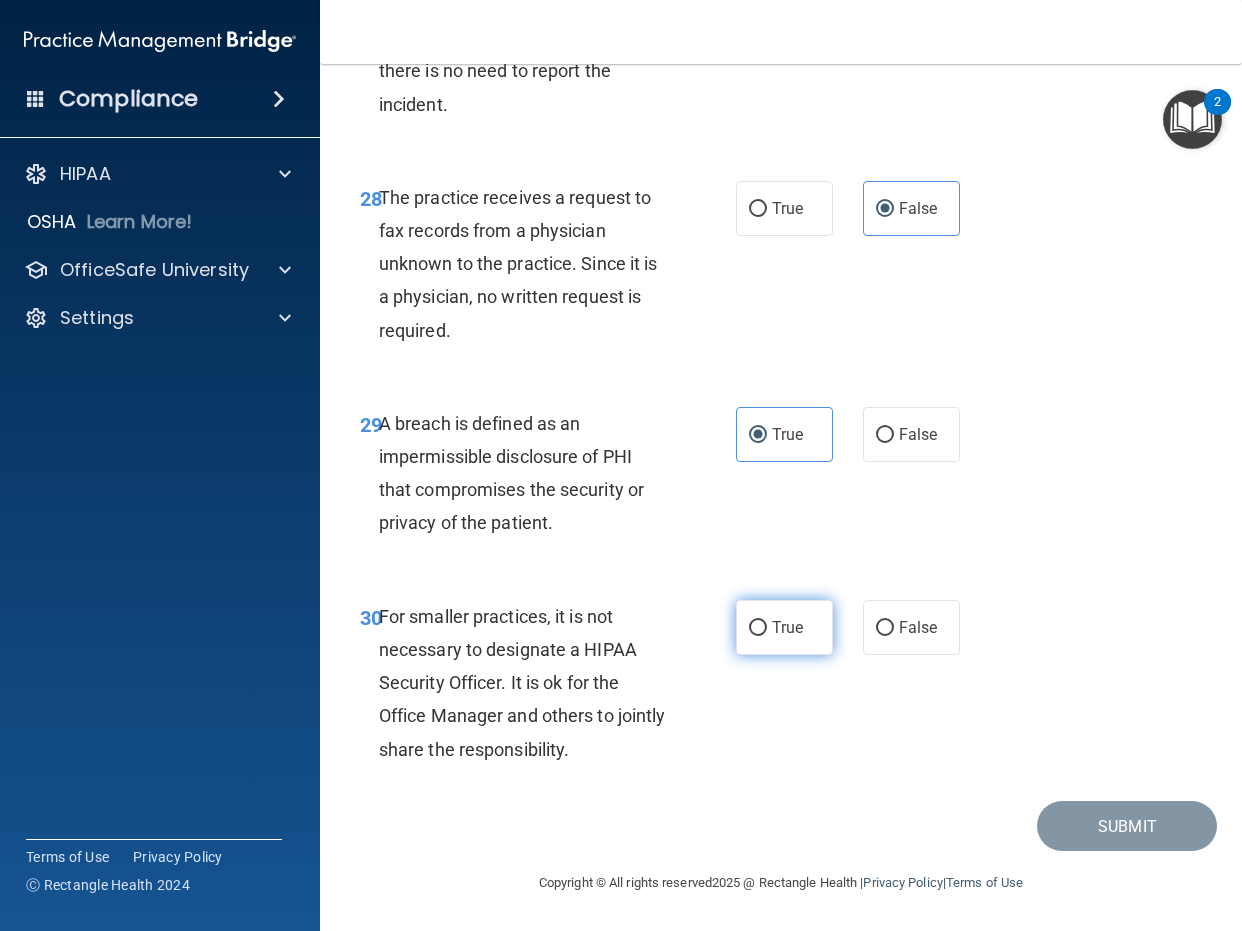 click on "True" at bounding box center (787, 627) 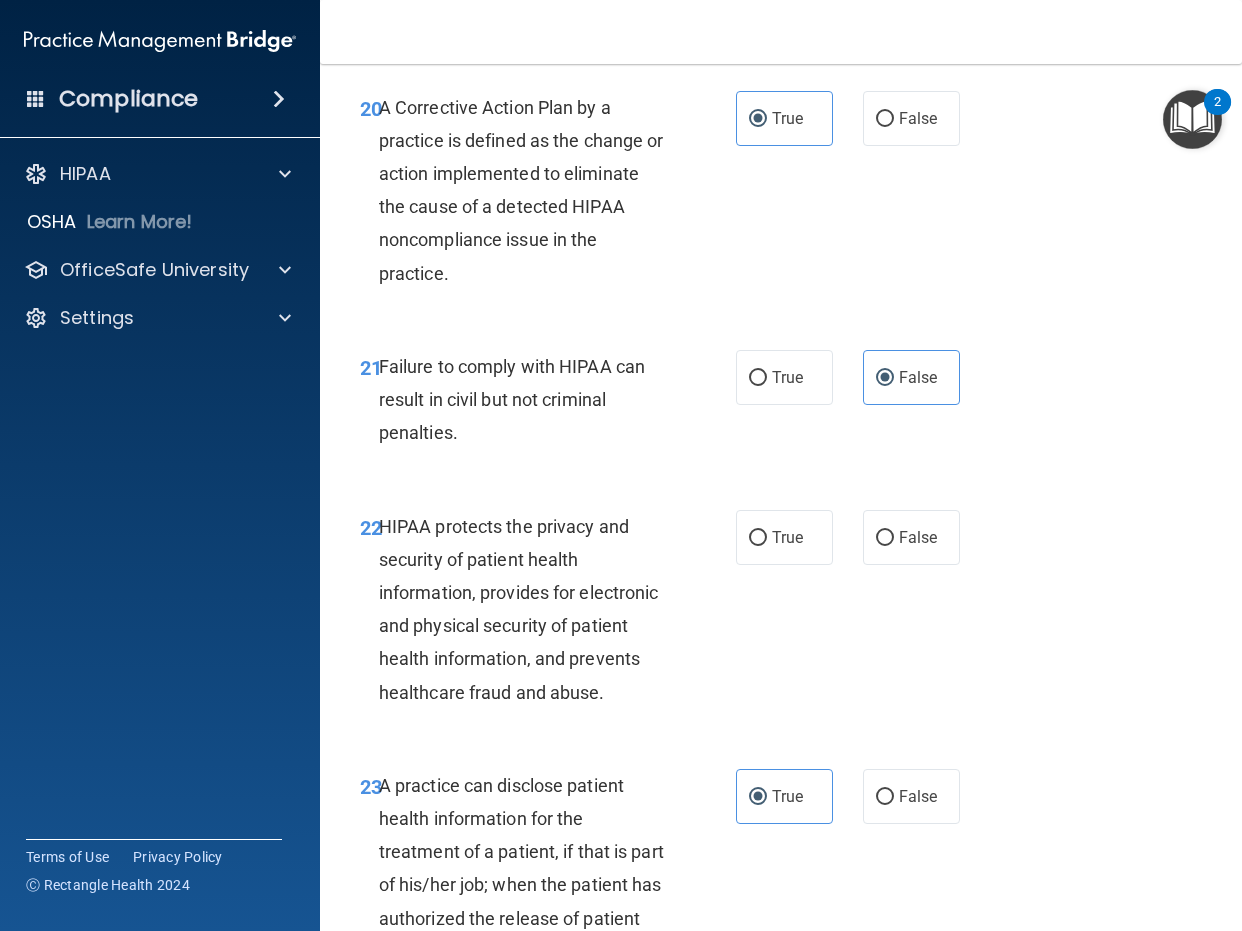 scroll, scrollTop: 4017, scrollLeft: 0, axis: vertical 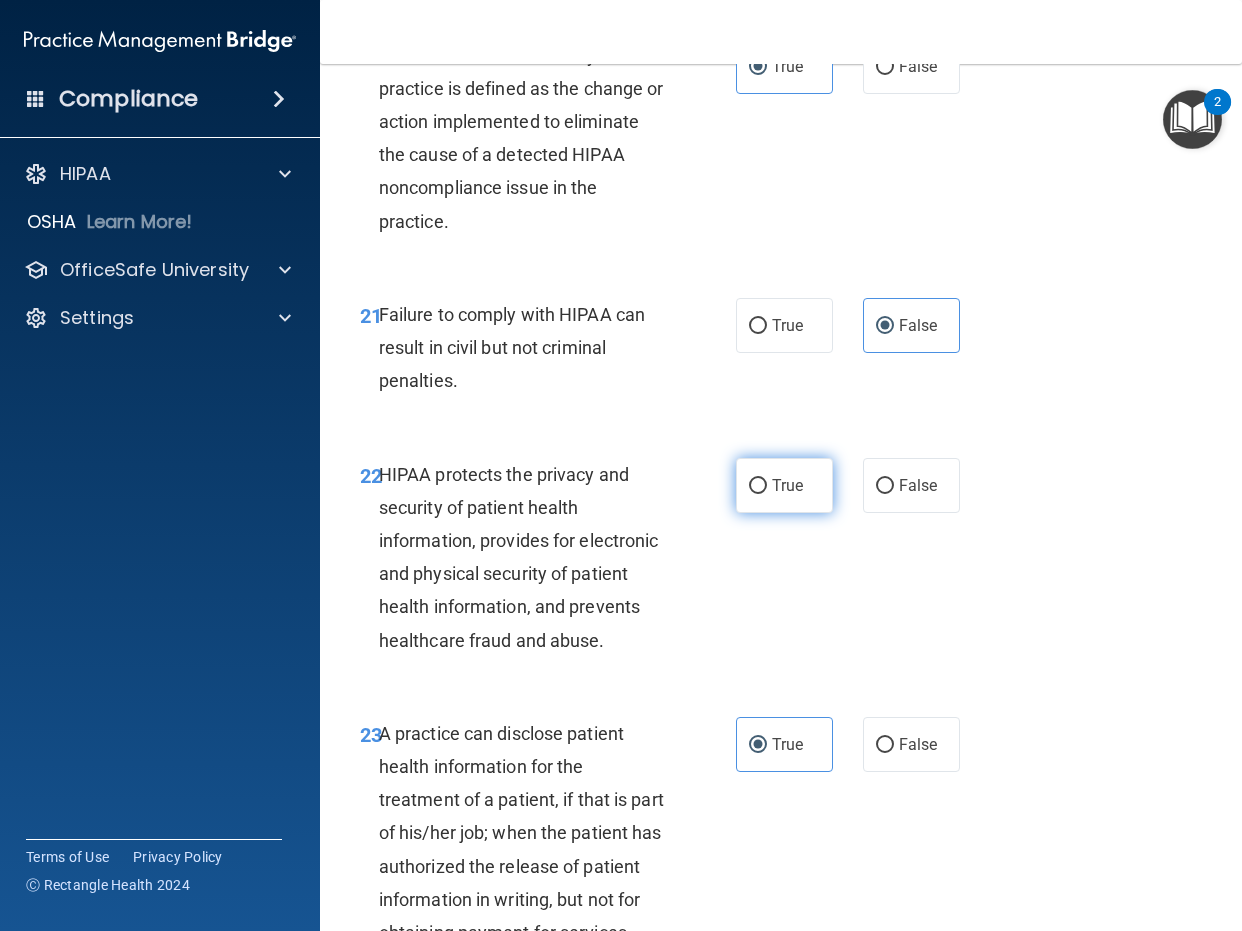 click on "True" at bounding box center (787, 485) 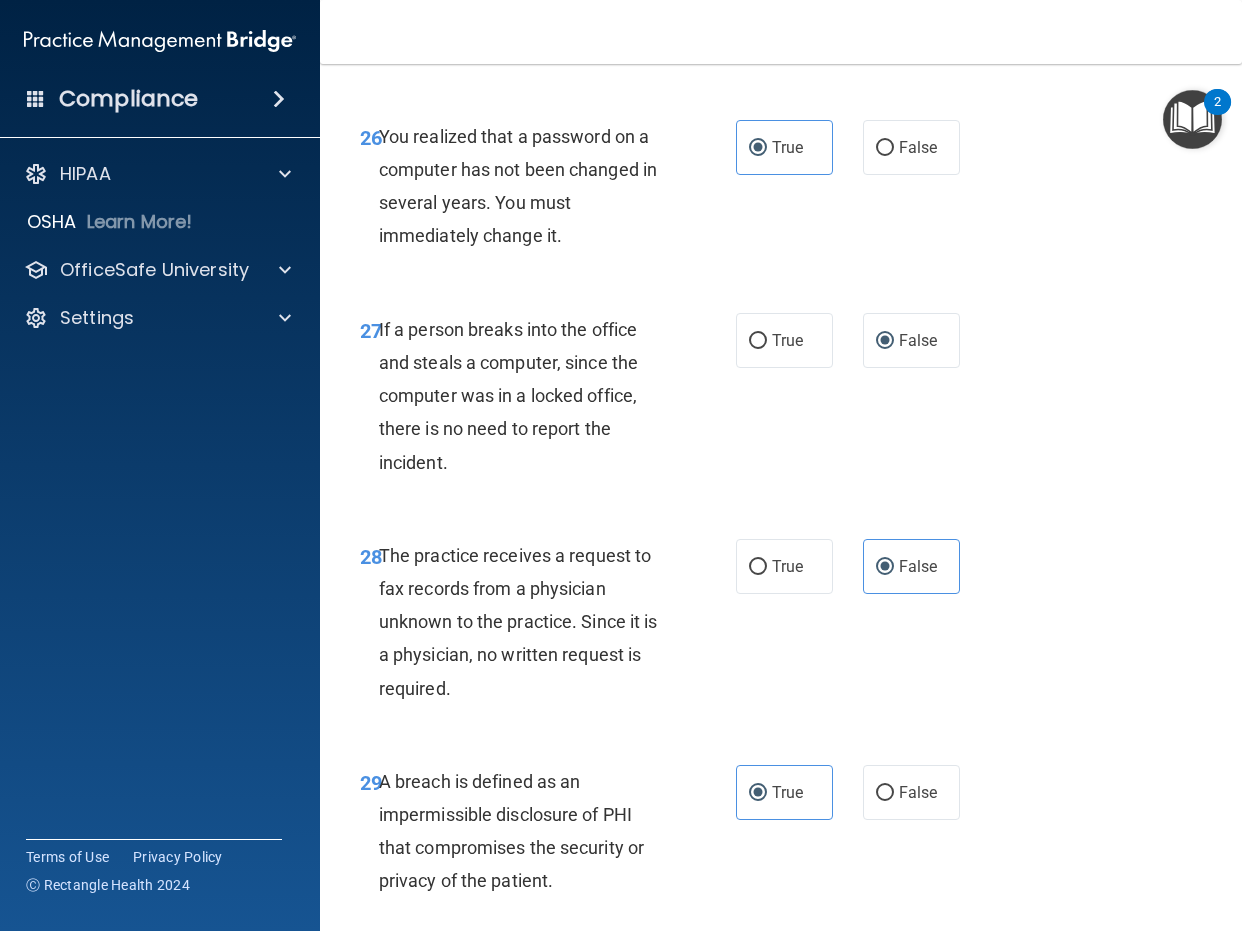 scroll, scrollTop: 5817, scrollLeft: 0, axis: vertical 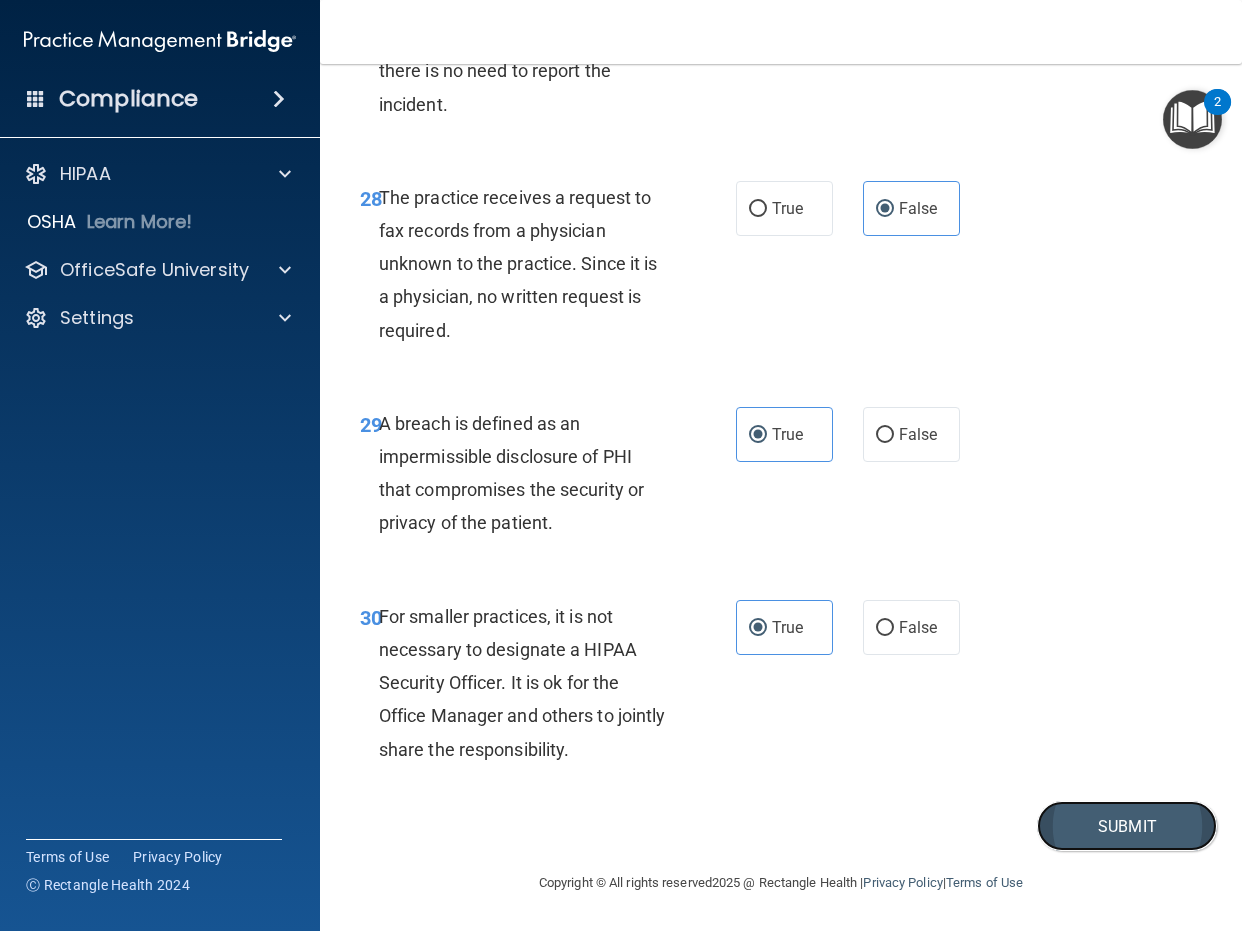 click on "Submit" at bounding box center [1127, 826] 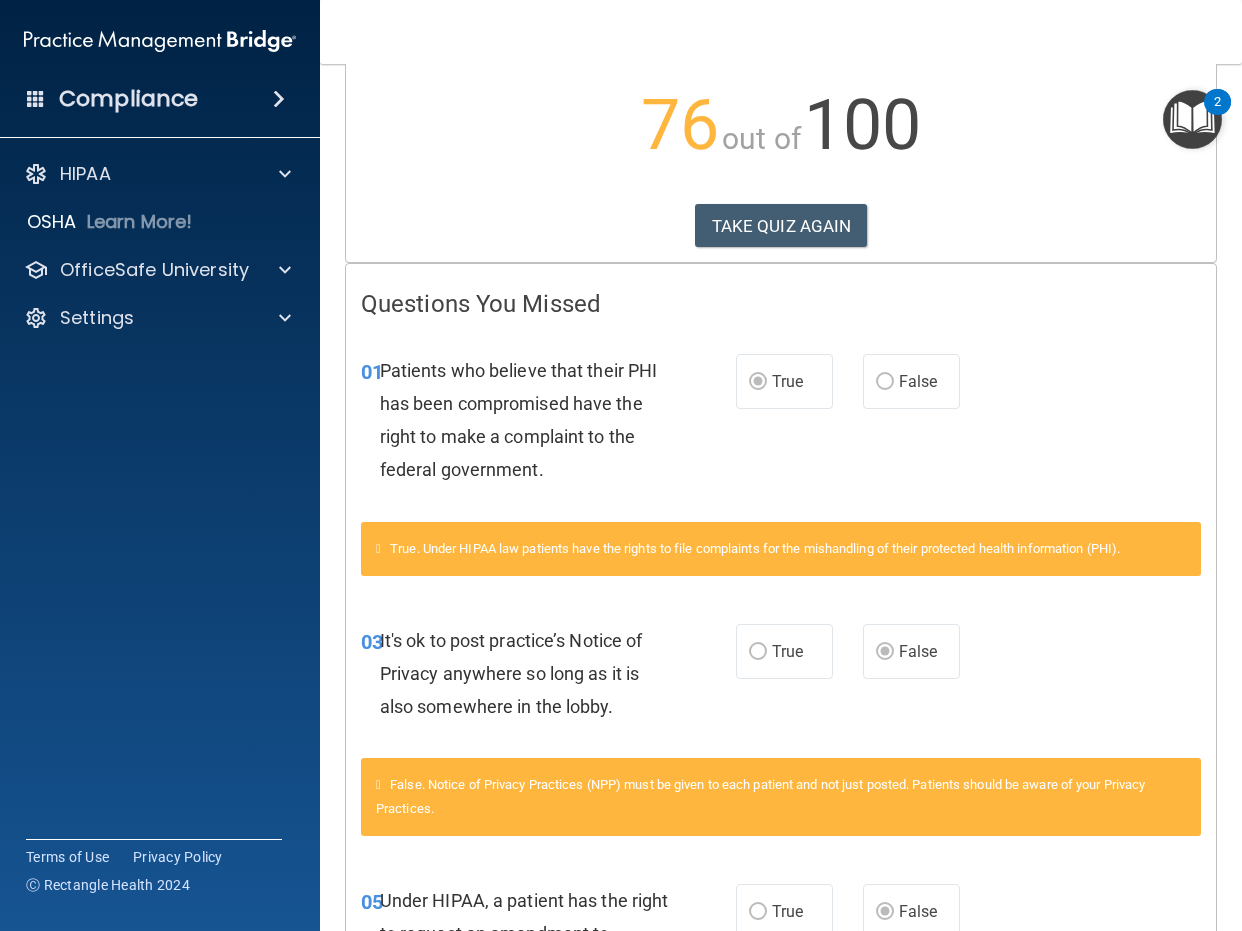 scroll, scrollTop: 0, scrollLeft: 0, axis: both 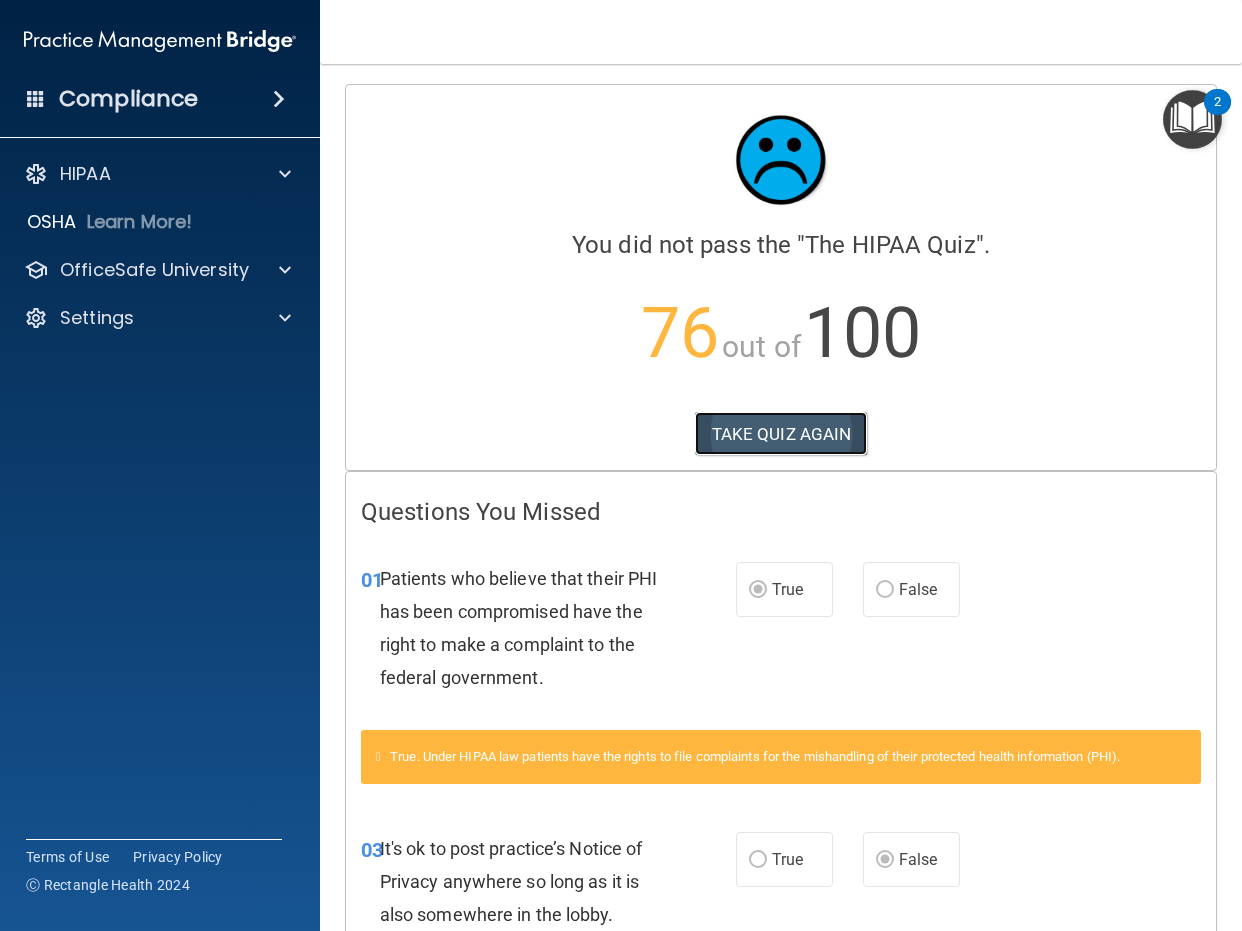 click on "TAKE QUIZ AGAIN" at bounding box center [781, 434] 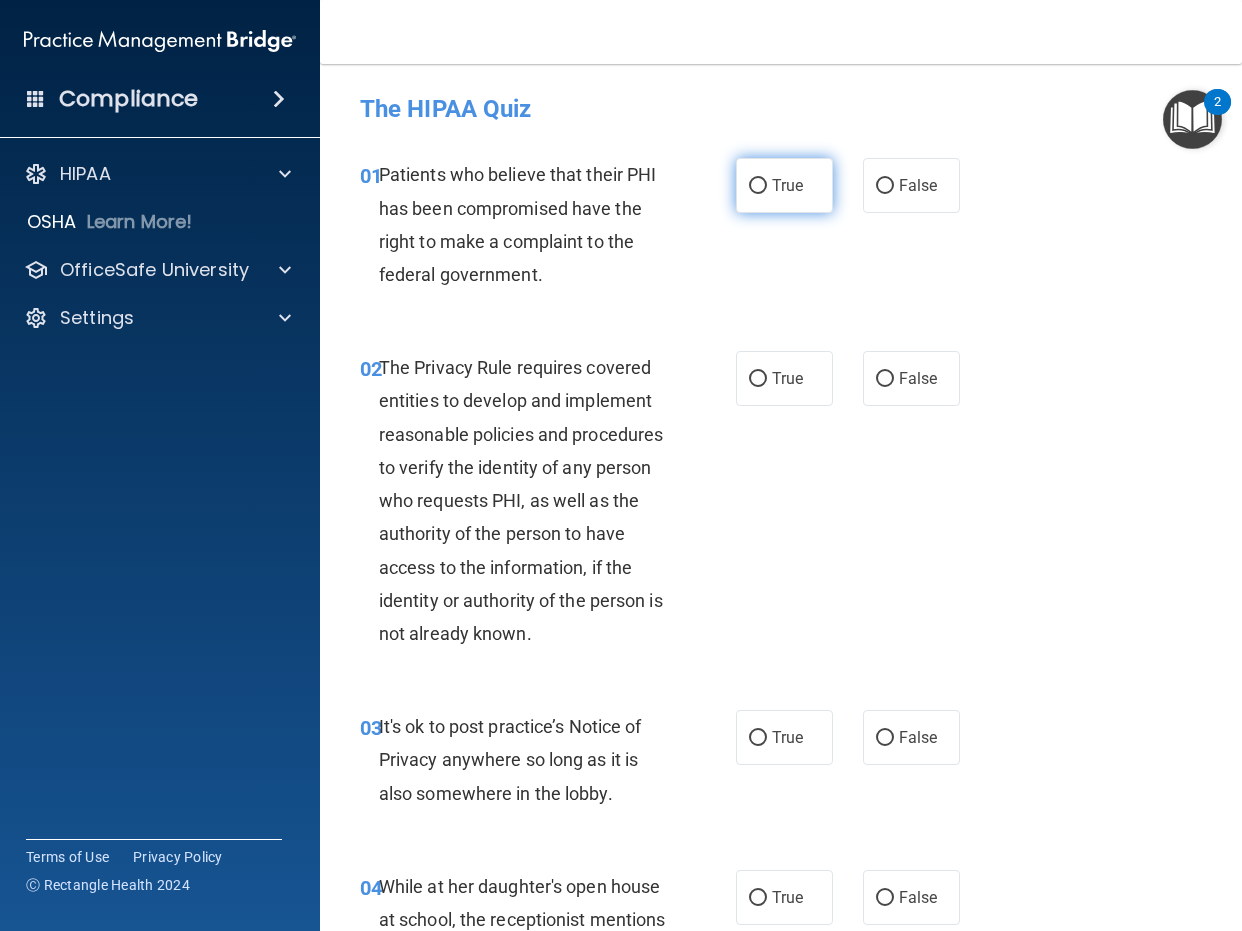 click on "True" at bounding box center (784, 185) 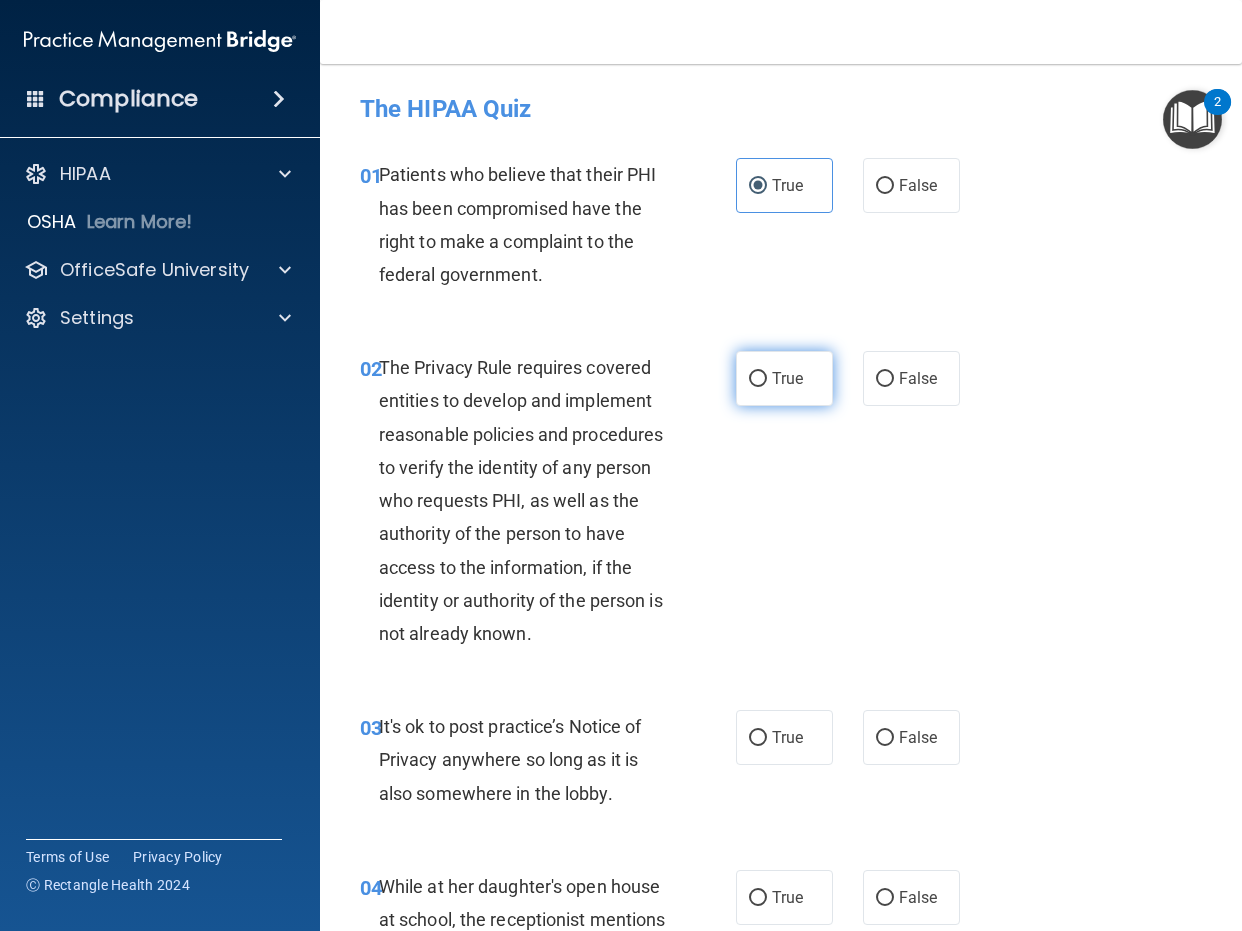 click on "True" at bounding box center [787, 378] 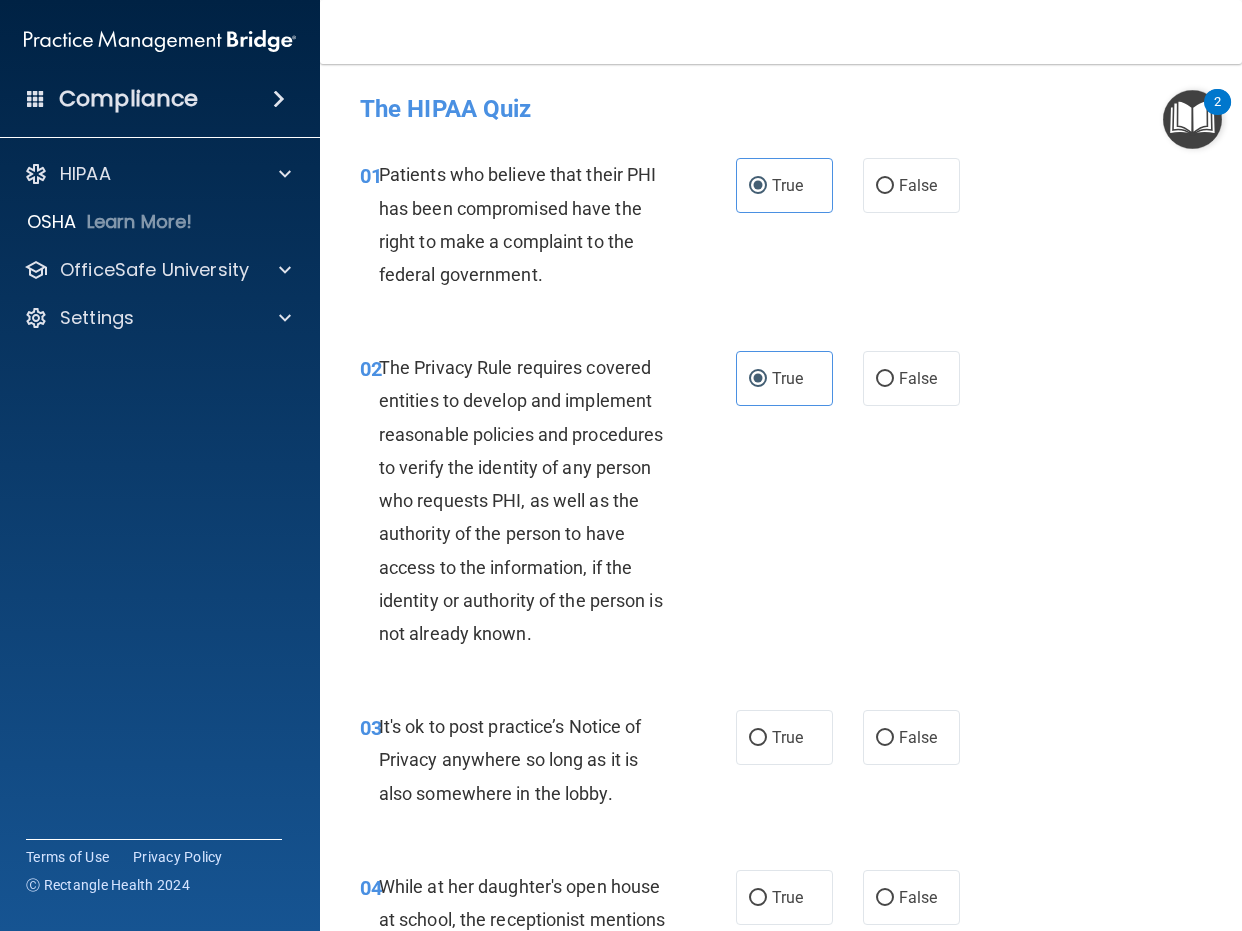 scroll, scrollTop: 200, scrollLeft: 0, axis: vertical 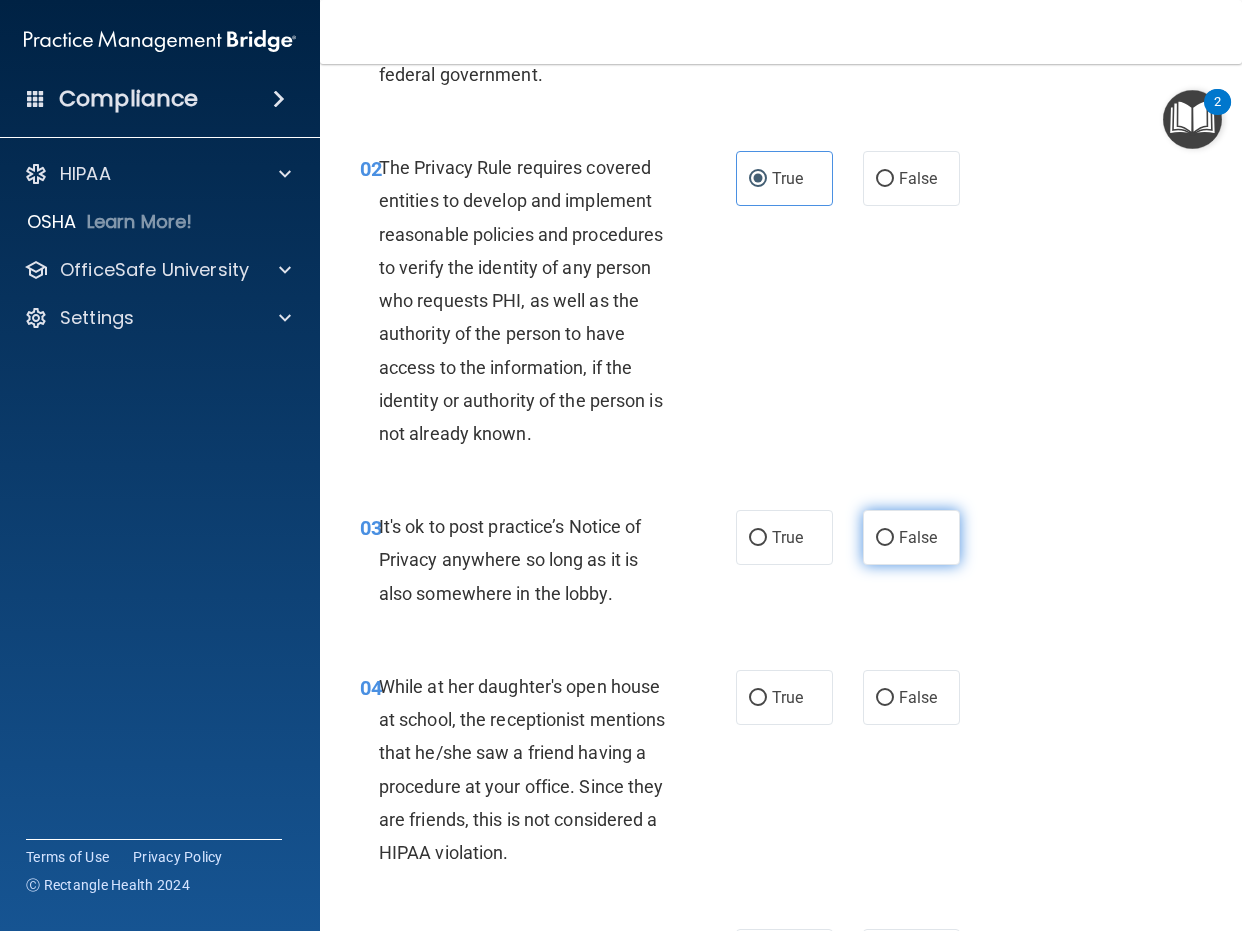 click on "False" at bounding box center [911, 537] 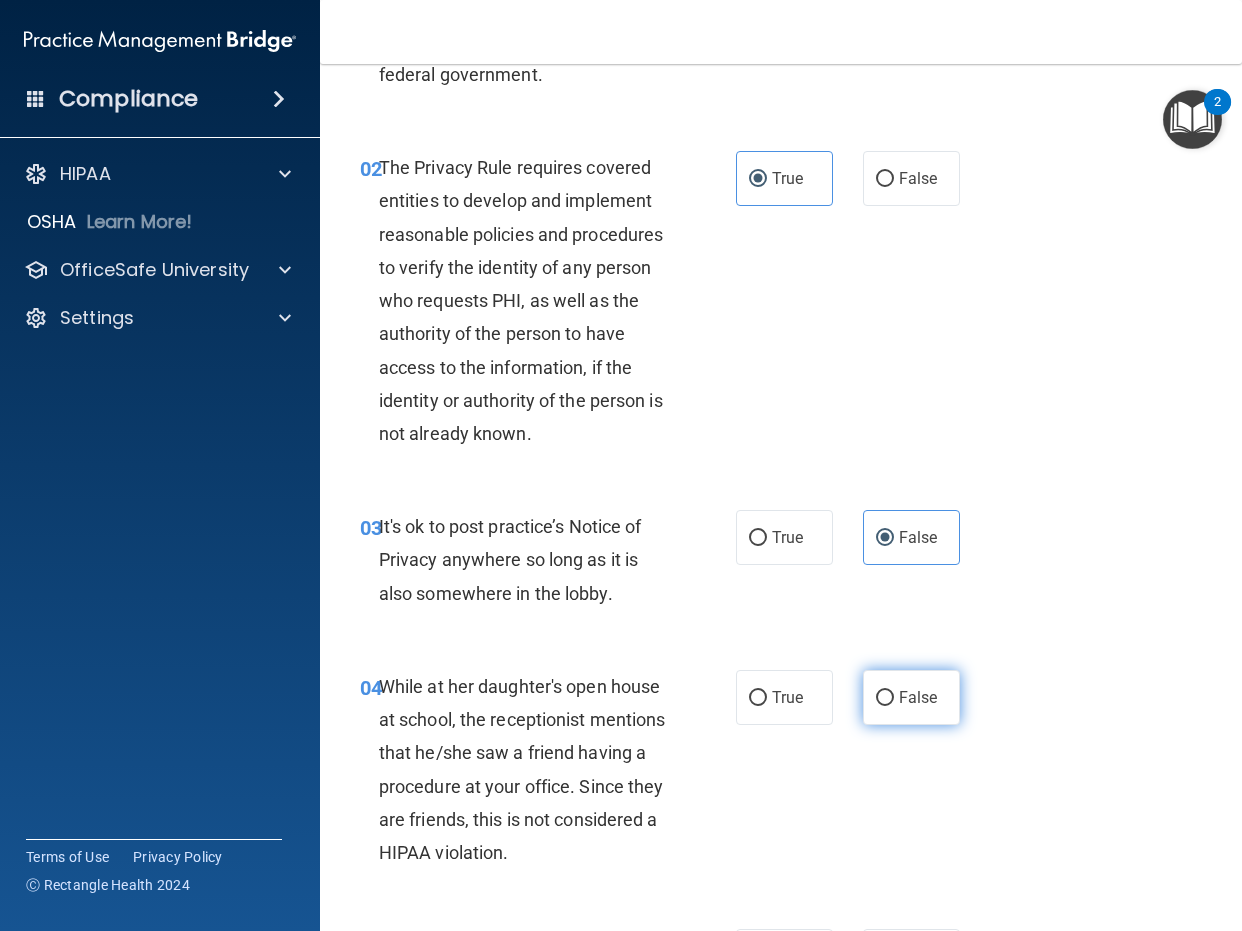 click on "False" at bounding box center [911, 697] 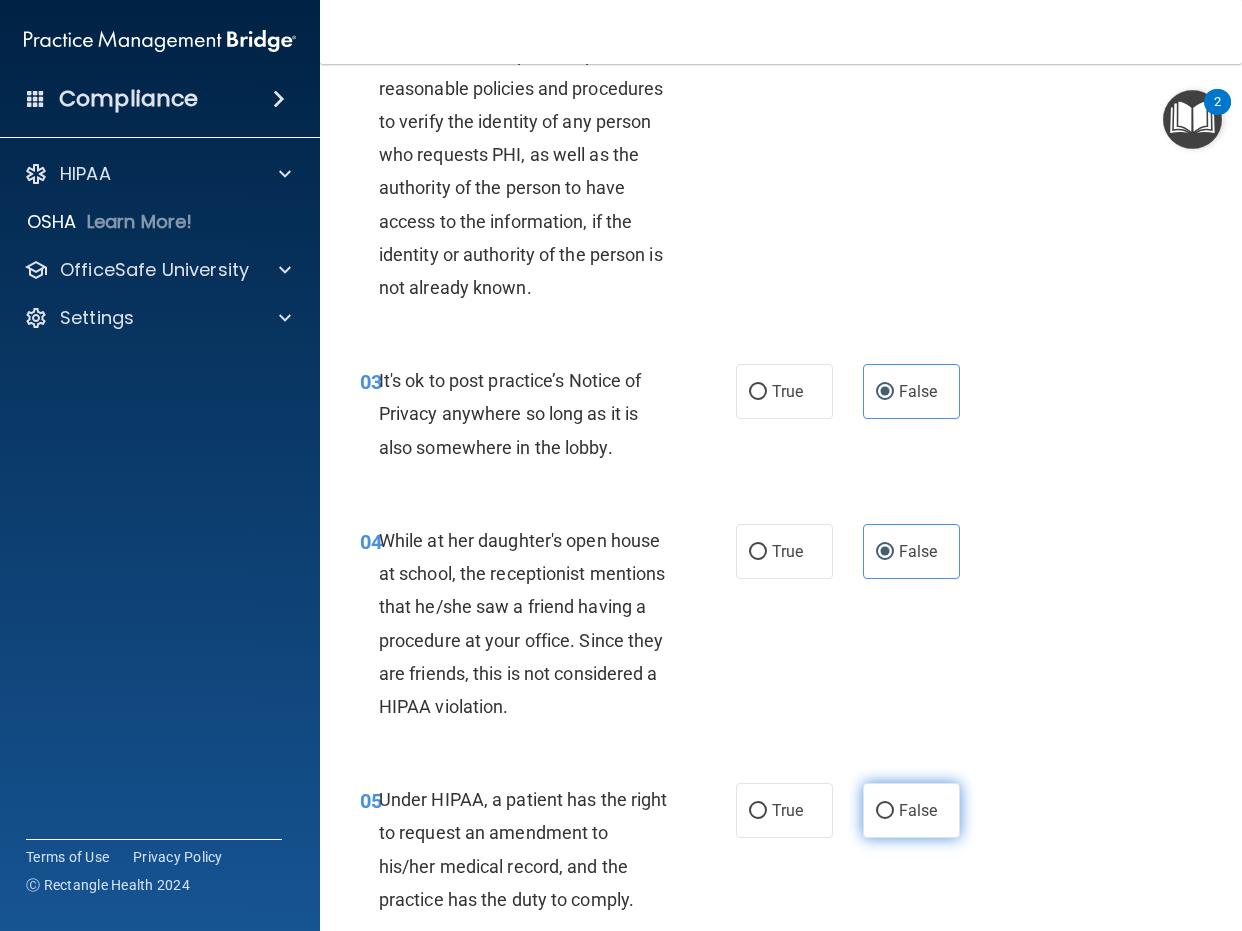 scroll, scrollTop: 500, scrollLeft: 0, axis: vertical 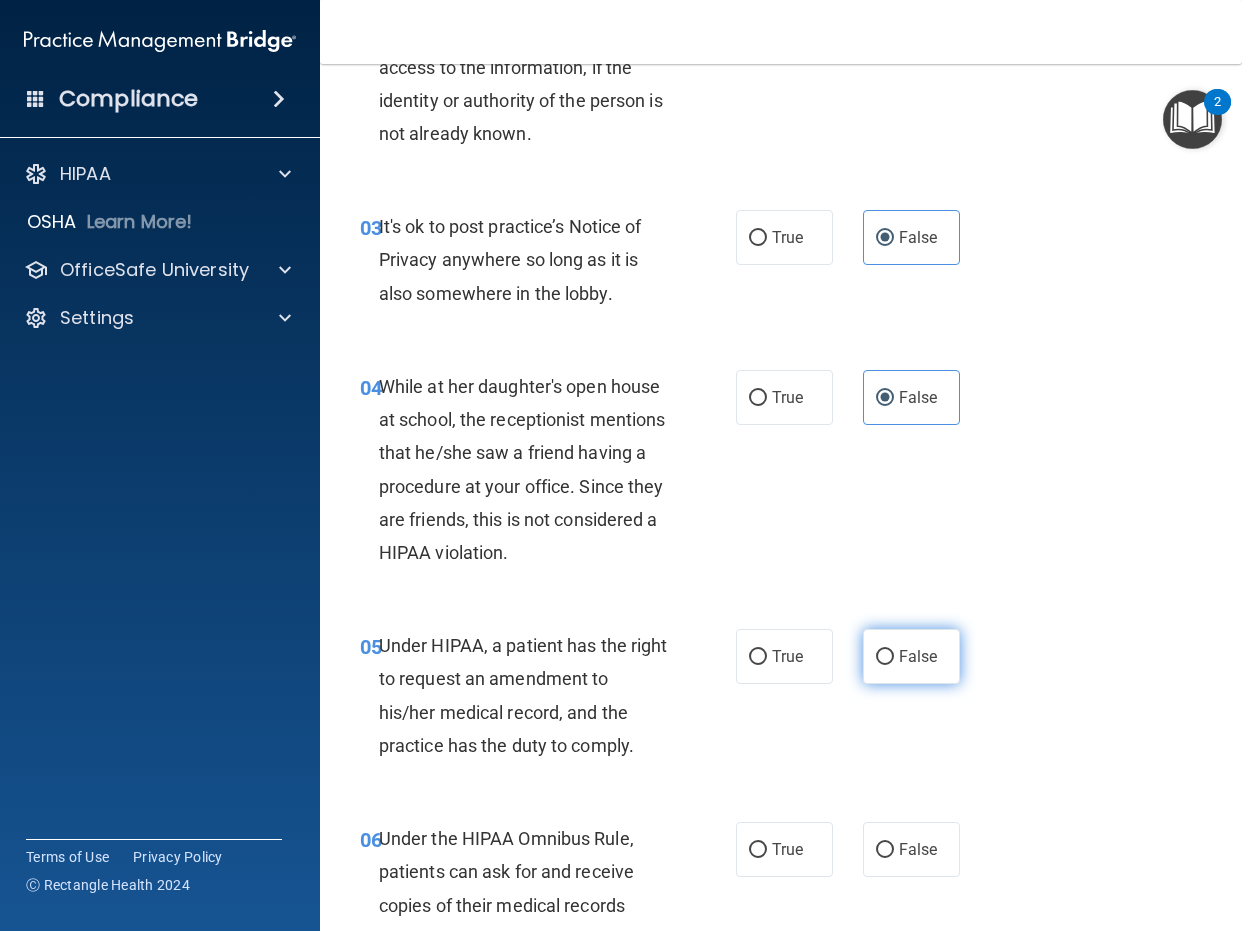 click on "False" at bounding box center (918, 656) 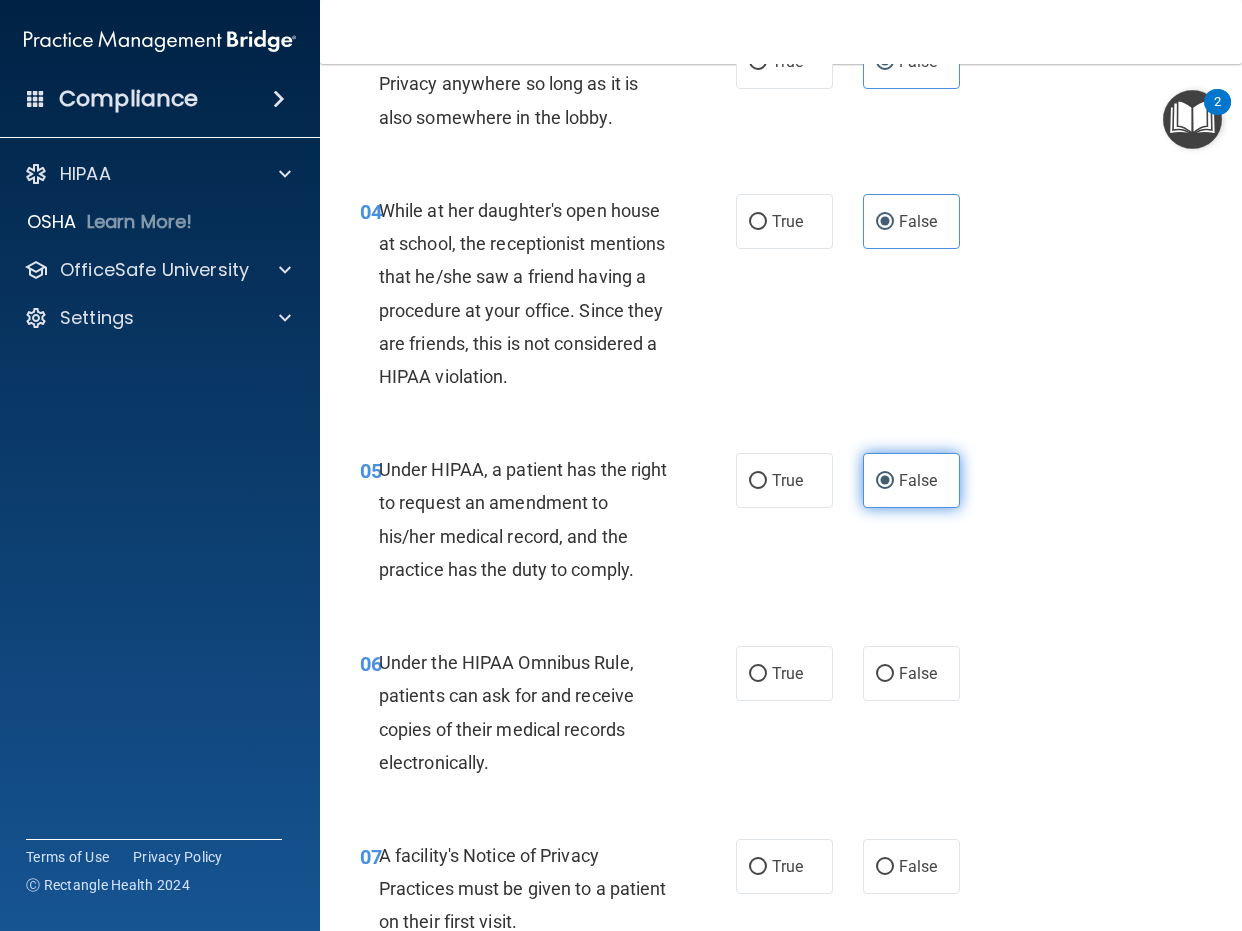 scroll, scrollTop: 700, scrollLeft: 0, axis: vertical 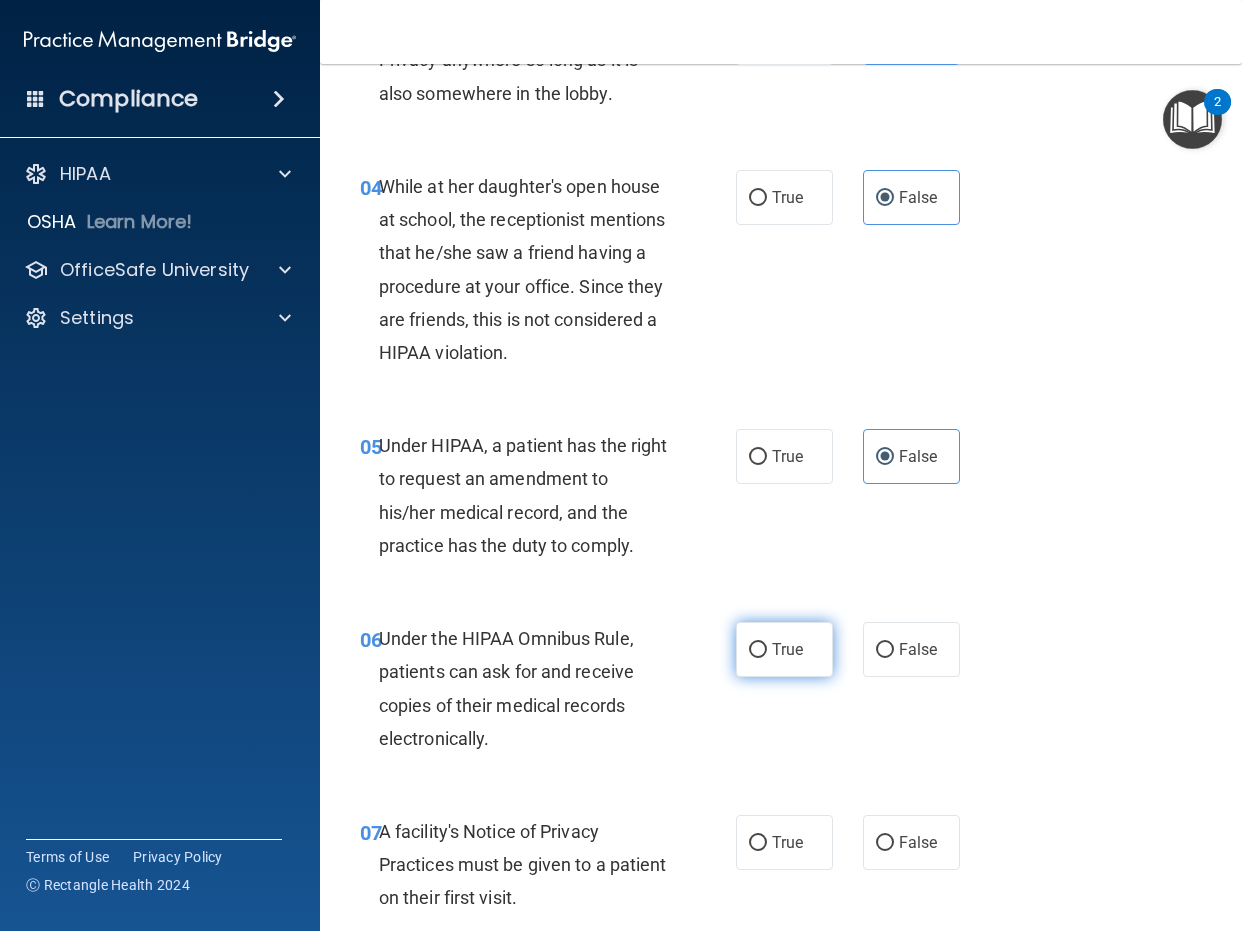 click on "True" at bounding box center [787, 649] 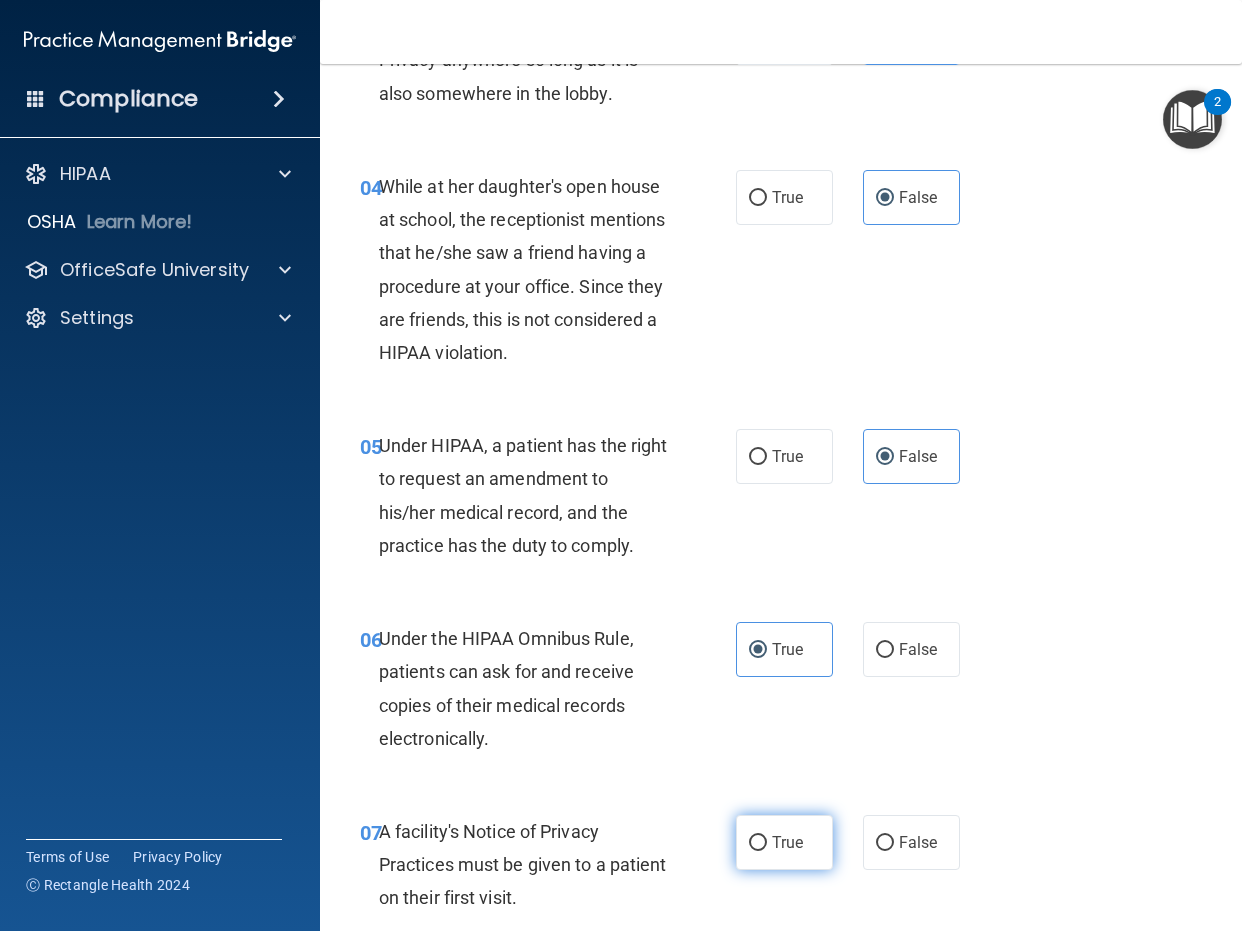 click on "True" at bounding box center [787, 842] 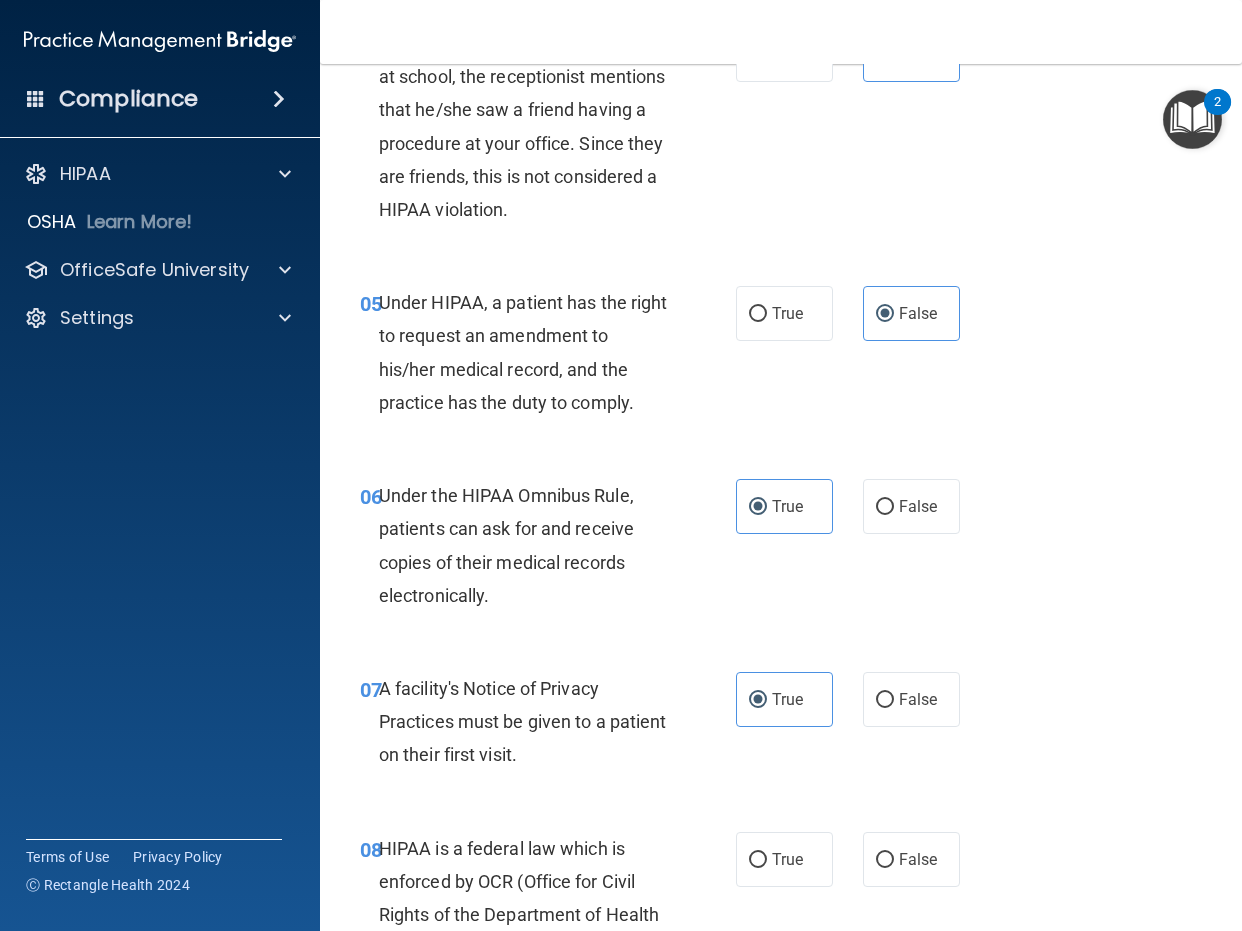 scroll, scrollTop: 1100, scrollLeft: 0, axis: vertical 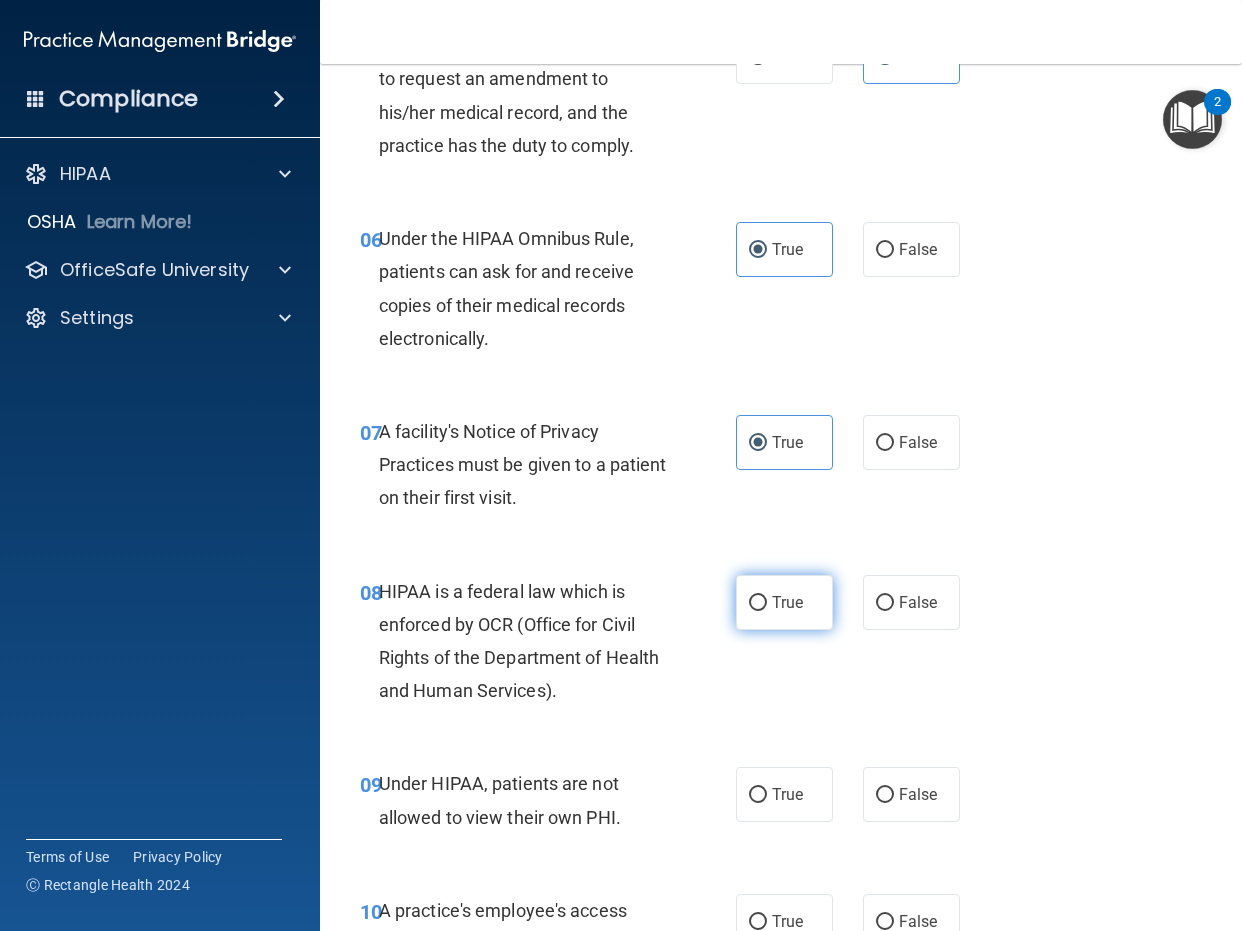 click on "True" at bounding box center [787, 602] 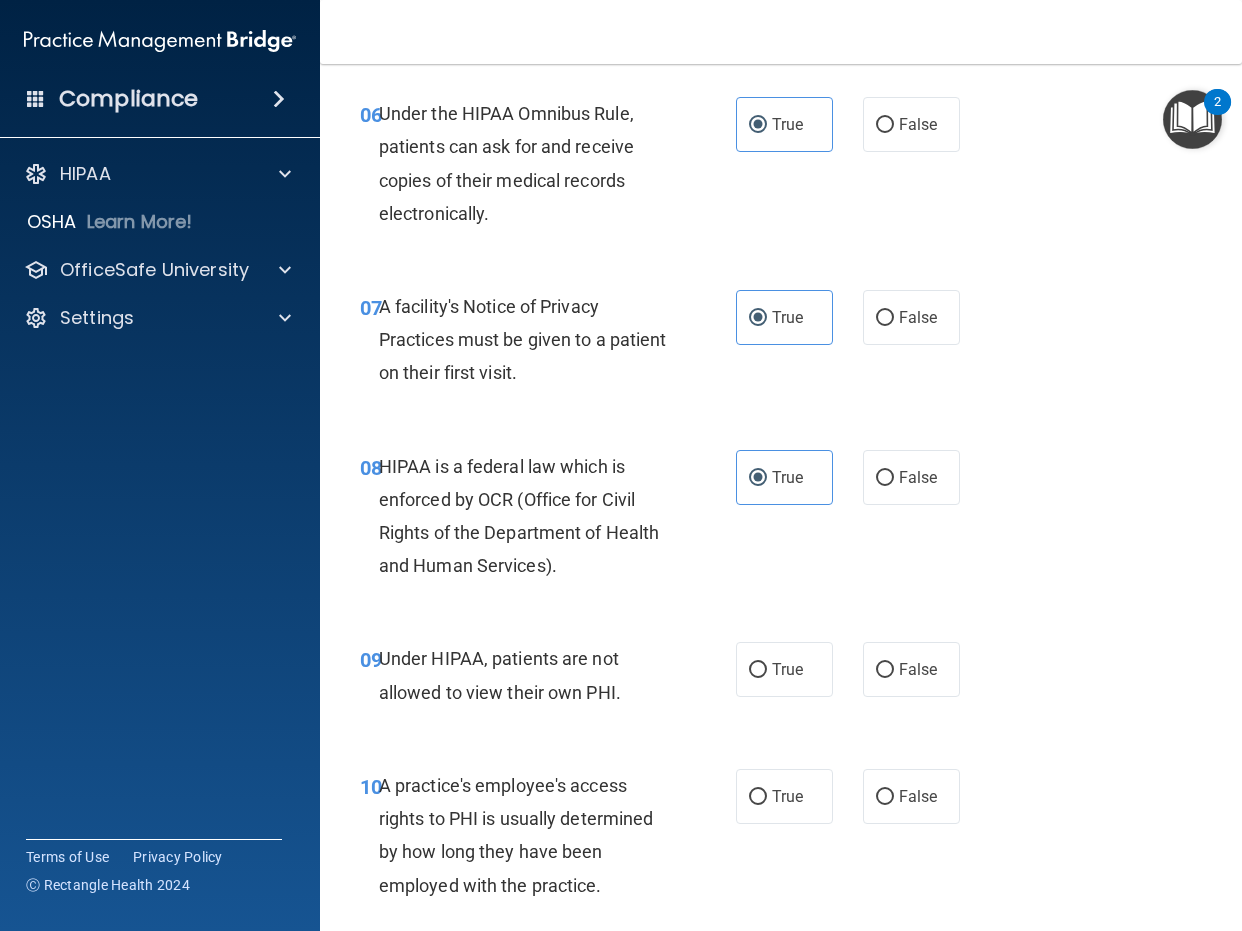scroll, scrollTop: 1400, scrollLeft: 0, axis: vertical 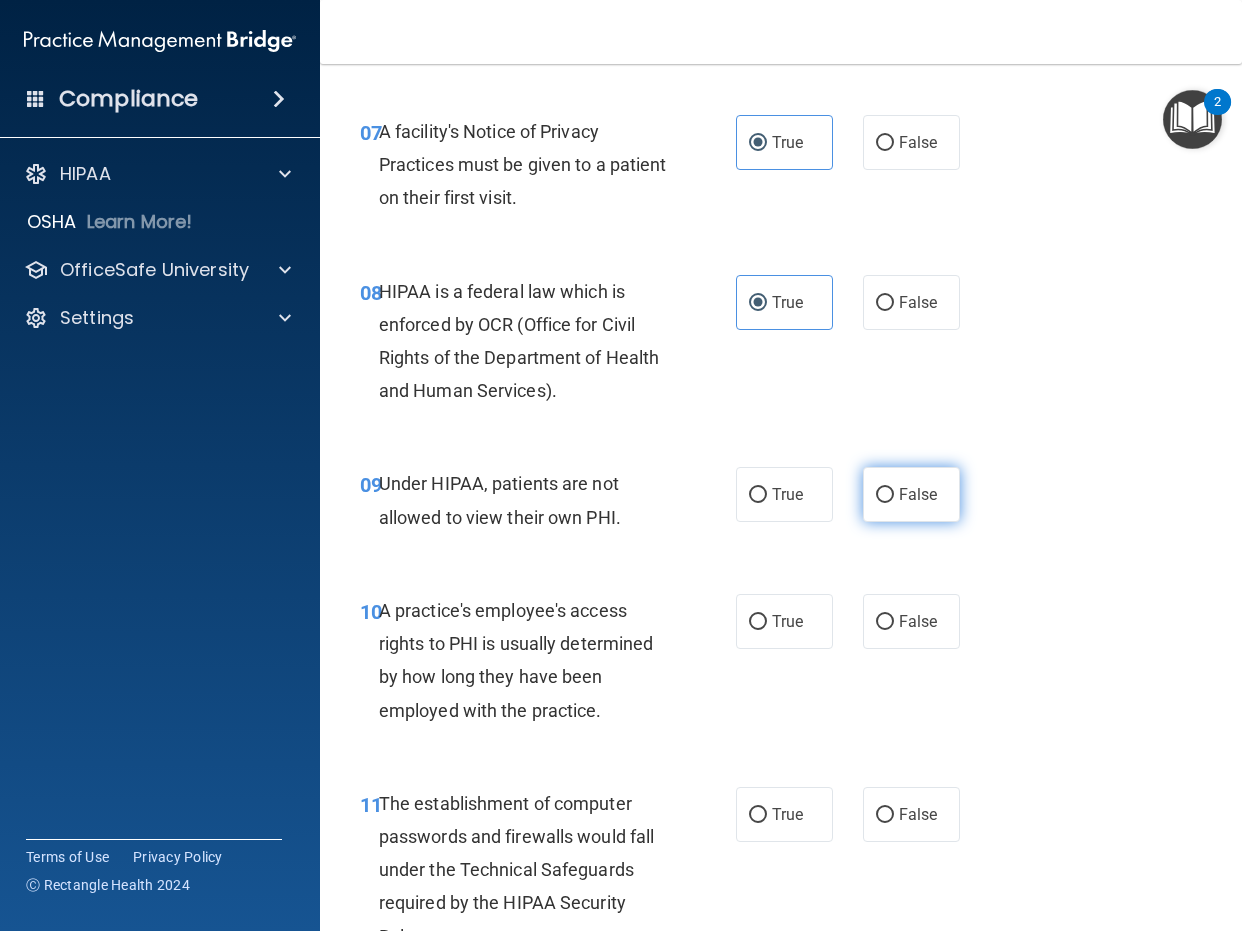 click on "False" at bounding box center [918, 494] 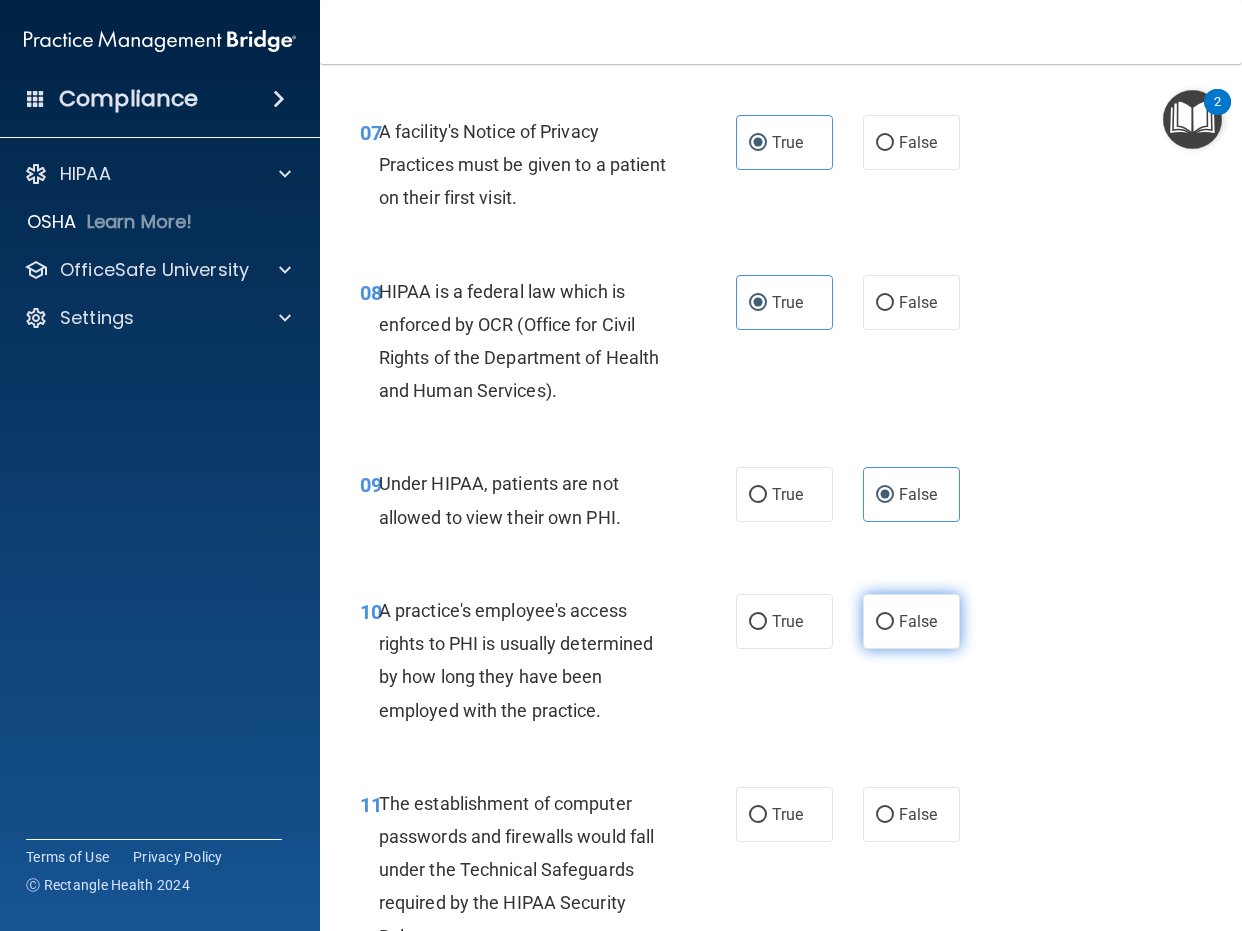 click on "False" at bounding box center (918, 621) 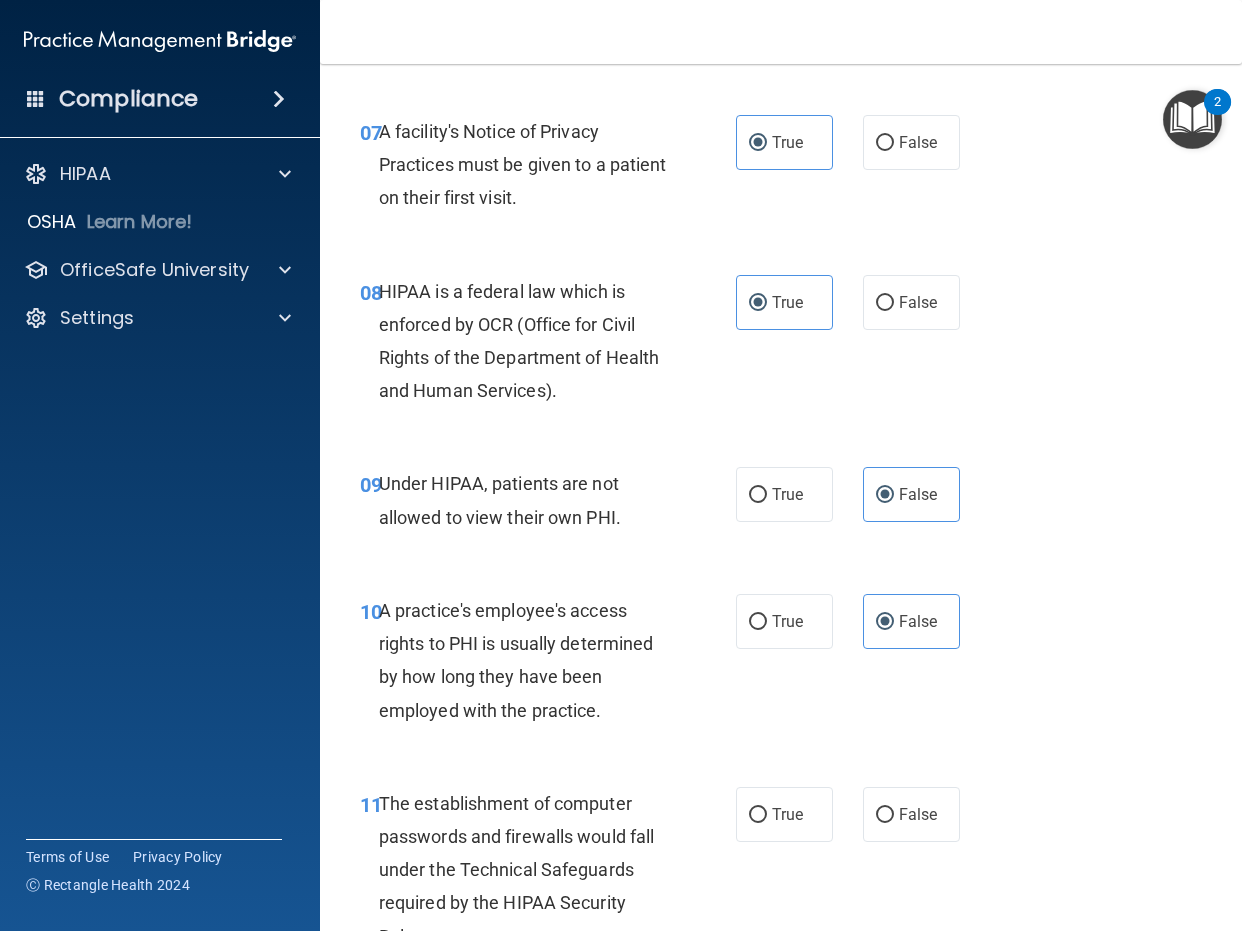 drag, startPoint x: 766, startPoint y: 817, endPoint x: 788, endPoint y: 780, distance: 43.046486 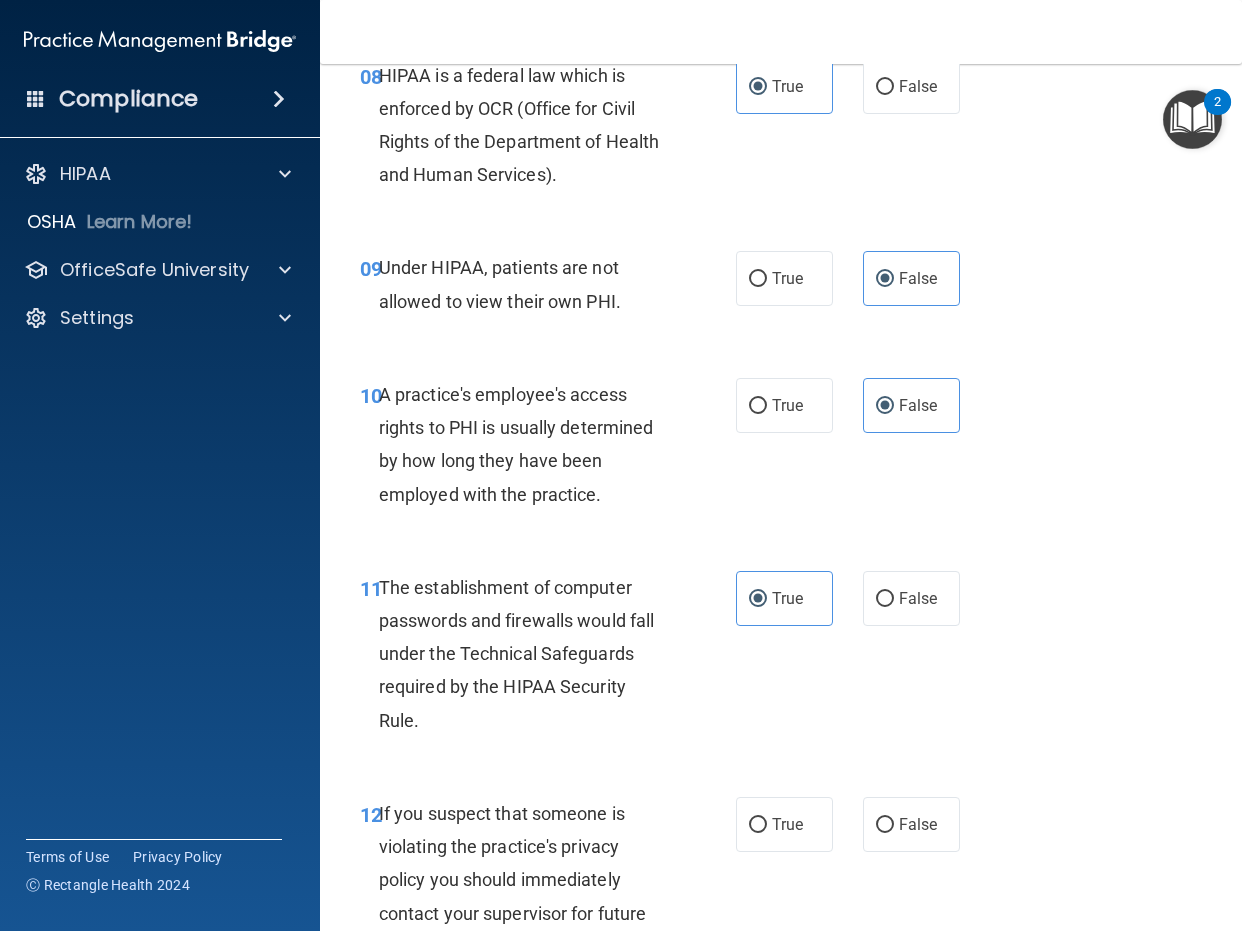 scroll, scrollTop: 1800, scrollLeft: 0, axis: vertical 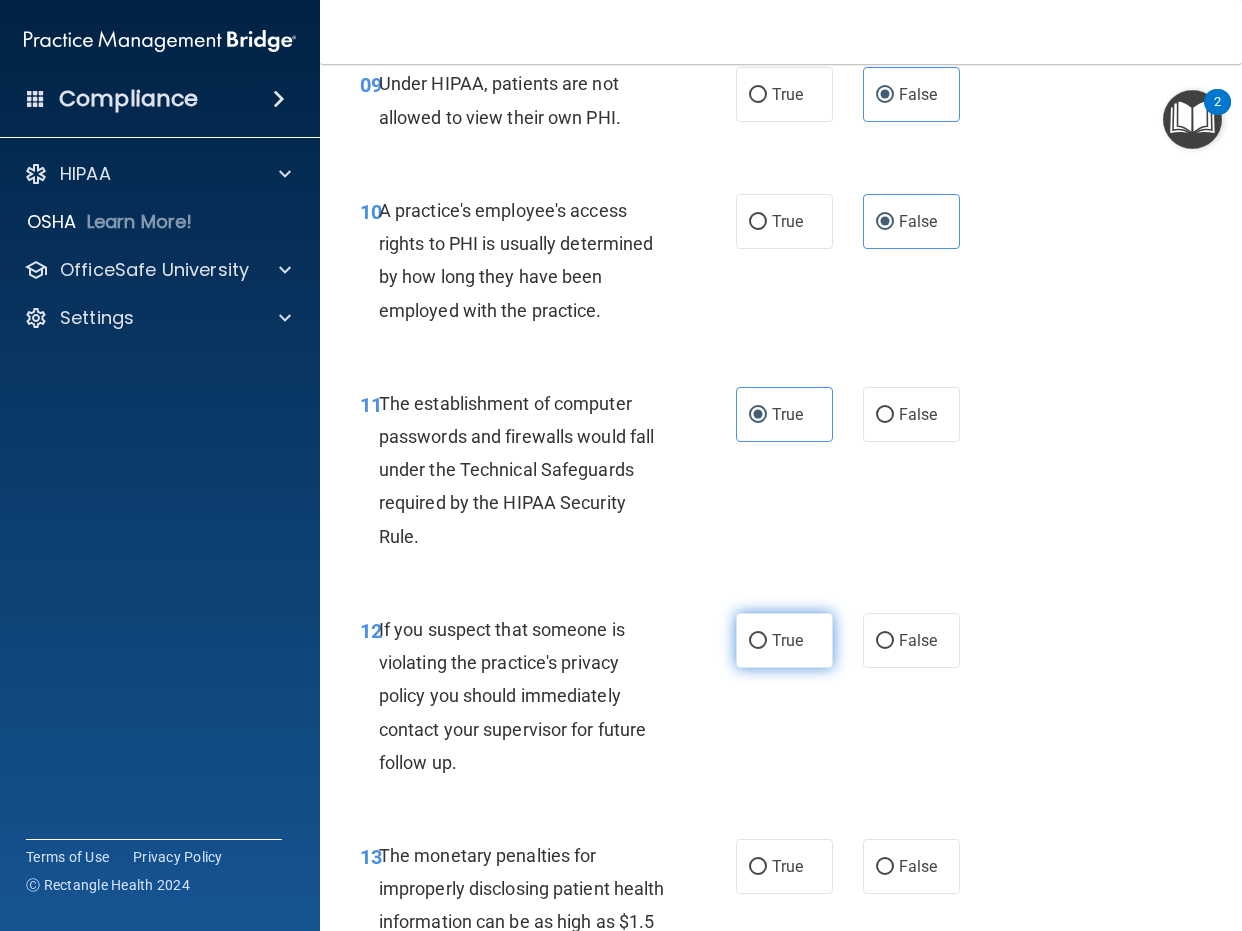 click on "True" at bounding box center (784, 640) 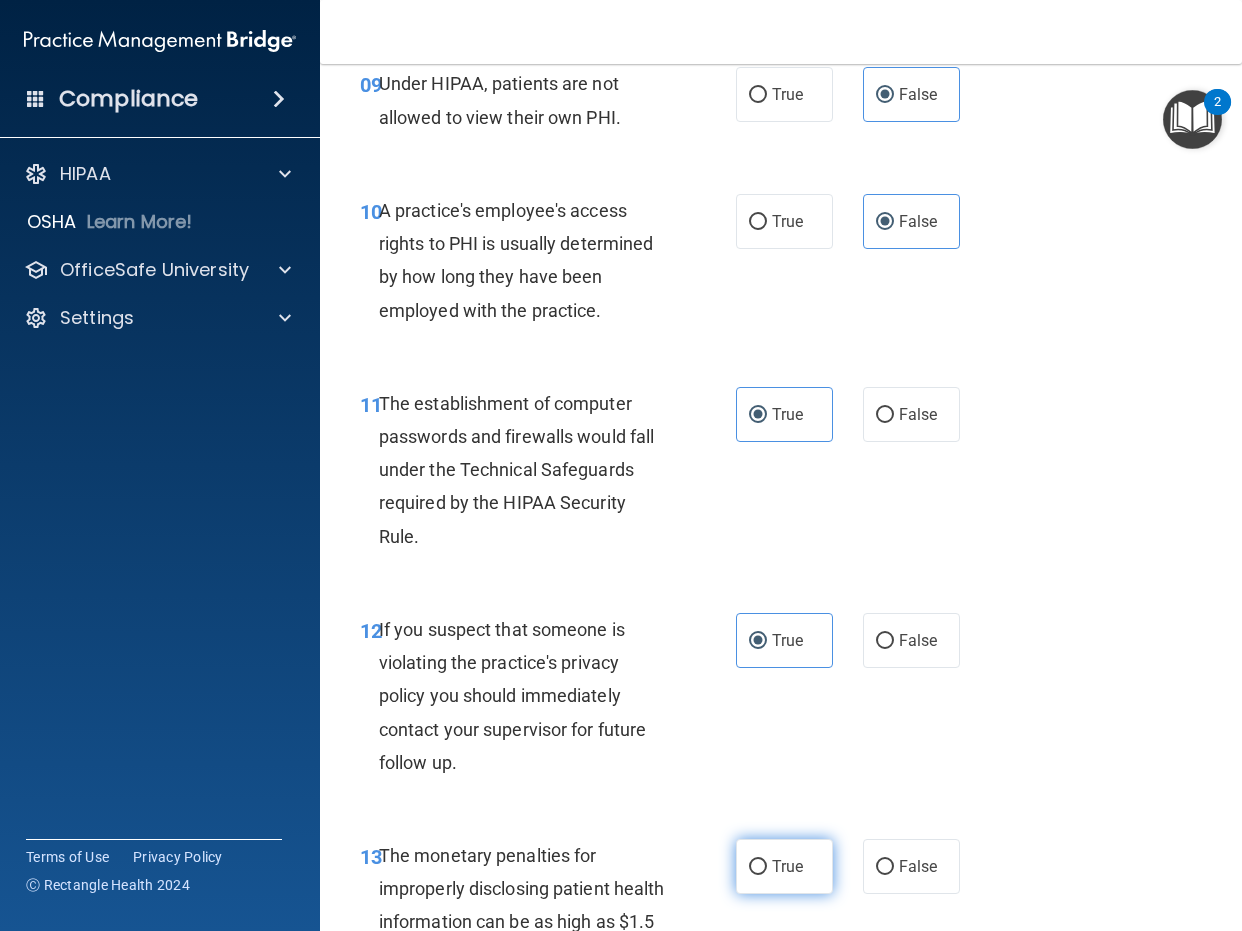 click on "True" at bounding box center [787, 866] 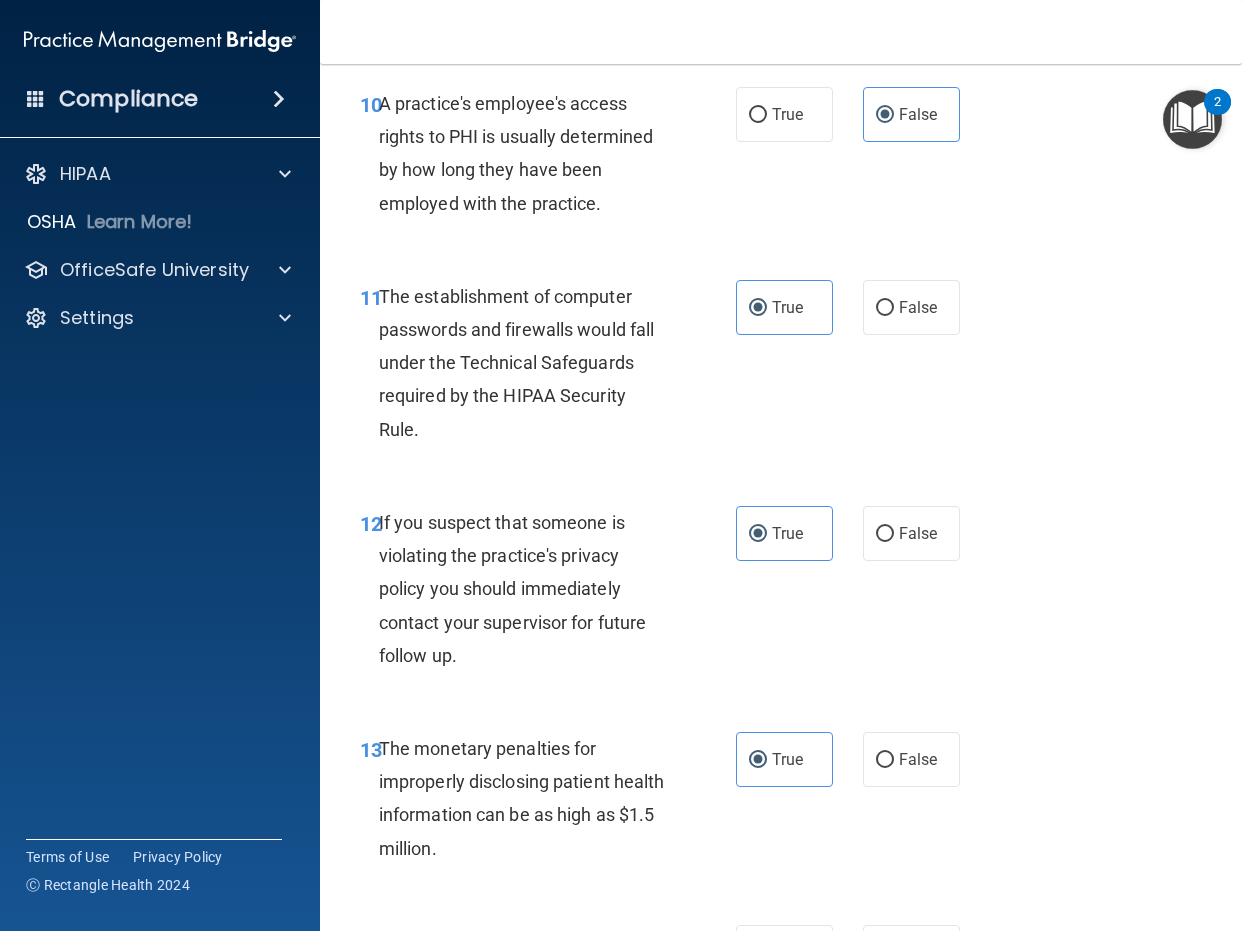scroll, scrollTop: 2300, scrollLeft: 0, axis: vertical 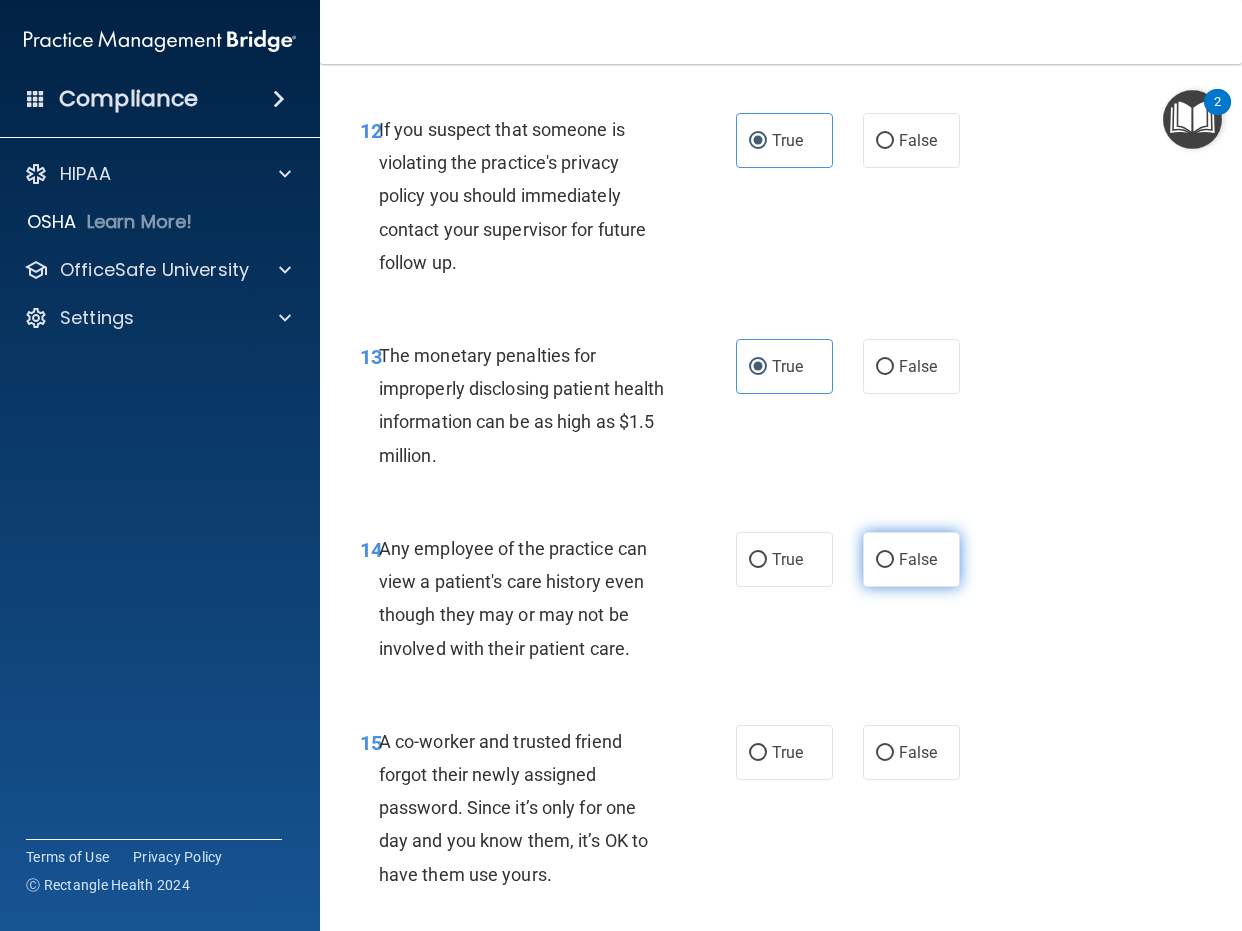 click on "False" at bounding box center (911, 559) 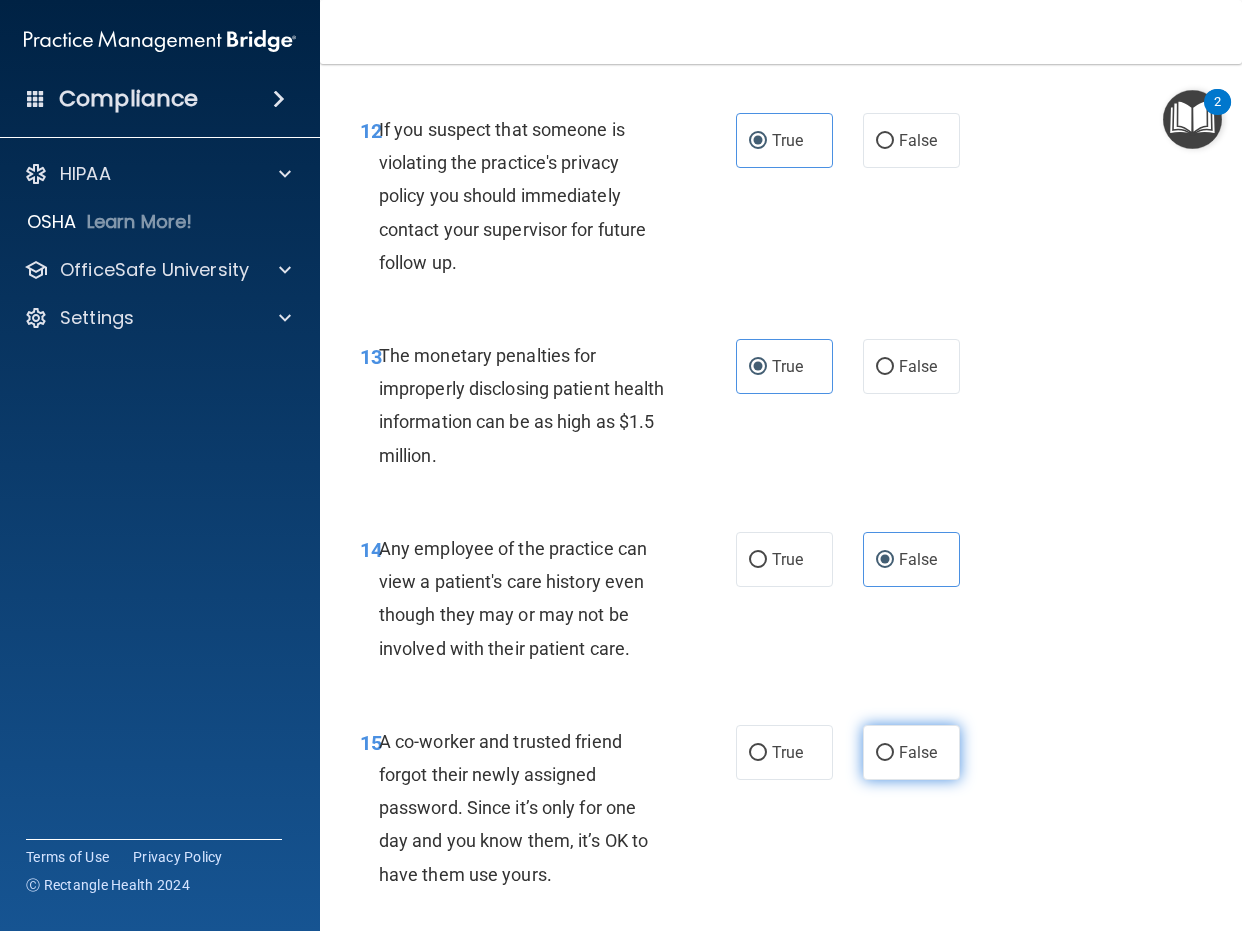 click on "False" at bounding box center [911, 752] 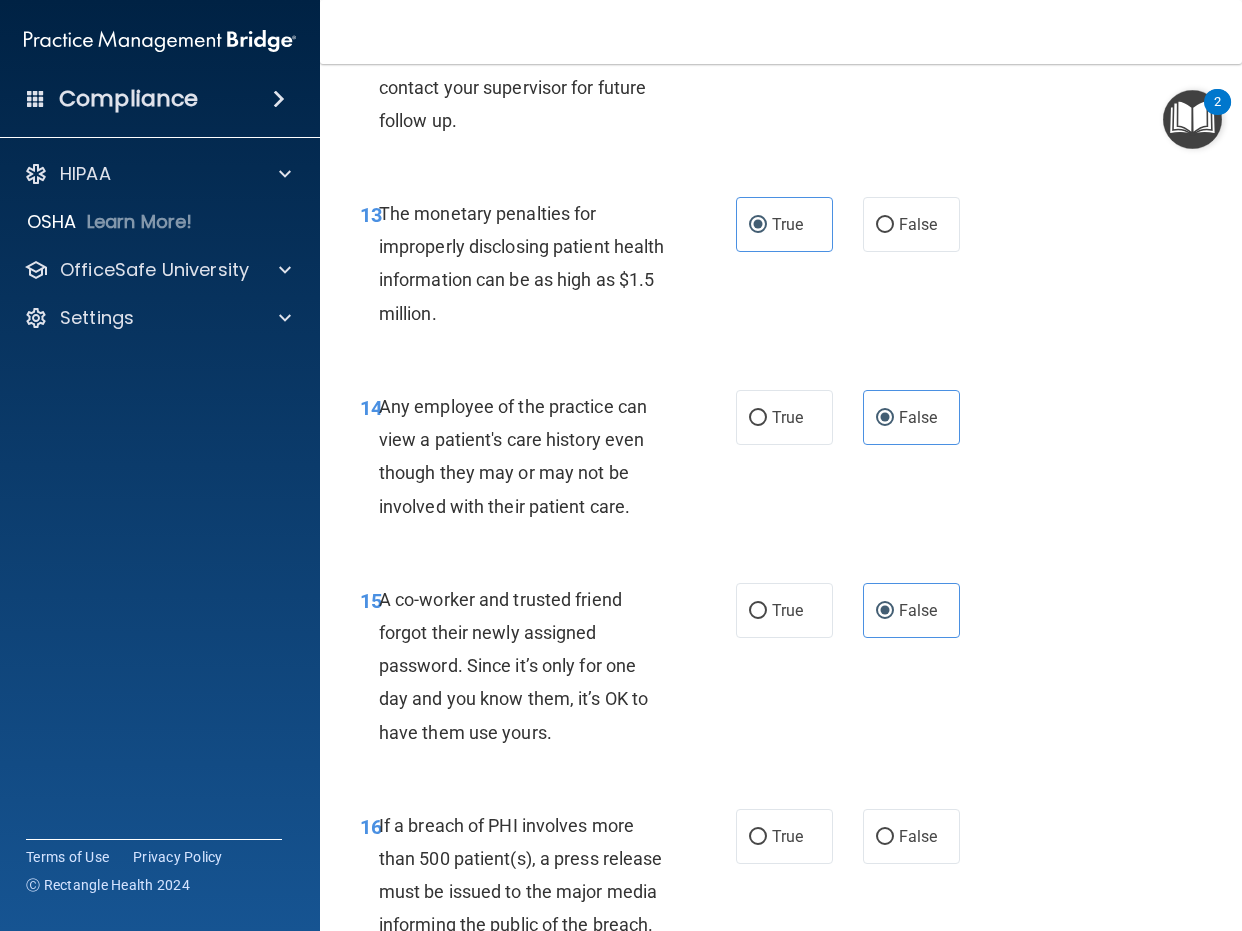 scroll, scrollTop: 2800, scrollLeft: 0, axis: vertical 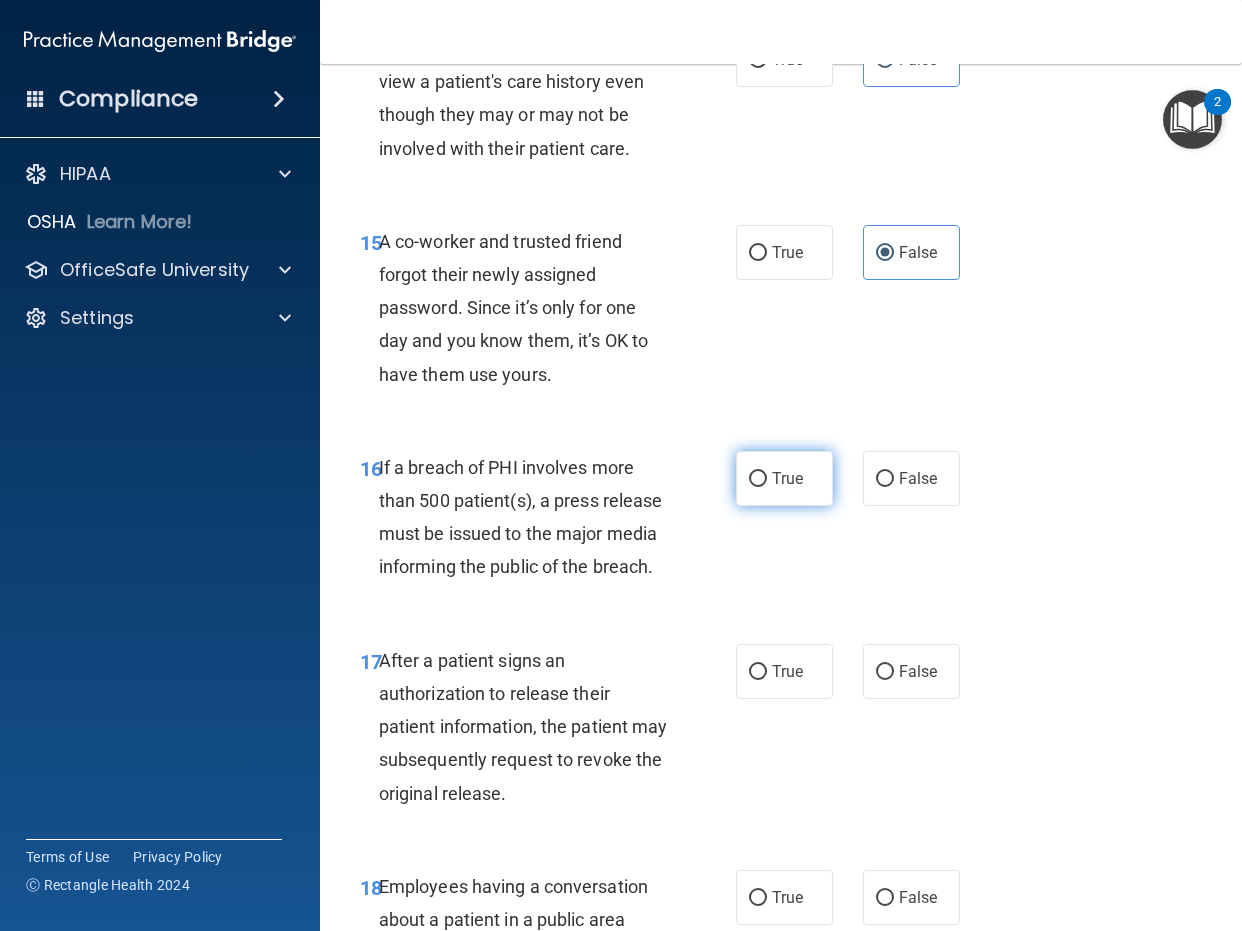 click on "True" at bounding box center [784, 478] 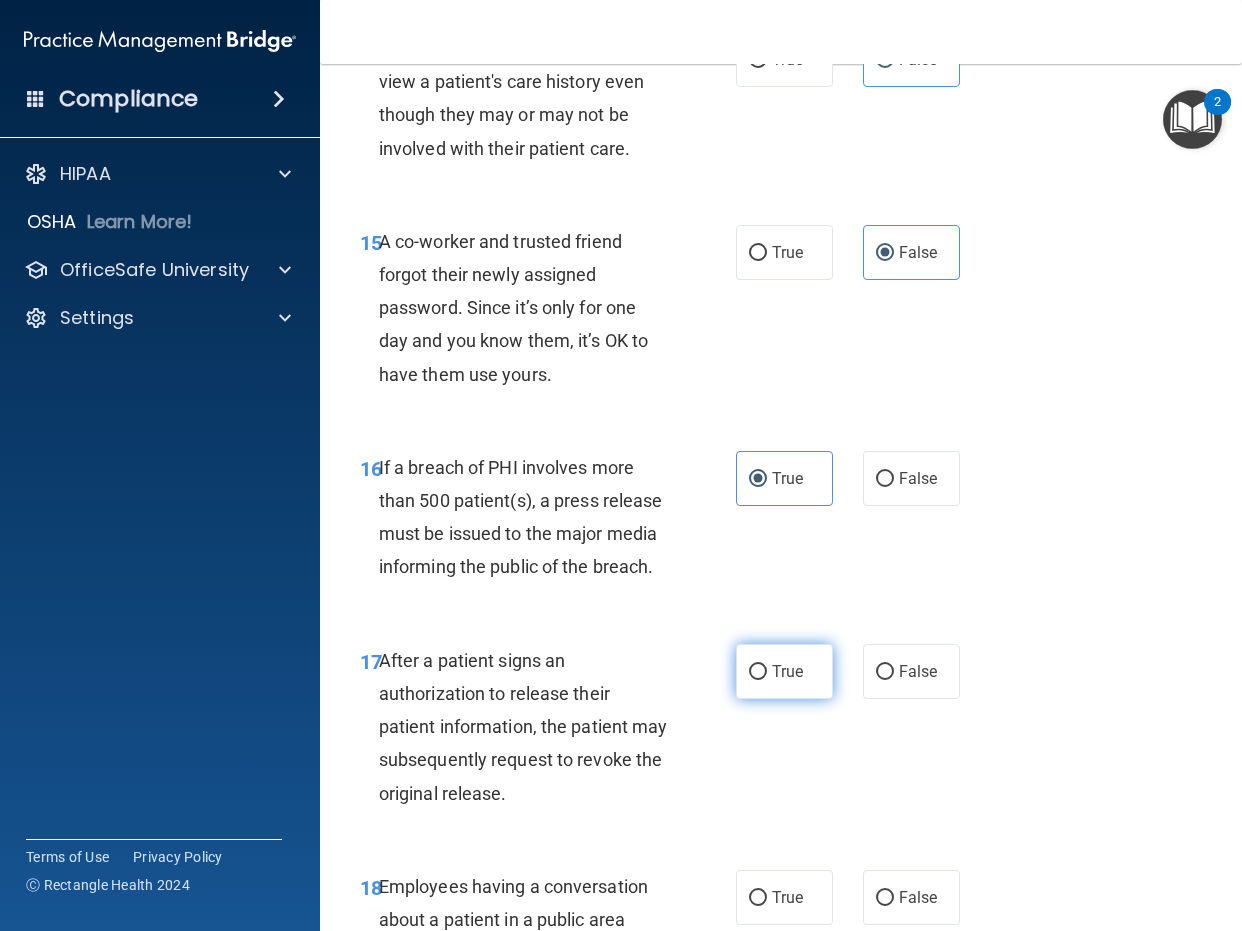 click on "True" at bounding box center [787, 671] 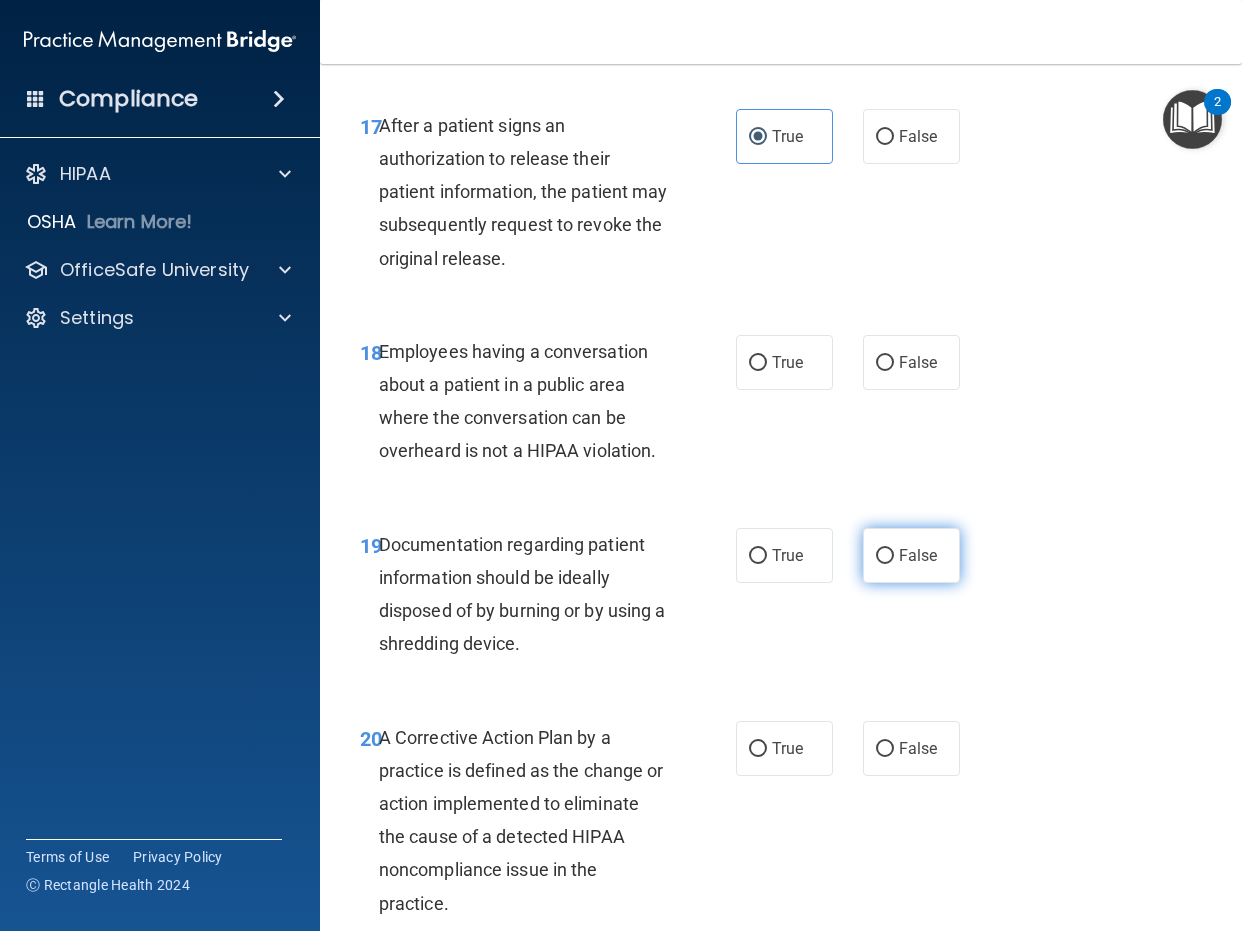scroll, scrollTop: 3400, scrollLeft: 0, axis: vertical 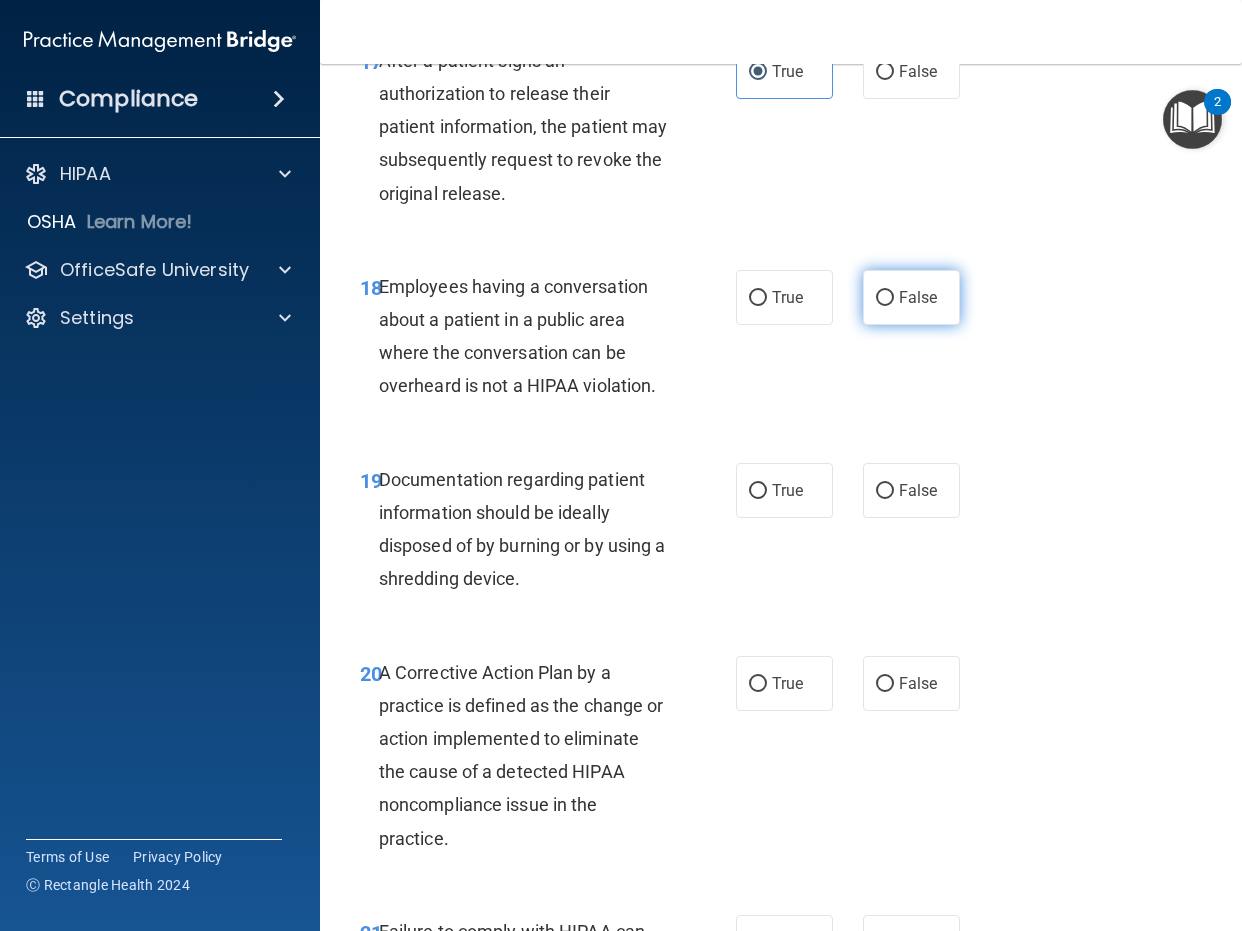 click on "False" at bounding box center (911, 297) 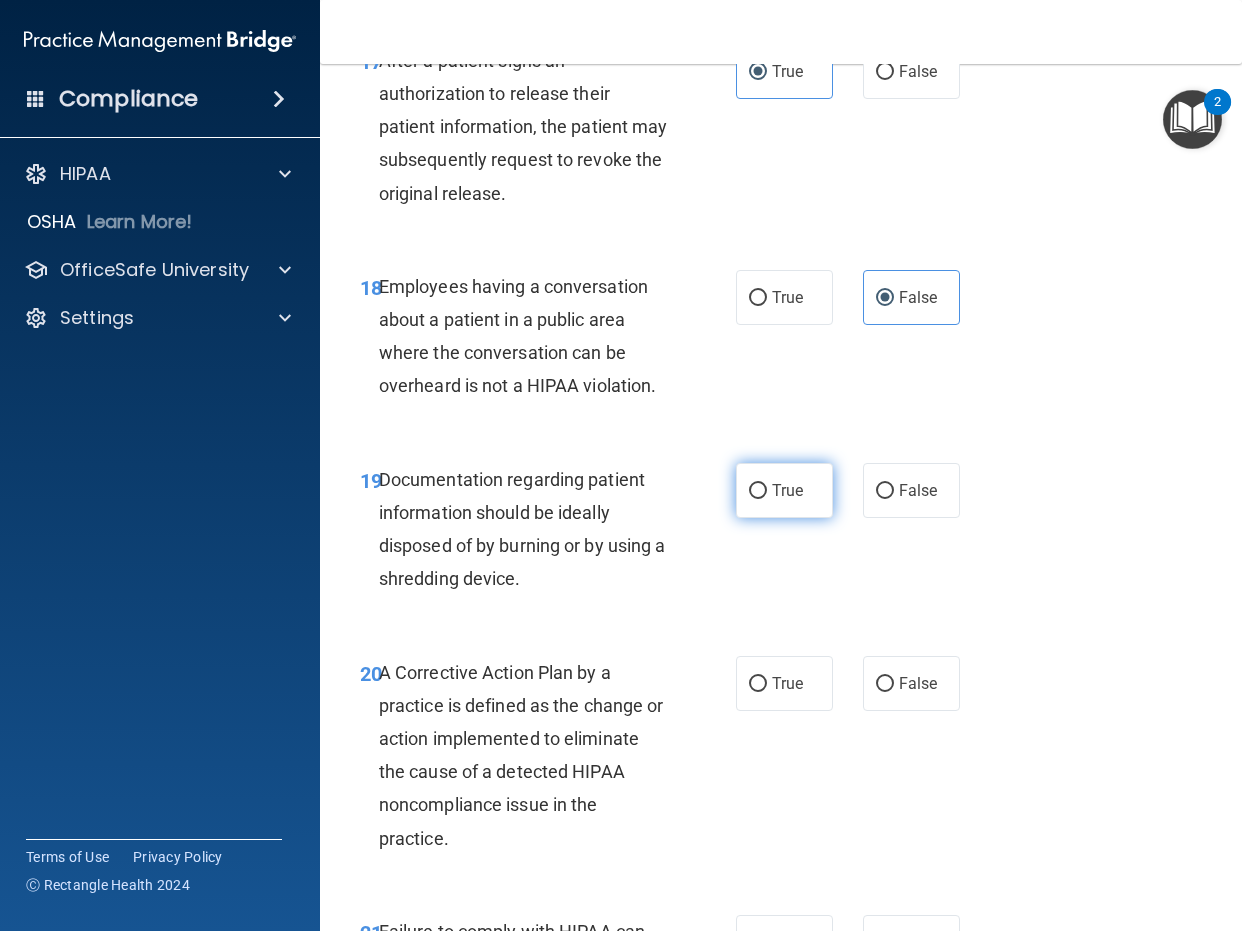 click on "True" at bounding box center (787, 490) 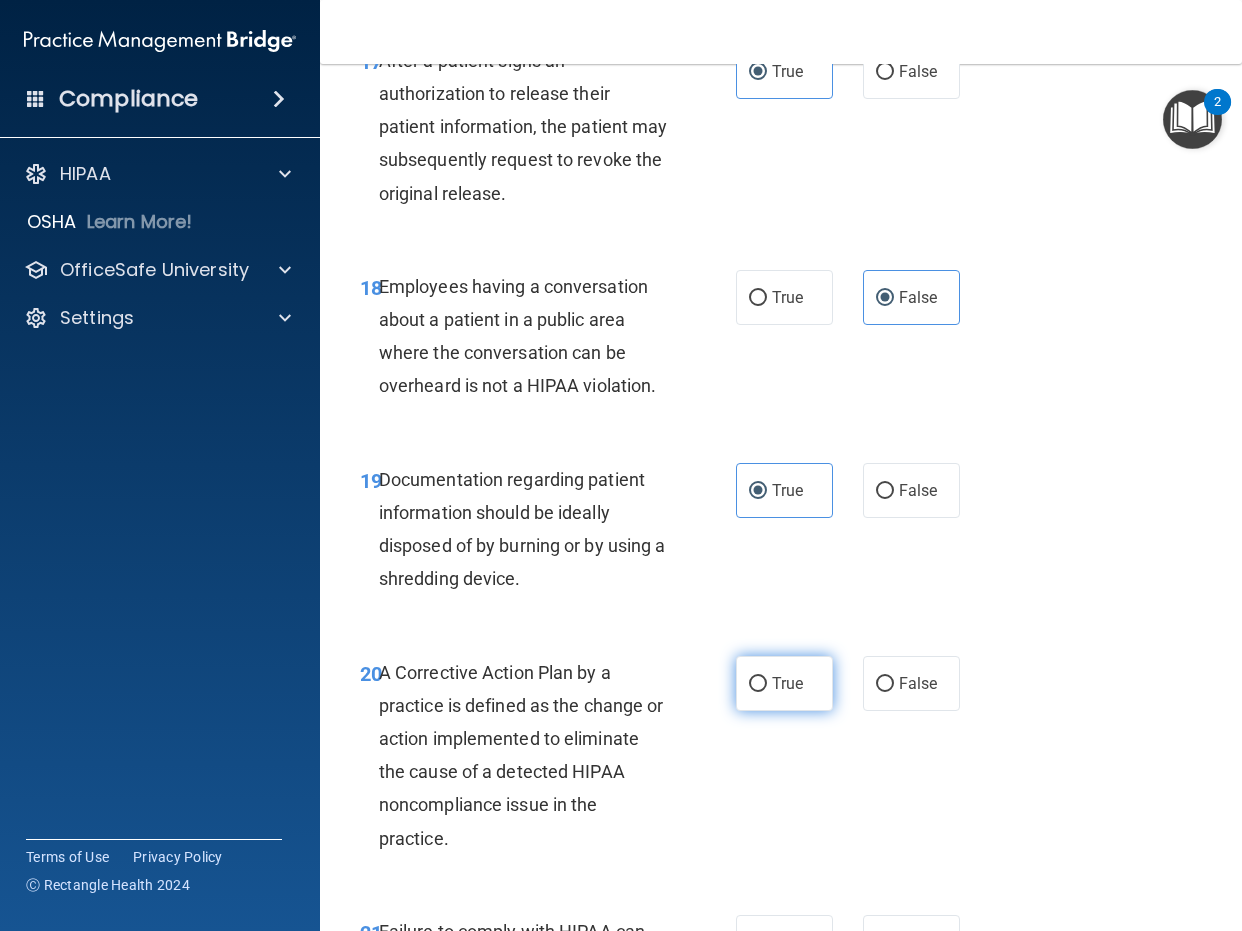 click on "True" at bounding box center (787, 683) 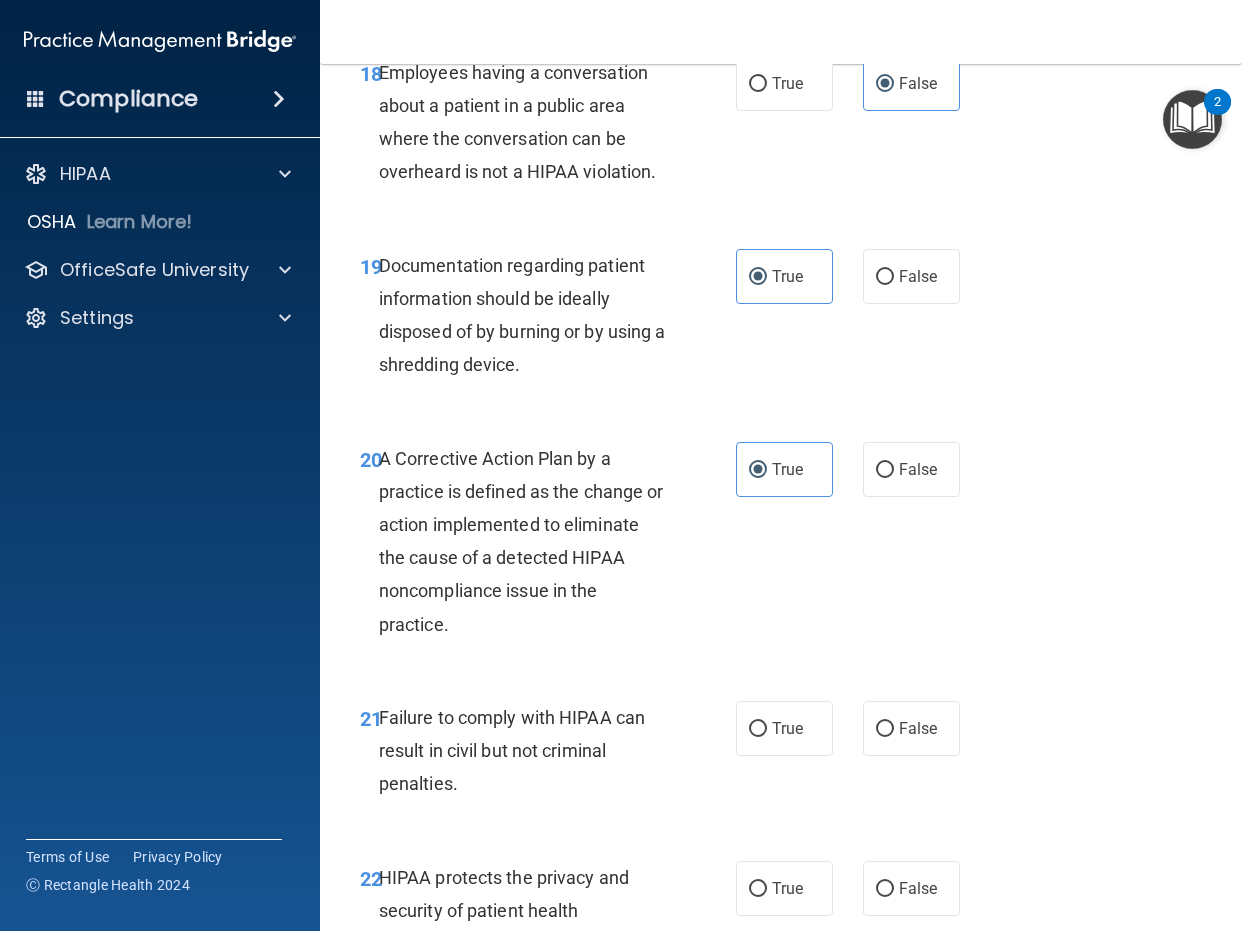 scroll, scrollTop: 3800, scrollLeft: 0, axis: vertical 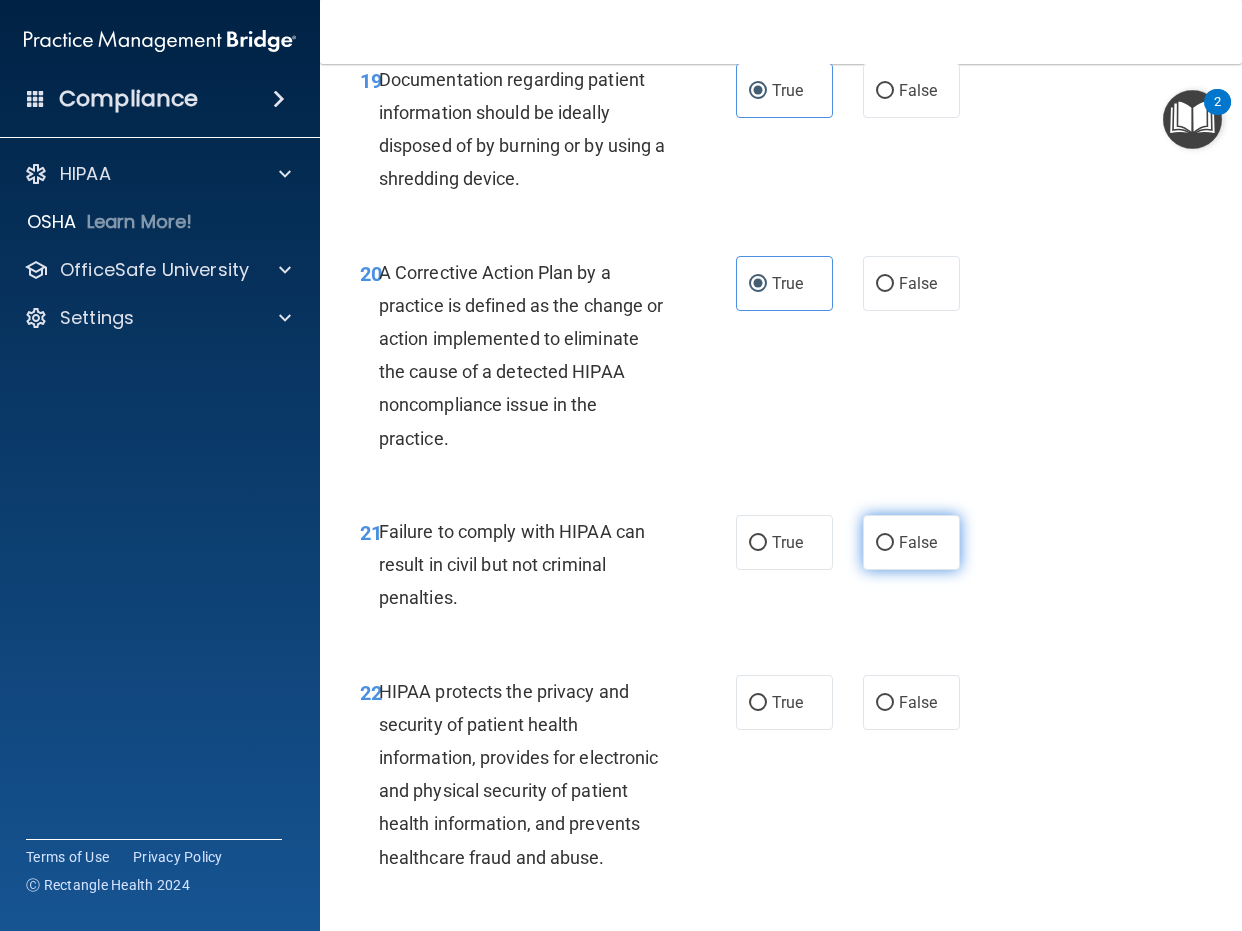 click on "False" at bounding box center [918, 542] 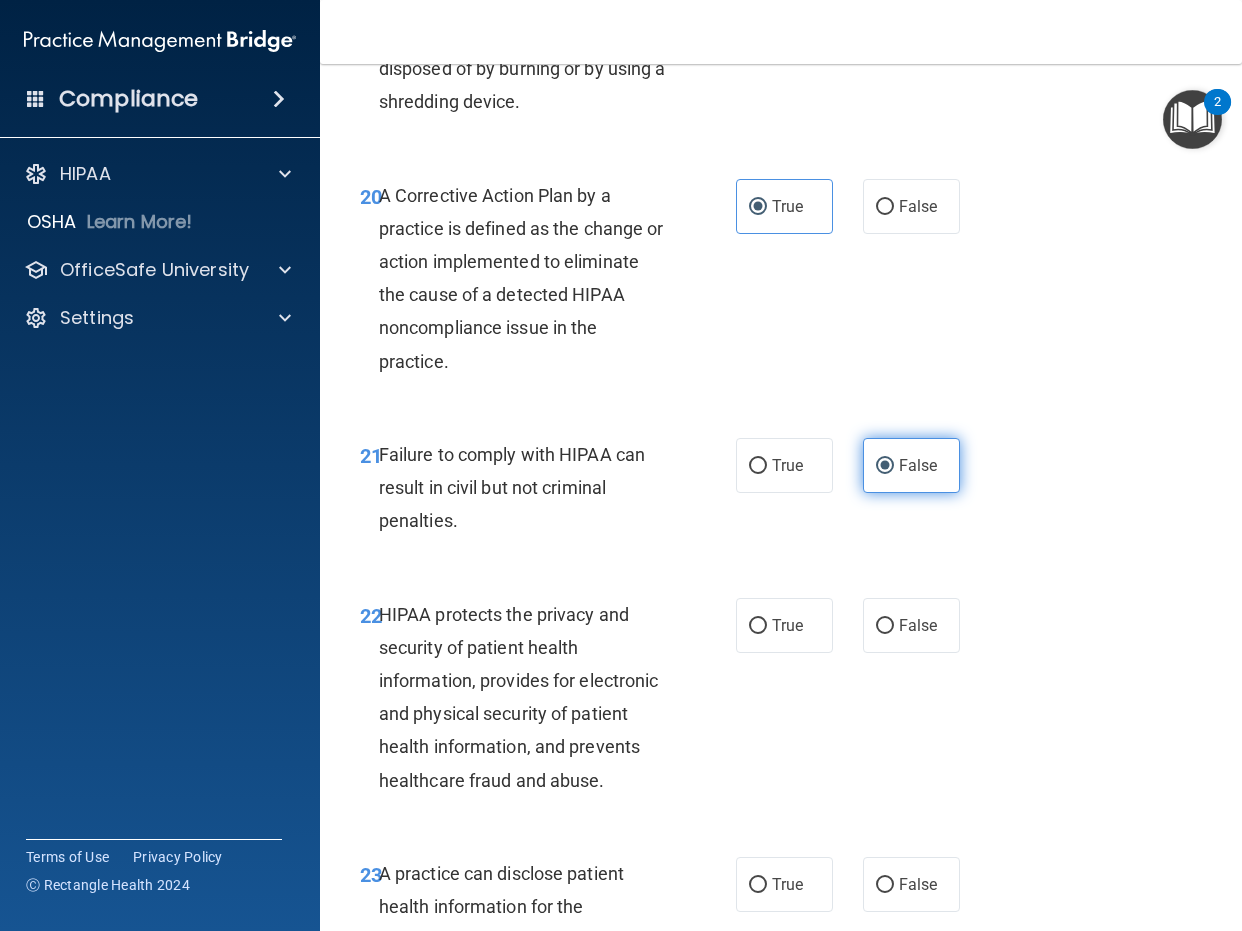 scroll, scrollTop: 4100, scrollLeft: 0, axis: vertical 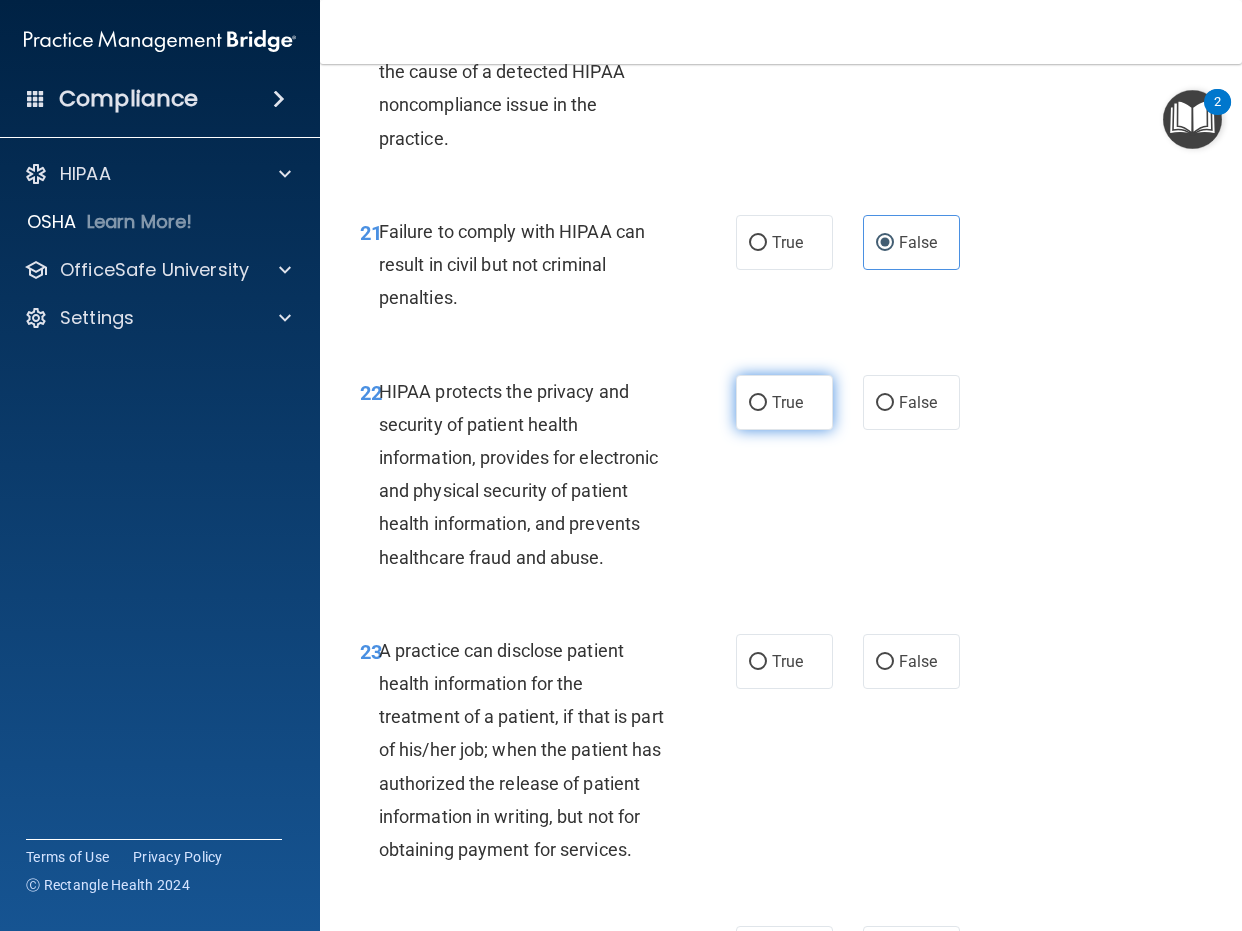 click on "True" at bounding box center [784, 402] 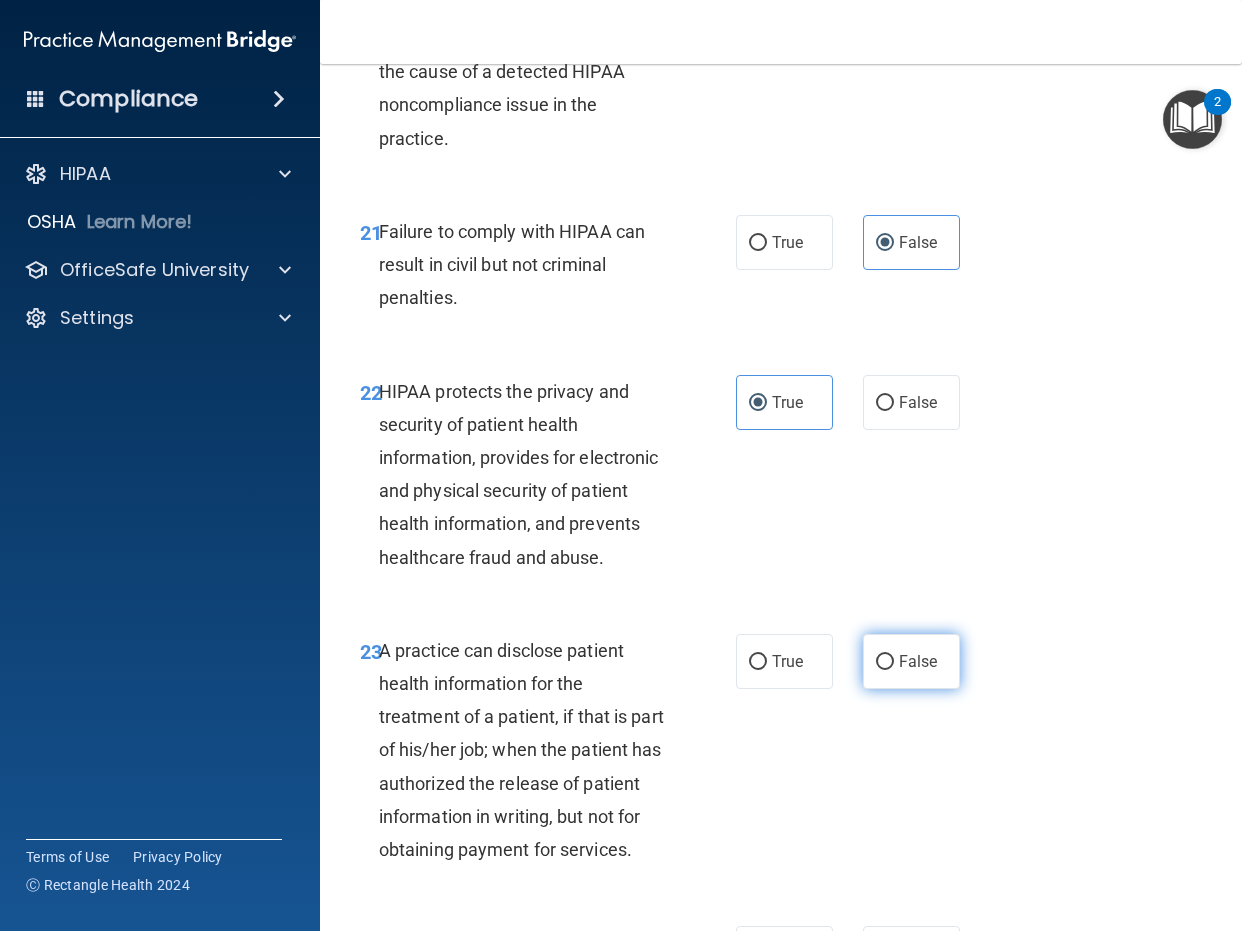 click on "False" at bounding box center (918, 661) 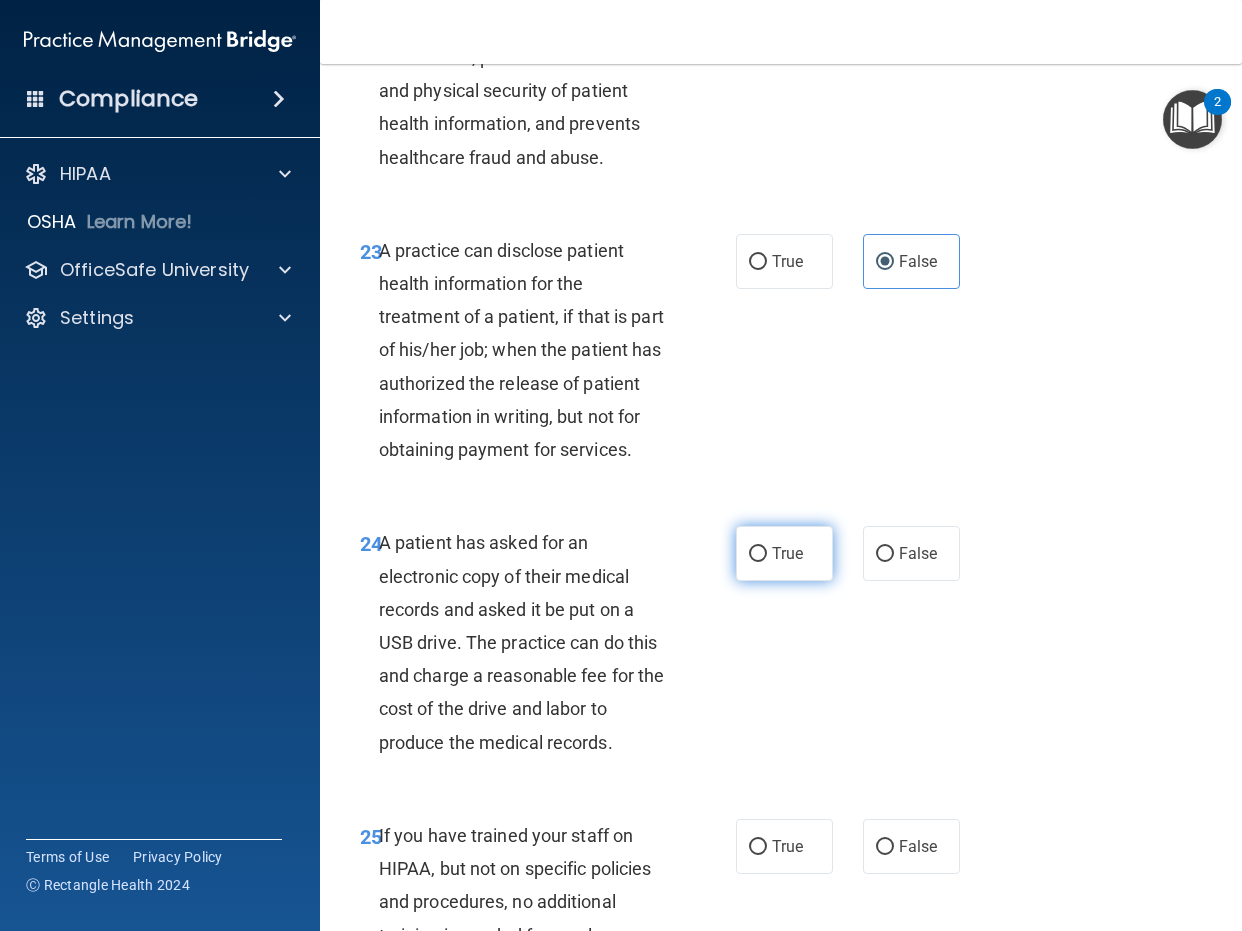 click on "True" at bounding box center [784, 553] 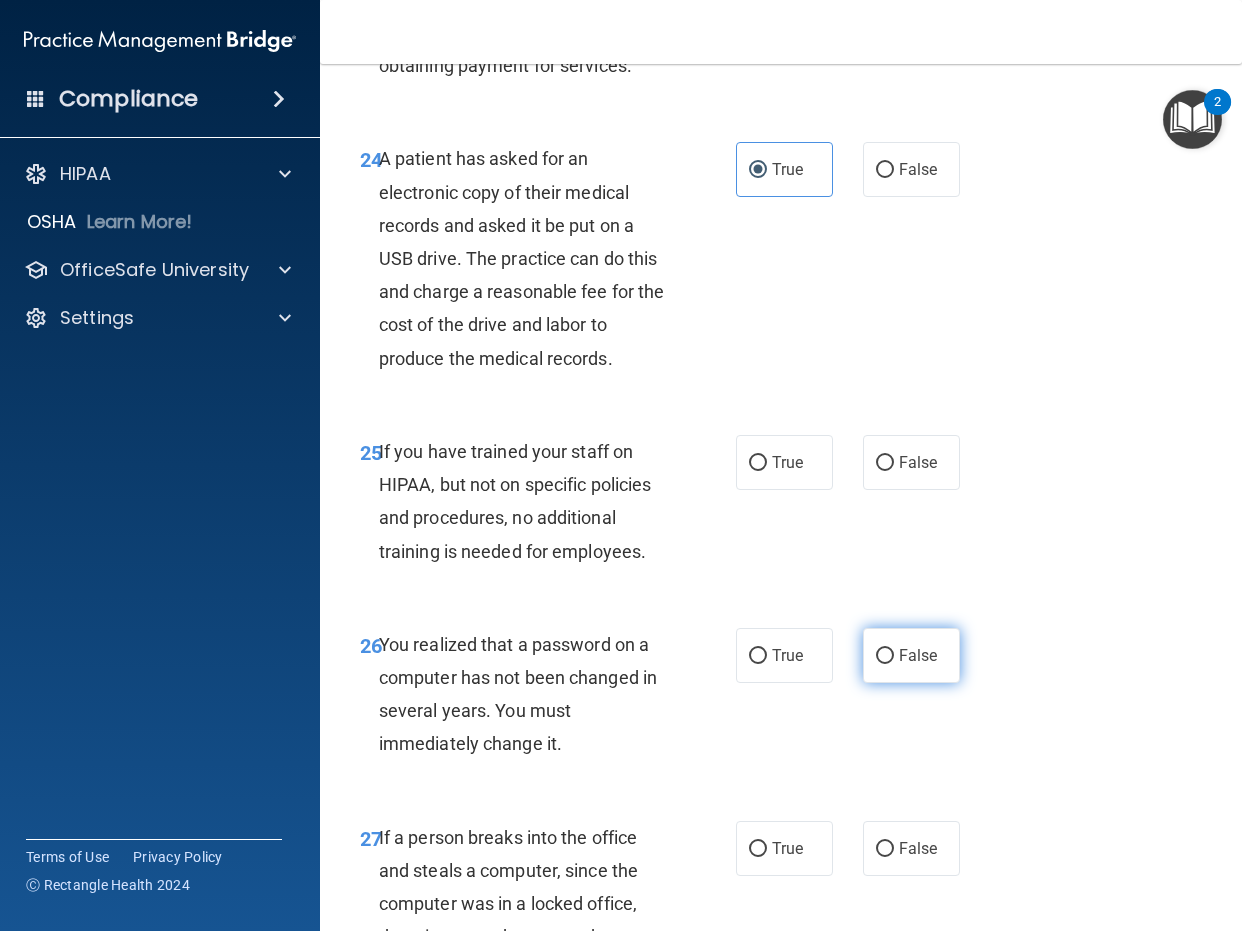 scroll, scrollTop: 4900, scrollLeft: 0, axis: vertical 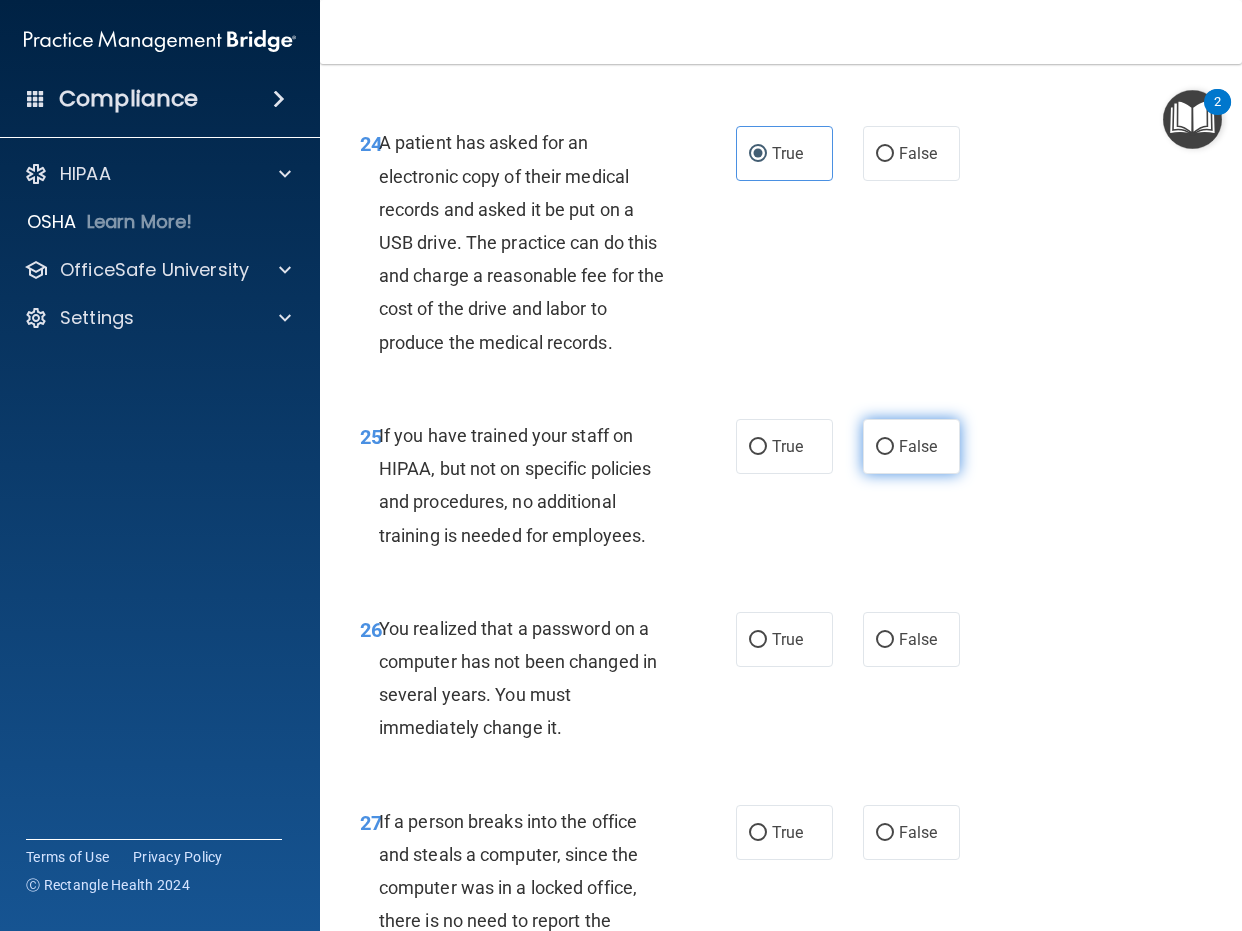 click on "False" at bounding box center [911, 446] 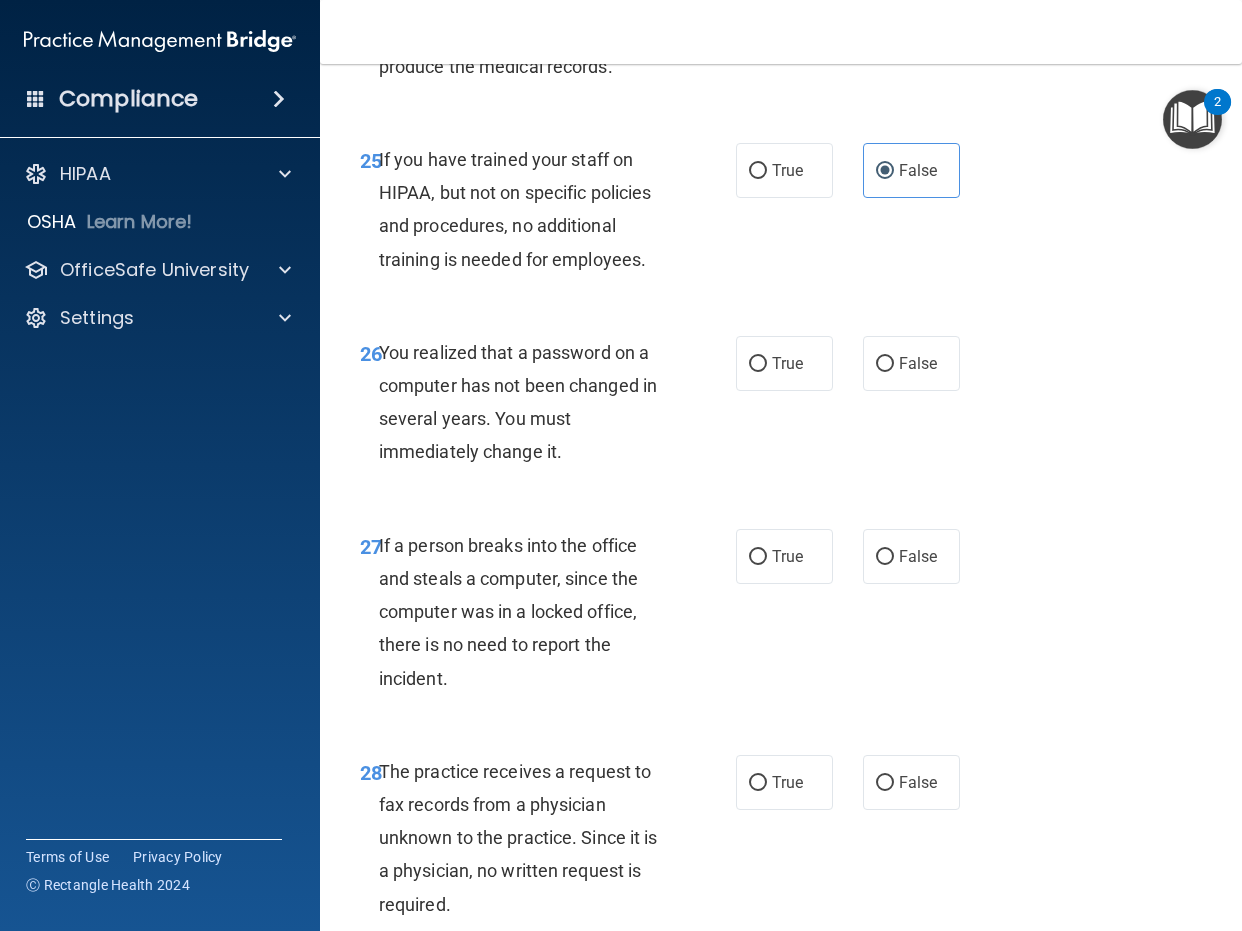 scroll, scrollTop: 5200, scrollLeft: 0, axis: vertical 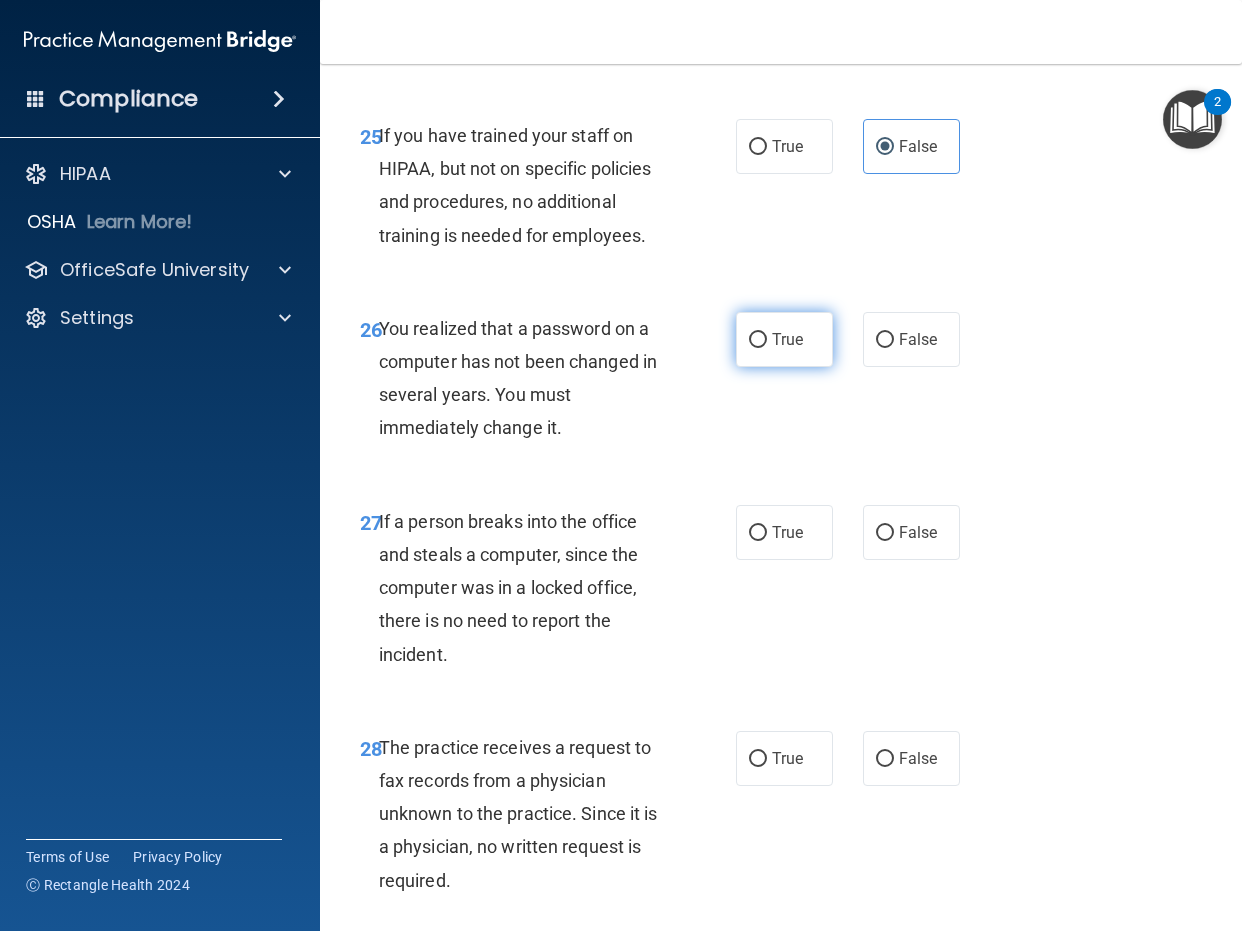 click on "True" at bounding box center [784, 339] 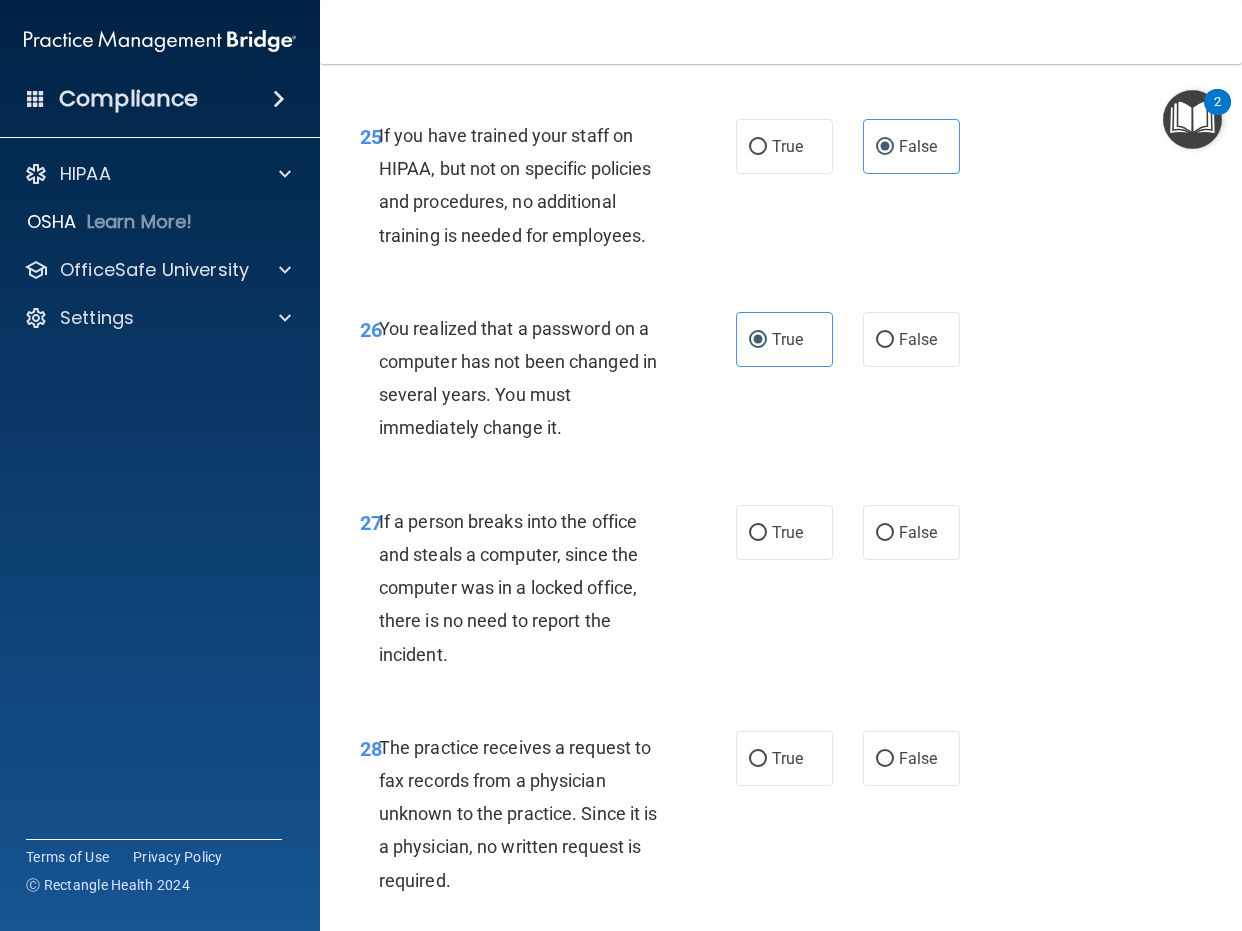 drag, startPoint x: 917, startPoint y: 612, endPoint x: 920, endPoint y: 759, distance: 147.03061 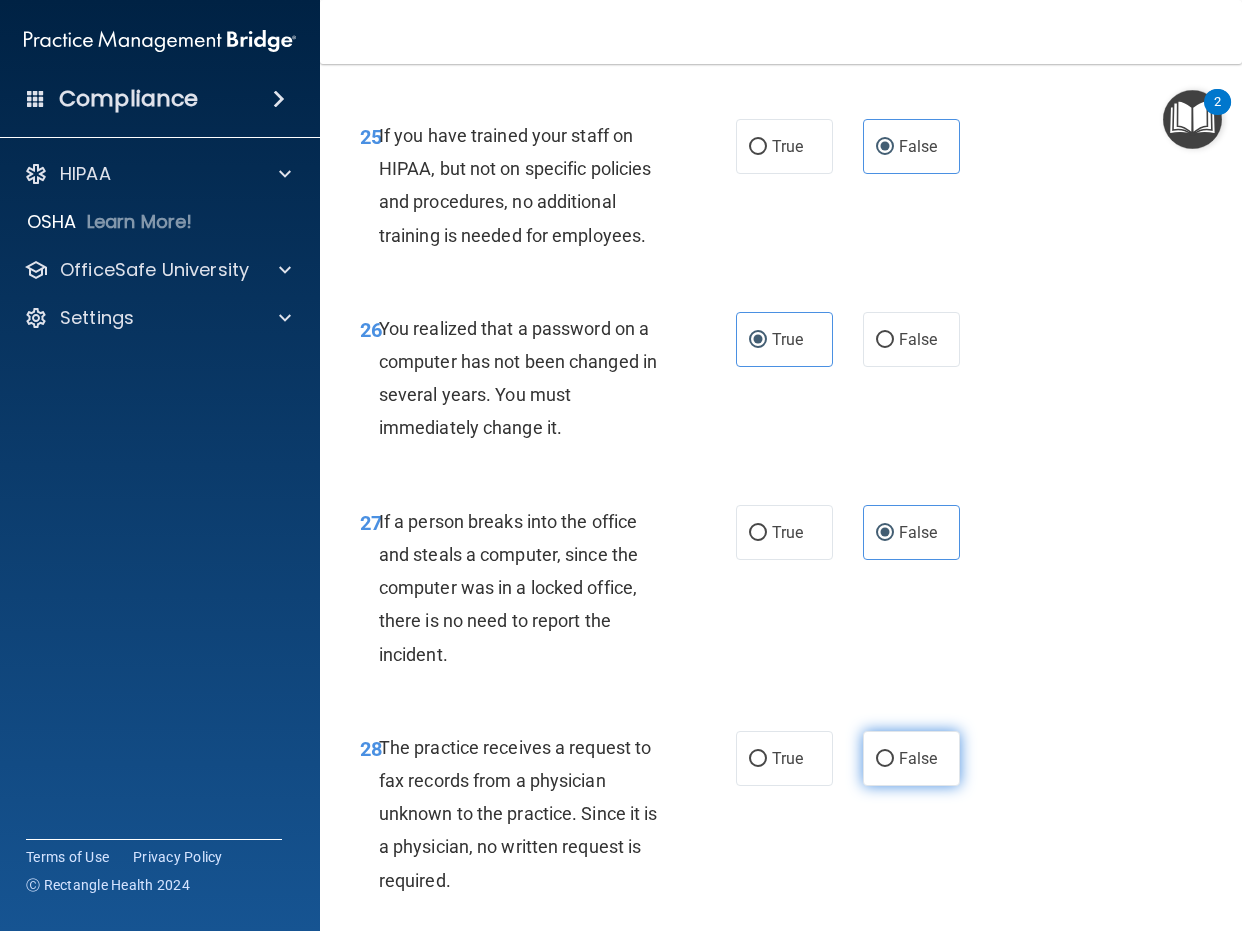 click on "False" at bounding box center [918, 758] 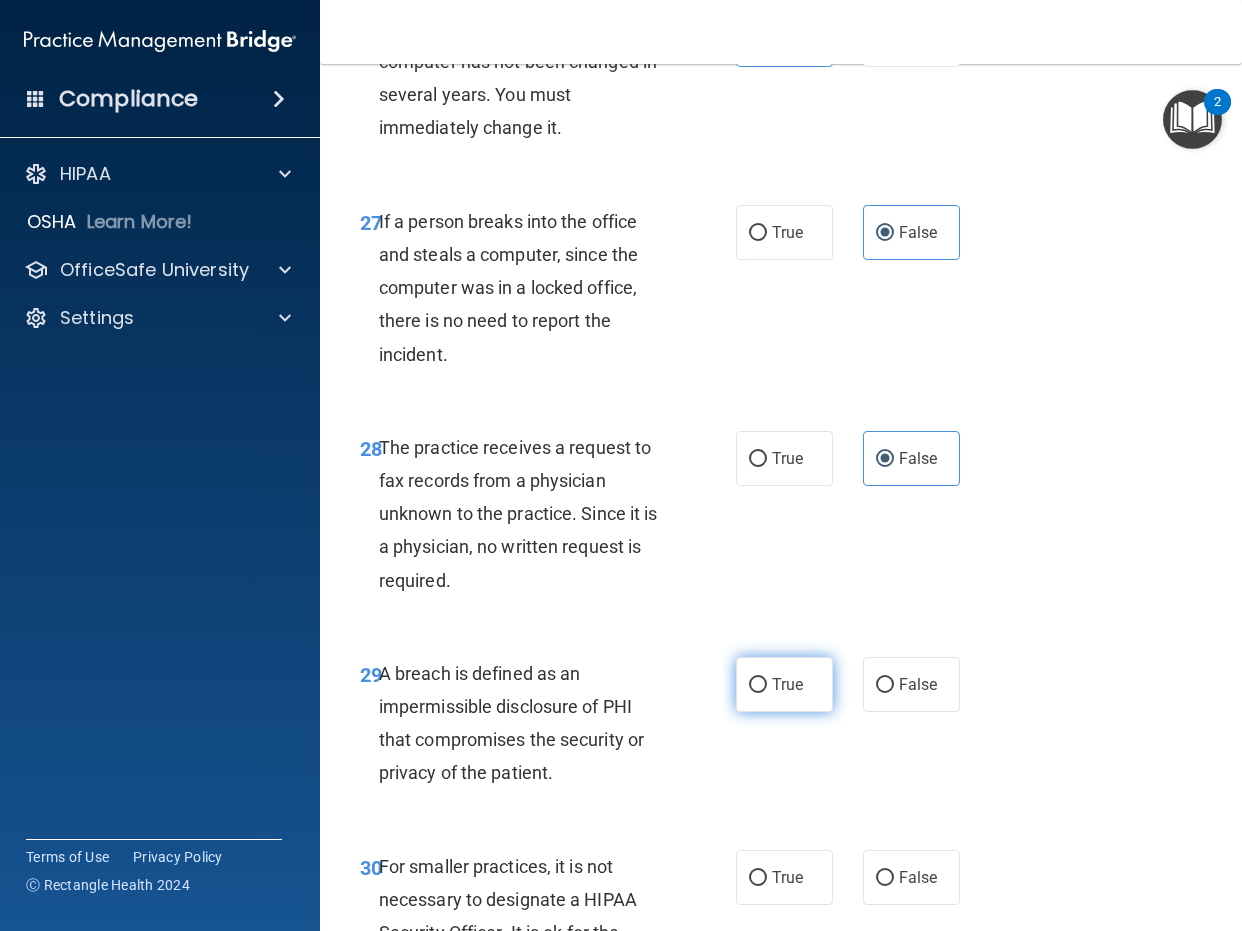 click on "True" at bounding box center (784, 684) 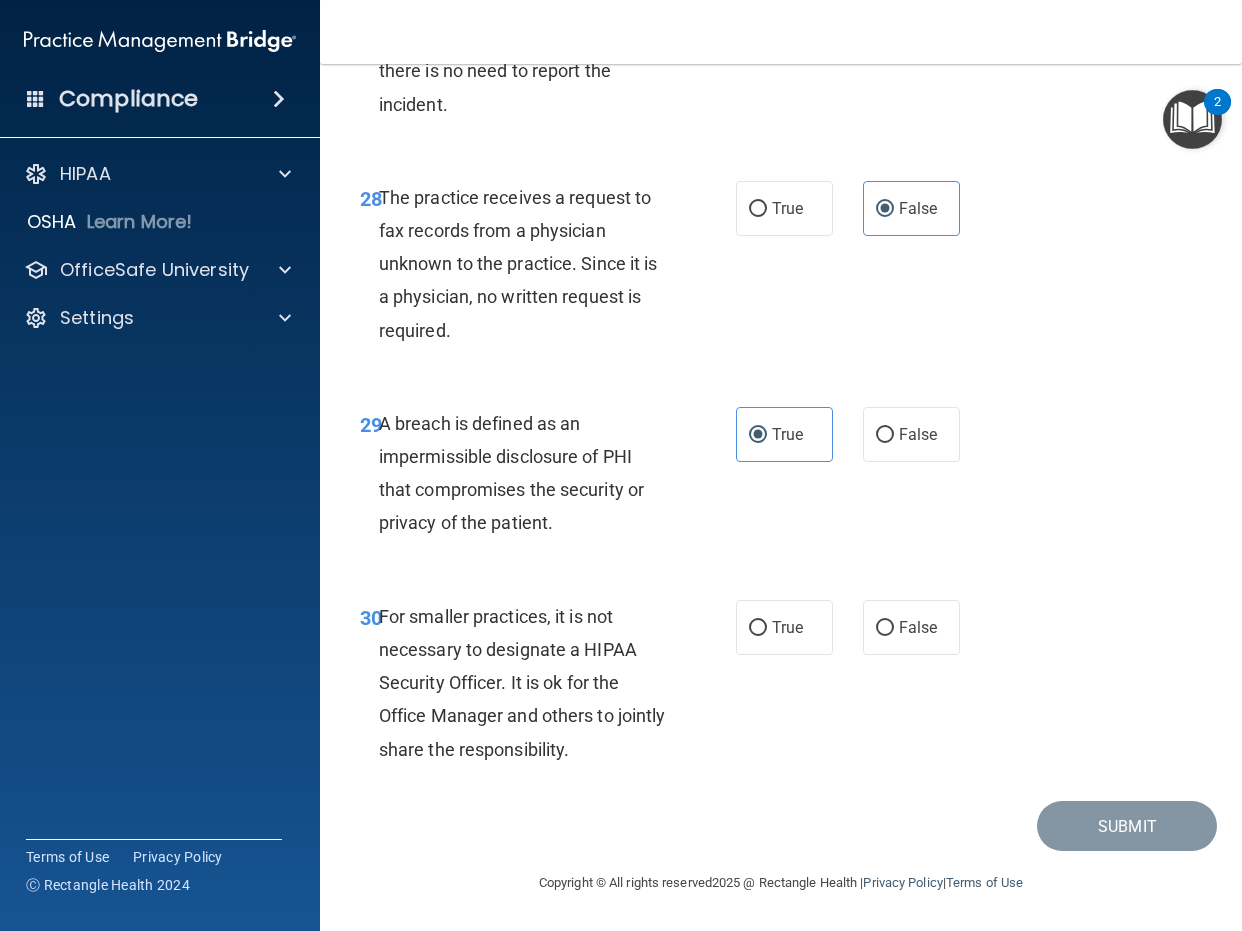 scroll, scrollTop: 5817, scrollLeft: 0, axis: vertical 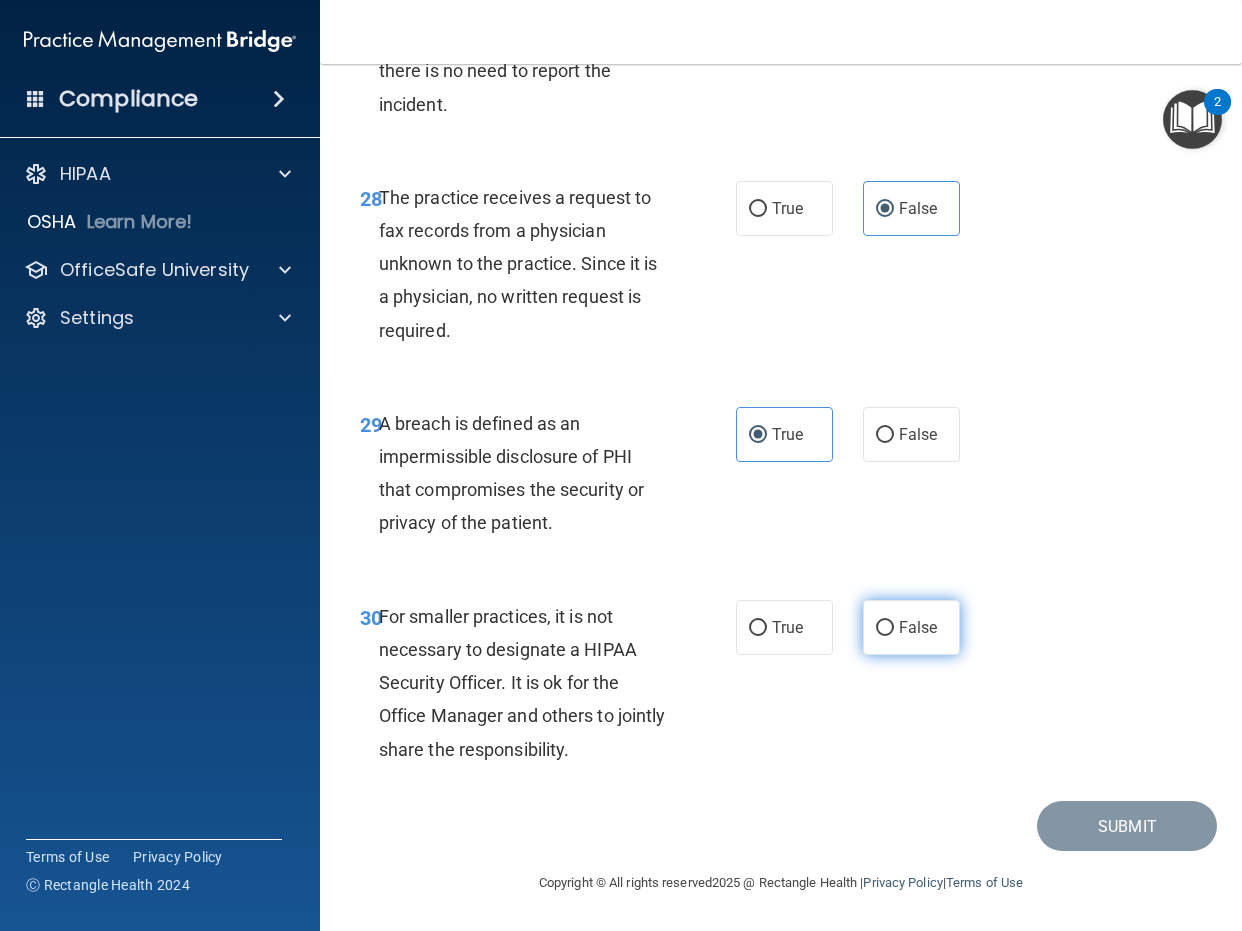 click on "False" at bounding box center [918, 627] 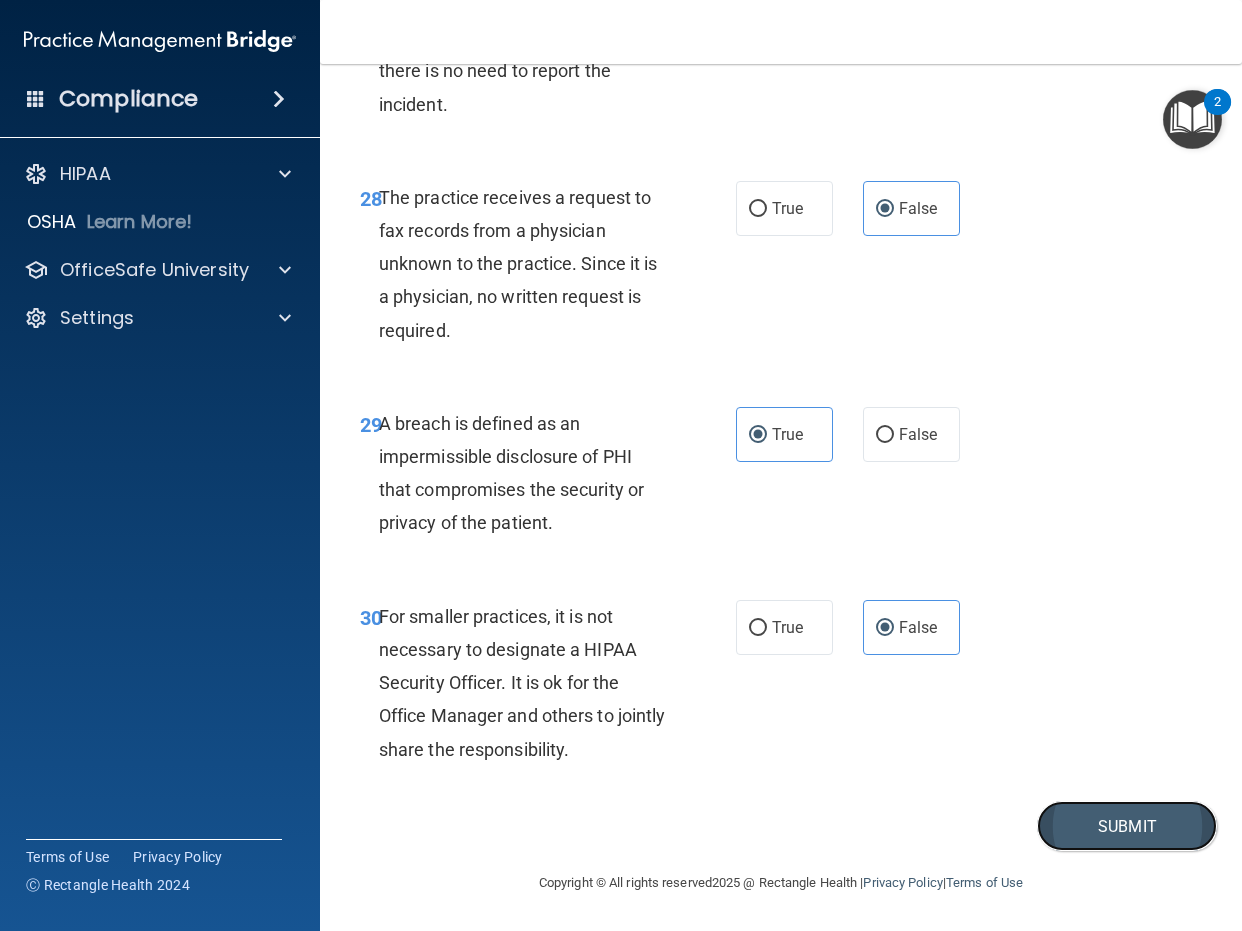 click on "Submit" at bounding box center [1127, 826] 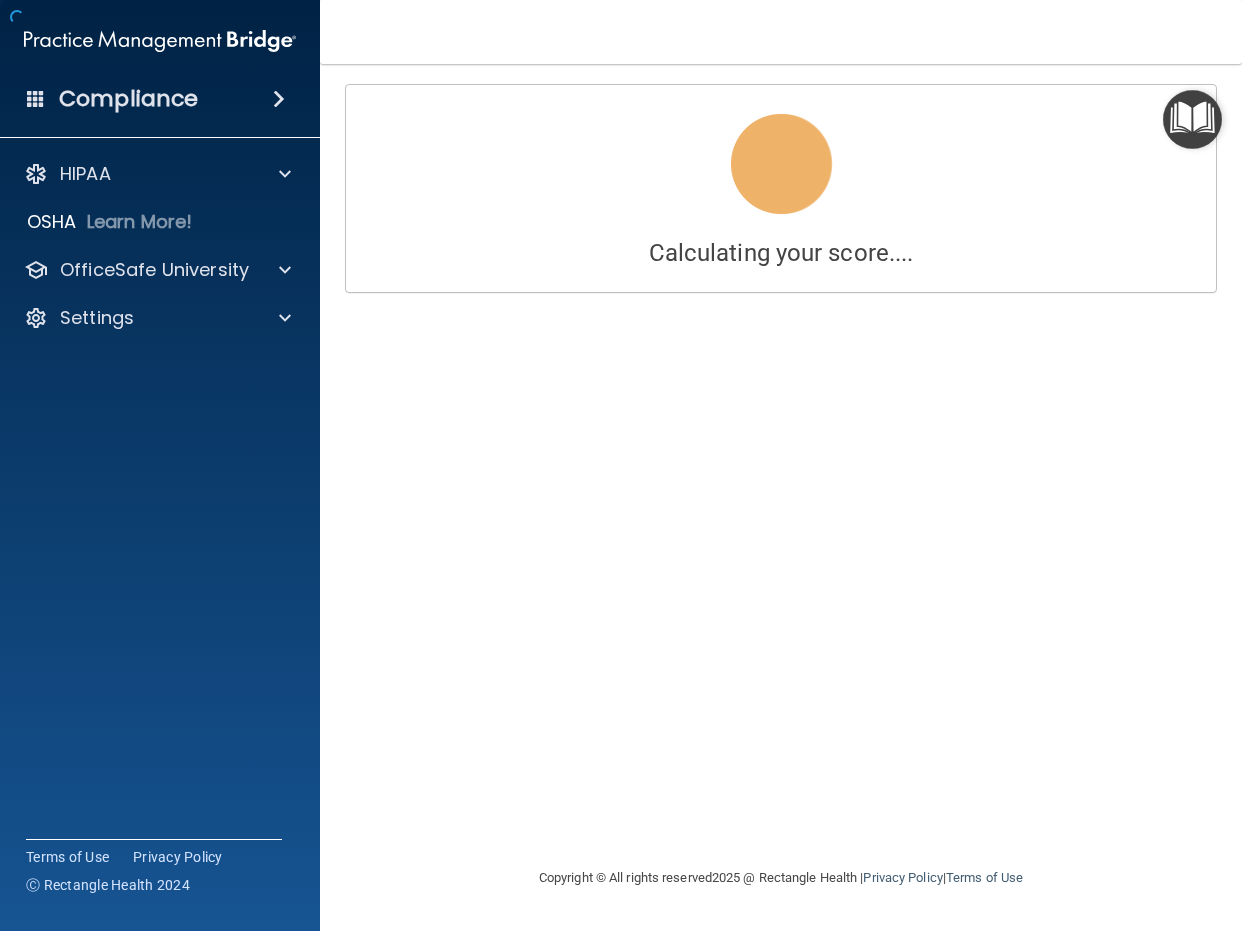 scroll, scrollTop: 0, scrollLeft: 0, axis: both 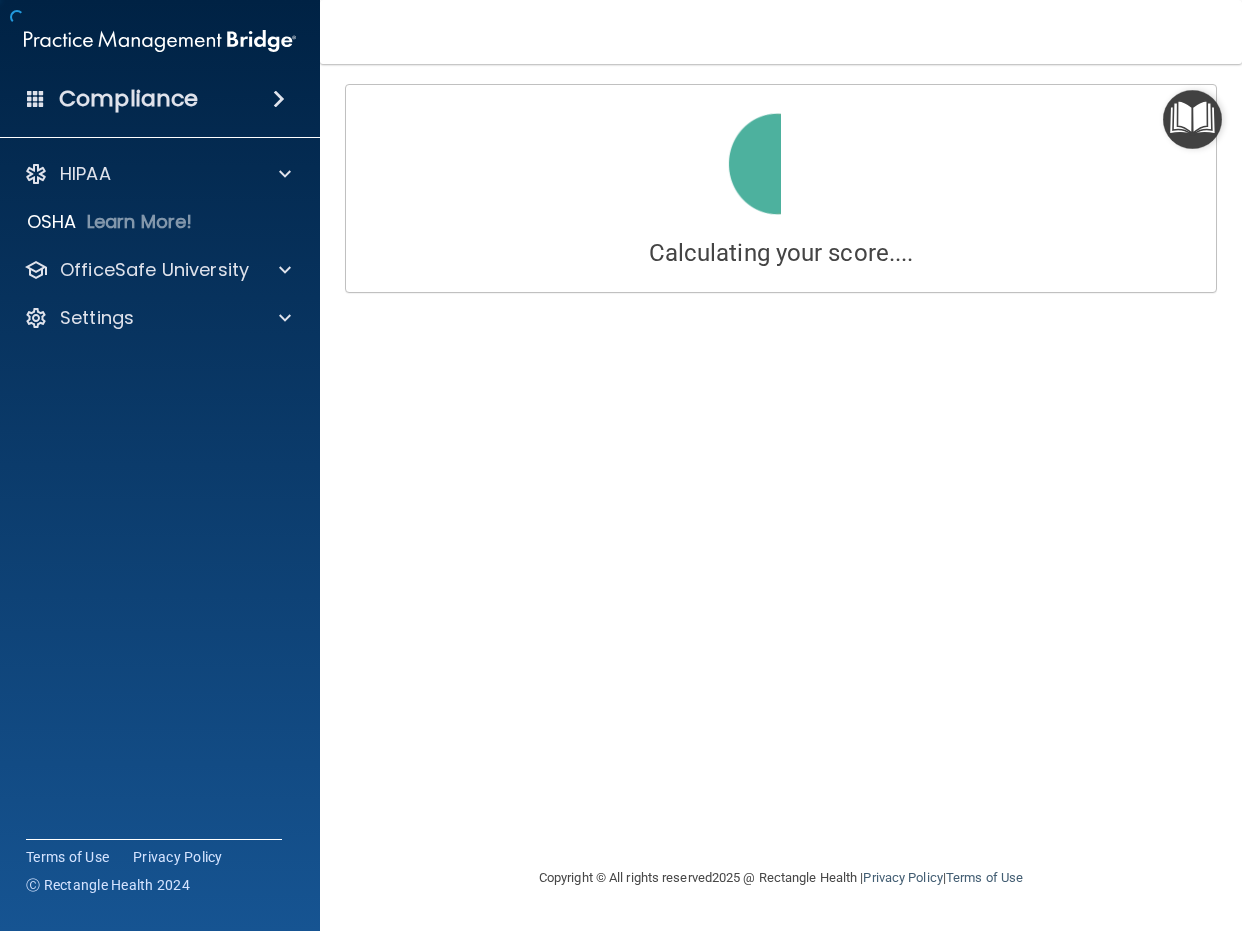 click on "Calculating your score....                     Success!  You've completed " The HIPAA Quiz " with a score of            100     out of     100       GET CERTIFICATE                 Questions You Missed         Good job! You didn't miss any question at all!" at bounding box center (781, 465) 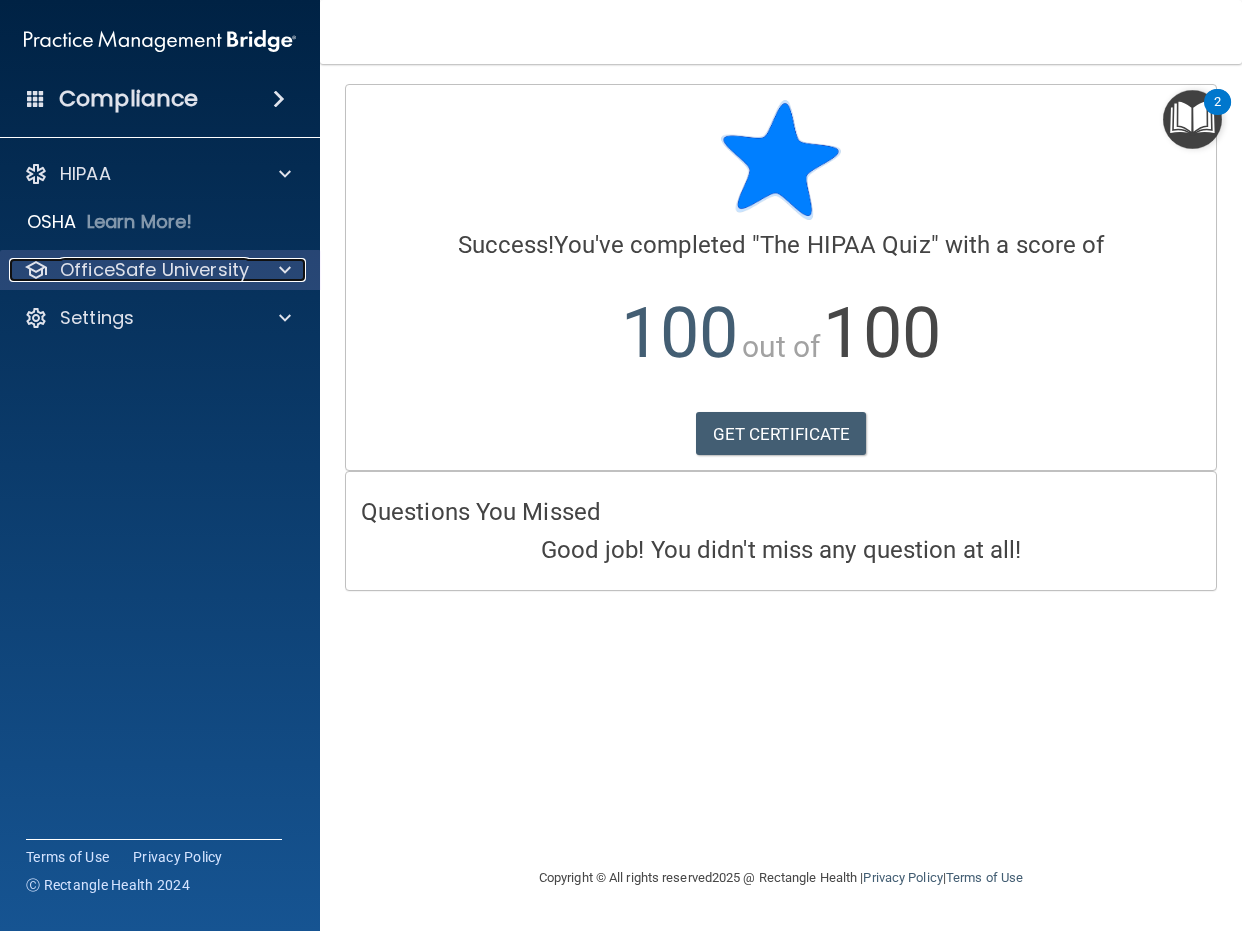 click on "OfficeSafe University" at bounding box center (154, 270) 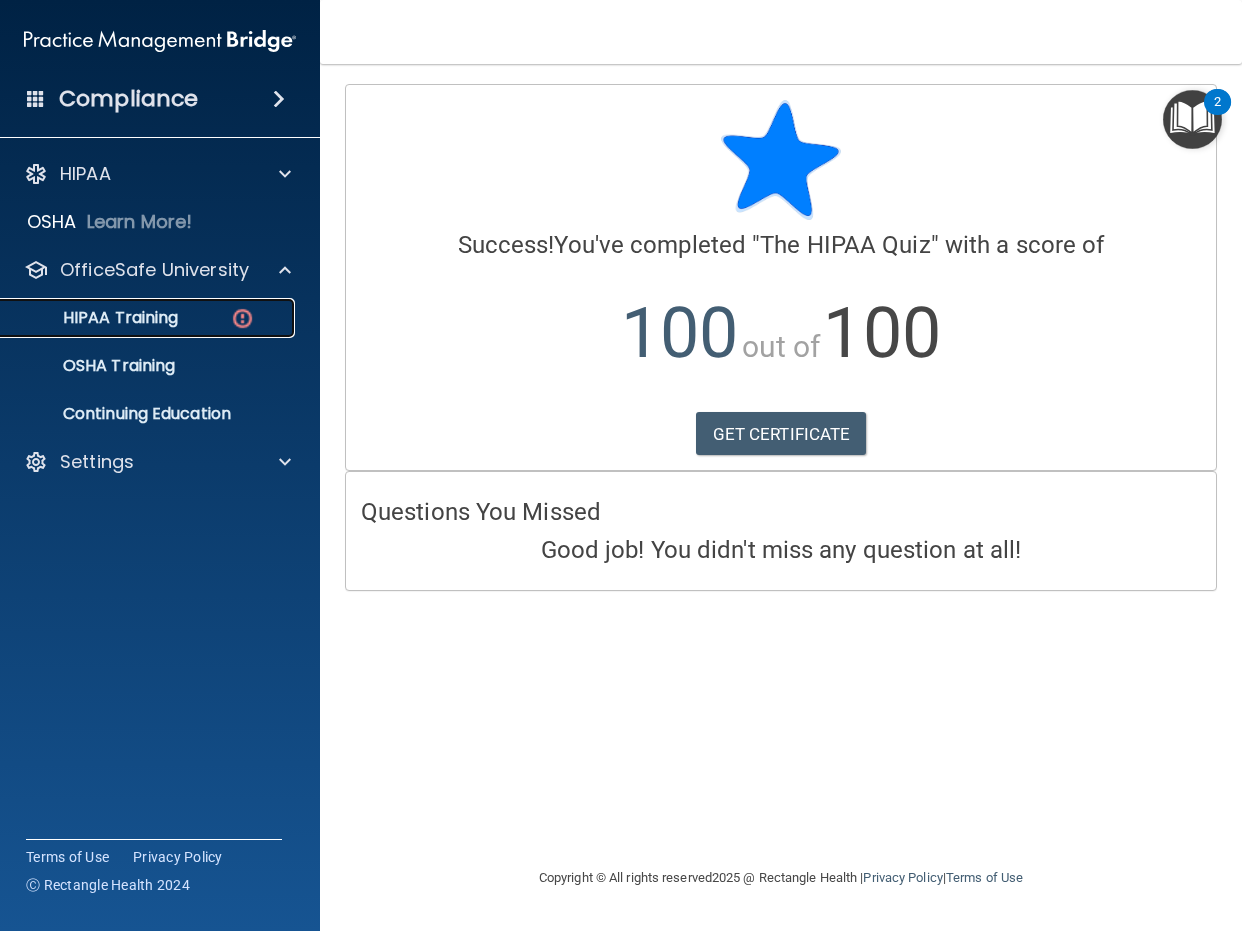click on "HIPAA Training" at bounding box center [95, 318] 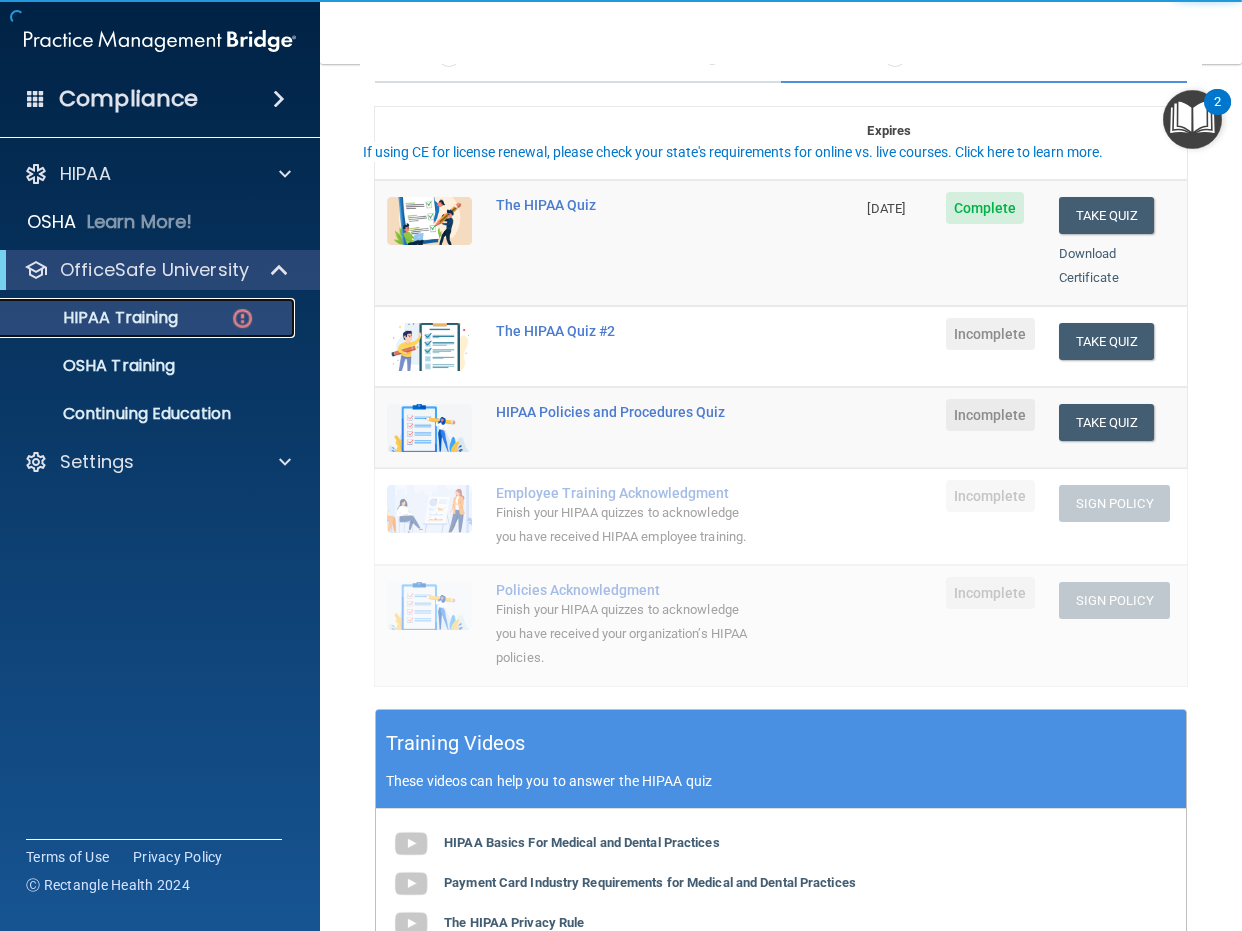 scroll, scrollTop: 200, scrollLeft: 0, axis: vertical 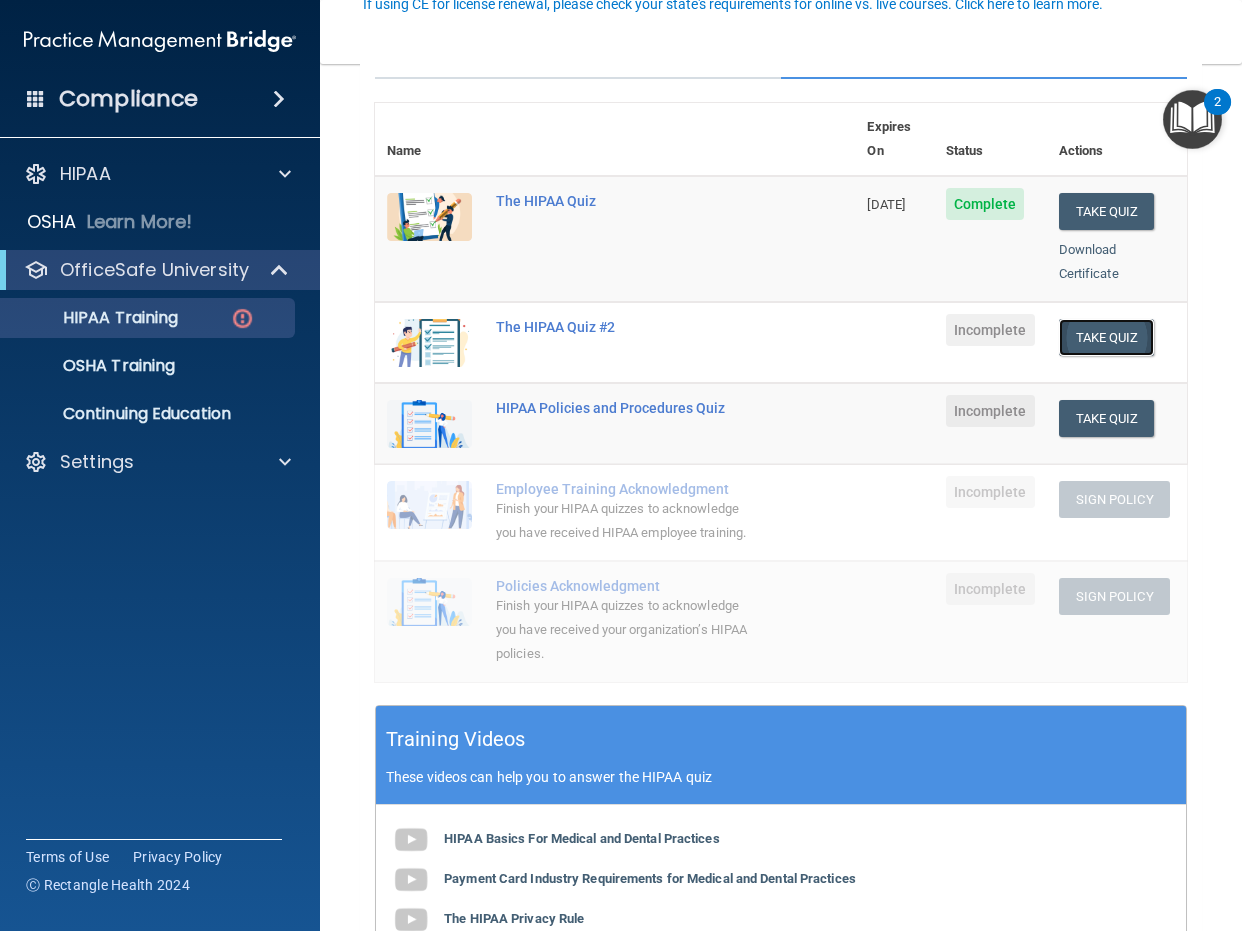 click on "Take Quiz" at bounding box center [1107, 337] 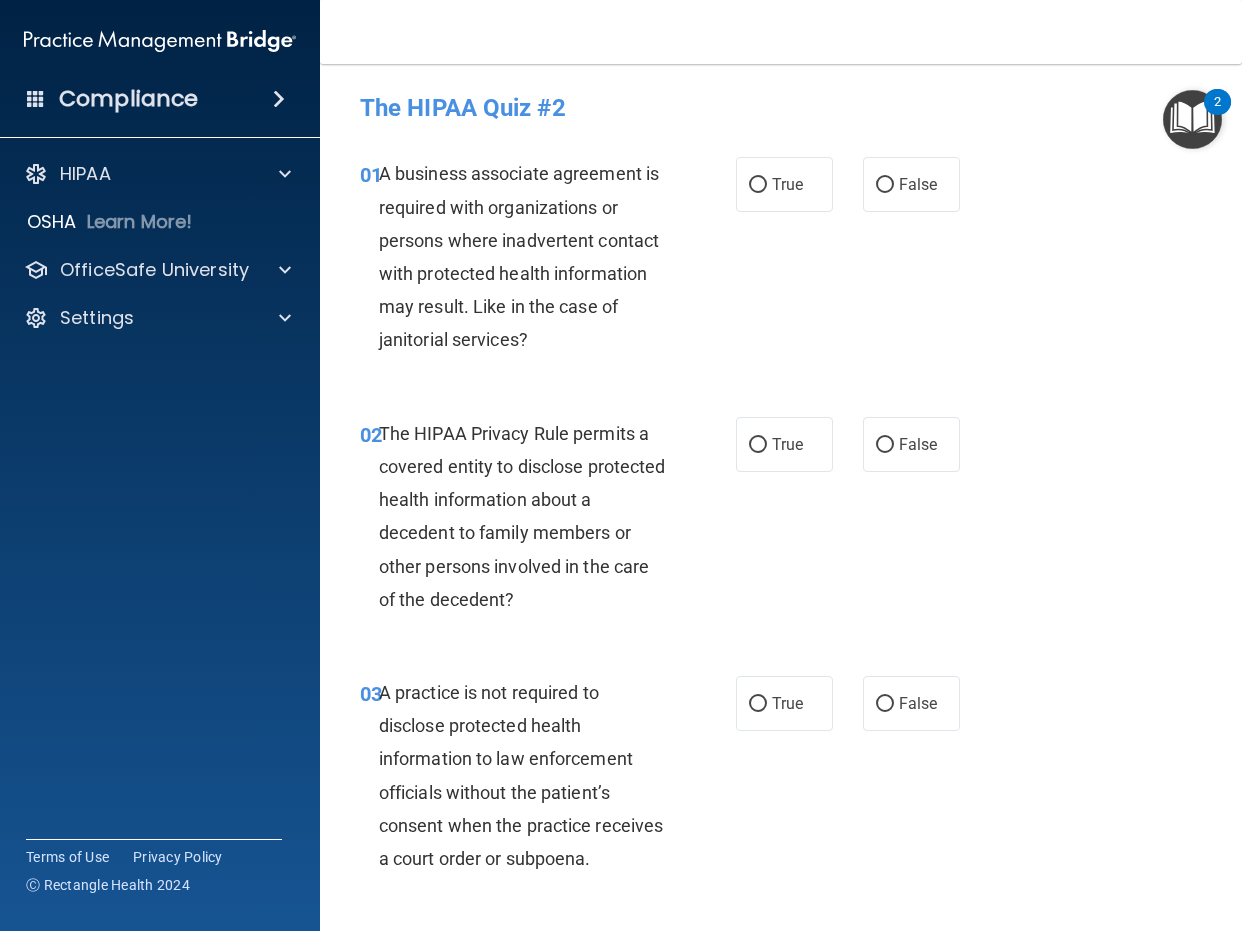 scroll, scrollTop: 0, scrollLeft: 0, axis: both 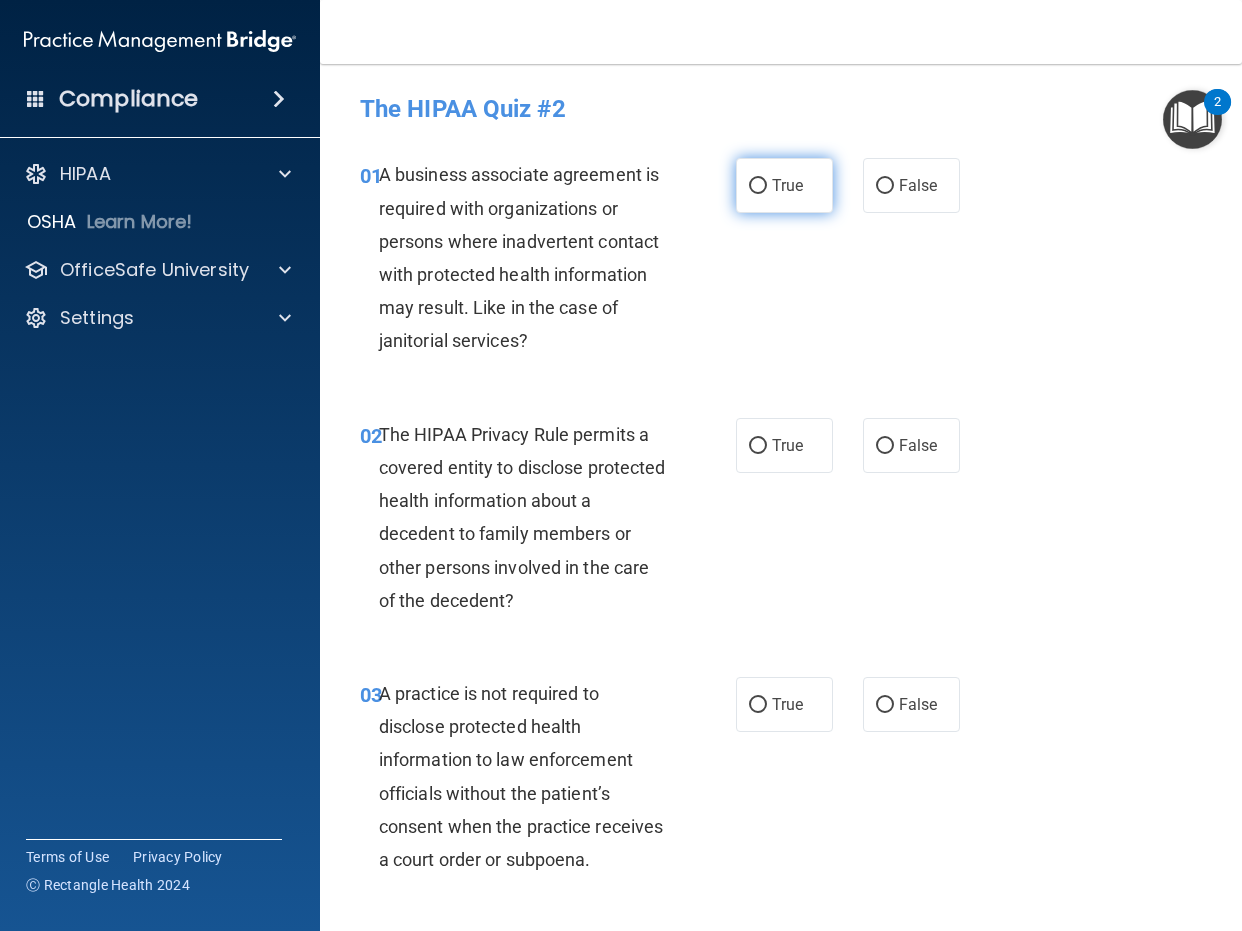 click on "True" at bounding box center (784, 185) 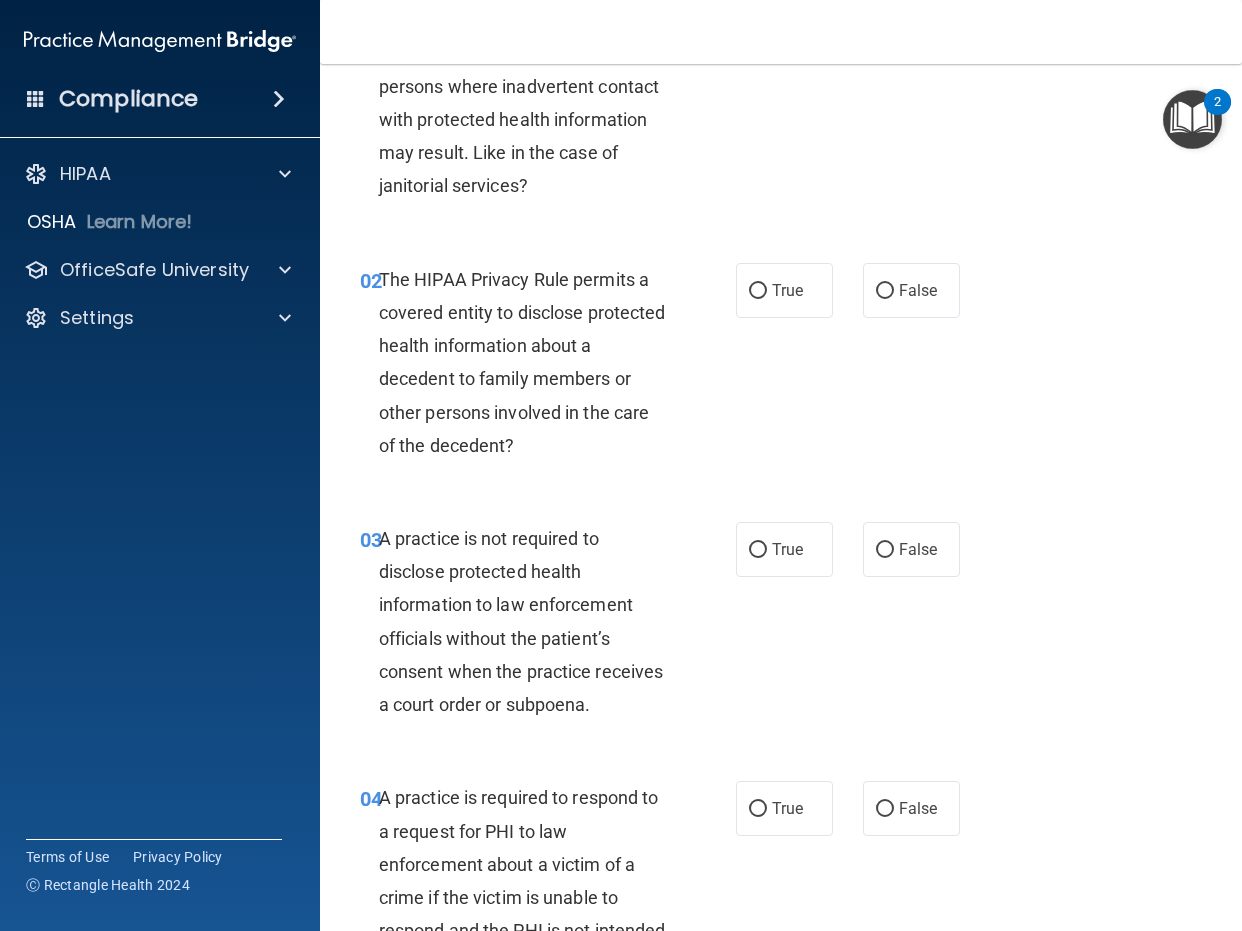 scroll, scrollTop: 200, scrollLeft: 0, axis: vertical 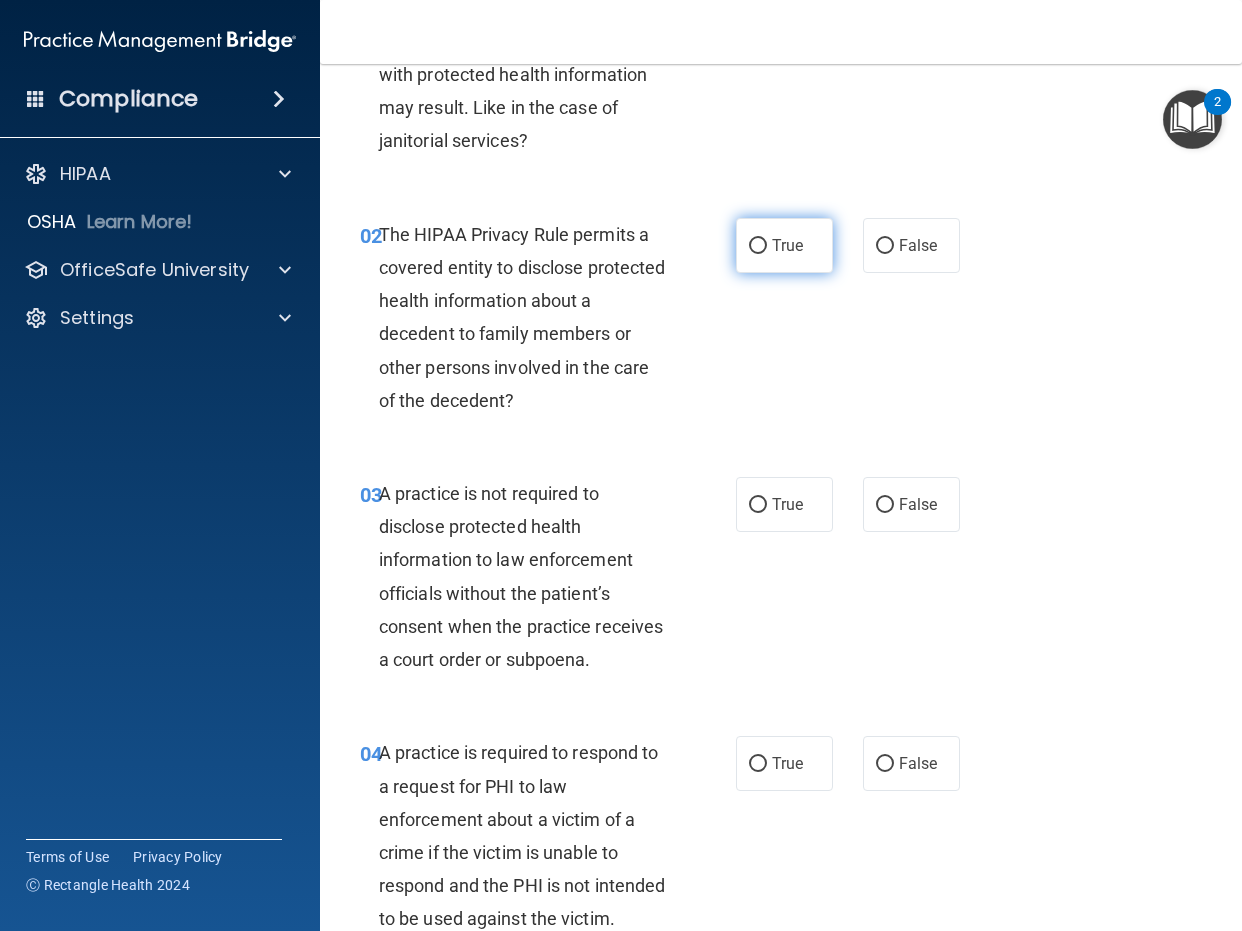 click on "True" at bounding box center [784, 245] 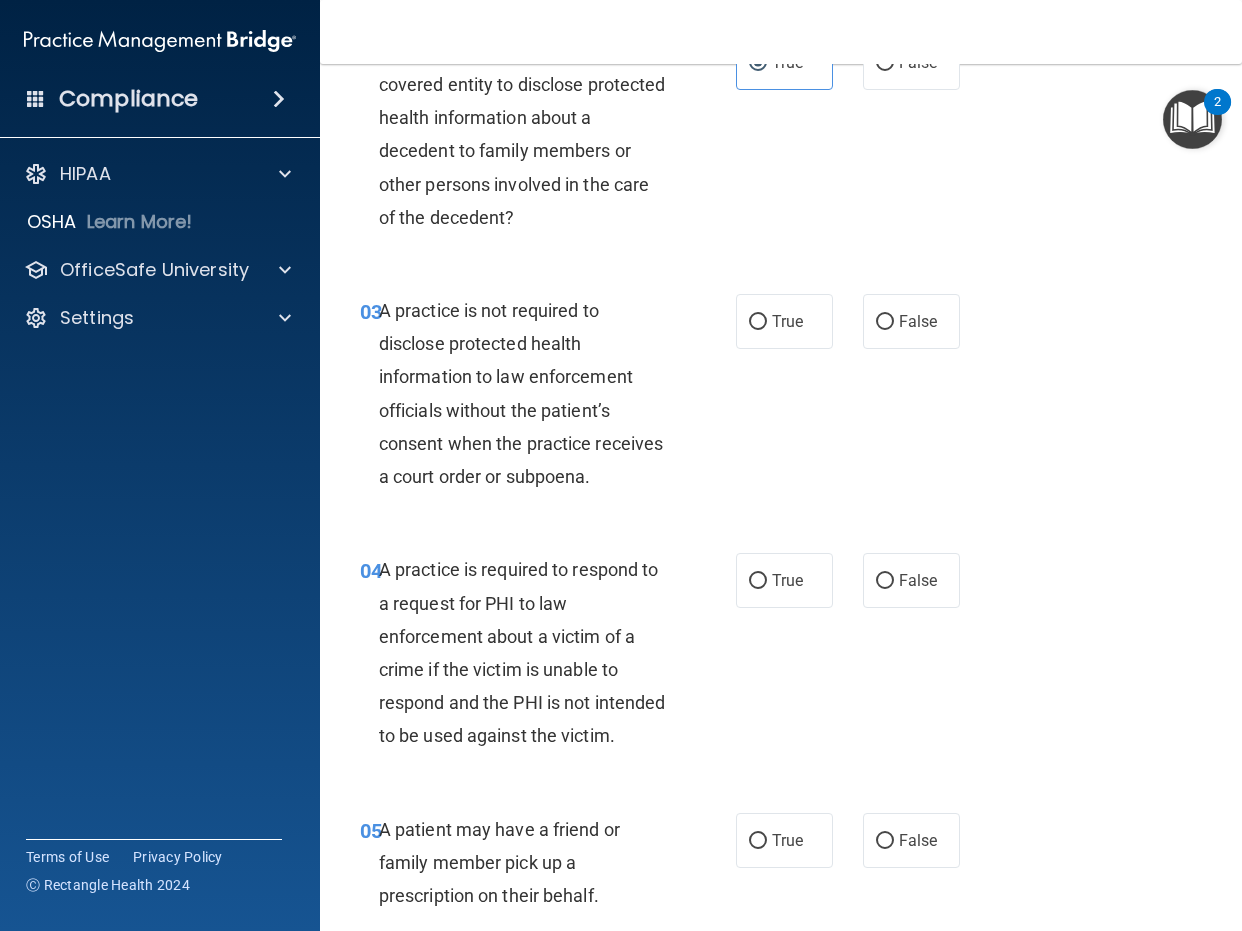 scroll, scrollTop: 400, scrollLeft: 0, axis: vertical 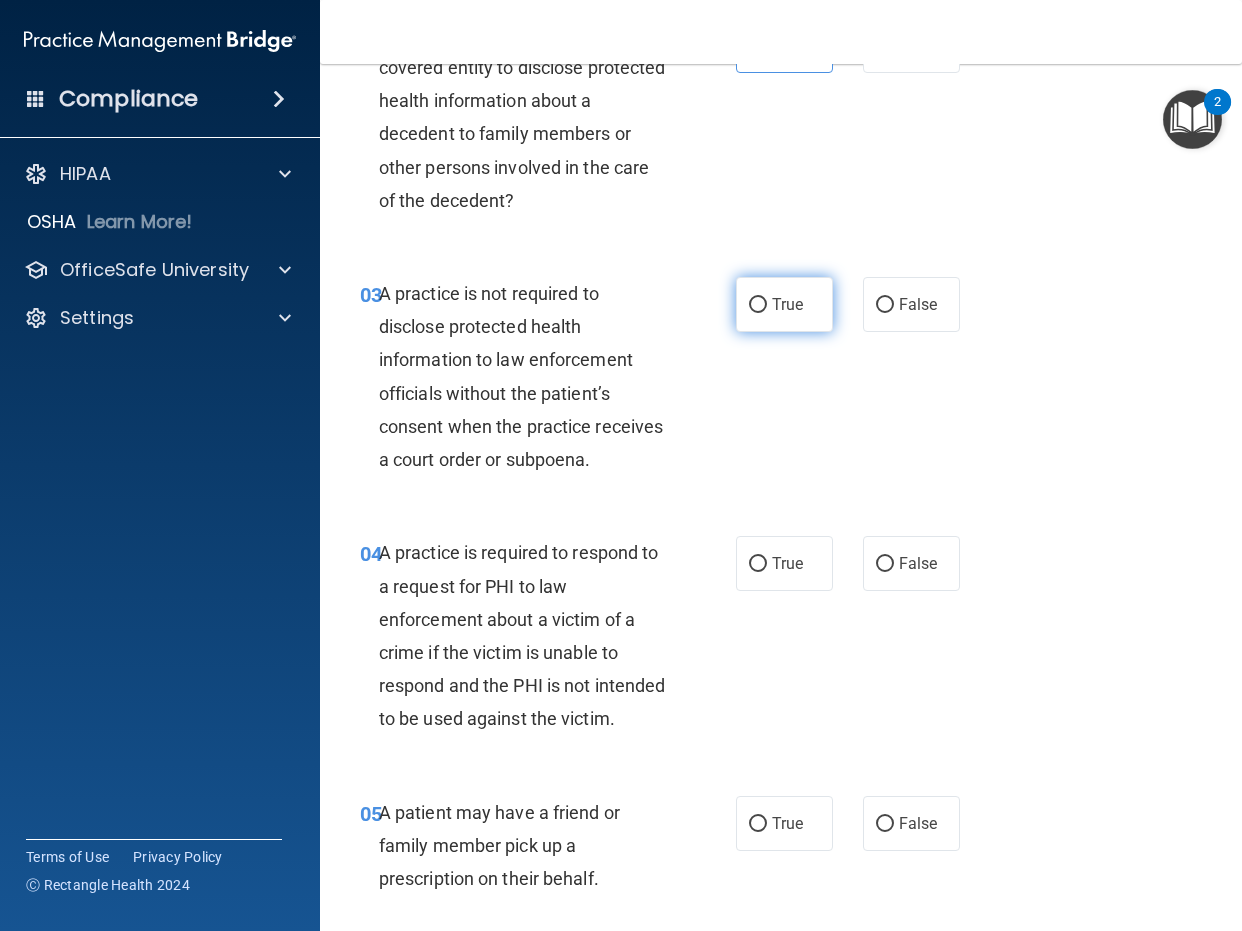 click on "True" at bounding box center (787, 304) 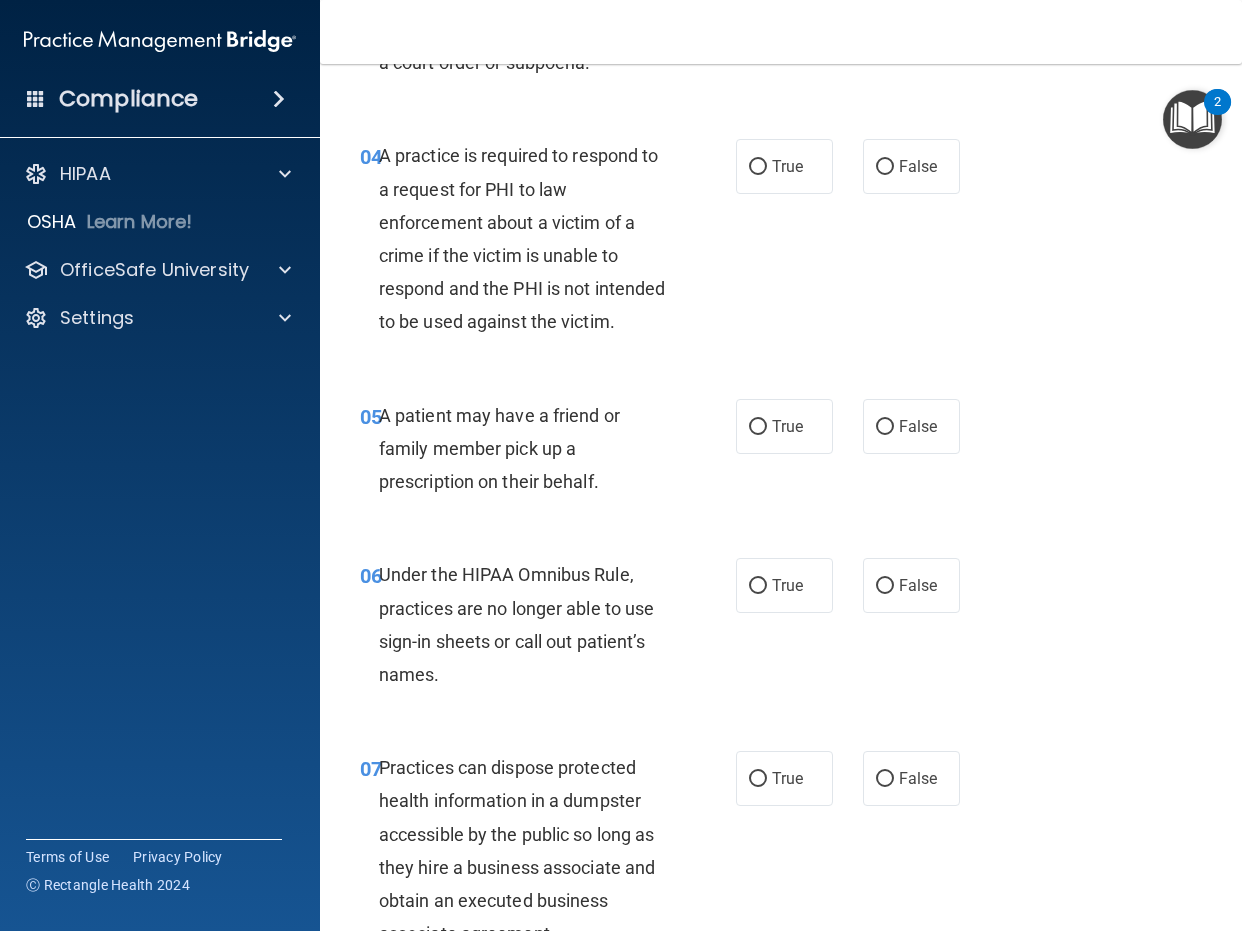 scroll, scrollTop: 800, scrollLeft: 0, axis: vertical 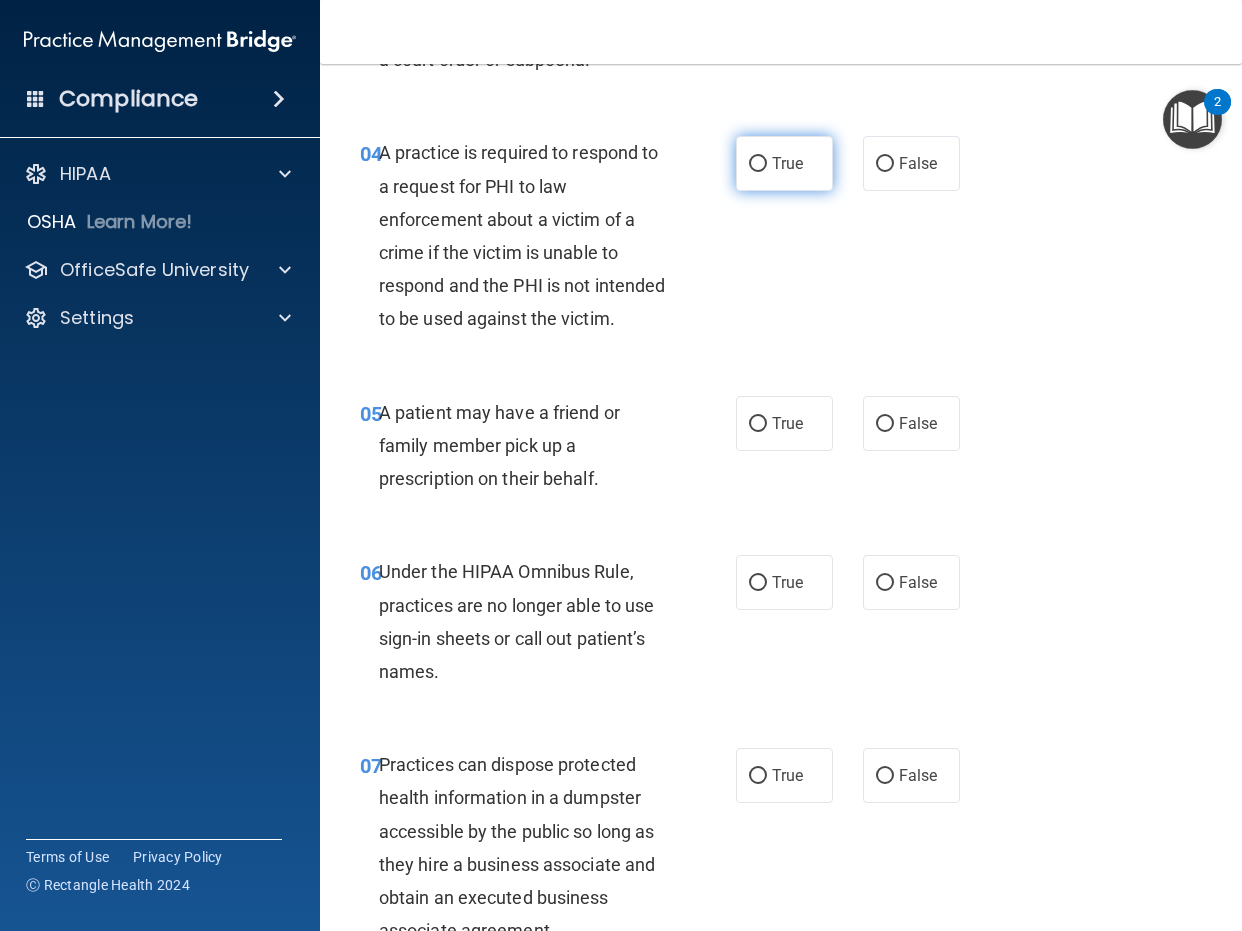 click on "True" at bounding box center (787, 163) 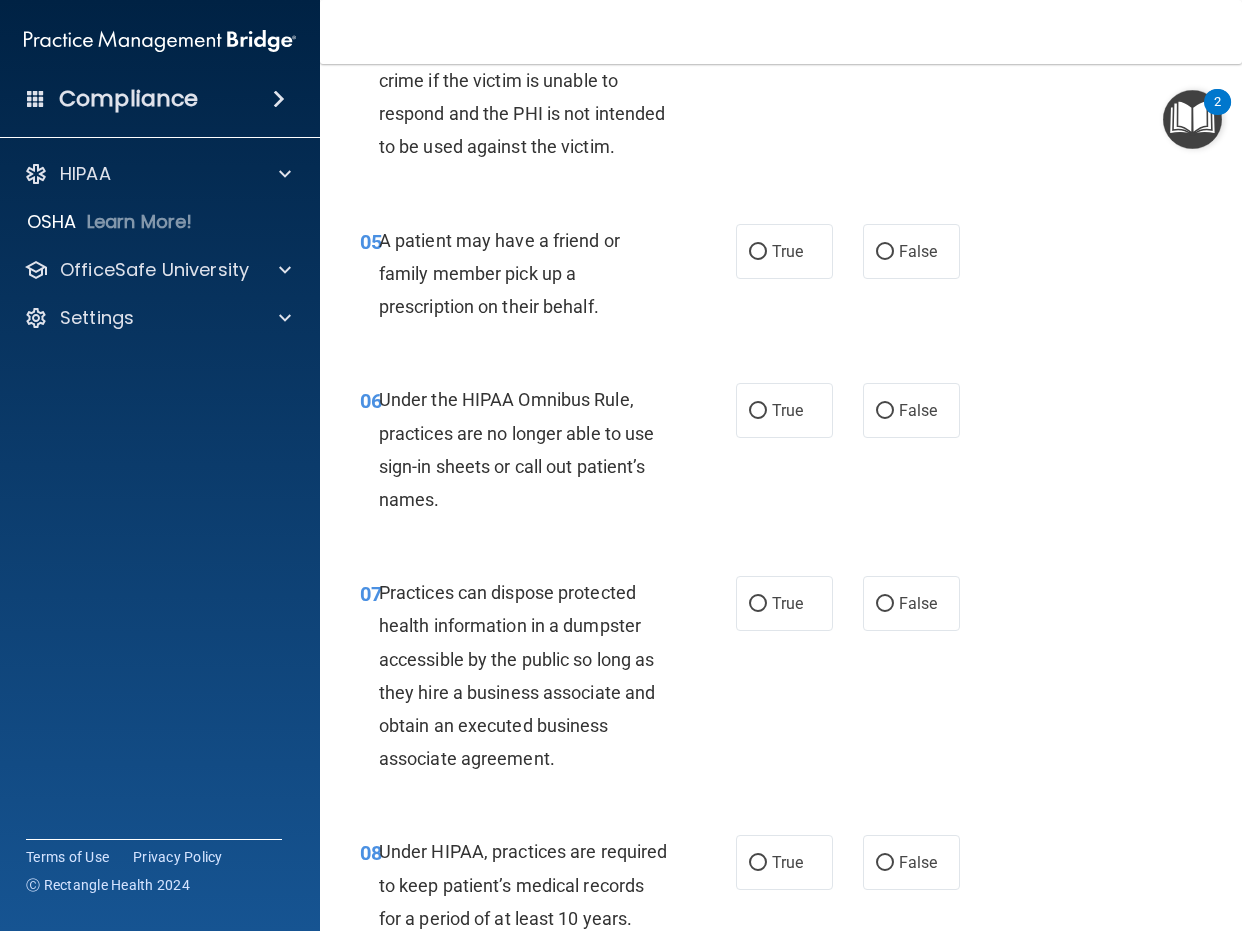 scroll, scrollTop: 1000, scrollLeft: 0, axis: vertical 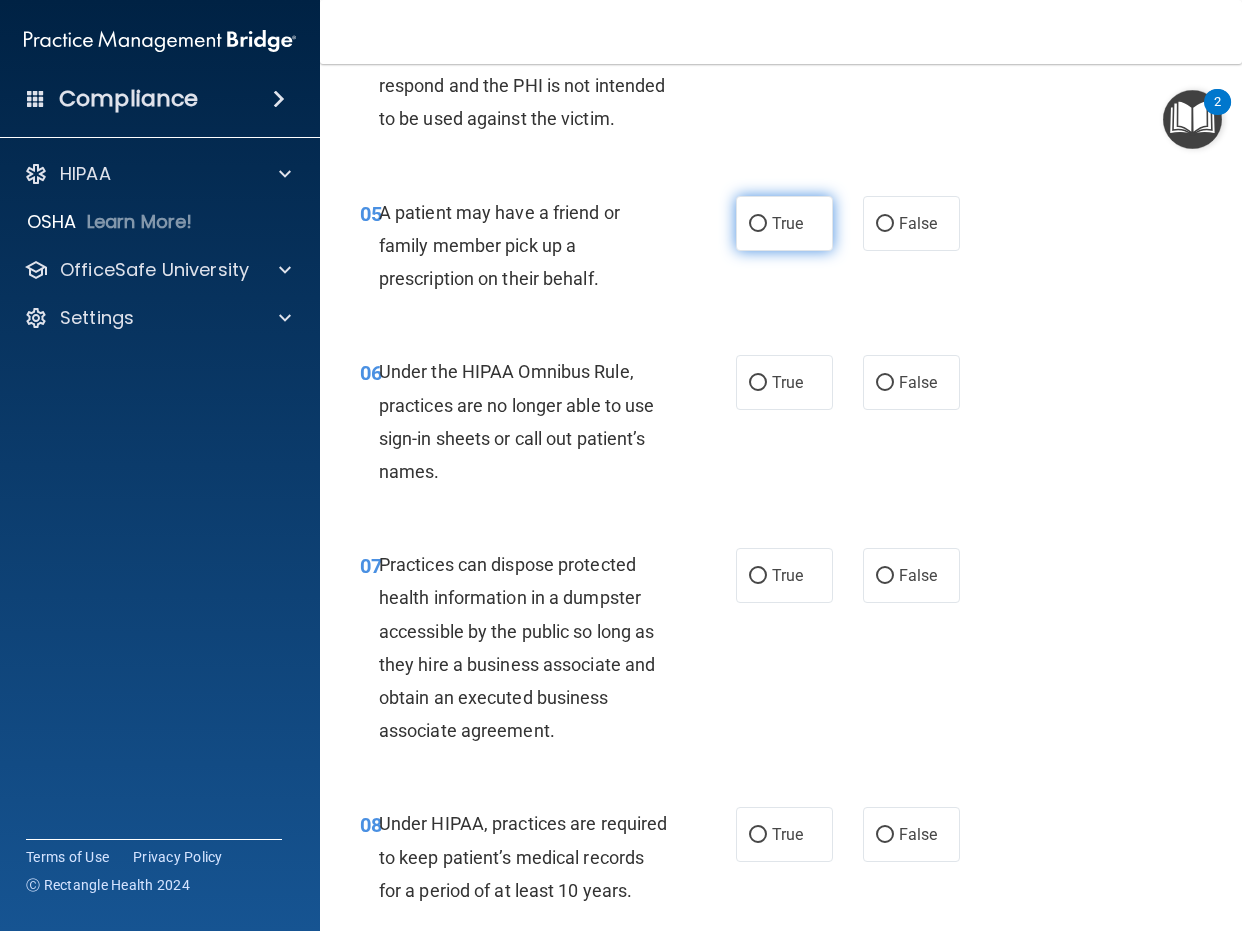 click on "True" at bounding box center (784, 223) 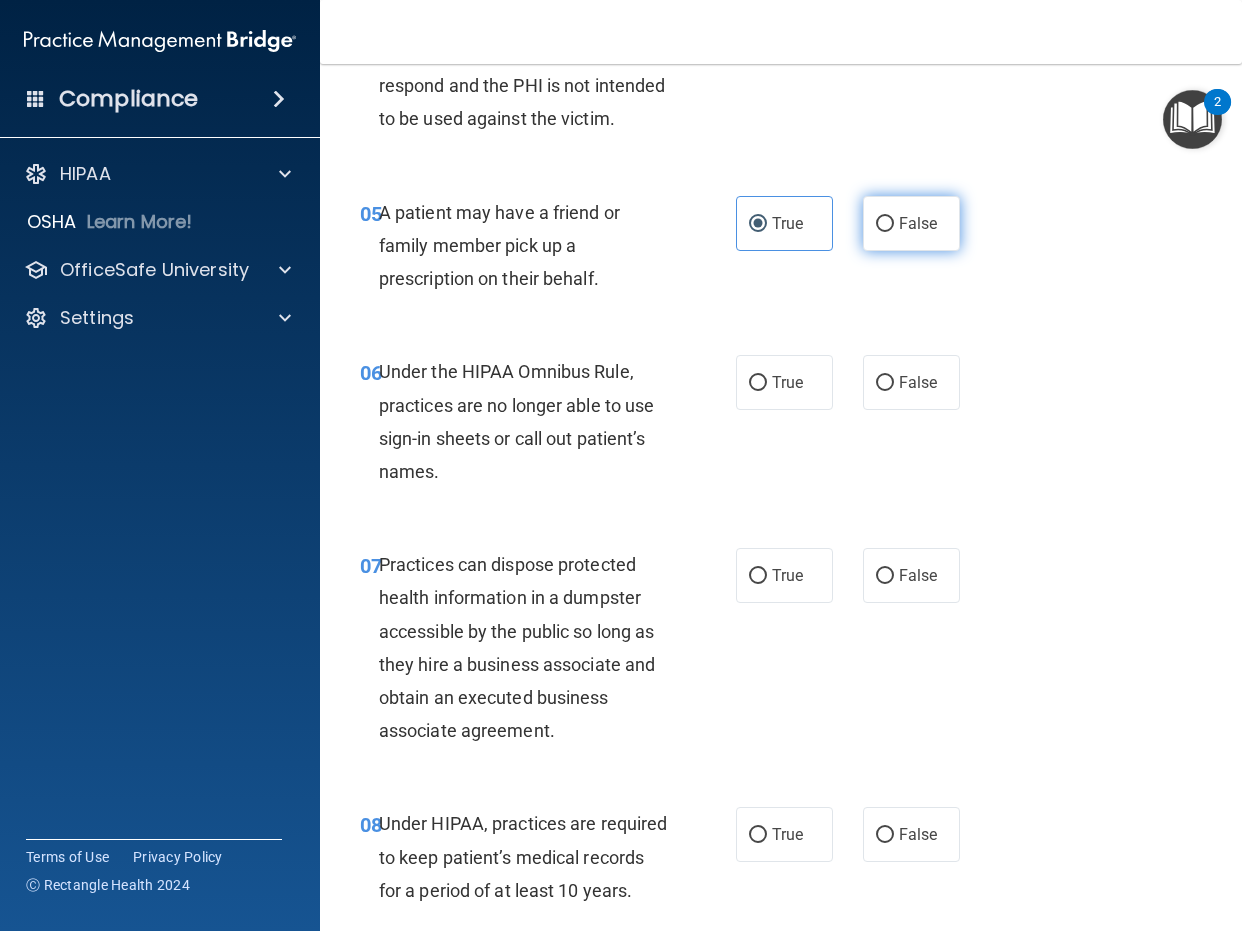 click on "False" at bounding box center (885, 224) 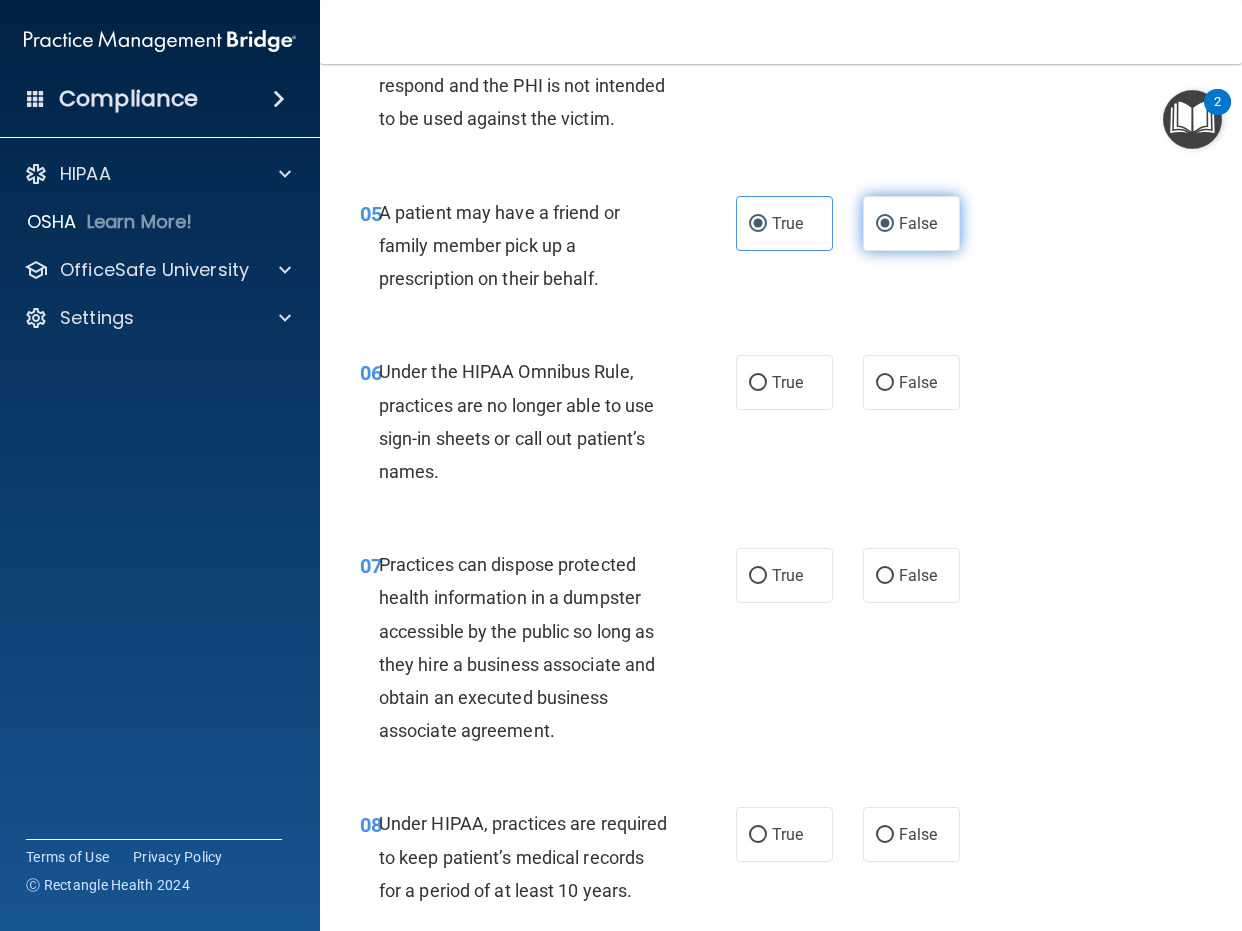 radio on "false" 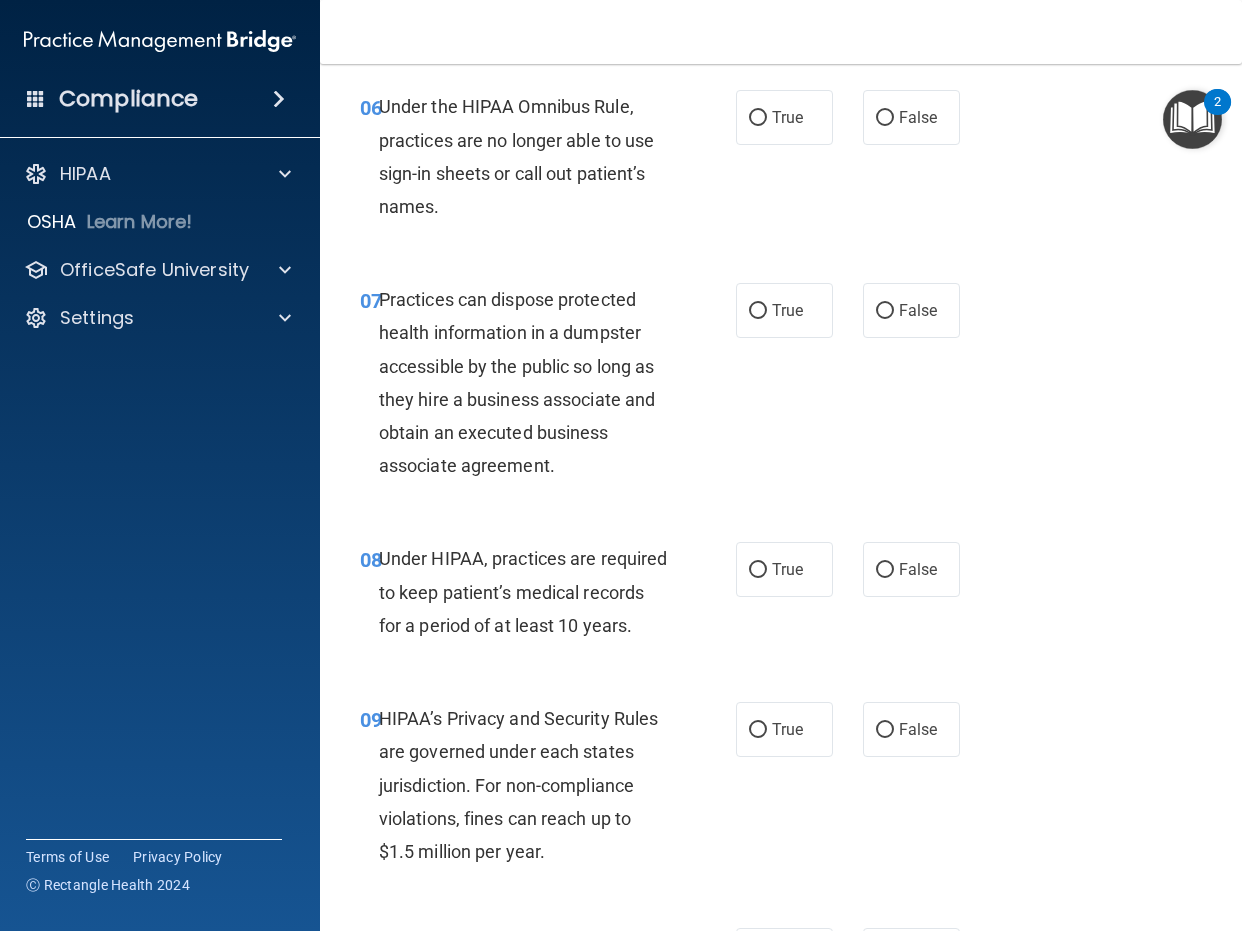 scroll, scrollTop: 1300, scrollLeft: 0, axis: vertical 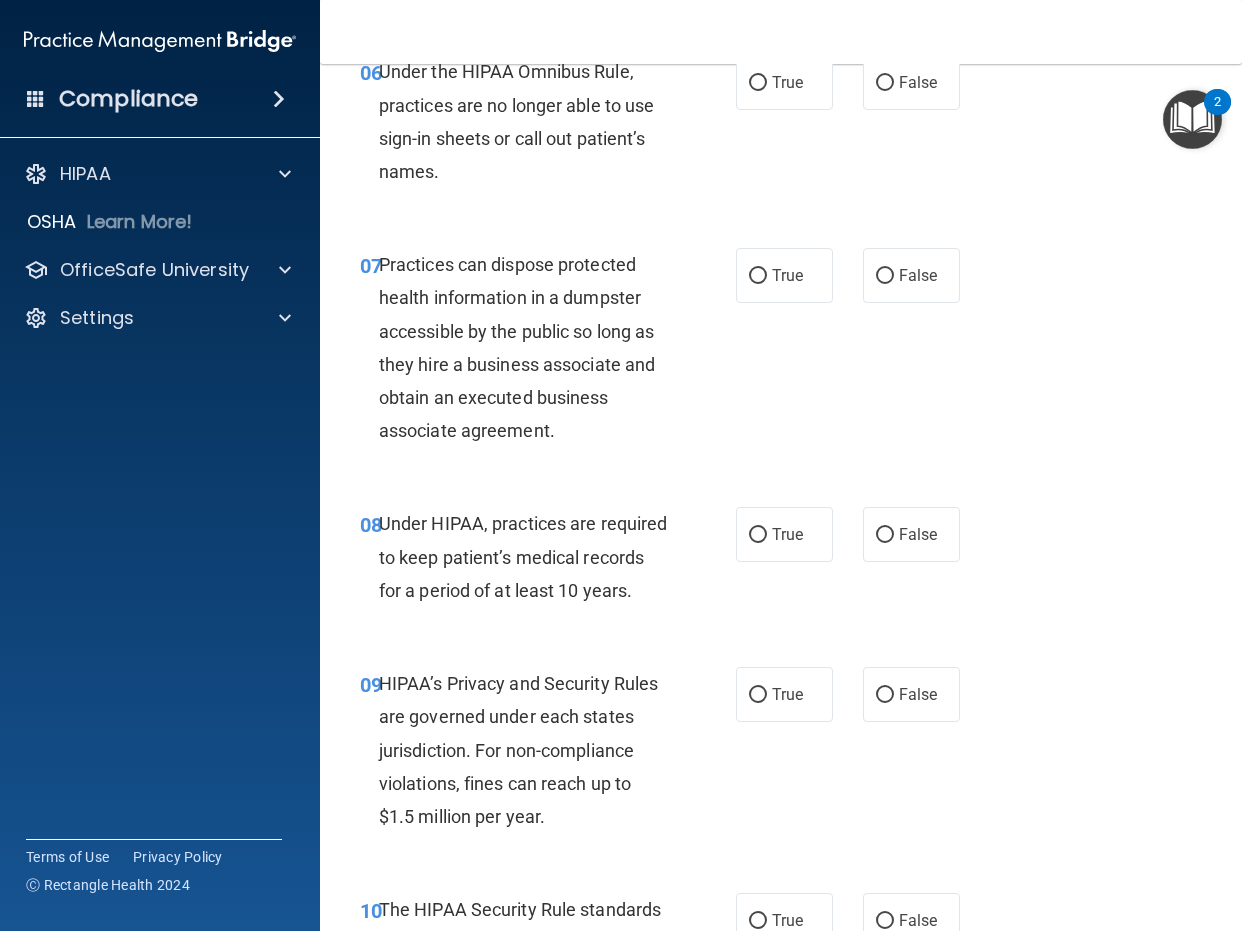 click on "06       Under the HIPAA Omnibus Rule, practices are no longer able to use sign-in sheets or call out patient’s names.                 True           False" at bounding box center [781, 126] 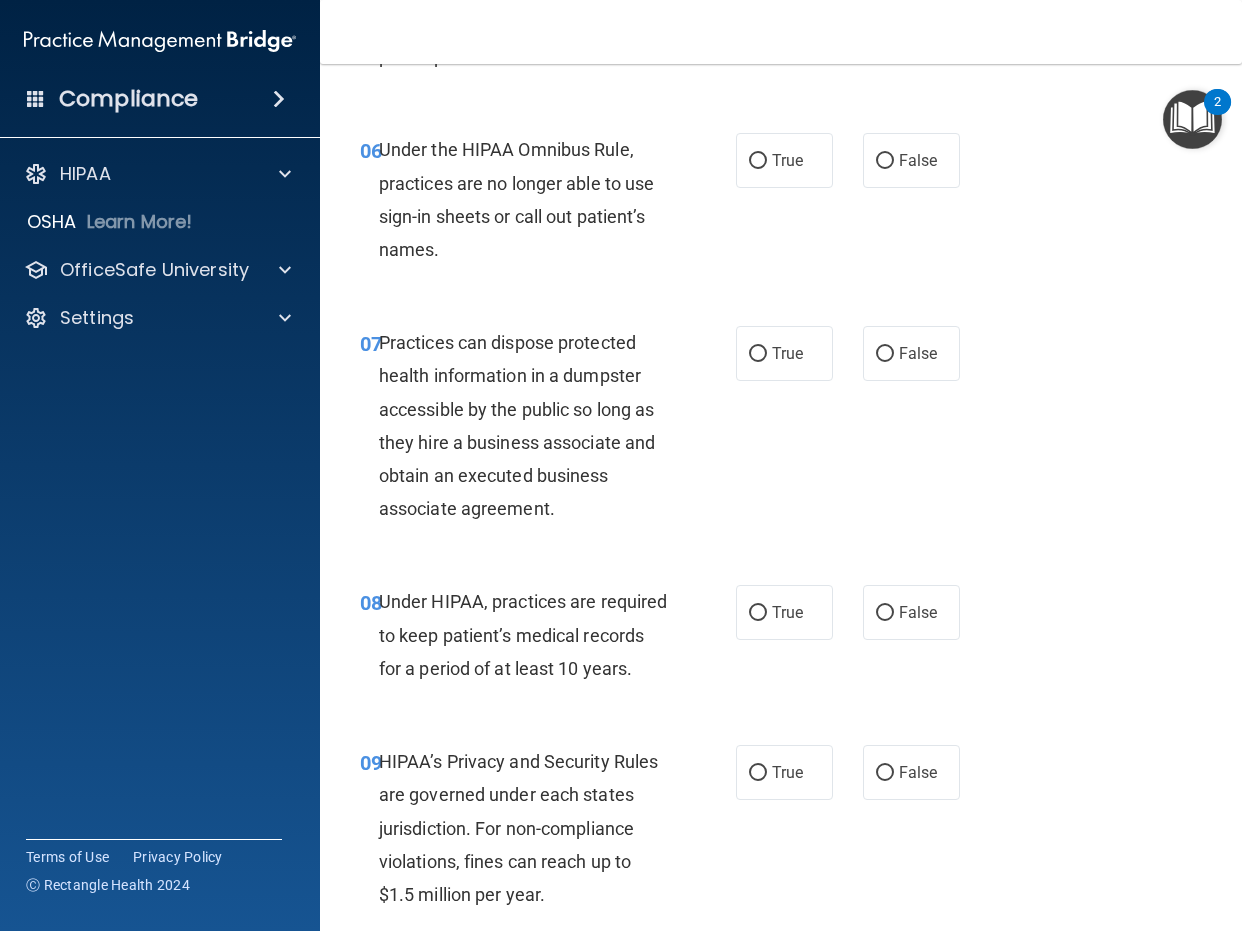 scroll, scrollTop: 1100, scrollLeft: 0, axis: vertical 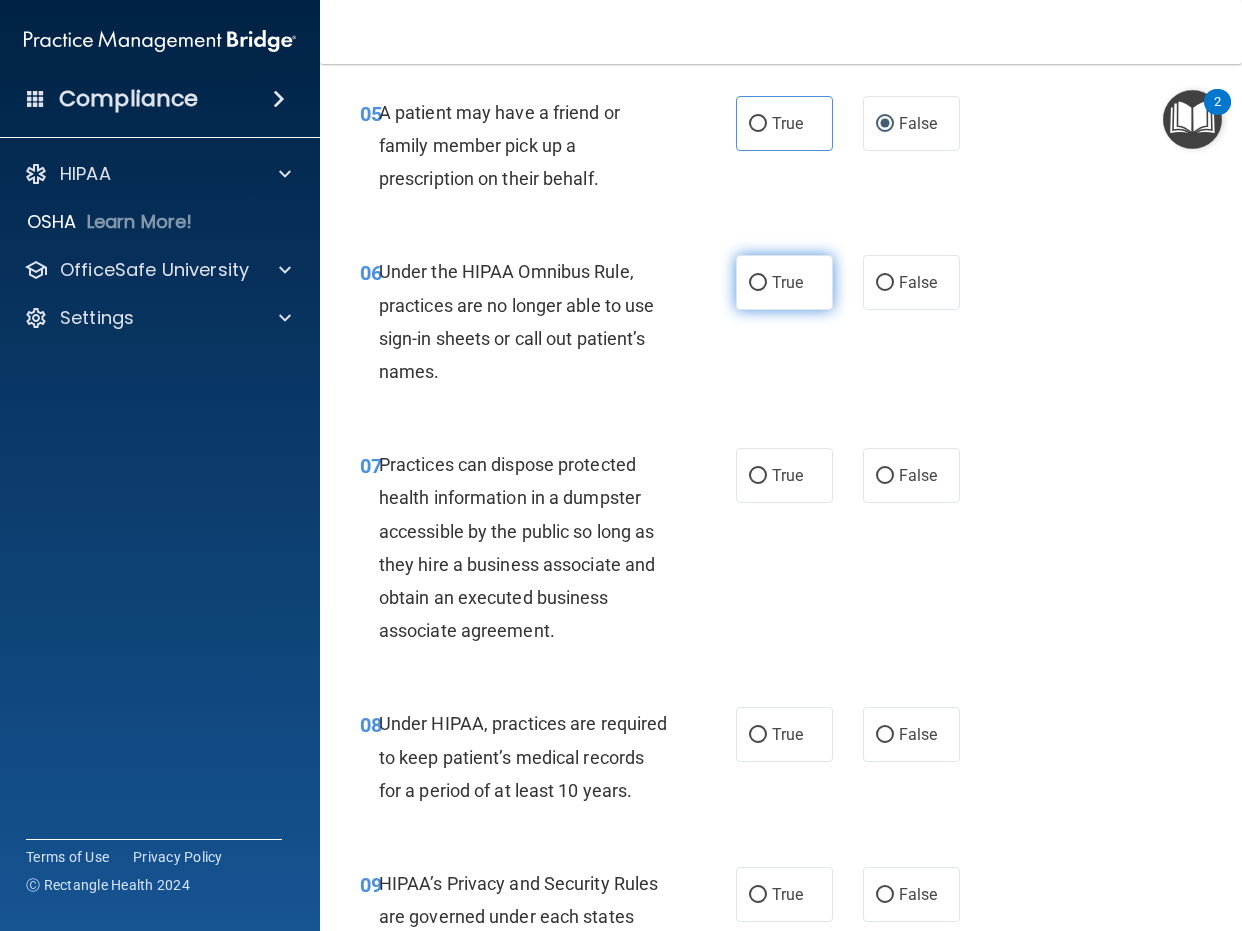 click on "True" at bounding box center (784, 282) 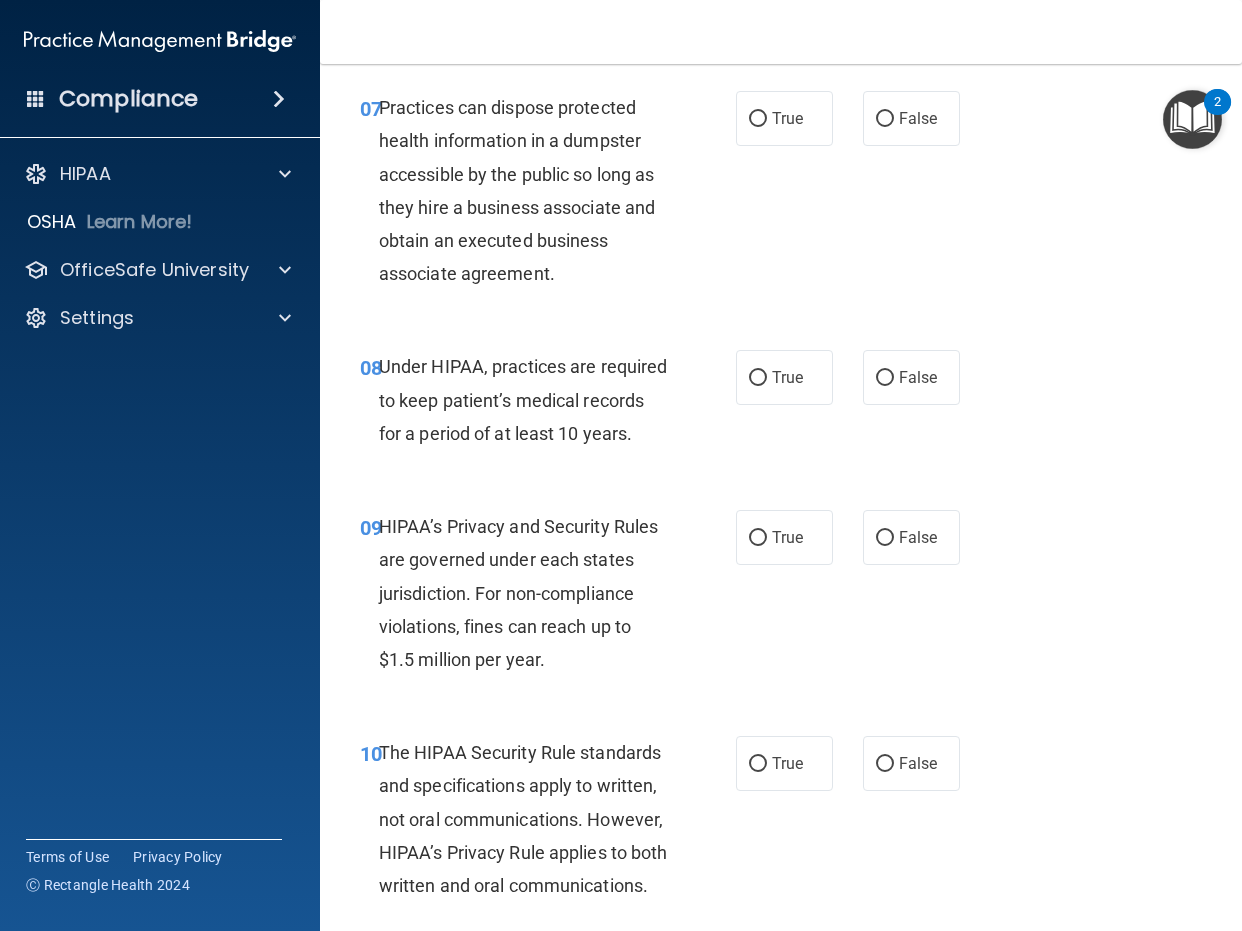 scroll, scrollTop: 1500, scrollLeft: 0, axis: vertical 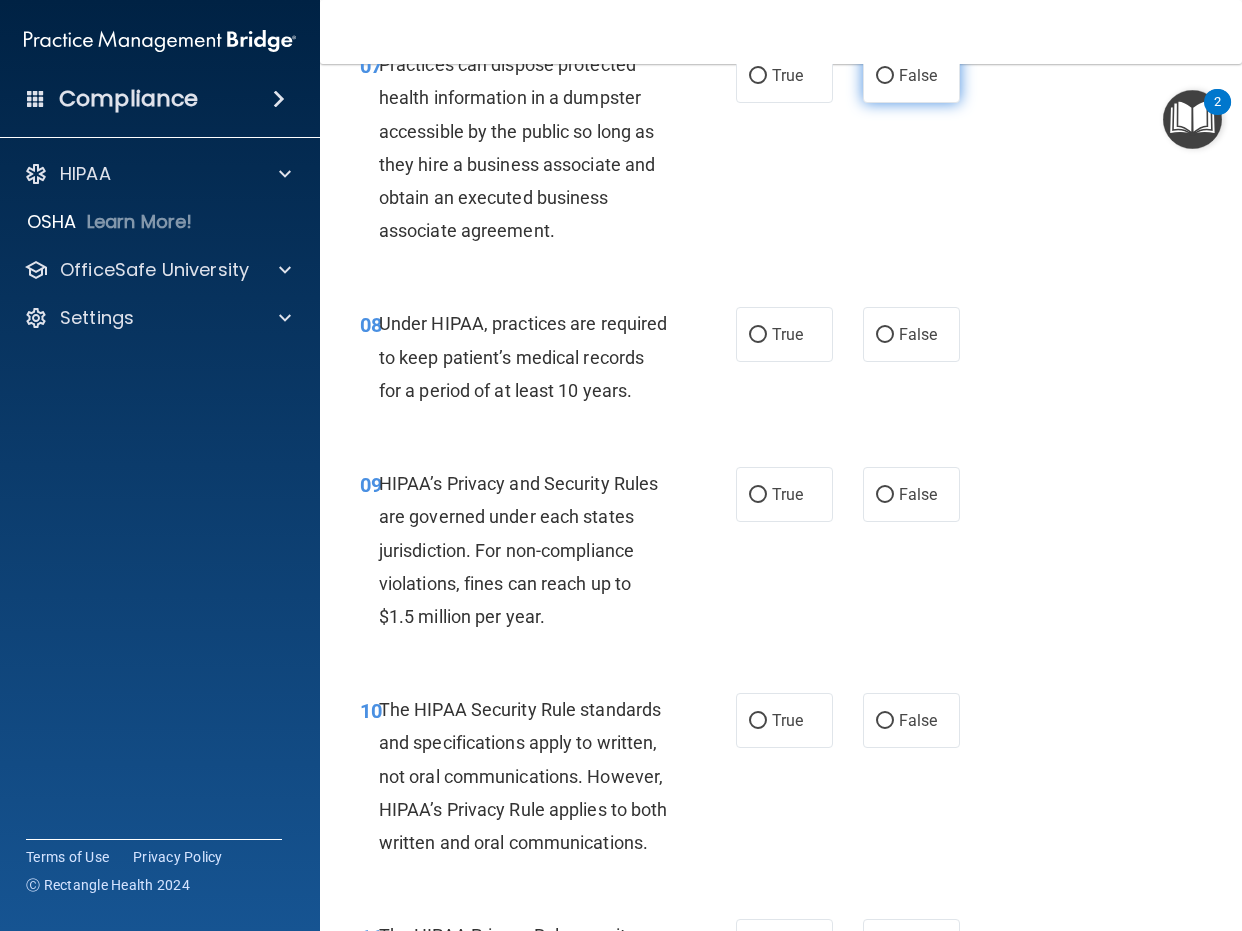 click on "False" at bounding box center (918, 75) 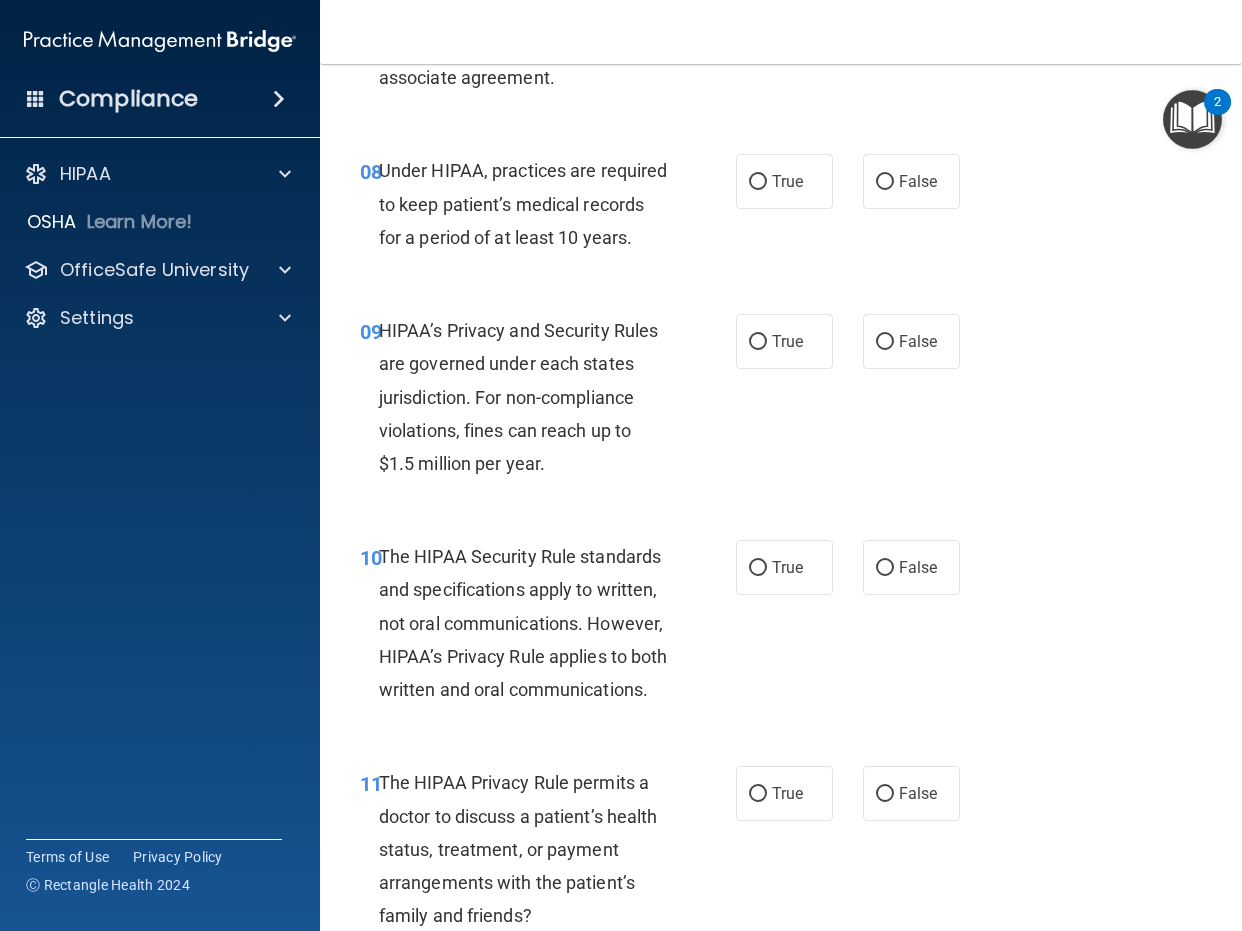 scroll, scrollTop: 1700, scrollLeft: 0, axis: vertical 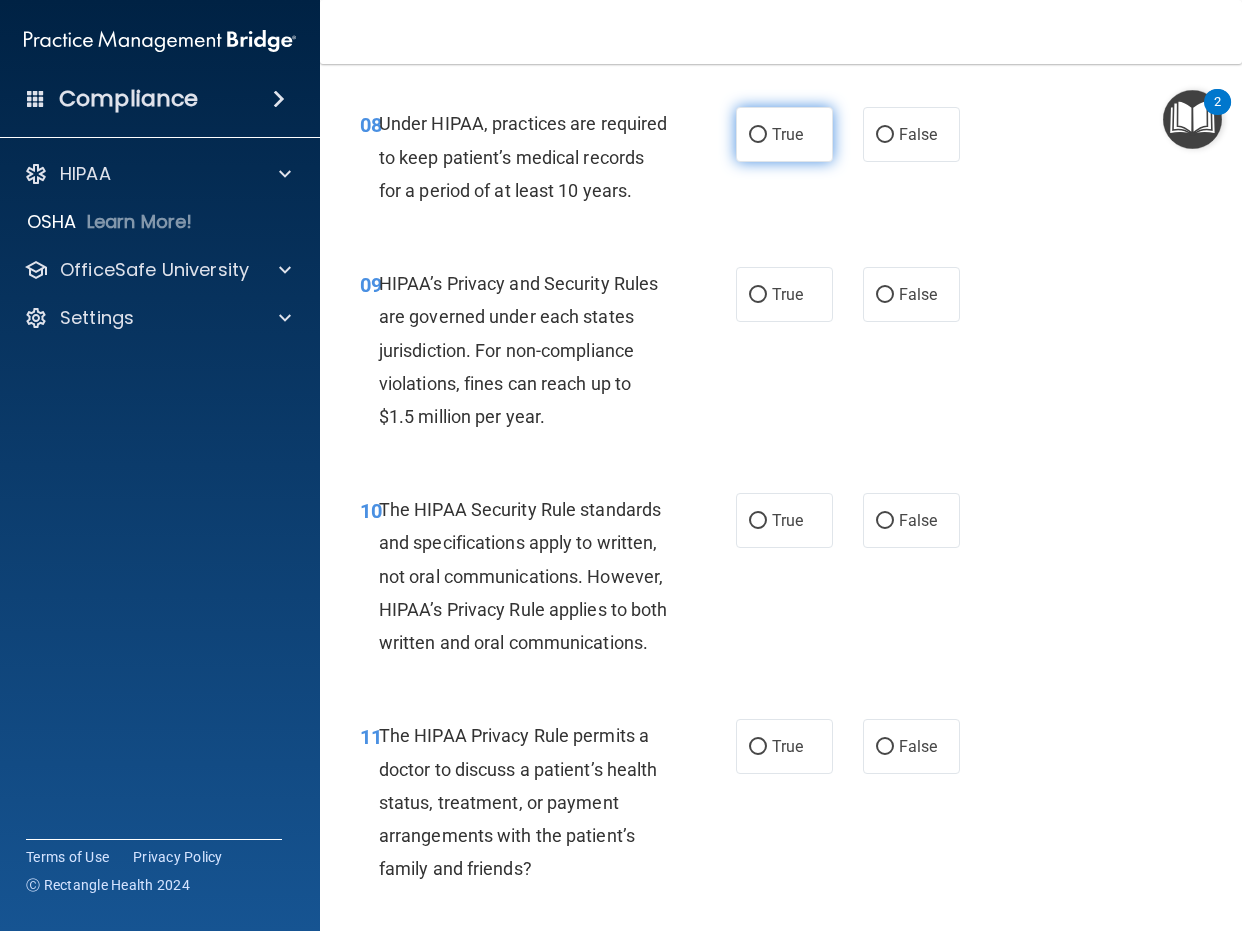 click on "True" at bounding box center [784, 134] 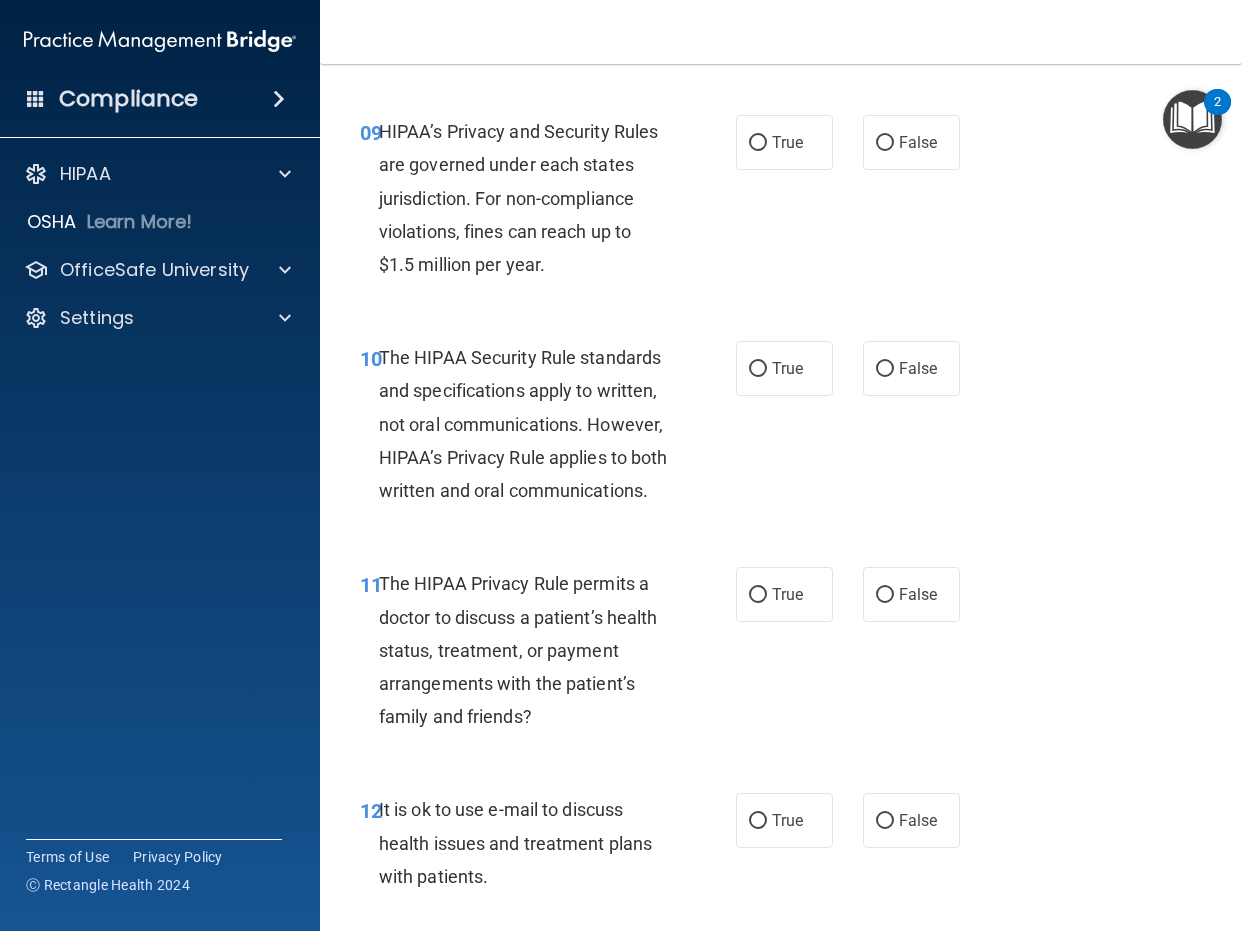 scroll, scrollTop: 1900, scrollLeft: 0, axis: vertical 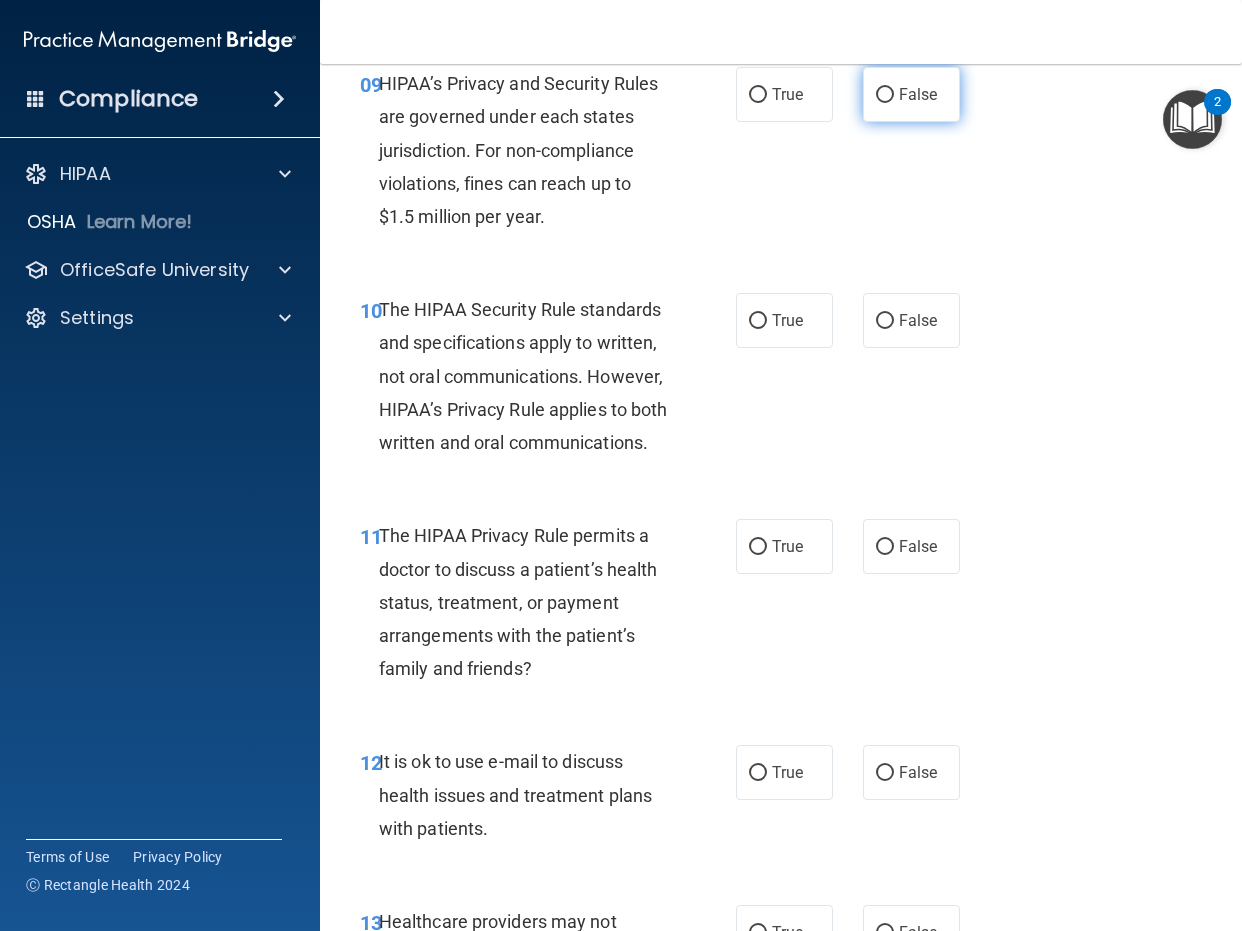 click on "False" at bounding box center [911, 94] 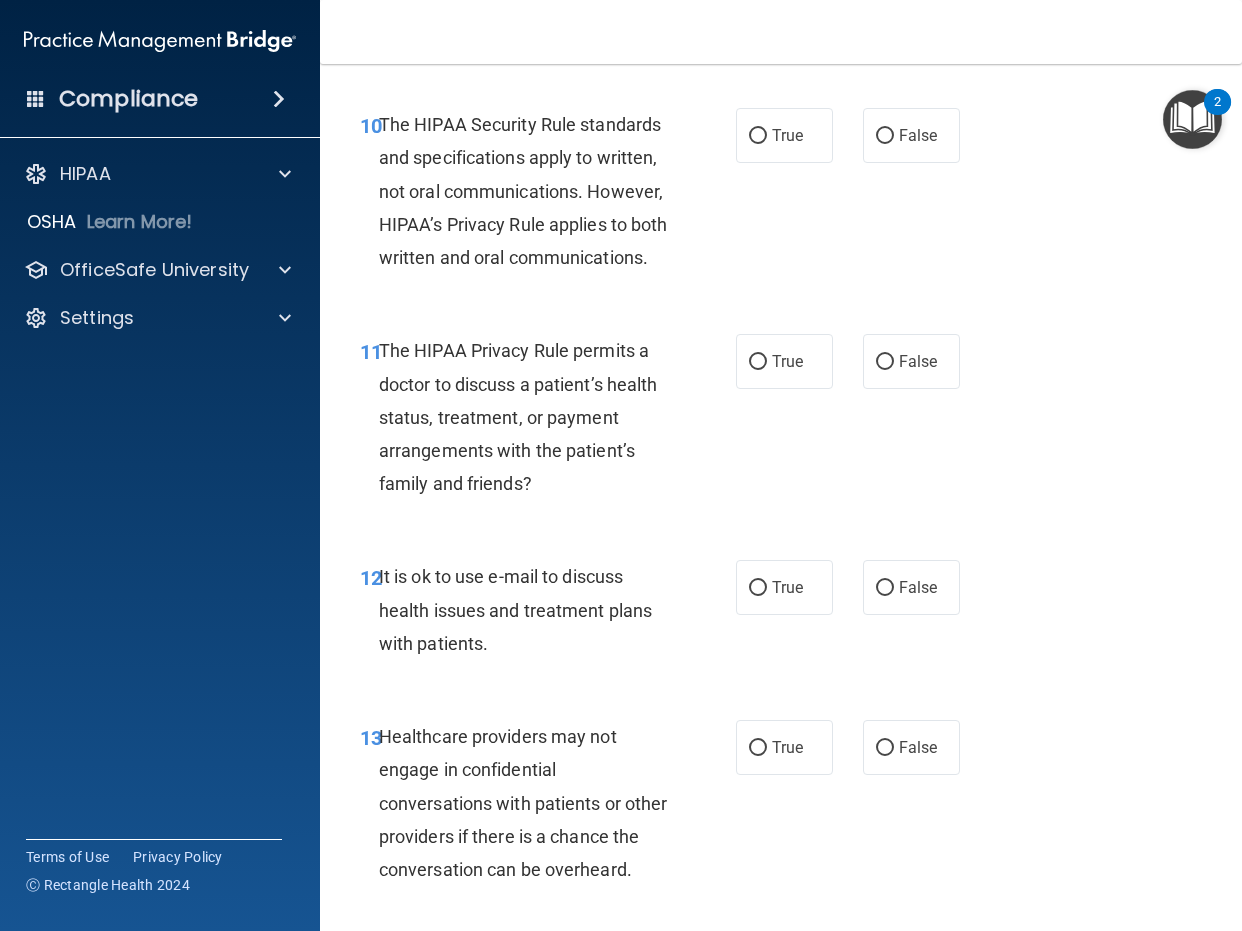 scroll, scrollTop: 2200, scrollLeft: 0, axis: vertical 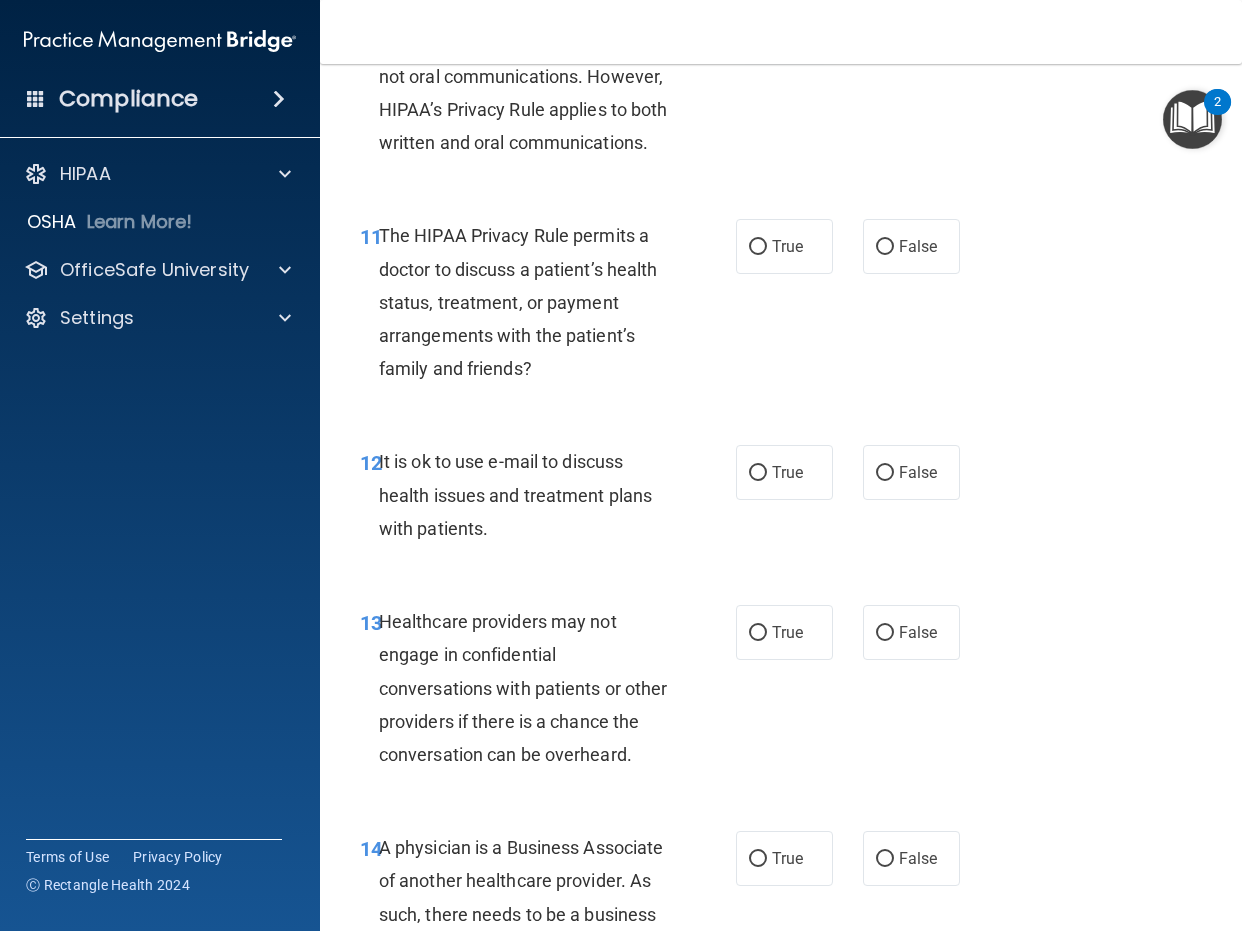 click on "True" at bounding box center (784, 20) 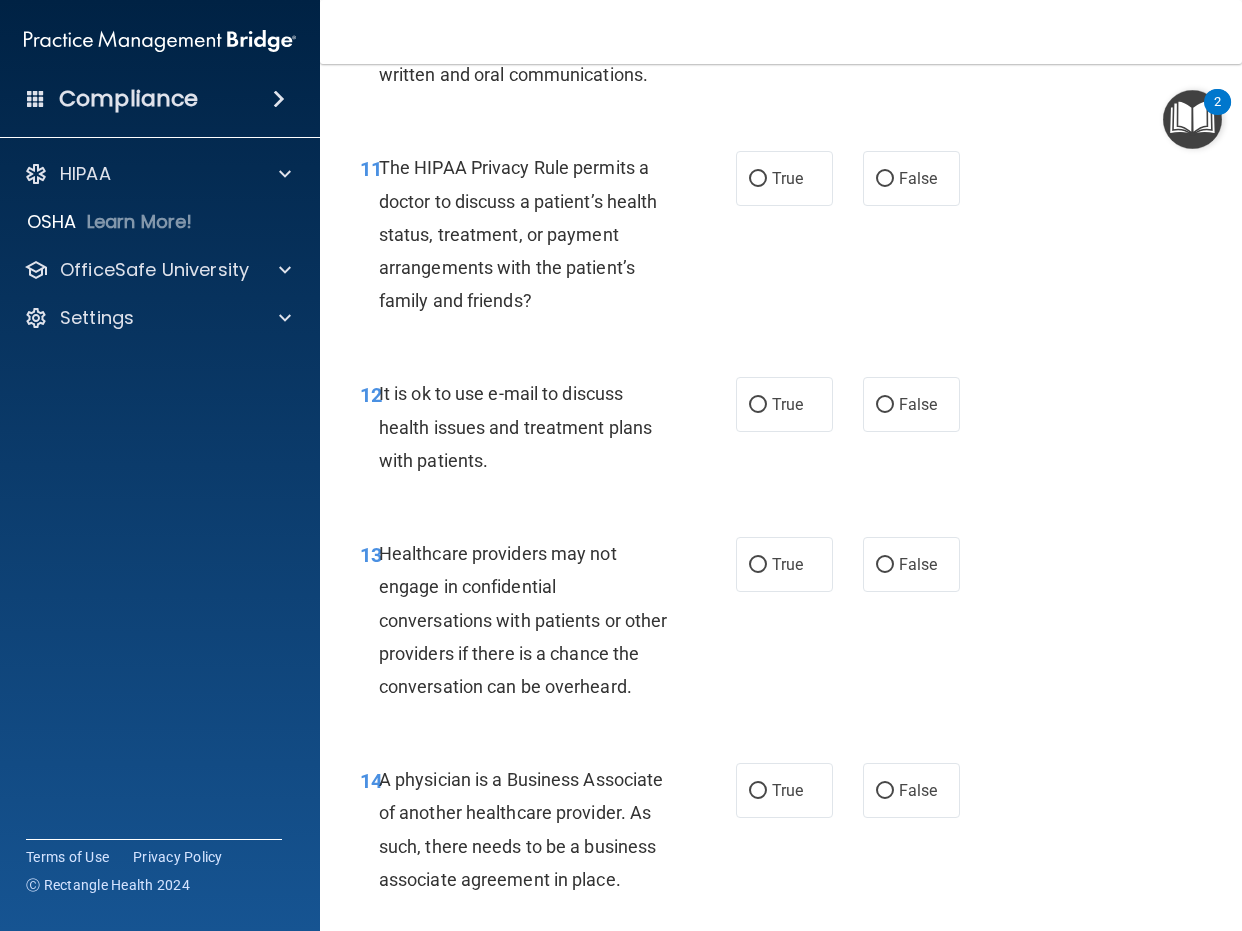 scroll, scrollTop: 2400, scrollLeft: 0, axis: vertical 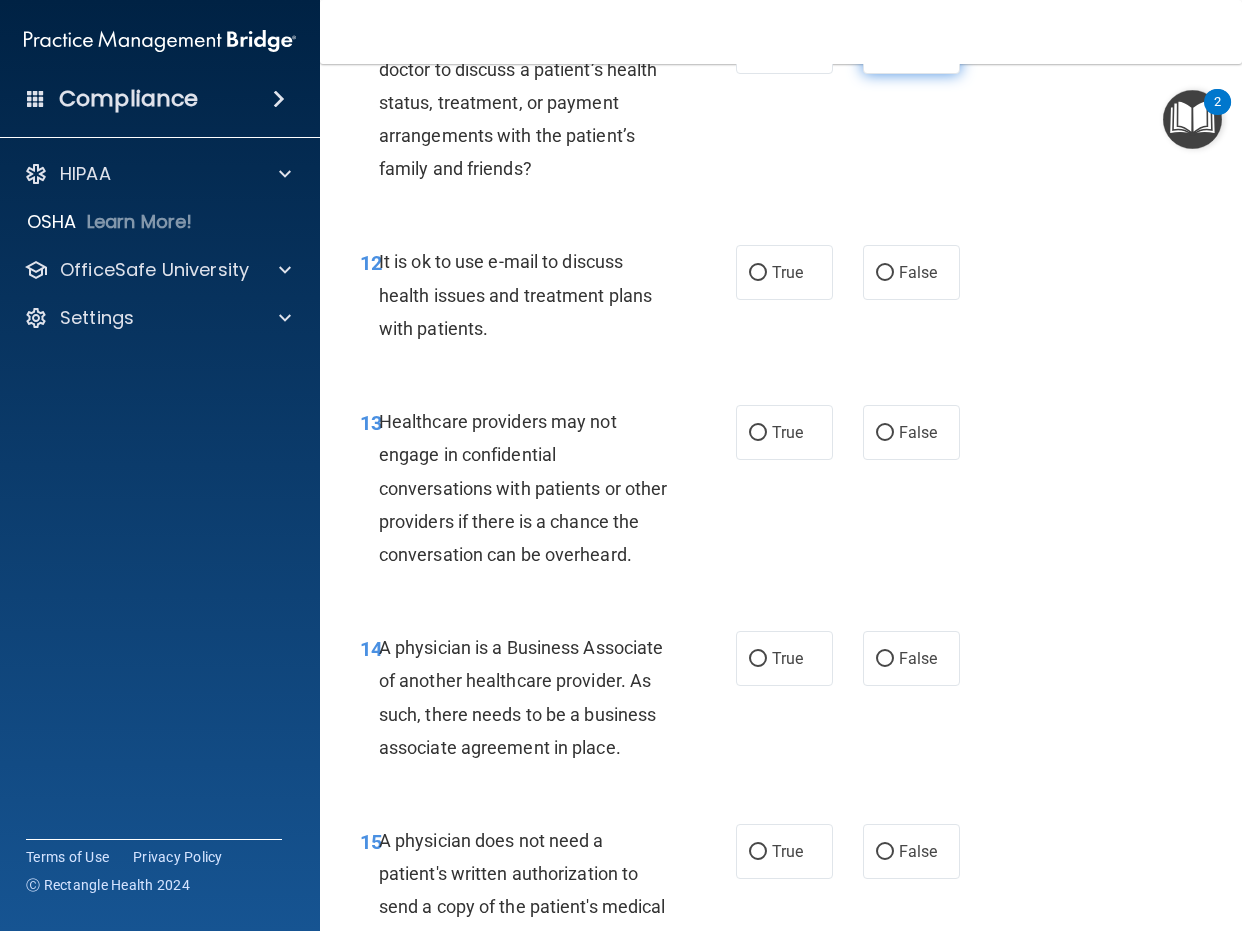 click on "False" at bounding box center [911, 46] 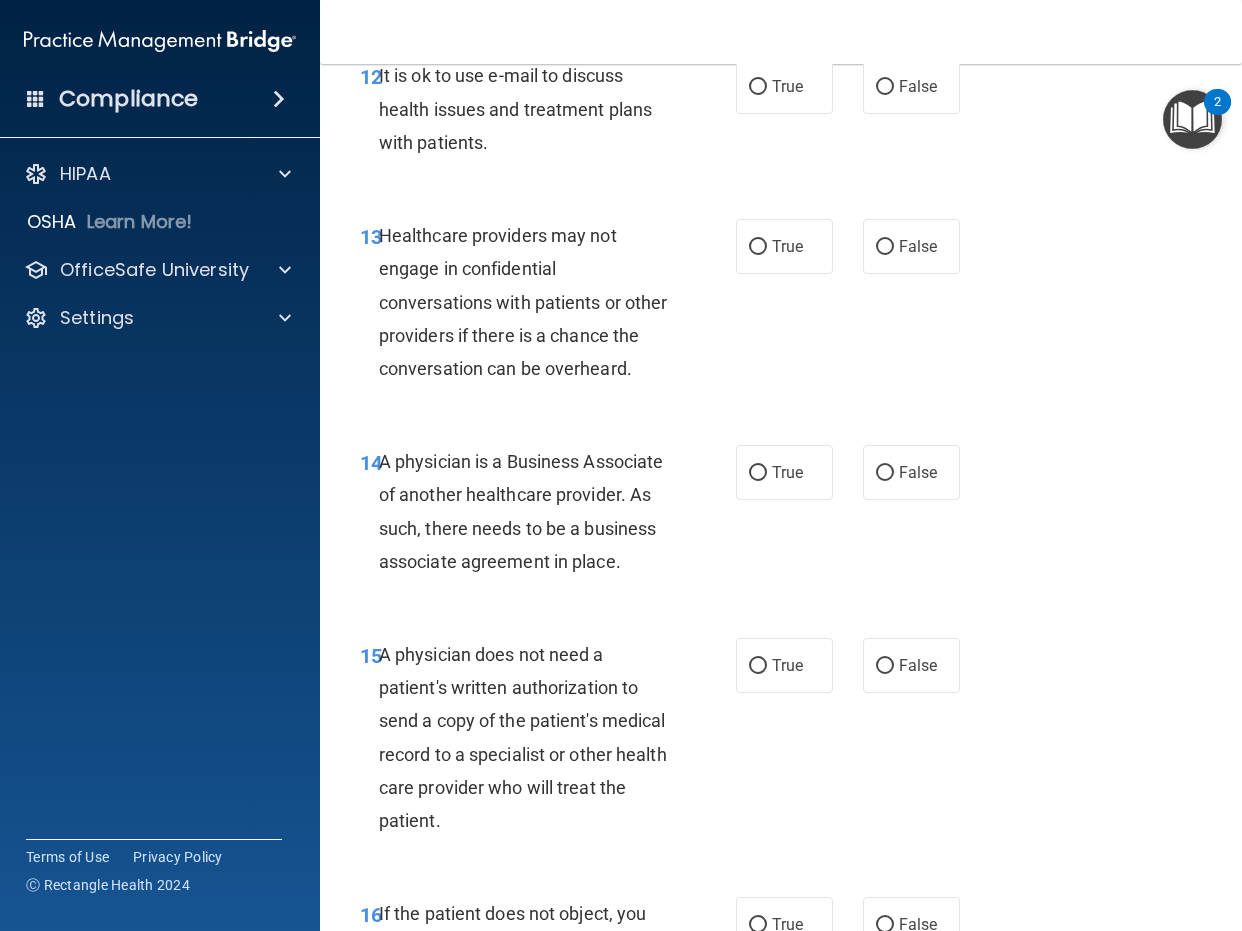 scroll, scrollTop: 2600, scrollLeft: 0, axis: vertical 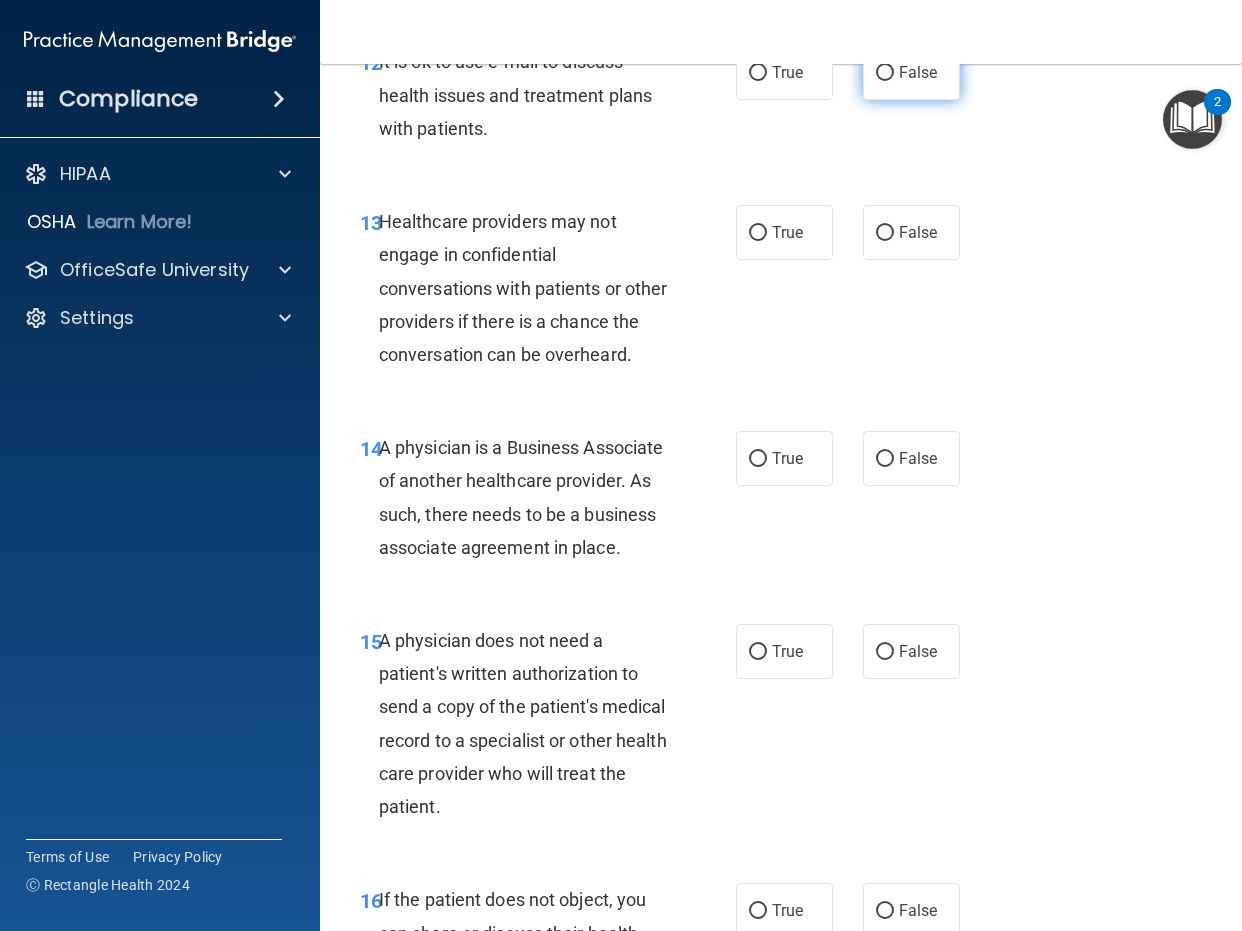 click on "False" at bounding box center (911, 72) 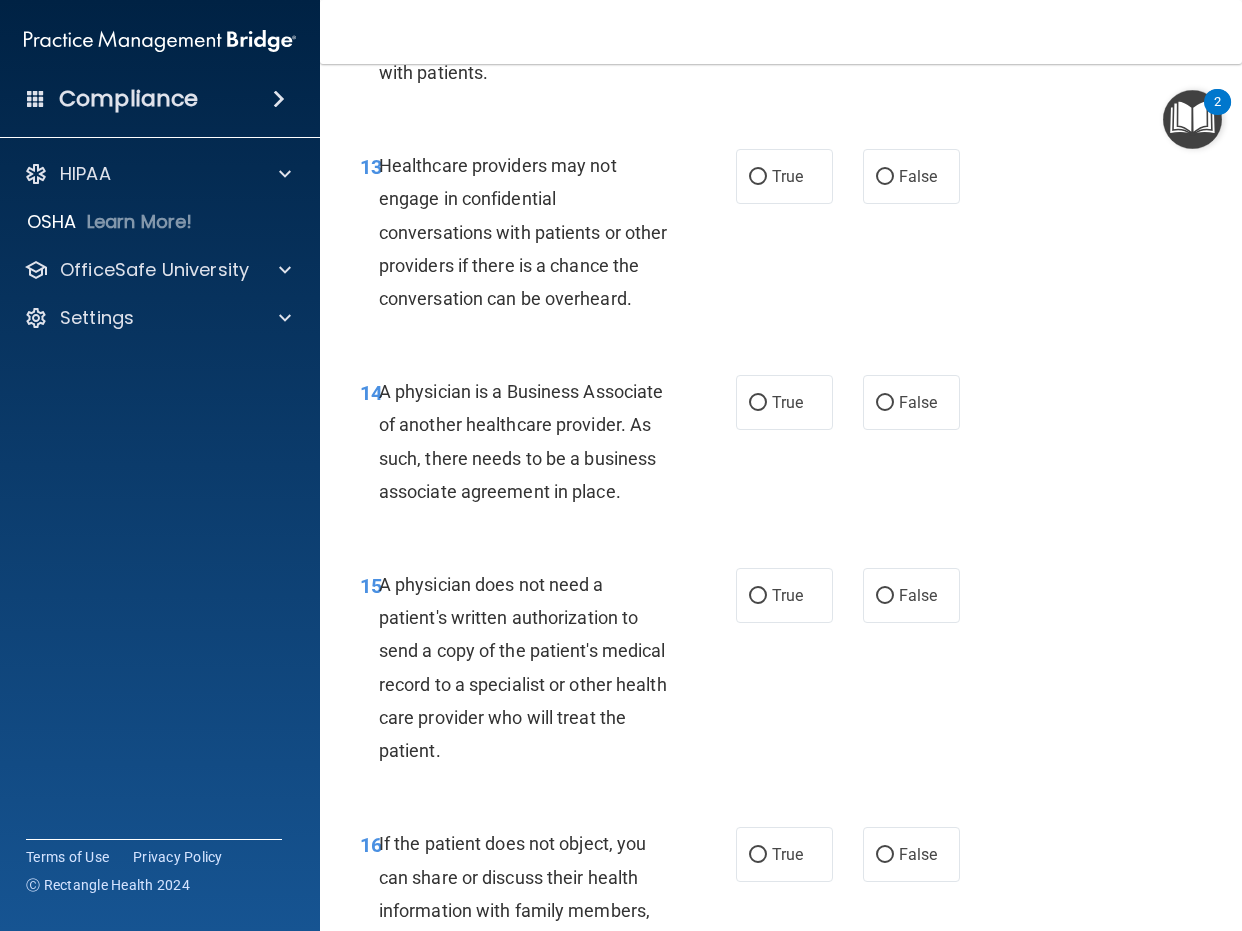 scroll, scrollTop: 2700, scrollLeft: 0, axis: vertical 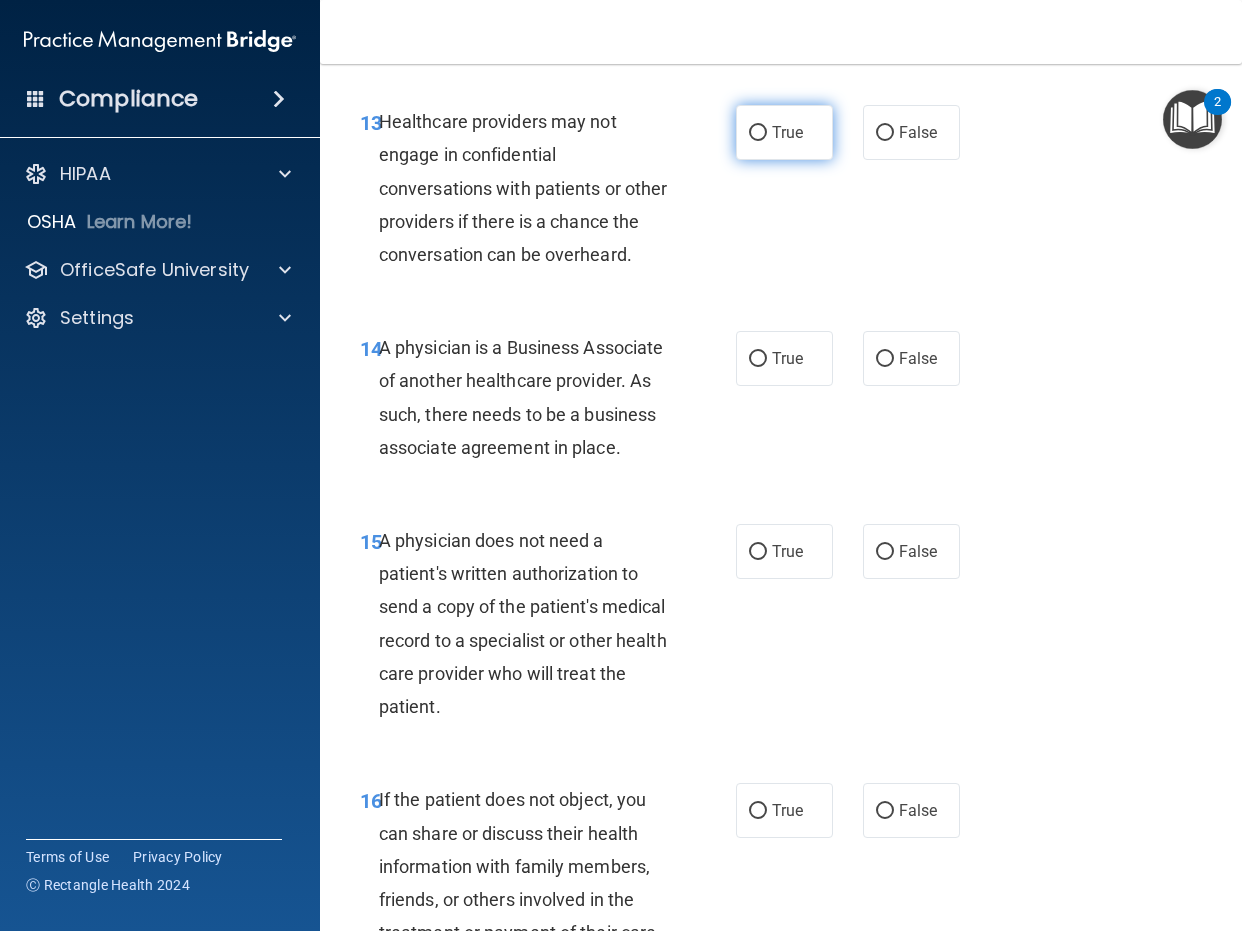 click on "True" at bounding box center [784, 132] 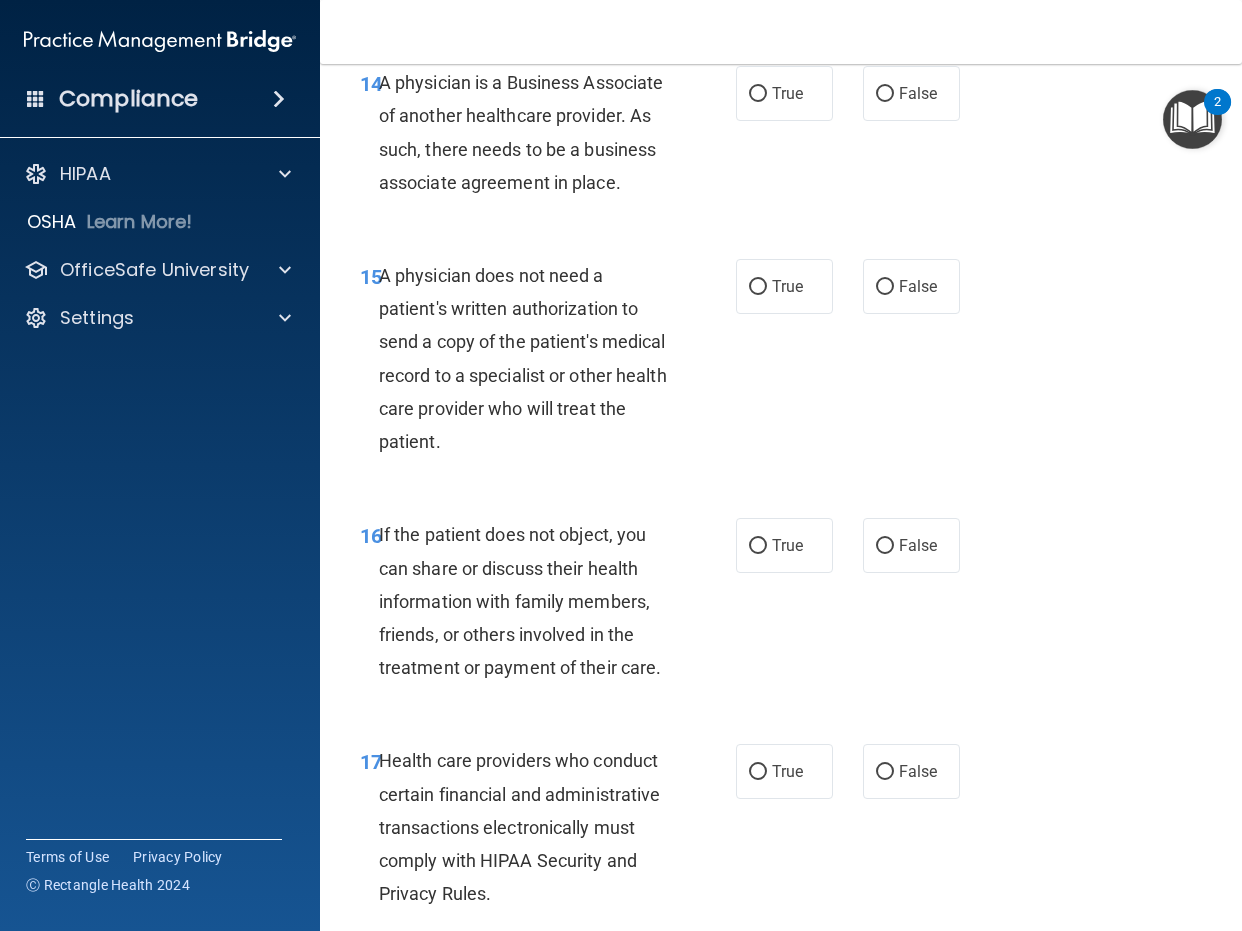 scroll, scrollTop: 3000, scrollLeft: 0, axis: vertical 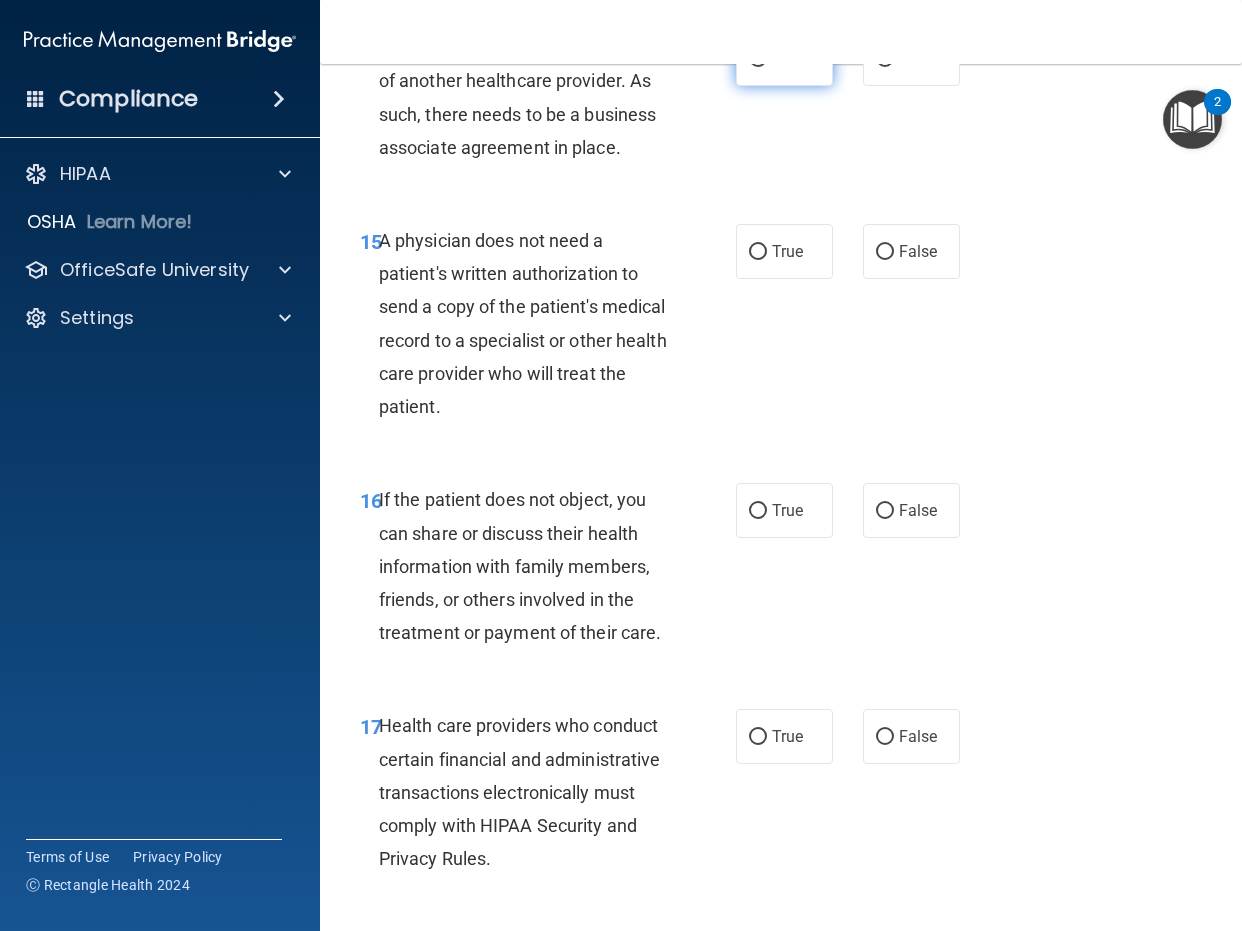 click on "True" at bounding box center [784, 58] 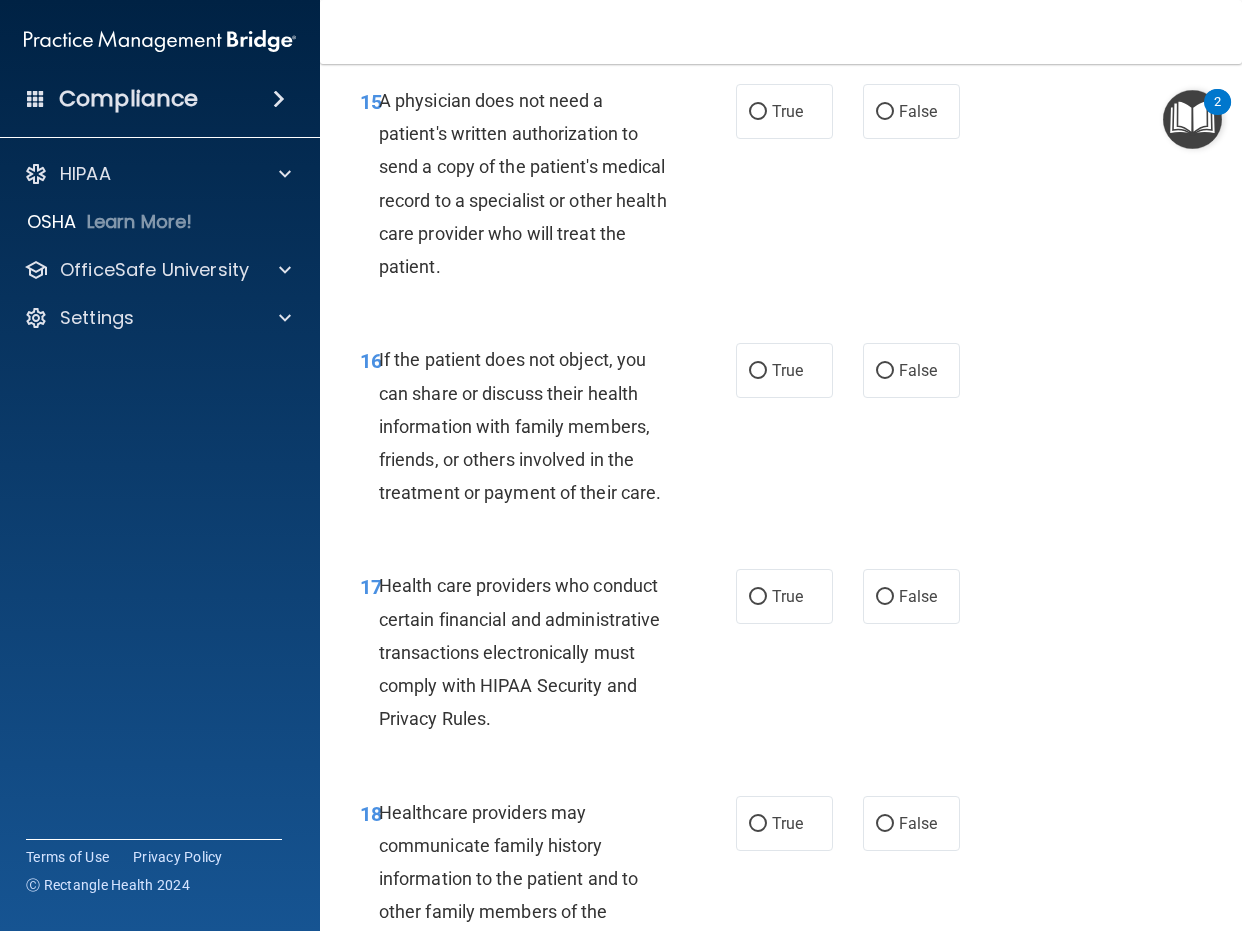 scroll, scrollTop: 3200, scrollLeft: 0, axis: vertical 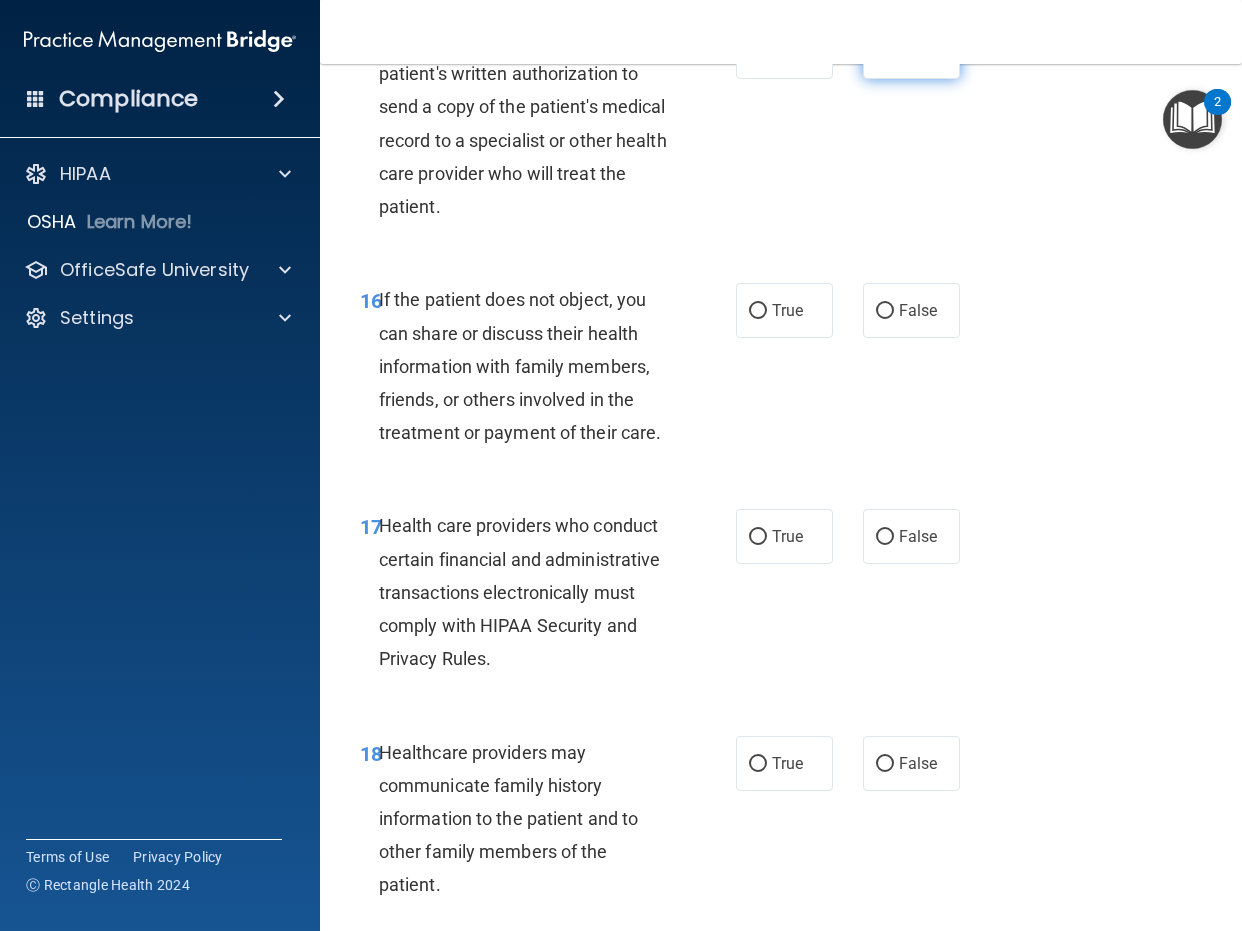 click on "False" at bounding box center [911, 51] 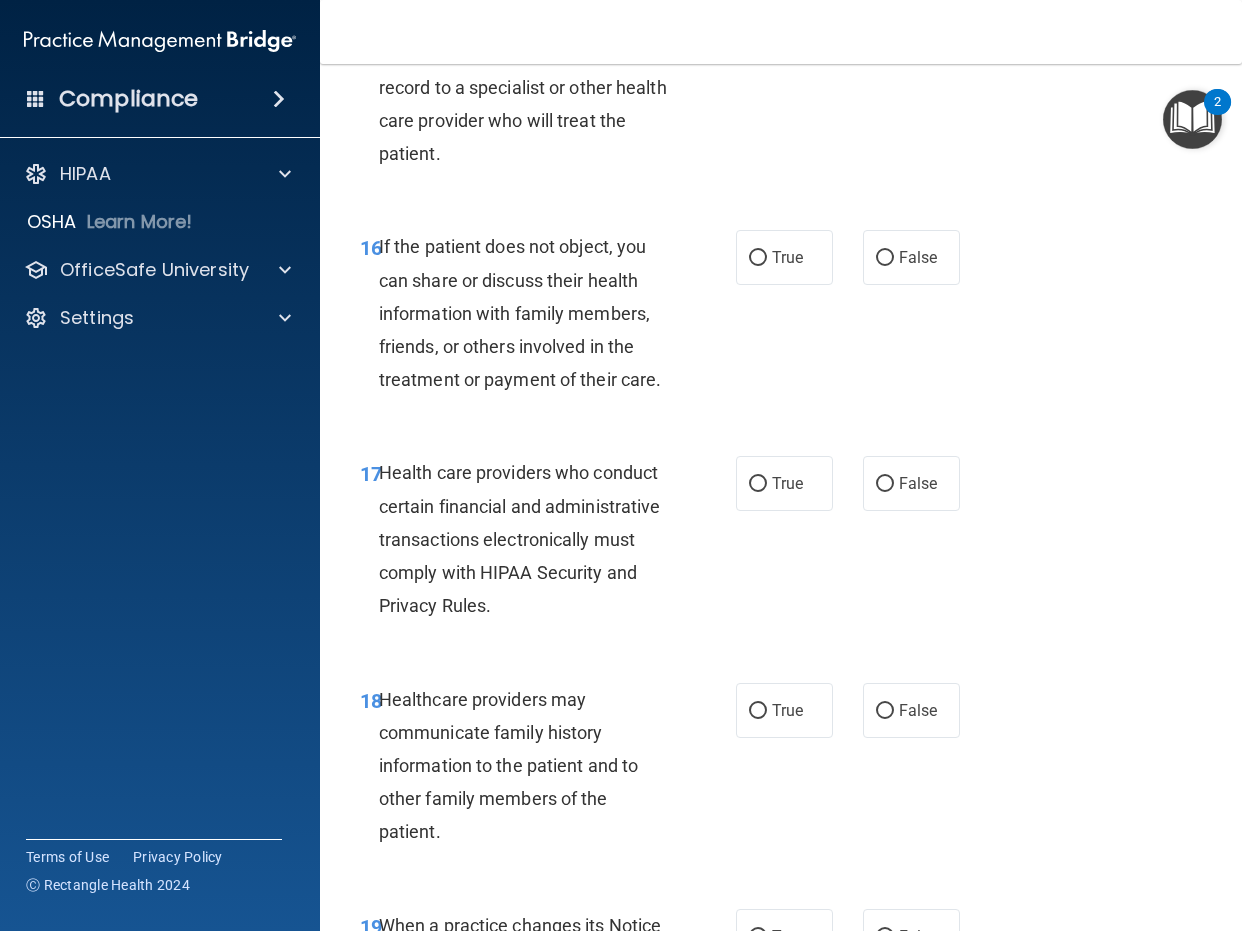 scroll, scrollTop: 3300, scrollLeft: 0, axis: vertical 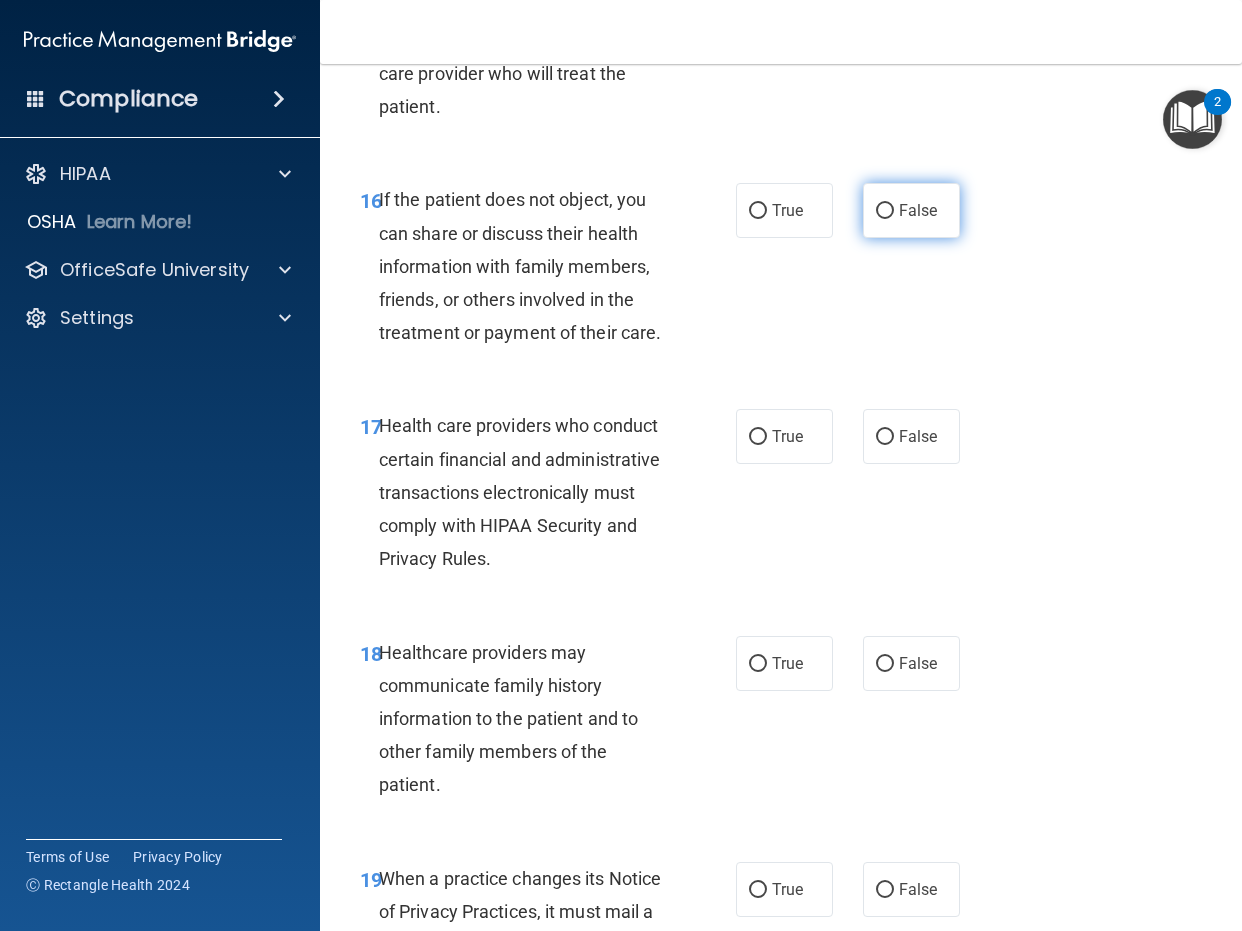 click on "False" at bounding box center [911, 210] 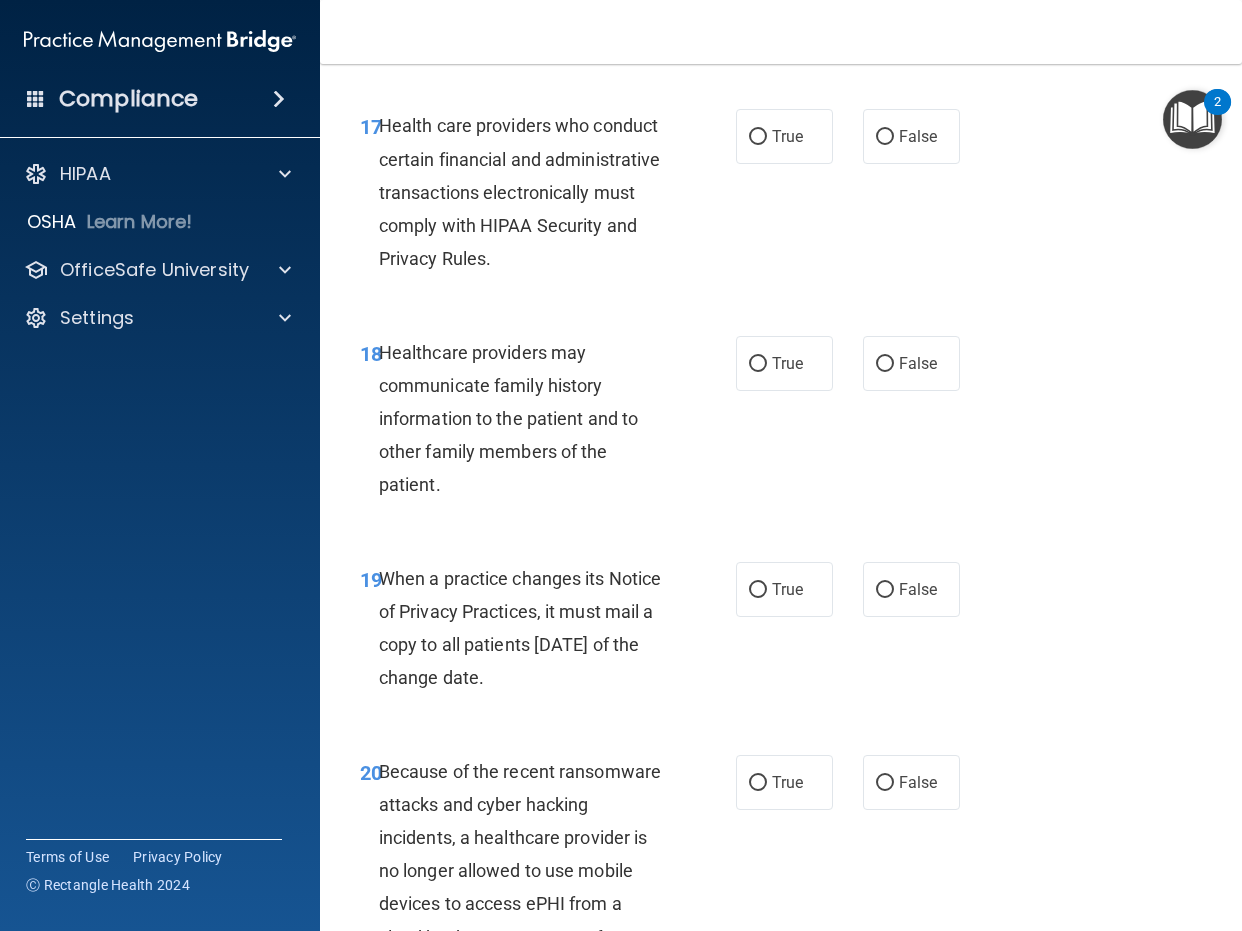 scroll, scrollTop: 3700, scrollLeft: 0, axis: vertical 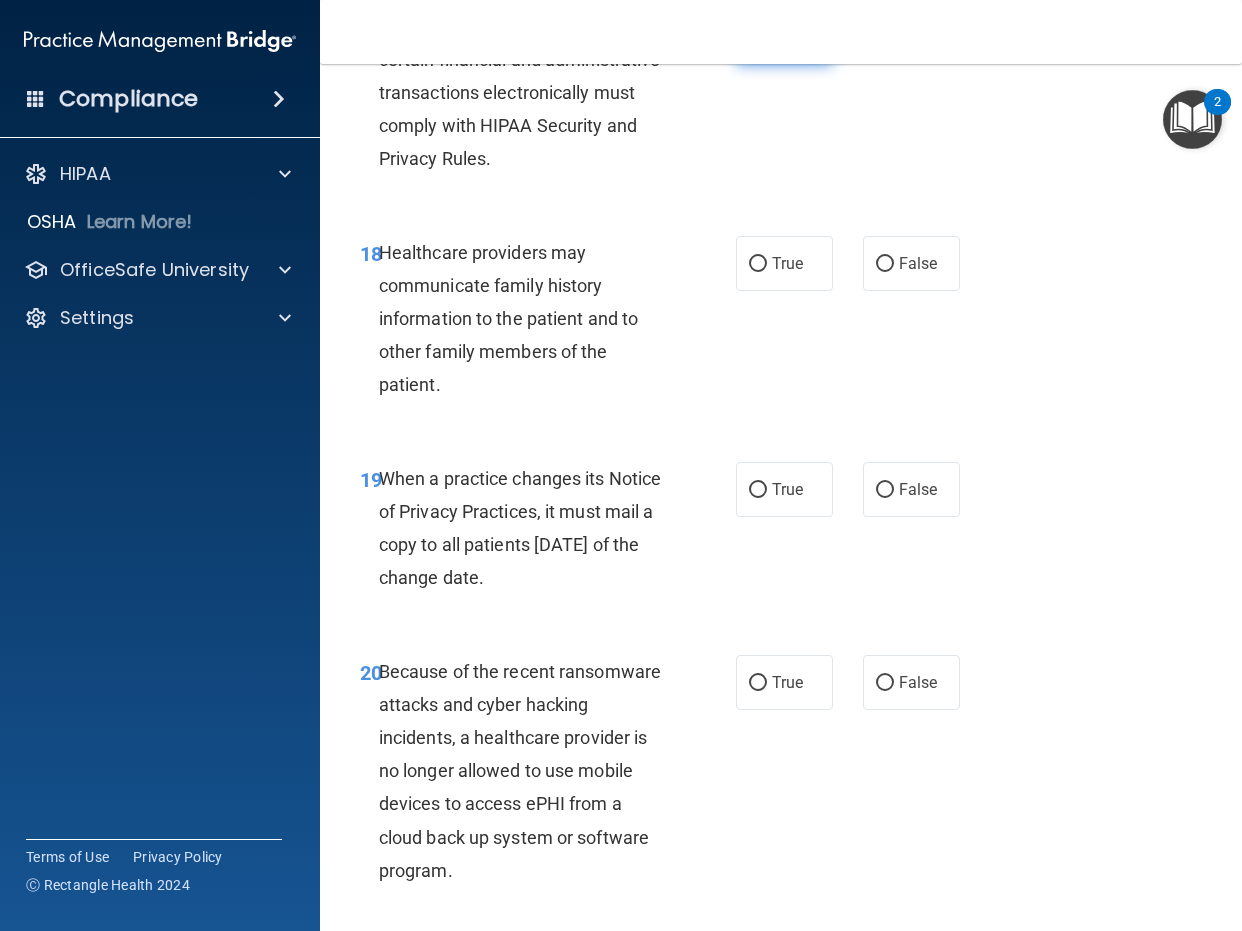 click on "True" at bounding box center (784, 36) 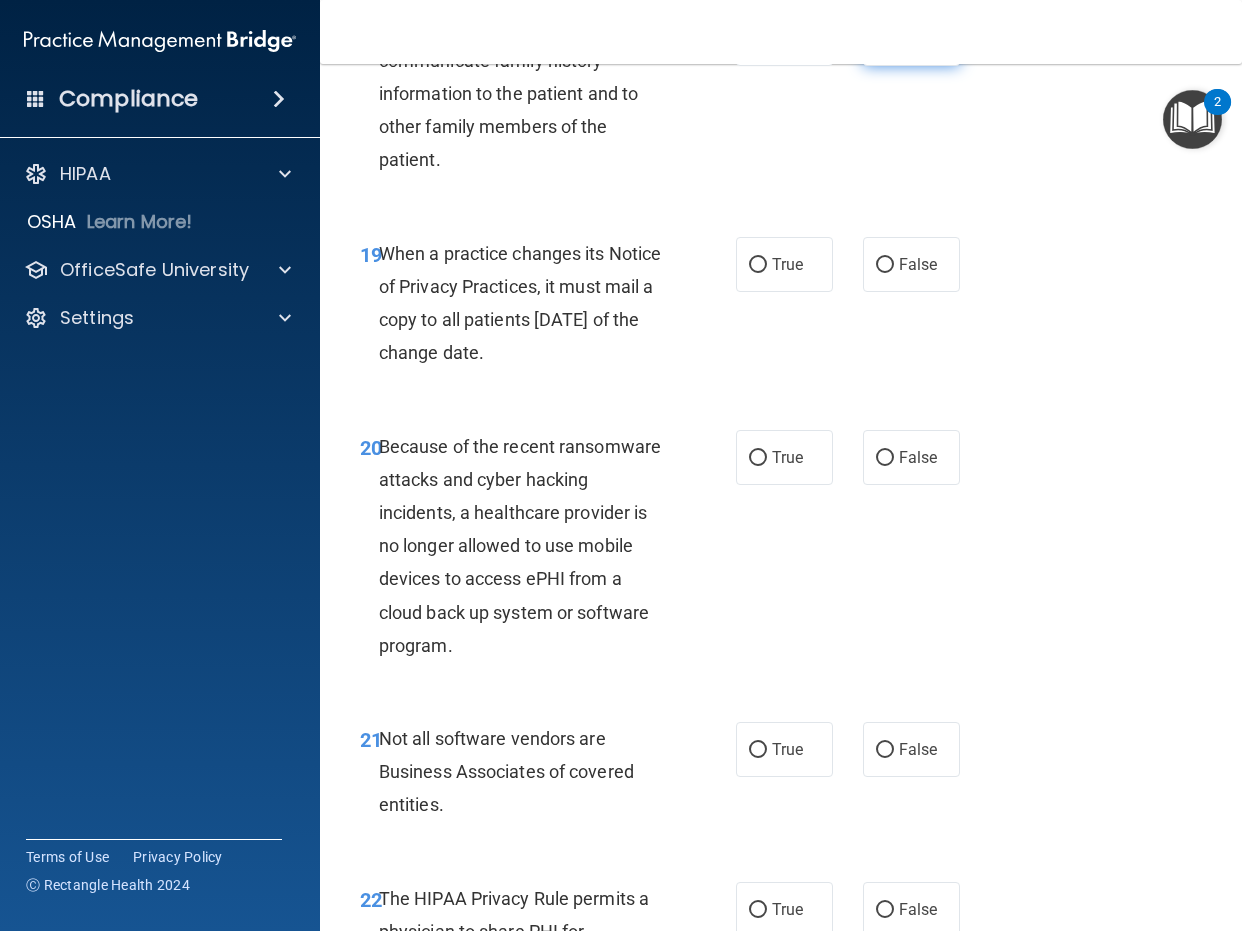 scroll, scrollTop: 3800, scrollLeft: 0, axis: vertical 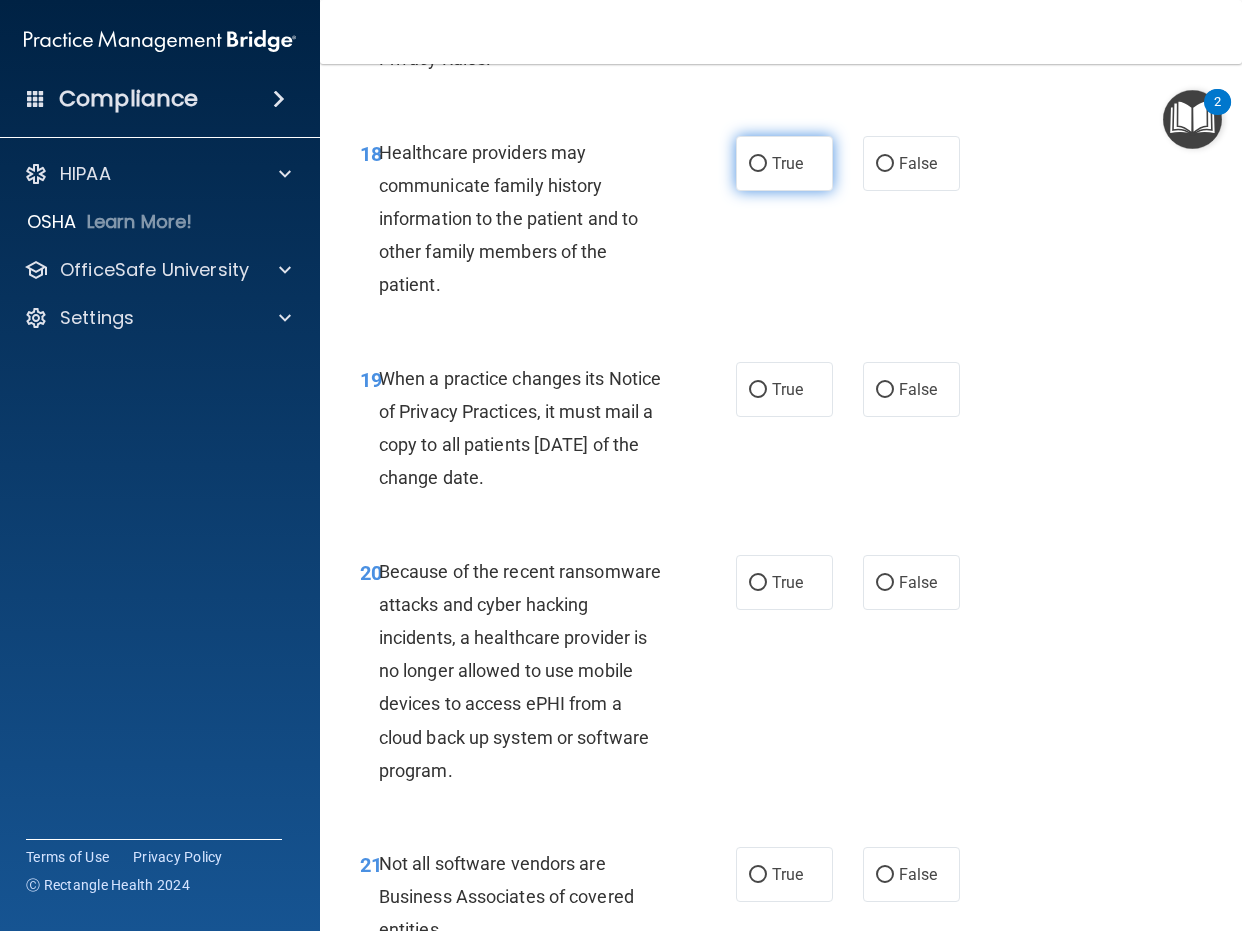 click on "True" at bounding box center (784, 163) 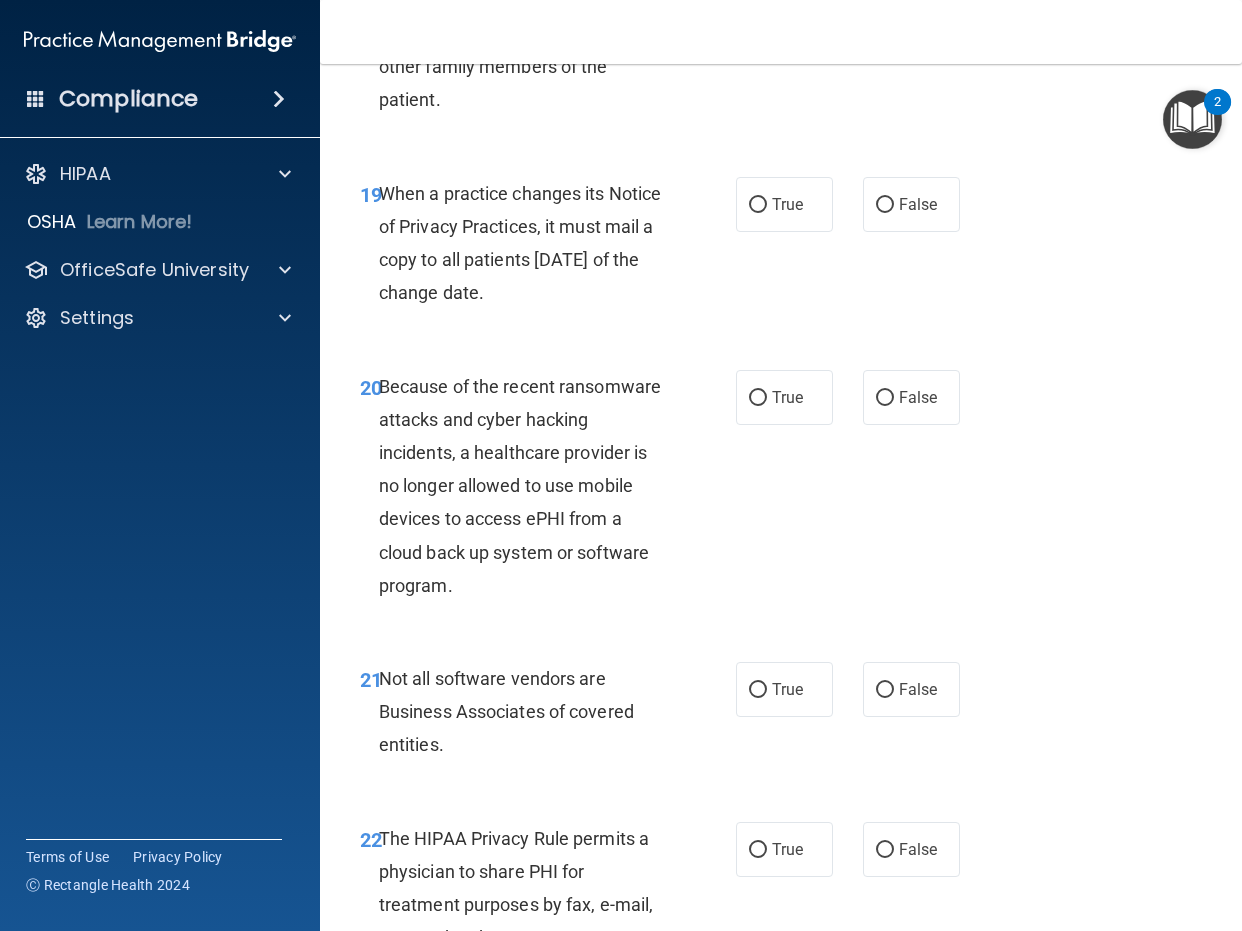 scroll, scrollTop: 4000, scrollLeft: 0, axis: vertical 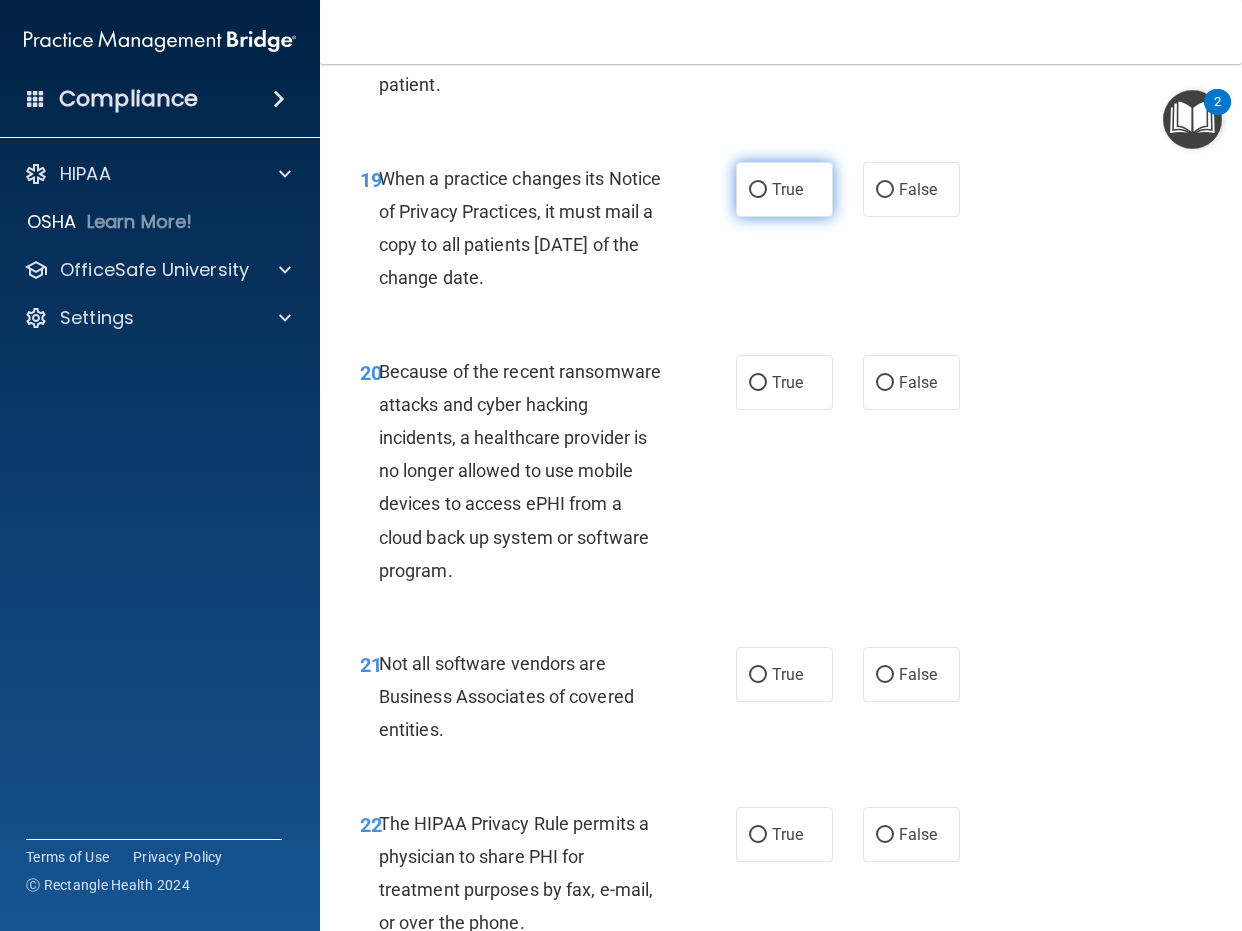 click on "True" at bounding box center [784, 189] 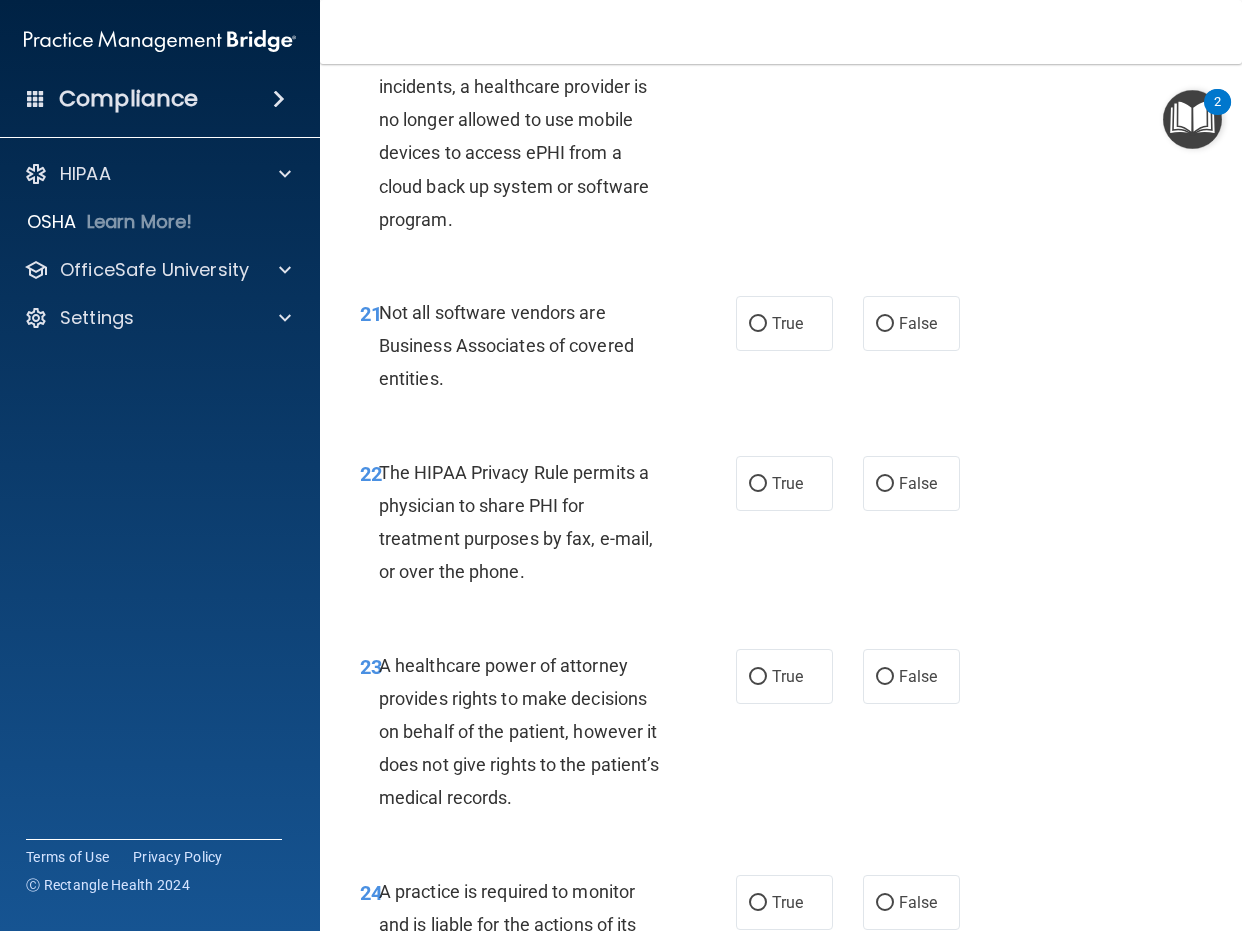 scroll, scrollTop: 4400, scrollLeft: 0, axis: vertical 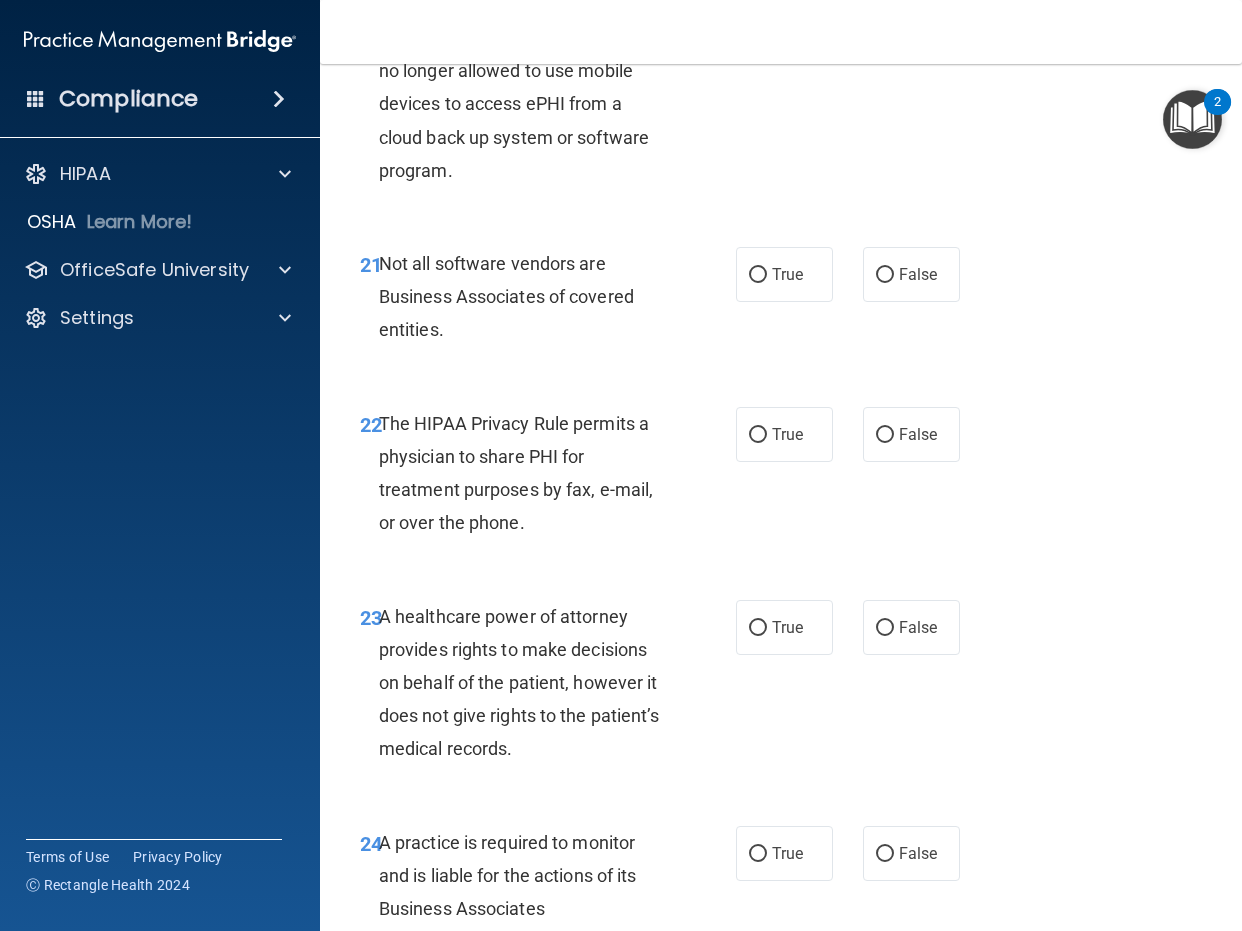 click on "True" at bounding box center (784, -18) 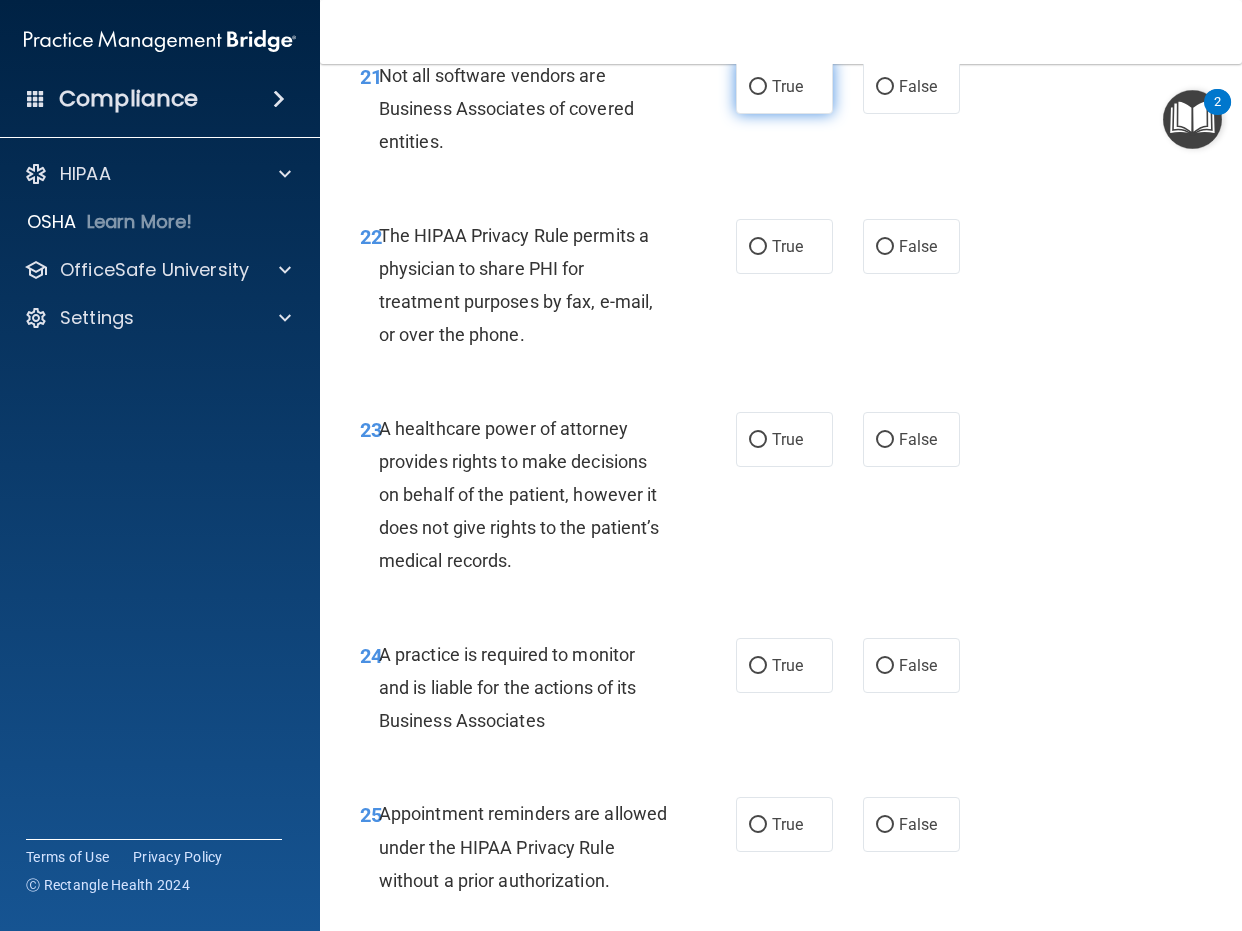 scroll, scrollTop: 4600, scrollLeft: 0, axis: vertical 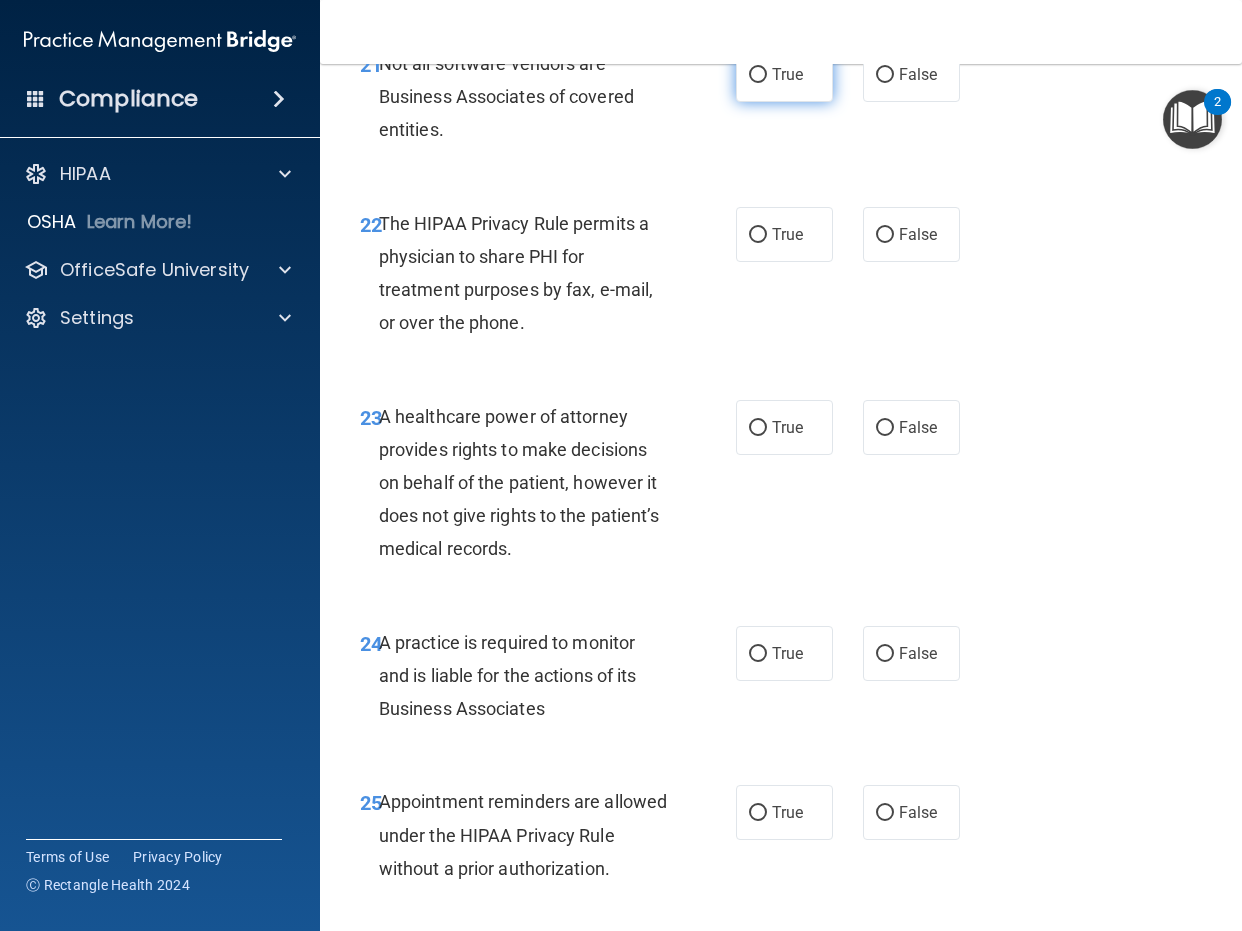click on "True" at bounding box center [787, 74] 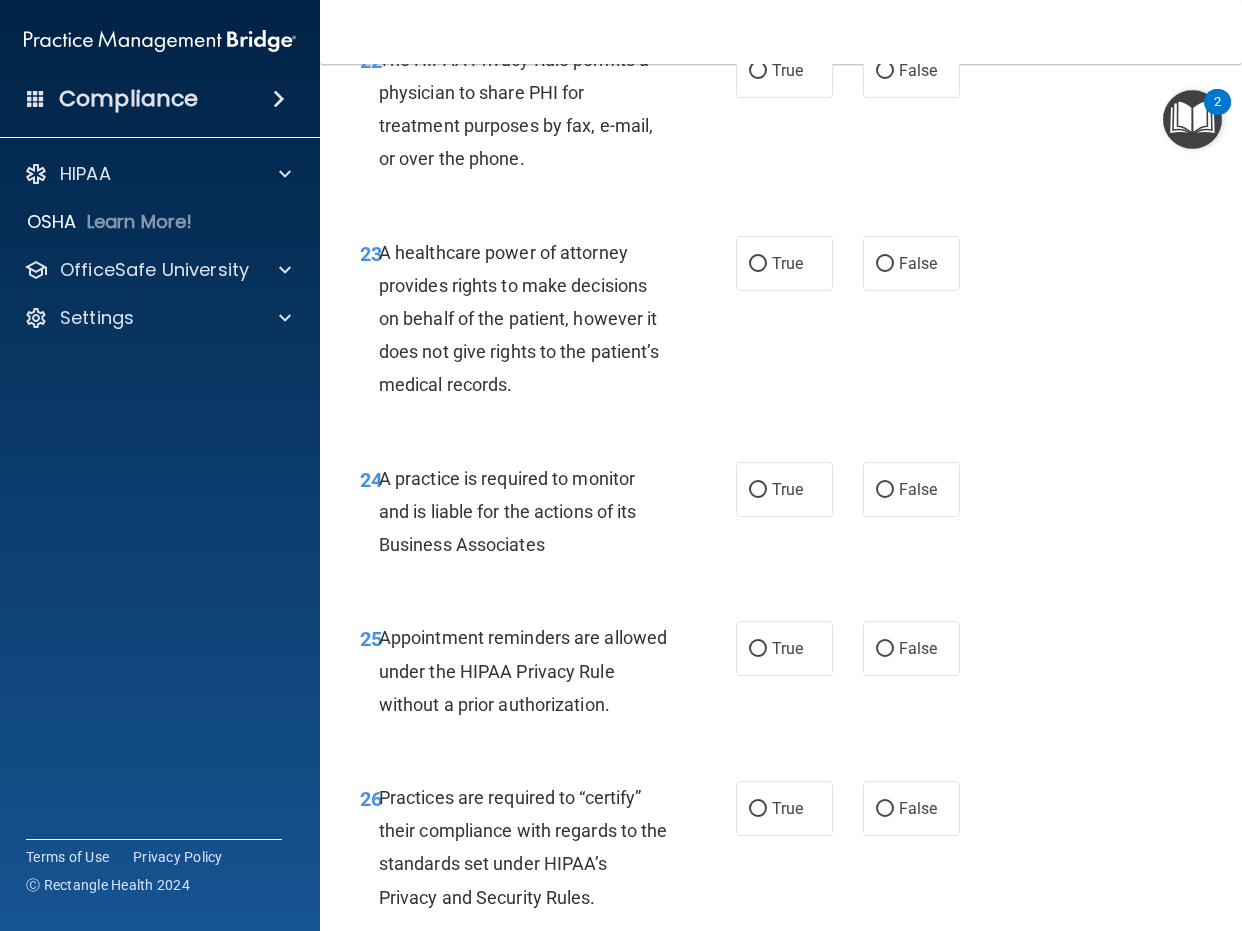 scroll, scrollTop: 4800, scrollLeft: 0, axis: vertical 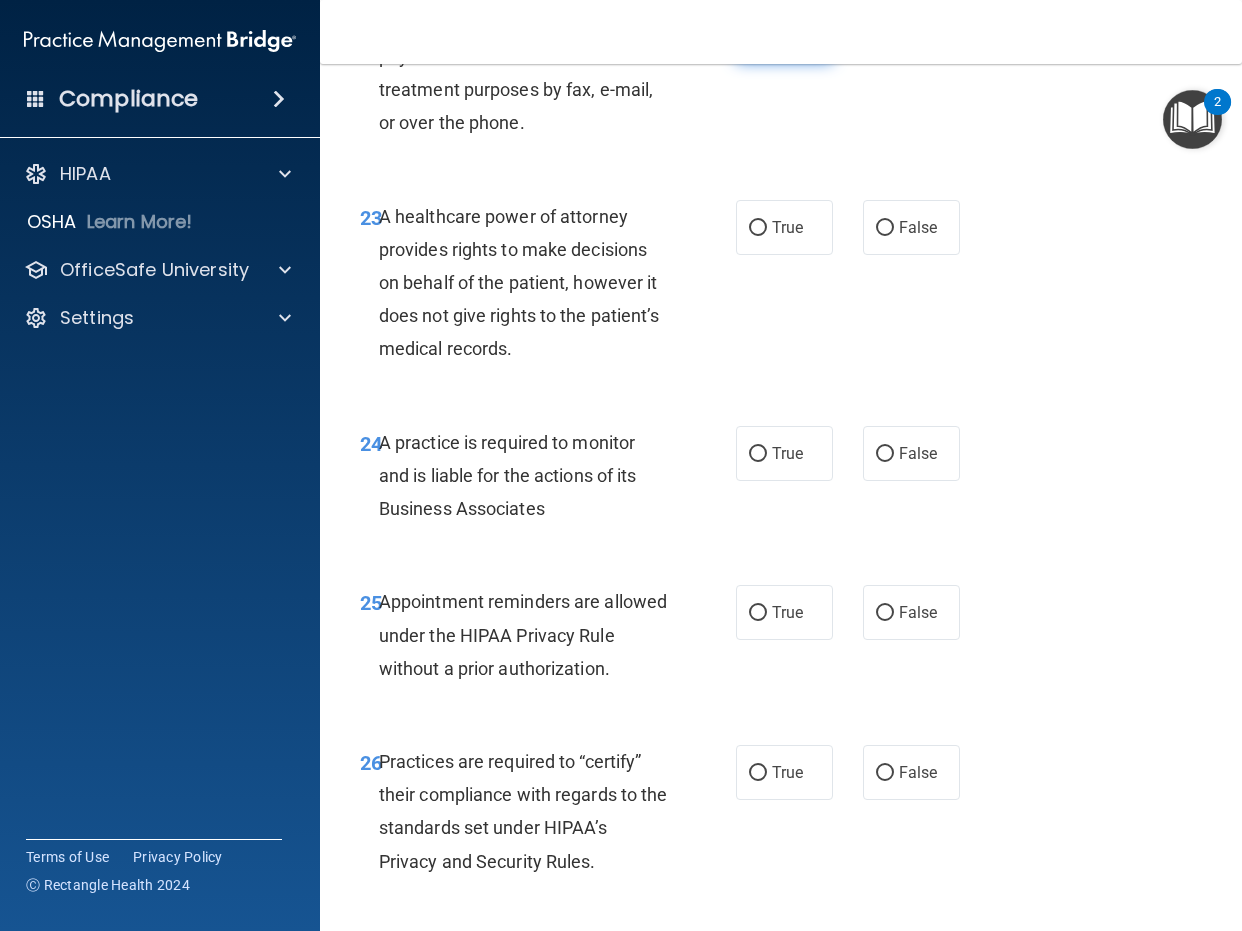 click on "True" at bounding box center (784, 34) 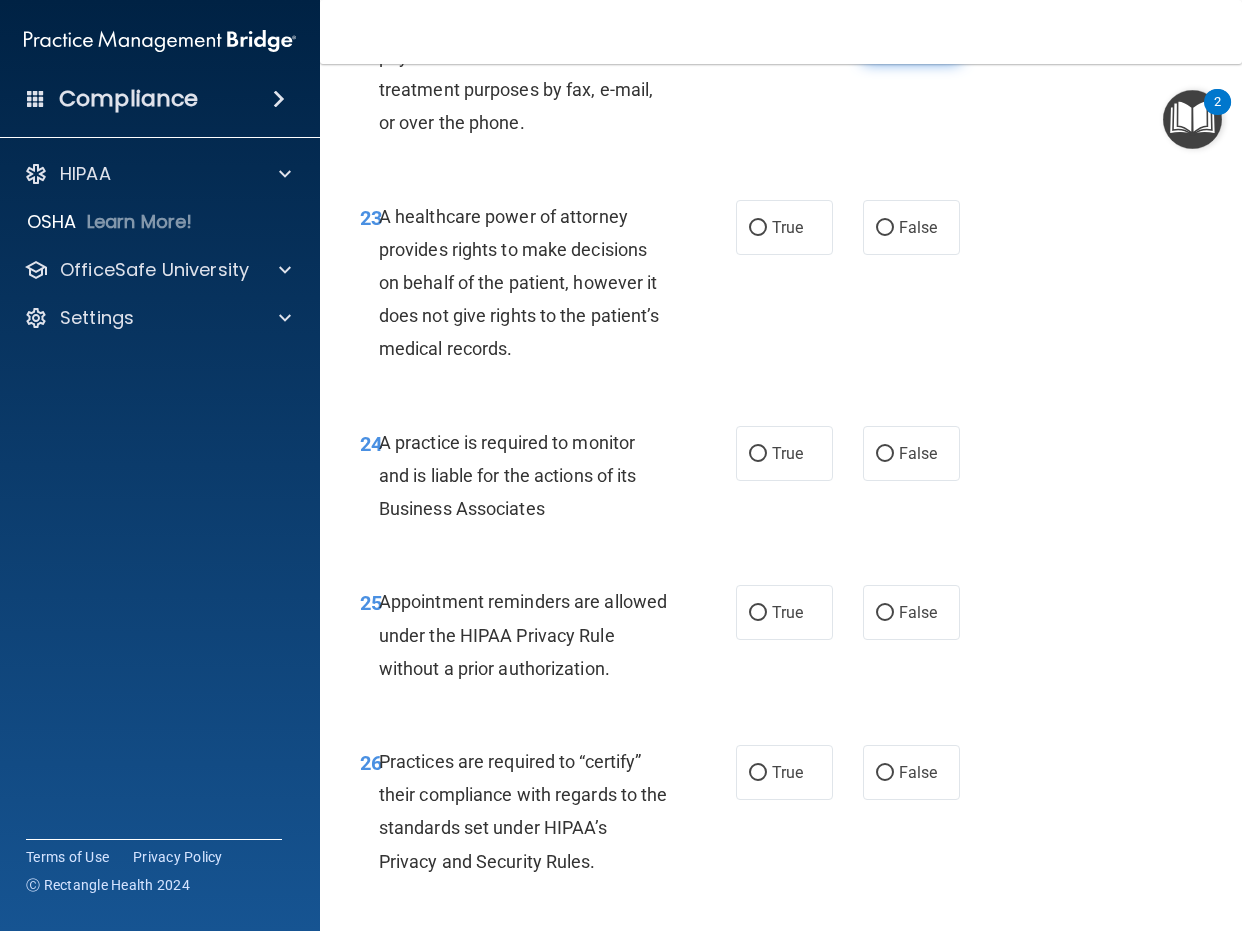click on "False" at bounding box center (911, 34) 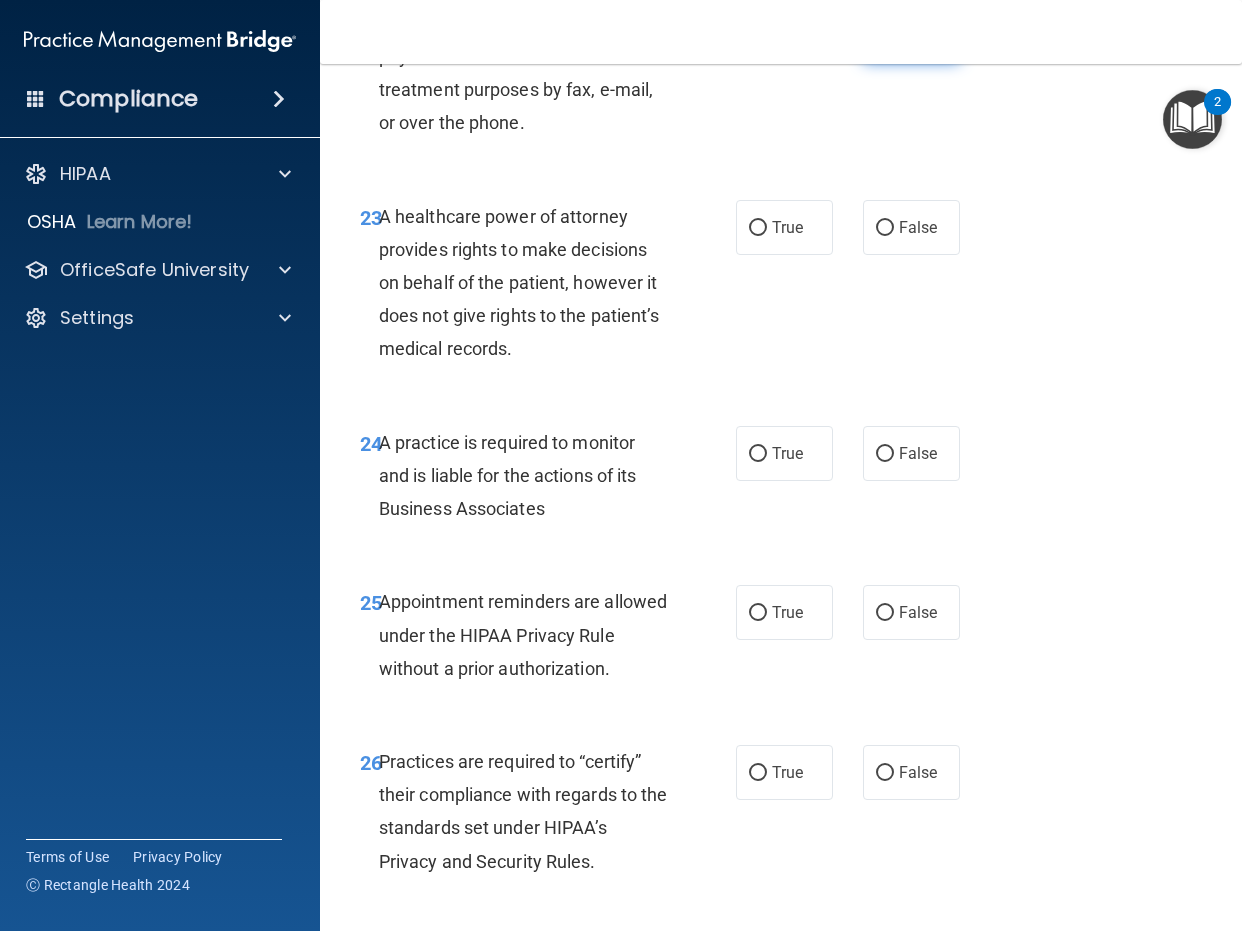 radio on "false" 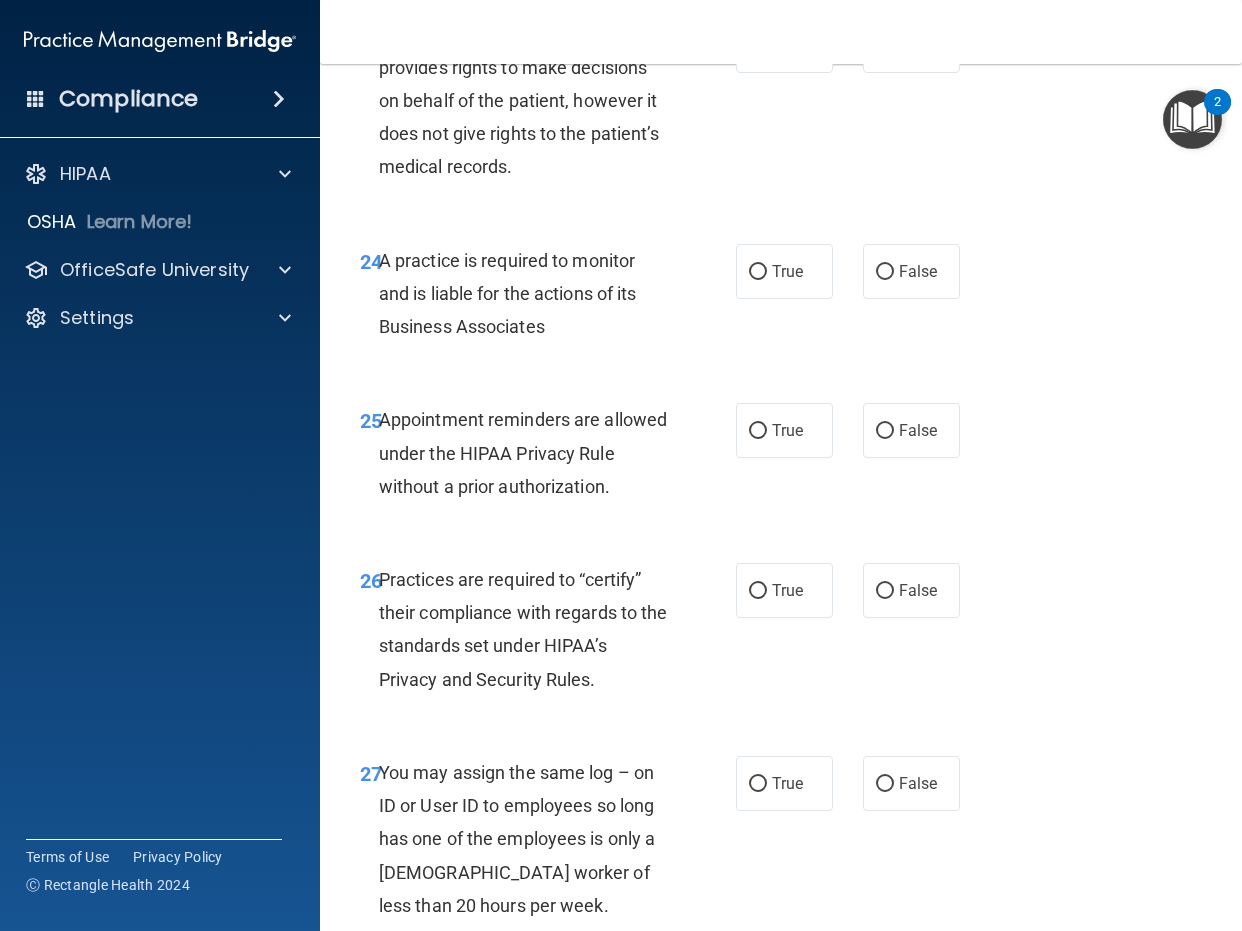 scroll, scrollTop: 5000, scrollLeft: 0, axis: vertical 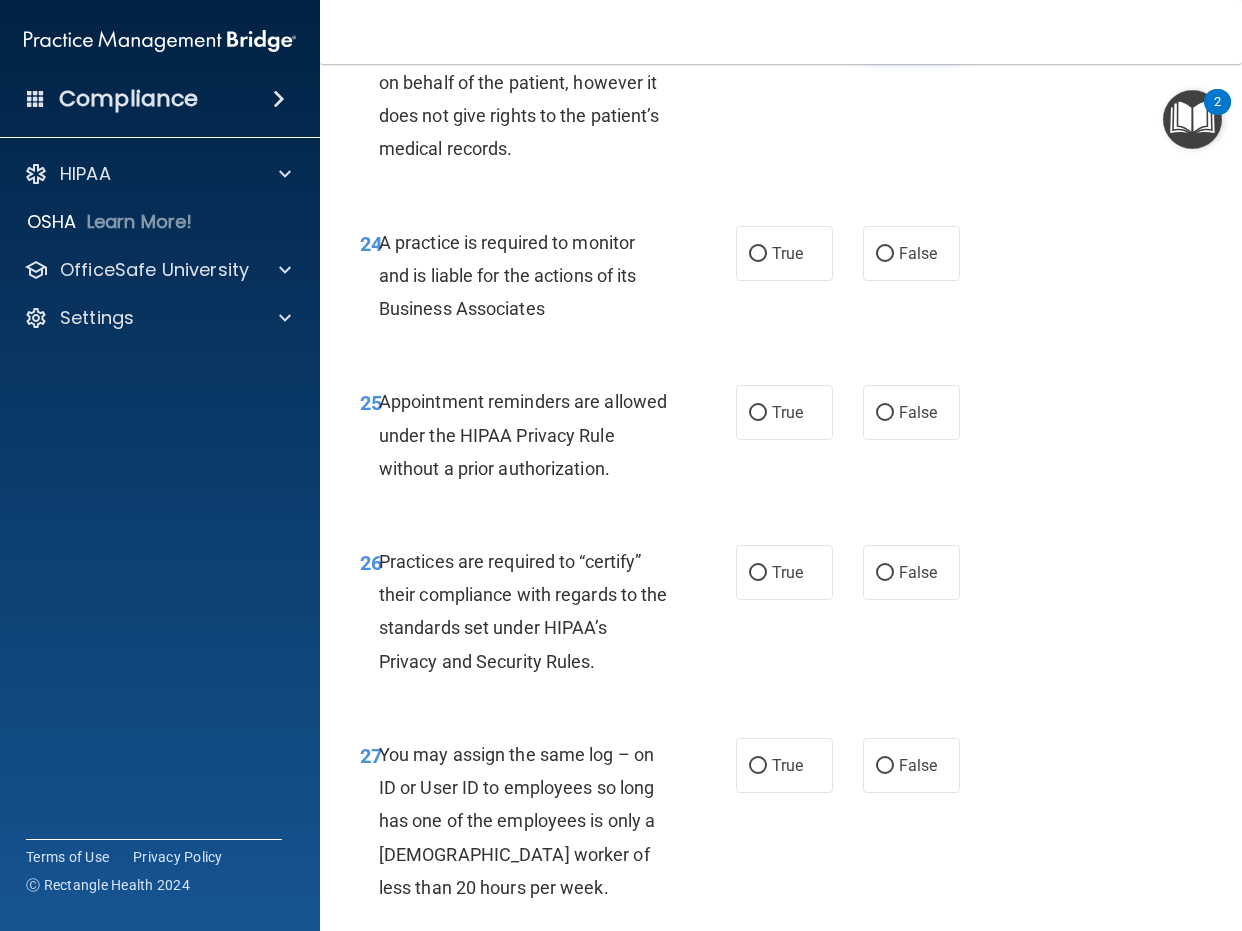 click on "False" at bounding box center [918, 27] 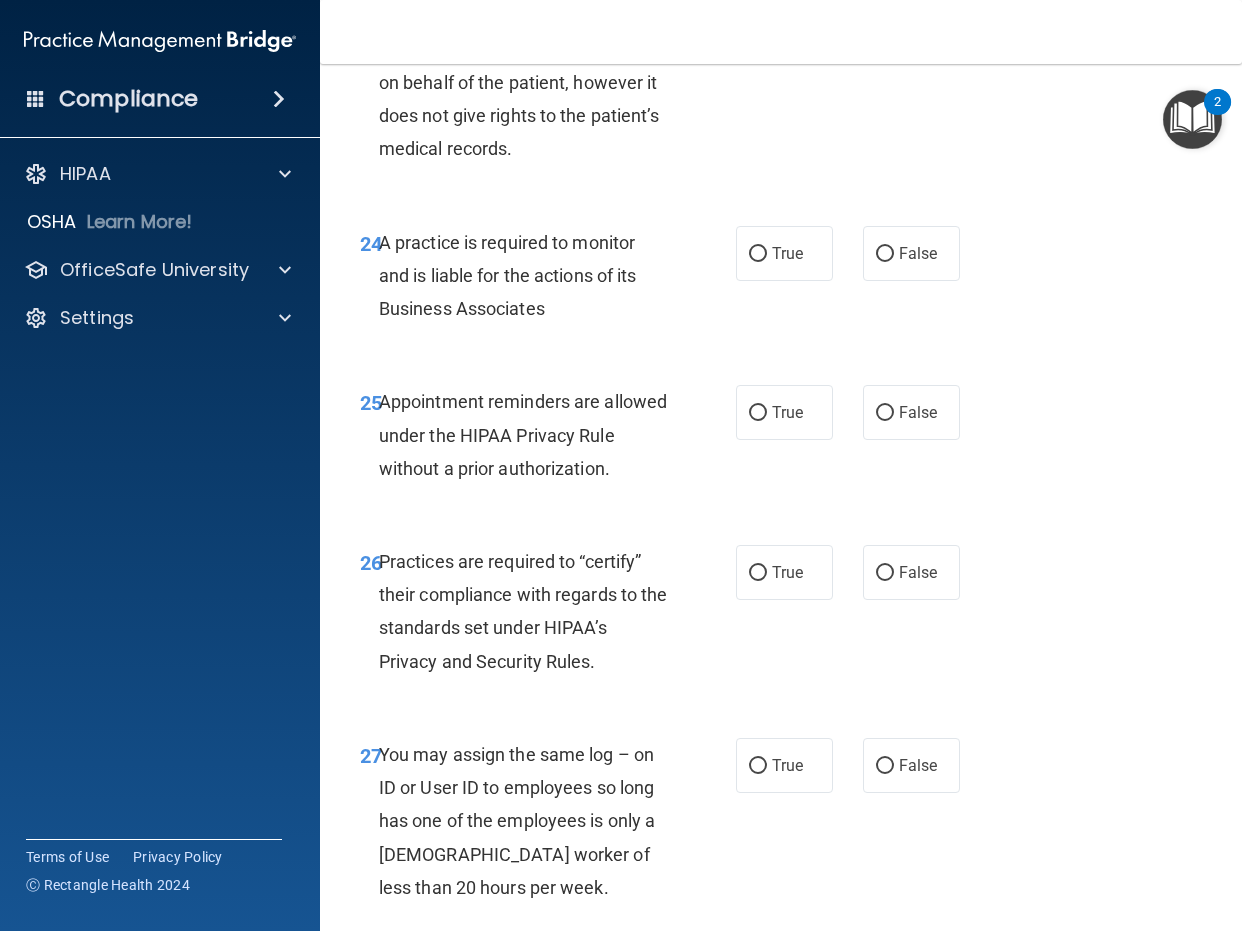 scroll, scrollTop: 5100, scrollLeft: 0, axis: vertical 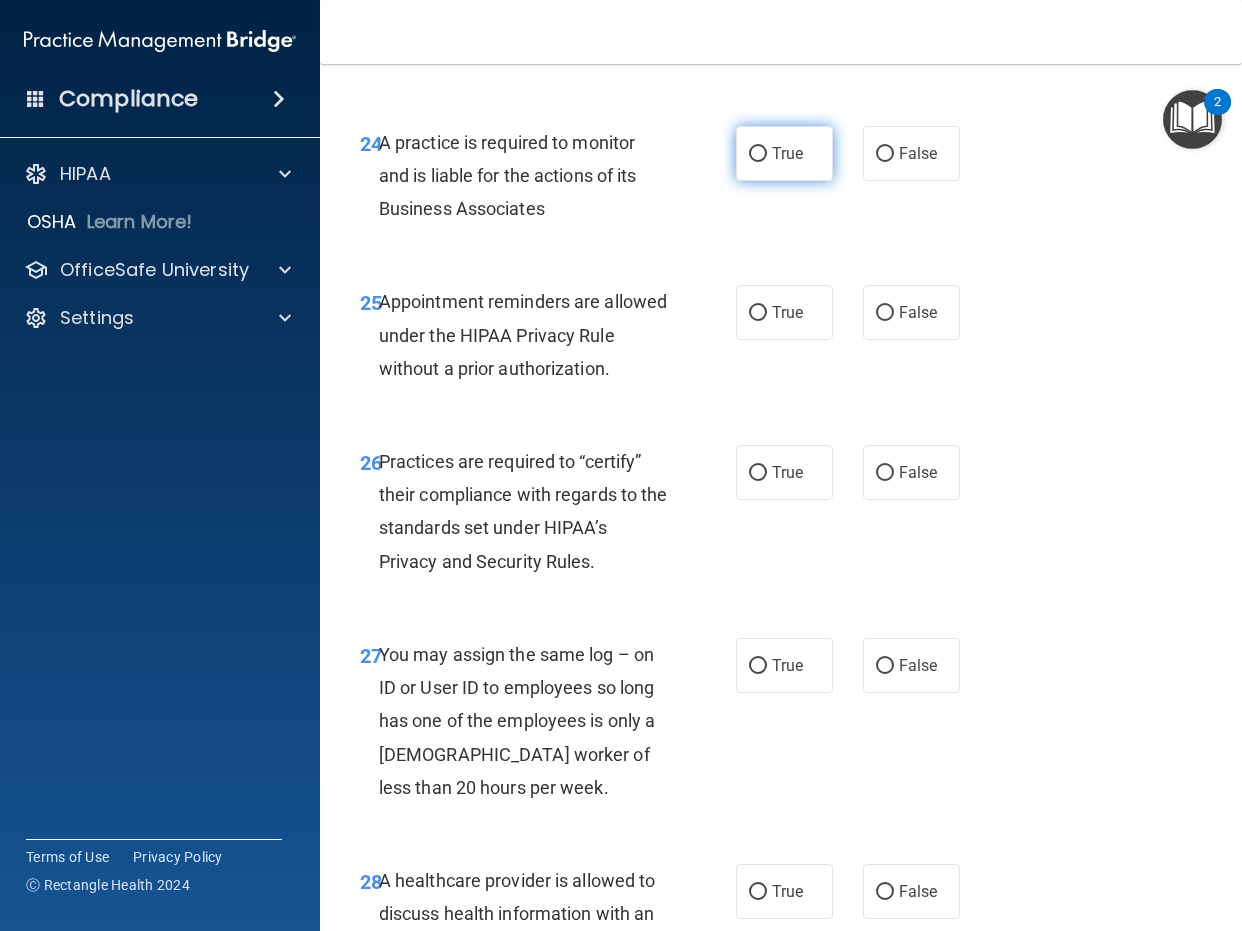 click on "True" at bounding box center [784, 153] 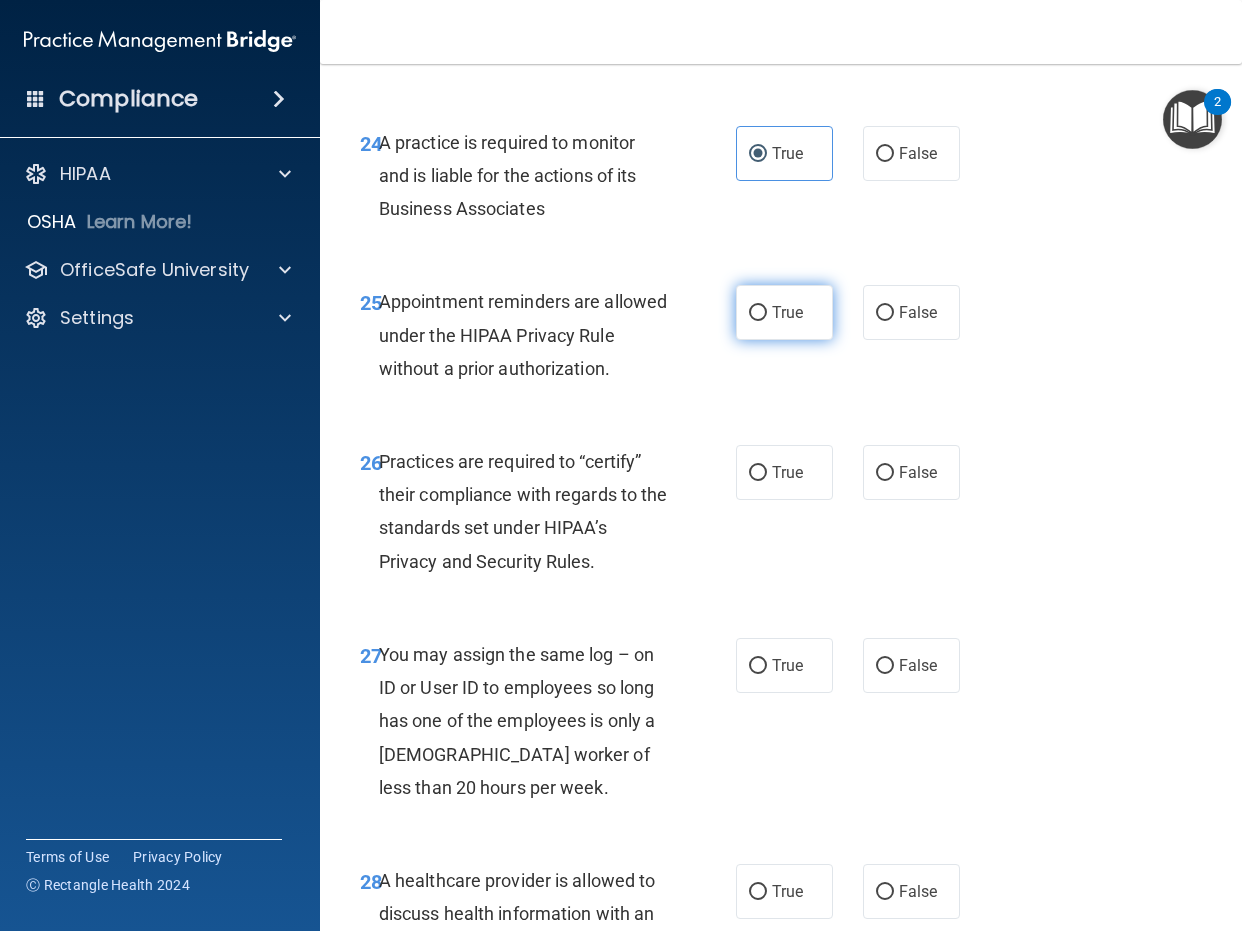 click on "True" at bounding box center [787, 312] 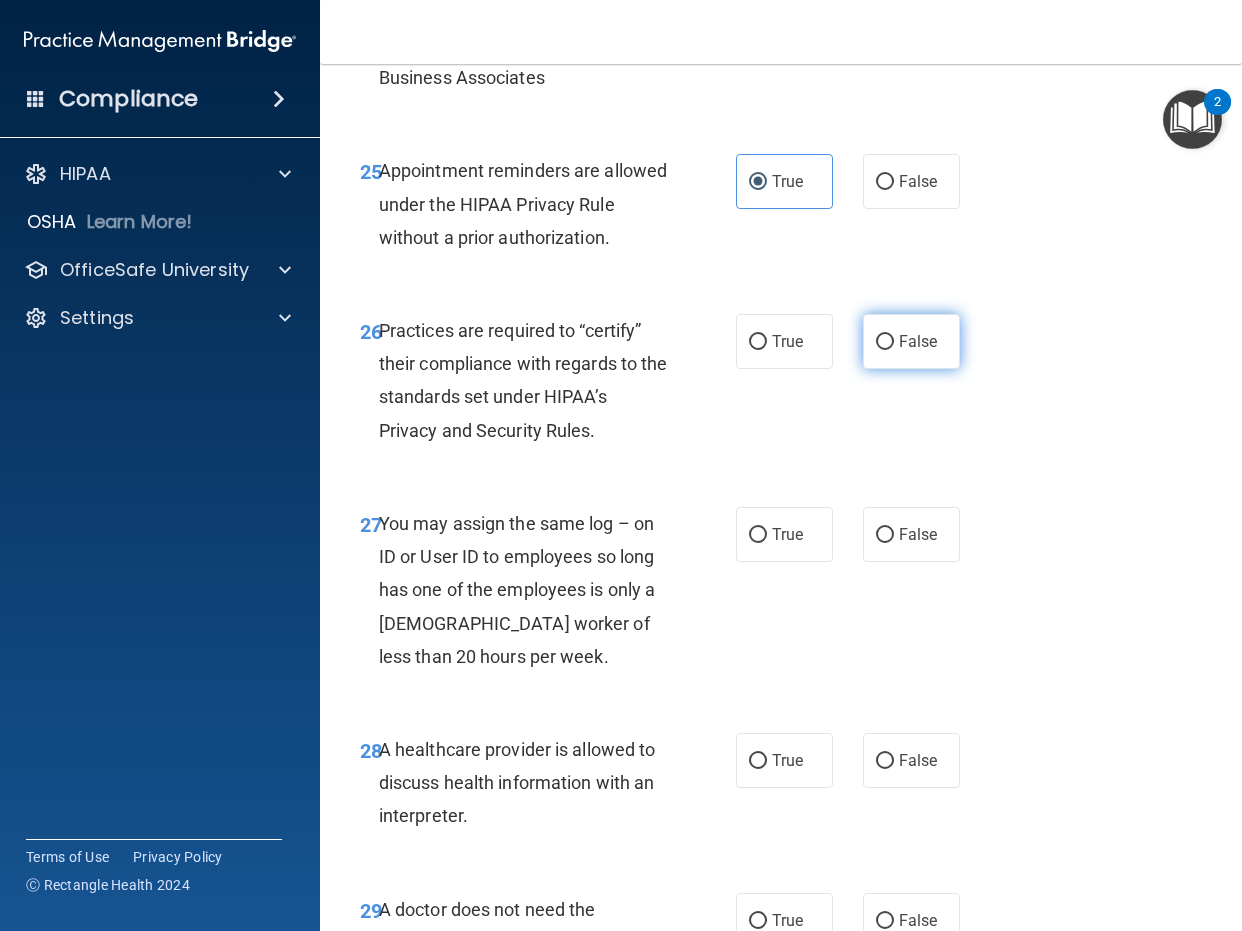 scroll, scrollTop: 5300, scrollLeft: 0, axis: vertical 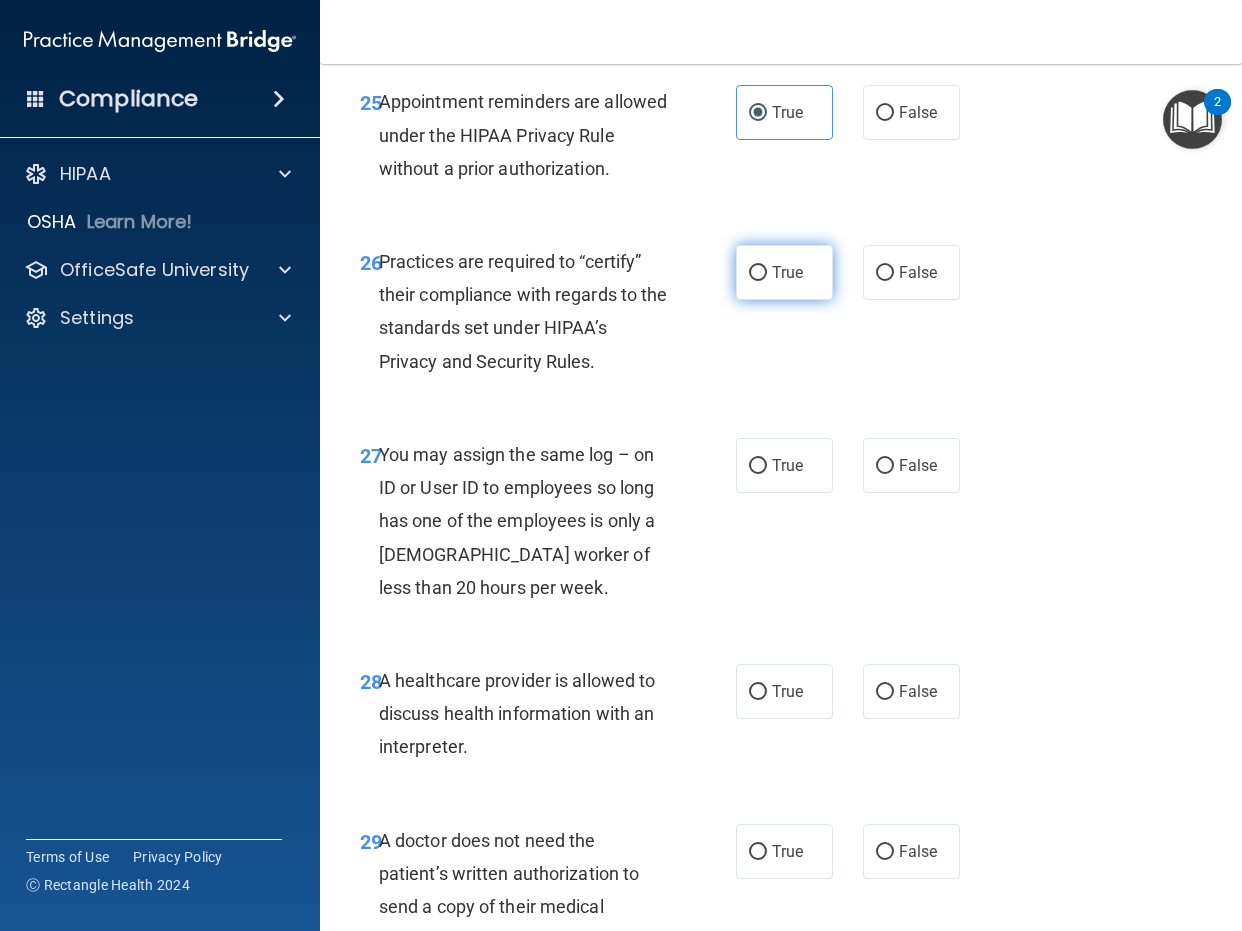 click on "True" at bounding box center (787, 272) 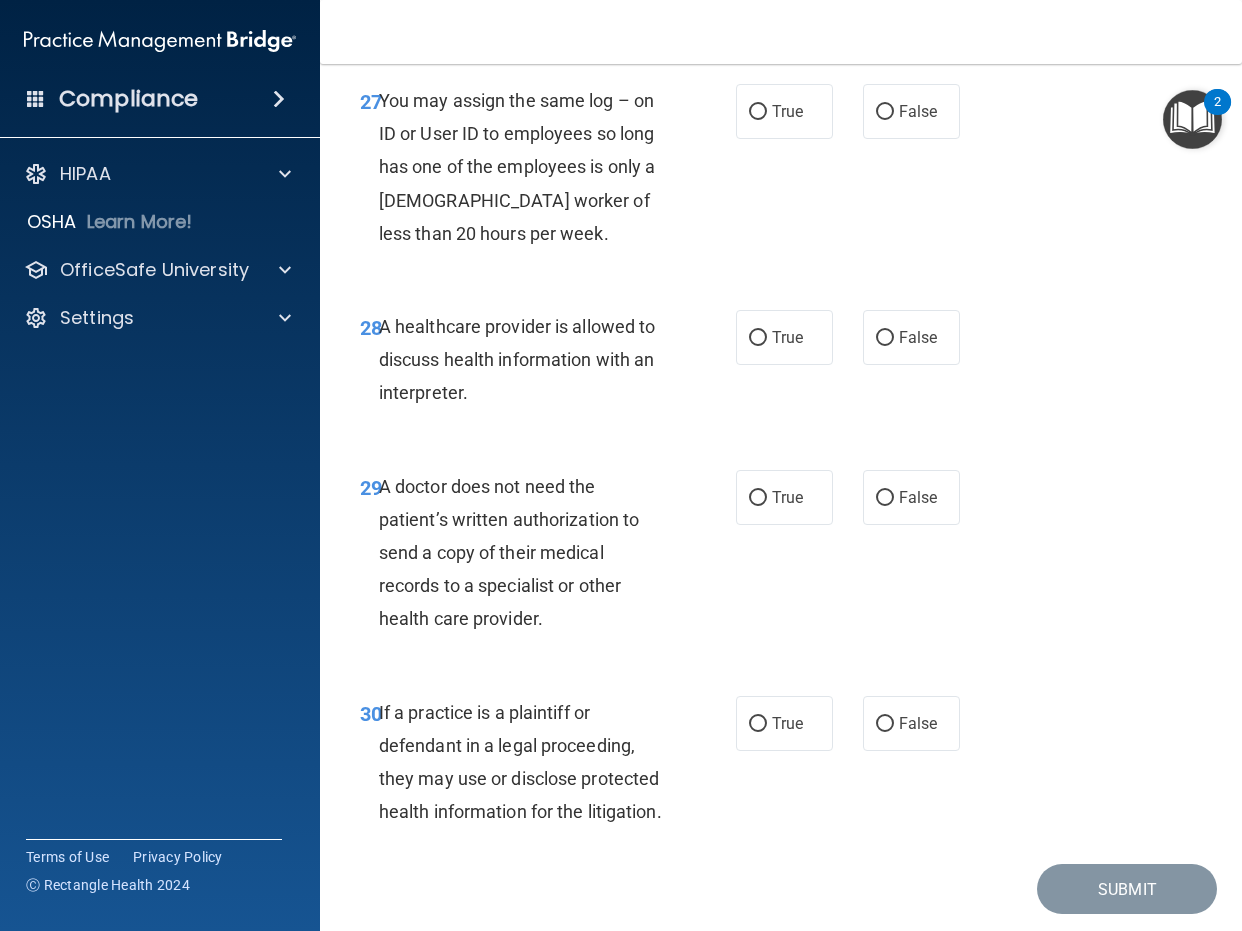 scroll, scrollTop: 5700, scrollLeft: 0, axis: vertical 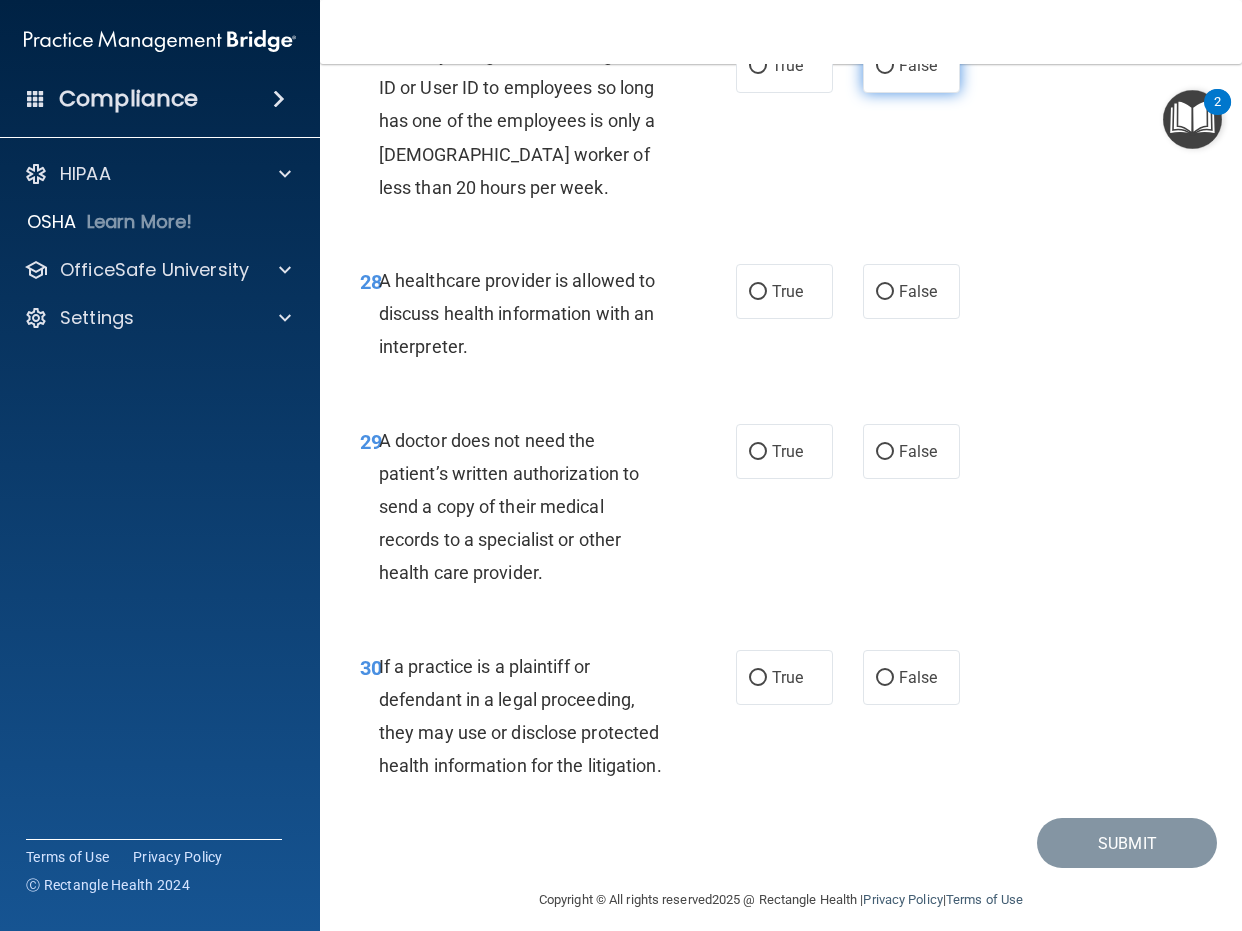 click on "False" at bounding box center (911, 65) 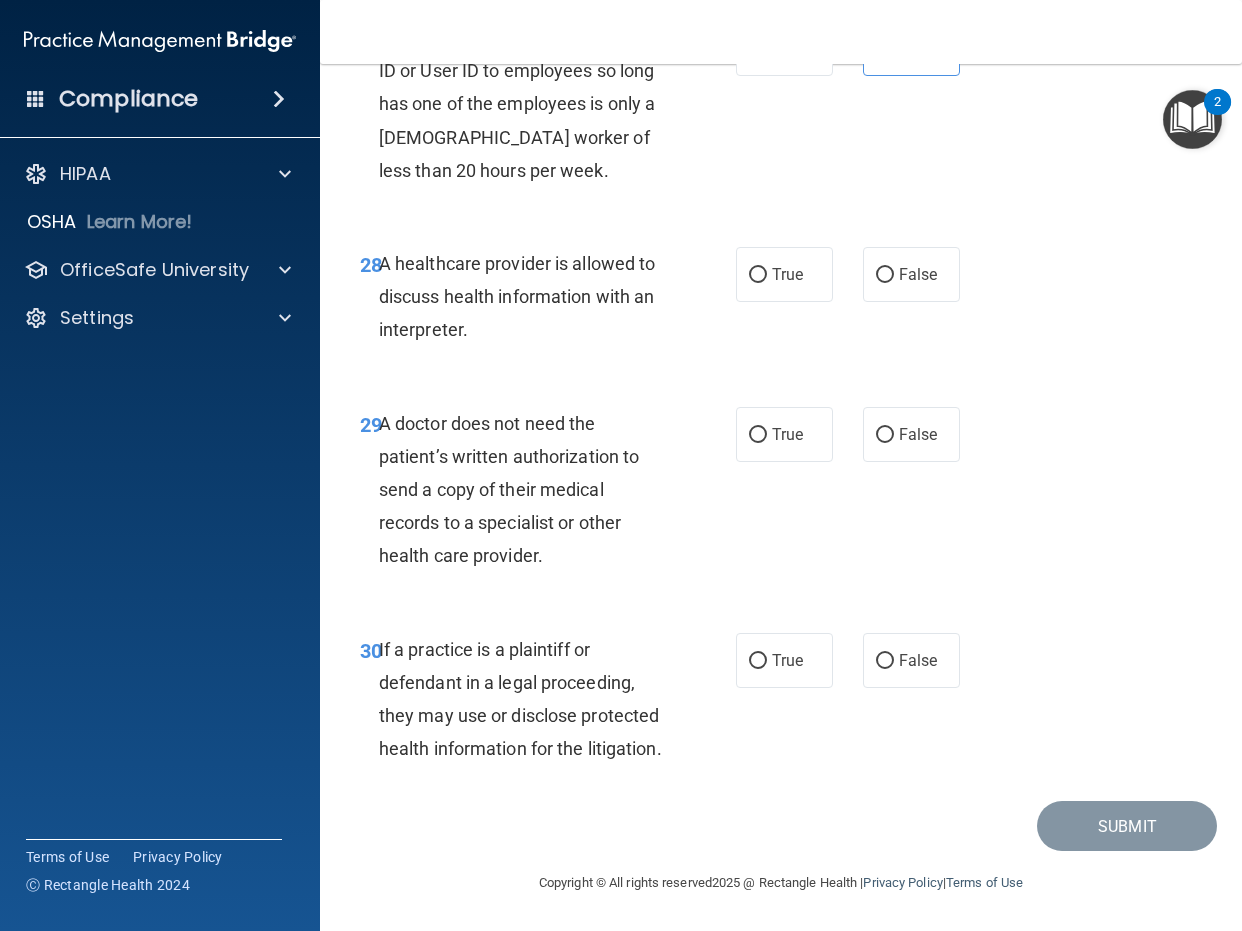scroll, scrollTop: 5900, scrollLeft: 0, axis: vertical 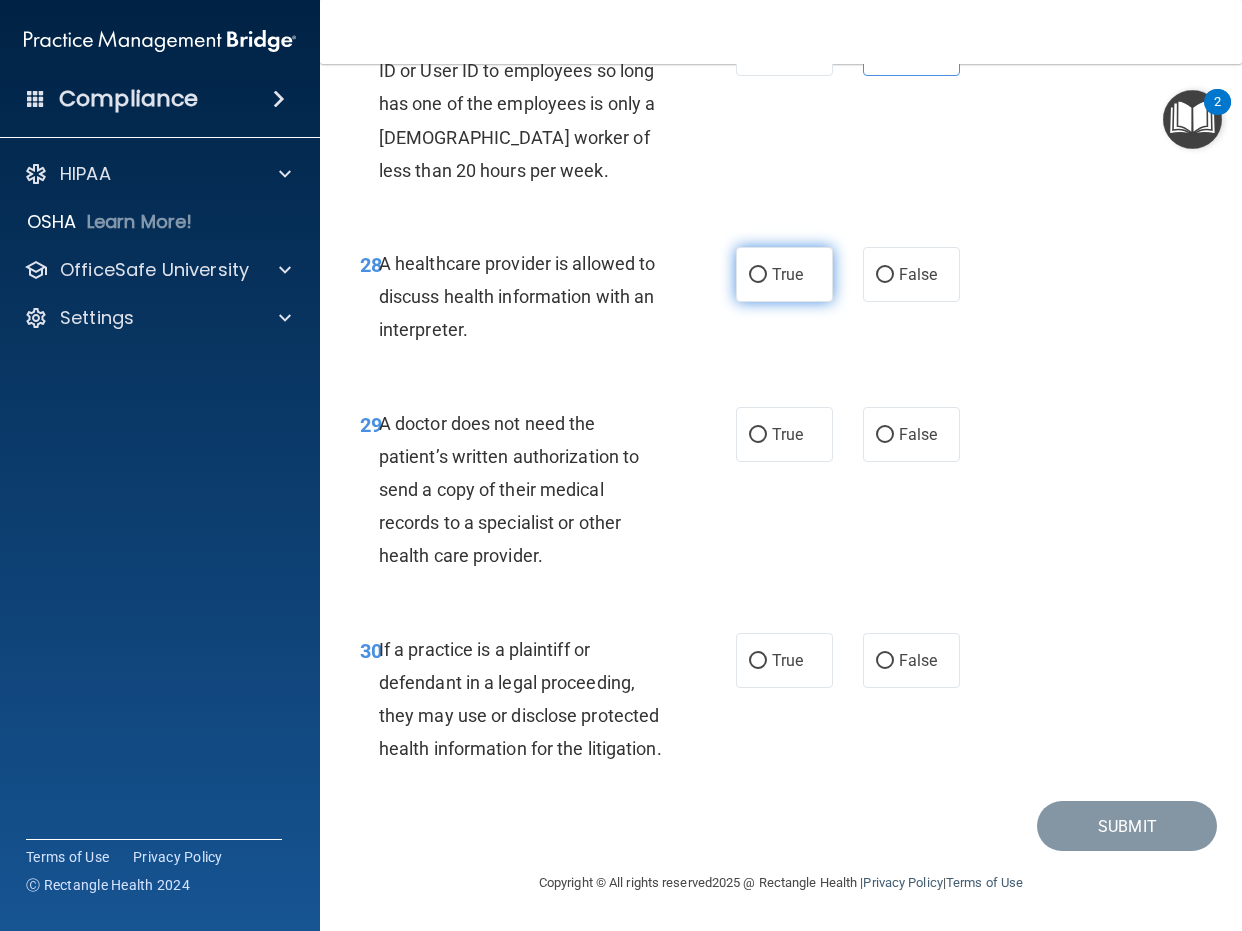 click on "True" at bounding box center [784, 274] 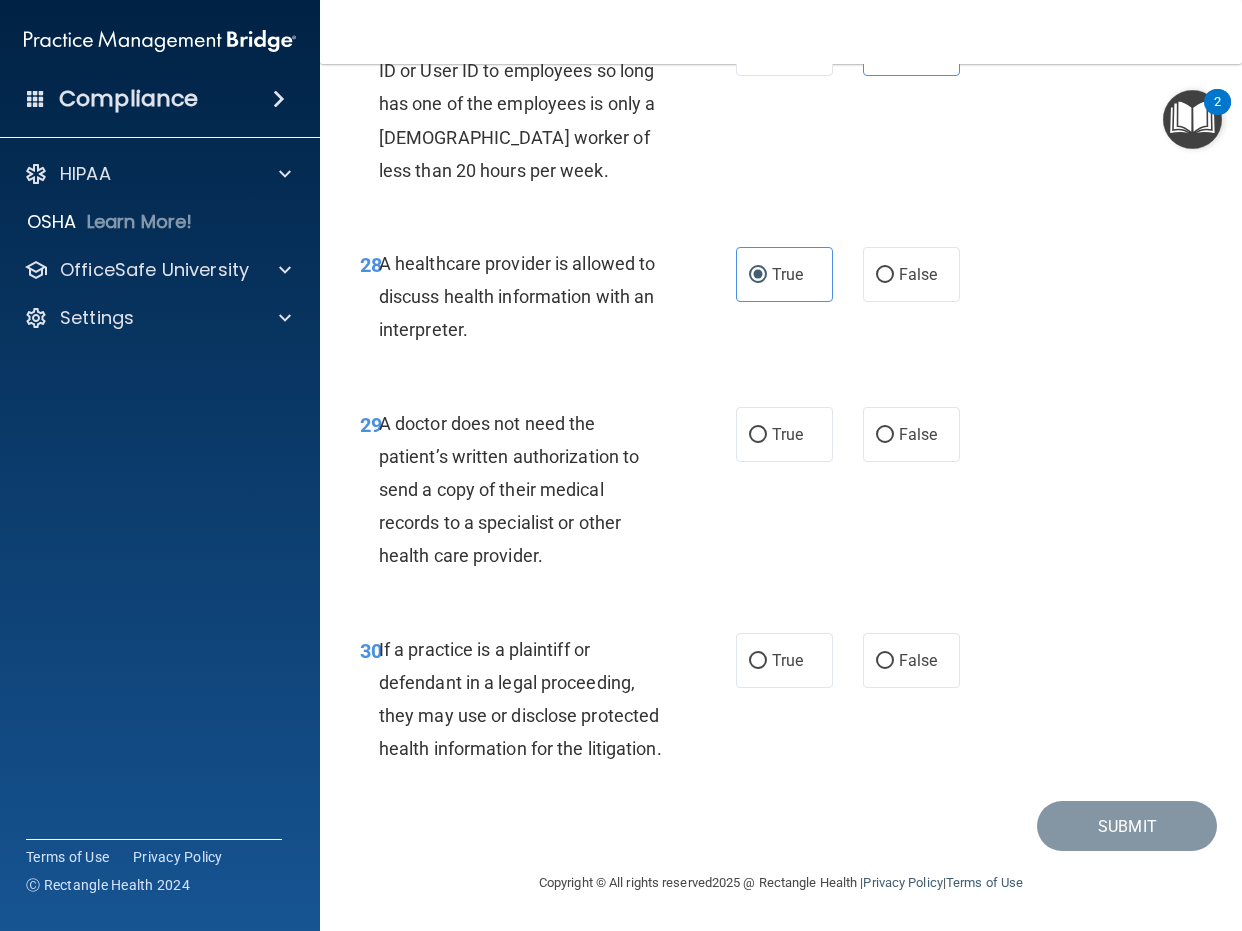 scroll, scrollTop: 5916, scrollLeft: 0, axis: vertical 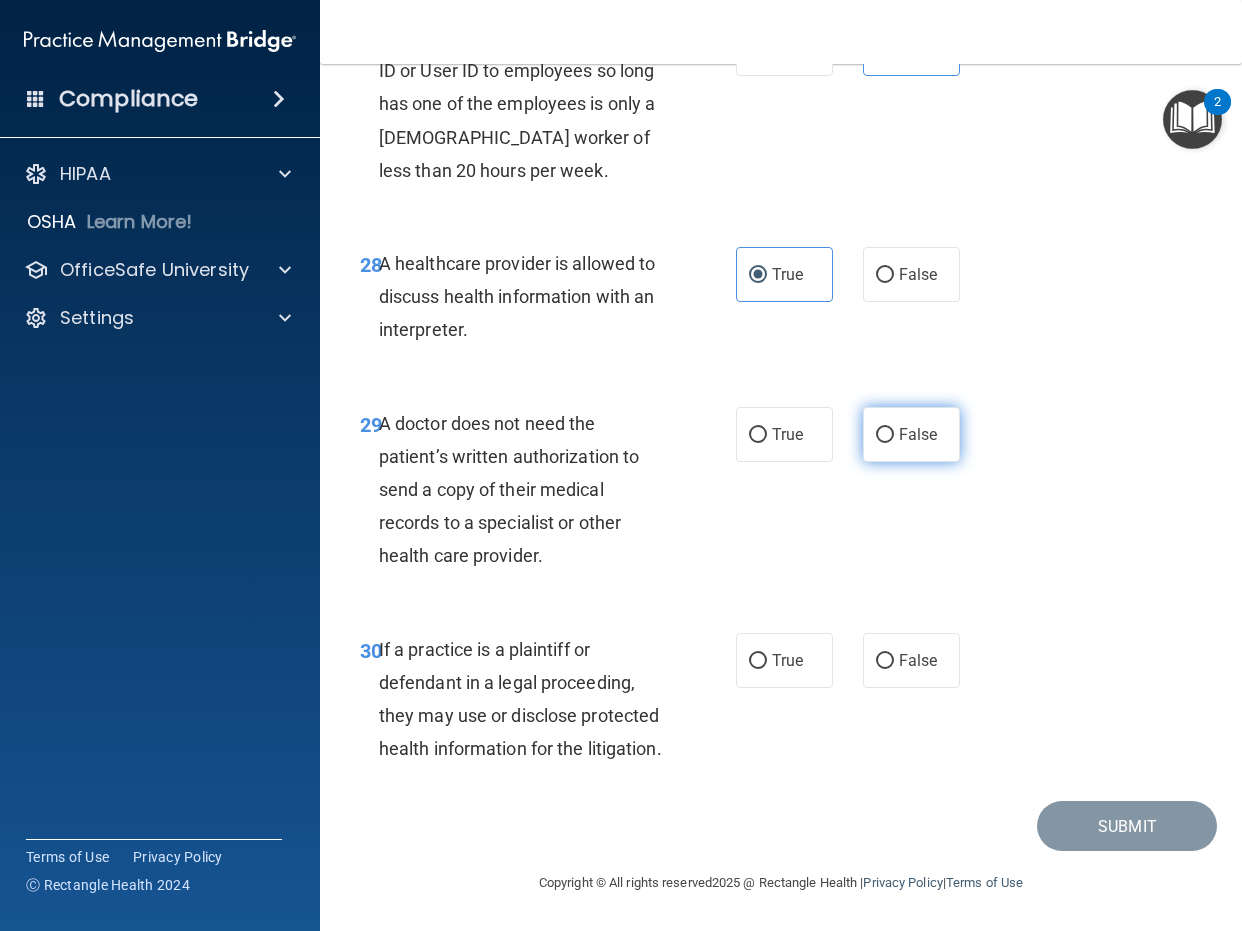 click on "False" at bounding box center [911, 434] 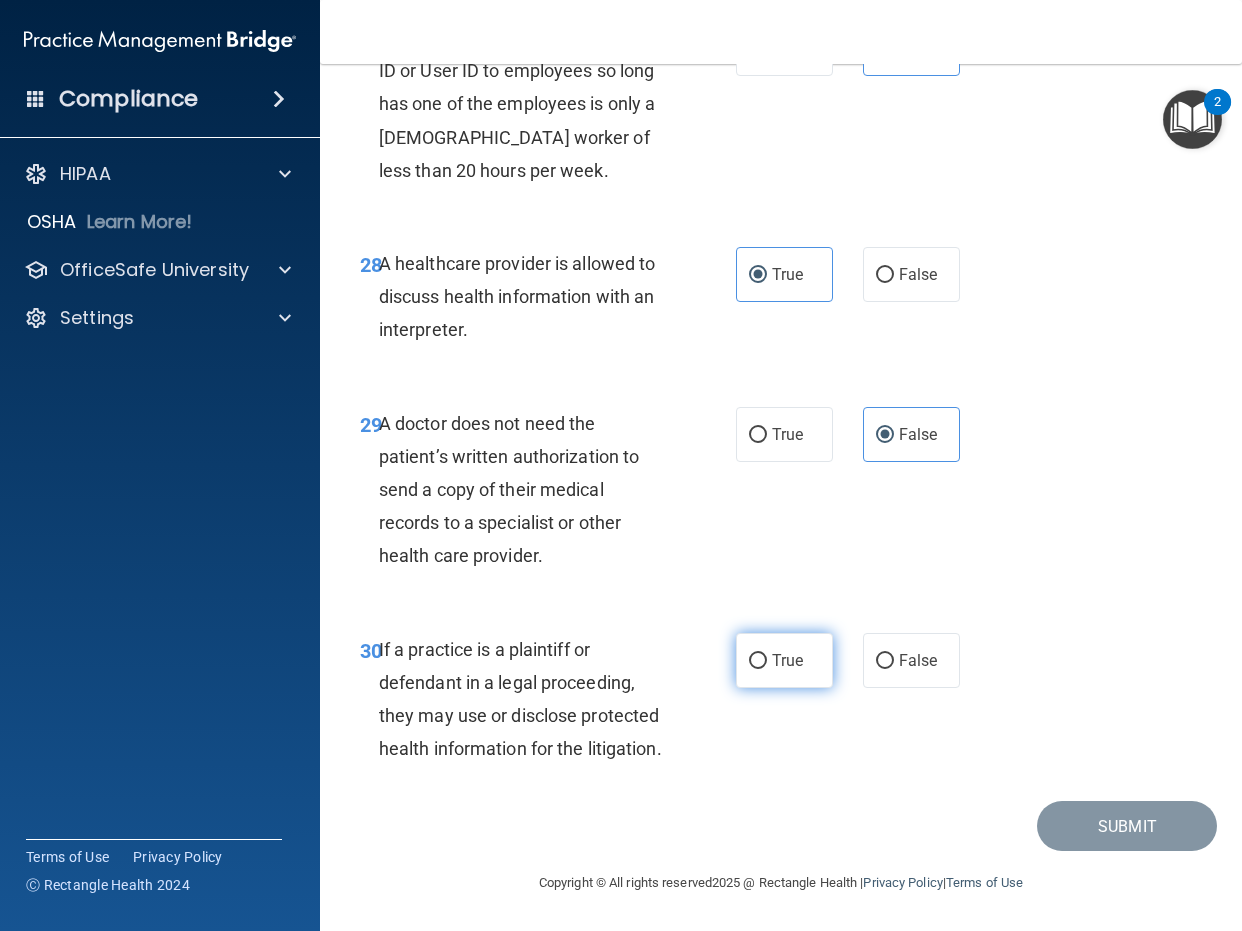 click on "True" at bounding box center [758, 661] 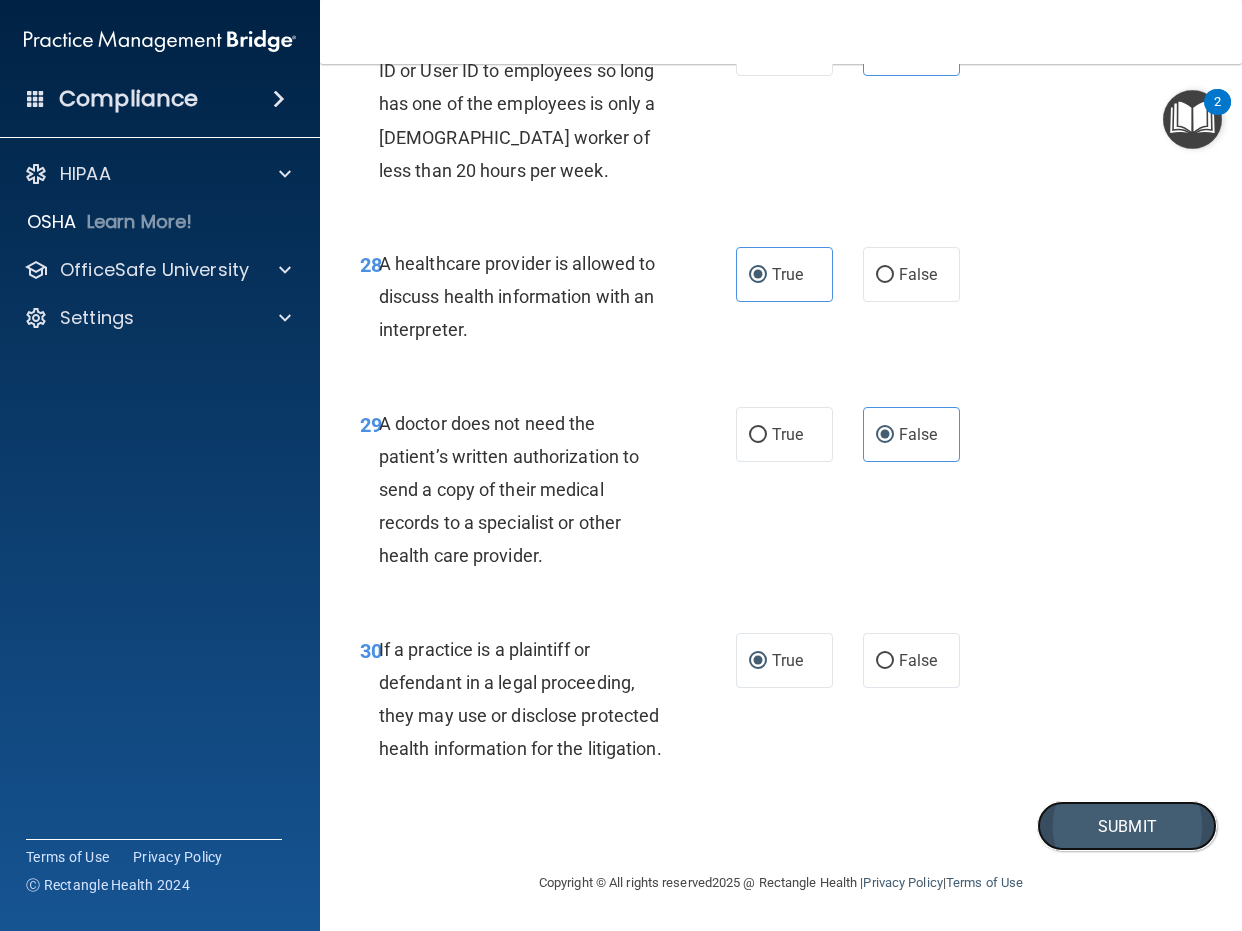 click on "Submit" at bounding box center (1127, 826) 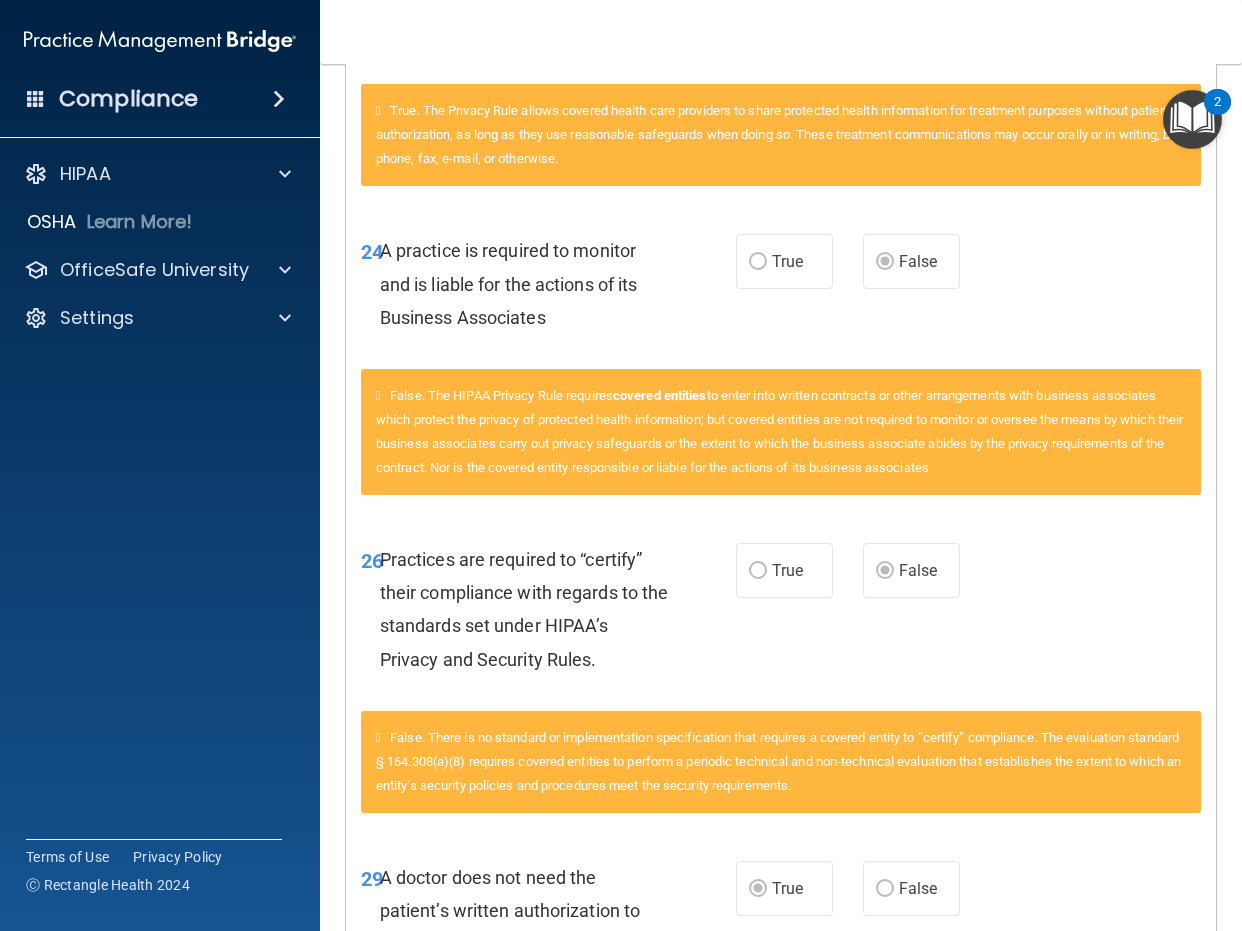 scroll, scrollTop: 5060, scrollLeft: 0, axis: vertical 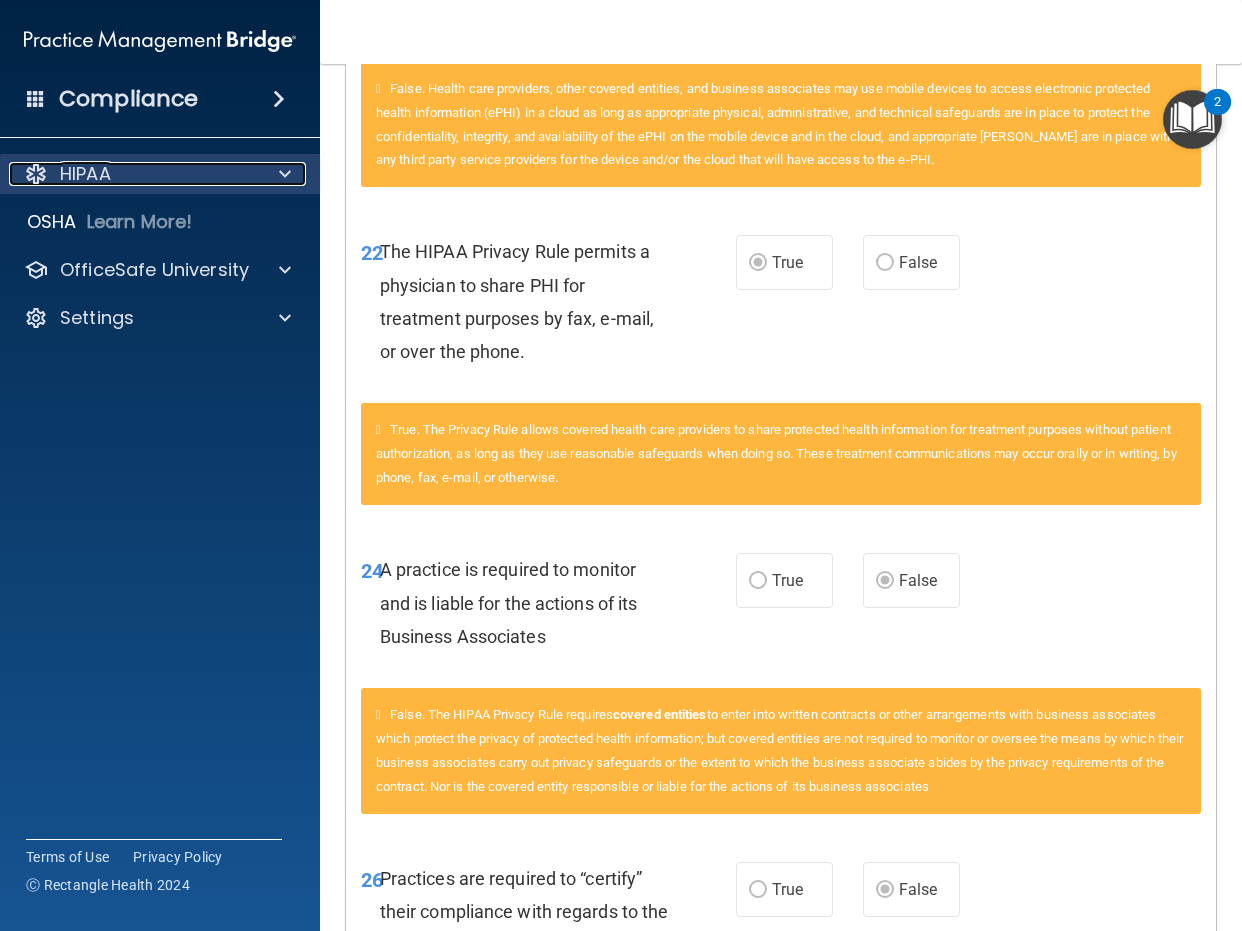 click at bounding box center (282, 174) 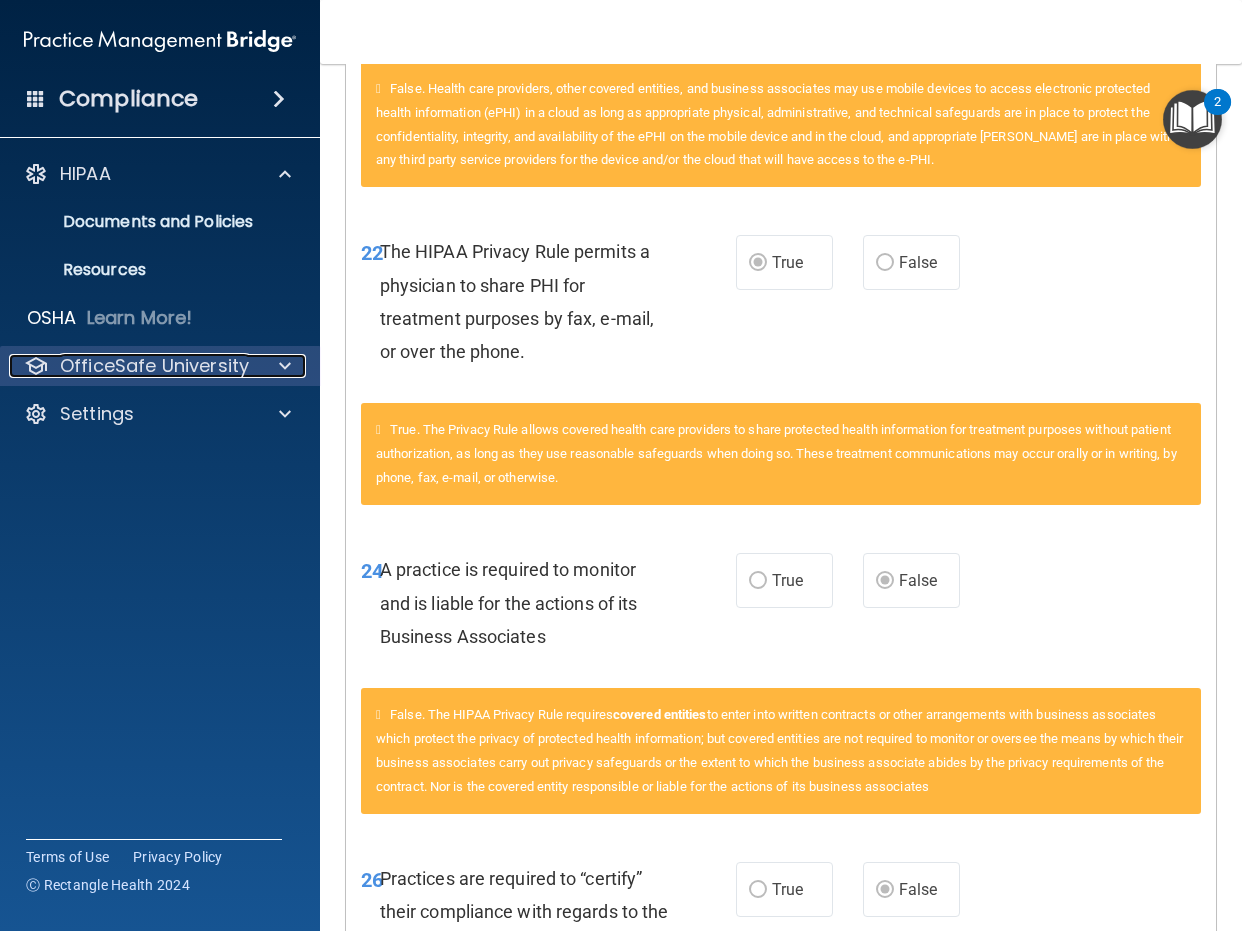 click on "OfficeSafe University" at bounding box center [154, 366] 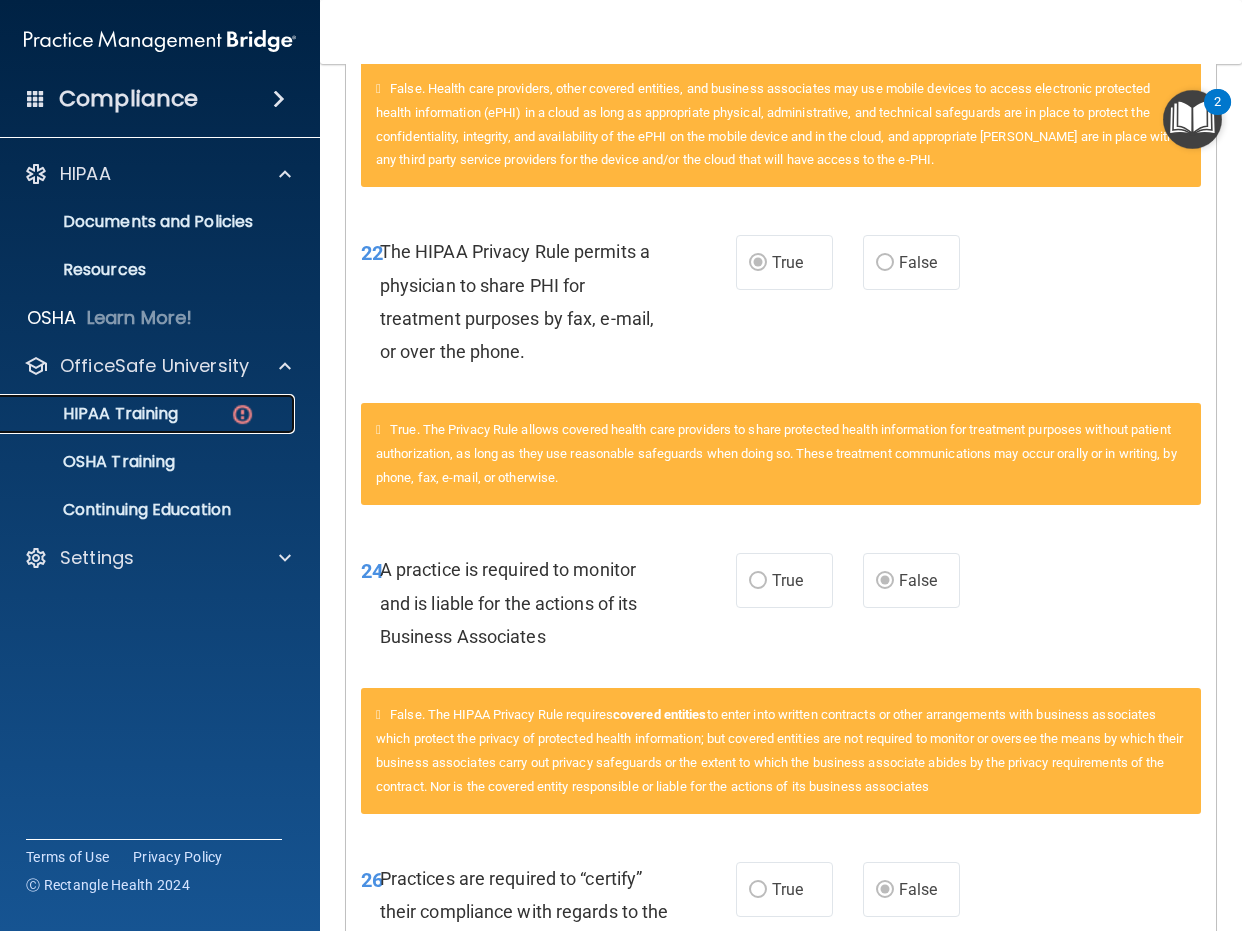 drag, startPoint x: 236, startPoint y: 410, endPoint x: 192, endPoint y: 414, distance: 44.181442 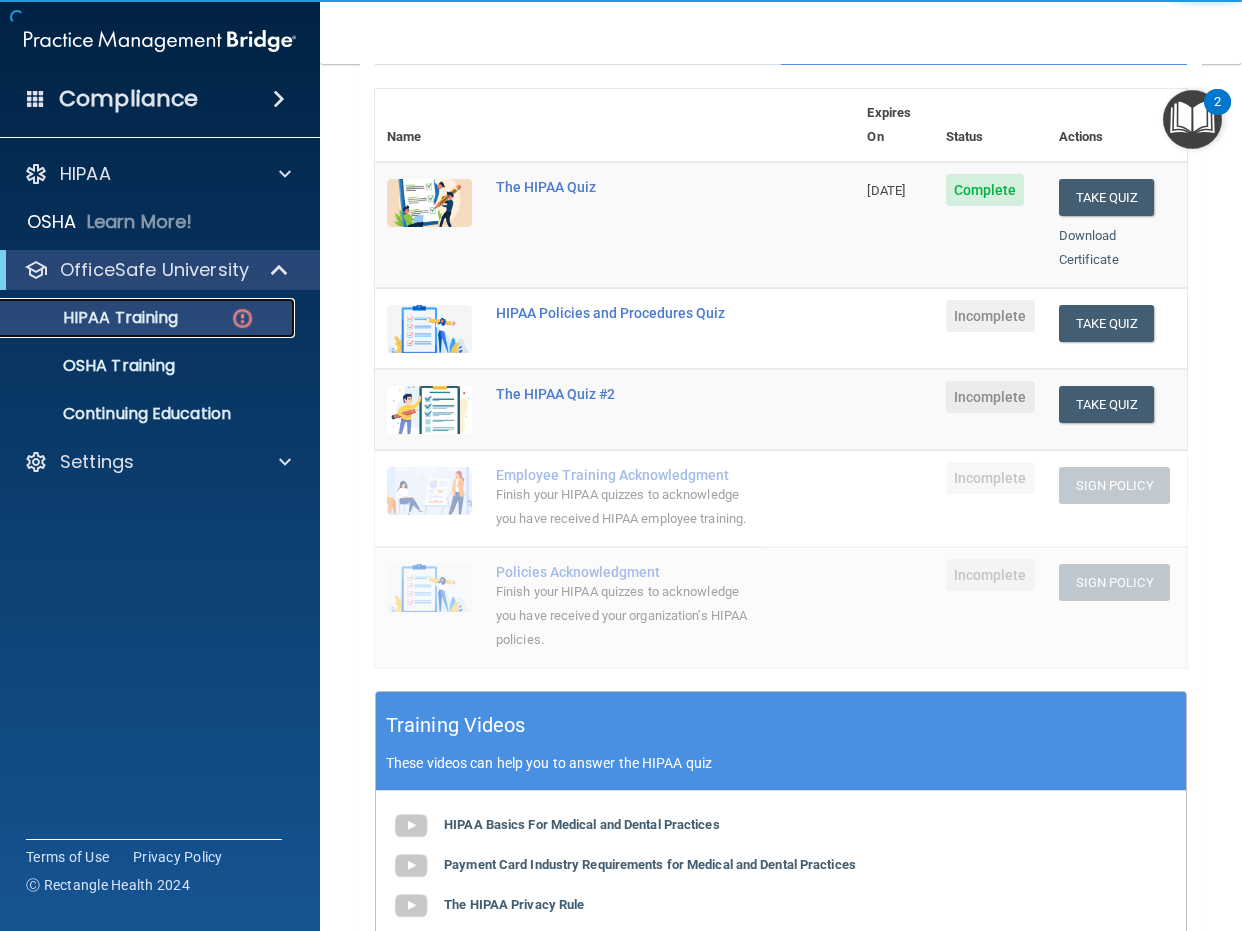scroll, scrollTop: 197, scrollLeft: 0, axis: vertical 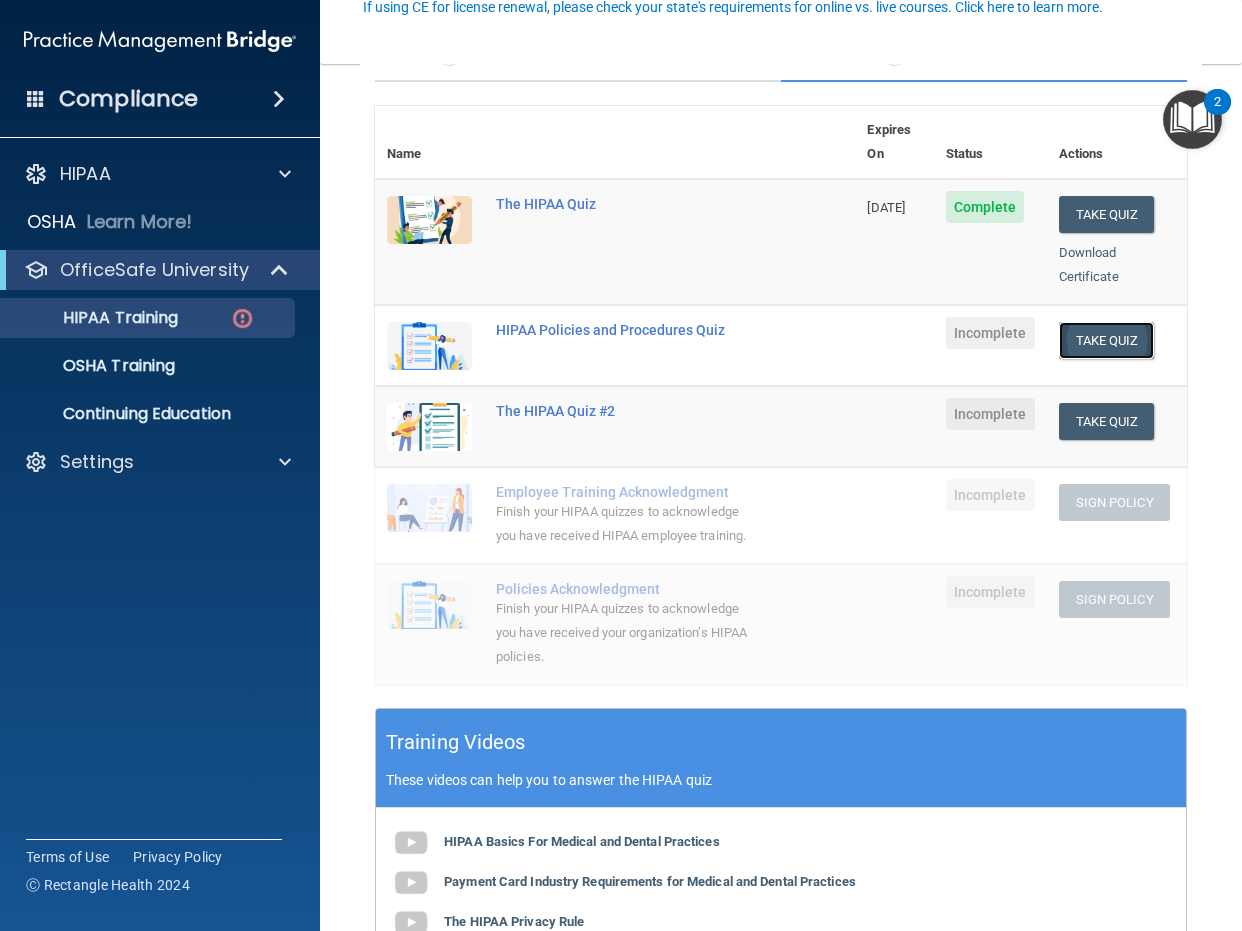 click on "Take Quiz" at bounding box center [1107, 340] 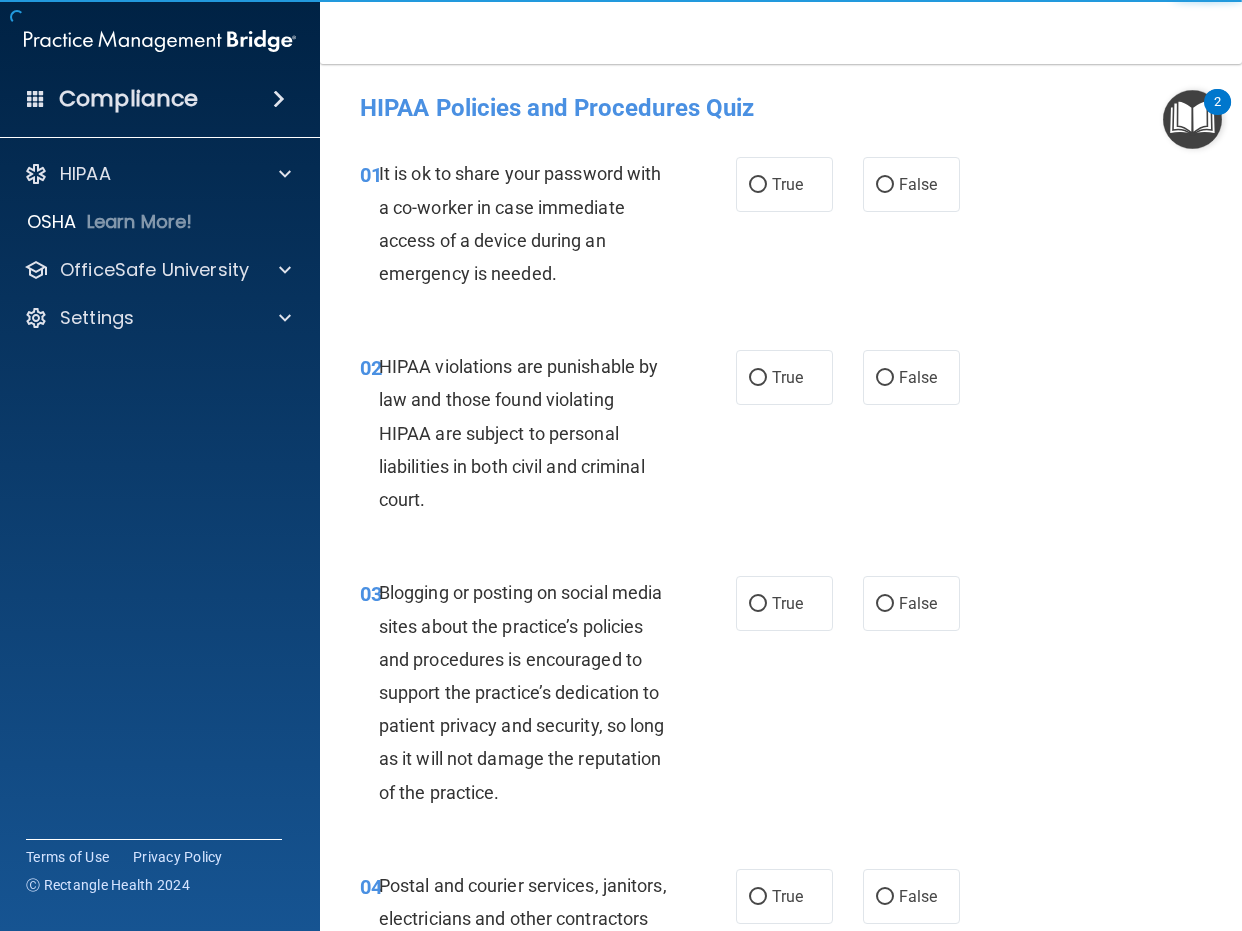 scroll, scrollTop: 0, scrollLeft: 0, axis: both 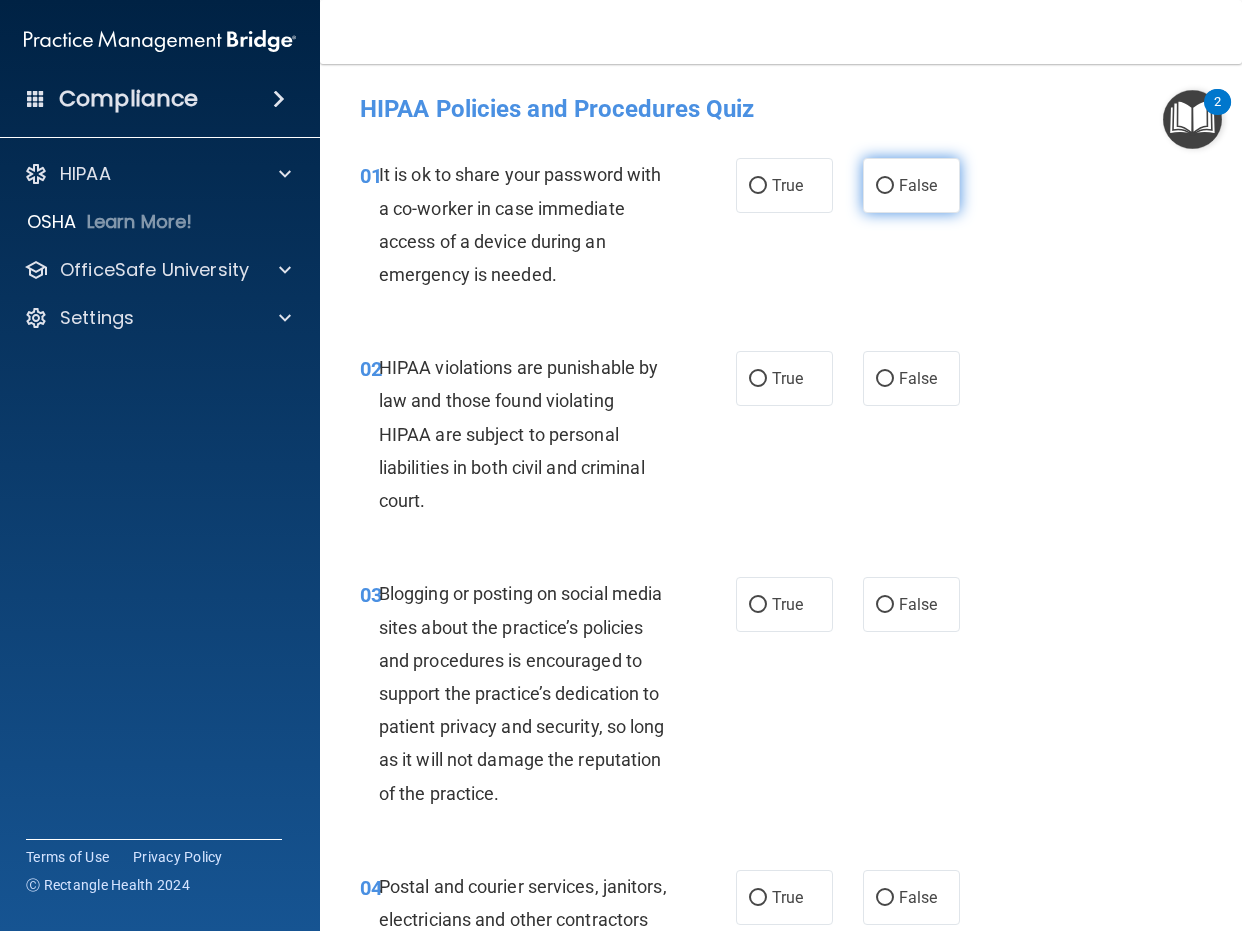 drag, startPoint x: 895, startPoint y: 195, endPoint x: 867, endPoint y: 288, distance: 97.123634 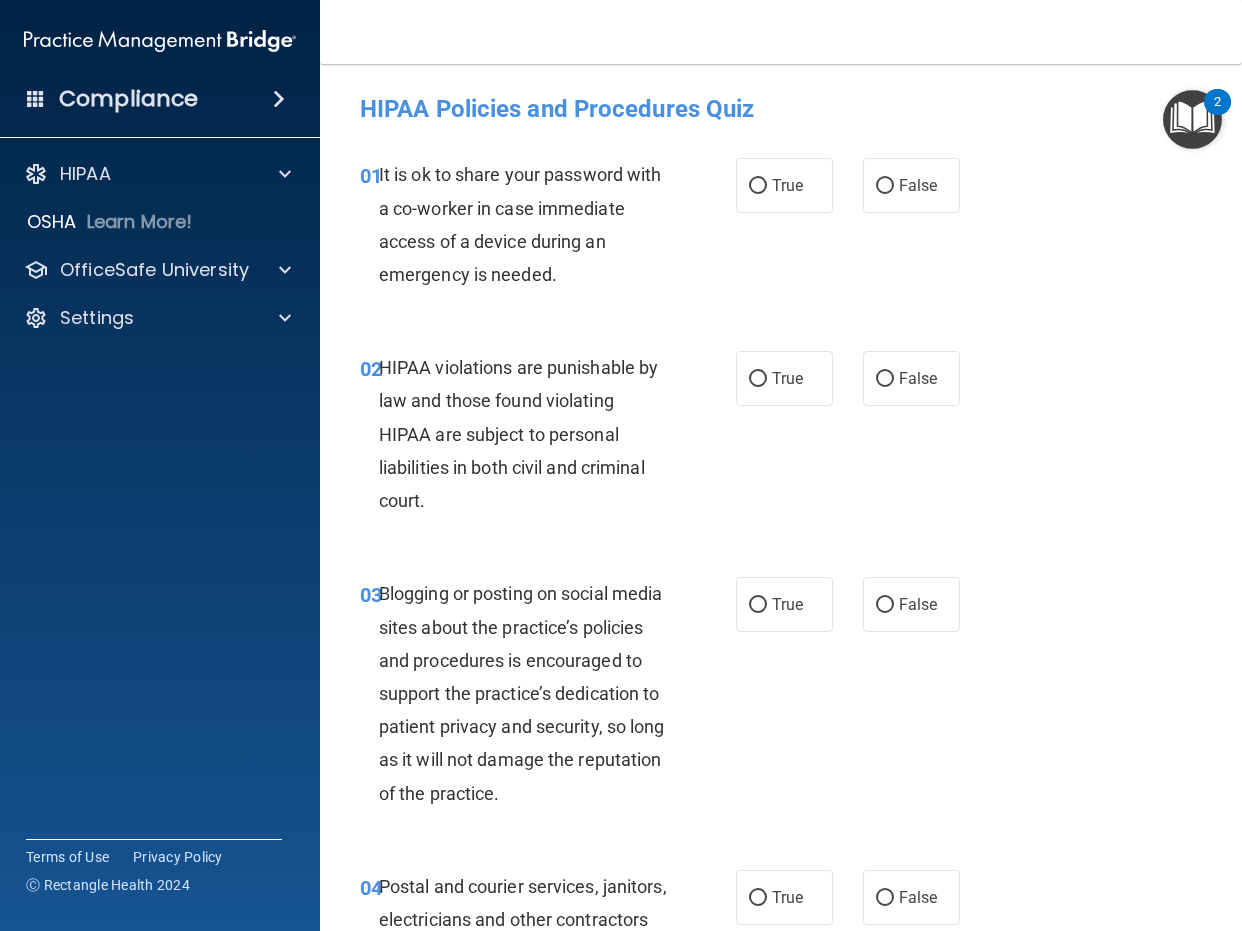 click on "False" at bounding box center [885, 186] 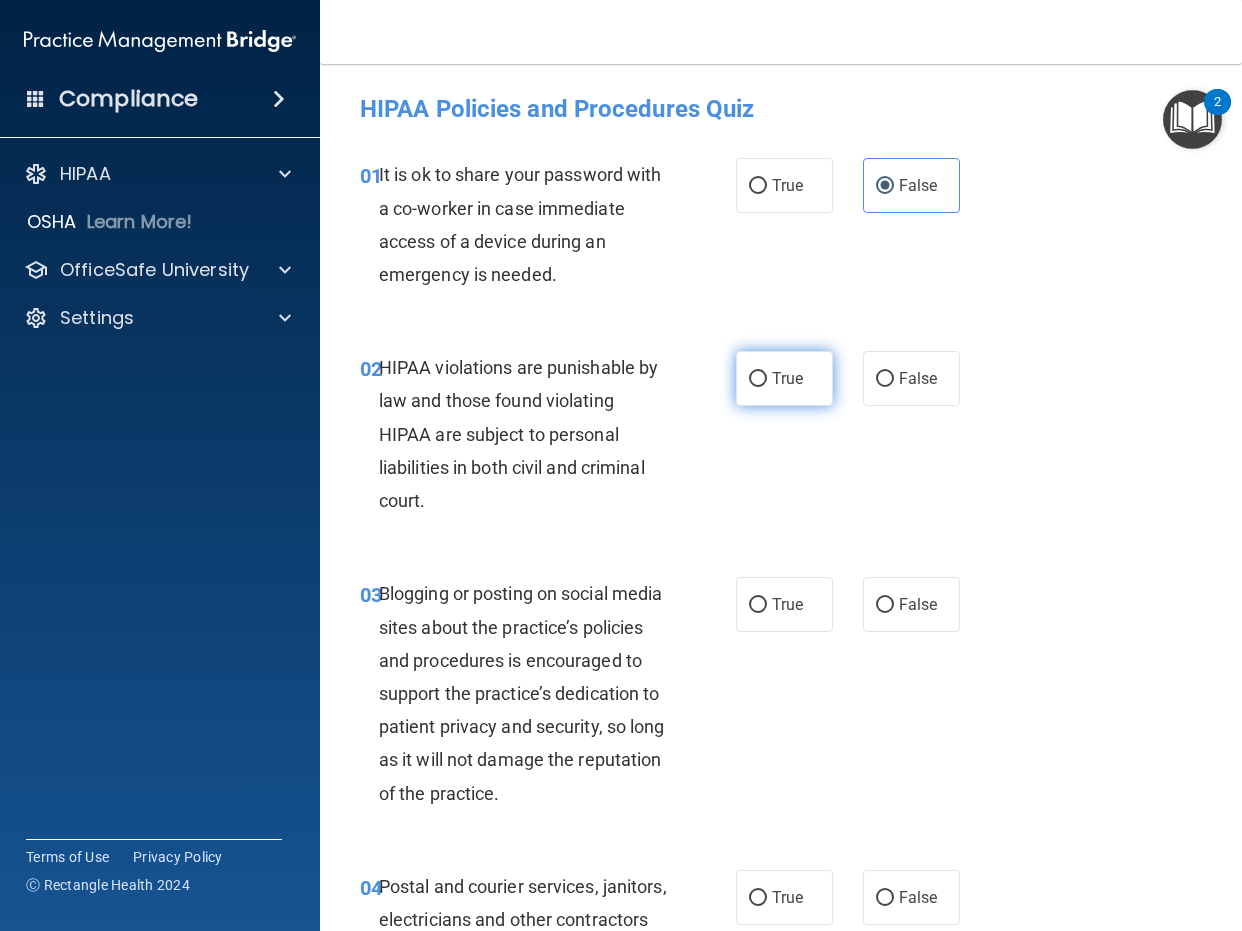 click on "True" at bounding box center [787, 378] 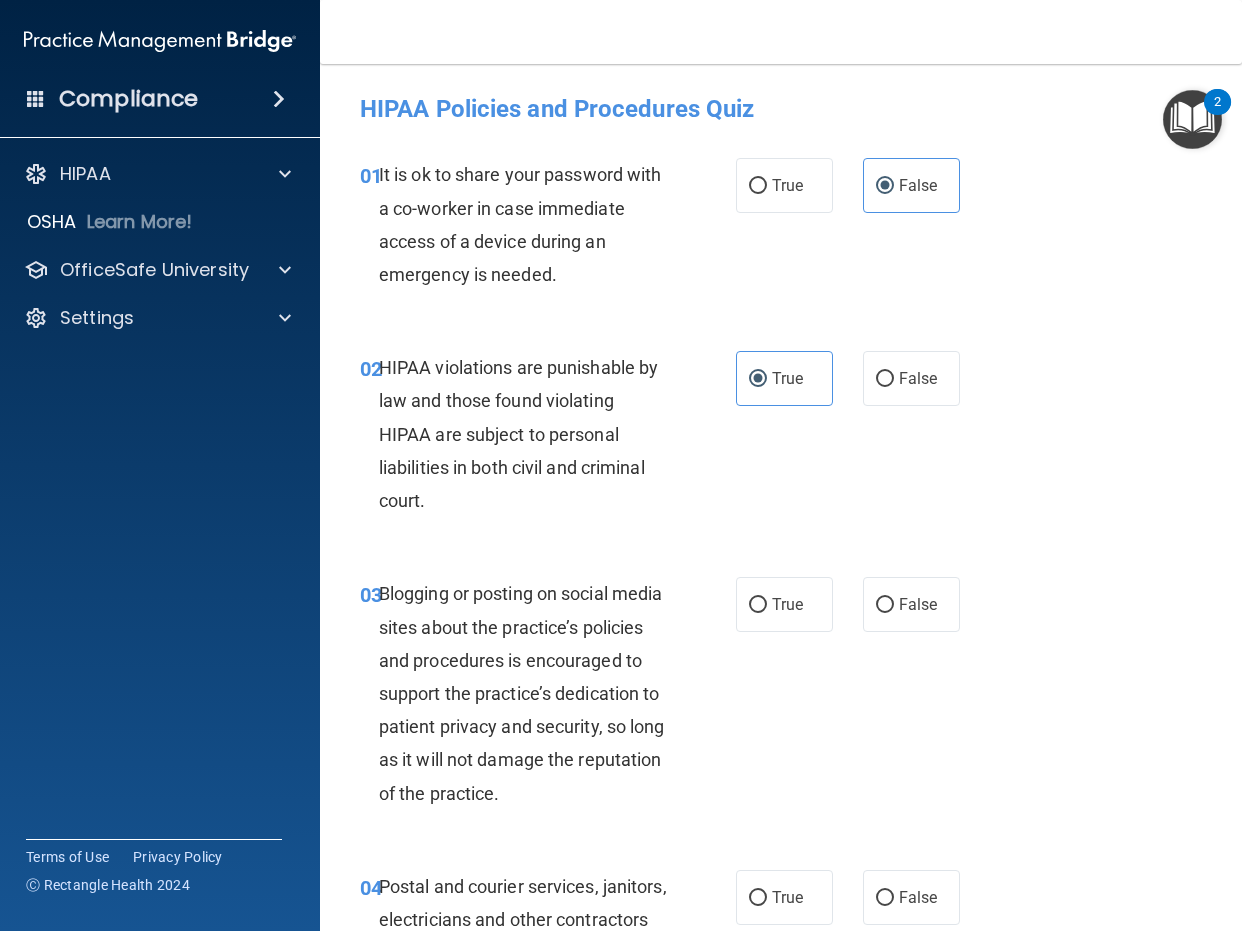 scroll, scrollTop: 100, scrollLeft: 0, axis: vertical 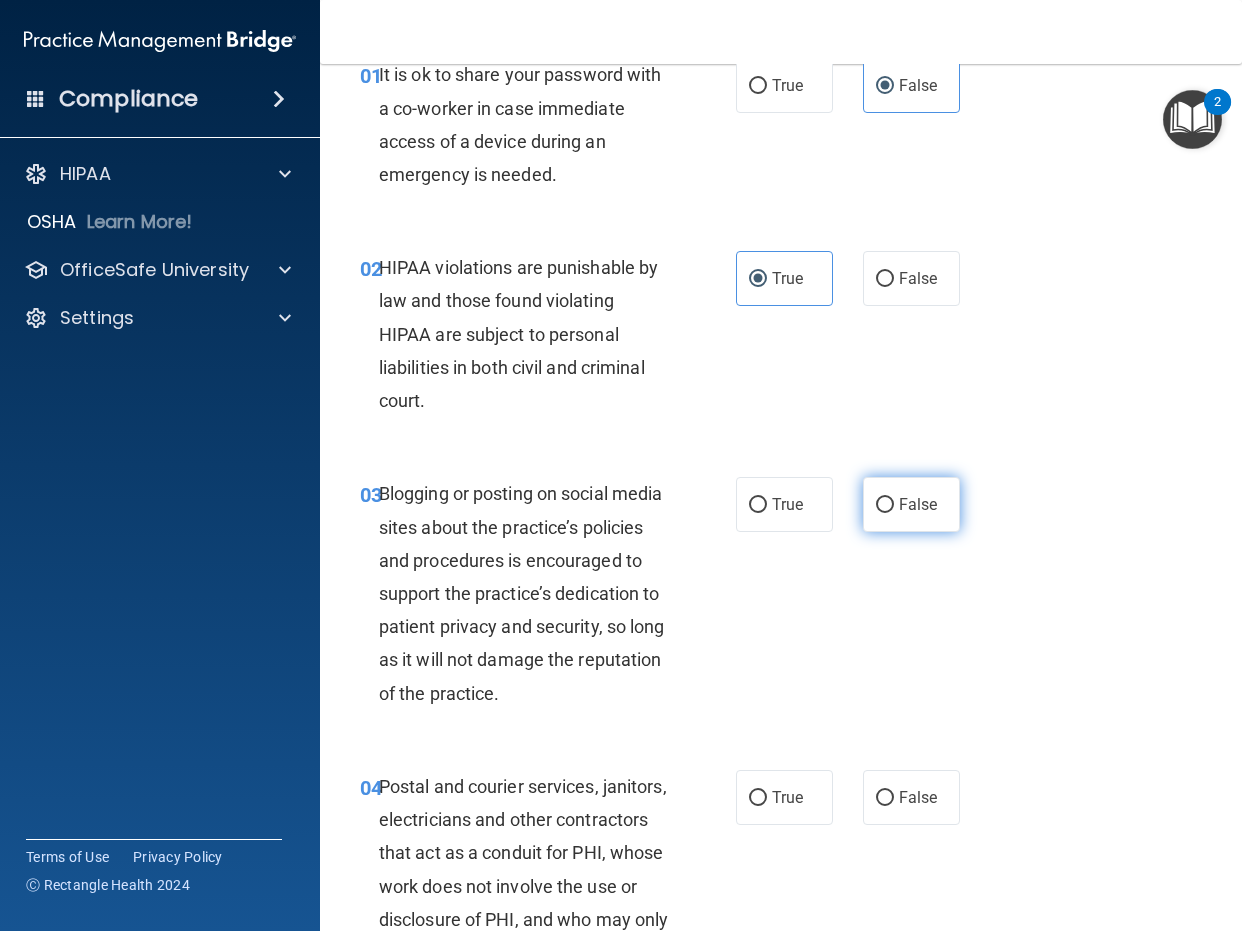 drag, startPoint x: 891, startPoint y: 519, endPoint x: 889, endPoint y: 531, distance: 12.165525 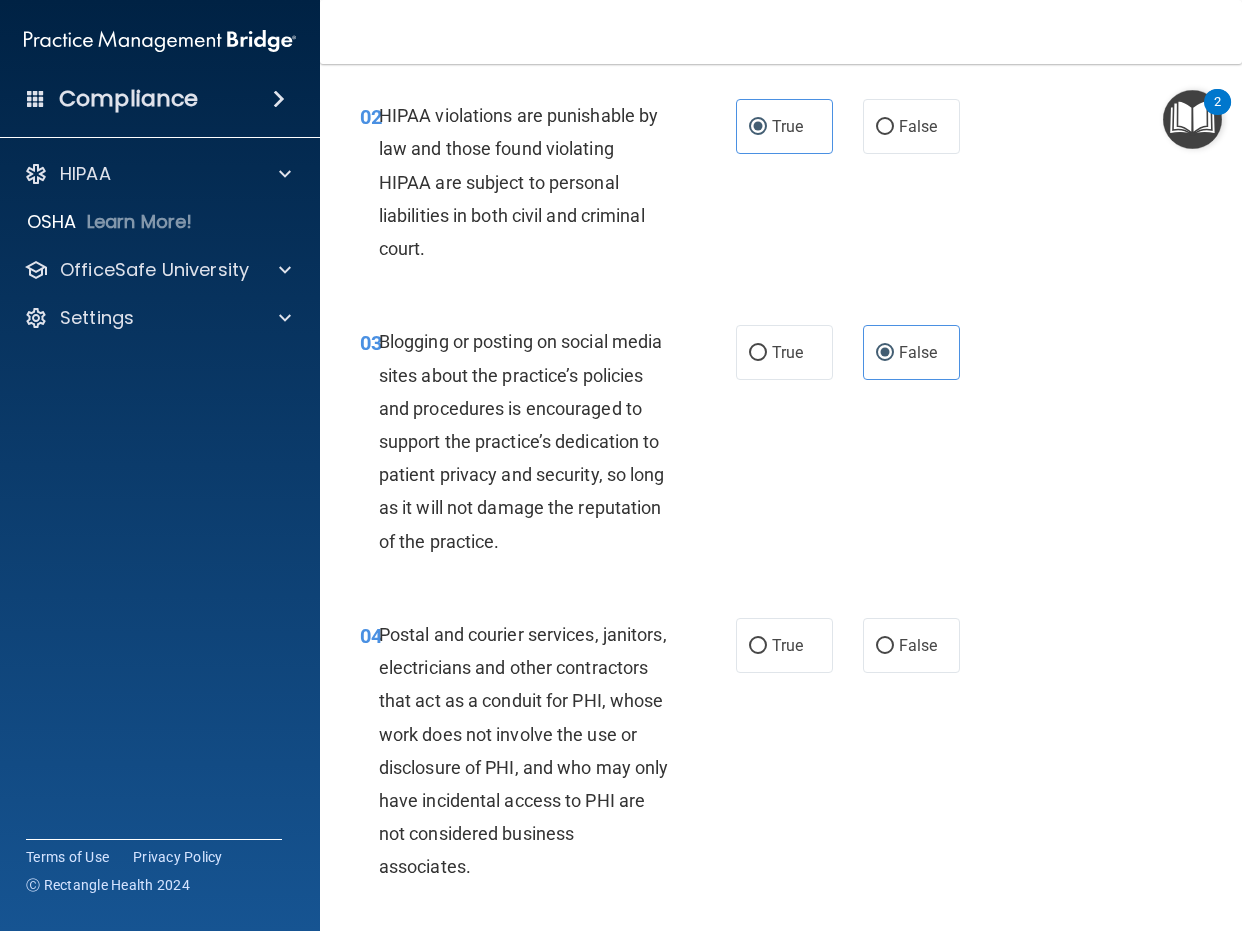 scroll, scrollTop: 500, scrollLeft: 0, axis: vertical 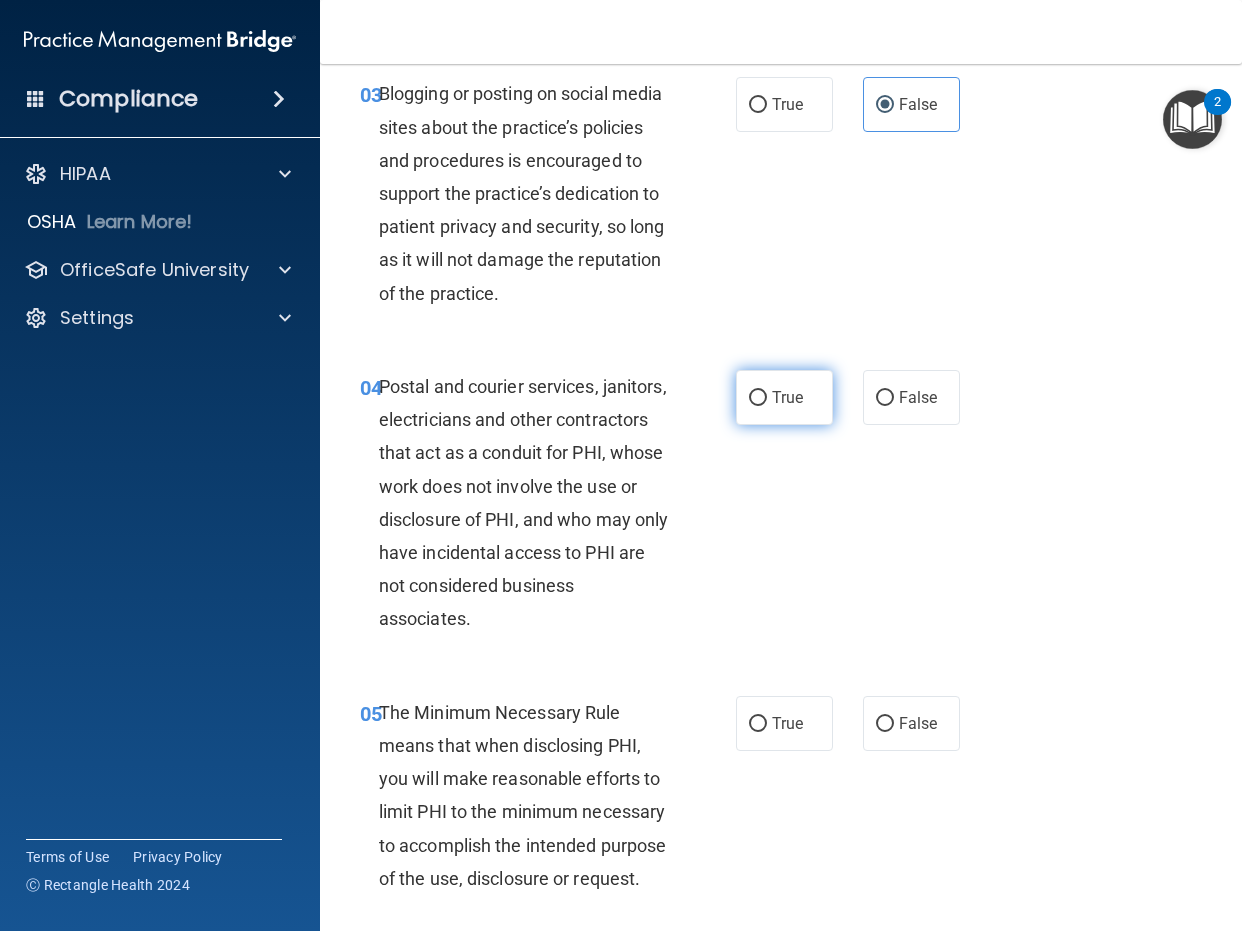 click on "True" at bounding box center [787, 397] 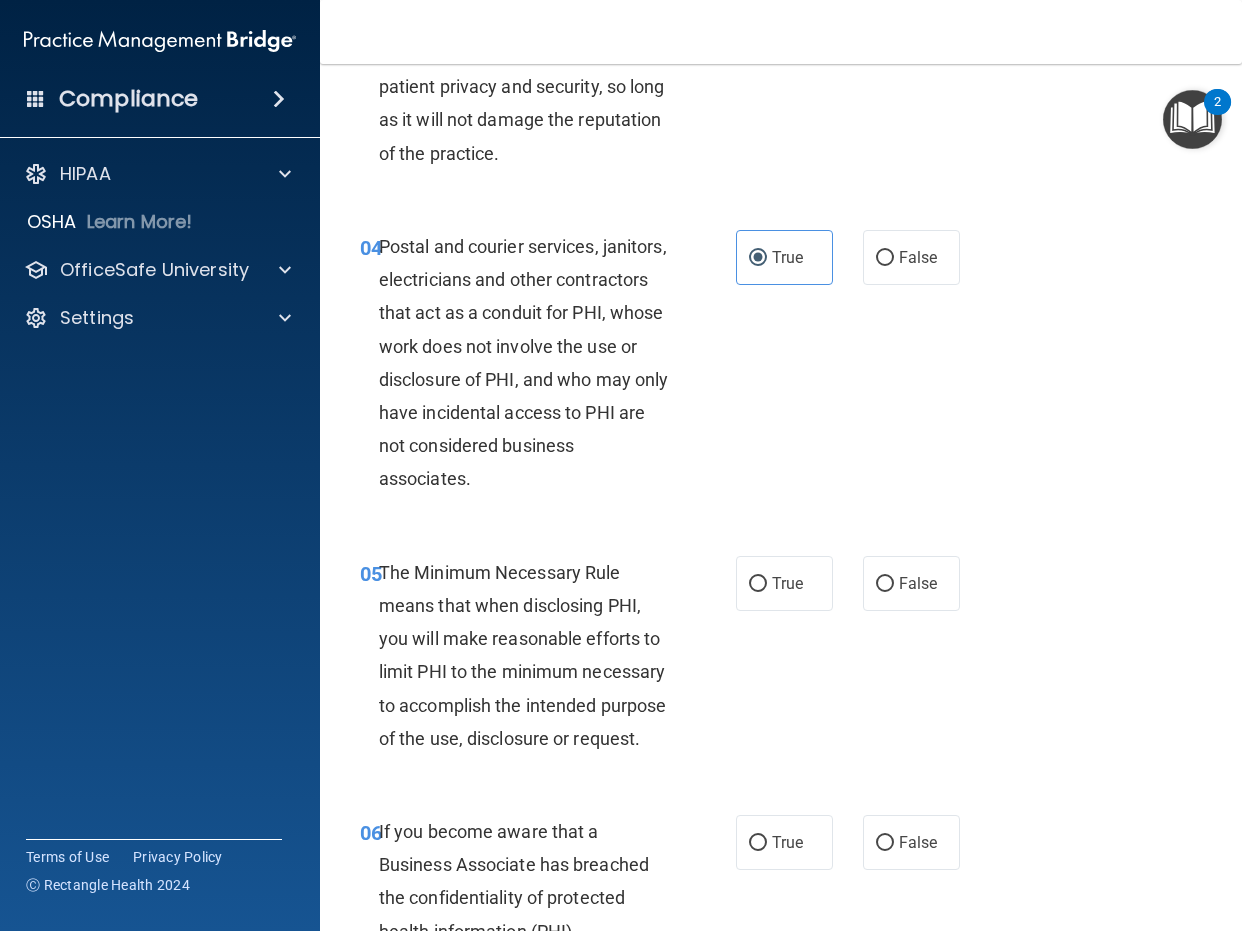 scroll, scrollTop: 800, scrollLeft: 0, axis: vertical 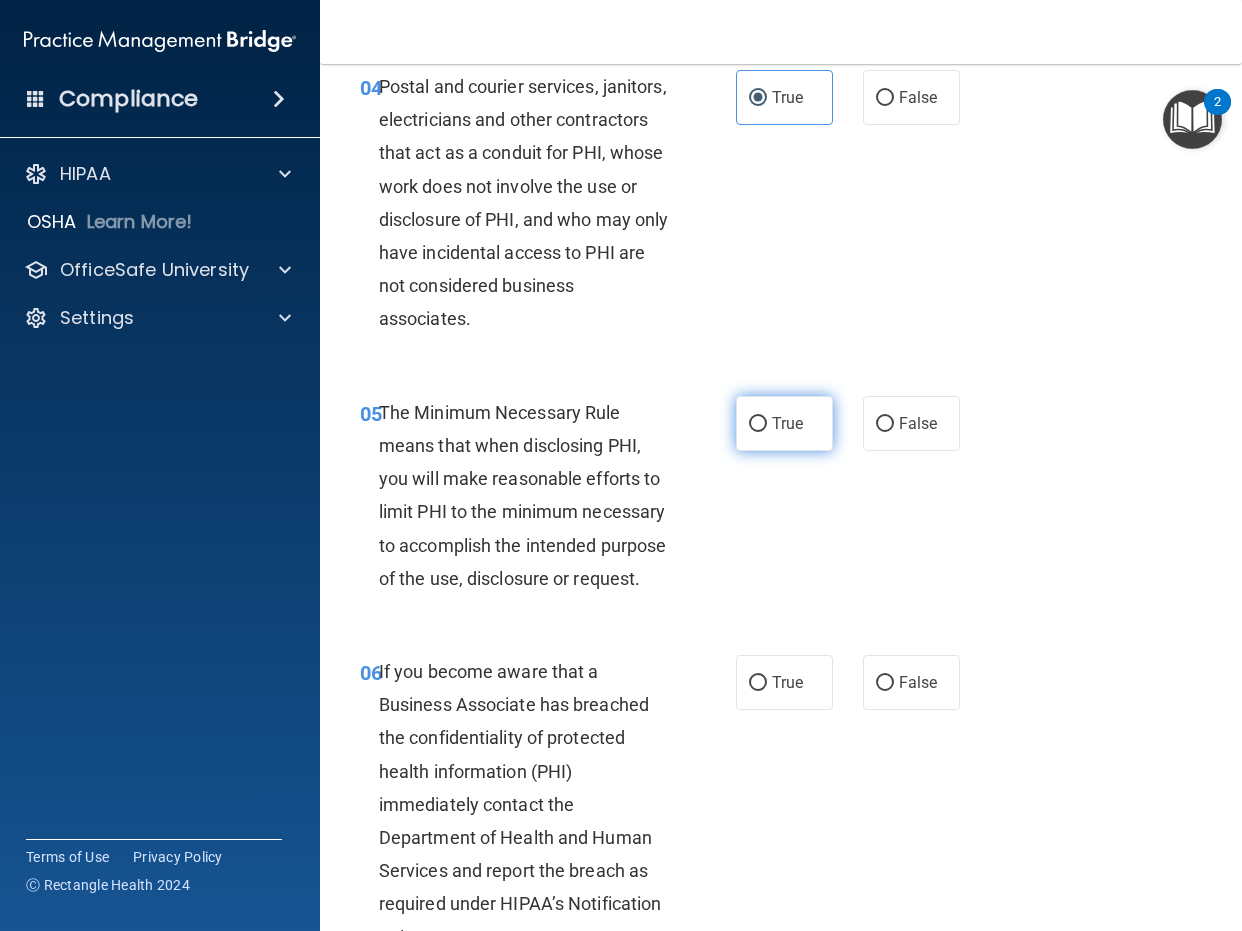 click on "True" at bounding box center [787, 423] 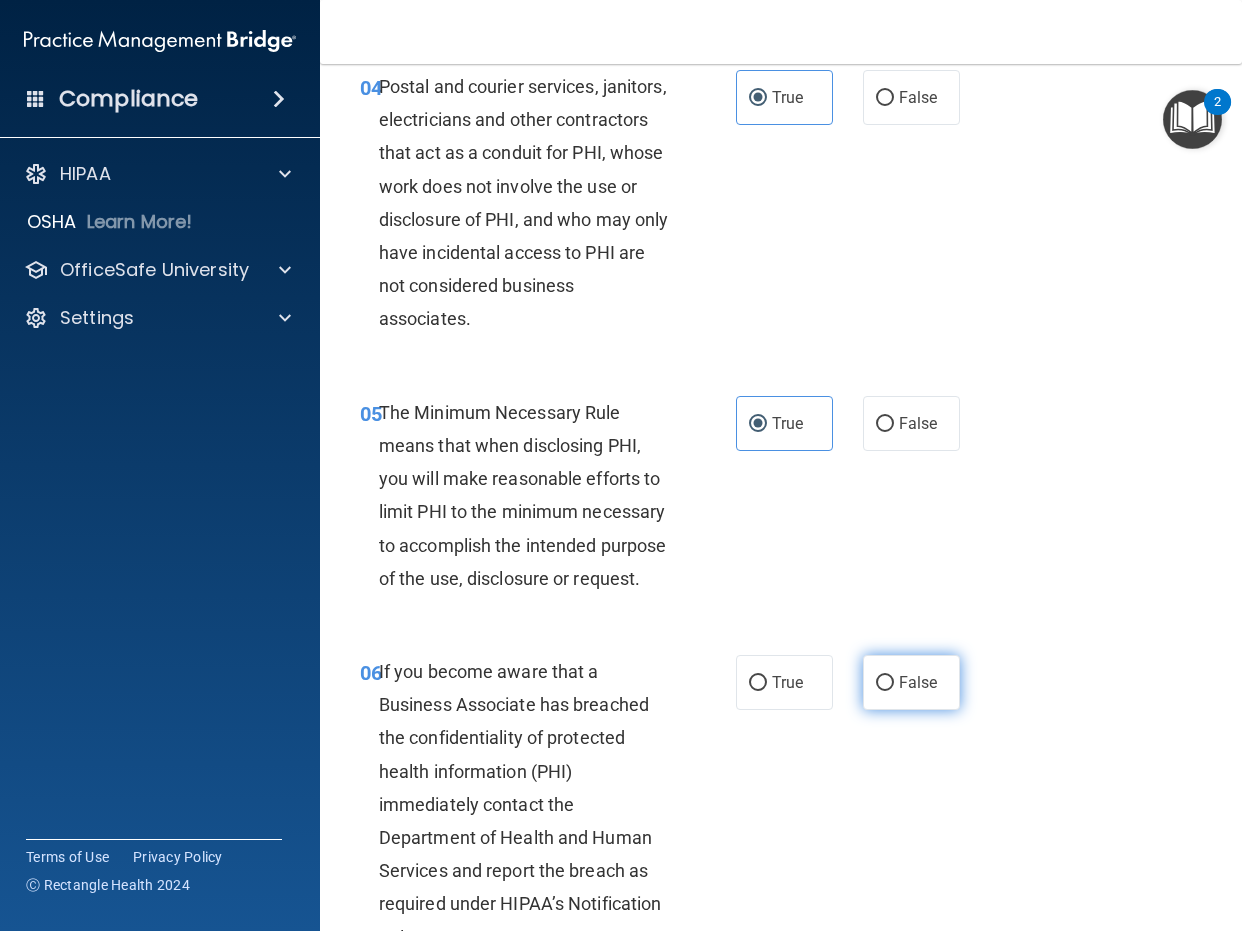 click on "False" at bounding box center (911, 682) 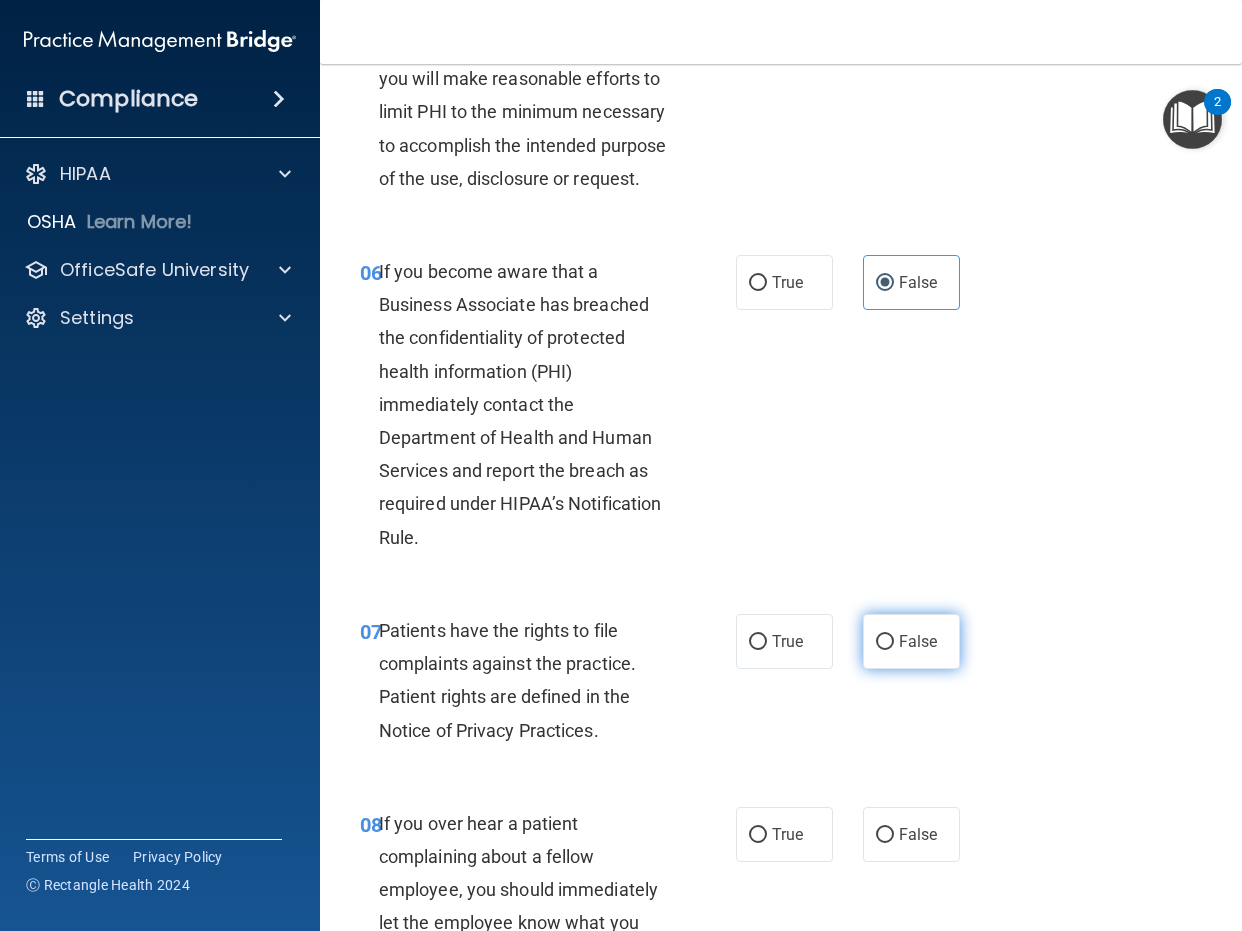 click on "False" at bounding box center (918, 641) 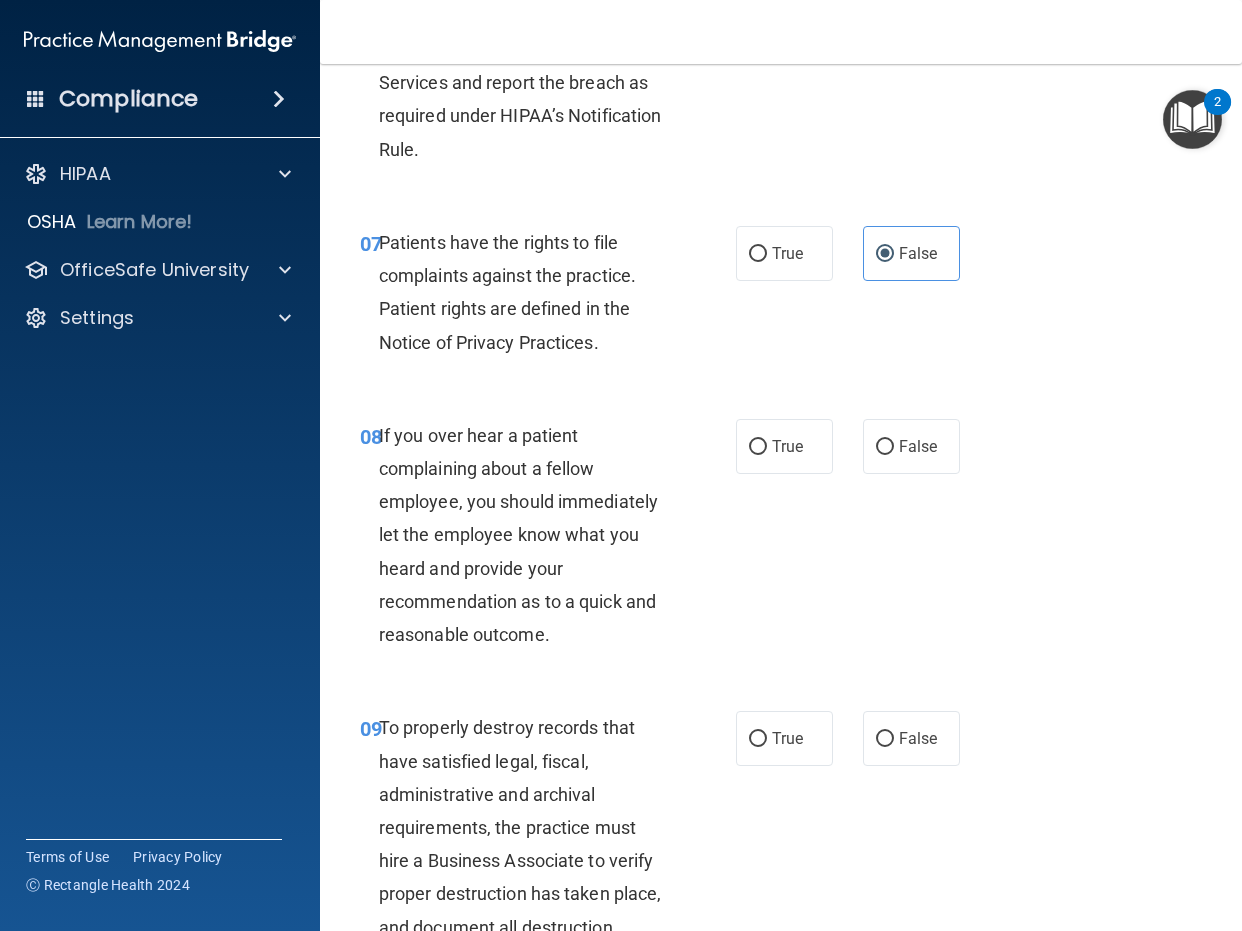 scroll, scrollTop: 1600, scrollLeft: 0, axis: vertical 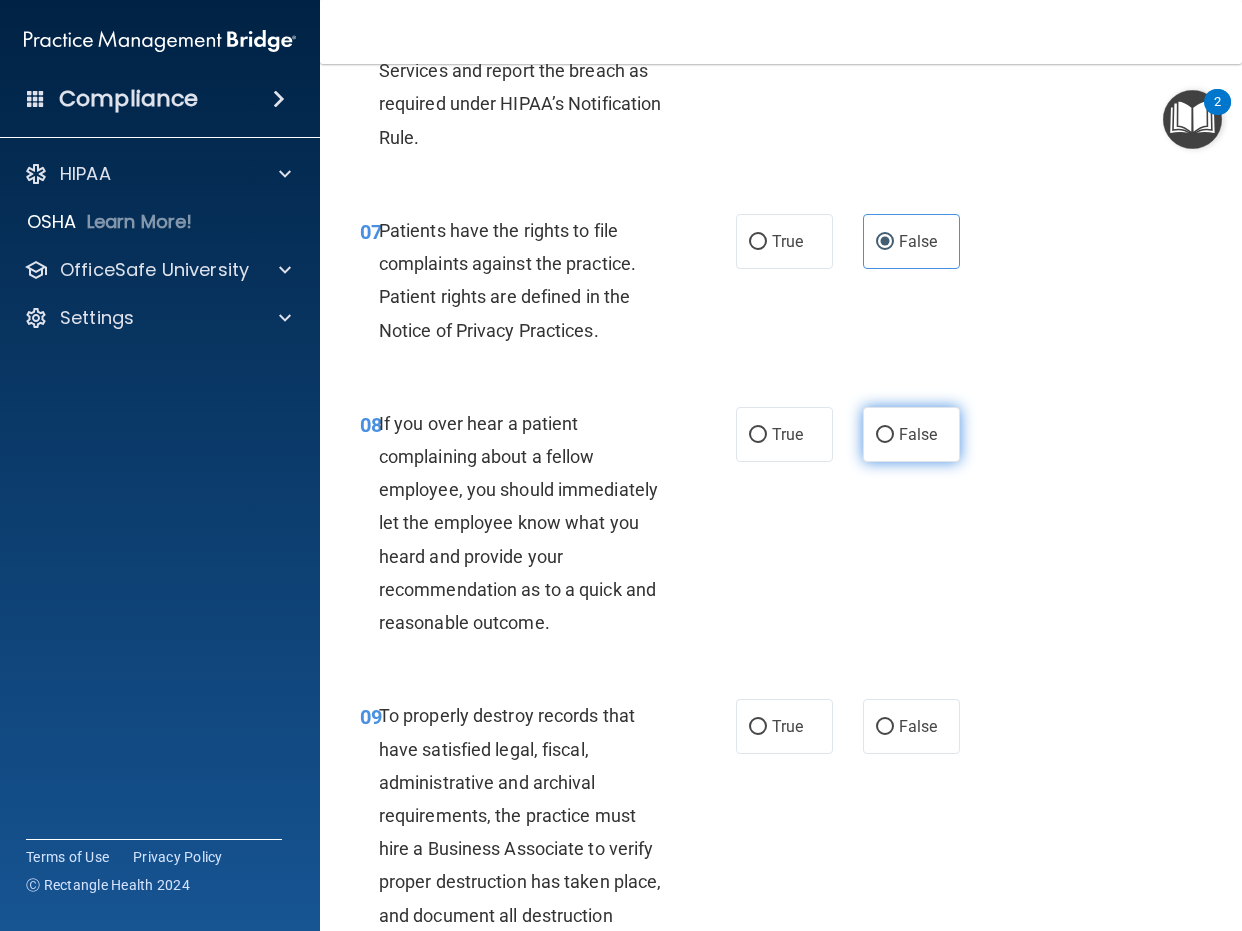 click on "False" at bounding box center [911, 434] 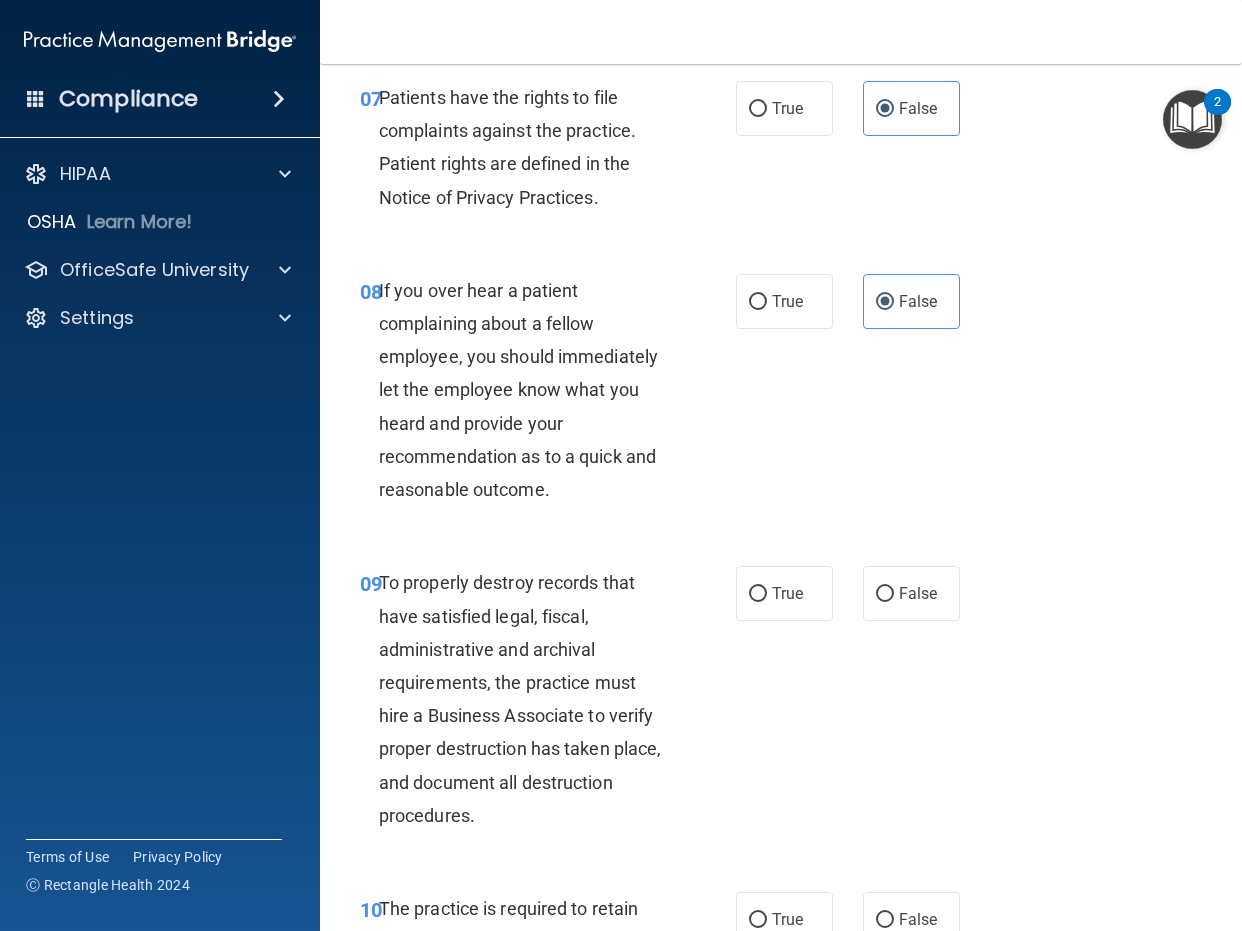 scroll, scrollTop: 2000, scrollLeft: 0, axis: vertical 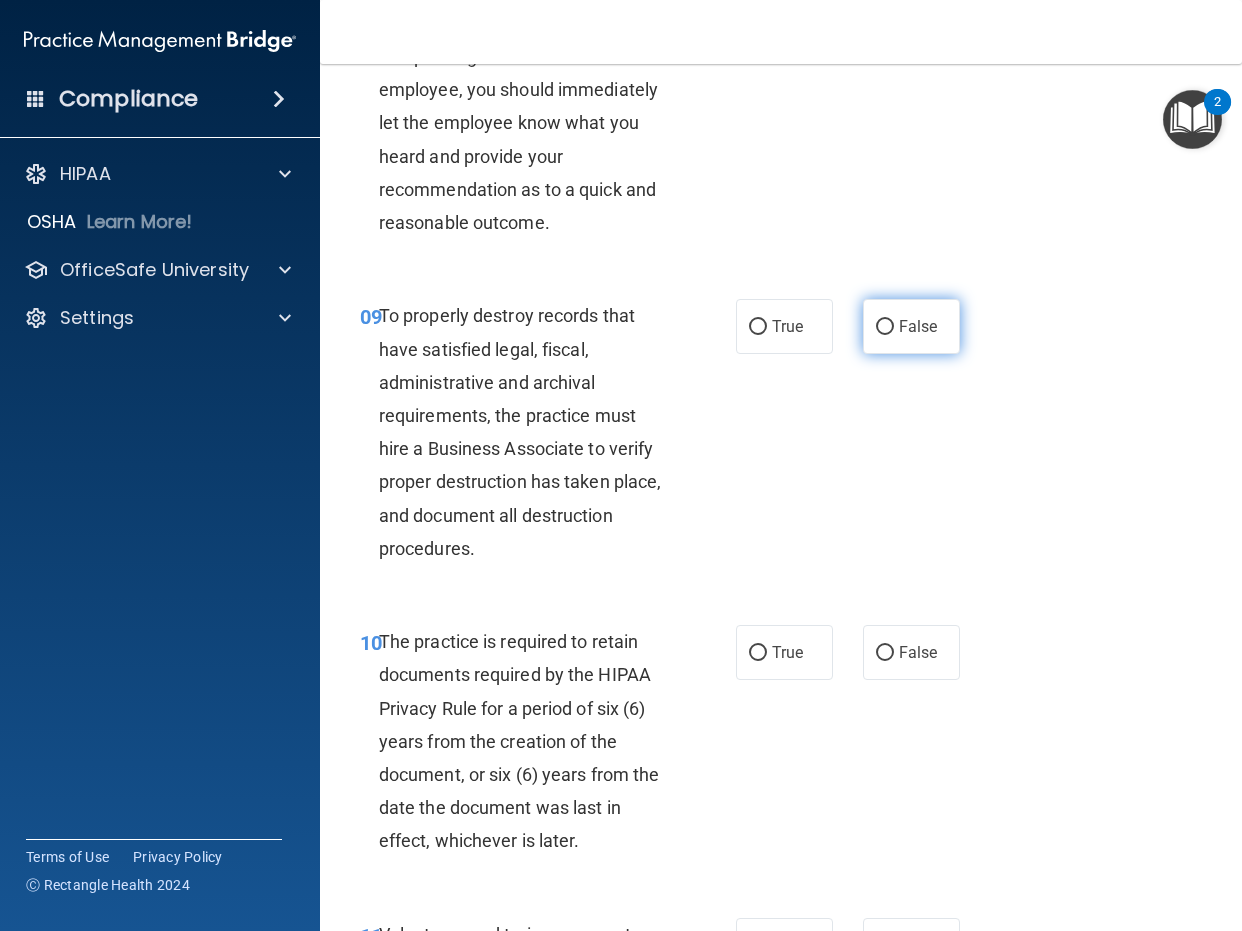 click on "False" at bounding box center [911, 326] 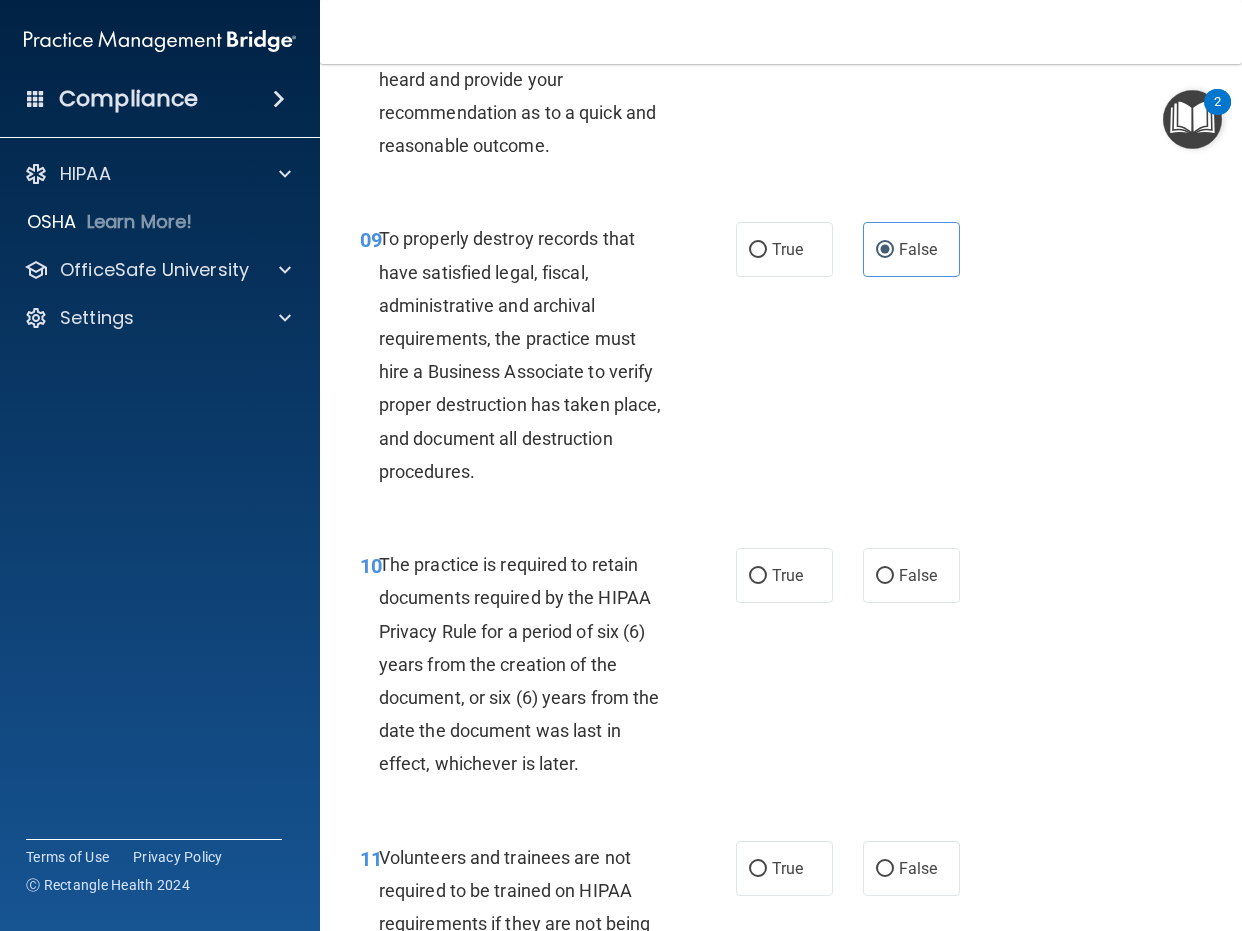 scroll, scrollTop: 2200, scrollLeft: 0, axis: vertical 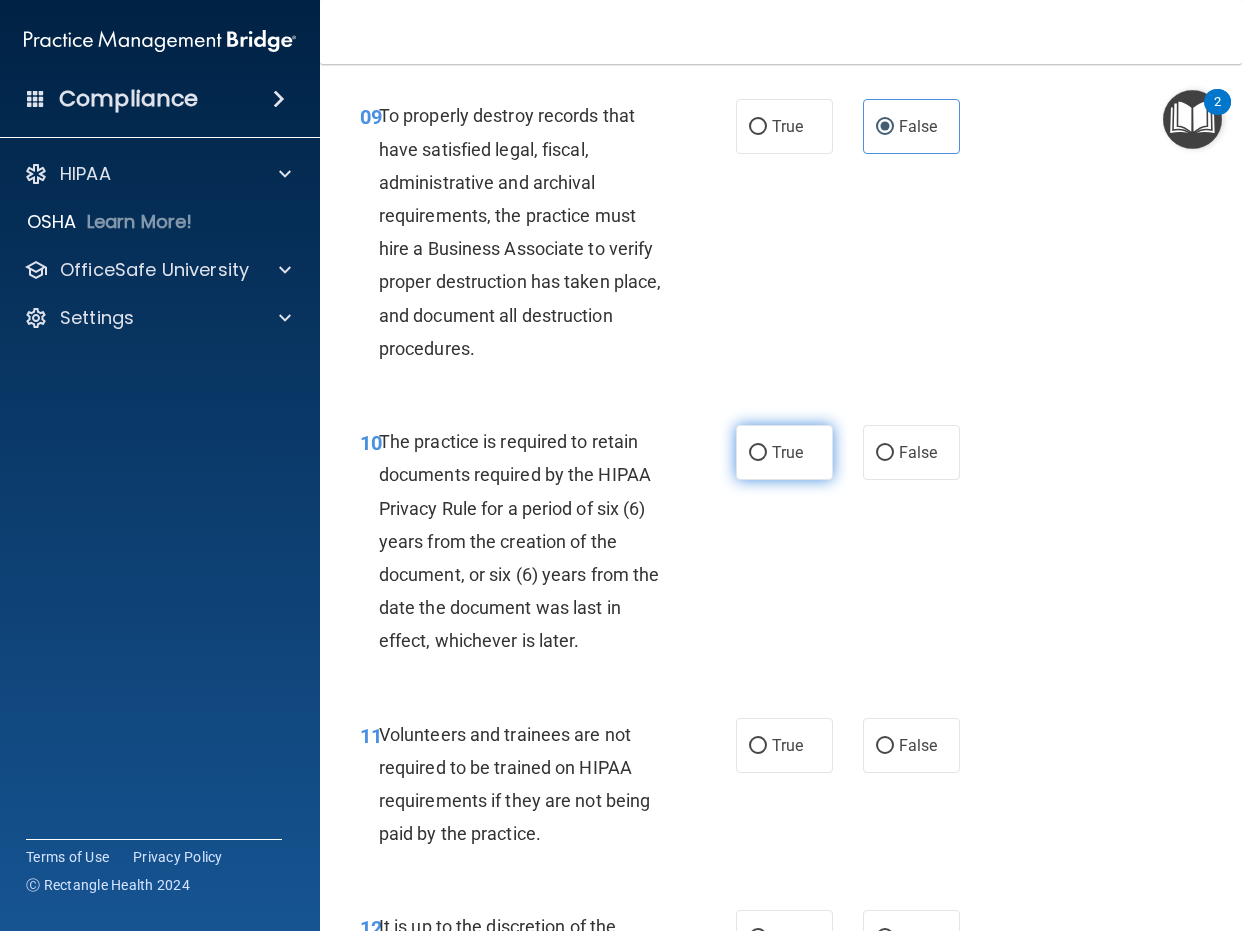 click on "True" at bounding box center (787, 452) 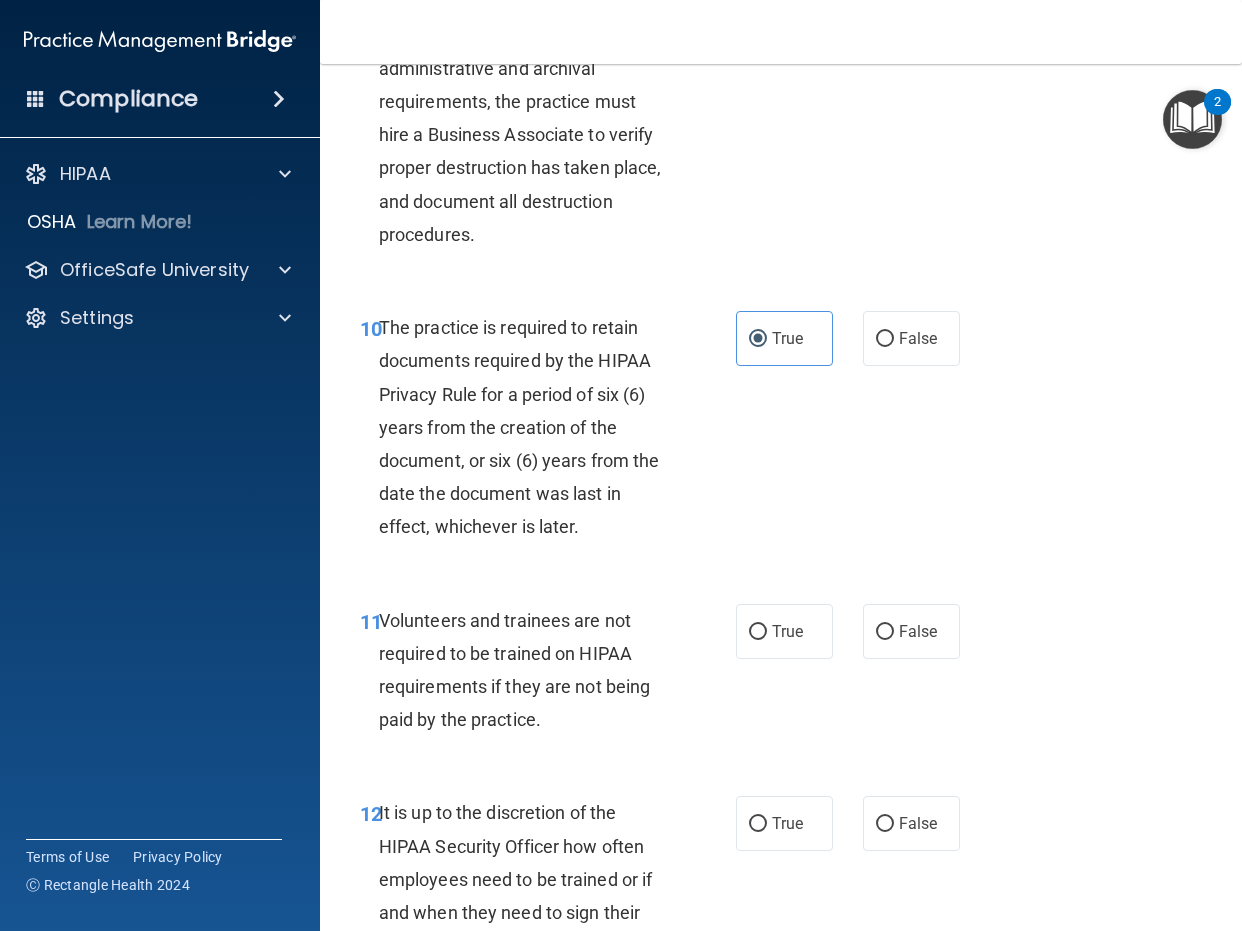 scroll, scrollTop: 2500, scrollLeft: 0, axis: vertical 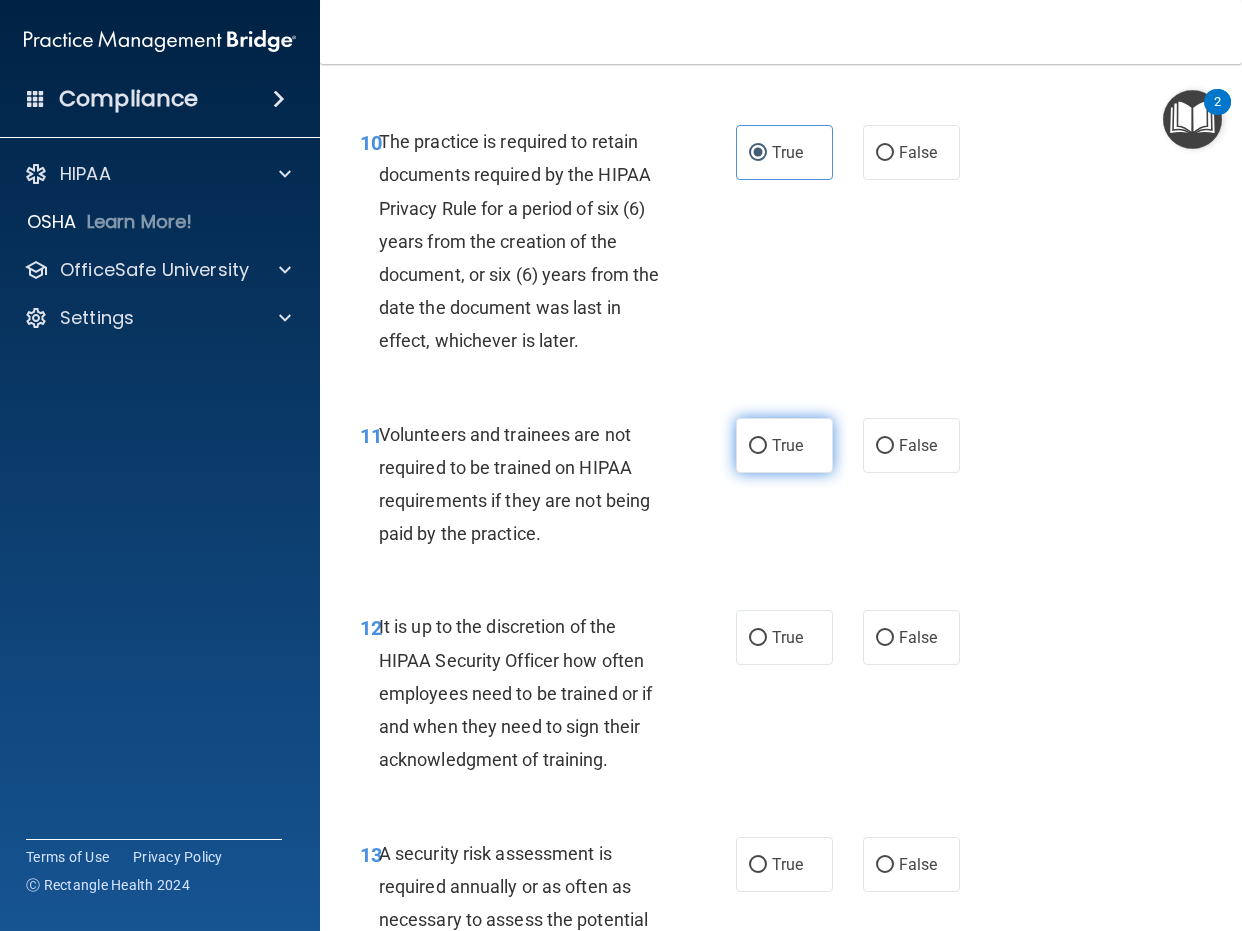 click on "True" at bounding box center [787, 445] 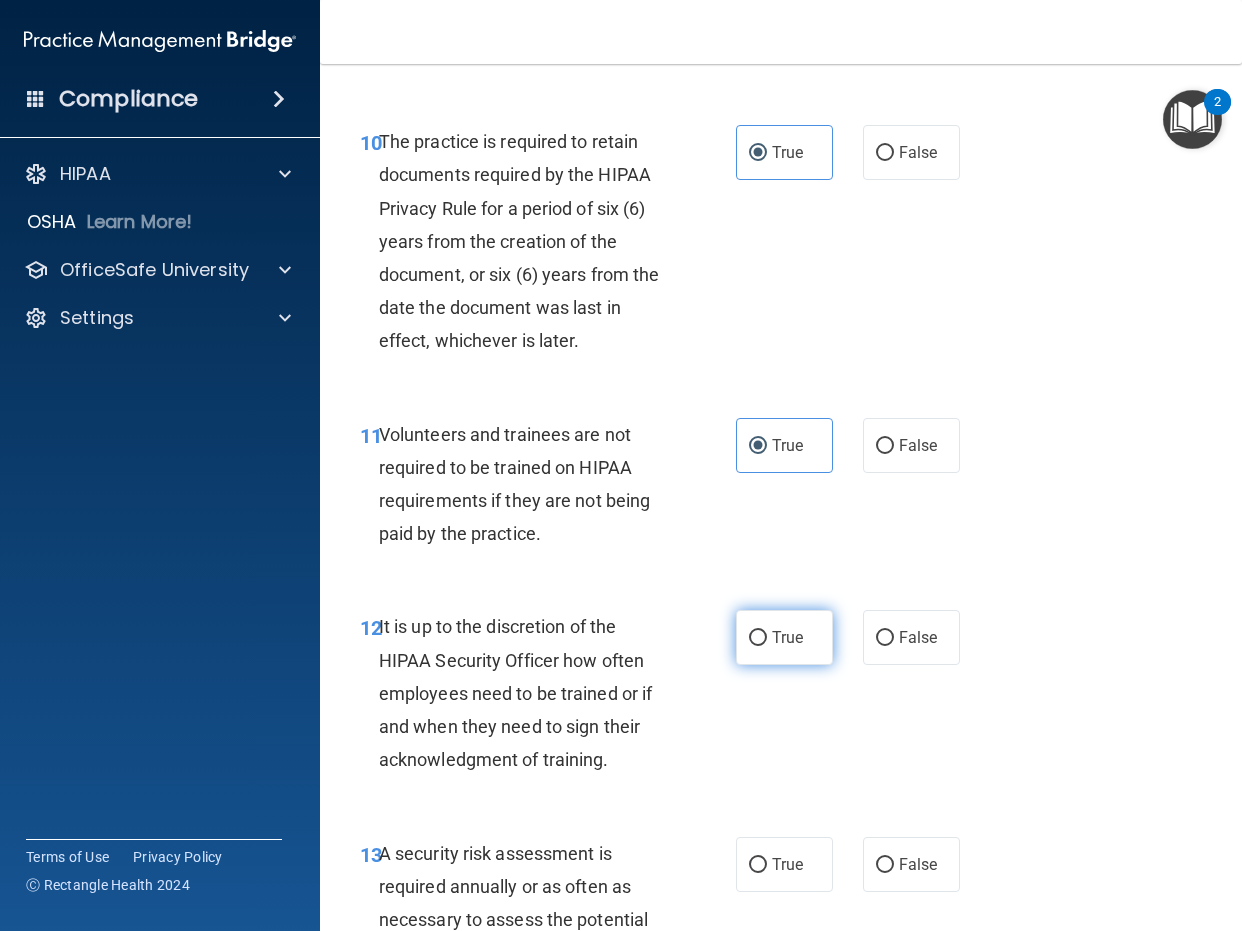 click on "True" at bounding box center [787, 637] 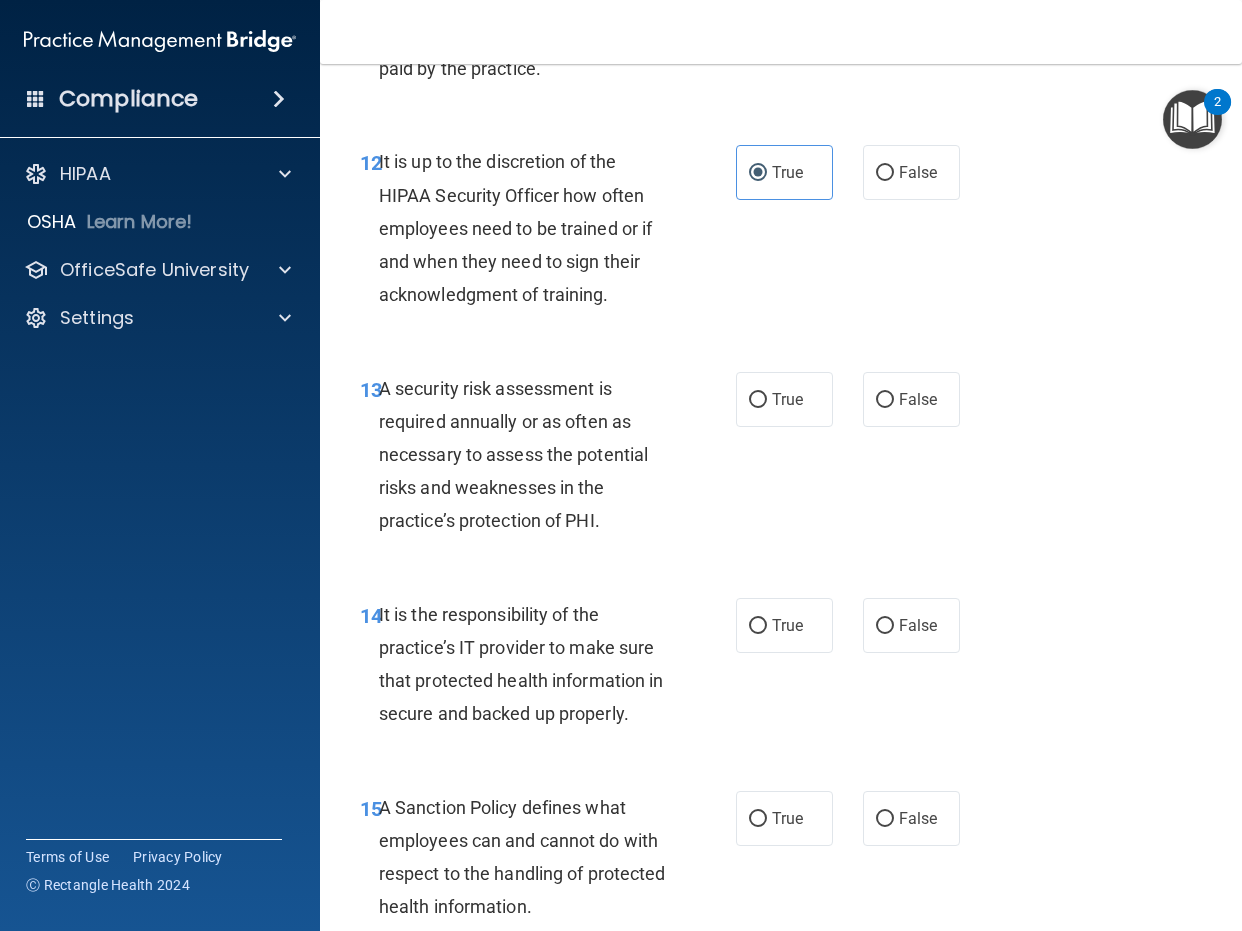 scroll, scrollTop: 3000, scrollLeft: 0, axis: vertical 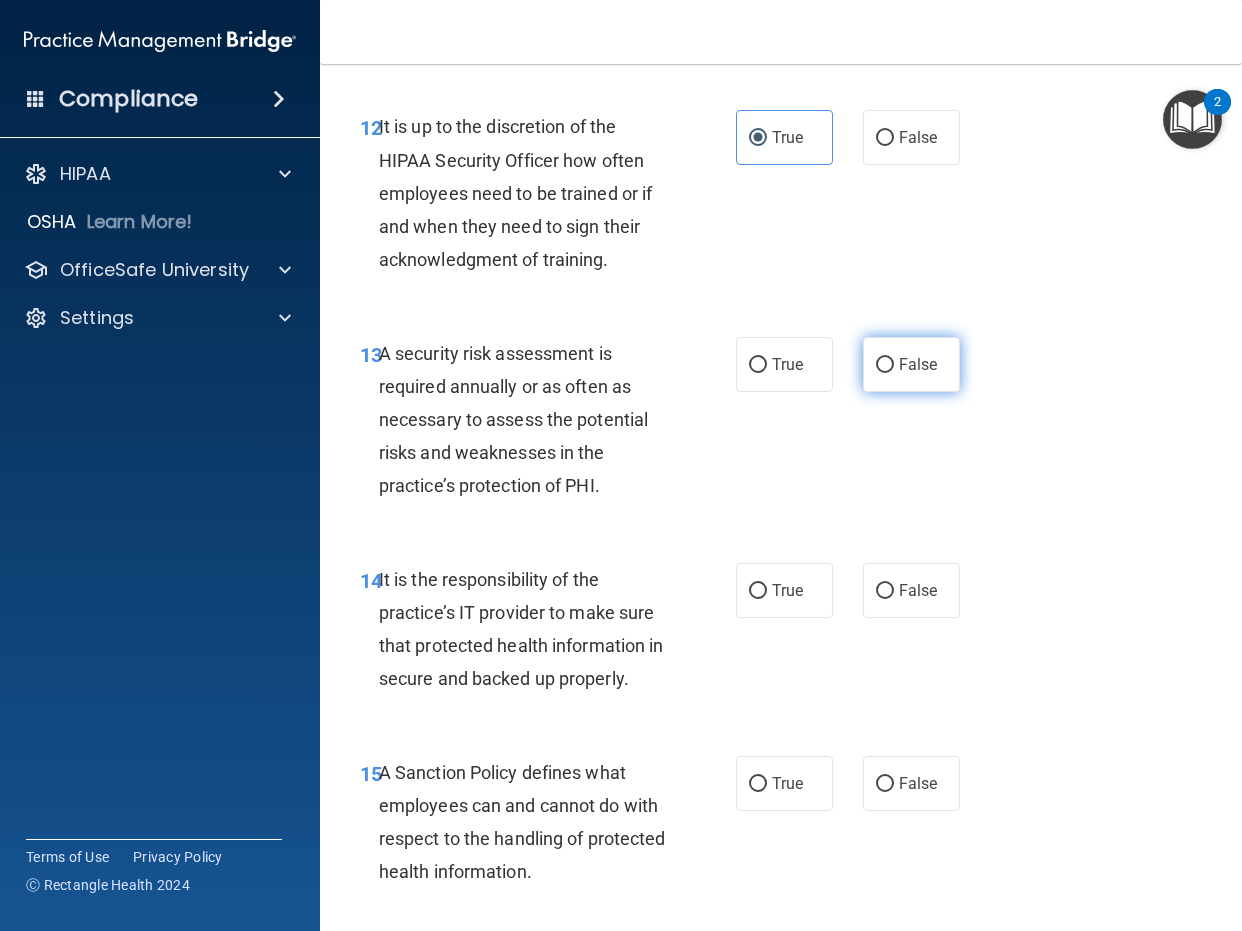 click on "False" at bounding box center [911, 364] 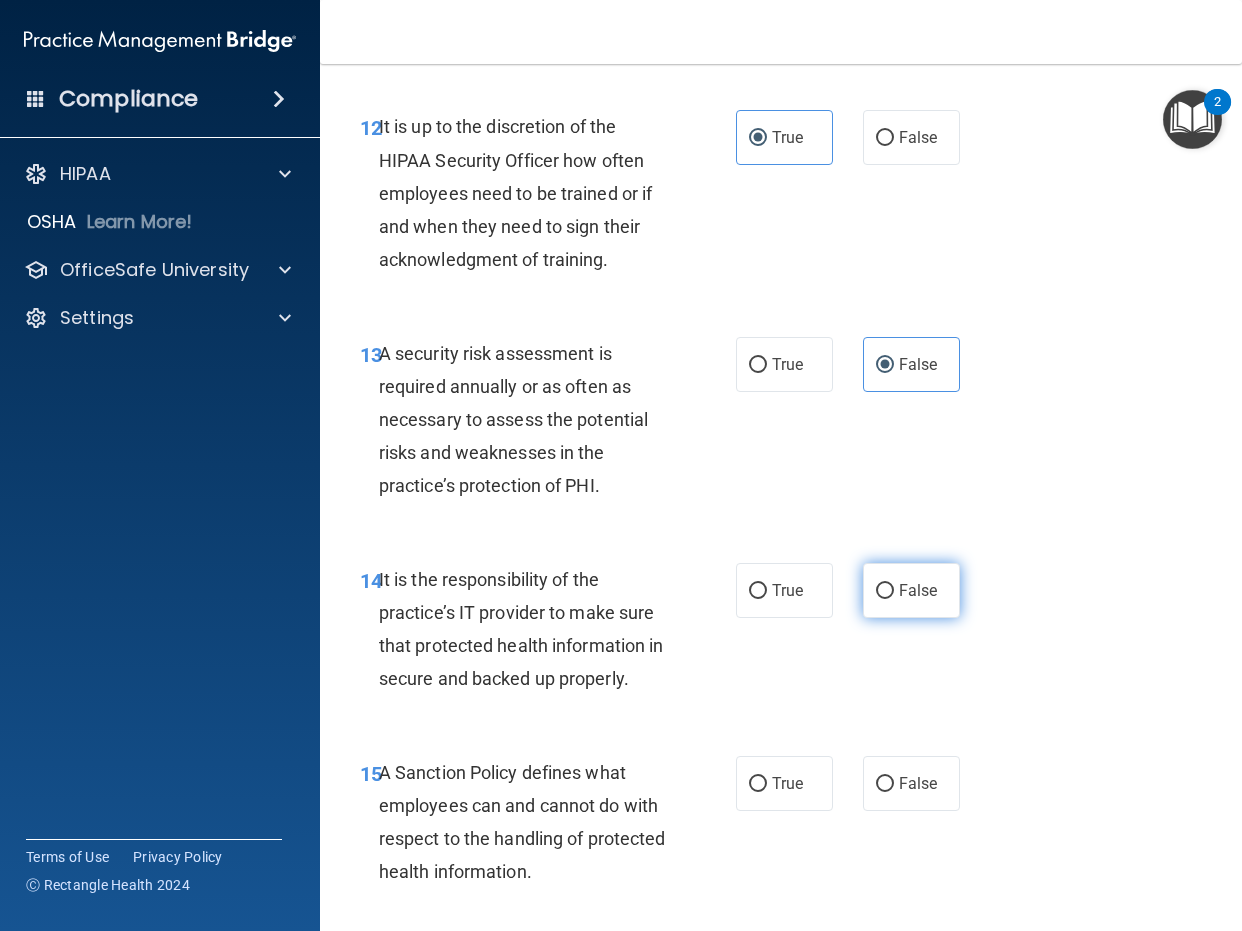 click on "False" at bounding box center (911, 590) 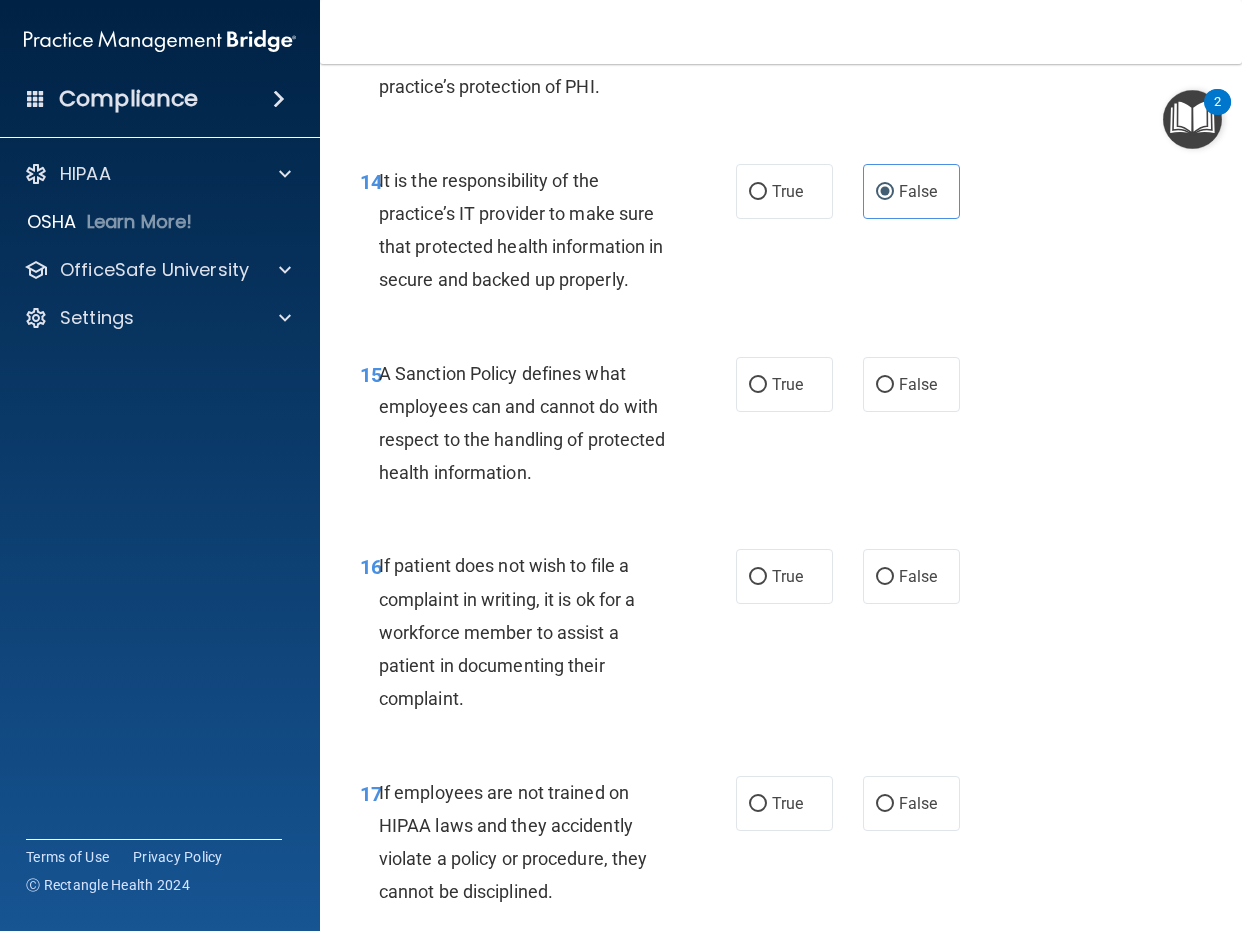 scroll, scrollTop: 3400, scrollLeft: 0, axis: vertical 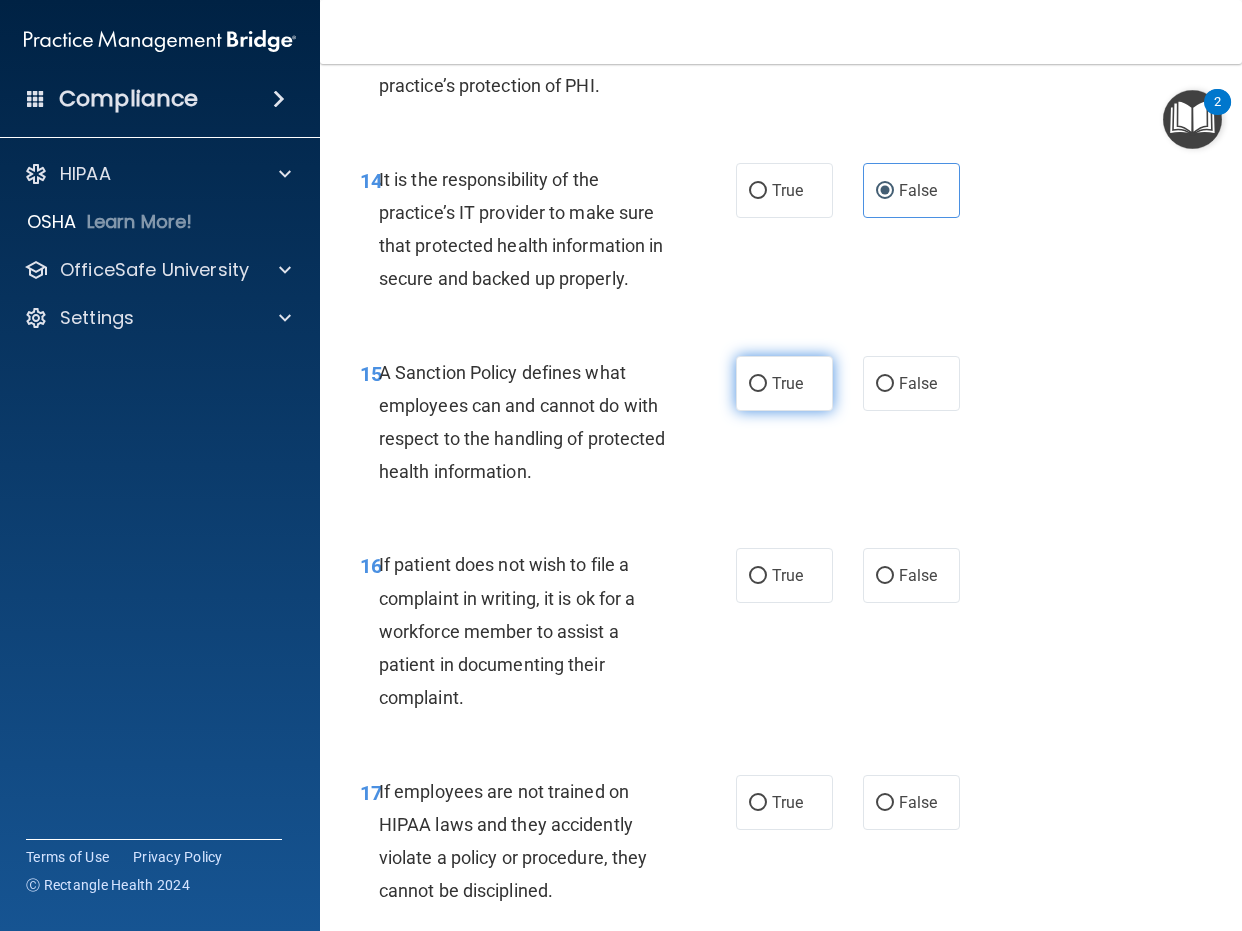 click on "True" at bounding box center [784, 383] 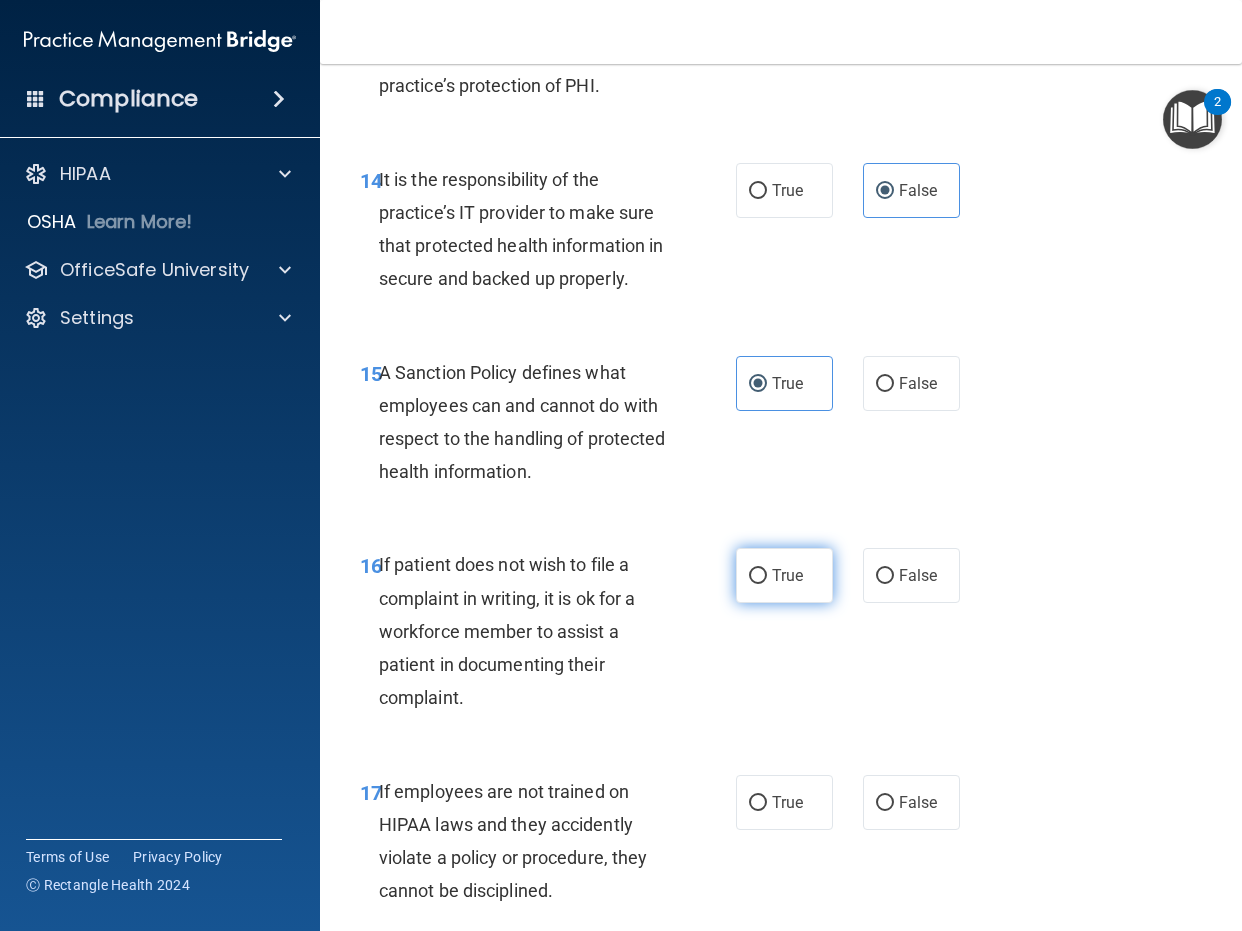 click on "True" at bounding box center [784, 575] 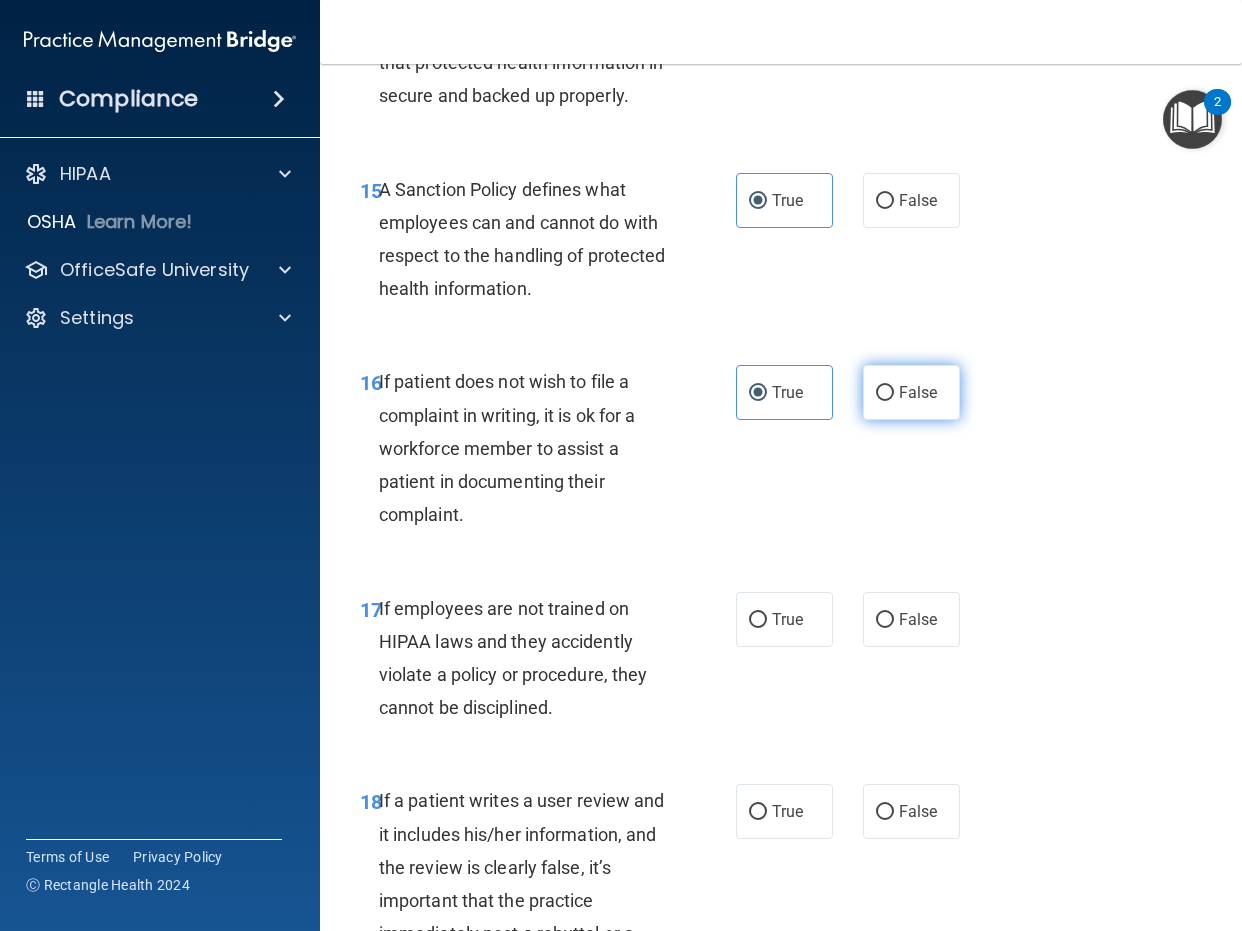 scroll, scrollTop: 3600, scrollLeft: 0, axis: vertical 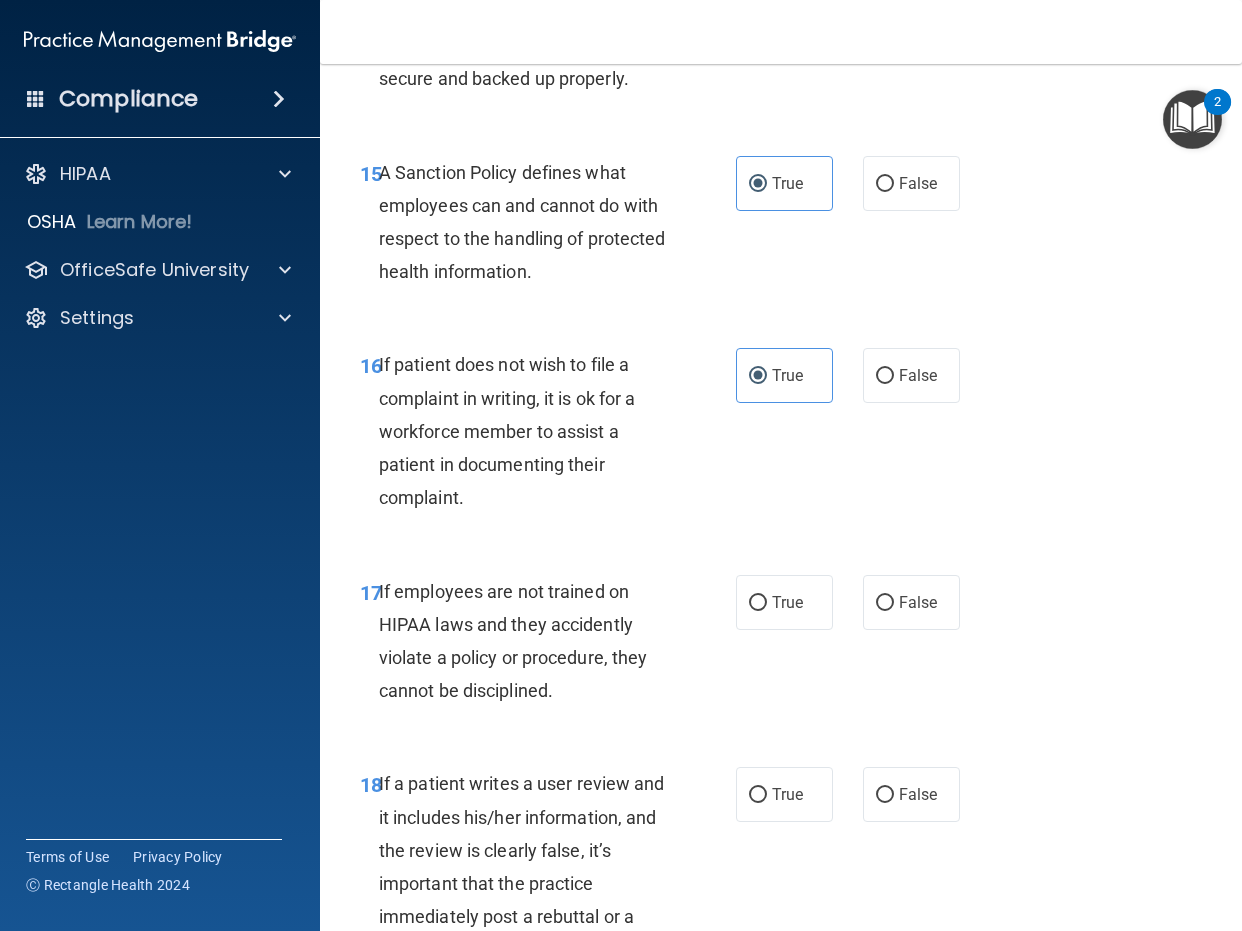 click on "17       If employees are not trained on HIPAA laws and they accidently violate a policy or procedure, they cannot be disciplined.                 True           False" at bounding box center [781, 646] 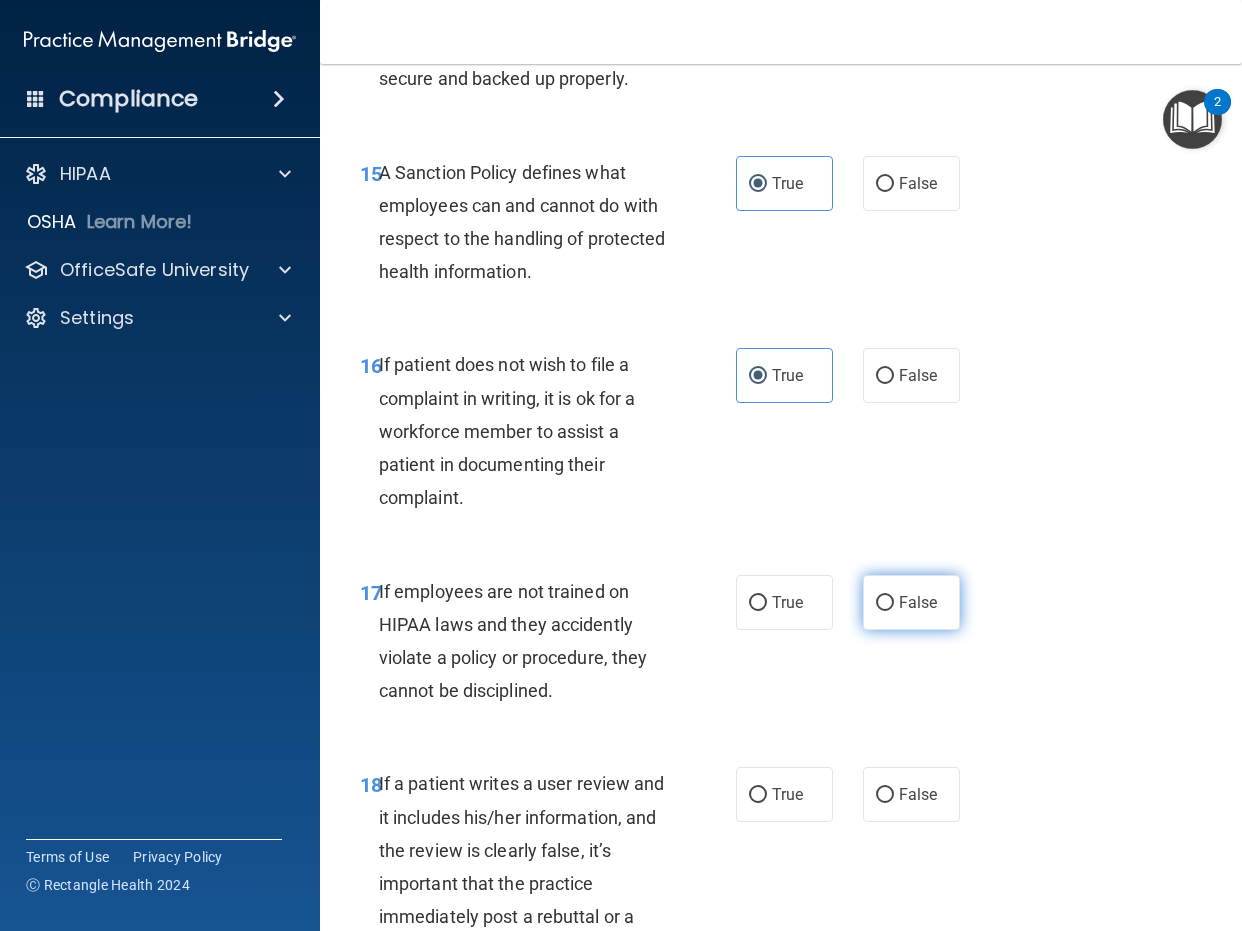 click on "False" at bounding box center [911, 602] 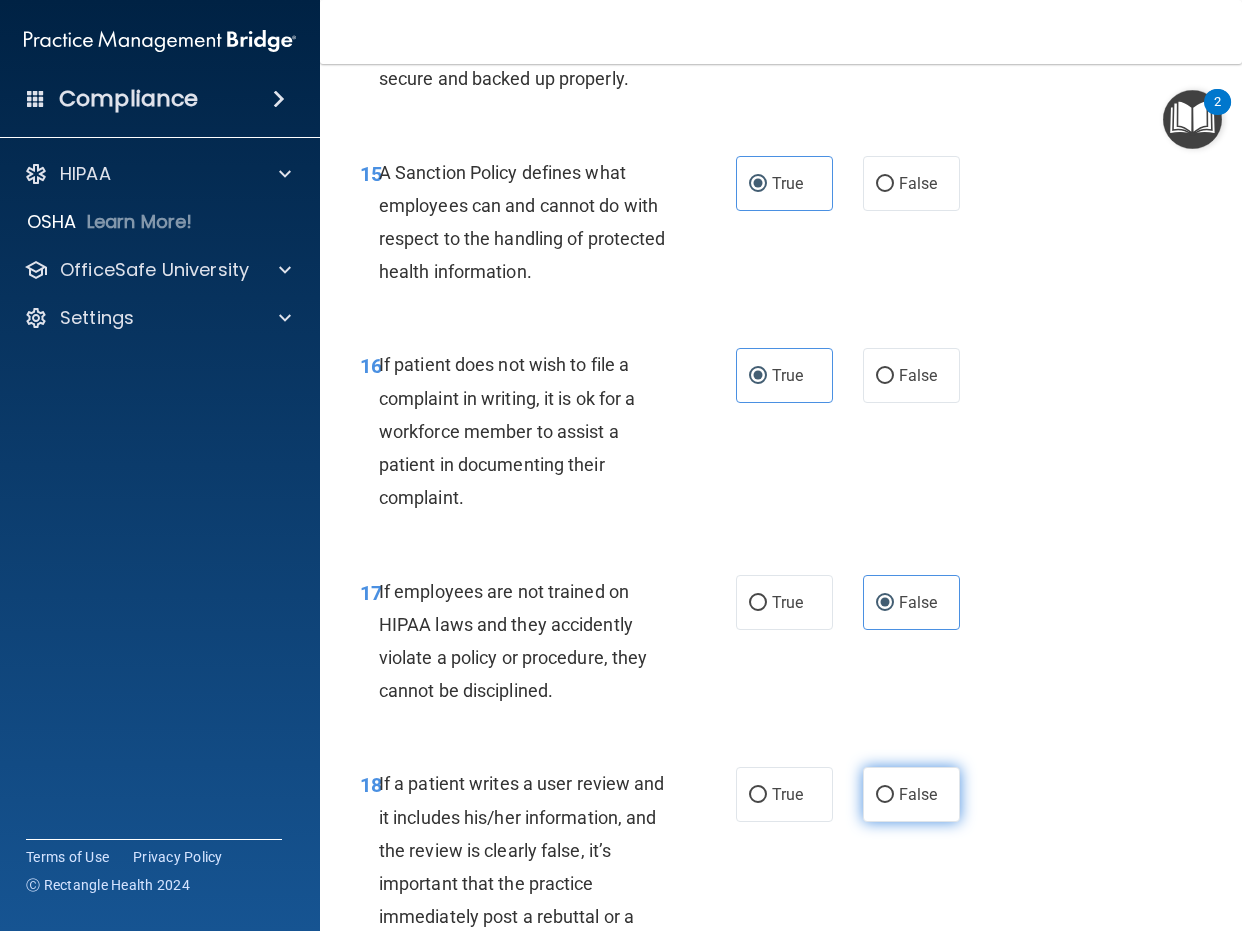 click on "False" at bounding box center [918, 794] 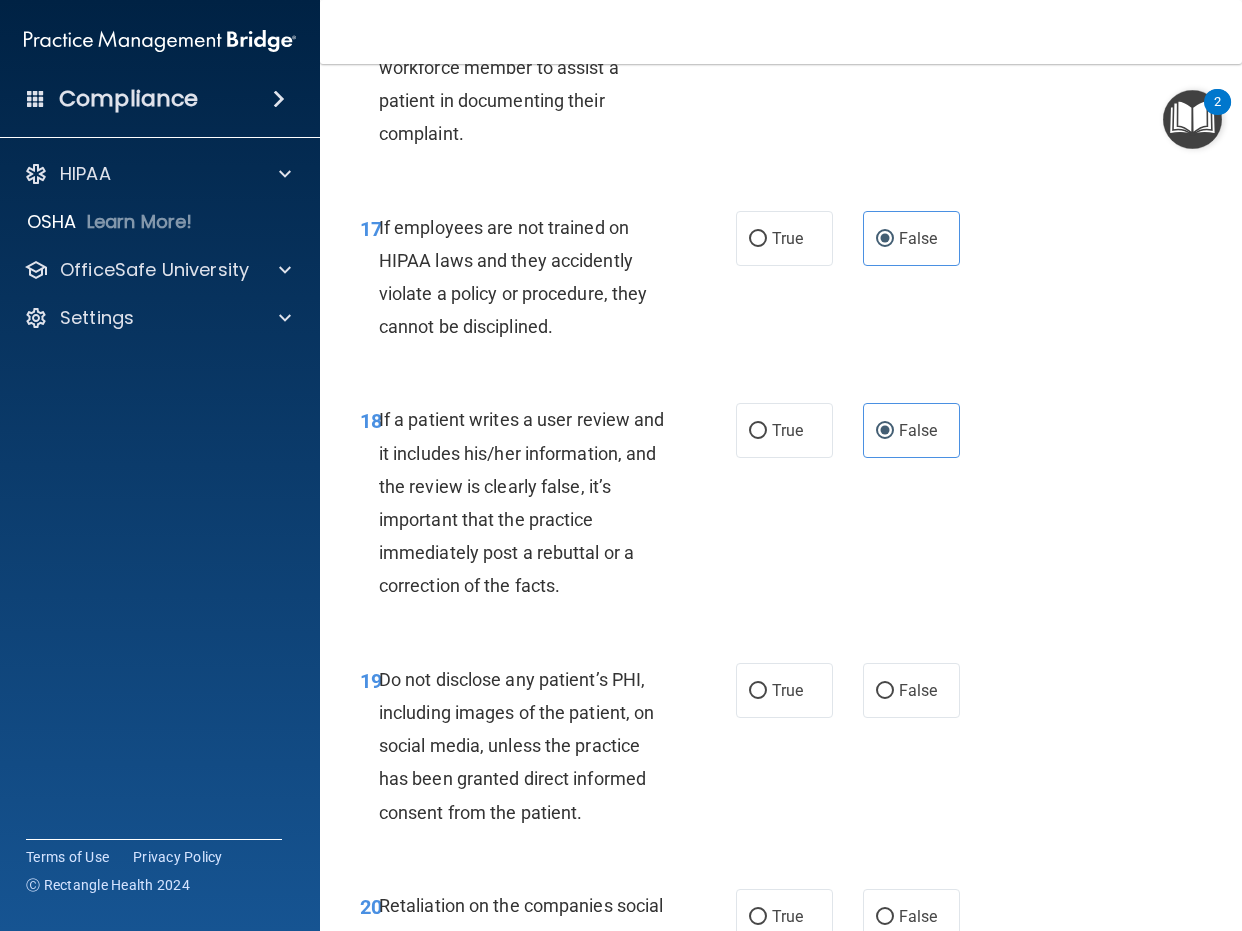 scroll, scrollTop: 4100, scrollLeft: 0, axis: vertical 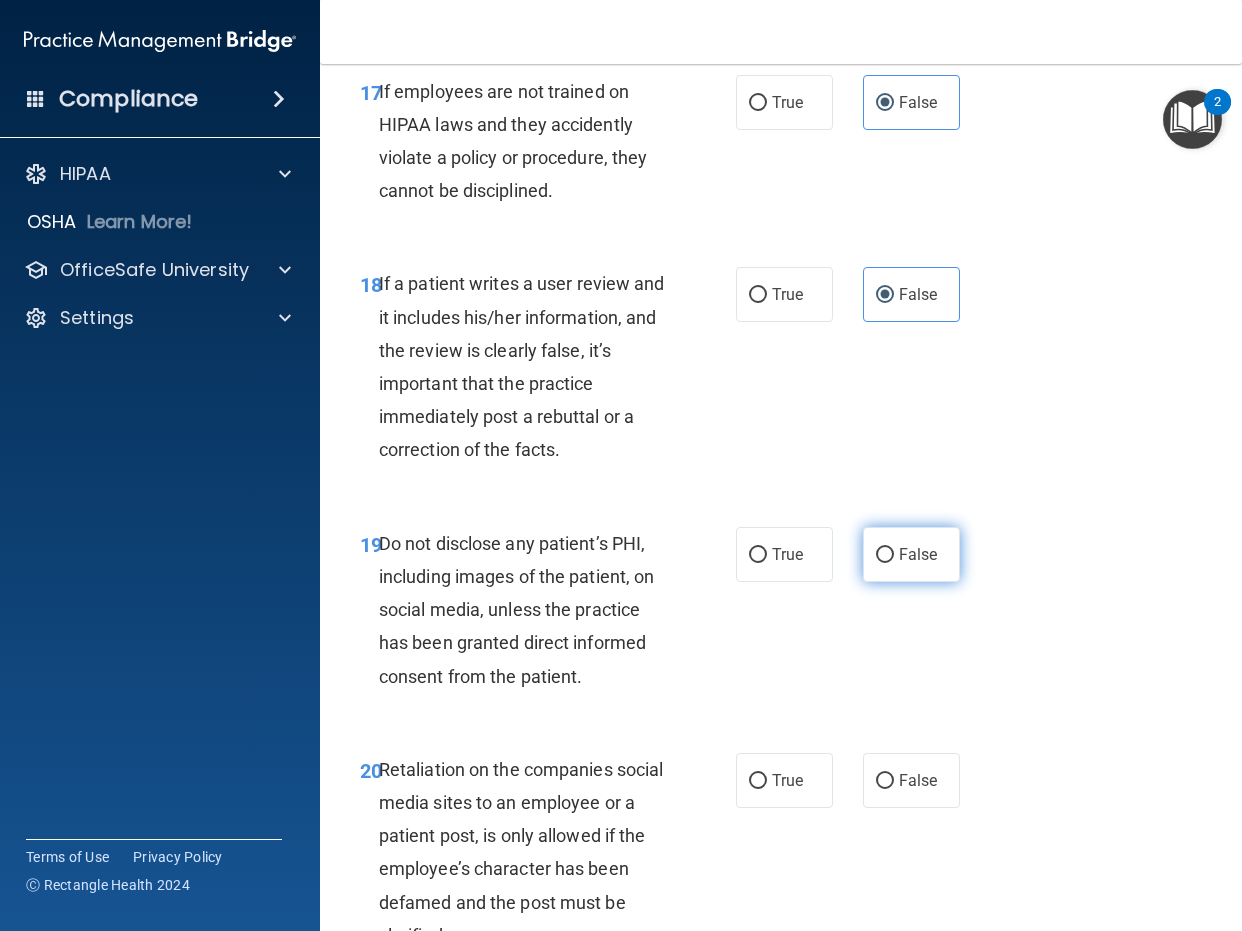 click on "False" at bounding box center [918, 554] 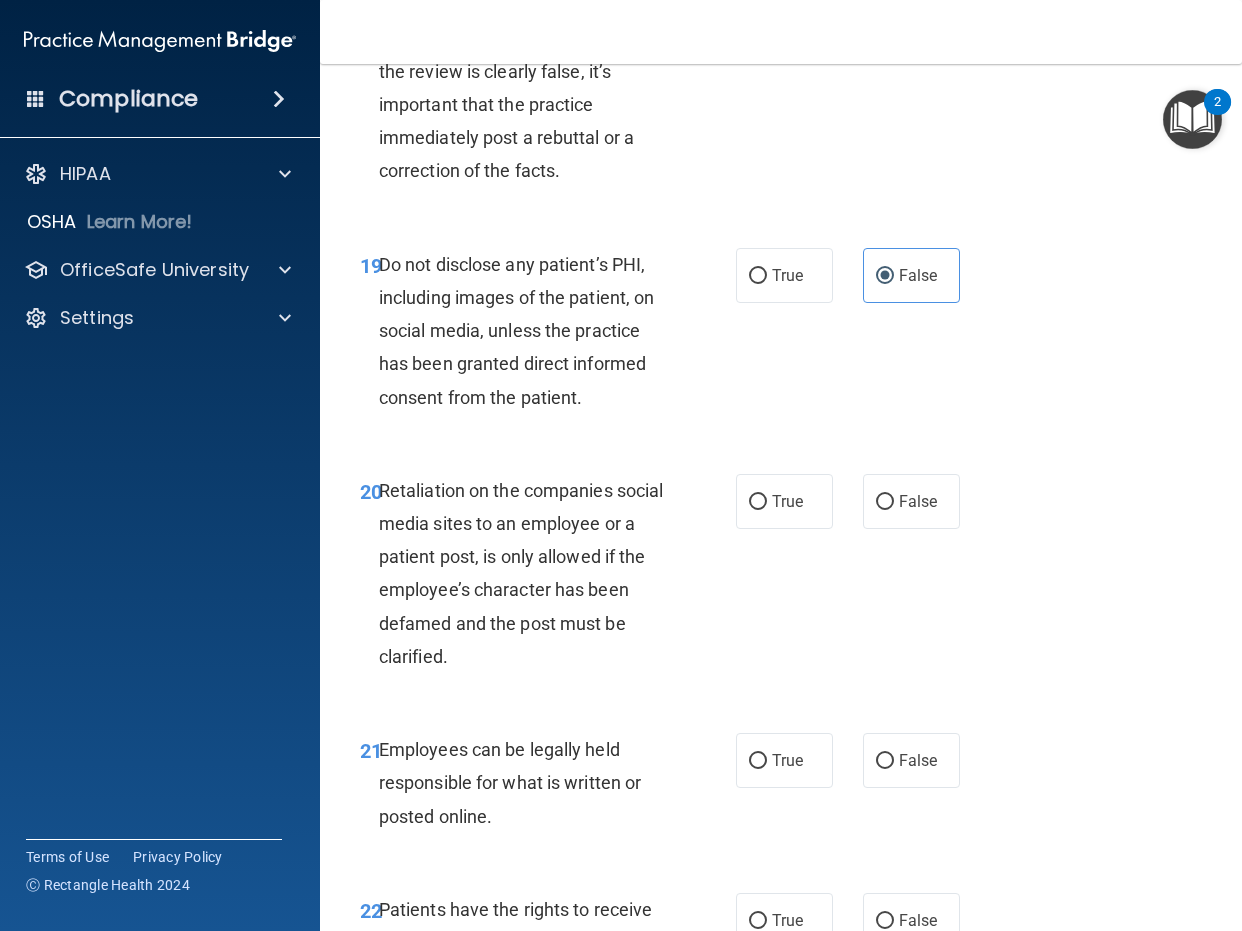 scroll, scrollTop: 4400, scrollLeft: 0, axis: vertical 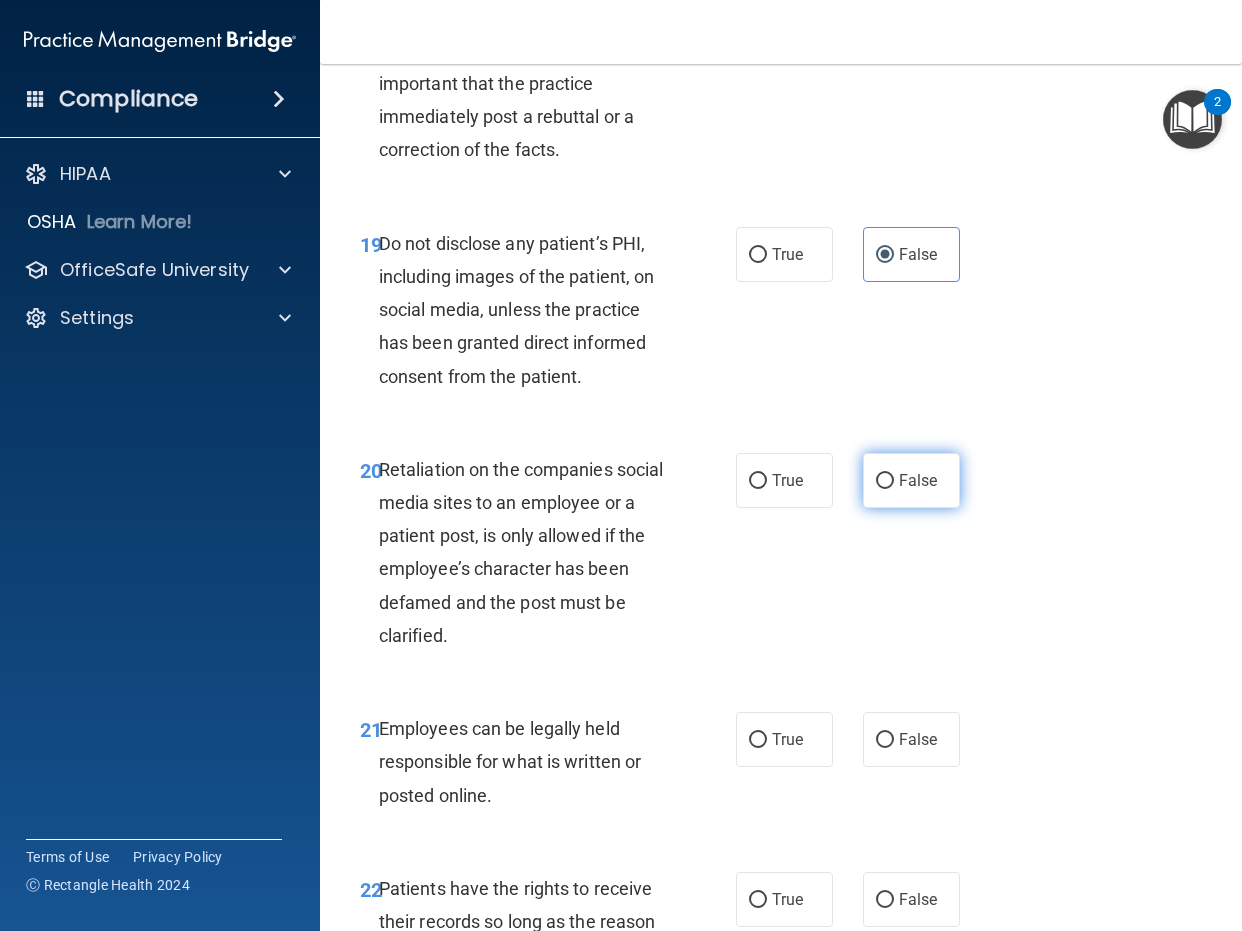 click on "False" at bounding box center (918, 480) 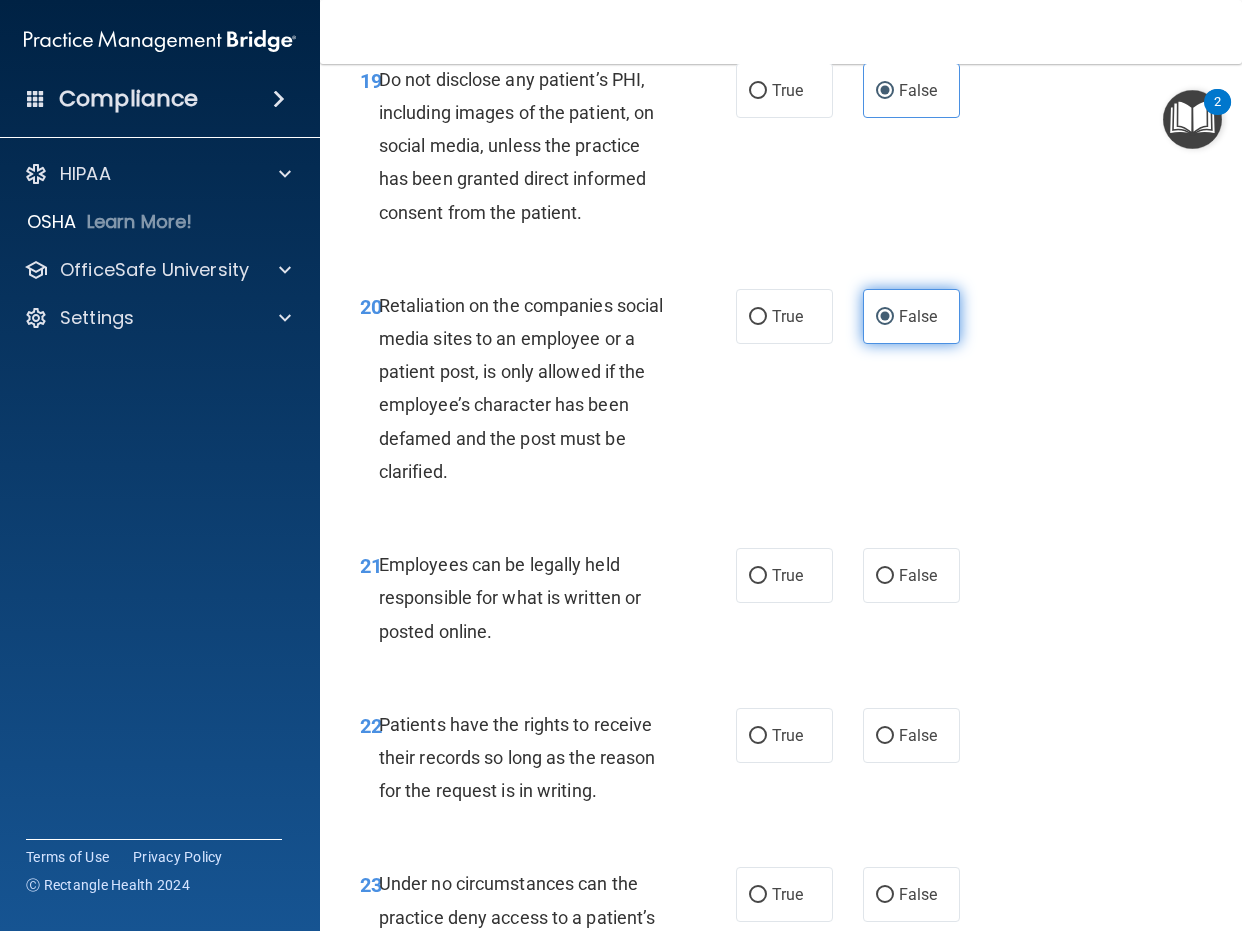 scroll, scrollTop: 4700, scrollLeft: 0, axis: vertical 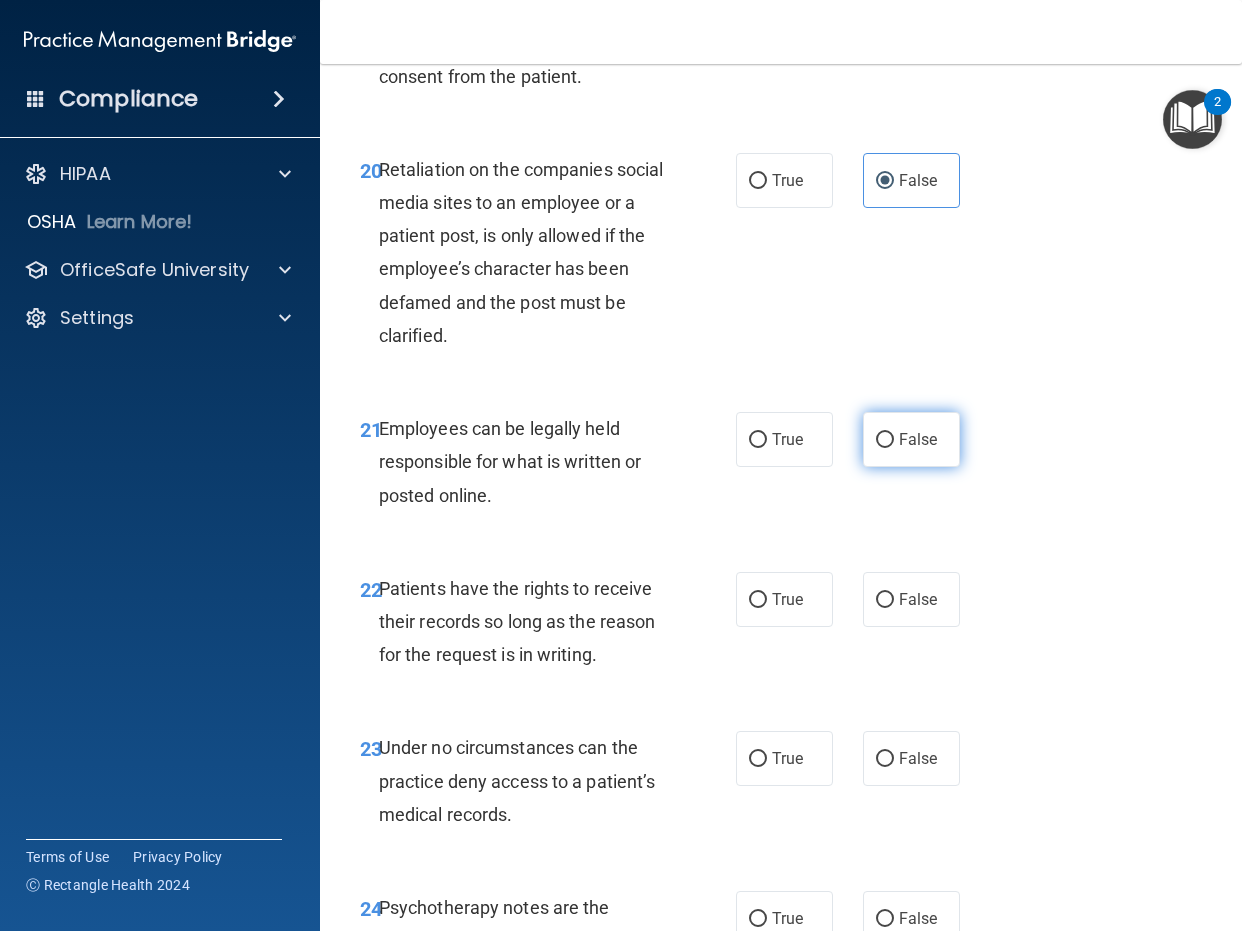 click on "False" at bounding box center (911, 439) 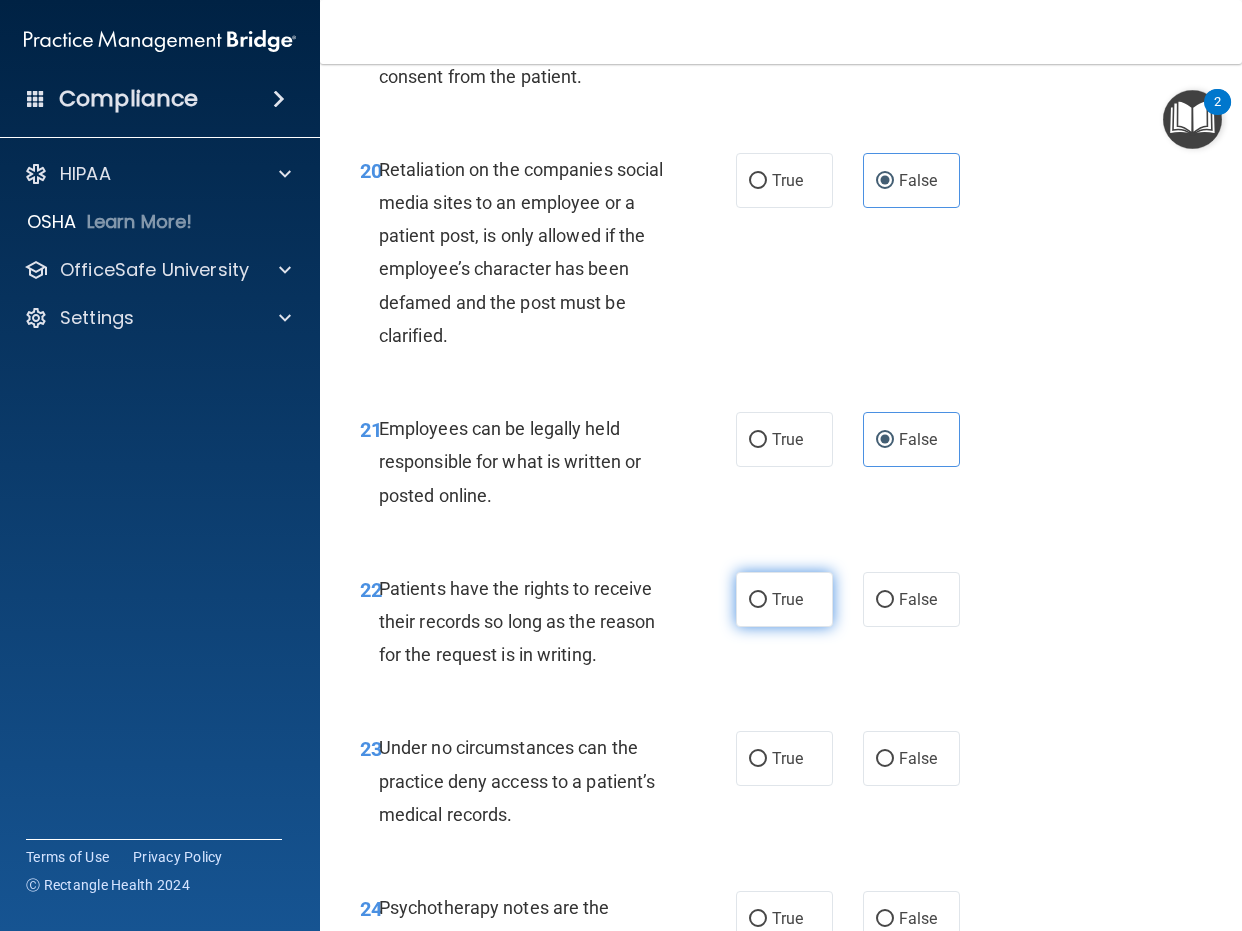 click on "True" at bounding box center (787, 599) 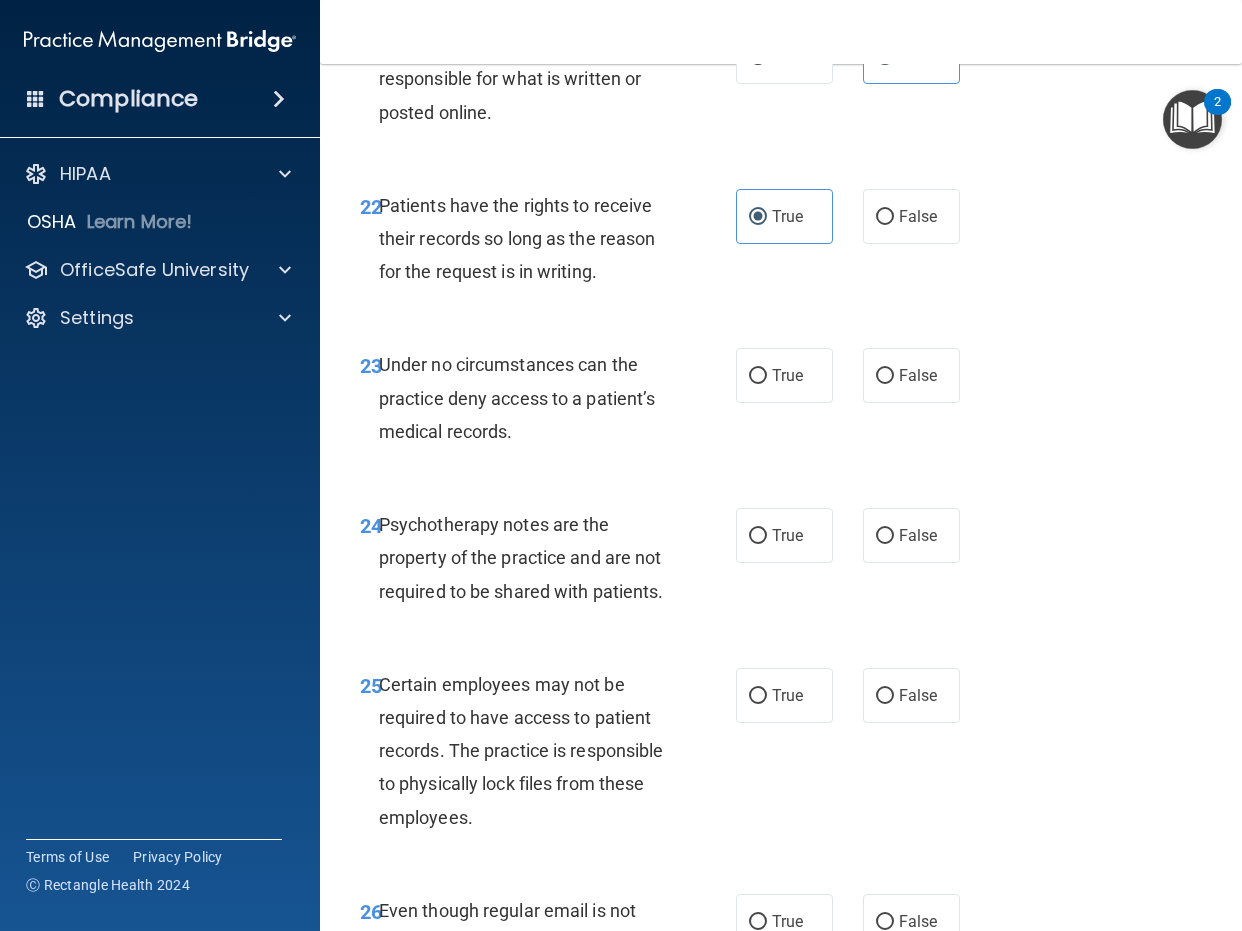 scroll, scrollTop: 5100, scrollLeft: 0, axis: vertical 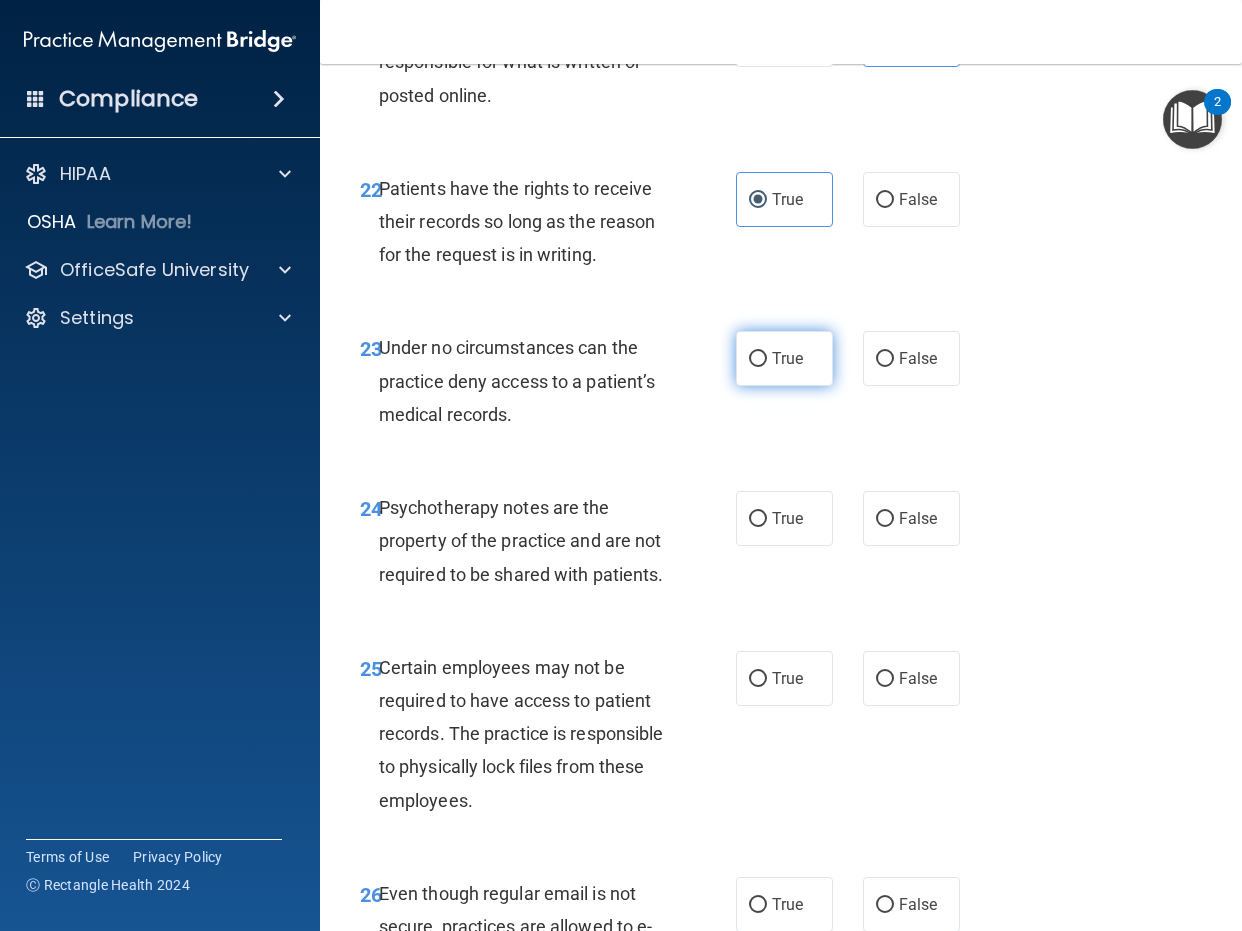 click on "True" at bounding box center (787, 358) 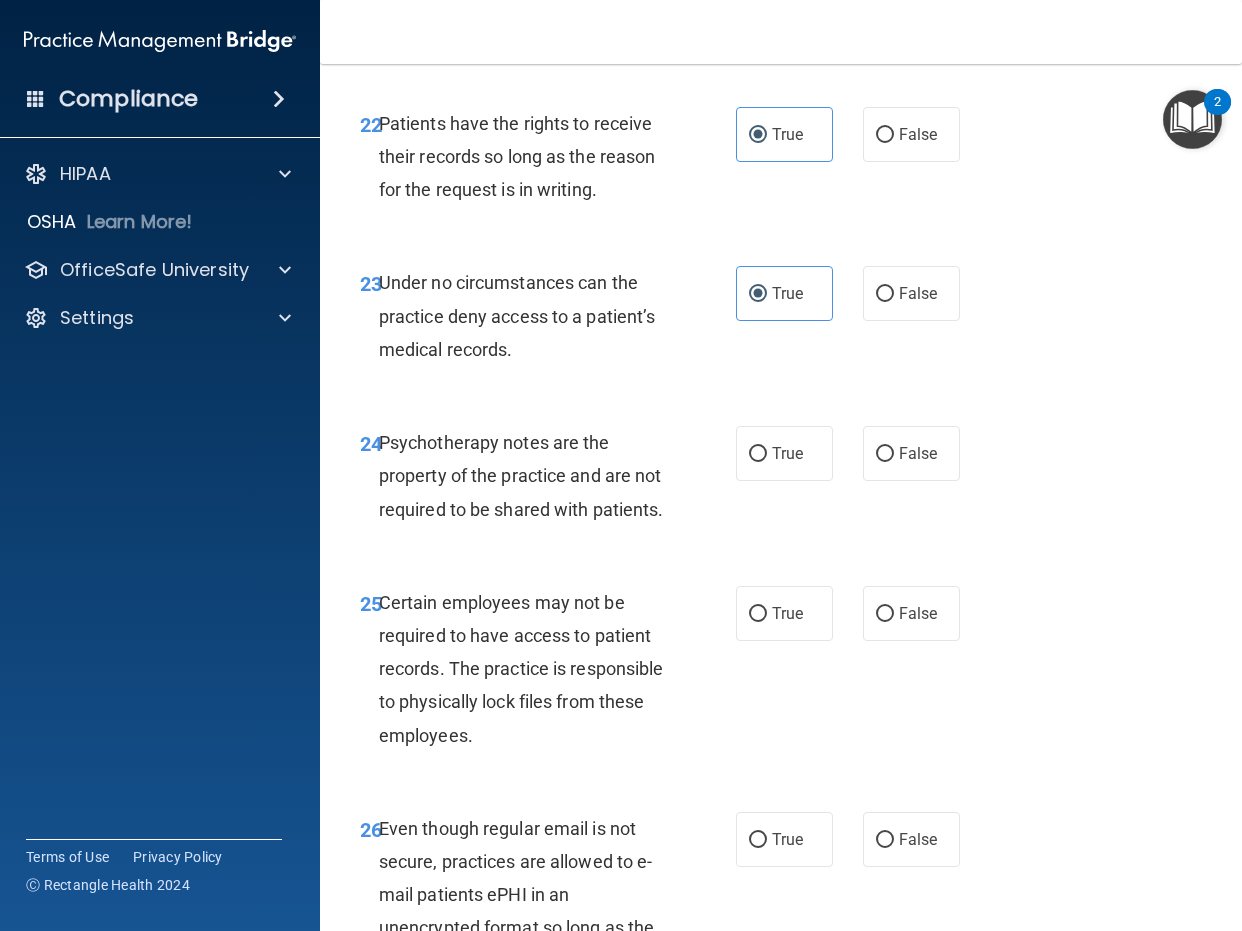 scroll, scrollTop: 5200, scrollLeft: 0, axis: vertical 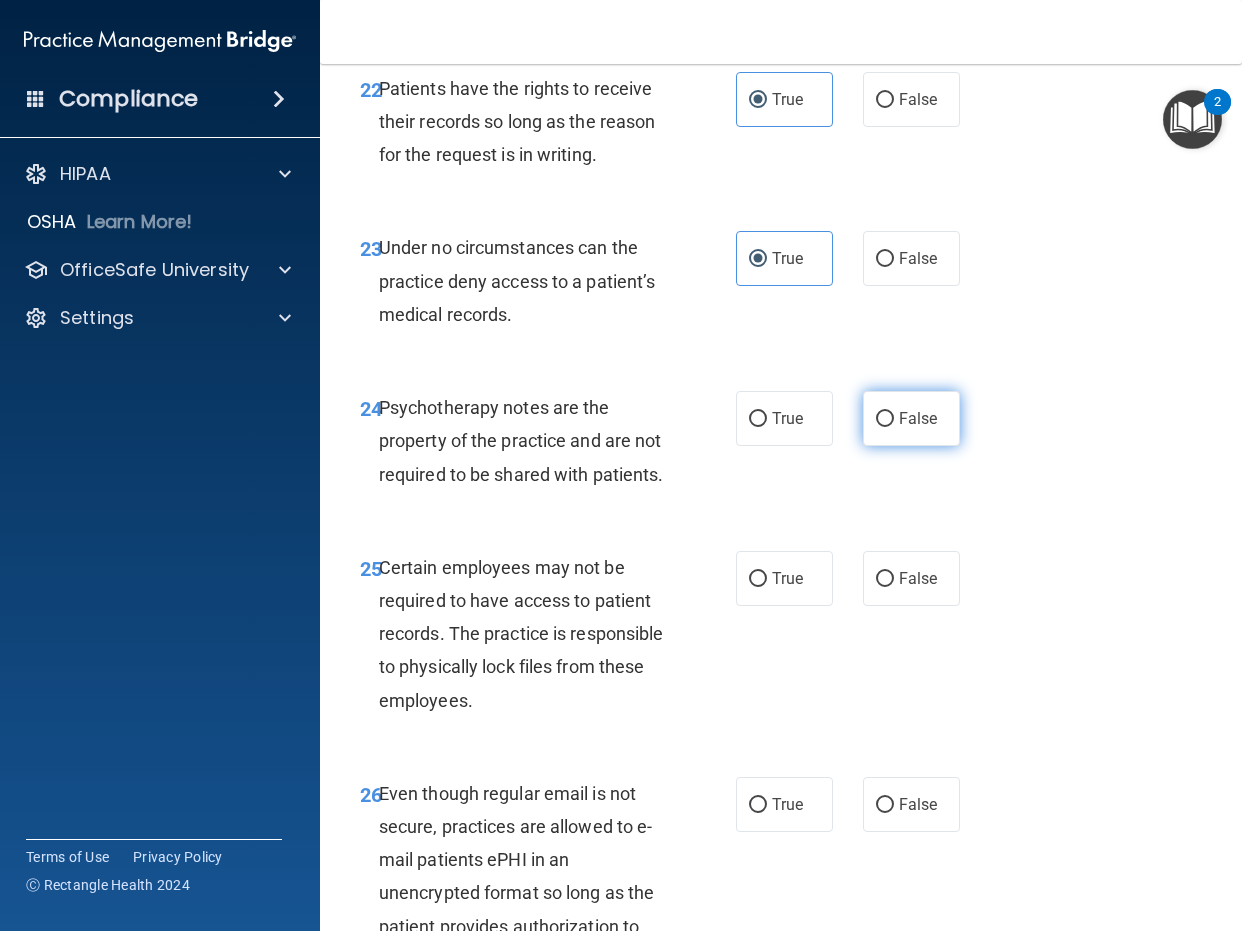 click on "False" at bounding box center [911, 418] 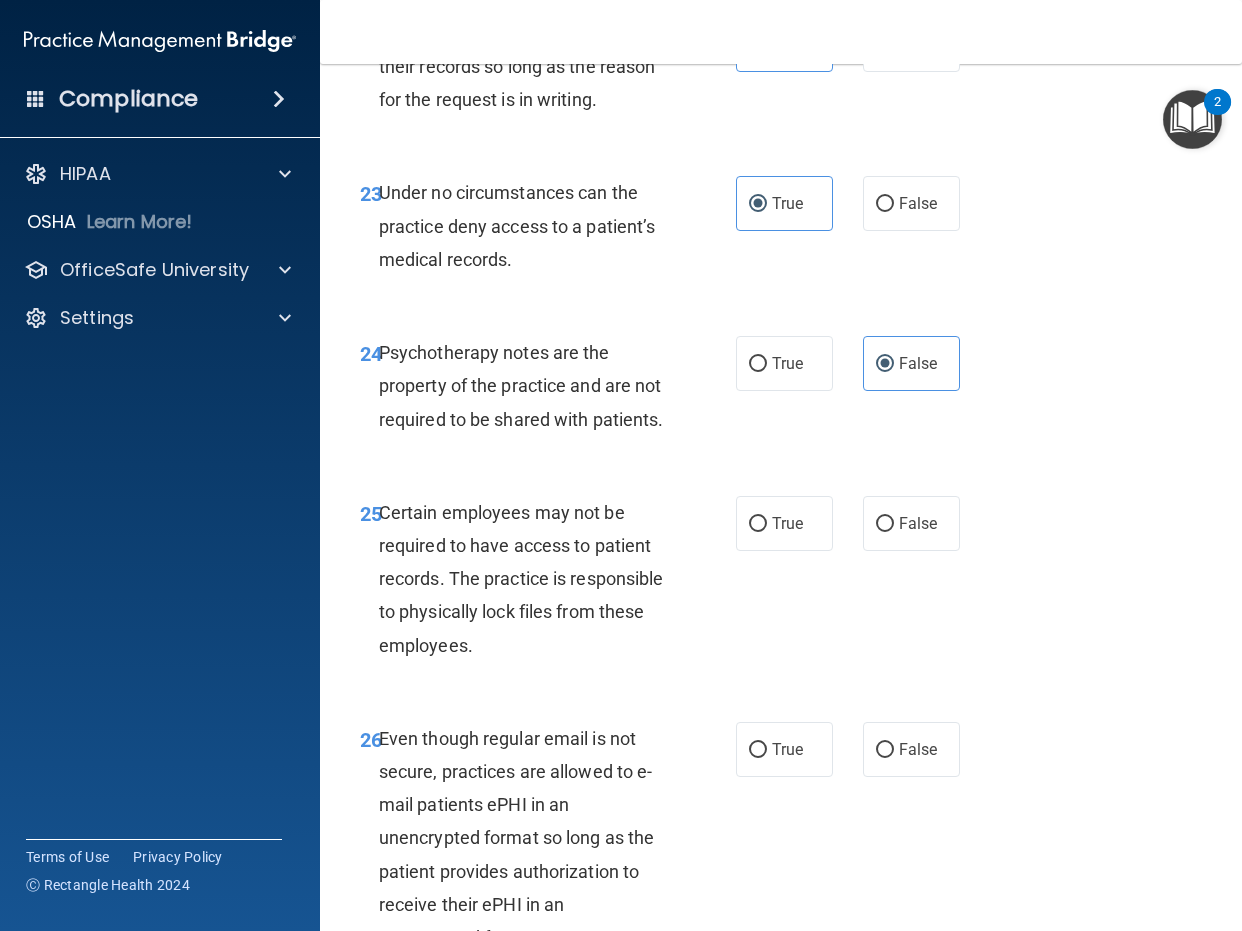 scroll, scrollTop: 5300, scrollLeft: 0, axis: vertical 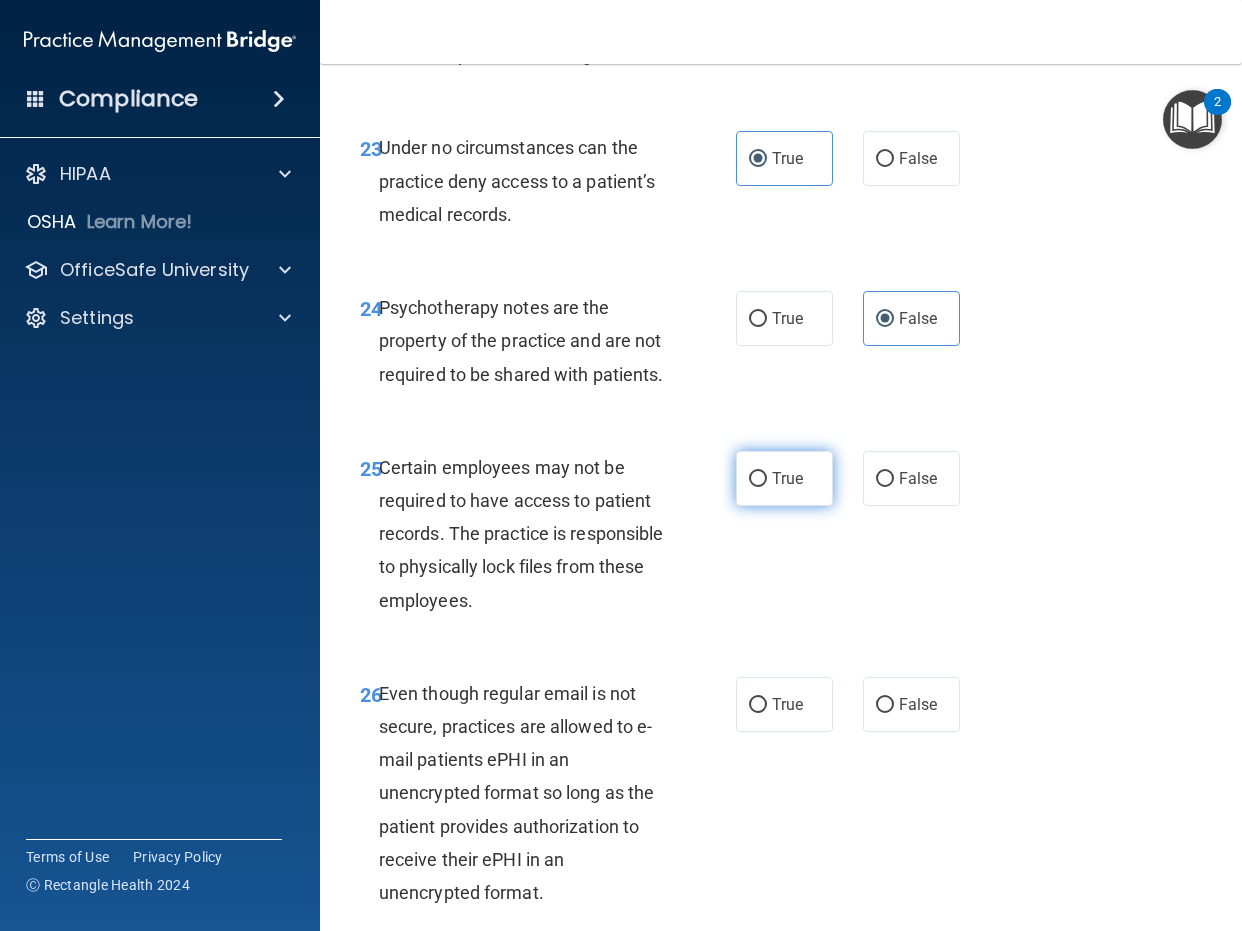 click on "True" at bounding box center (784, 478) 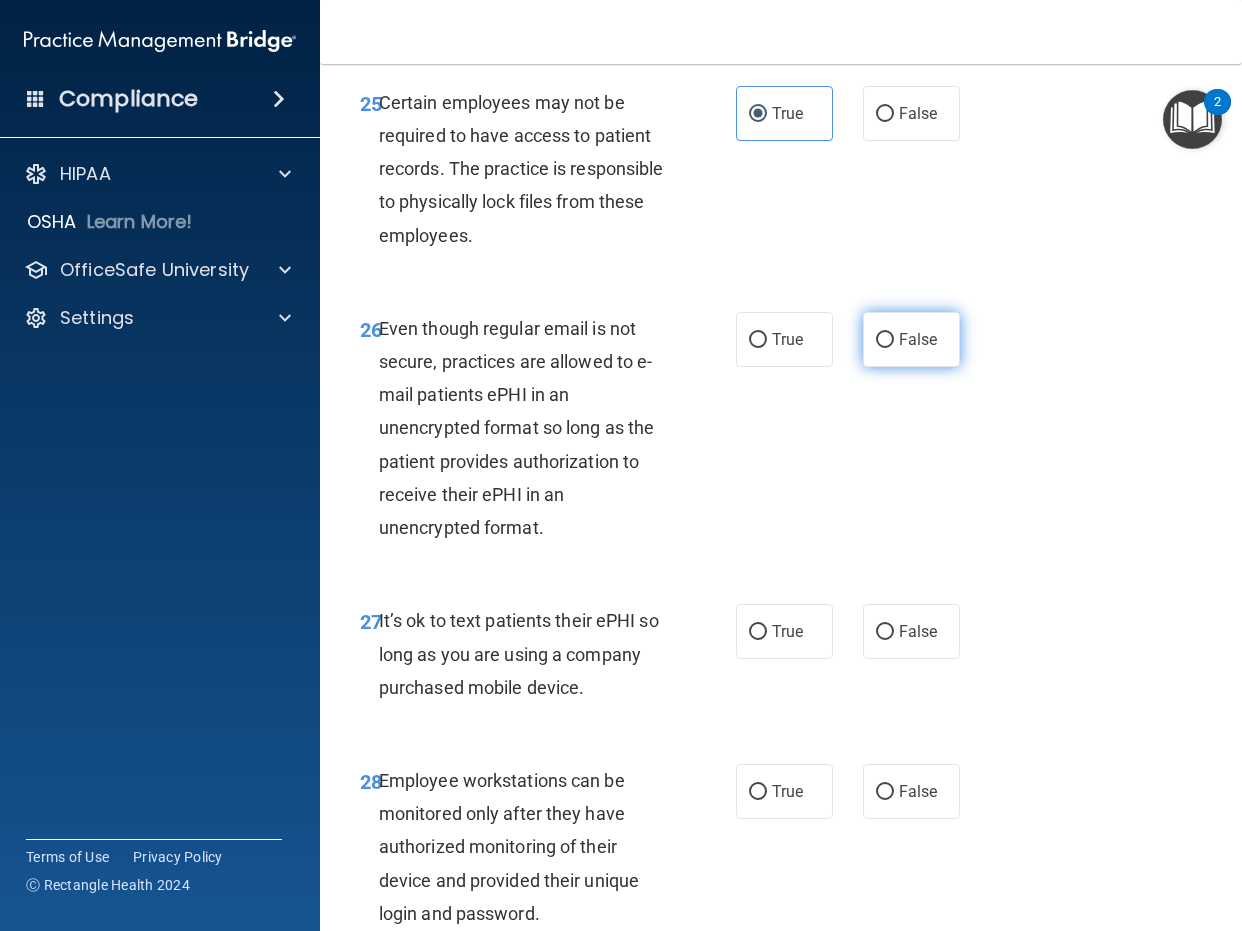 scroll, scrollTop: 5700, scrollLeft: 0, axis: vertical 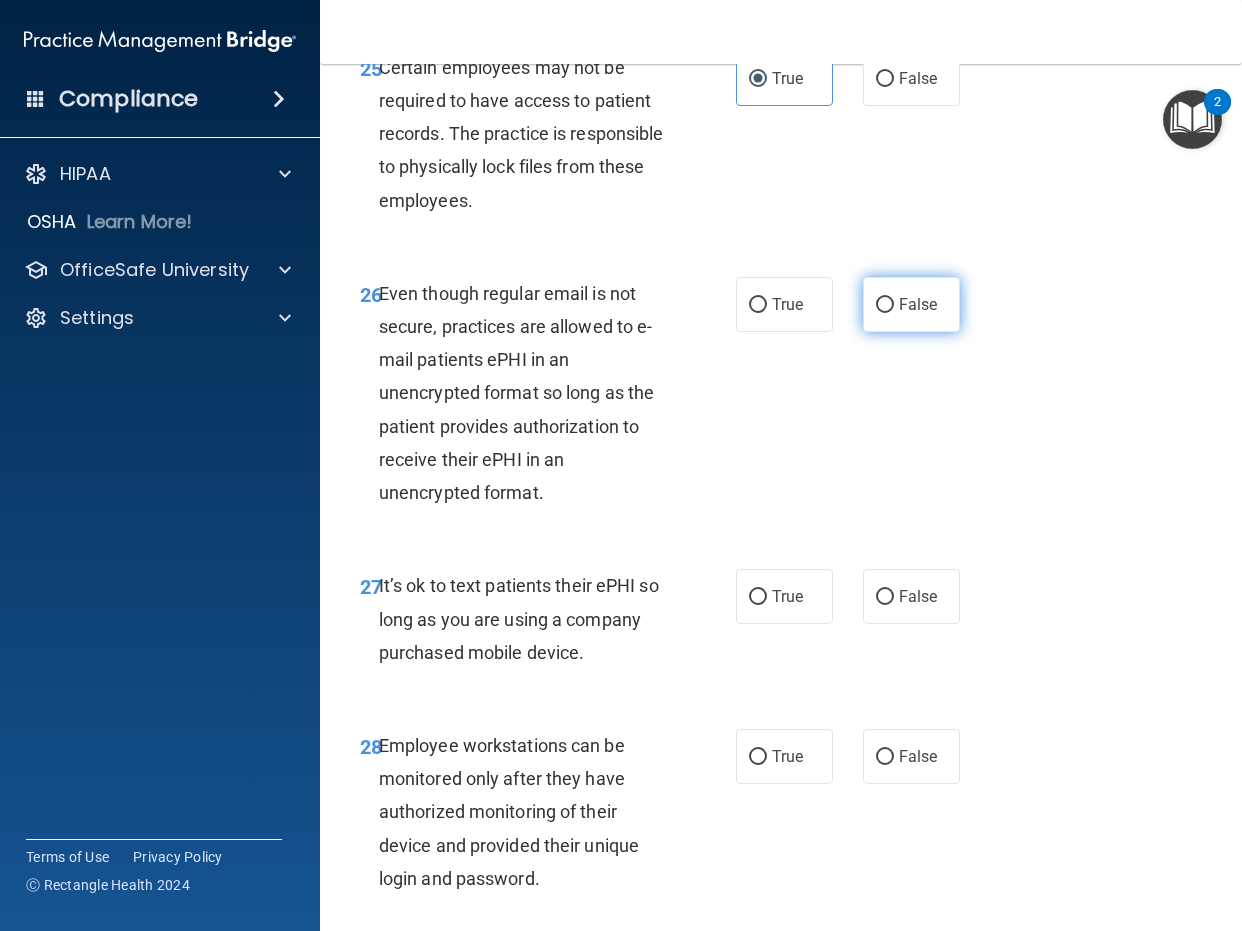 click on "False" at bounding box center [918, 304] 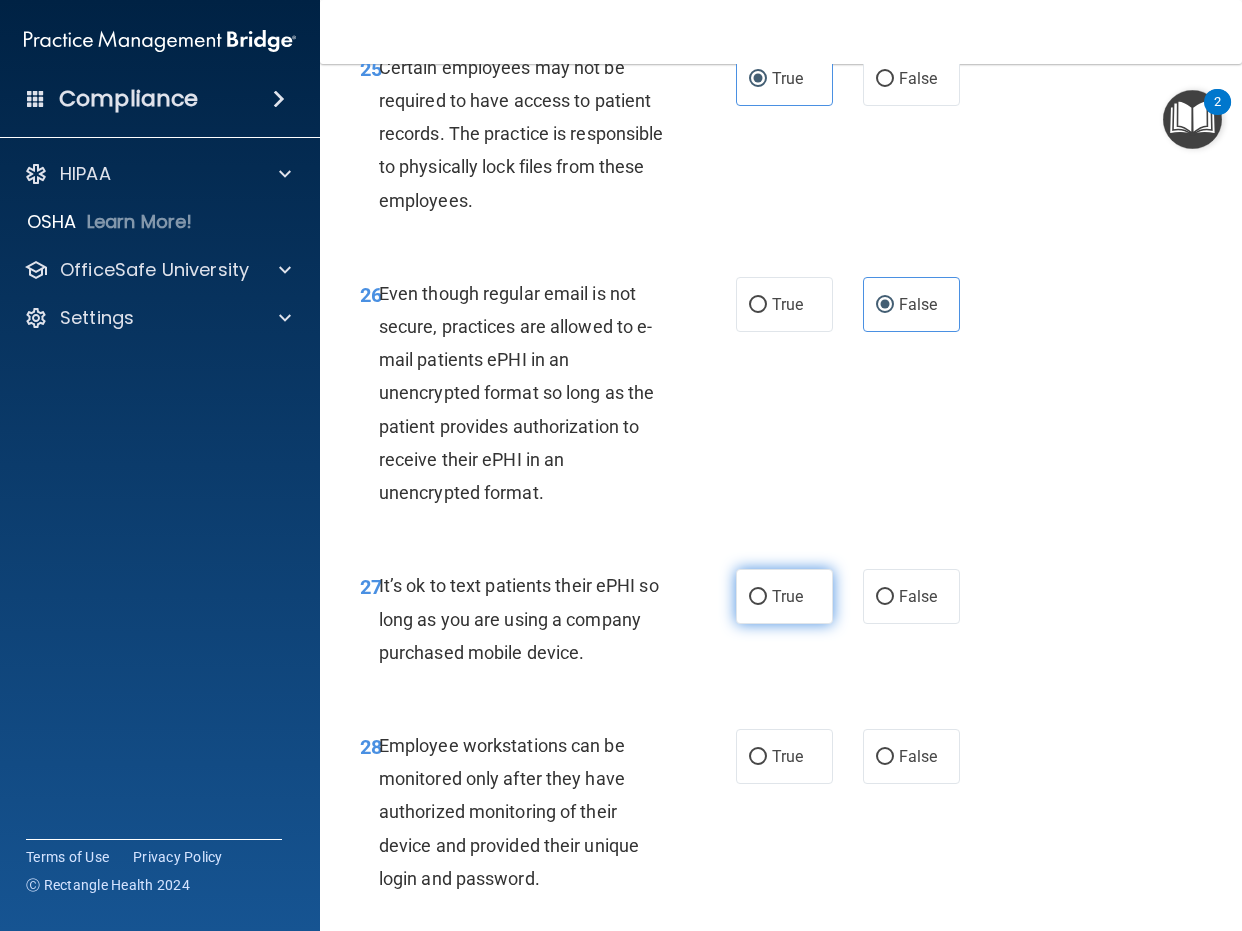 click on "True" at bounding box center (787, 596) 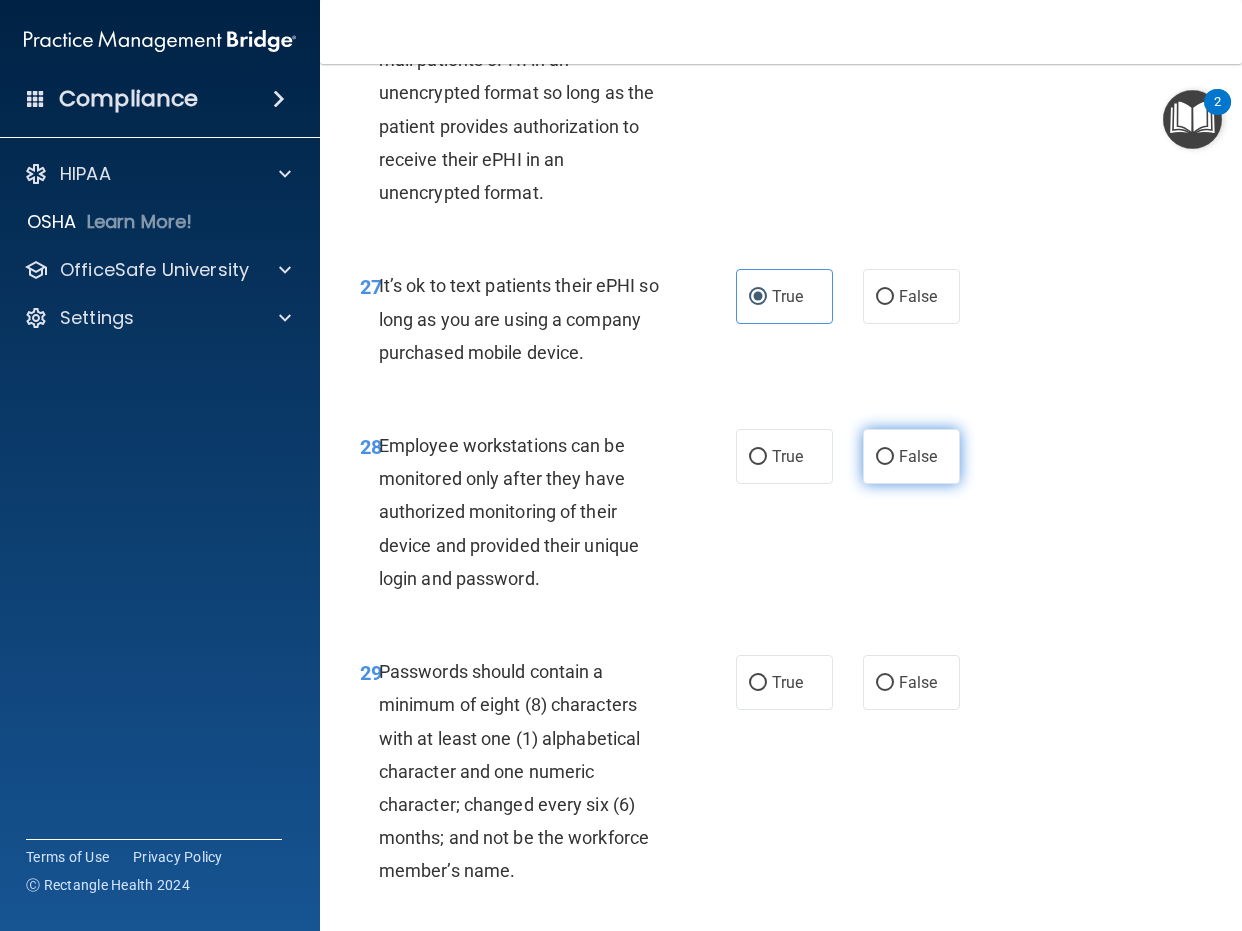 click on "False" at bounding box center (911, 456) 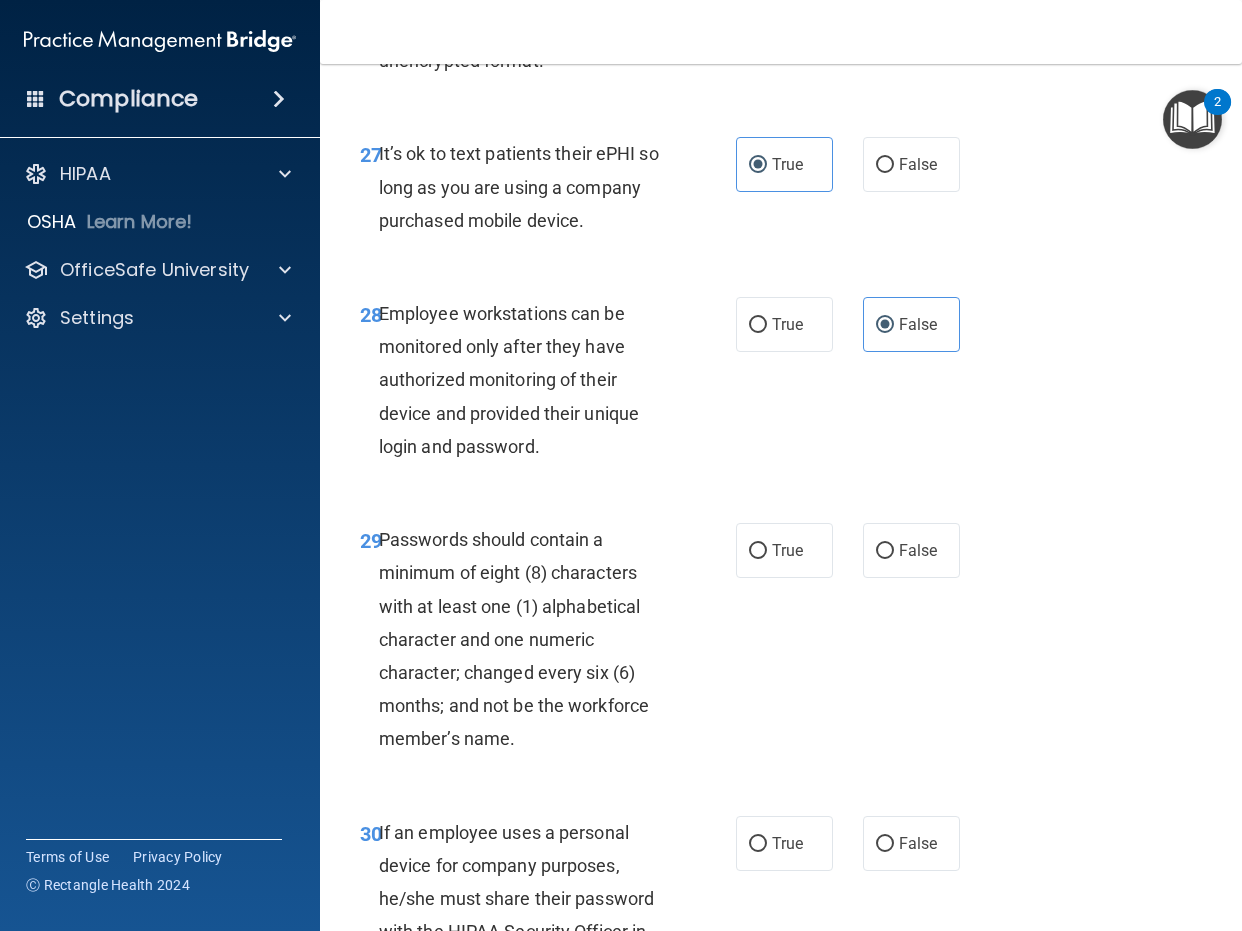 scroll, scrollTop: 6300, scrollLeft: 0, axis: vertical 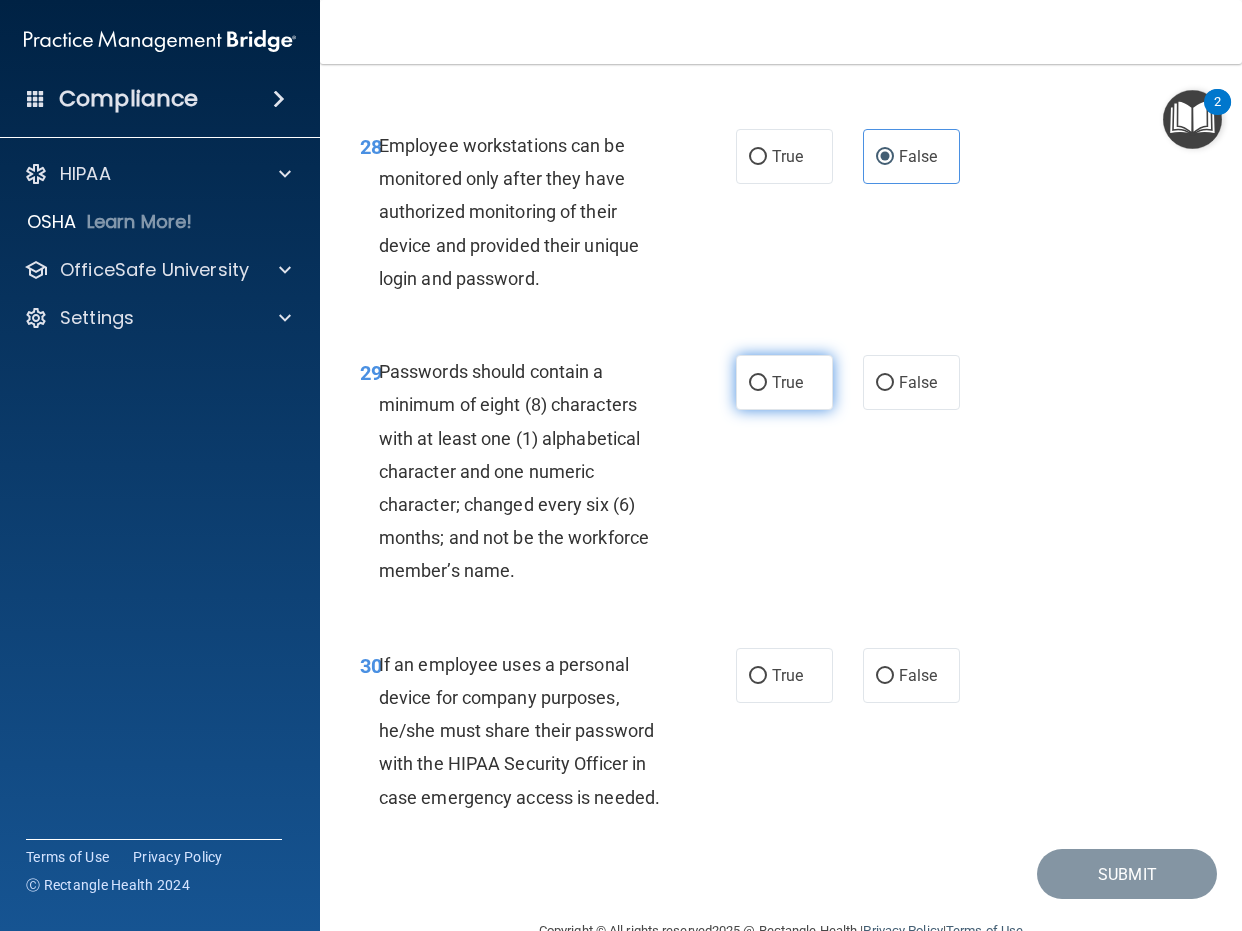 click on "True" at bounding box center (784, 382) 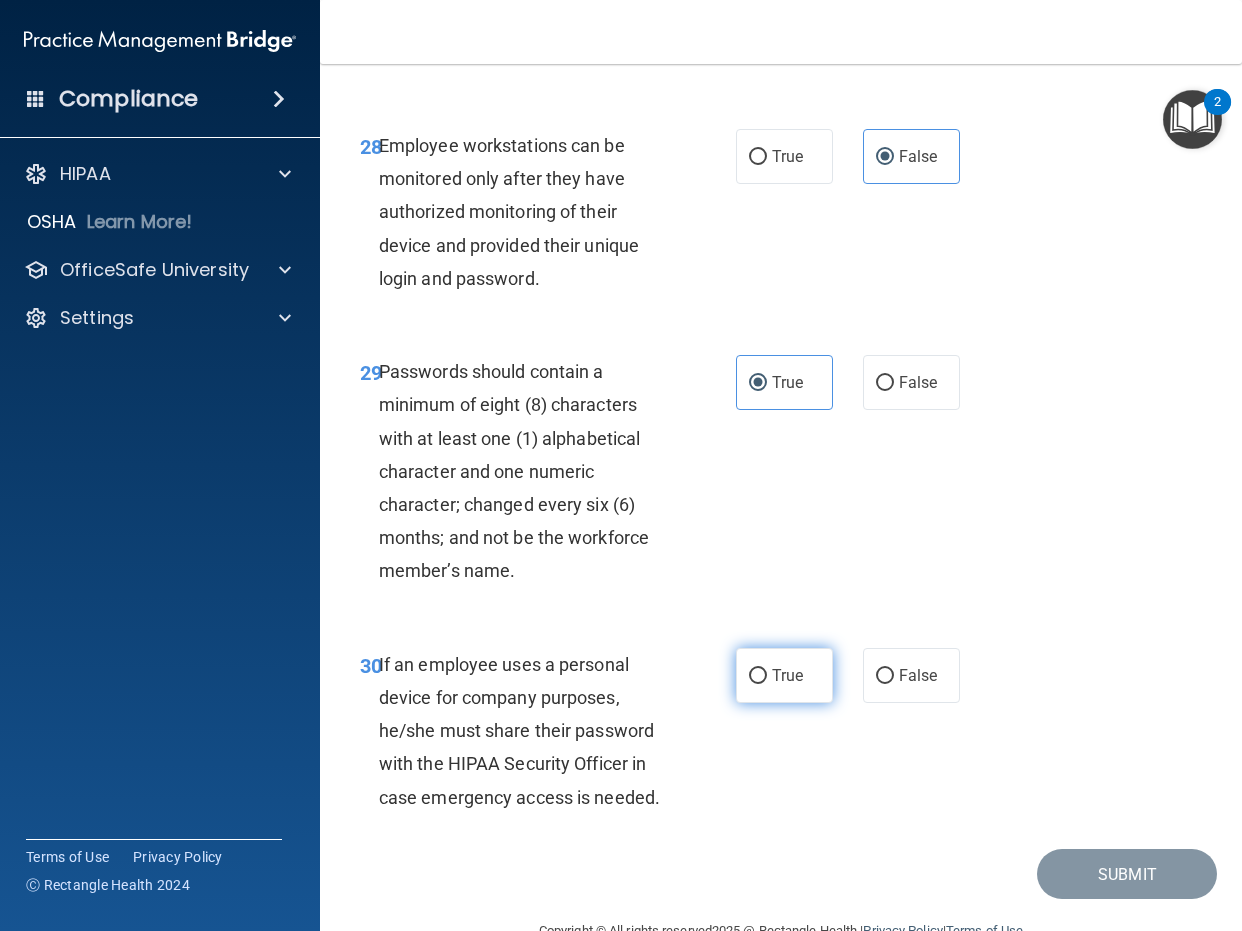 click on "True" at bounding box center [784, 675] 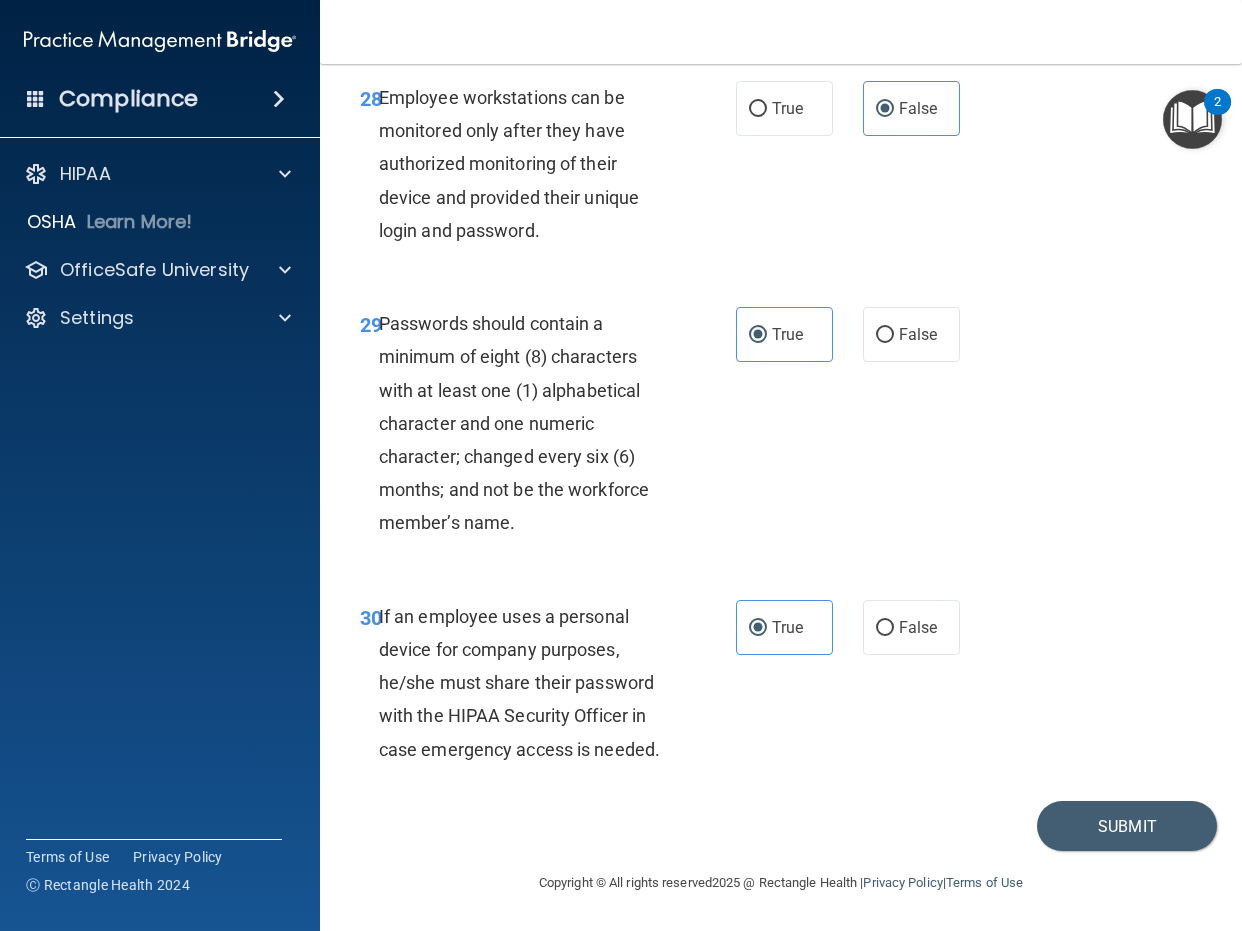 scroll, scrollTop: 6448, scrollLeft: 0, axis: vertical 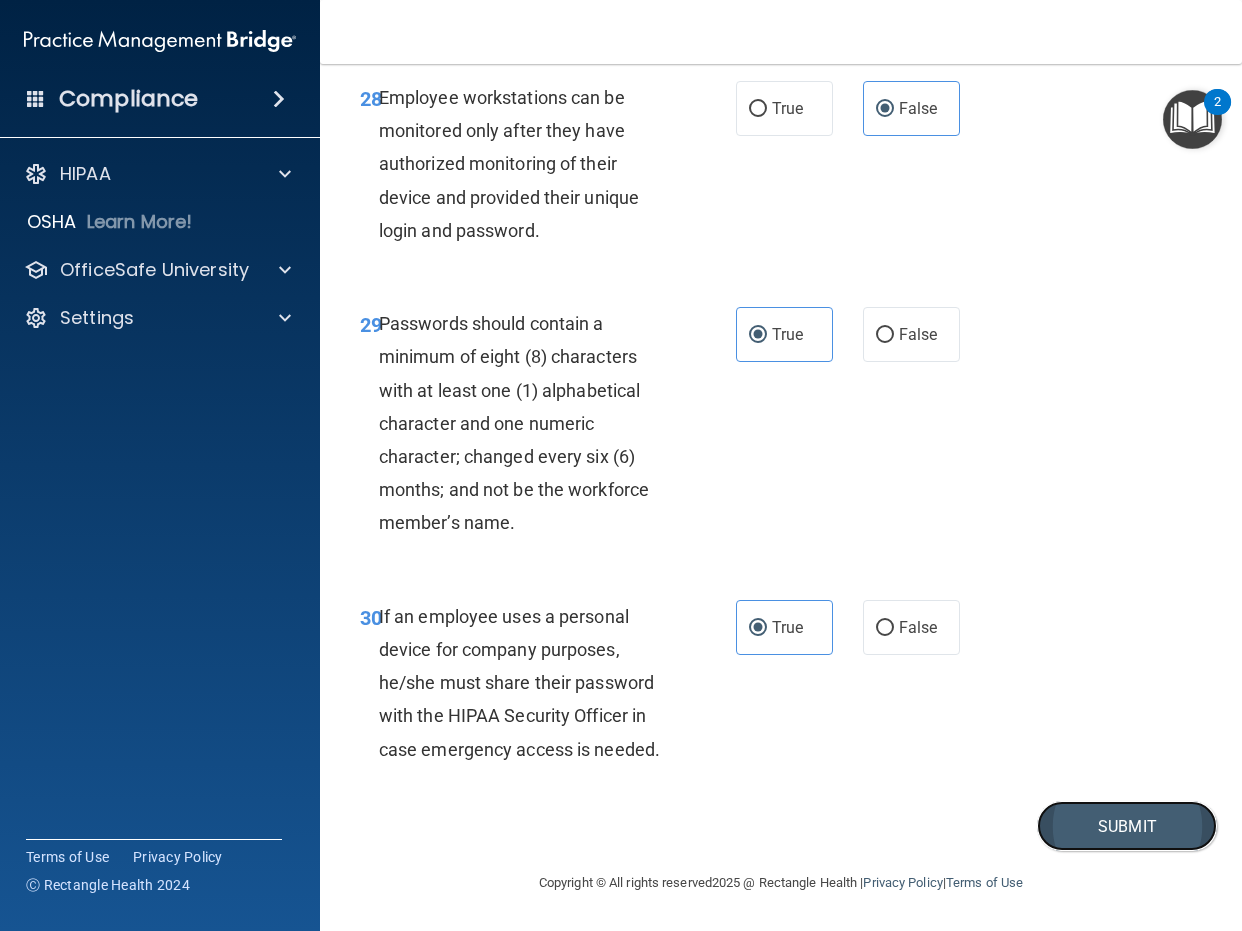 click on "Submit" at bounding box center [1127, 826] 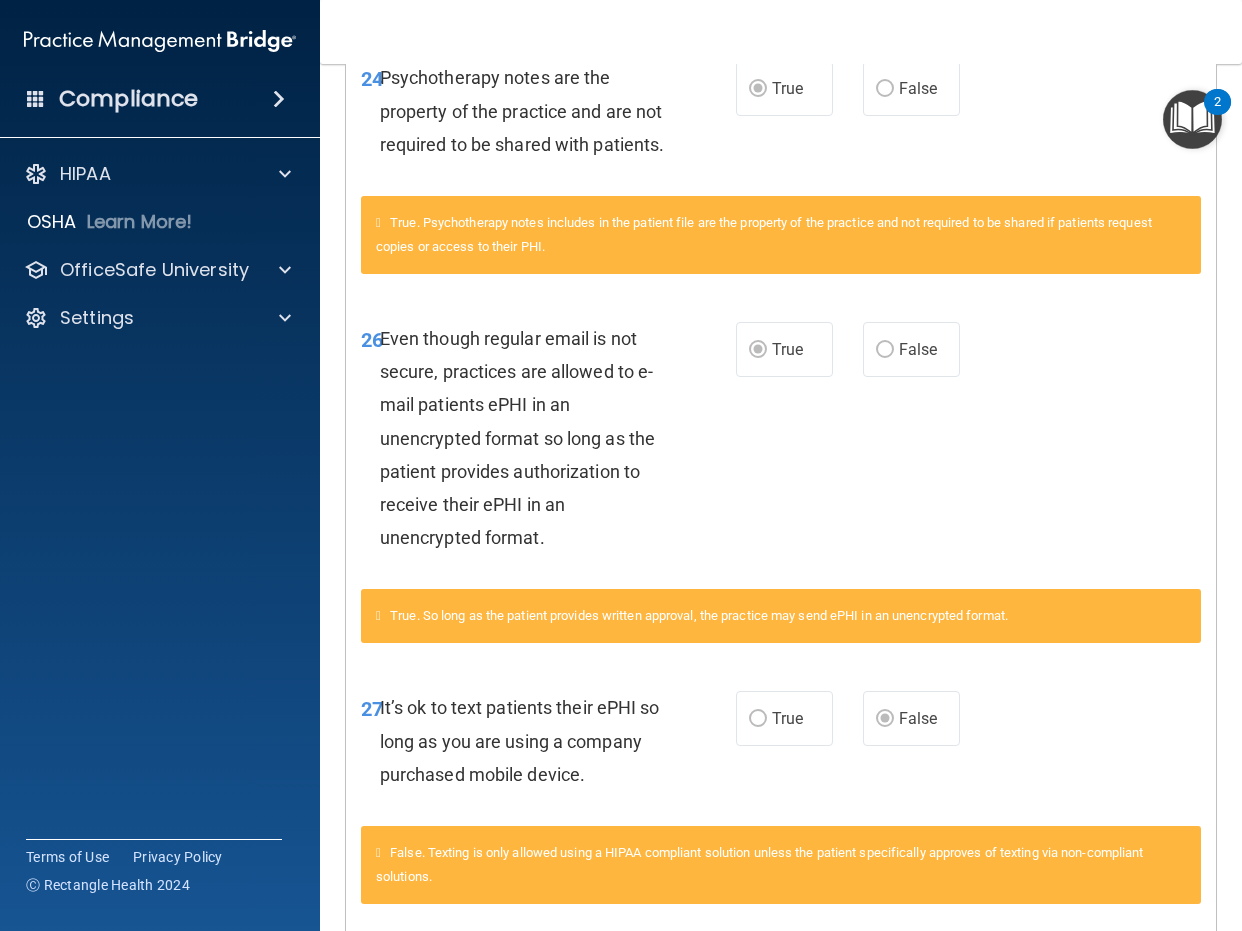 scroll, scrollTop: 3000, scrollLeft: 0, axis: vertical 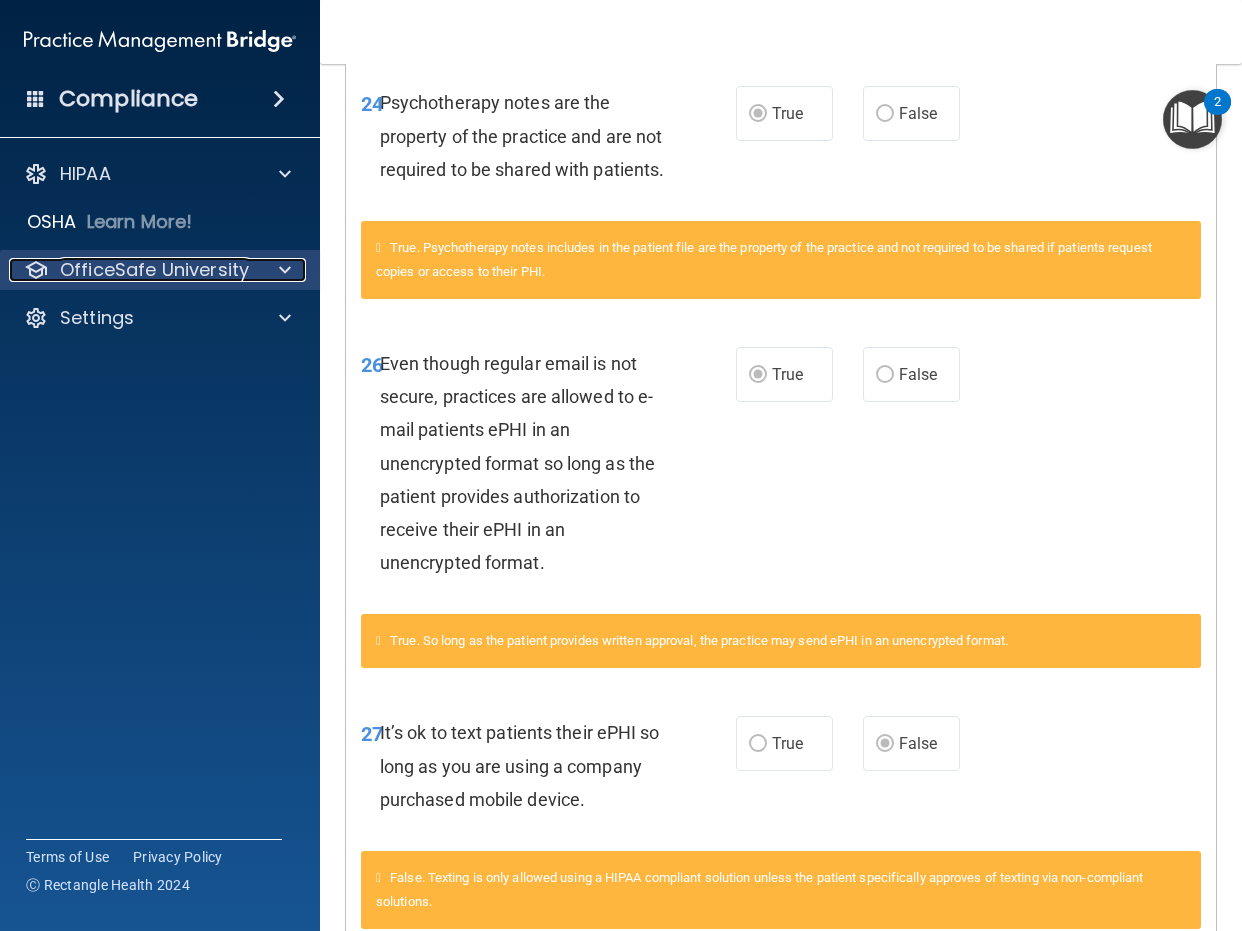 click at bounding box center (282, 270) 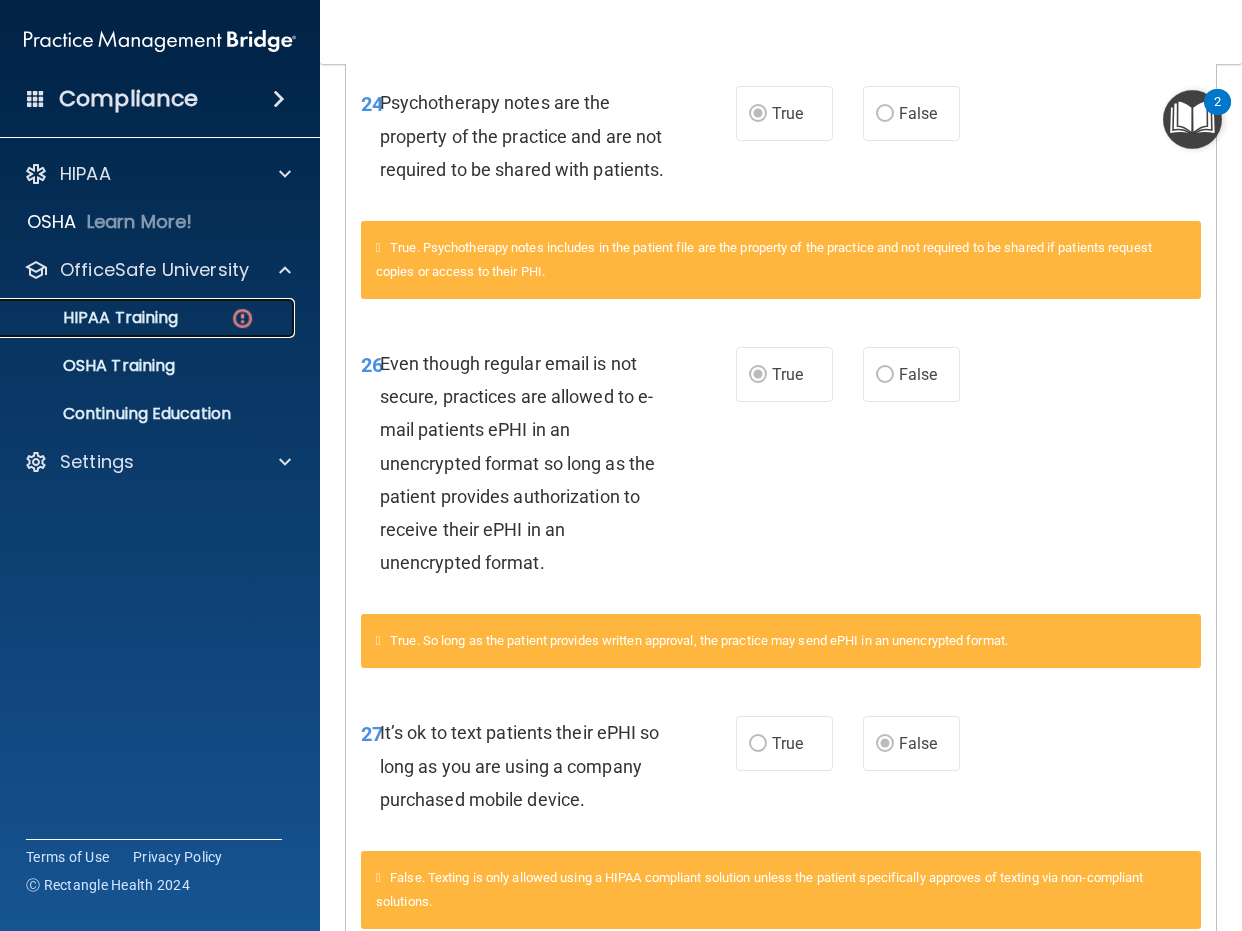 click on "HIPAA Training" at bounding box center (149, 318) 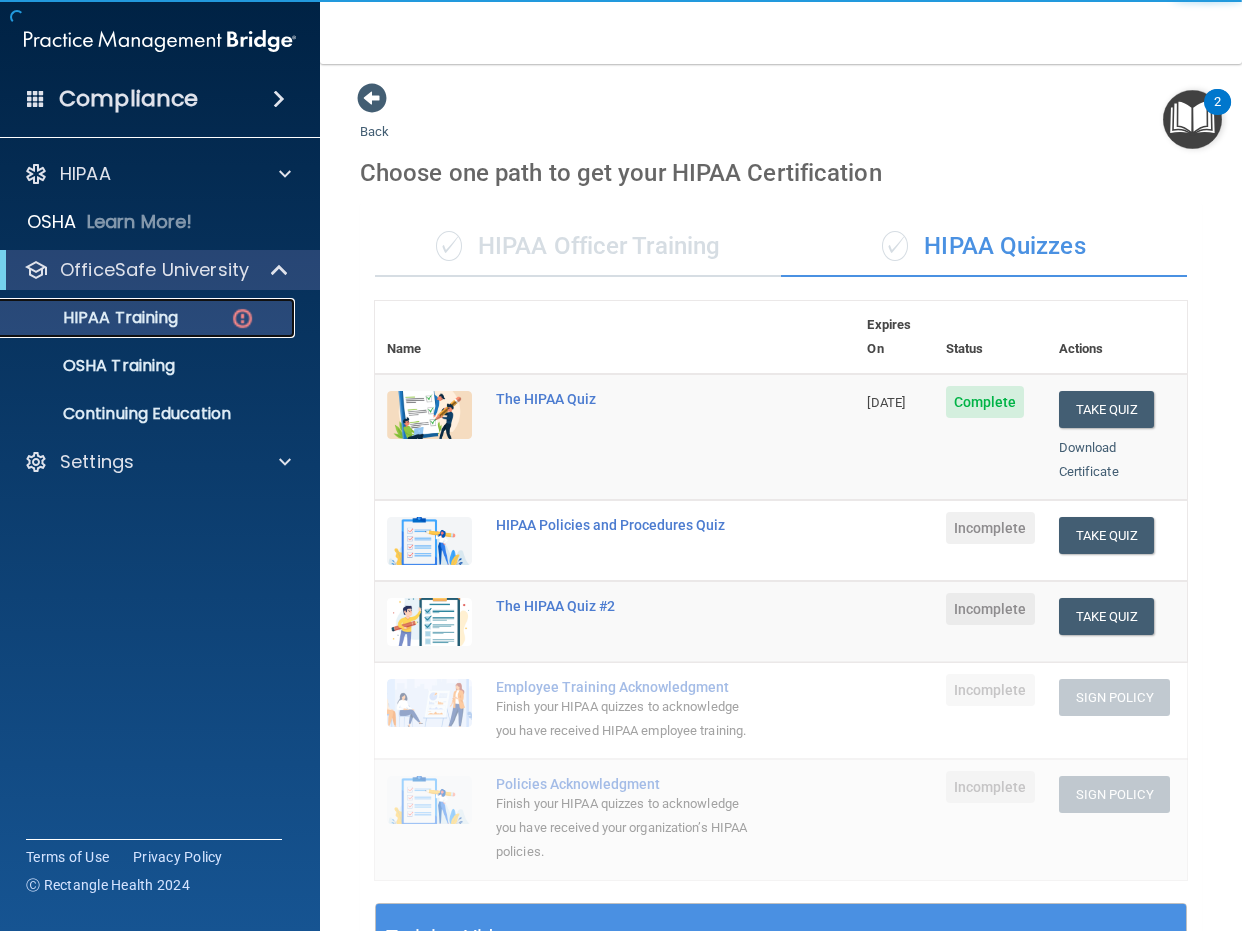 scroll, scrollTop: 0, scrollLeft: 0, axis: both 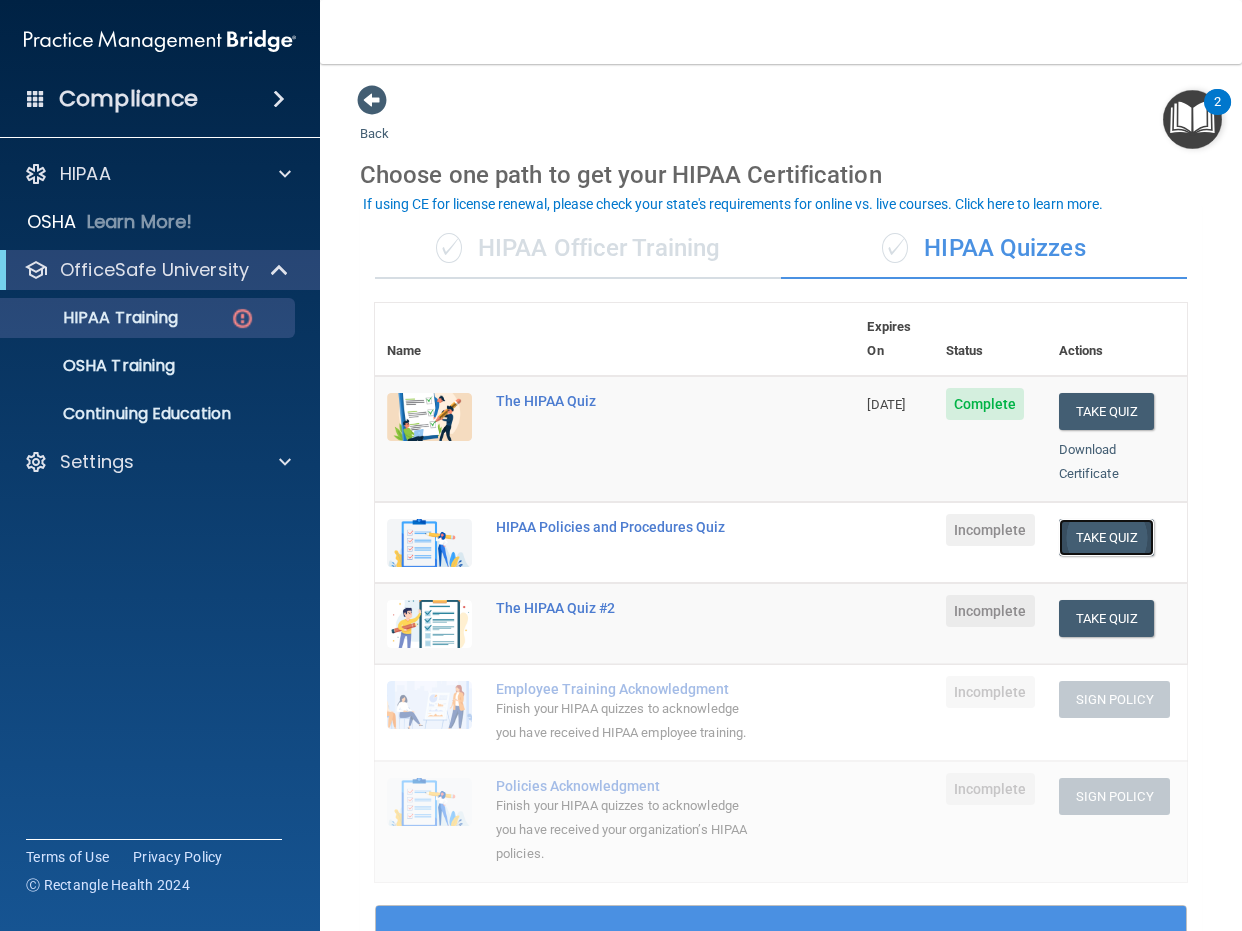 click on "Take Quiz" at bounding box center [1107, 537] 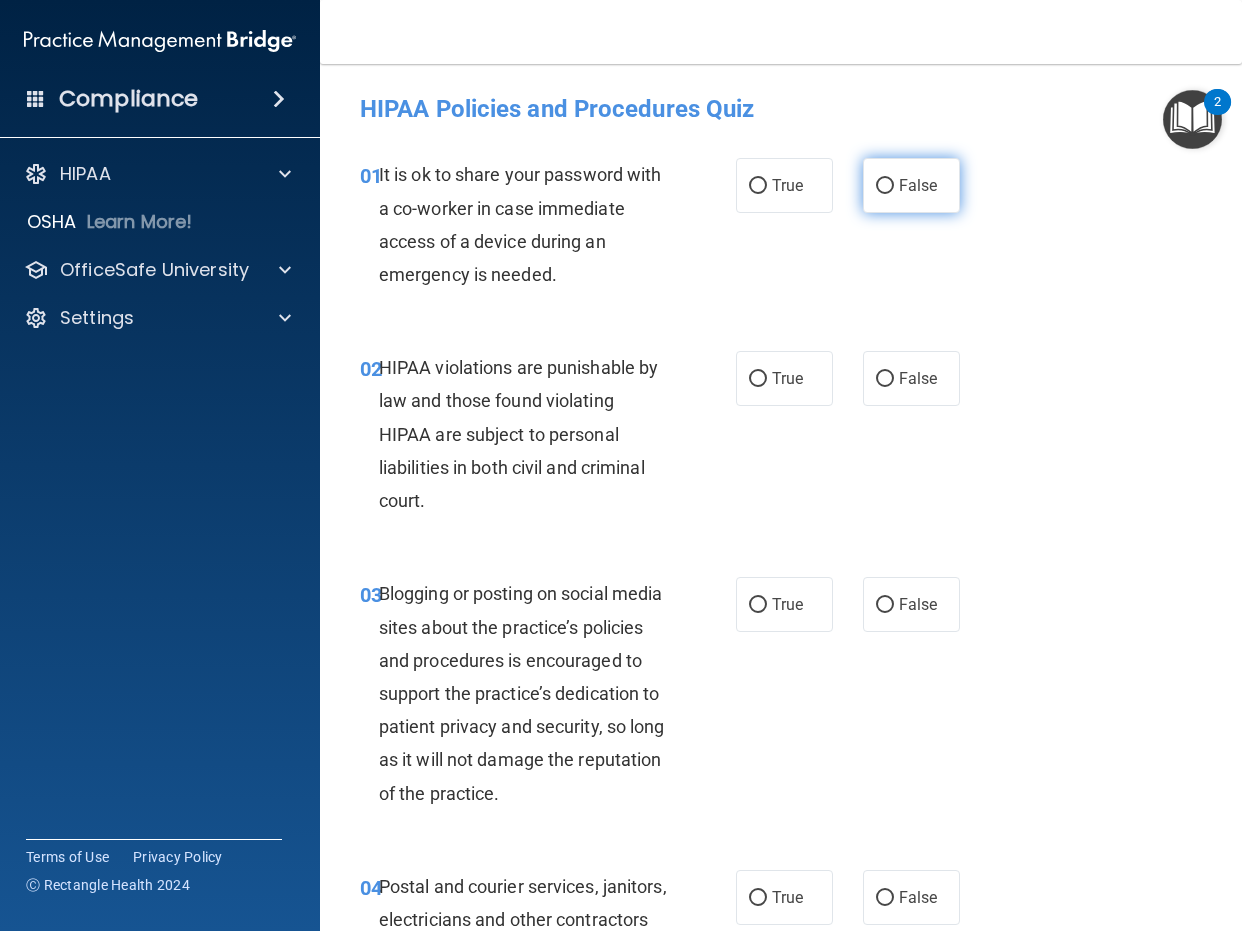 click on "False" at bounding box center [911, 185] 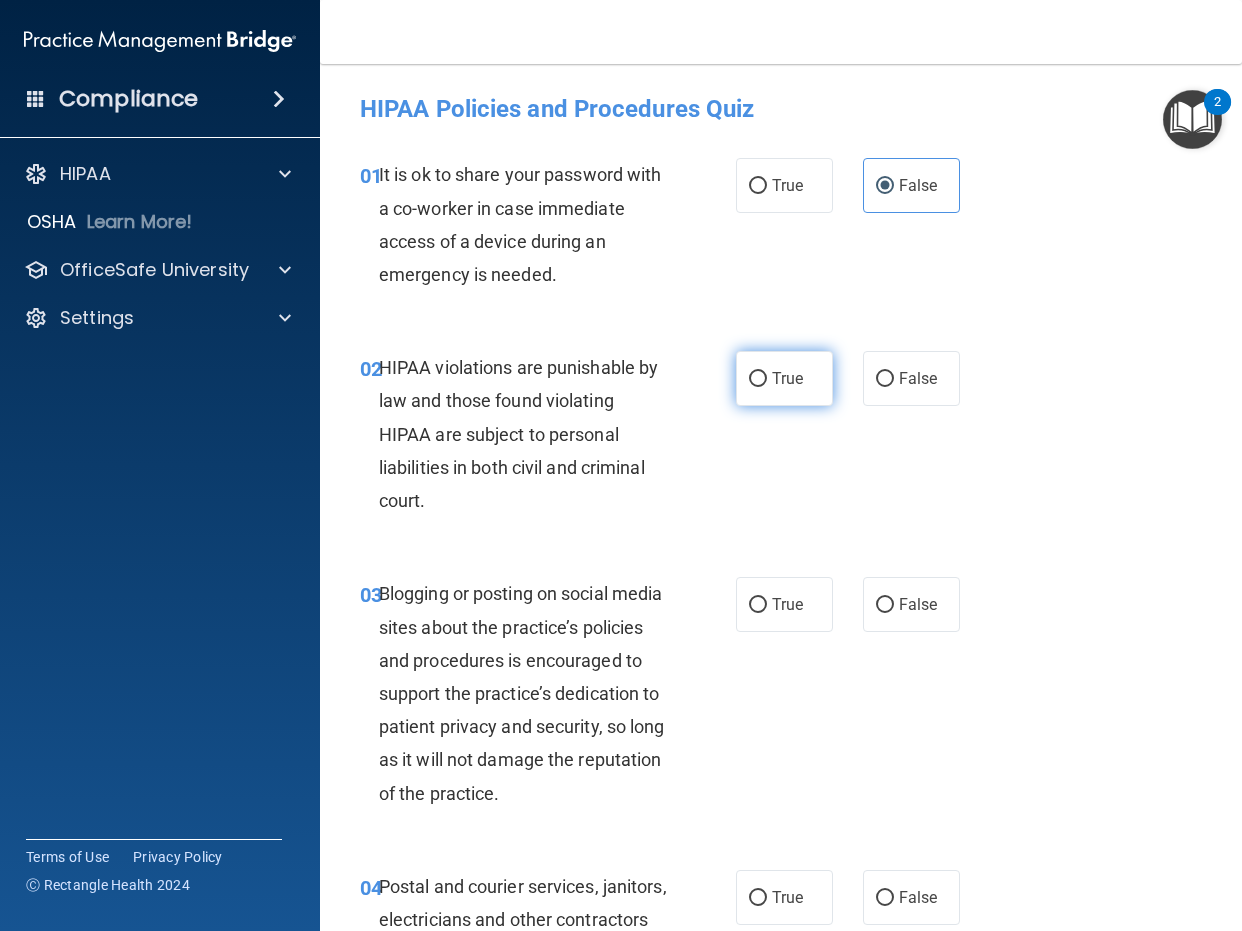 click on "True" at bounding box center (787, 378) 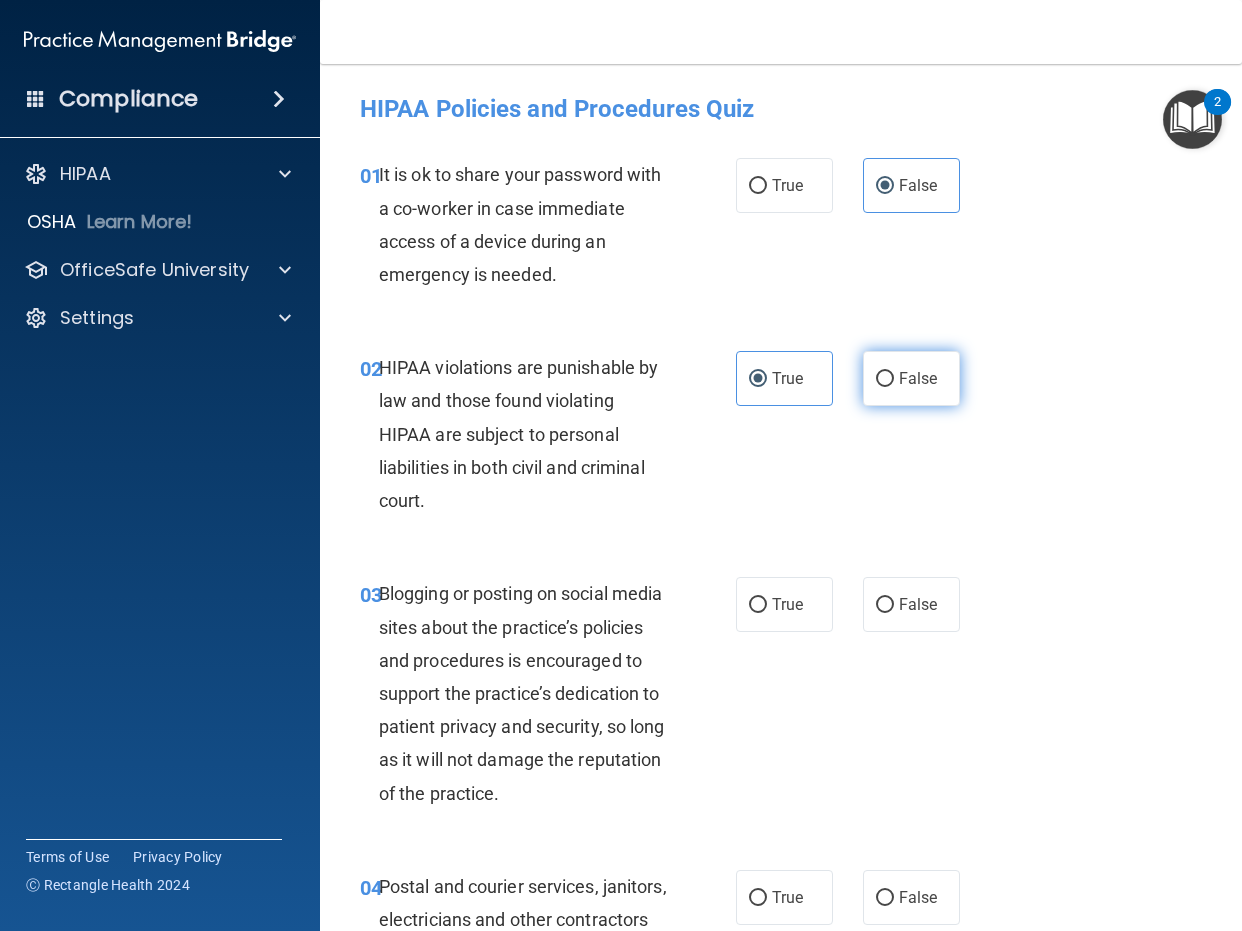 click on "02       HIPAA violations are punishable by law and those found violating HIPAA are subject to personal liabilities in both civil and criminal court.                  True           False" at bounding box center (781, 439) 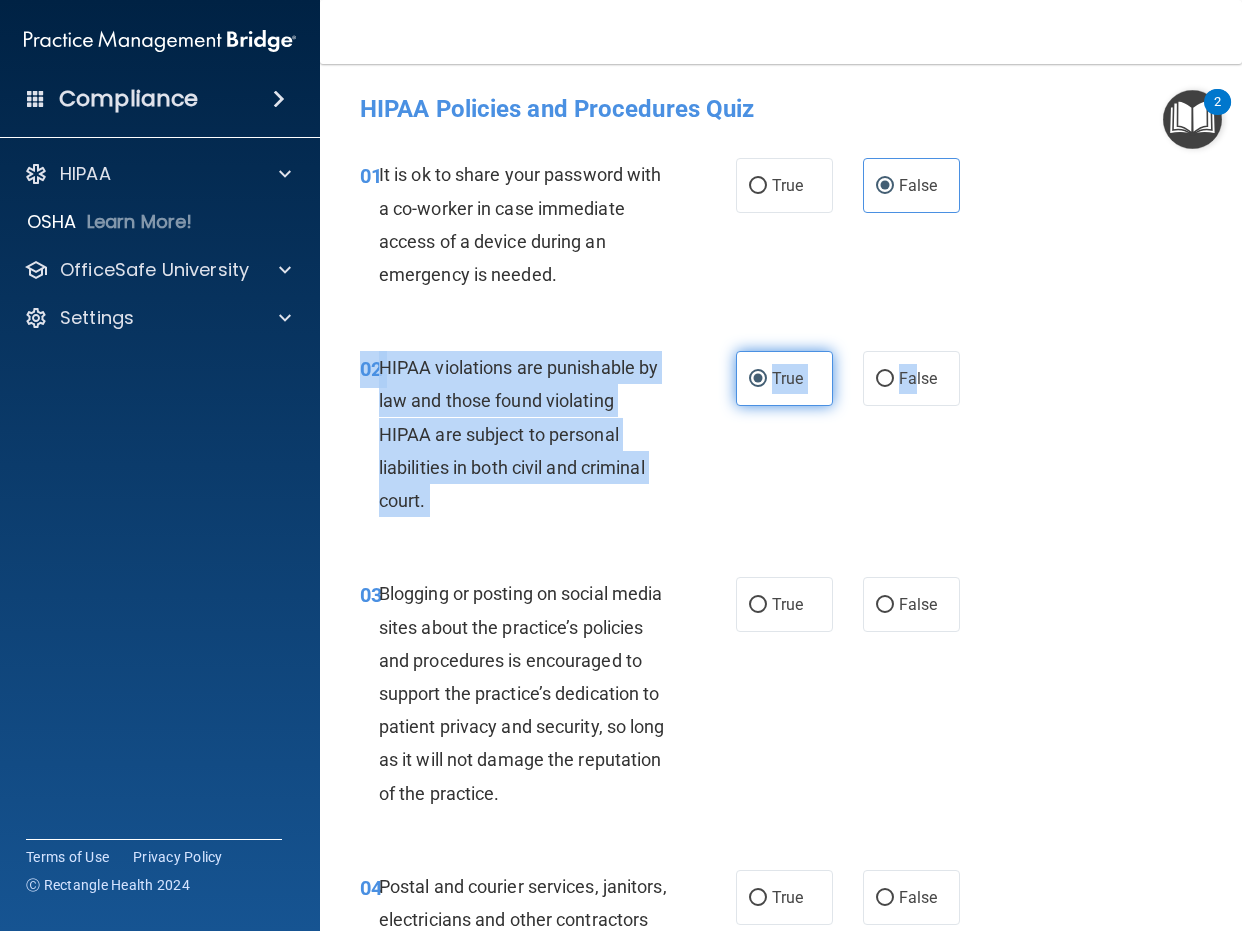 drag, startPoint x: 906, startPoint y: 406, endPoint x: 794, endPoint y: 395, distance: 112.53888 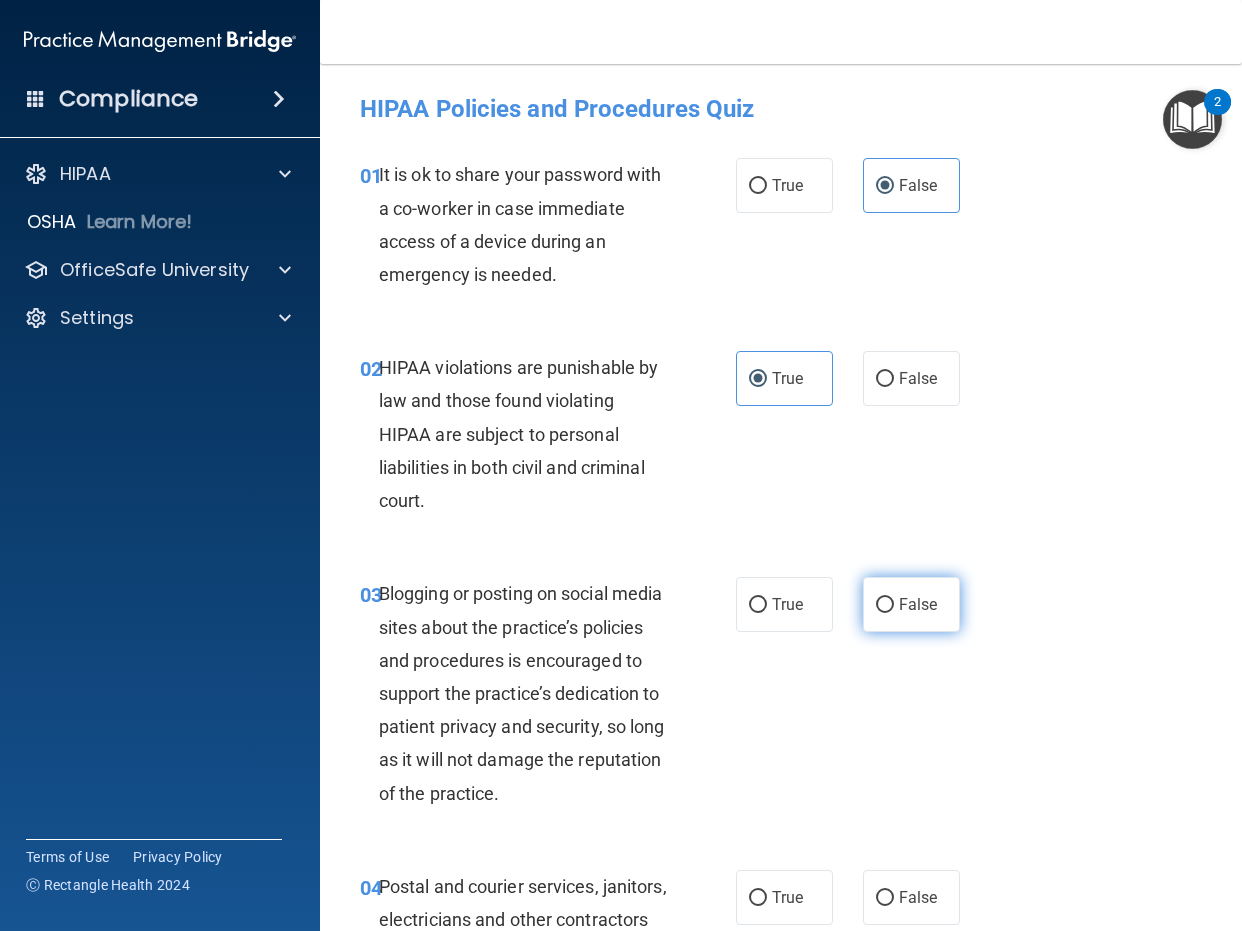 click on "False" at bounding box center [918, 604] 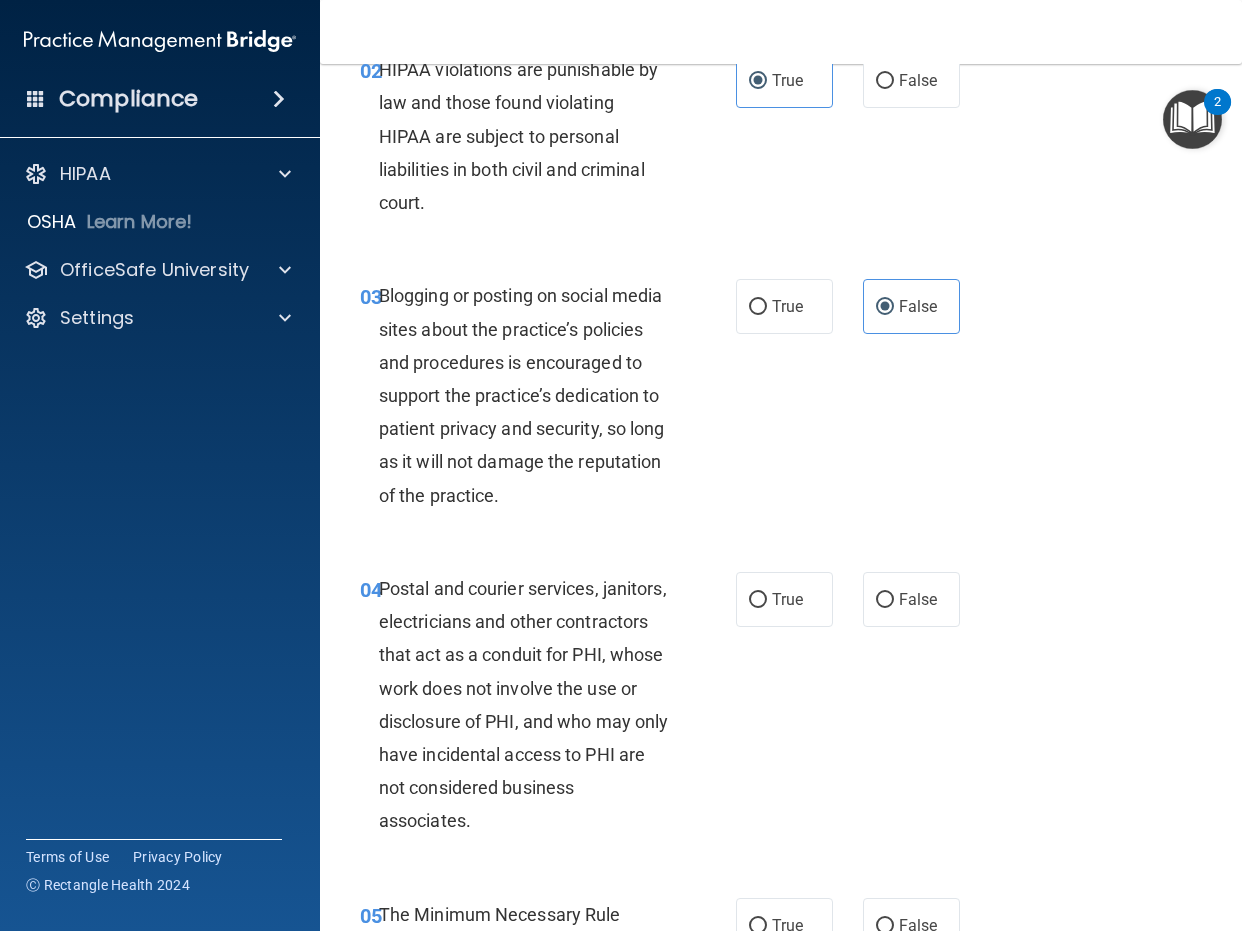scroll, scrollTop: 300, scrollLeft: 0, axis: vertical 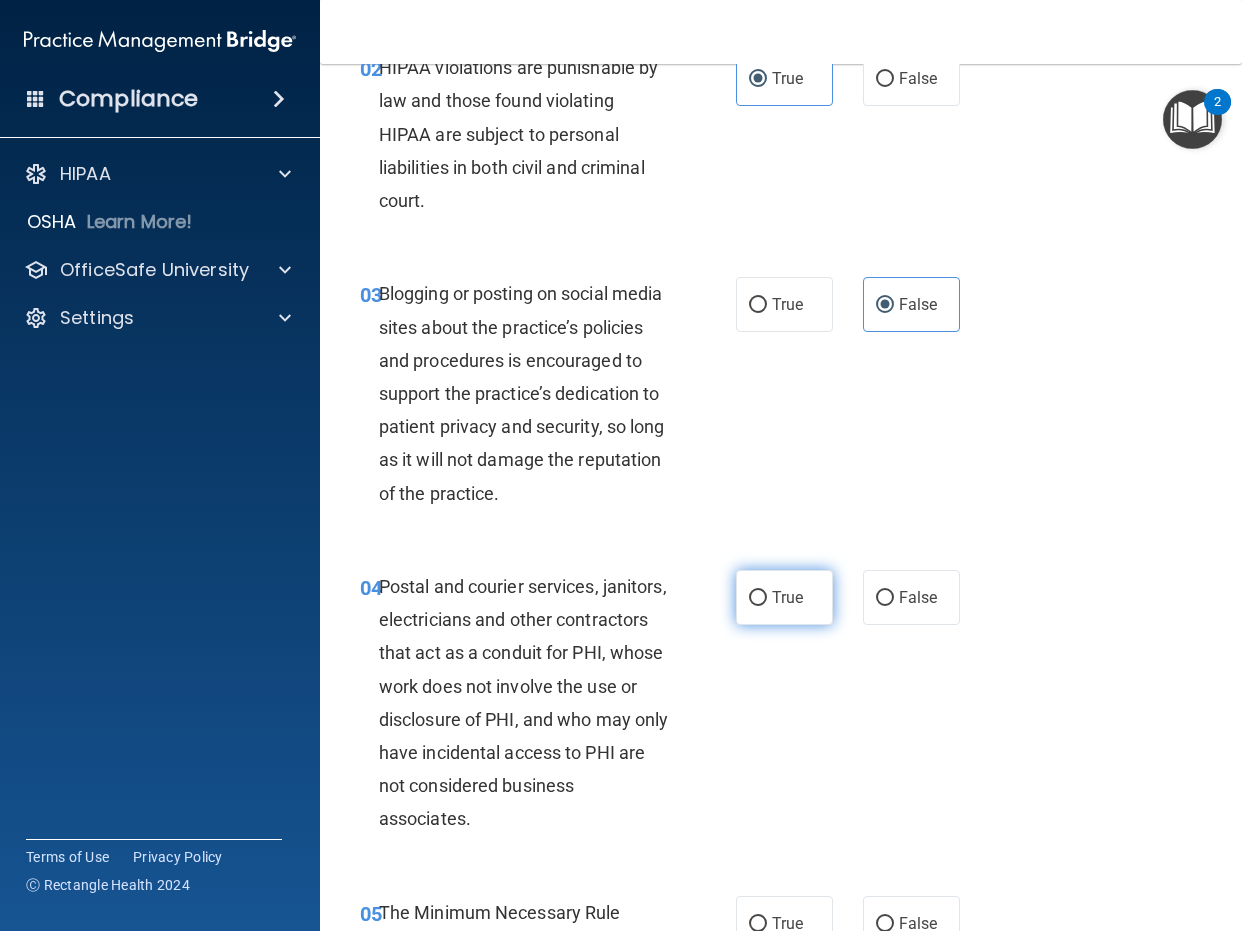 click on "True" at bounding box center [784, 597] 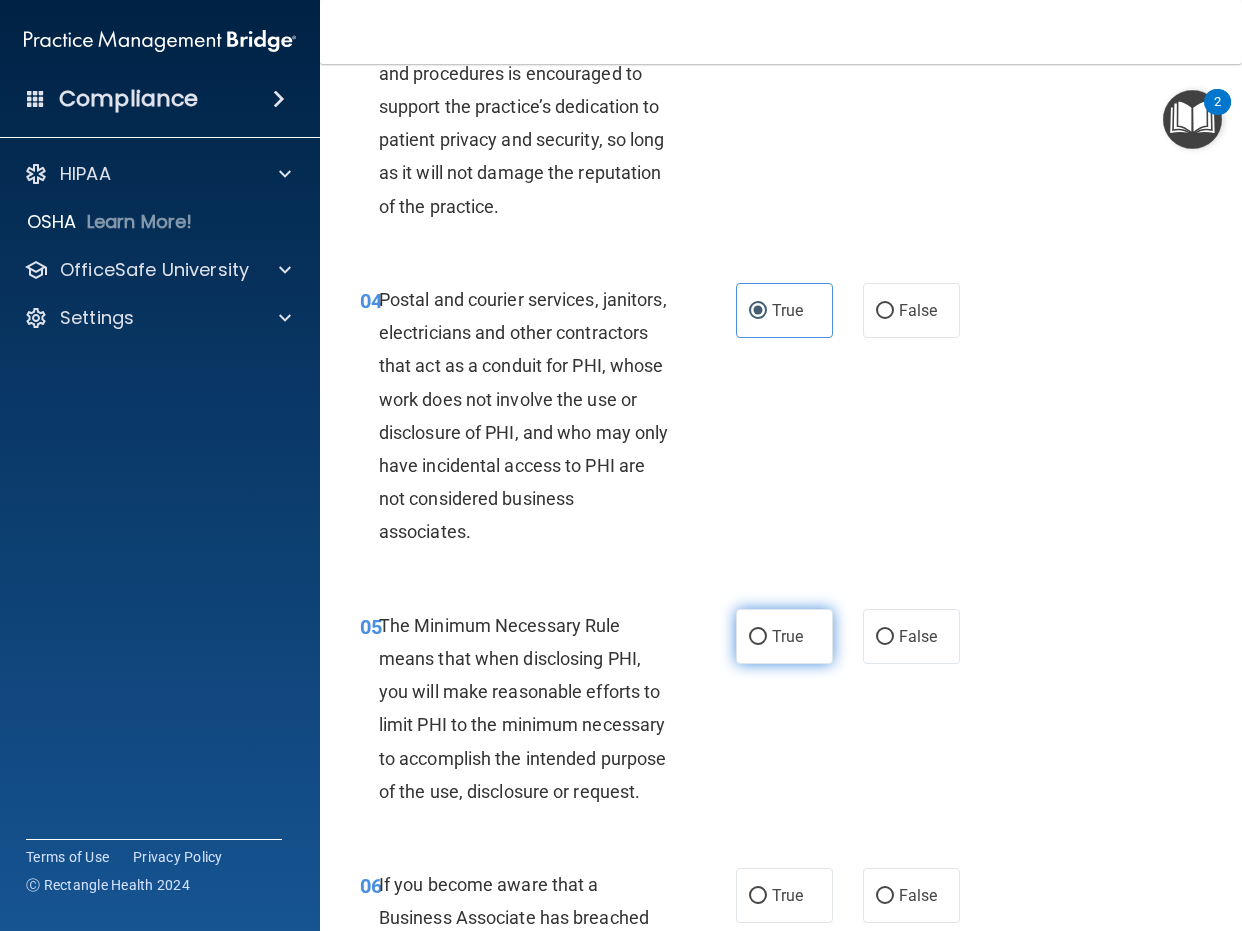 scroll, scrollTop: 700, scrollLeft: 0, axis: vertical 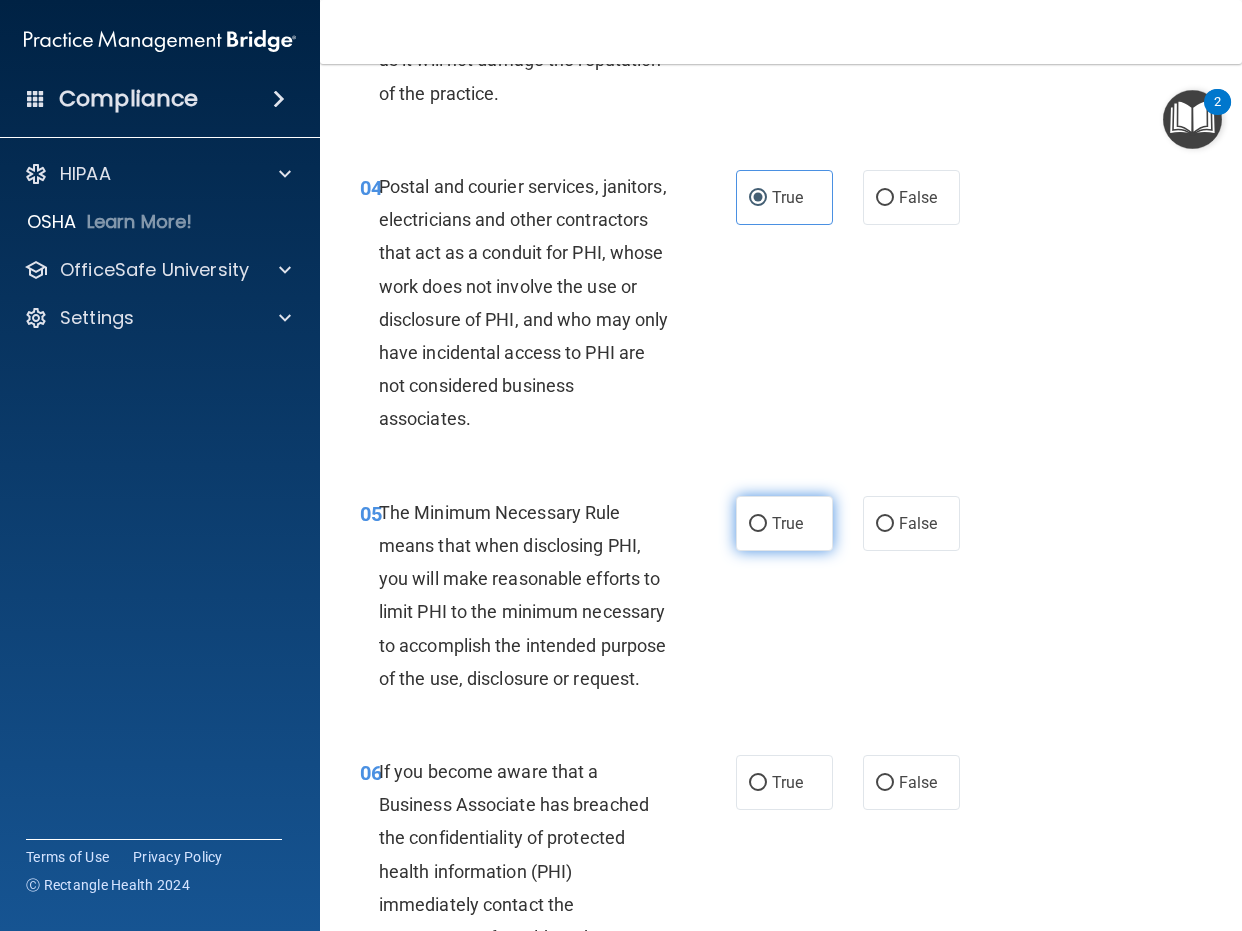 click on "True" at bounding box center (784, 523) 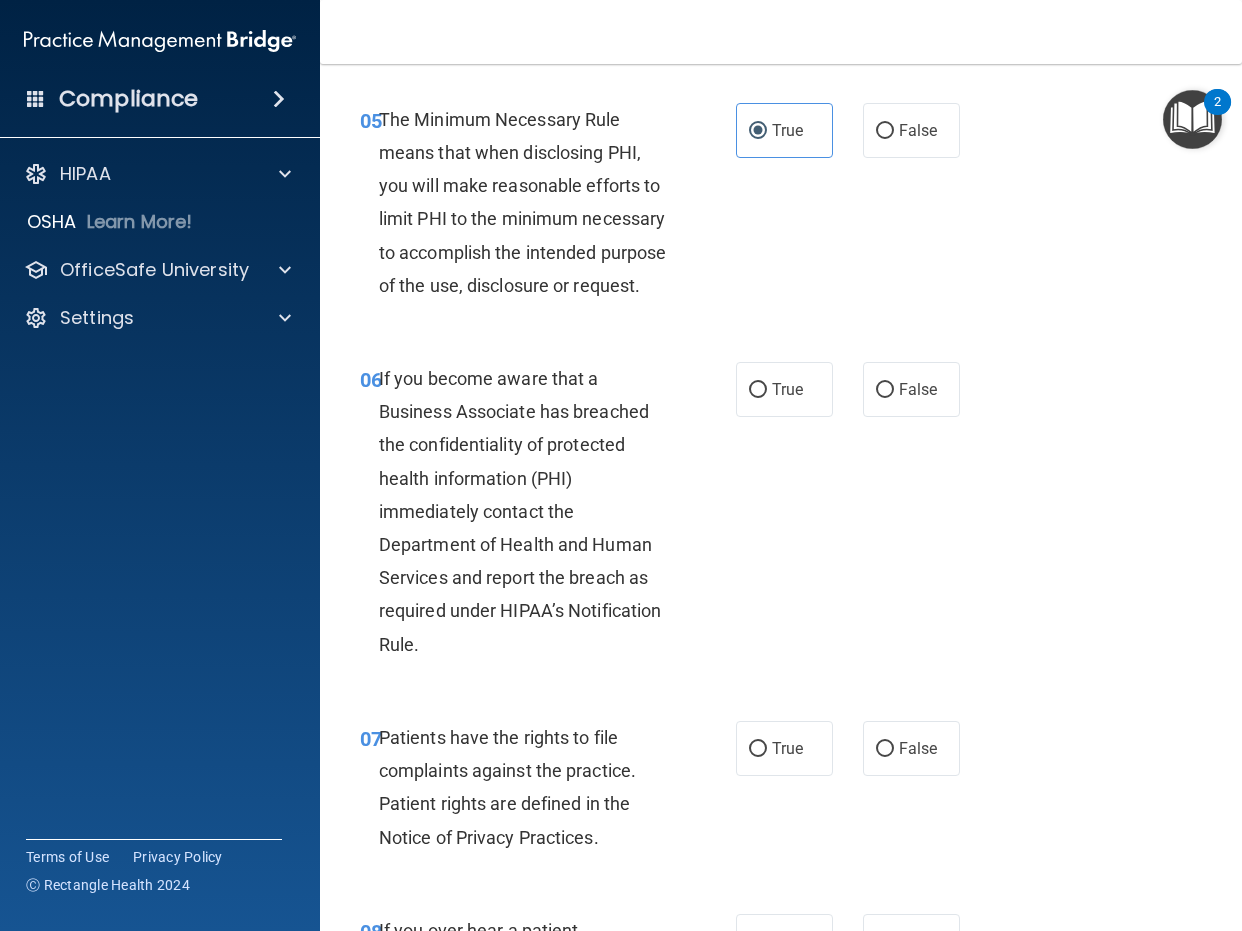 scroll, scrollTop: 1100, scrollLeft: 0, axis: vertical 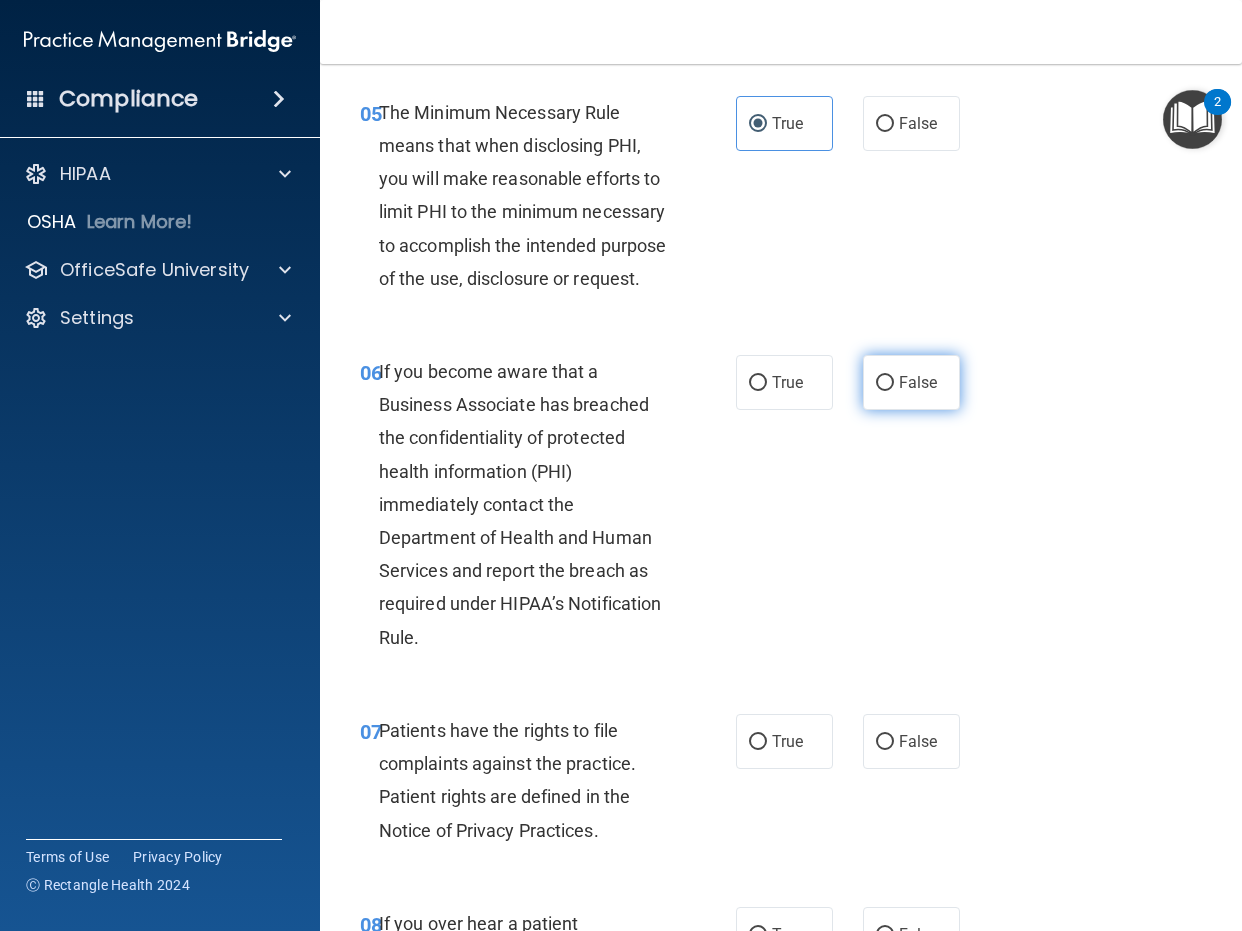 click on "False" at bounding box center [918, 382] 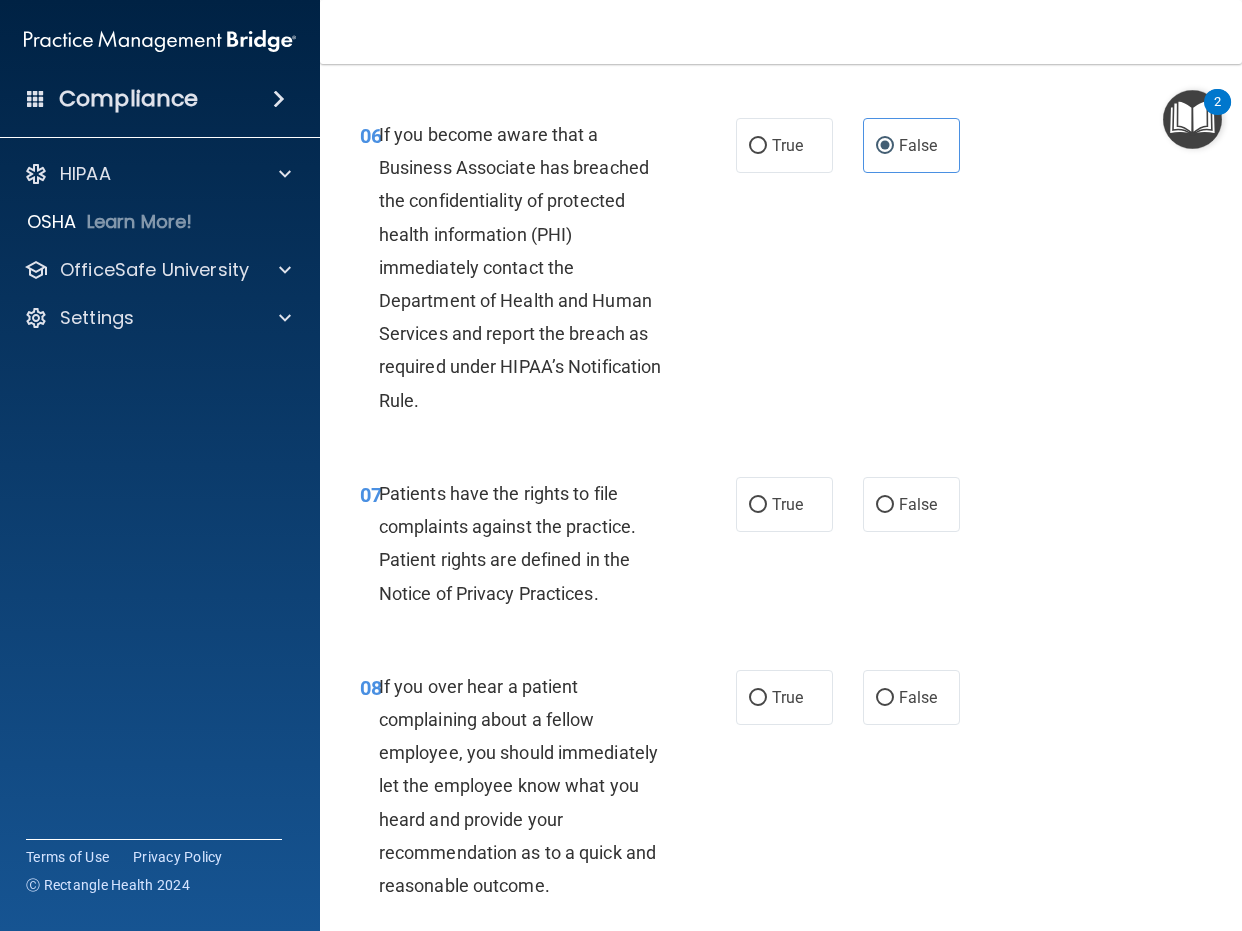 scroll, scrollTop: 1500, scrollLeft: 0, axis: vertical 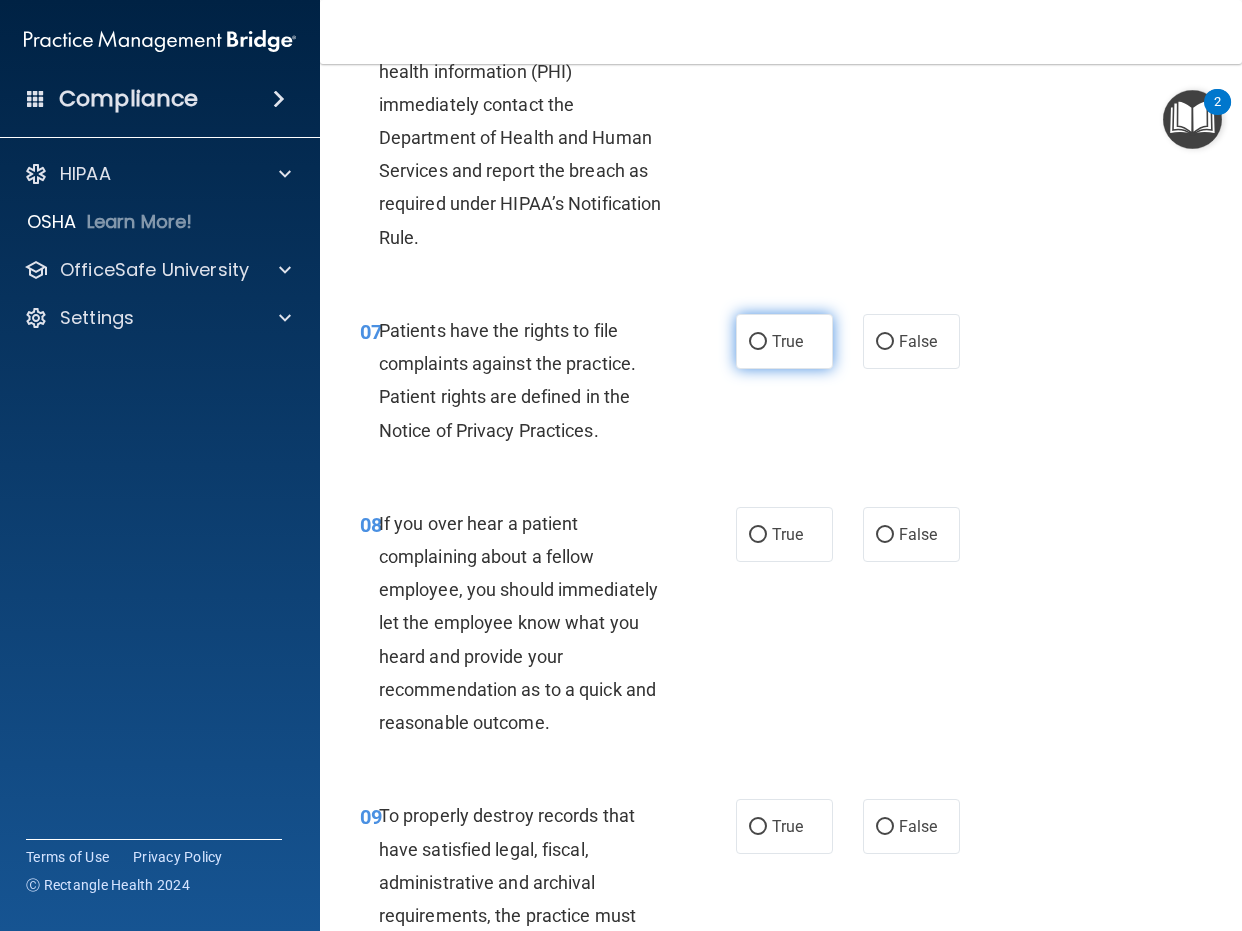 click on "True" at bounding box center [787, 341] 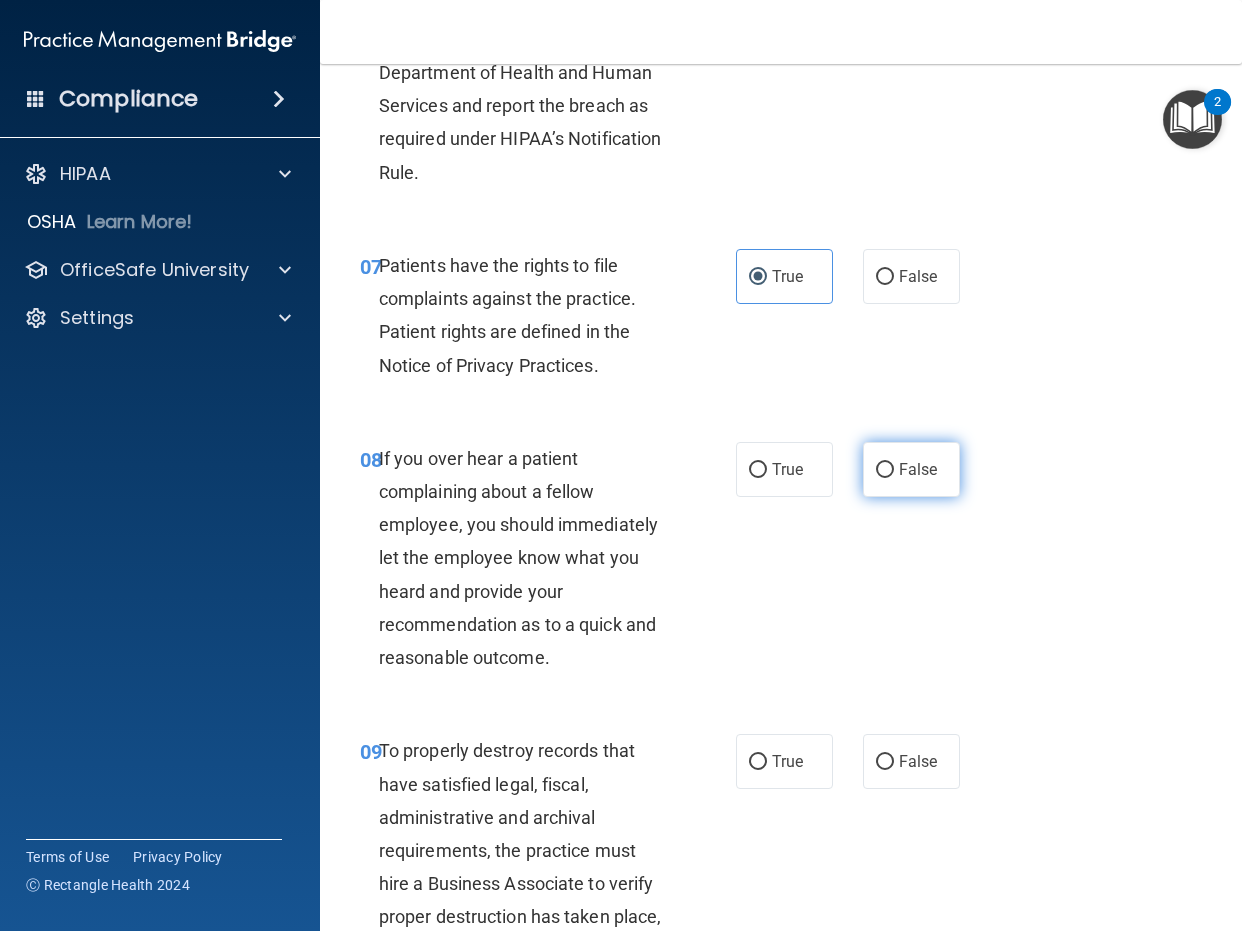 scroll, scrollTop: 1600, scrollLeft: 0, axis: vertical 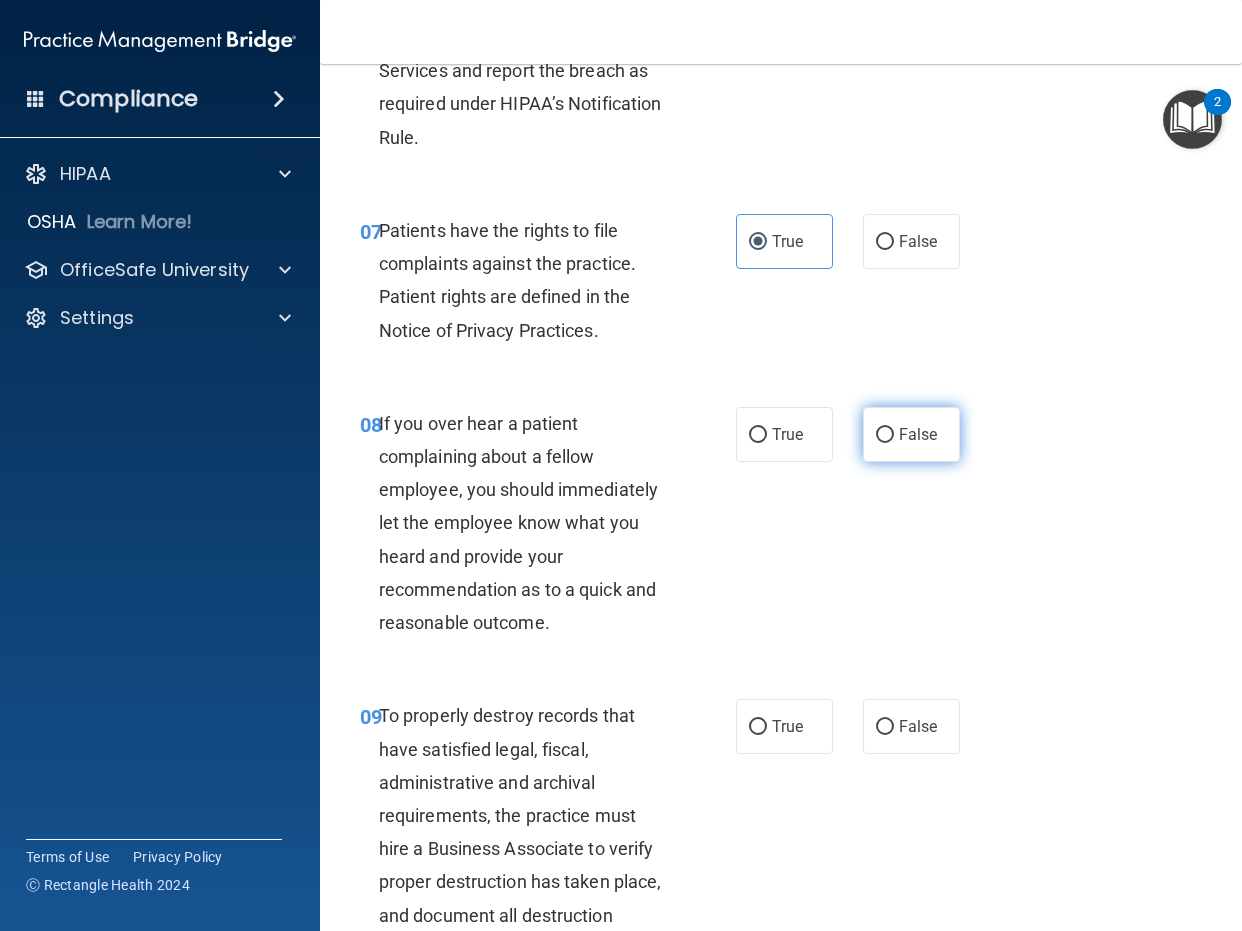click on "False" at bounding box center [911, 434] 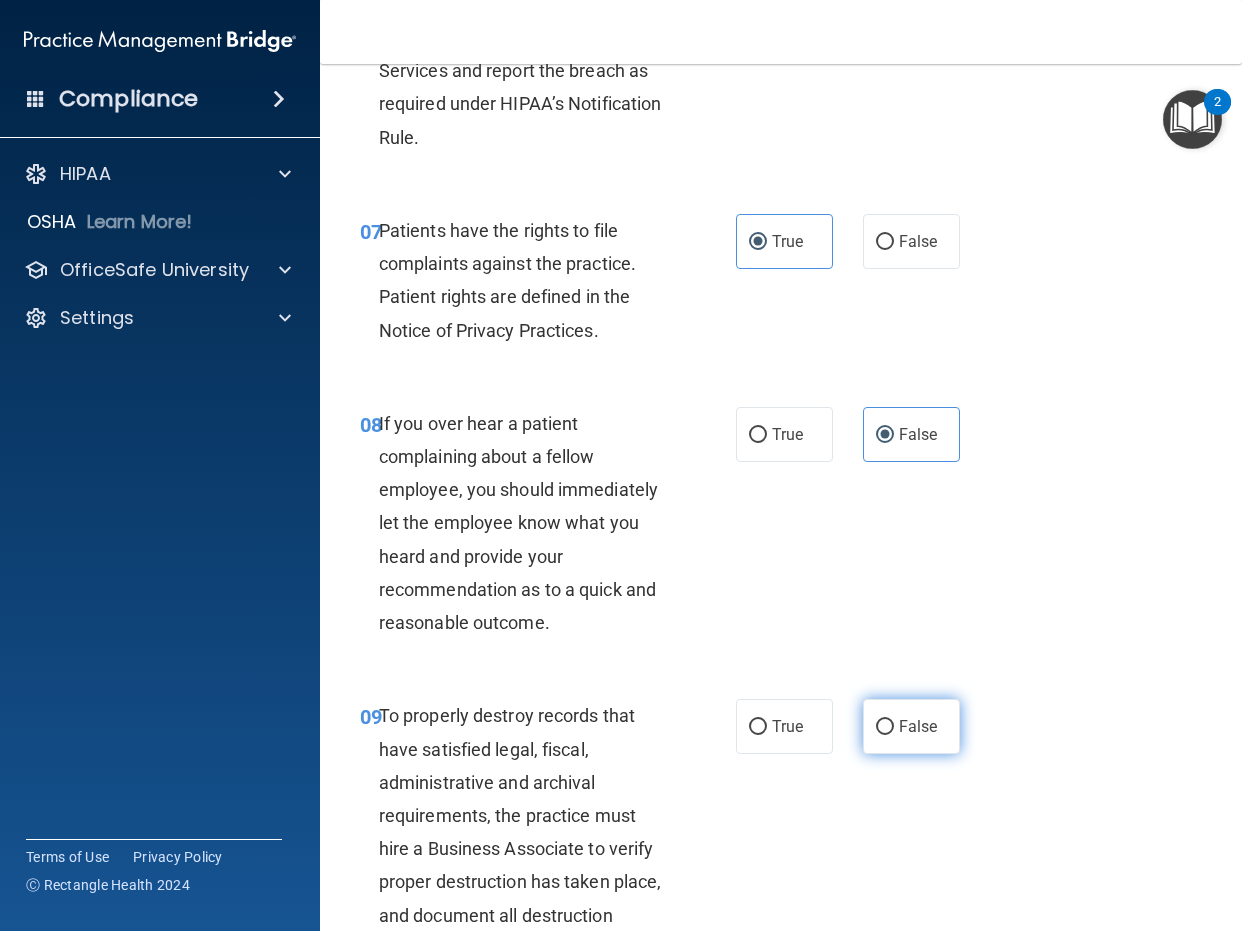 click on "False" at bounding box center [918, 726] 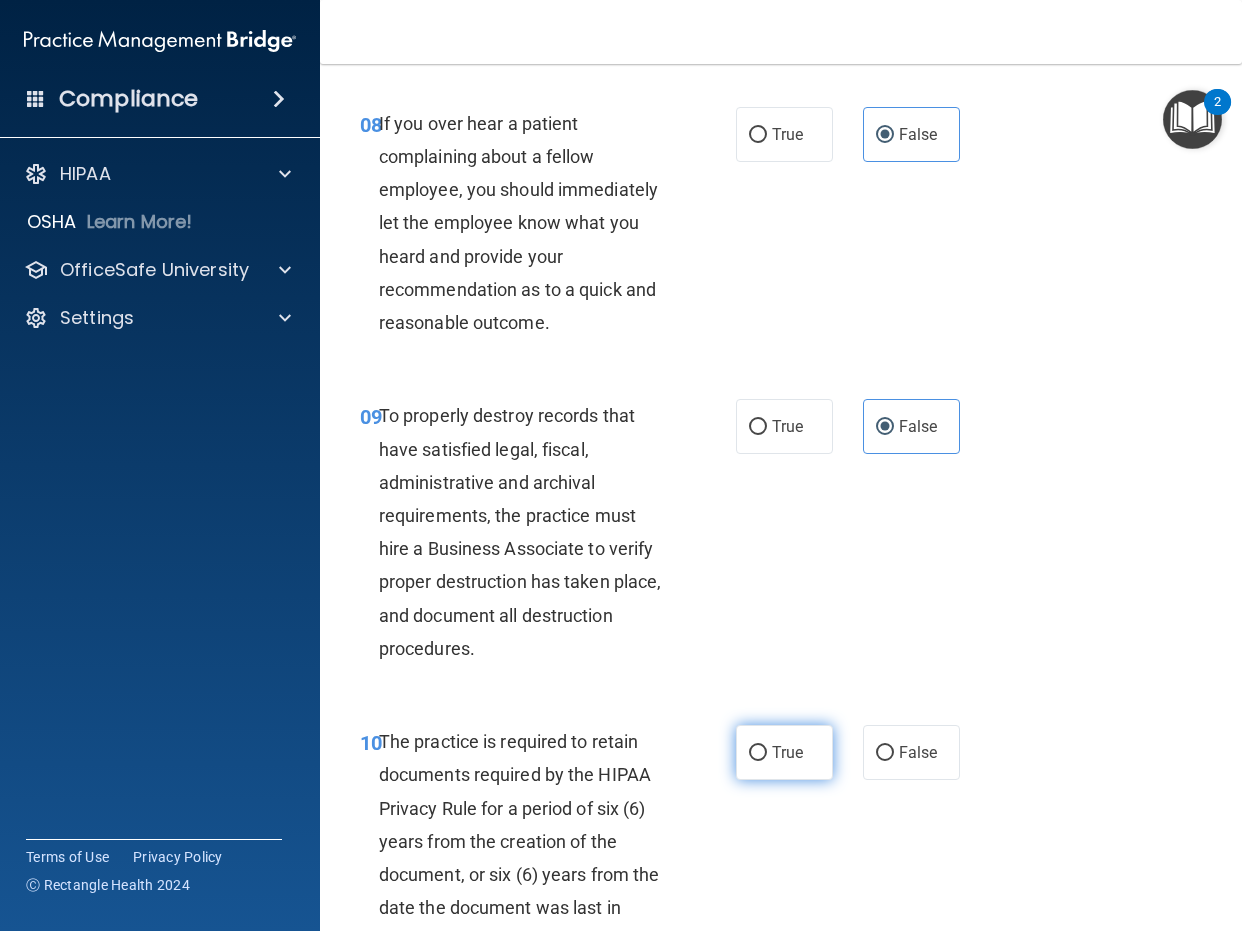 click on "True" at bounding box center [787, 752] 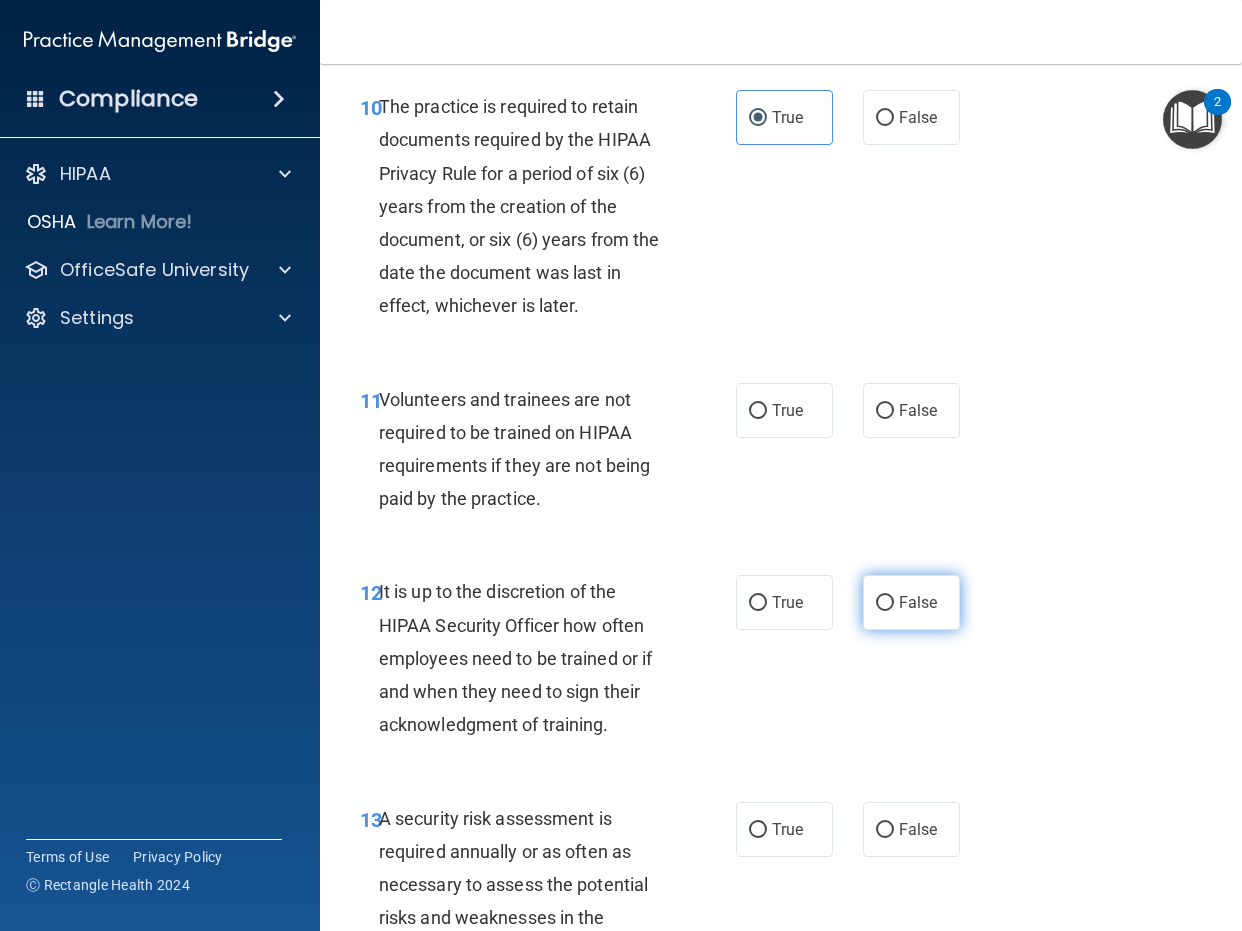 scroll, scrollTop: 2600, scrollLeft: 0, axis: vertical 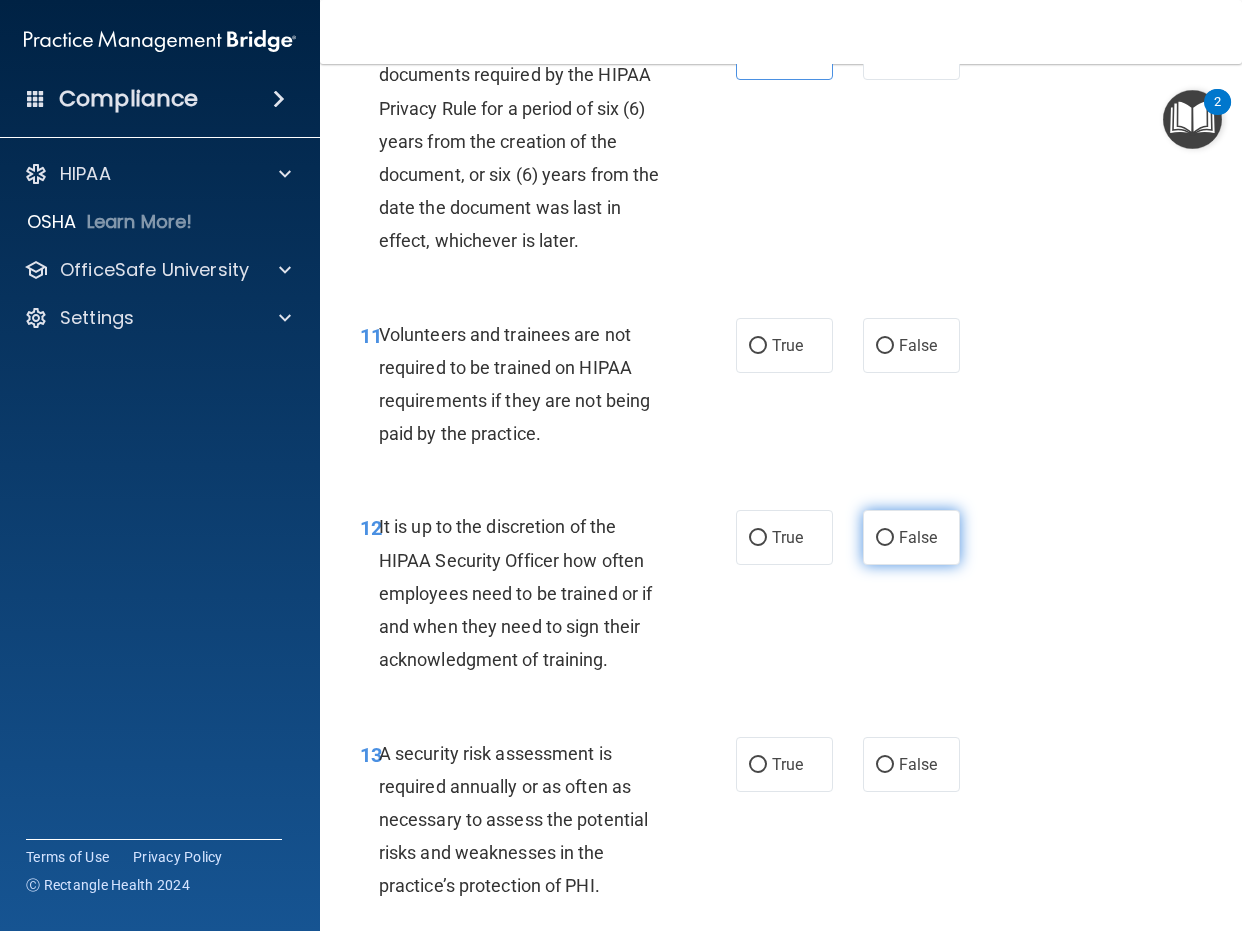 click on "False" at bounding box center [918, 537] 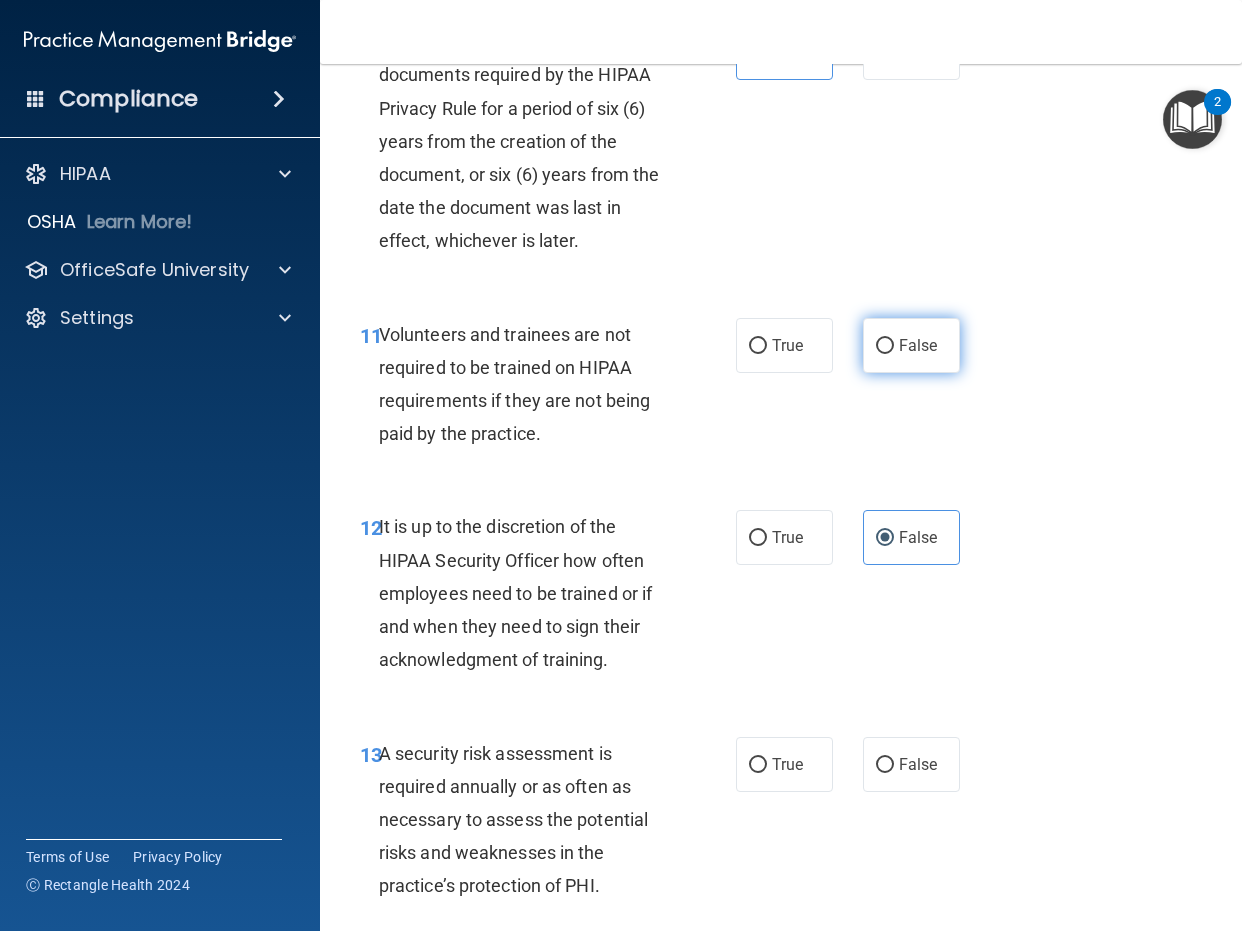 click on "False" at bounding box center [911, 345] 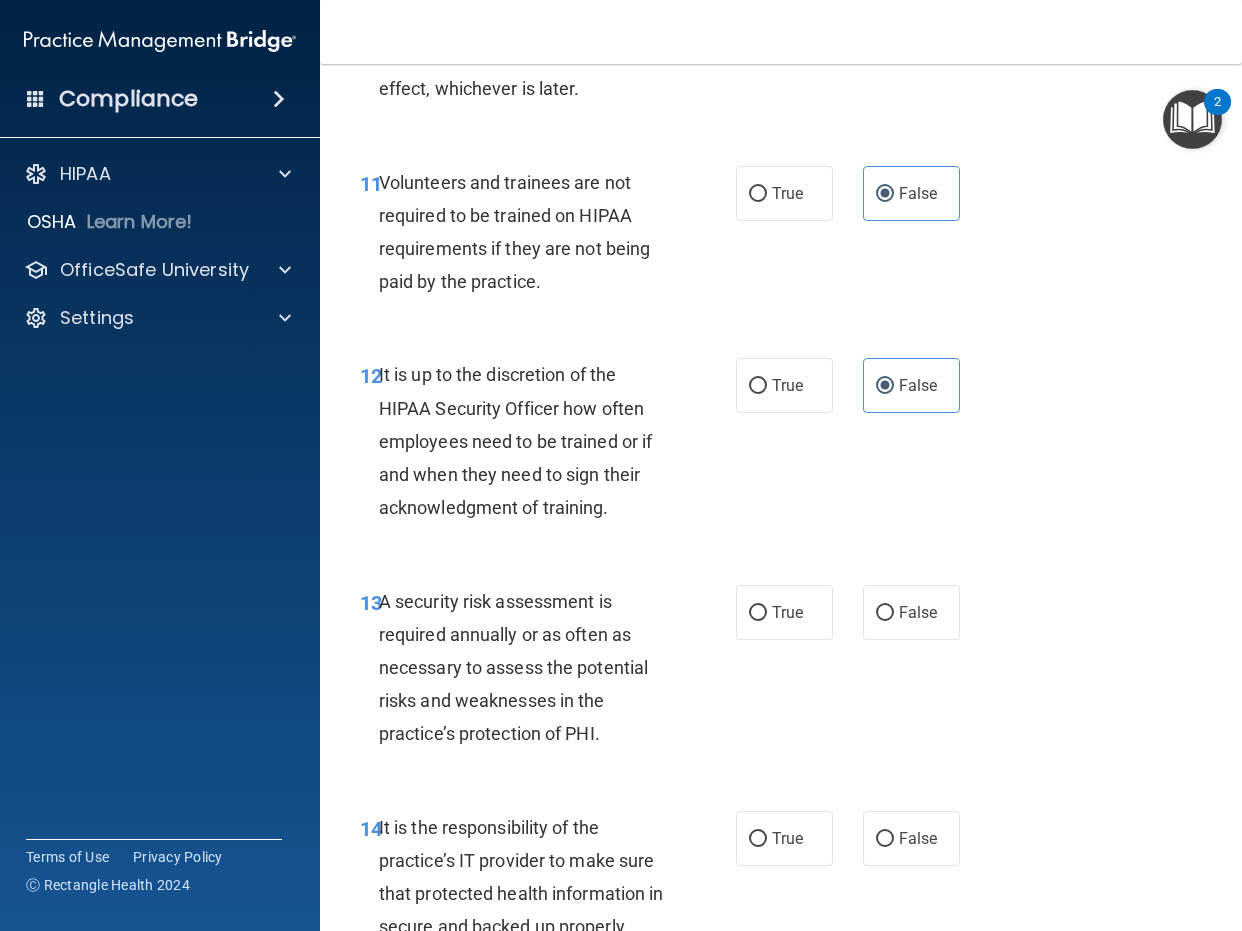 scroll, scrollTop: 2900, scrollLeft: 0, axis: vertical 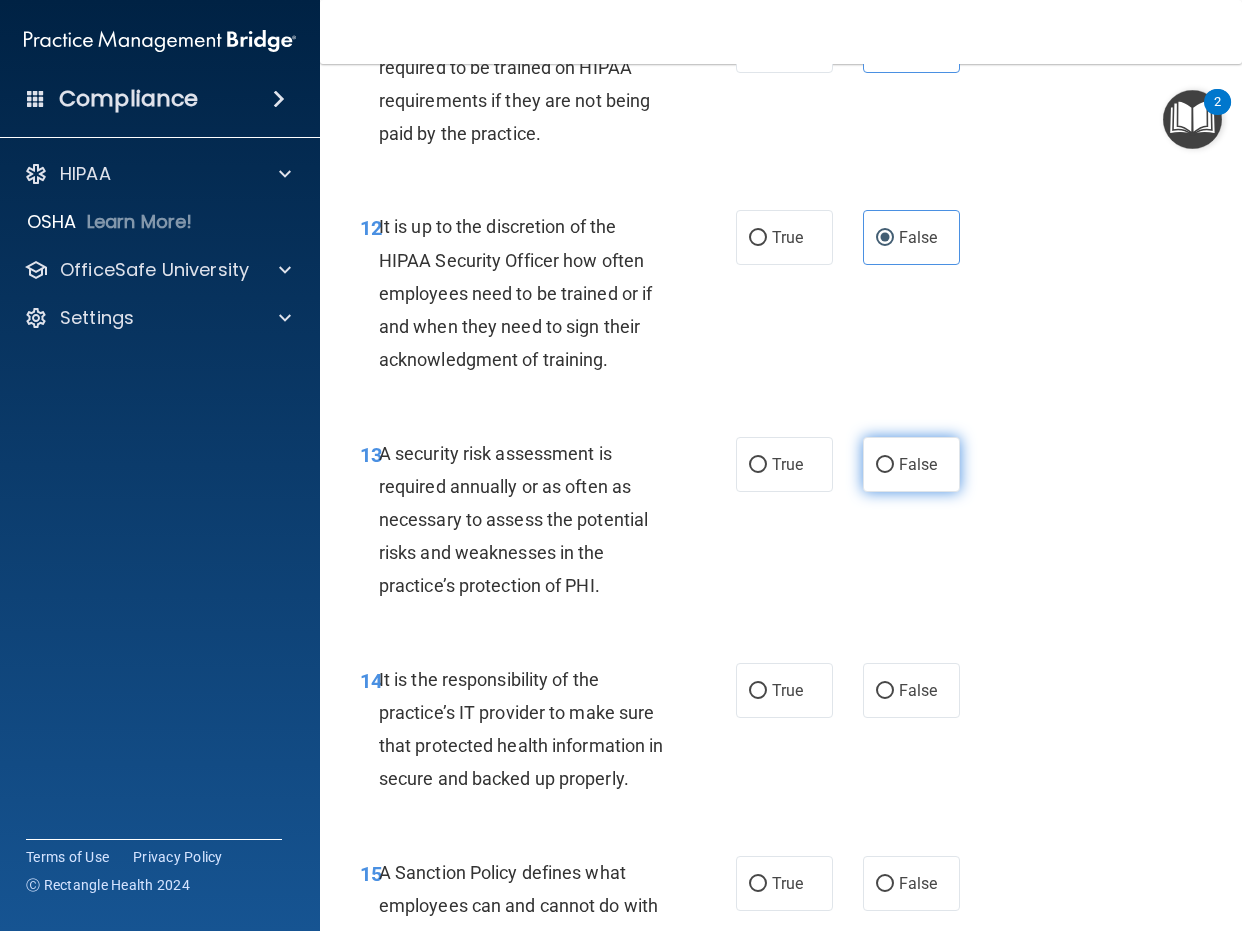 click on "False" at bounding box center [918, 464] 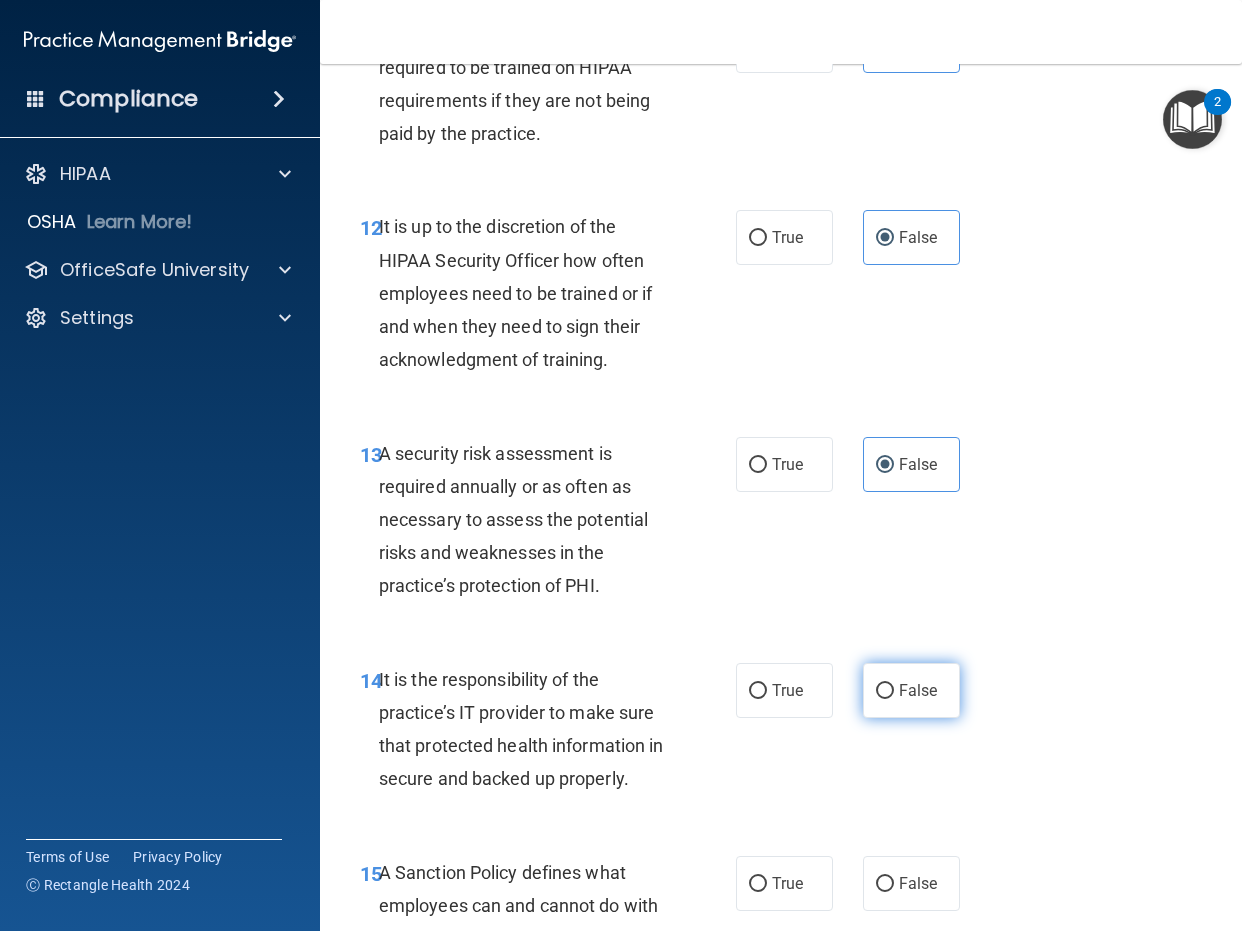 click on "False" at bounding box center (911, 690) 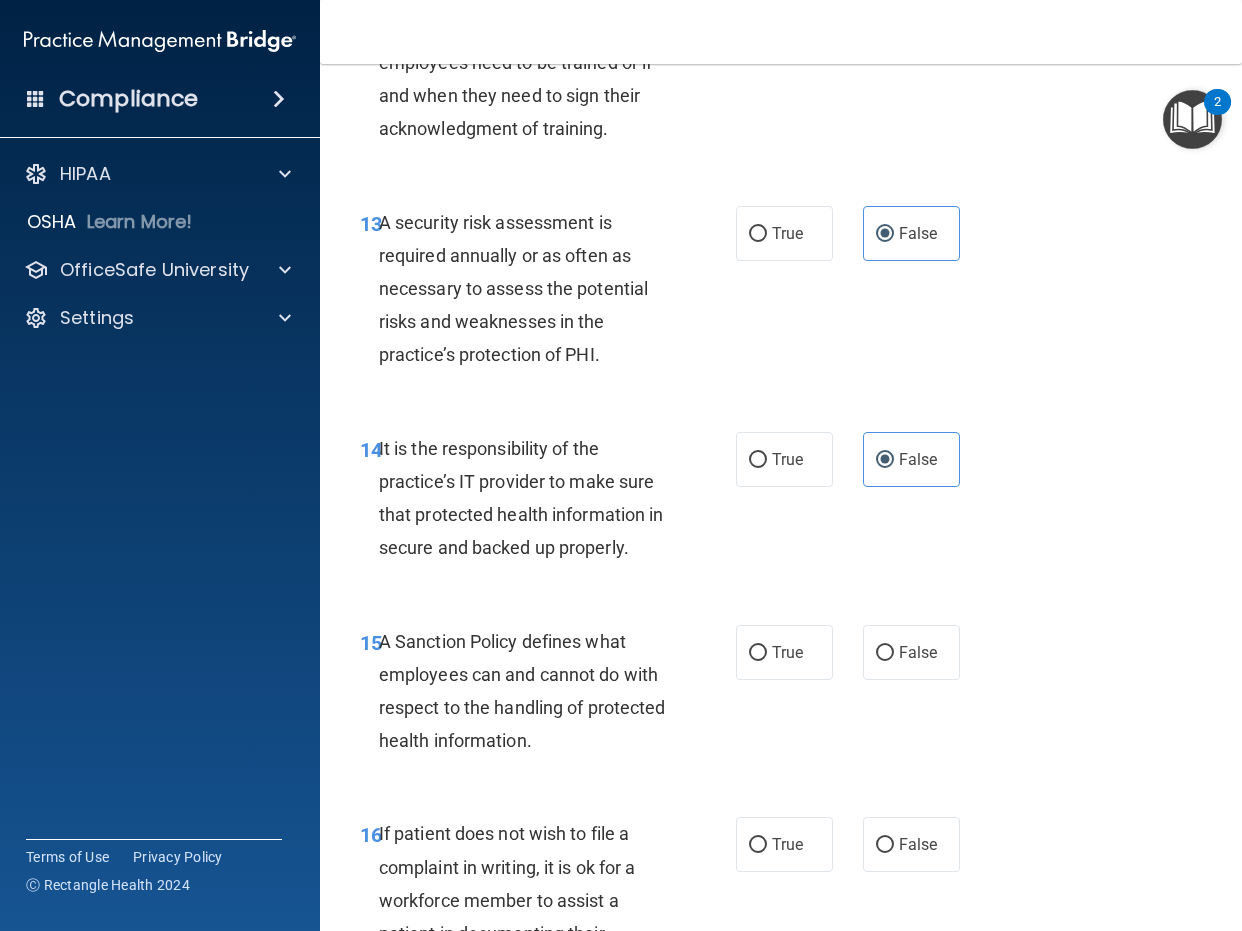 scroll, scrollTop: 3300, scrollLeft: 0, axis: vertical 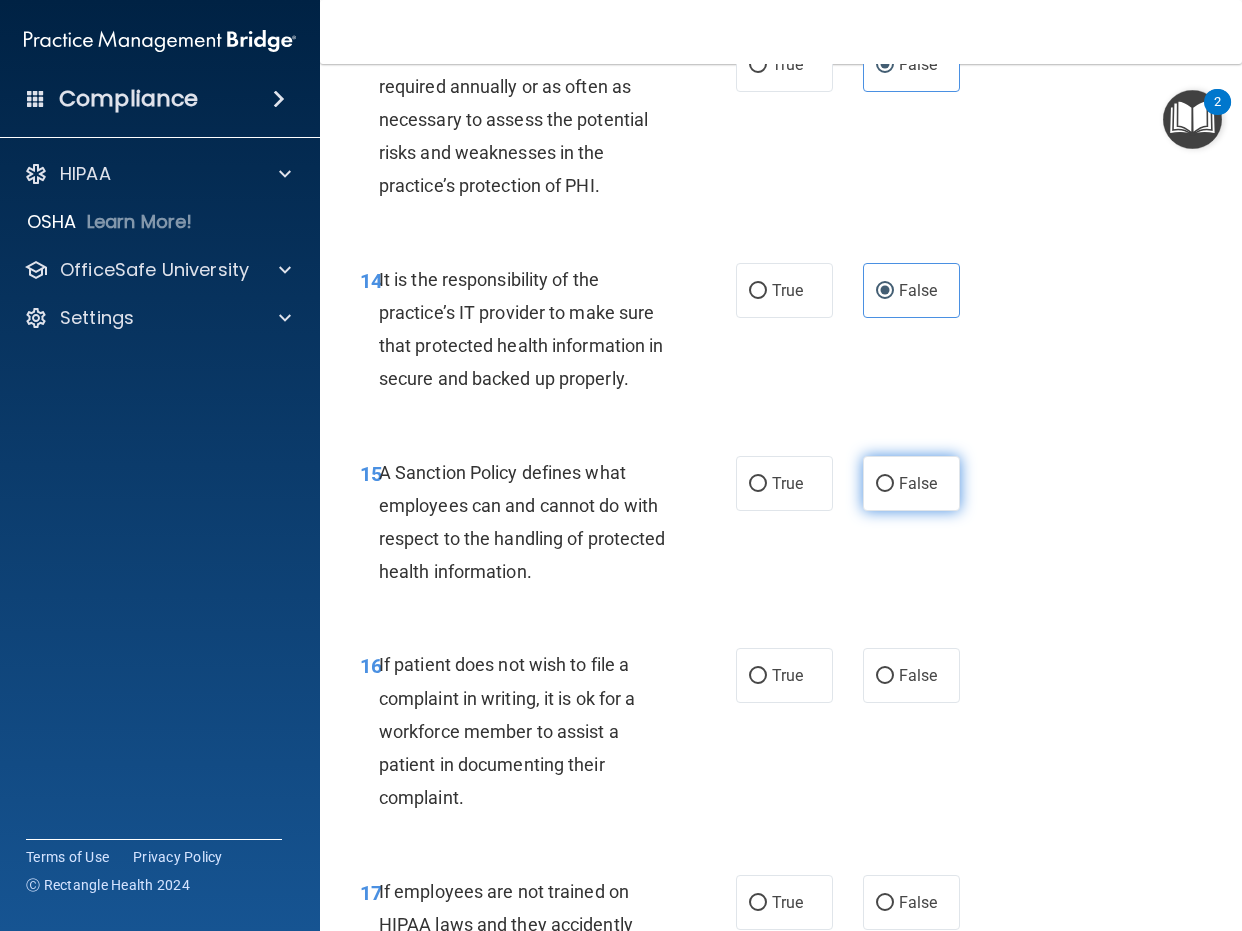 click on "False" at bounding box center (911, 483) 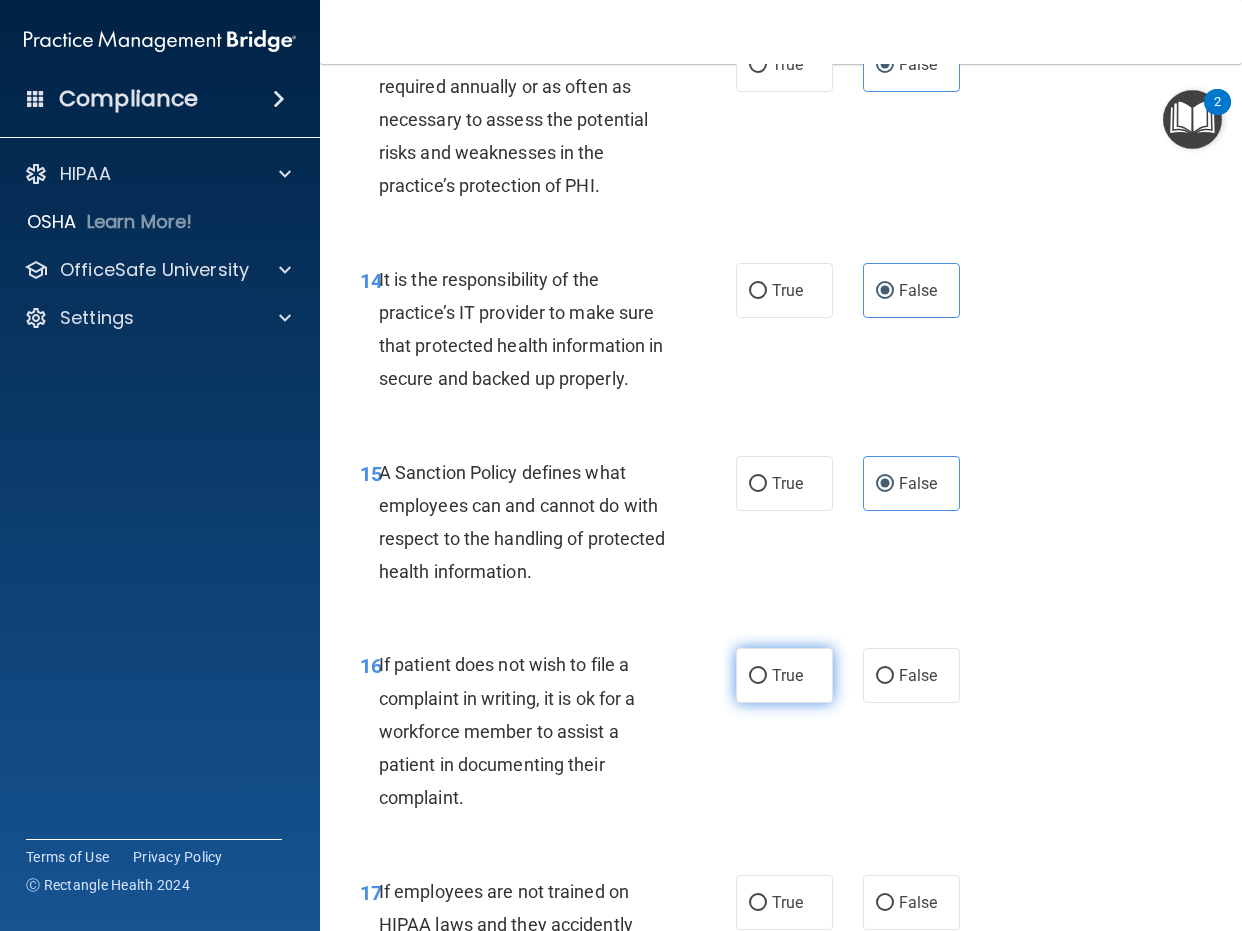 click on "True" at bounding box center (787, 675) 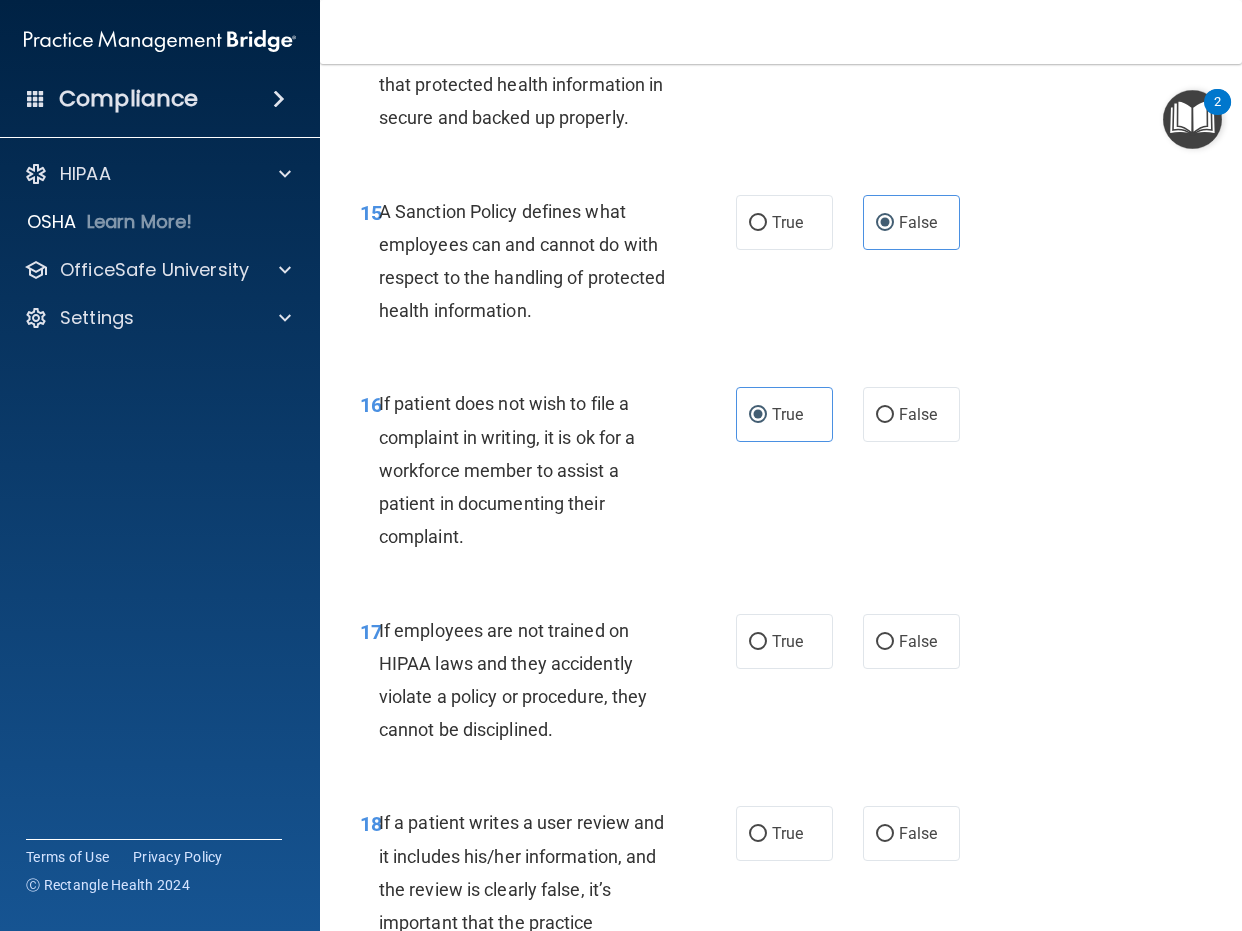 scroll, scrollTop: 3700, scrollLeft: 0, axis: vertical 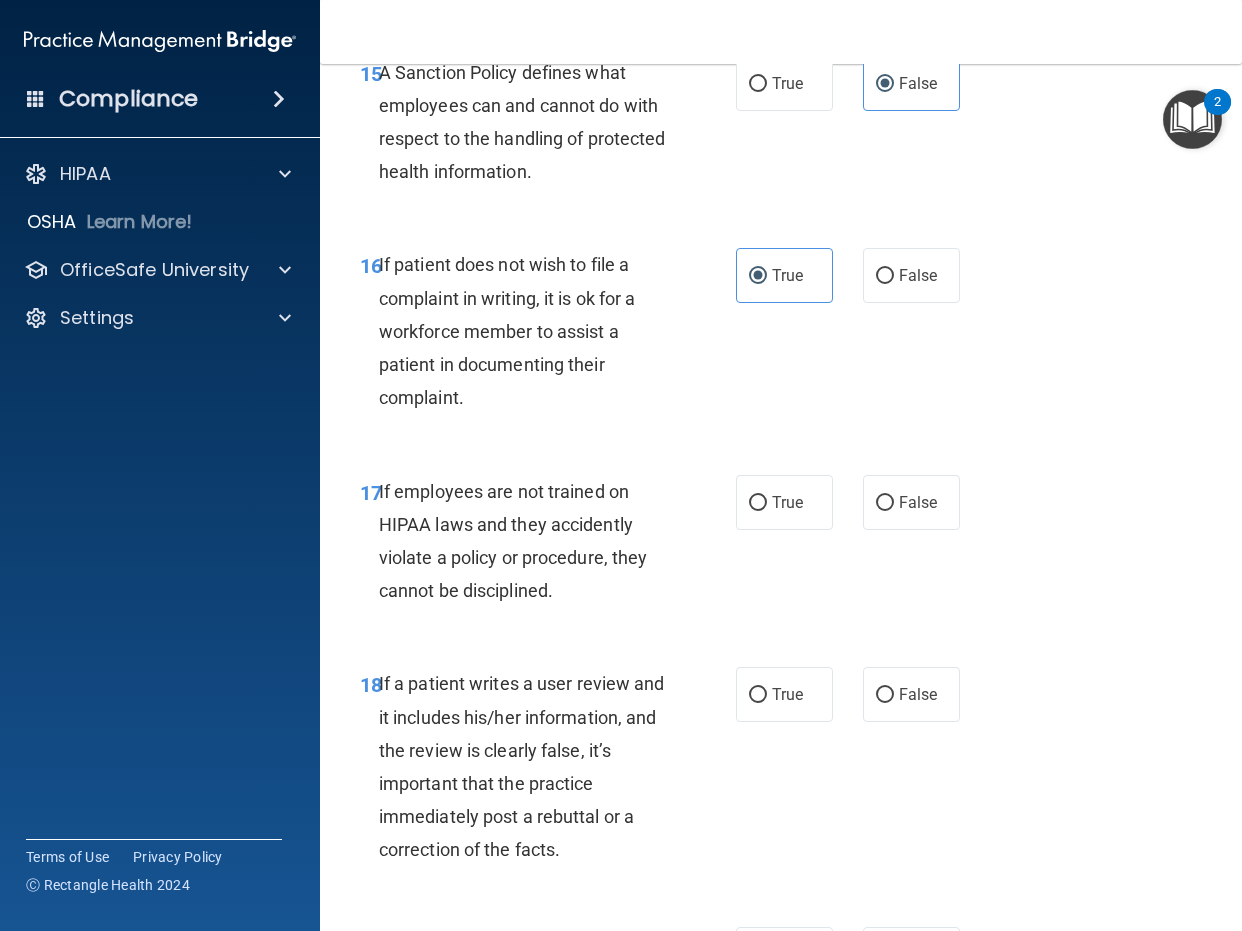 drag, startPoint x: 926, startPoint y: 576, endPoint x: 929, endPoint y: 692, distance: 116.03879 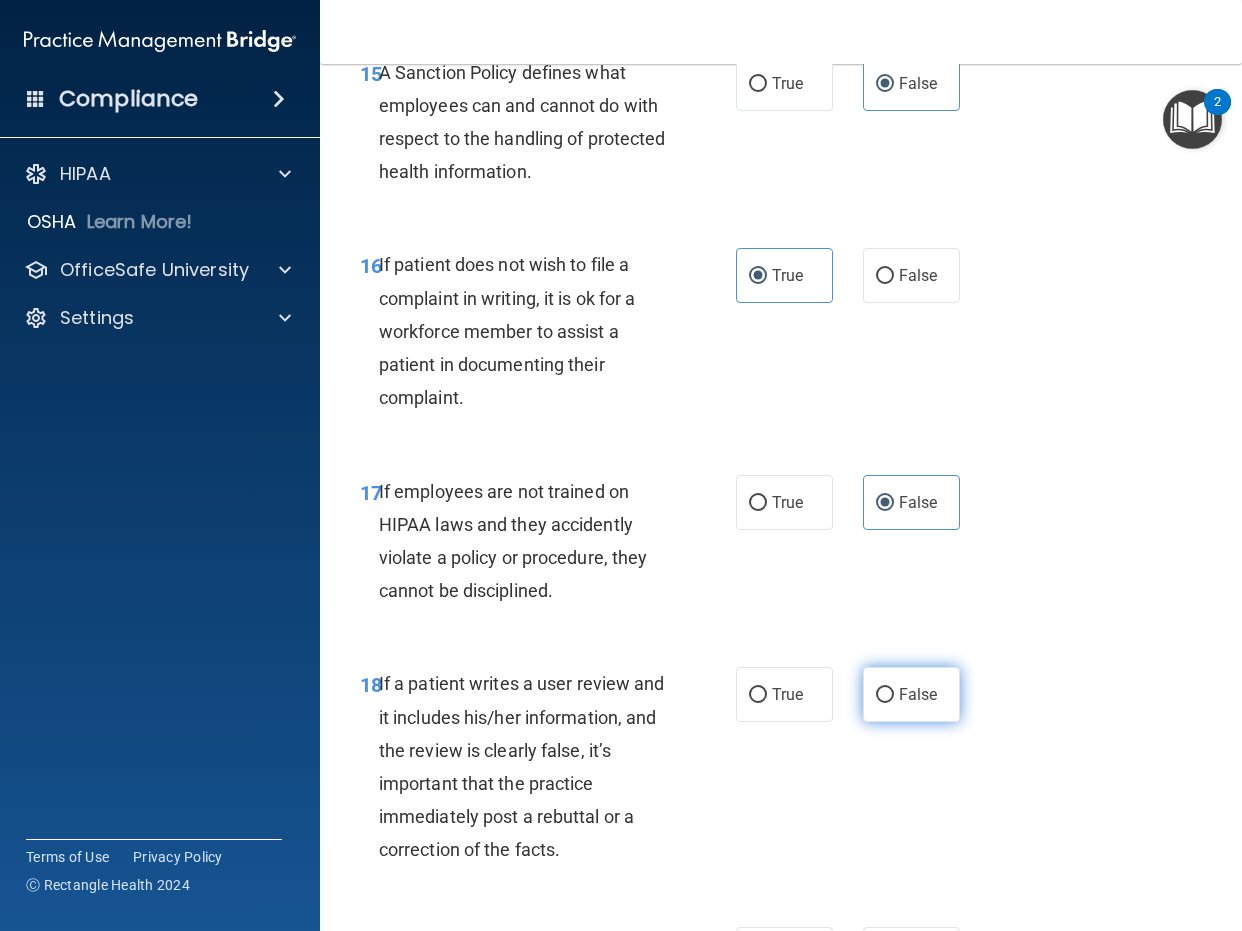 click on "False" at bounding box center [911, 694] 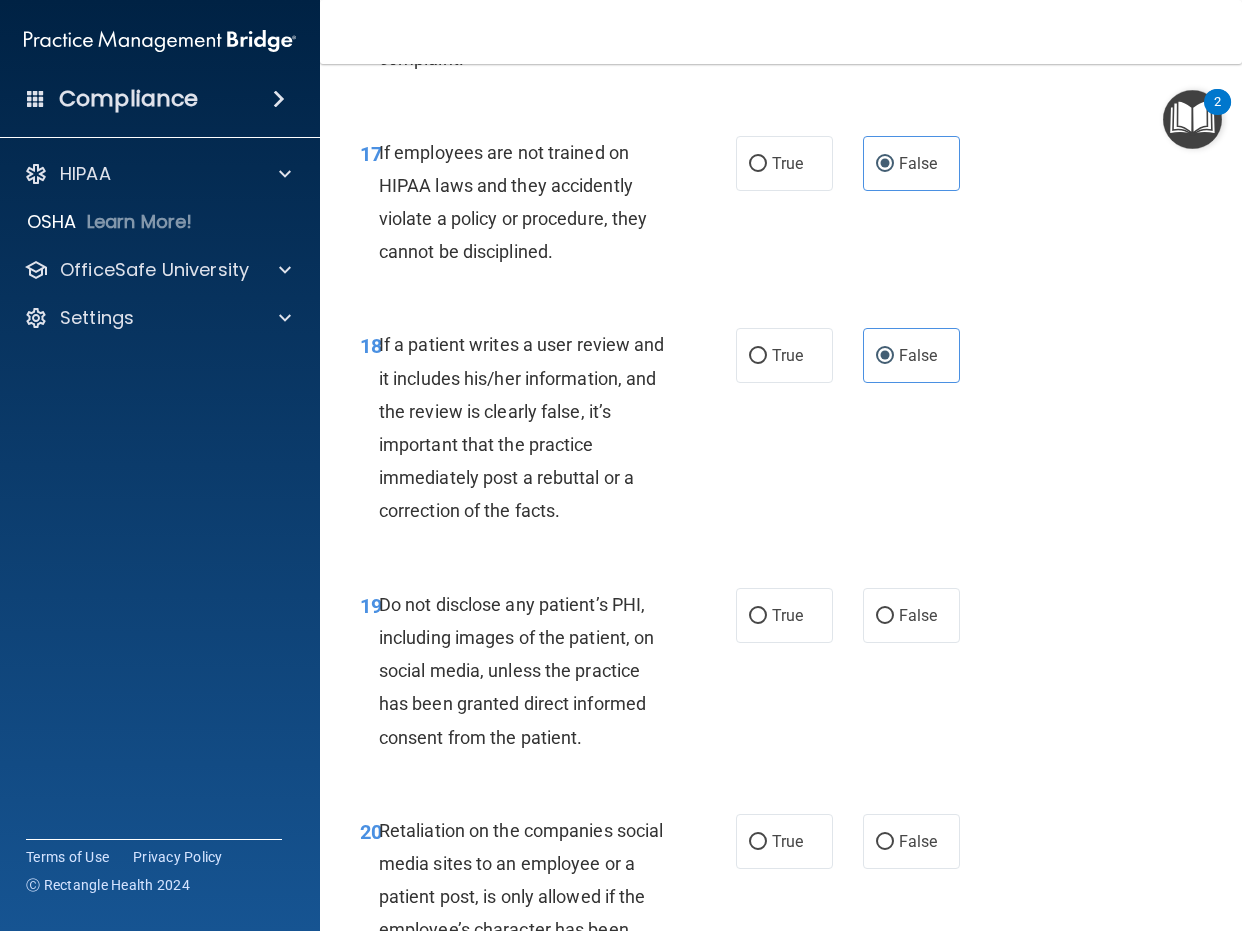 scroll, scrollTop: 4100, scrollLeft: 0, axis: vertical 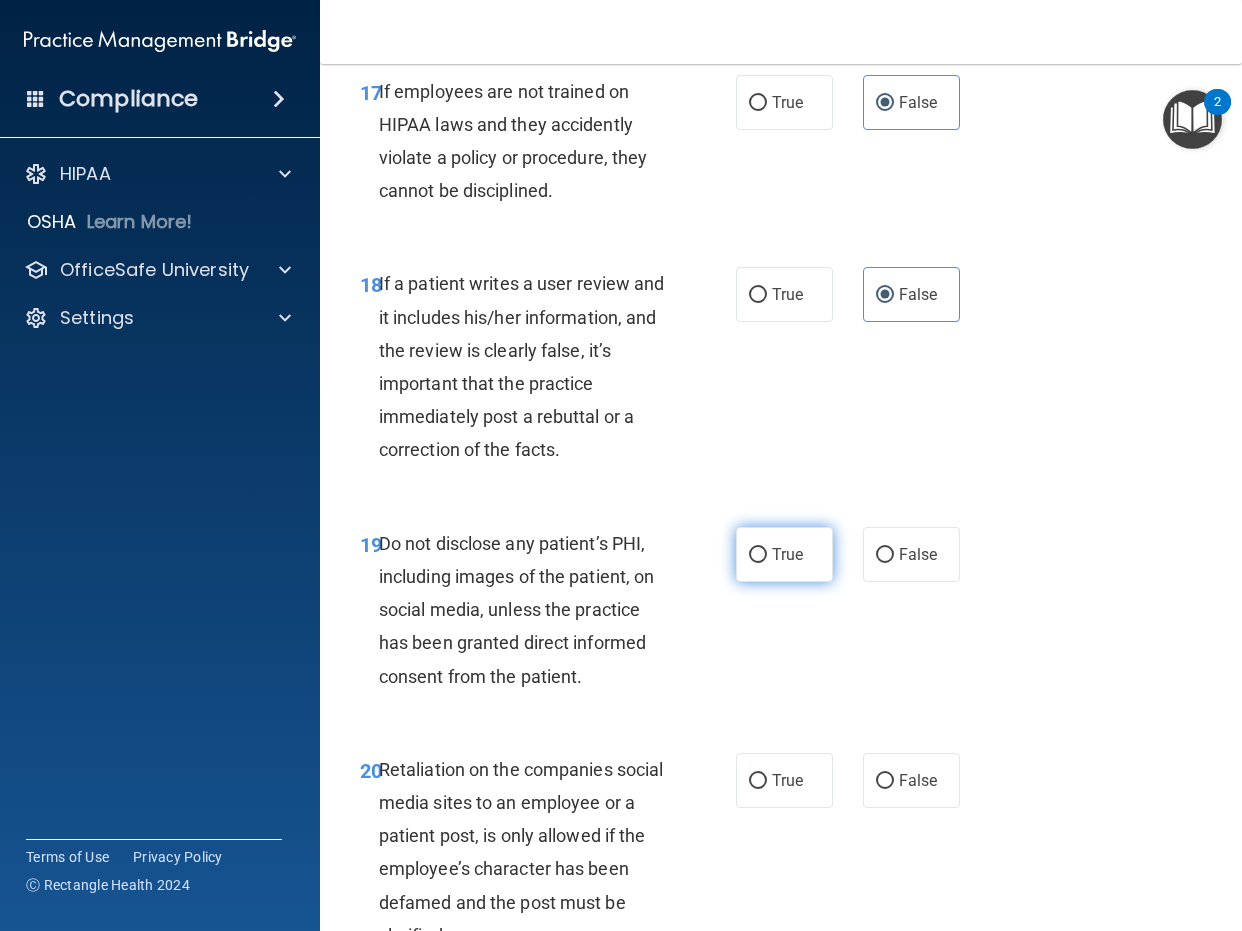 click on "True" at bounding box center [784, 554] 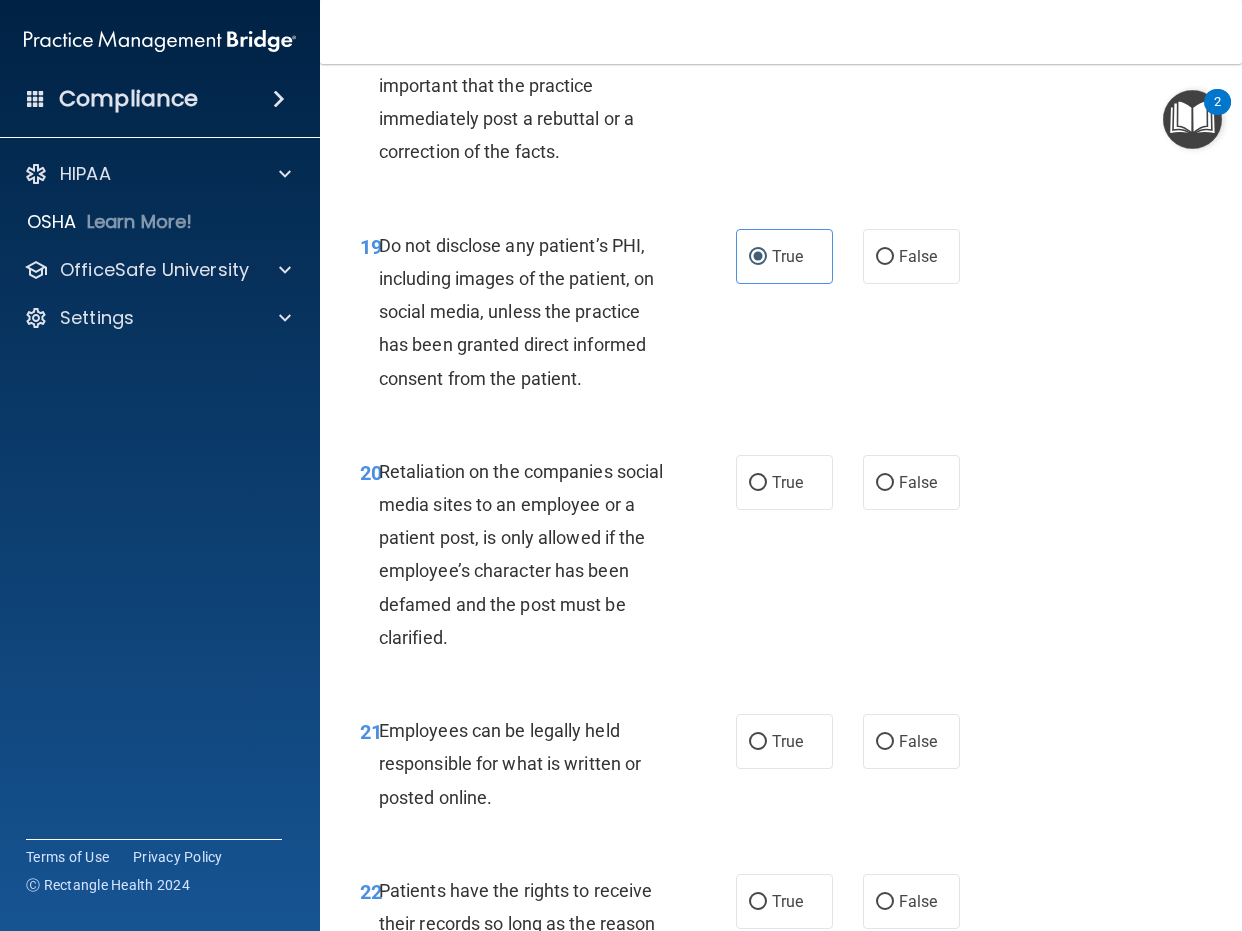 scroll, scrollTop: 4400, scrollLeft: 0, axis: vertical 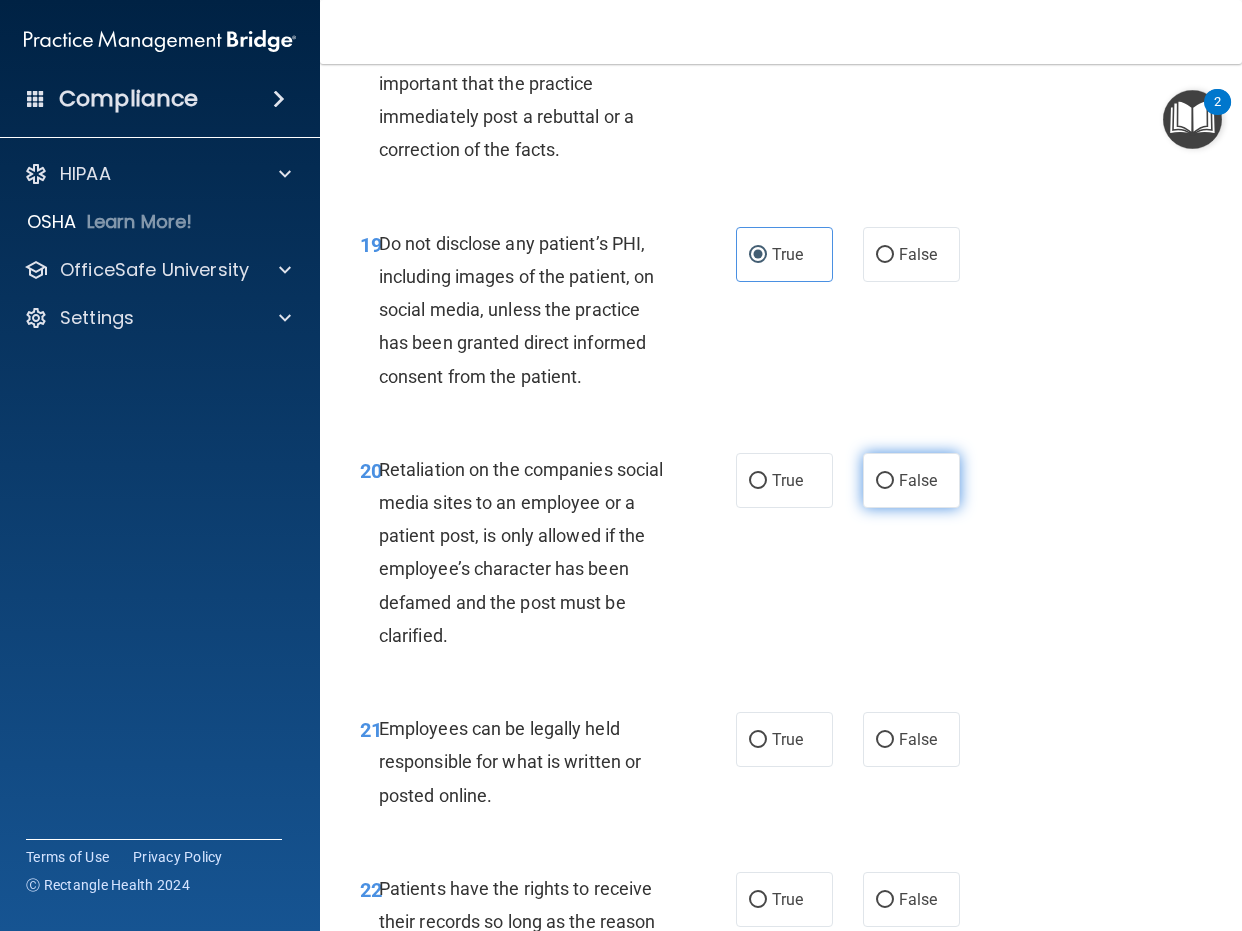 click on "False" at bounding box center (918, 480) 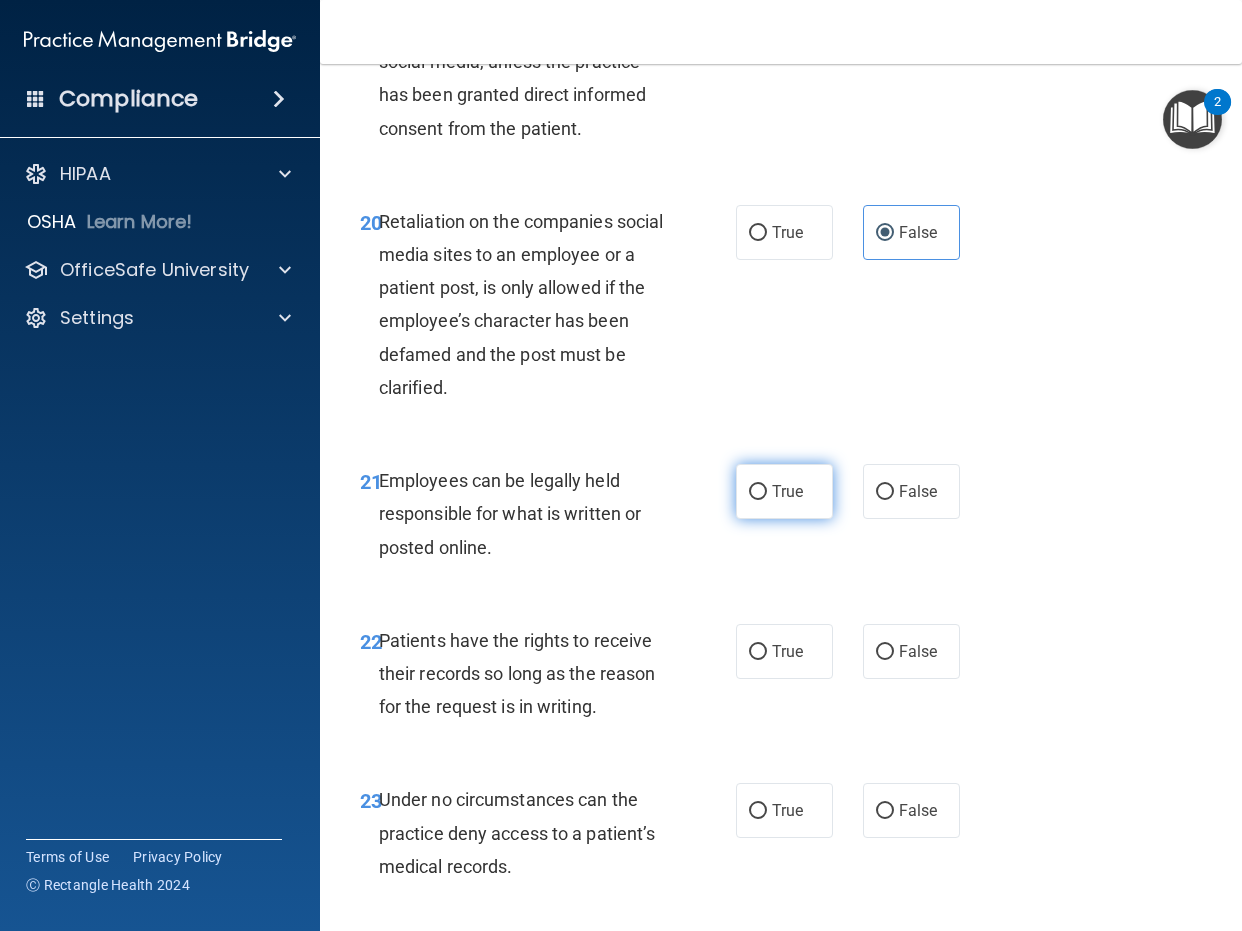 scroll, scrollTop: 4700, scrollLeft: 0, axis: vertical 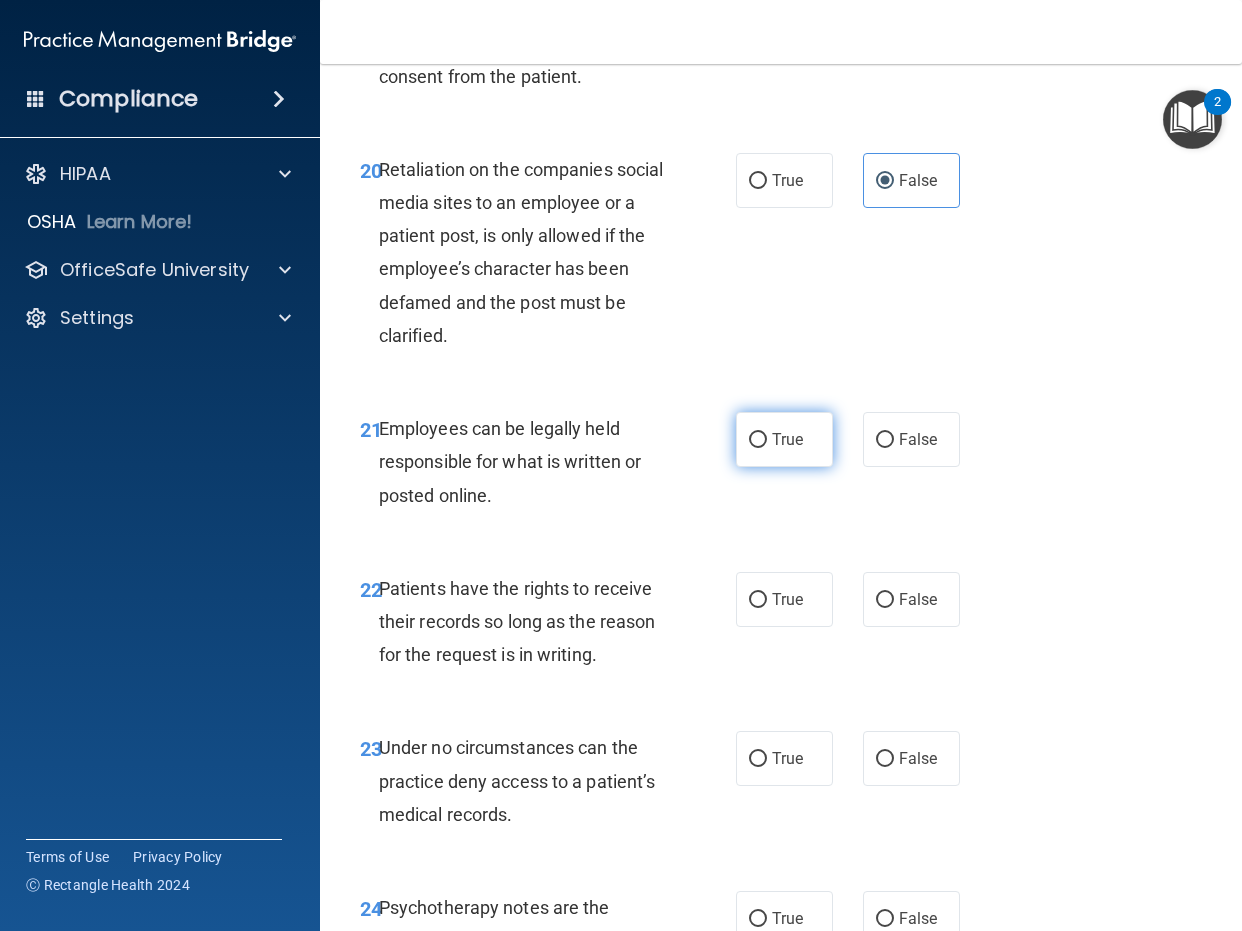 click on "True" at bounding box center (784, 439) 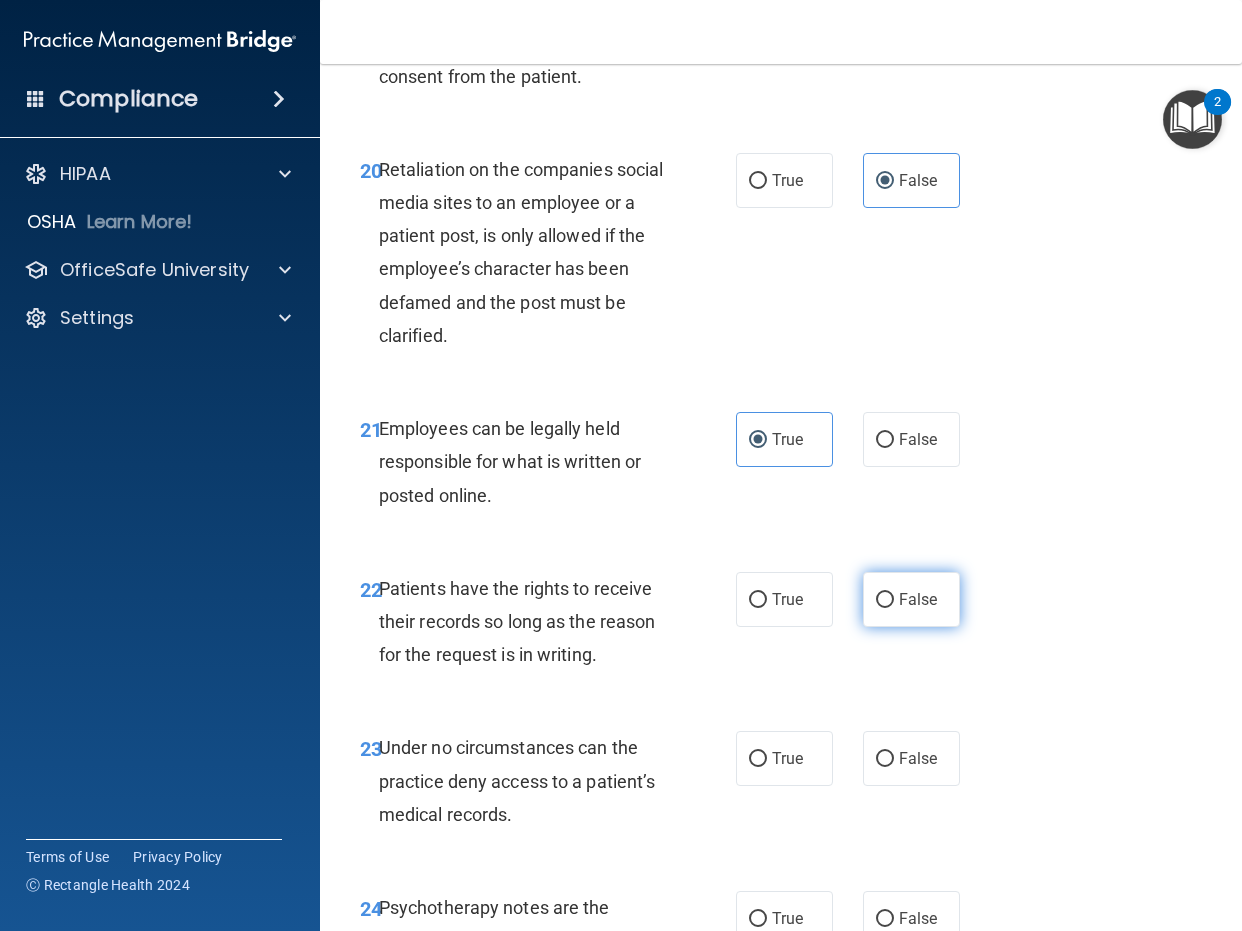 click on "False" at bounding box center [918, 599] 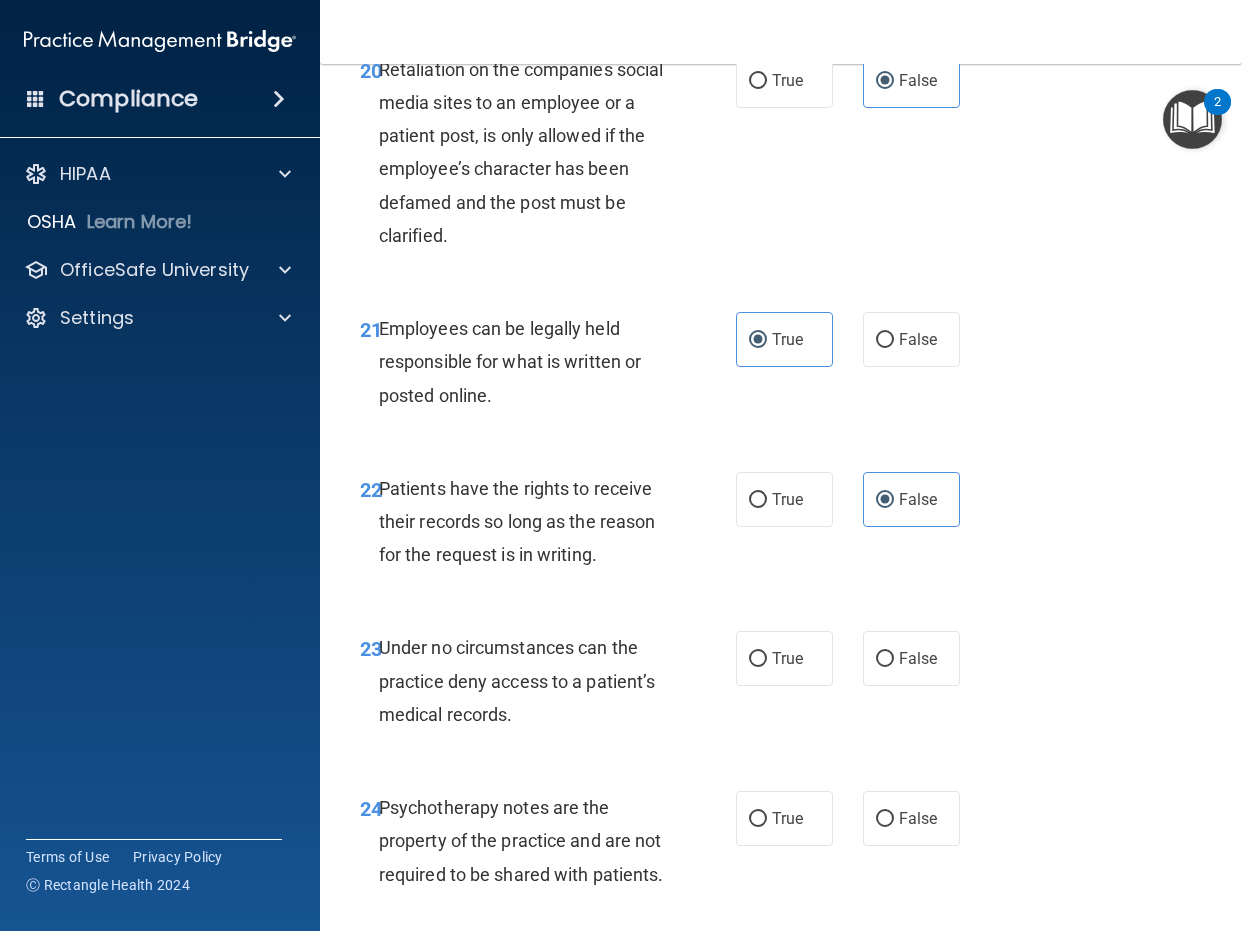 scroll, scrollTop: 4900, scrollLeft: 0, axis: vertical 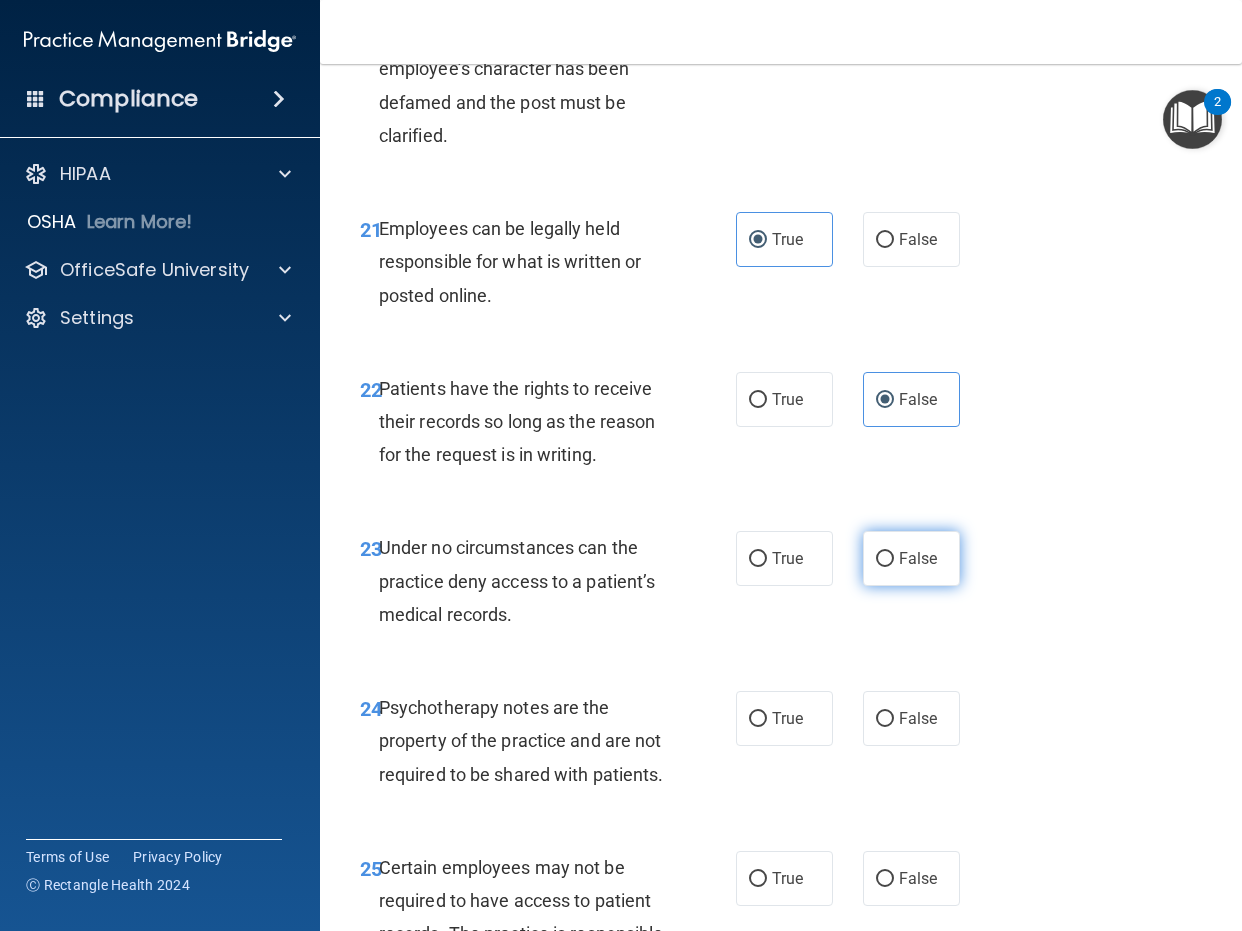 click on "False" at bounding box center [885, 559] 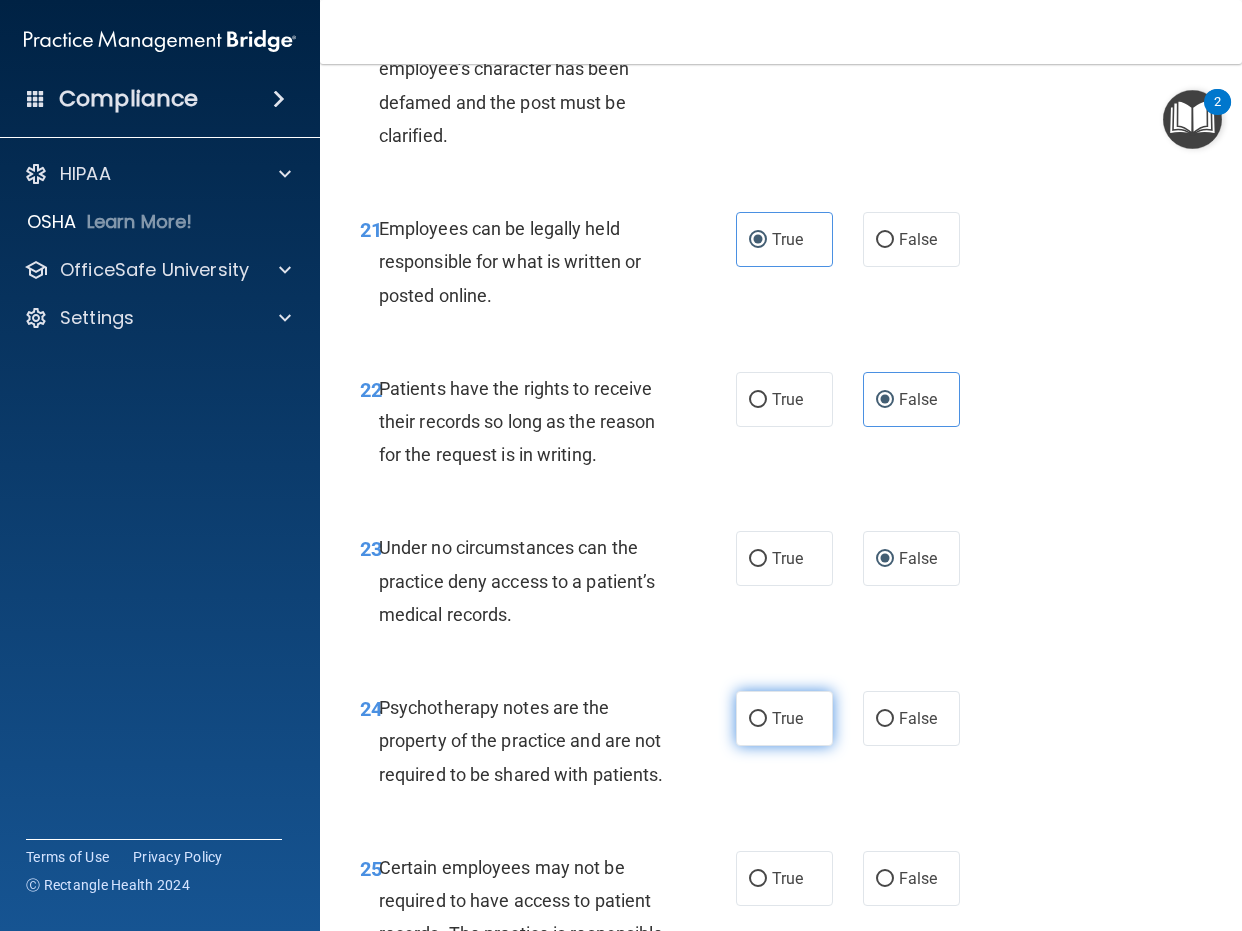 click on "True" at bounding box center (787, 718) 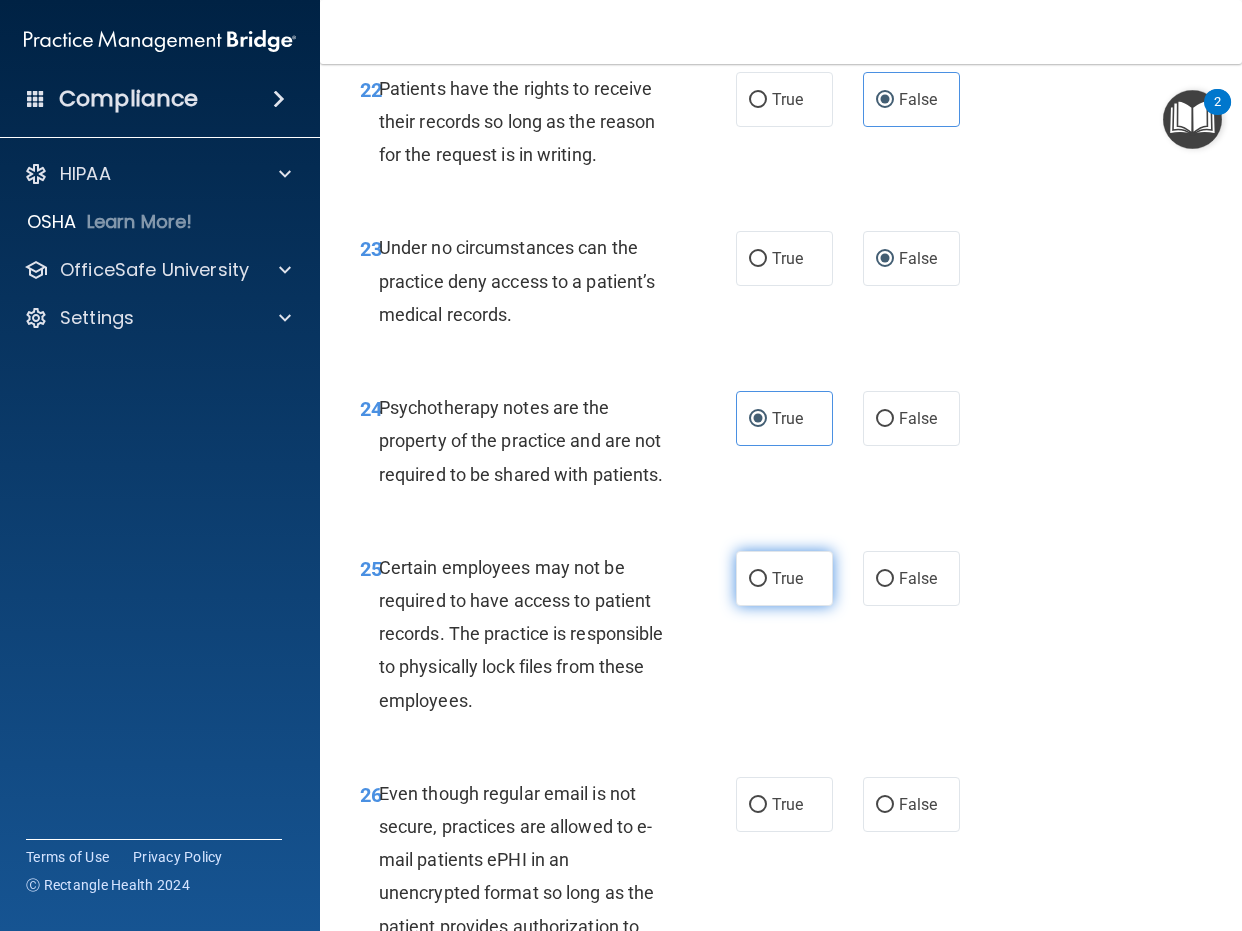 click on "True" at bounding box center (784, 578) 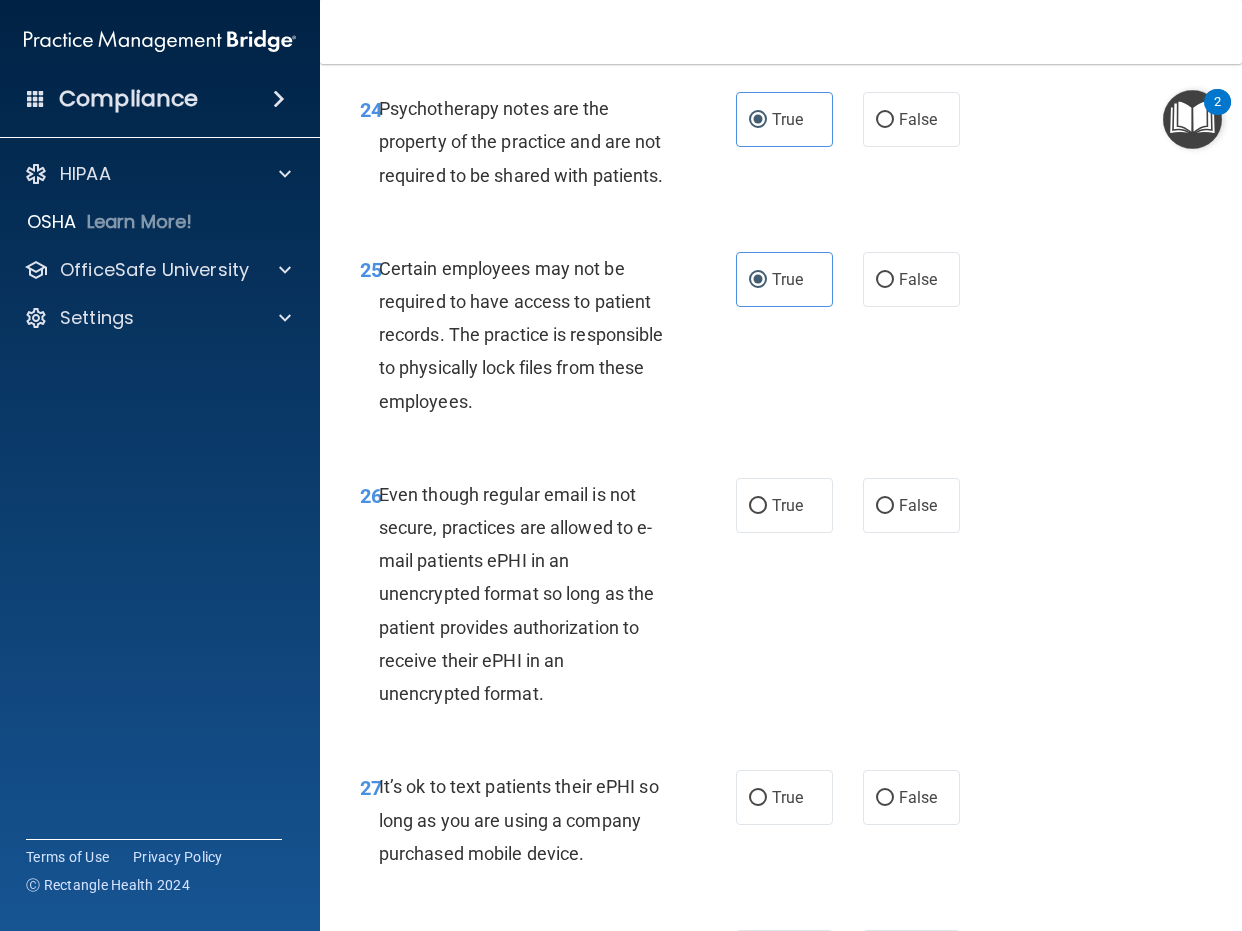 scroll, scrollTop: 5500, scrollLeft: 0, axis: vertical 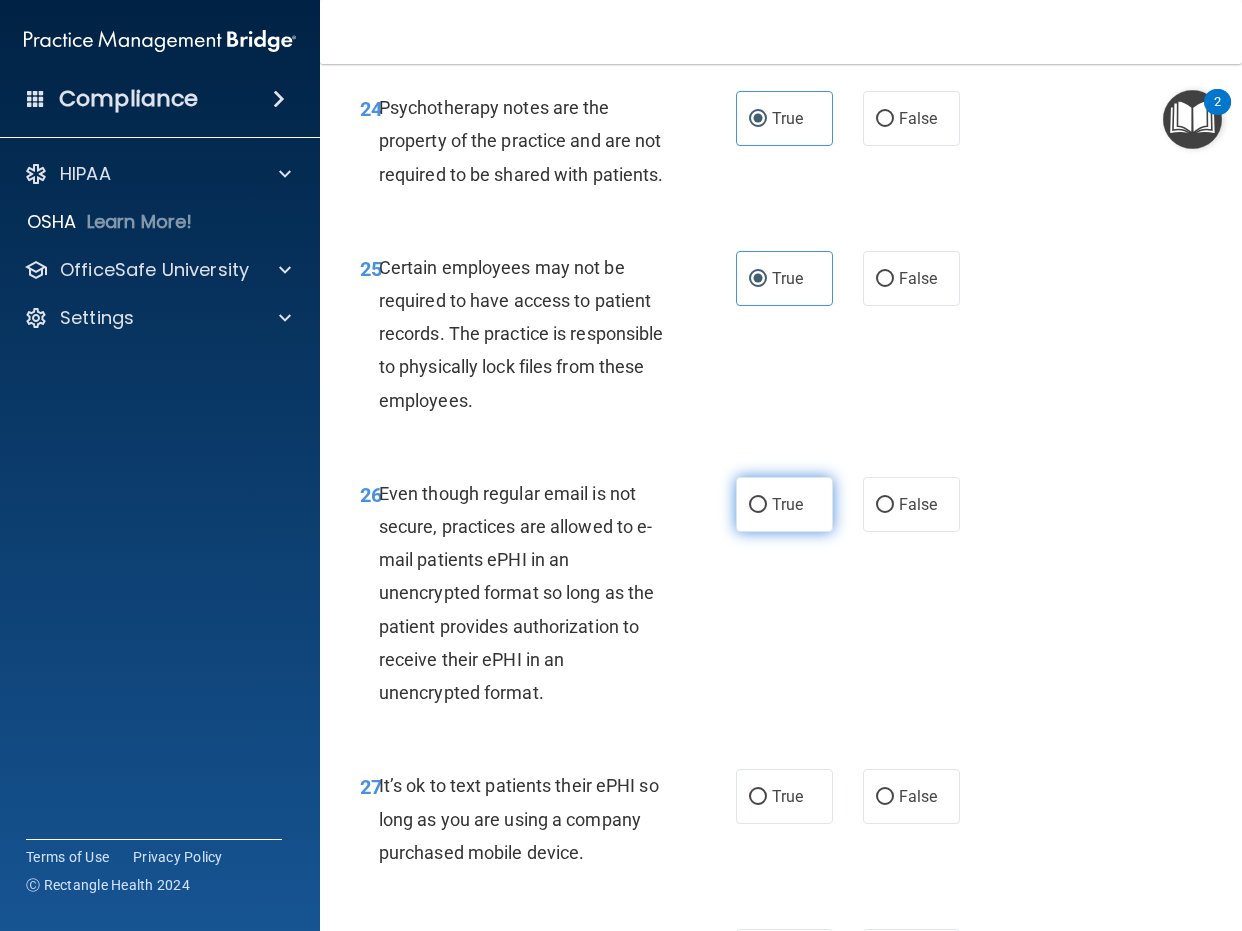 click on "True" at bounding box center [784, 504] 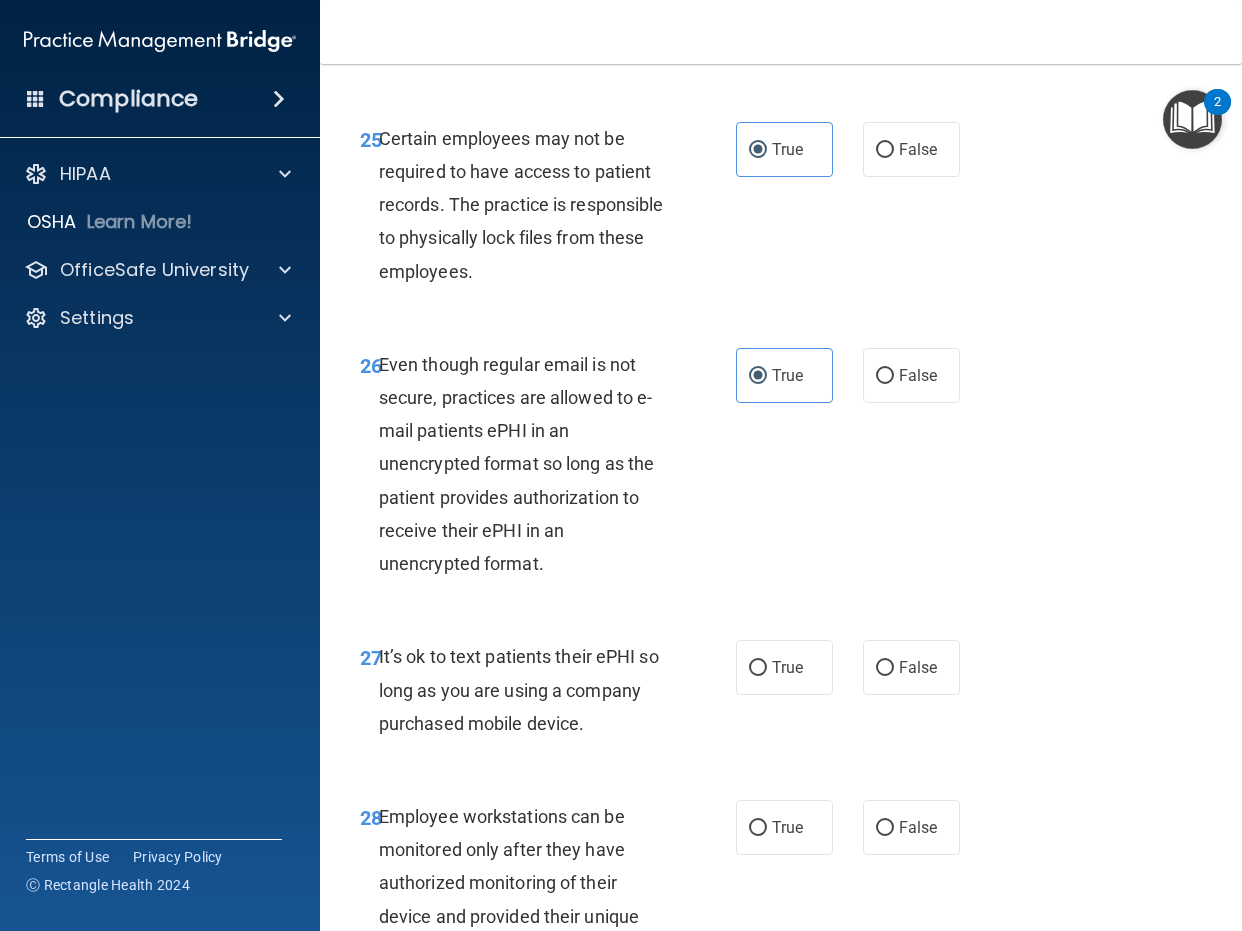 scroll, scrollTop: 5800, scrollLeft: 0, axis: vertical 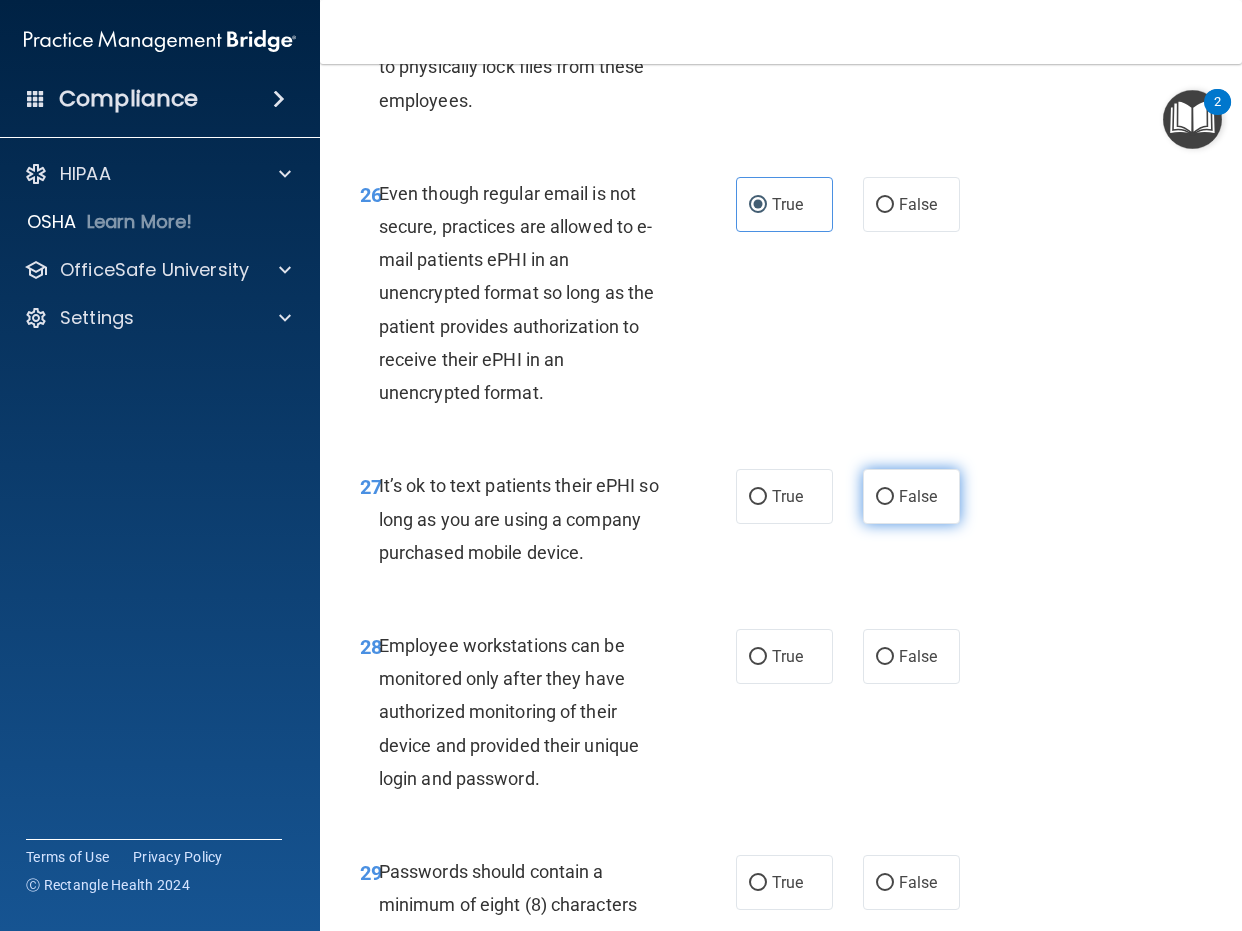 click on "False" at bounding box center (911, 496) 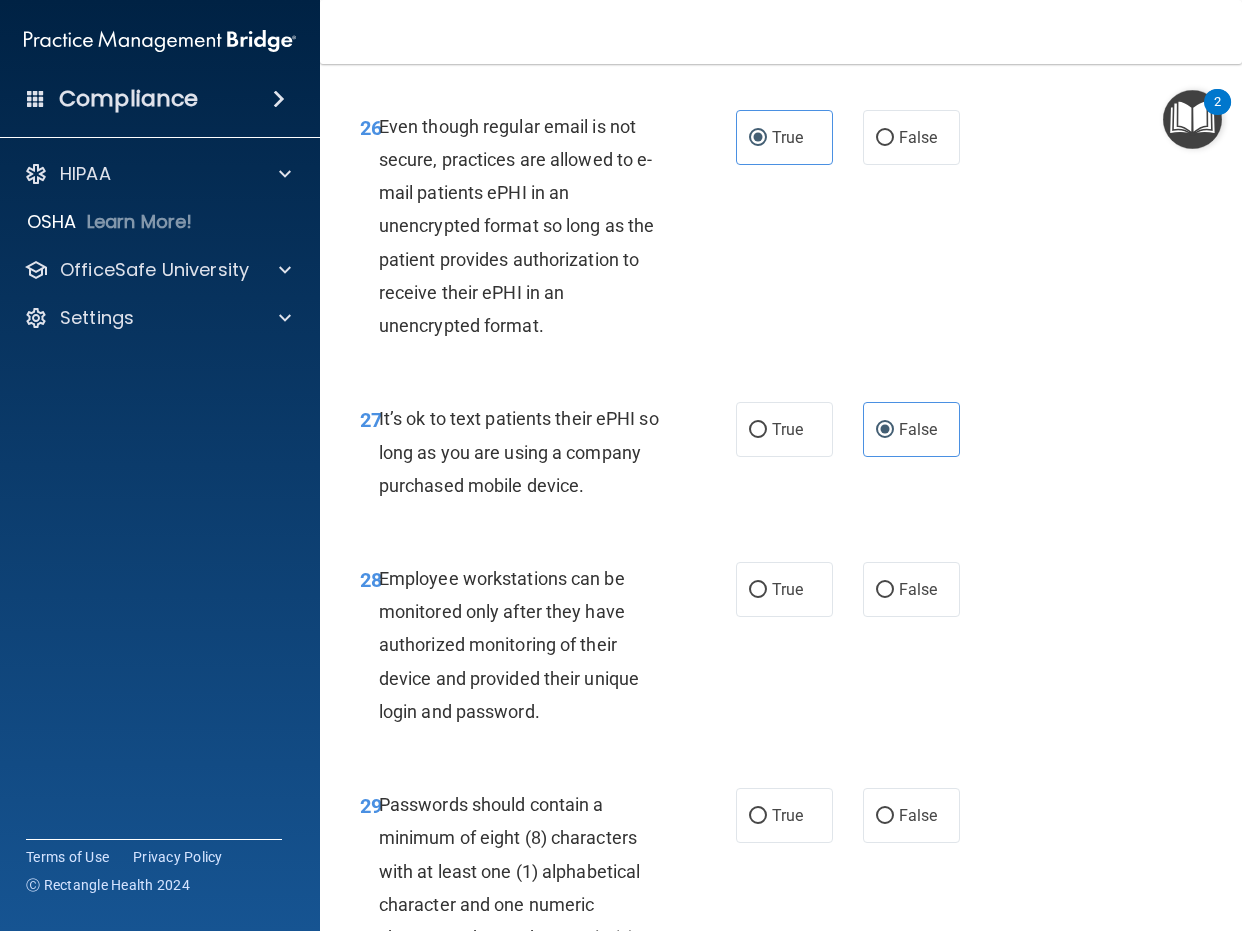 scroll, scrollTop: 6100, scrollLeft: 0, axis: vertical 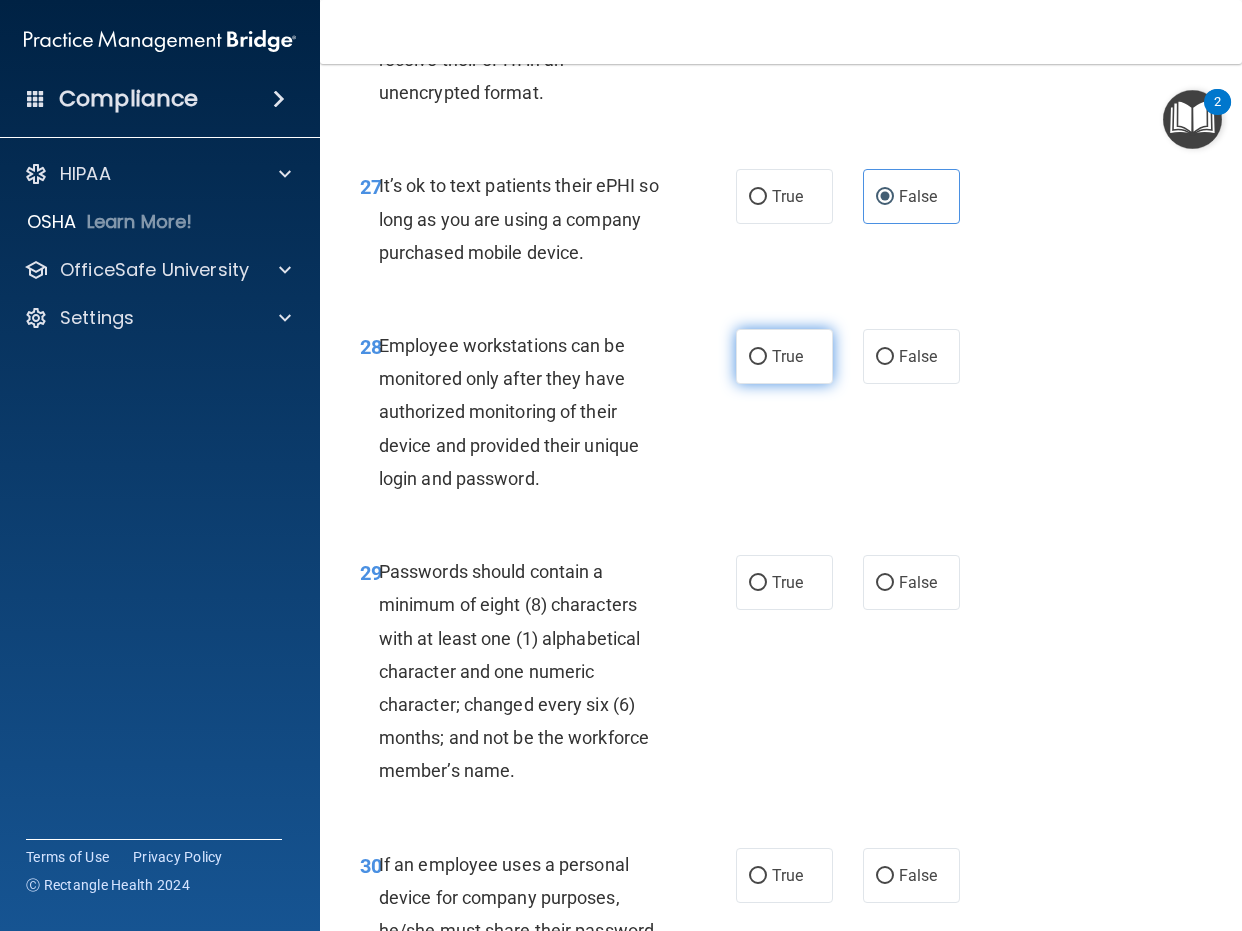 click on "True" at bounding box center (787, 356) 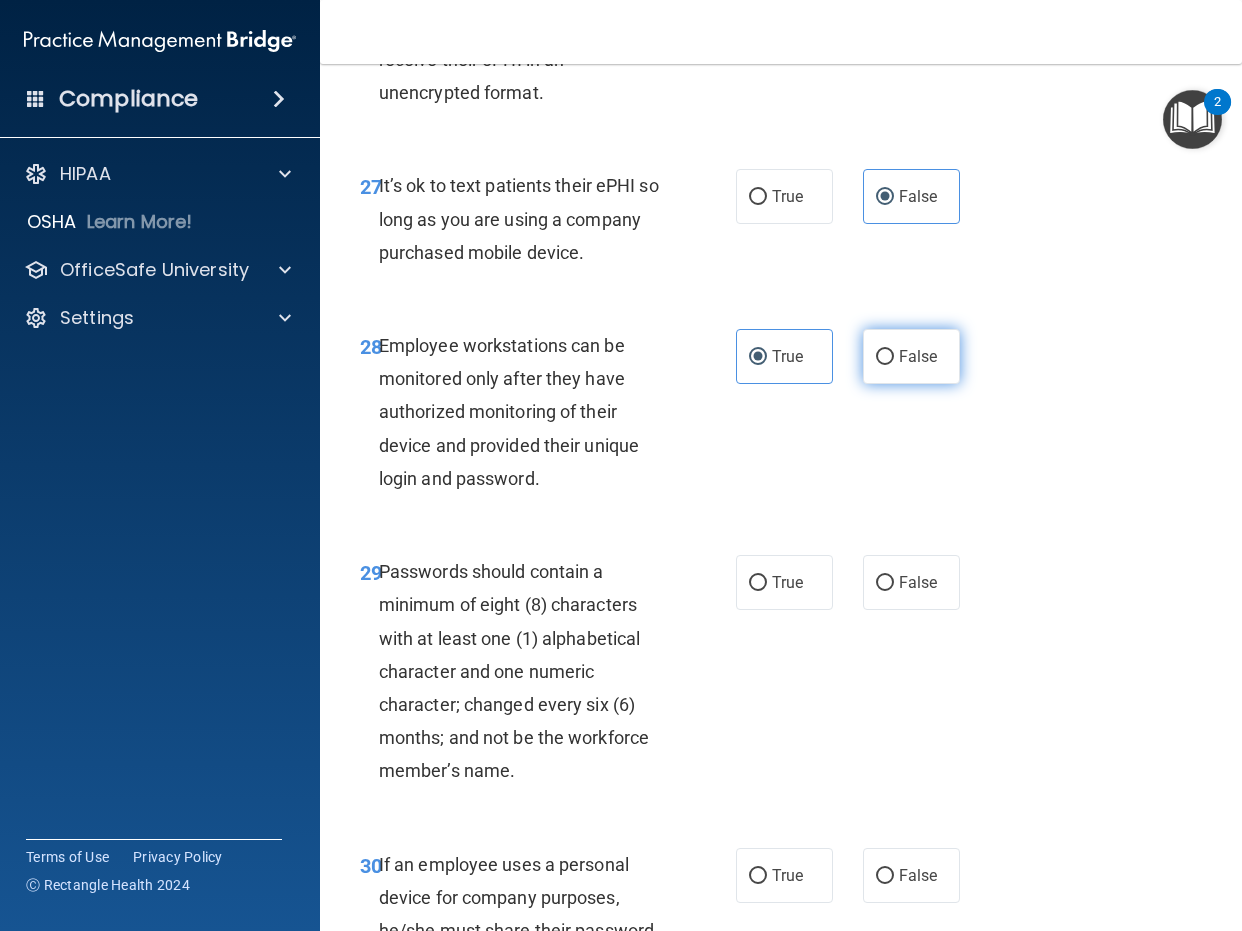 click on "False" at bounding box center (918, 356) 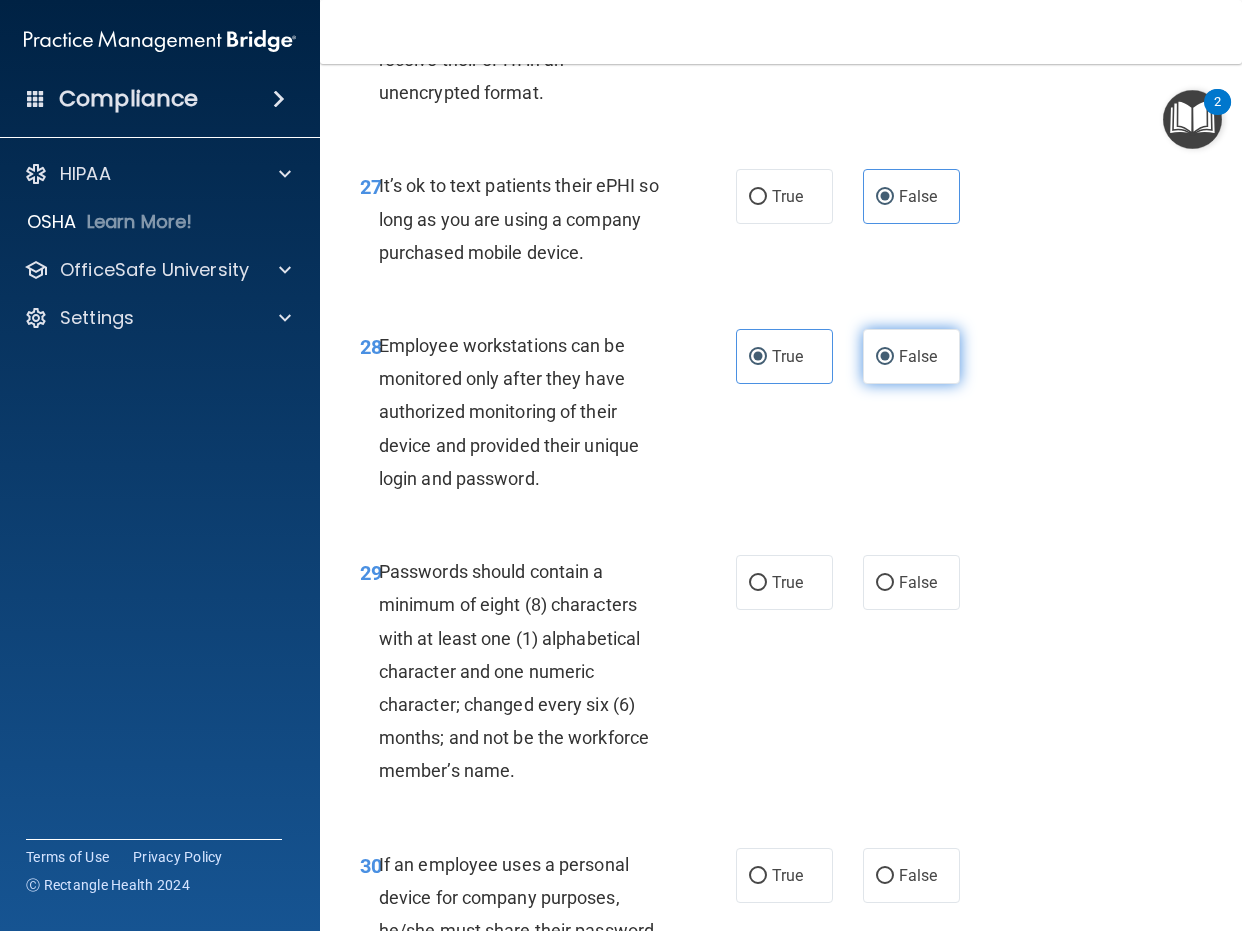 type 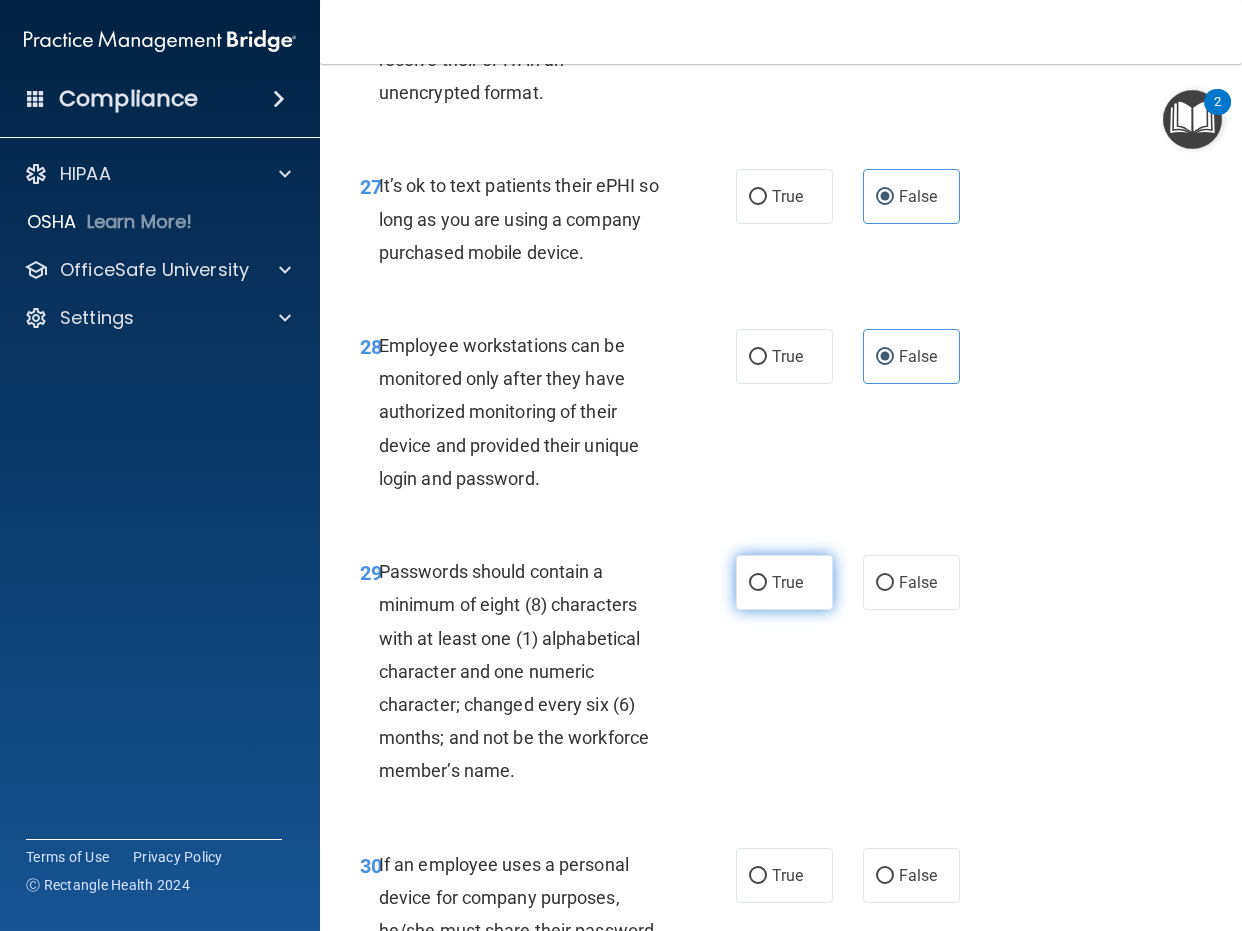 scroll, scrollTop: 6400, scrollLeft: 0, axis: vertical 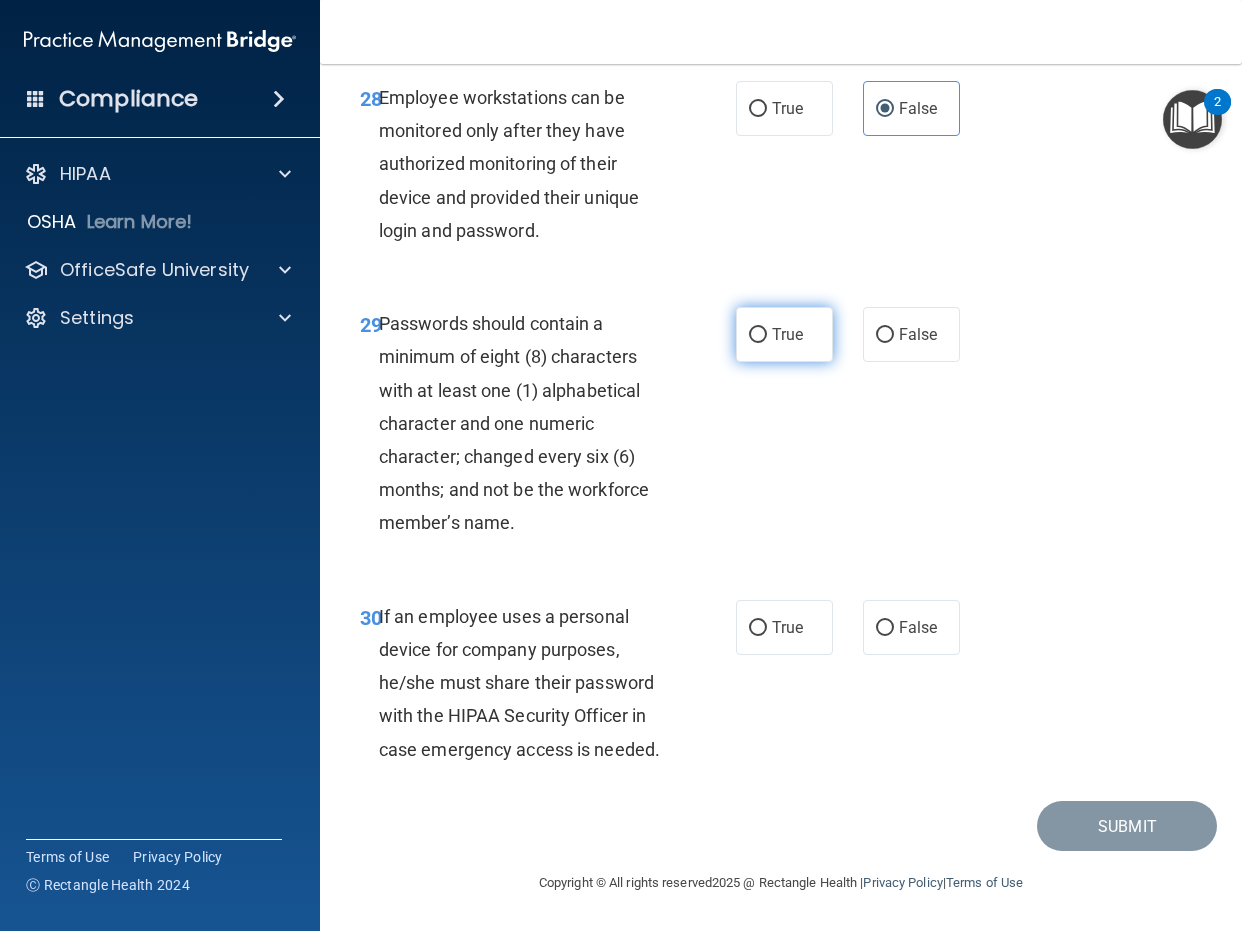 drag, startPoint x: 810, startPoint y: 392, endPoint x: 892, endPoint y: 546, distance: 174.47063 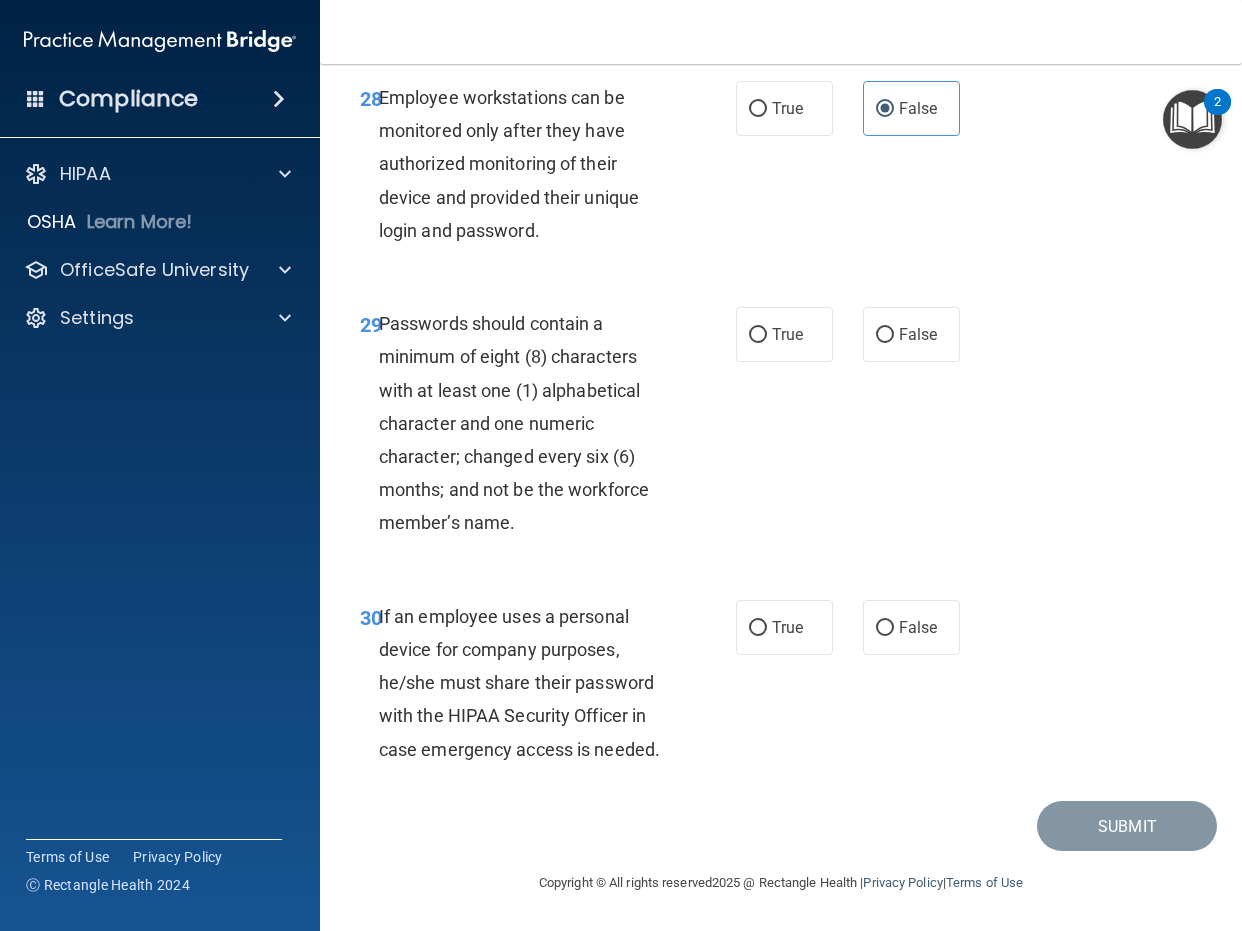 click on "True" at bounding box center [758, 335] 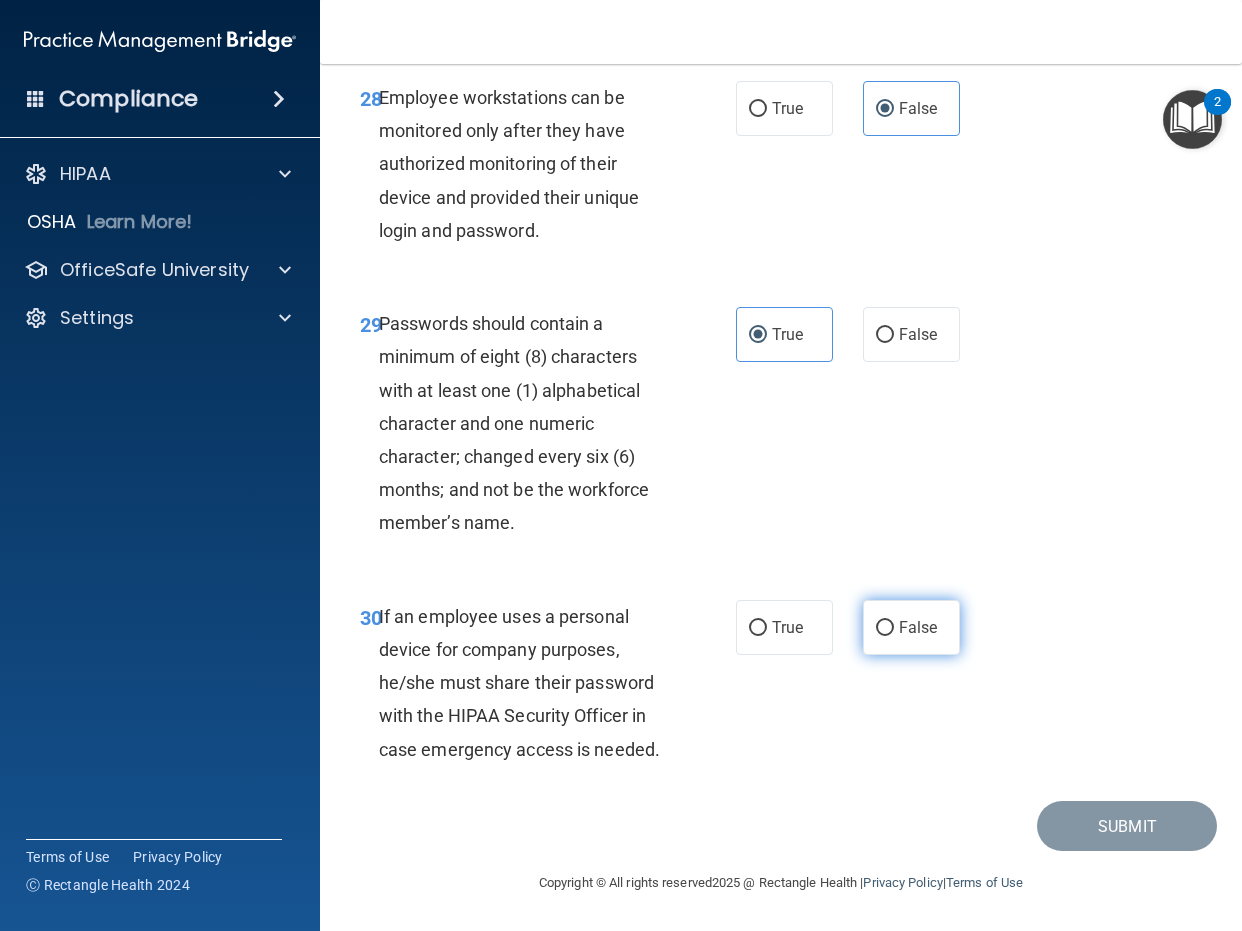 click on "False" at bounding box center (911, 627) 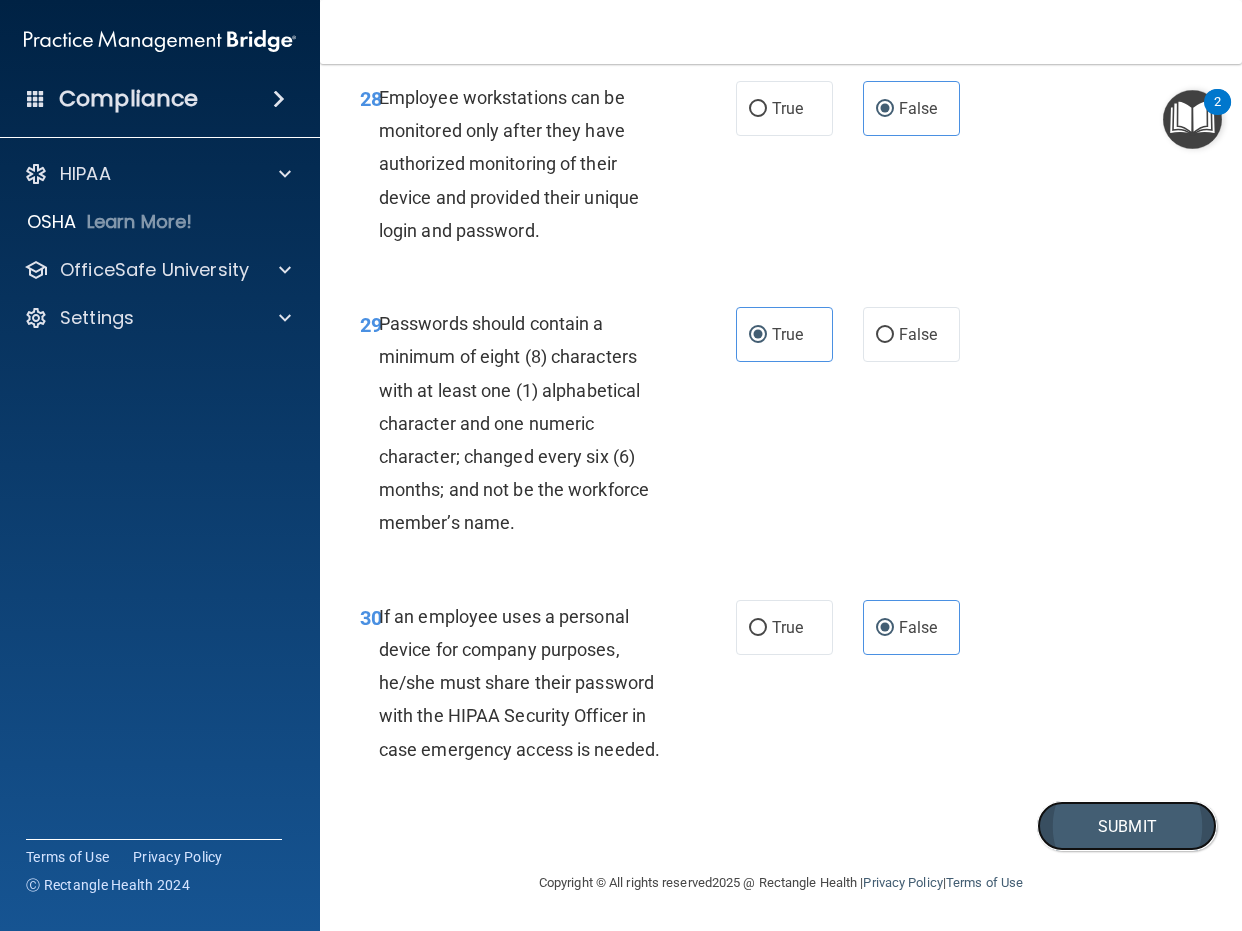 click on "Submit" at bounding box center [1127, 826] 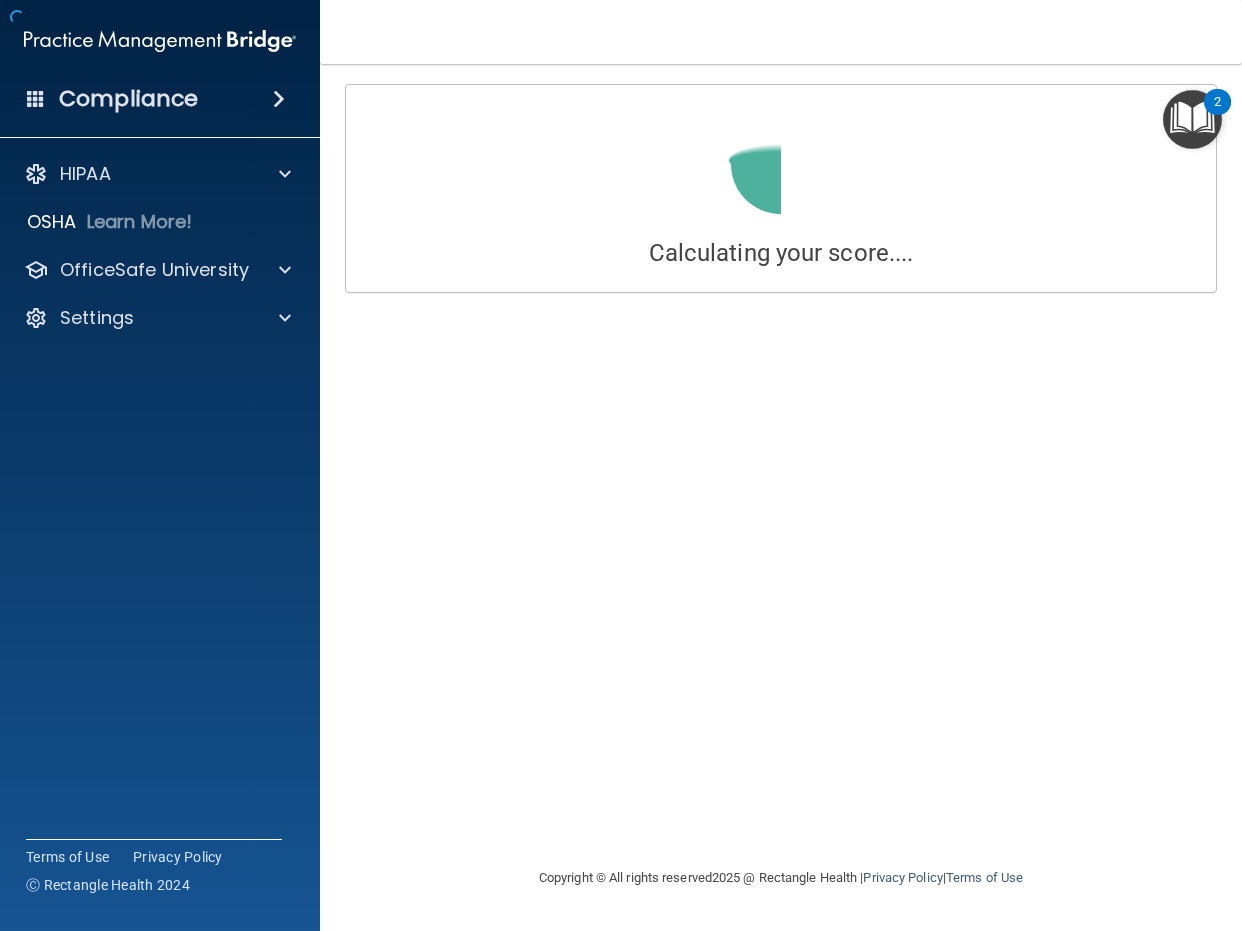 scroll, scrollTop: 0, scrollLeft: 0, axis: both 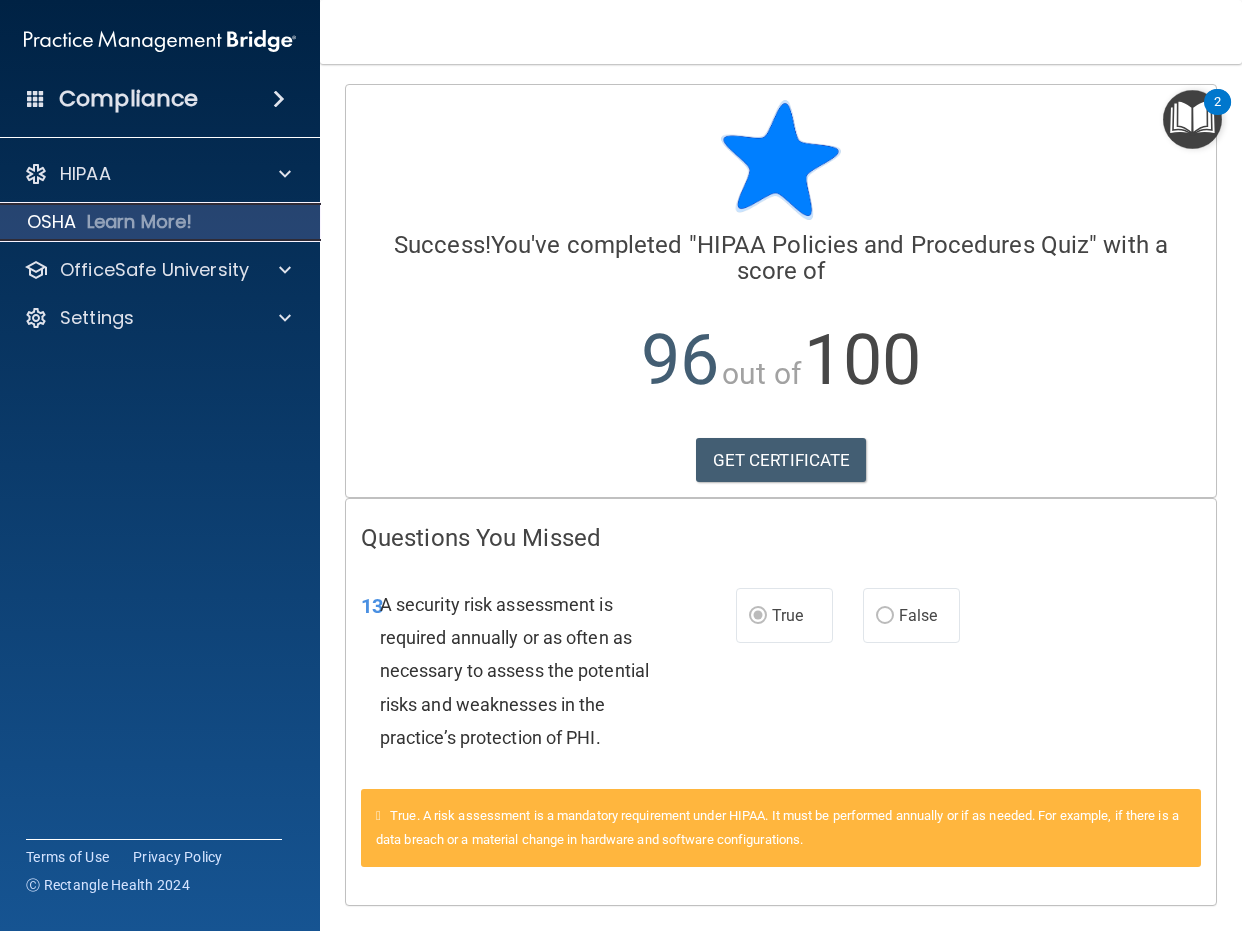 click on "OSHA   Learn More!" at bounding box center [160, 222] 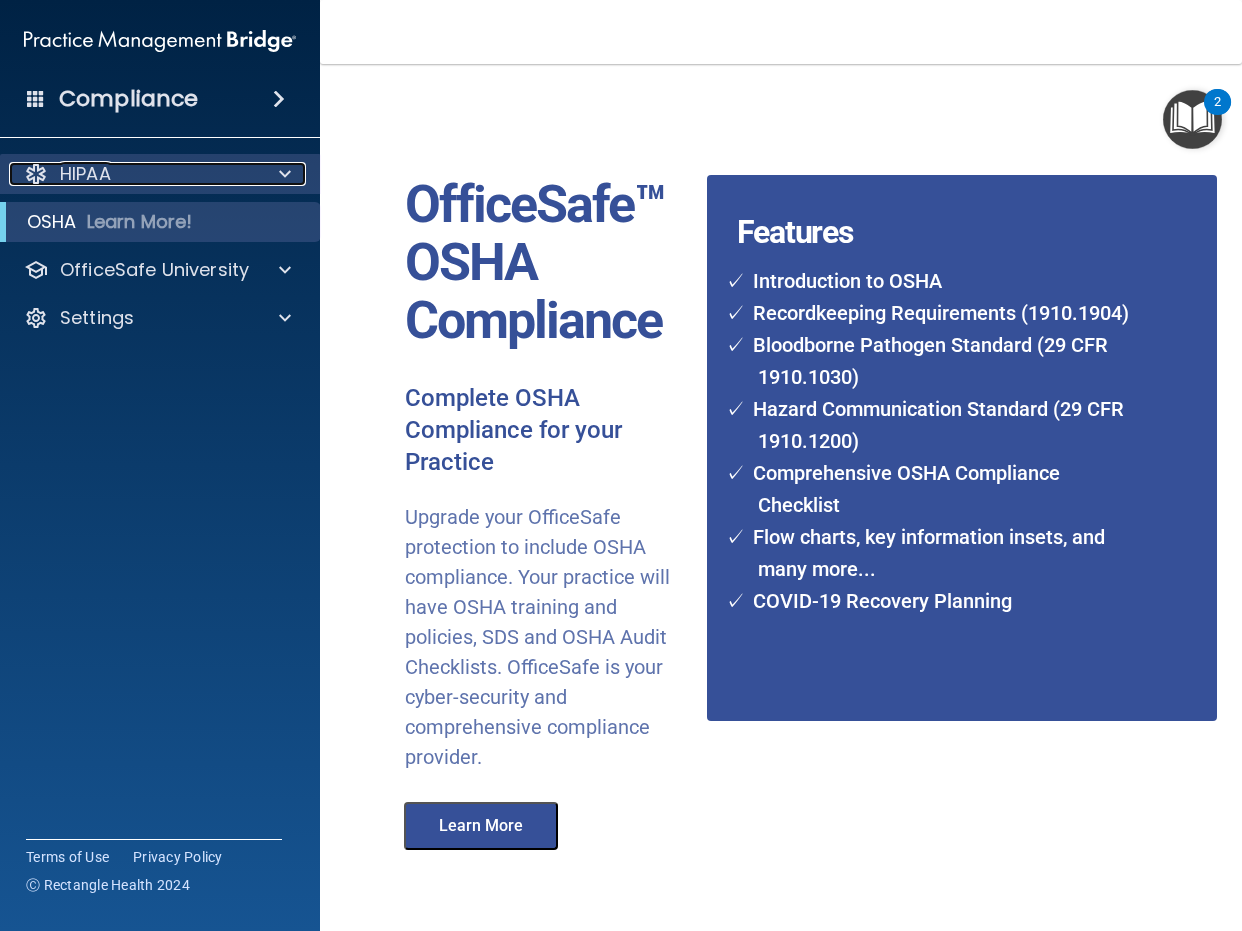 click on "HIPAA" at bounding box center (133, 174) 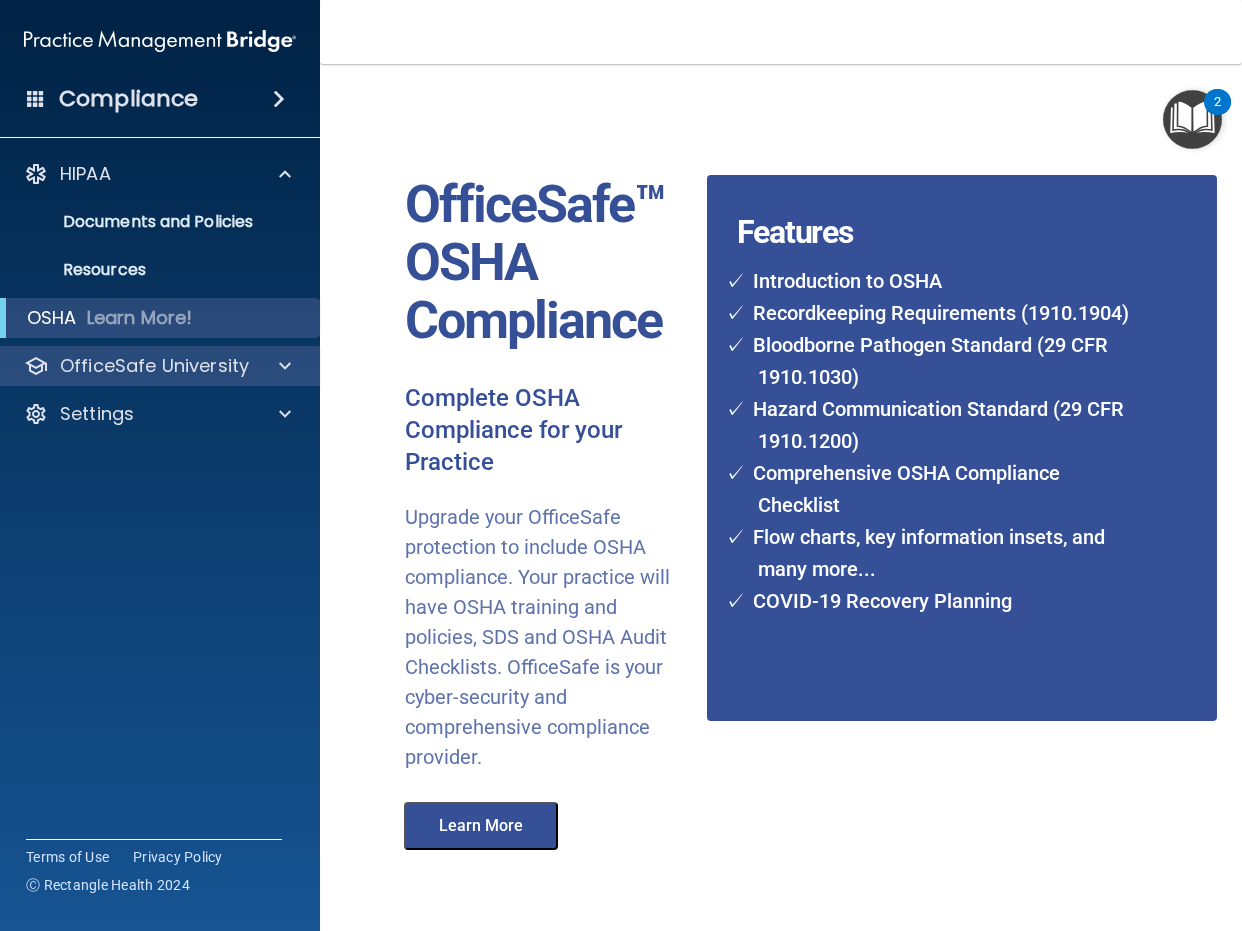 click on "OfficeSafe University" at bounding box center (160, 366) 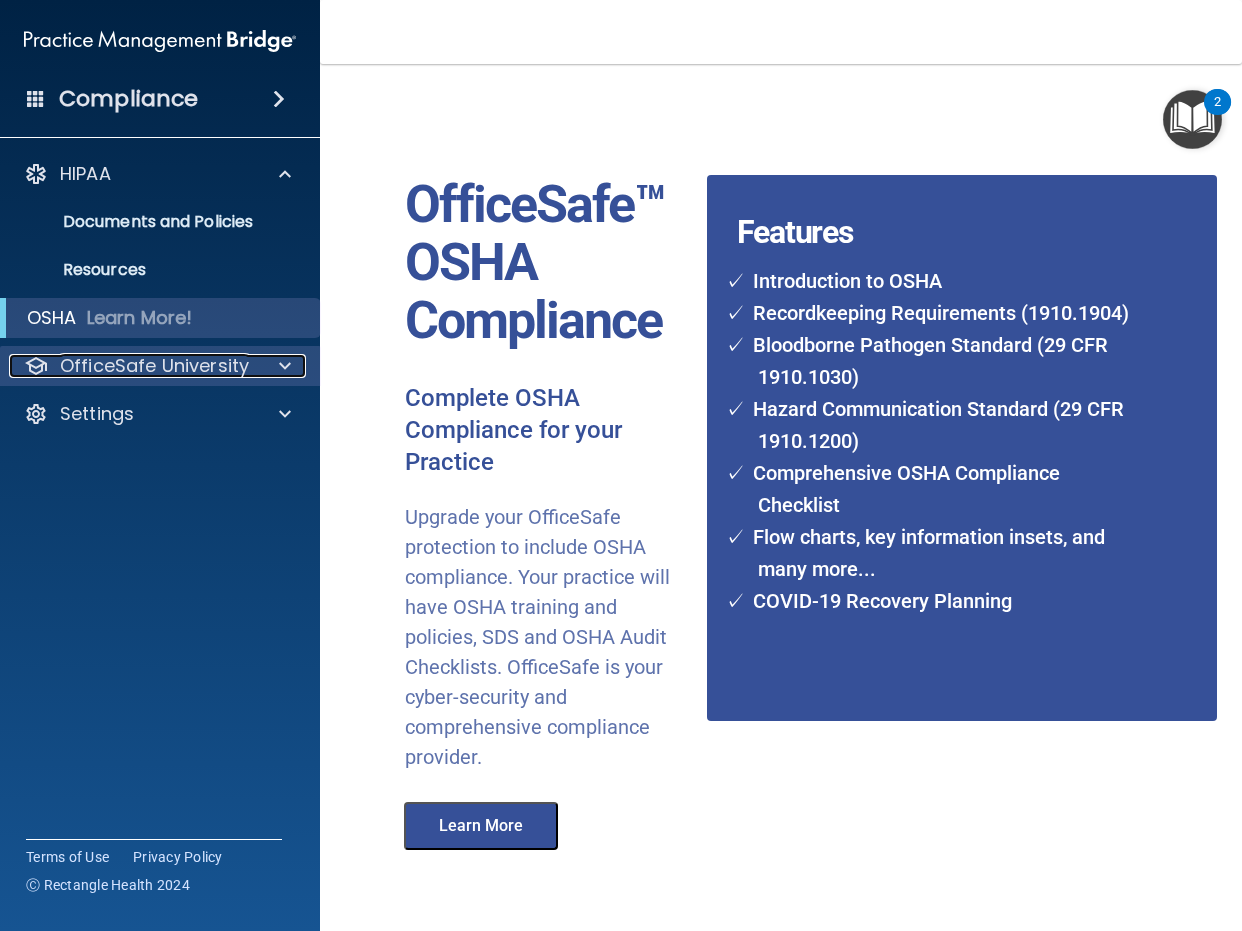 click on "OfficeSafe University" at bounding box center [154, 366] 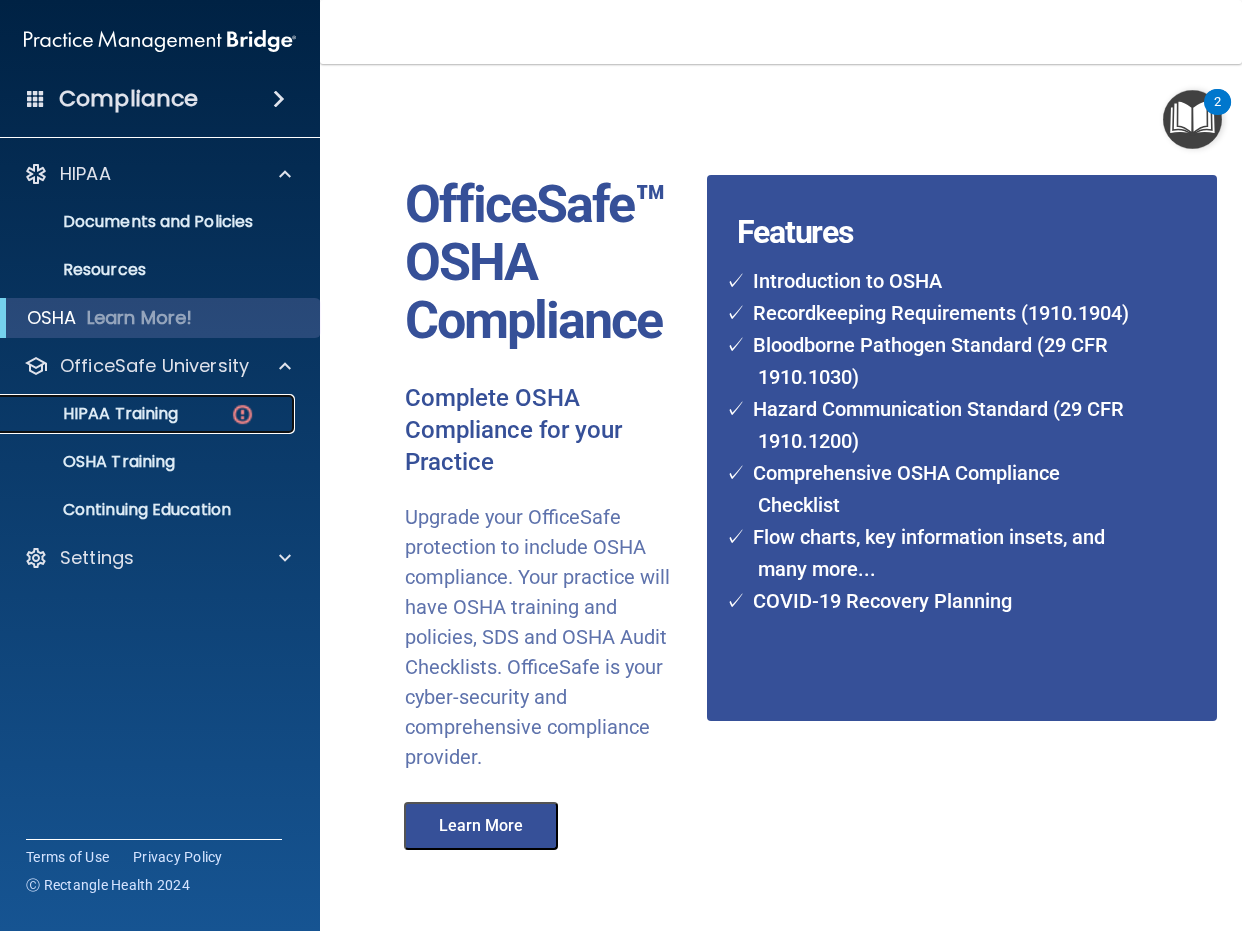 click on "HIPAA Training" at bounding box center (95, 414) 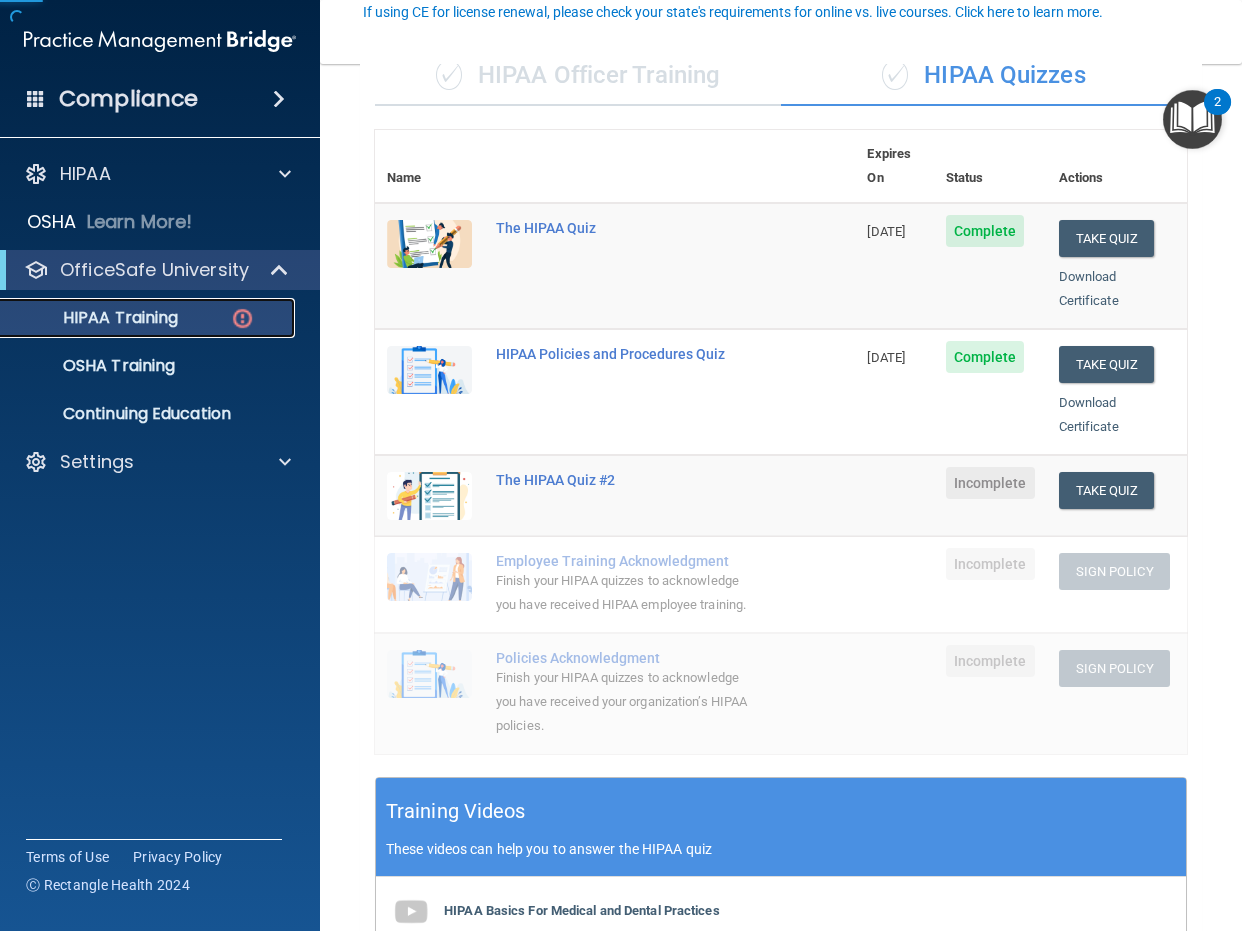 scroll, scrollTop: 200, scrollLeft: 0, axis: vertical 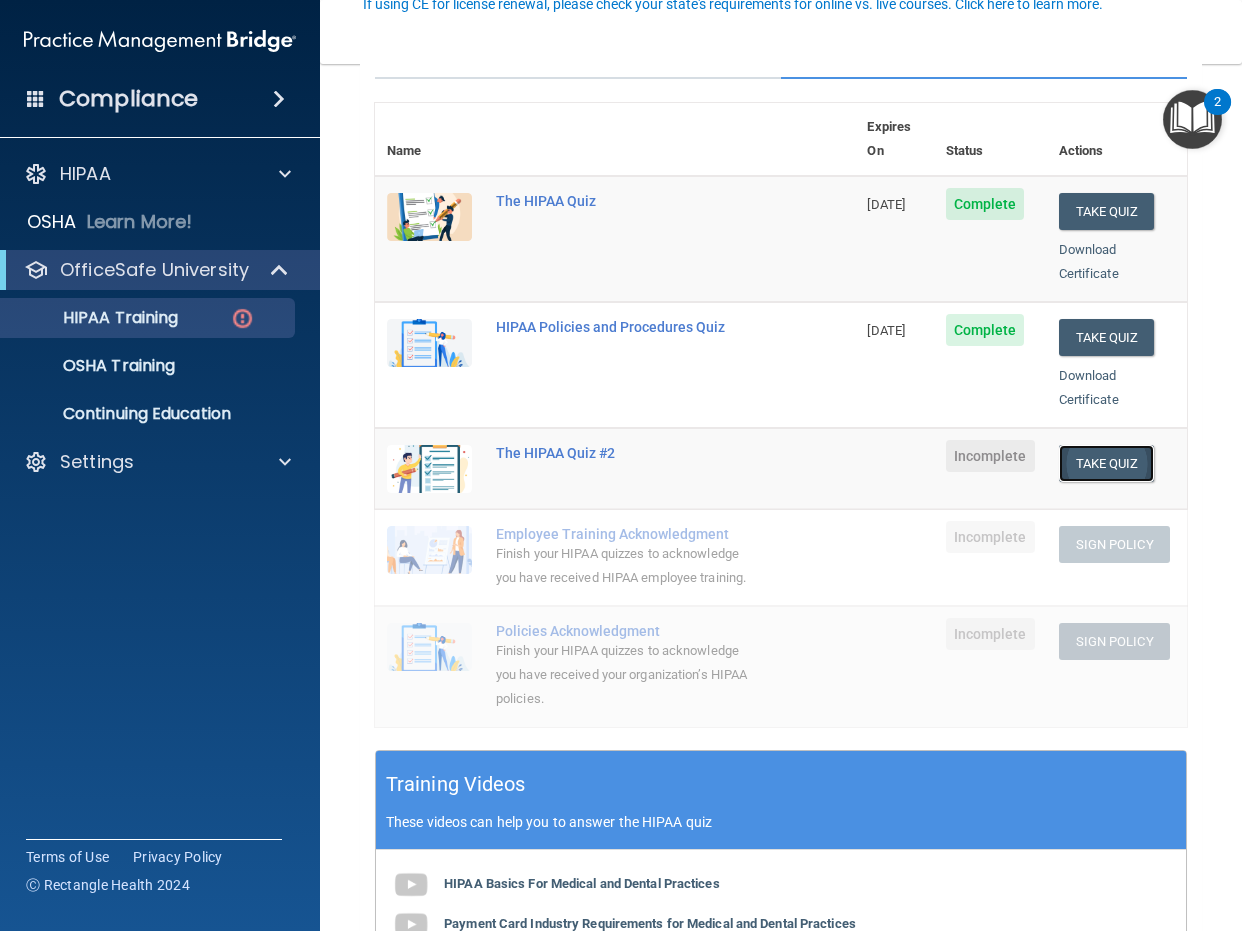 click on "Take Quiz" at bounding box center (1107, 463) 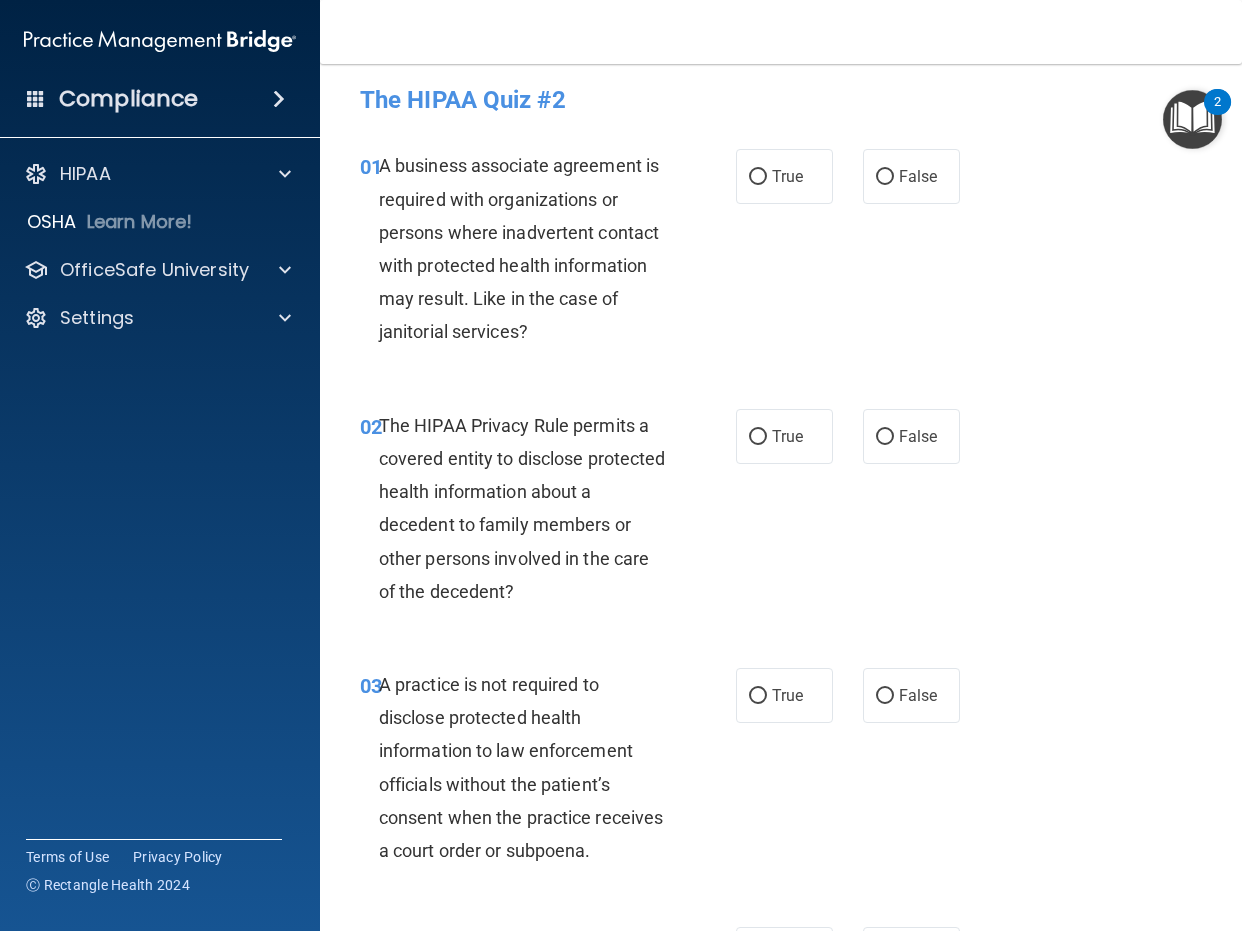 scroll, scrollTop: 0, scrollLeft: 0, axis: both 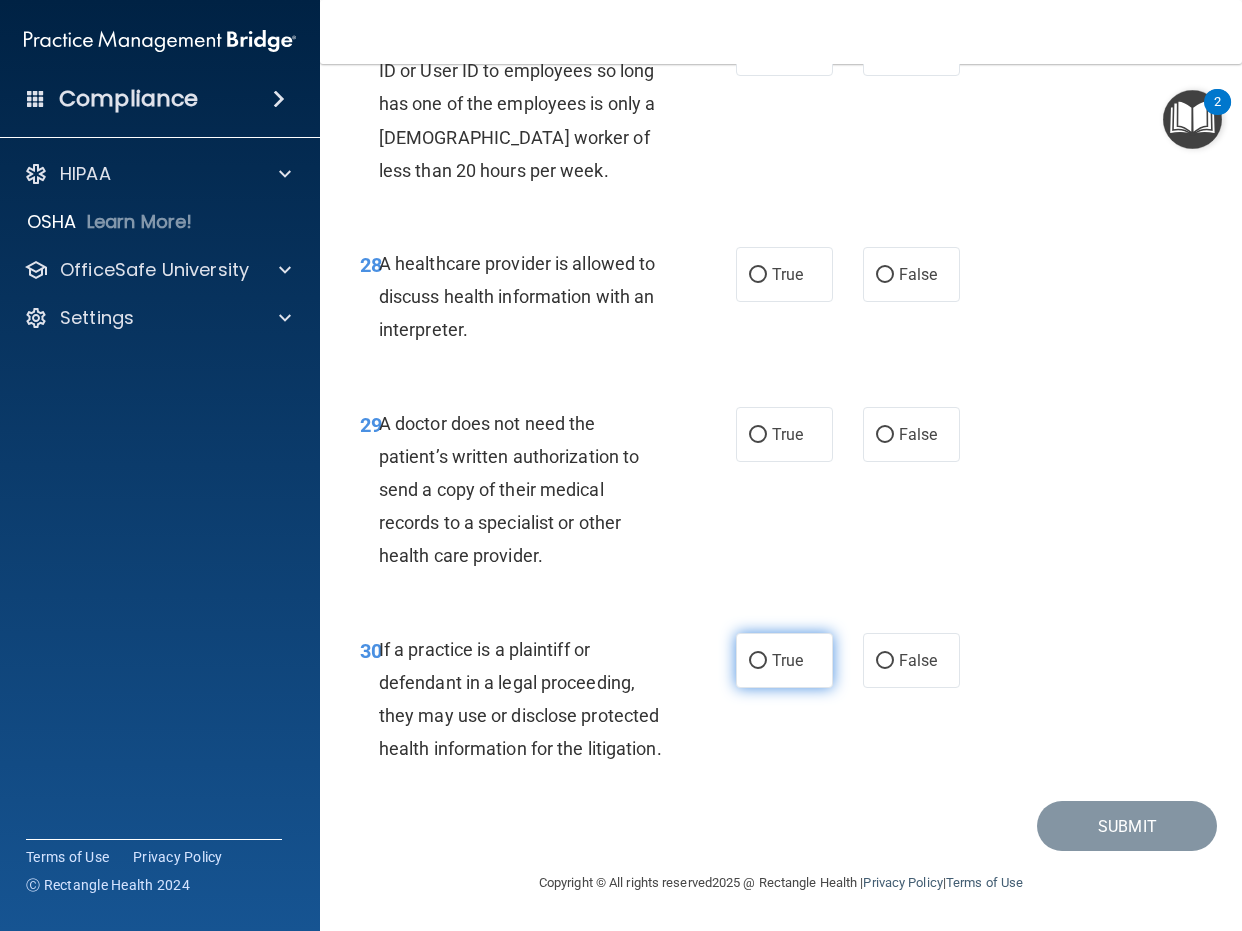 click on "True" at bounding box center [784, 660] 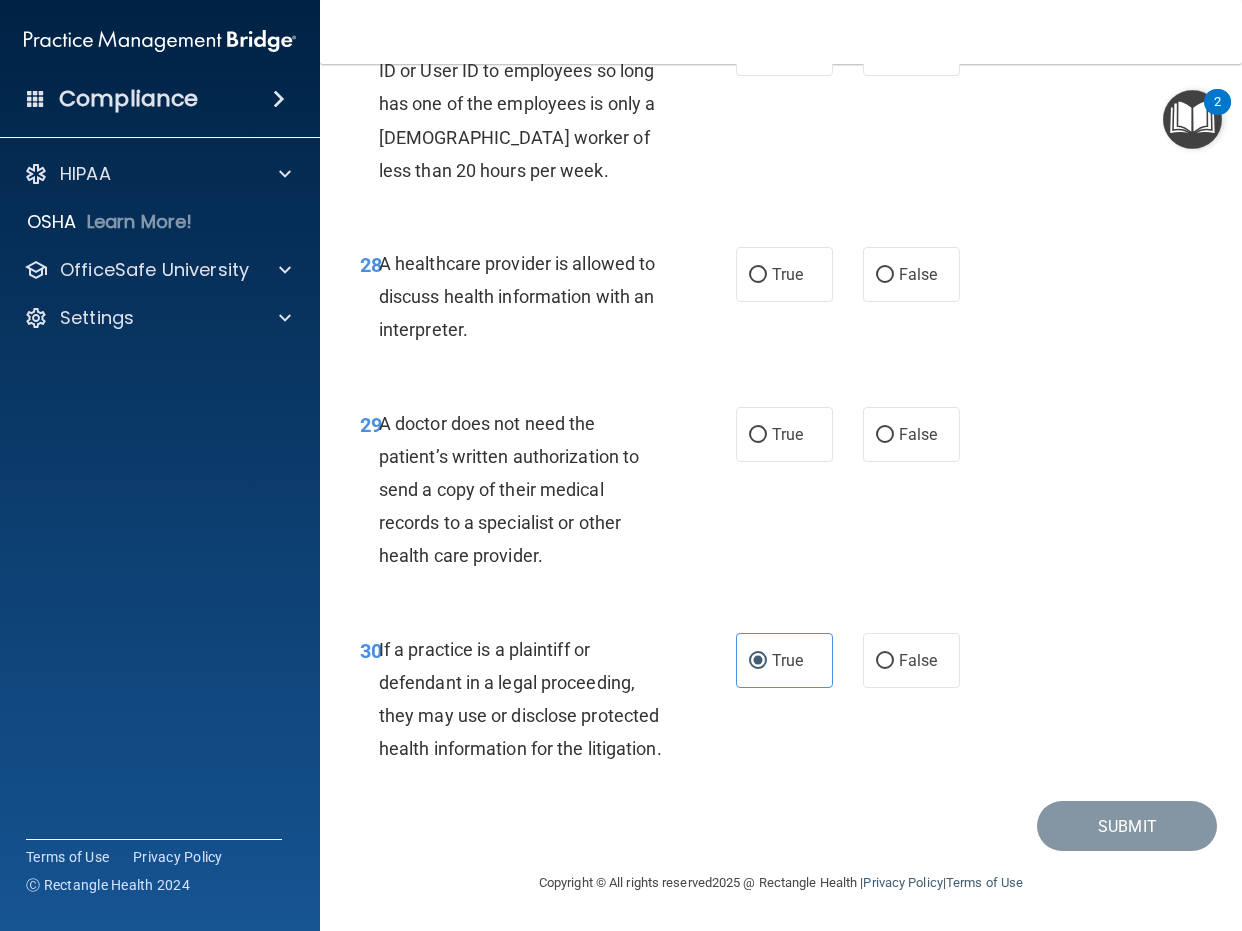 scroll, scrollTop: 5716, scrollLeft: 0, axis: vertical 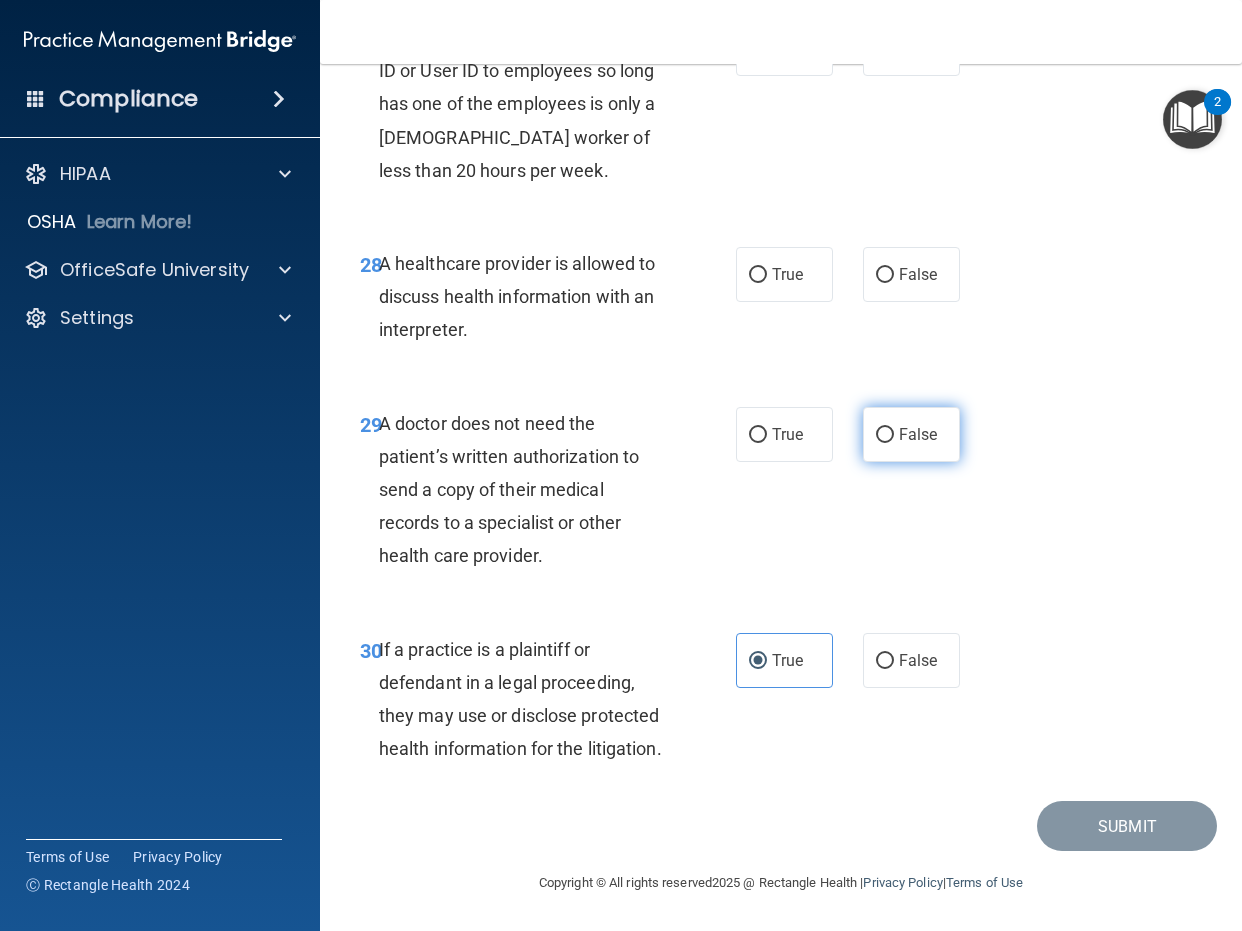 click on "False" at bounding box center (911, 434) 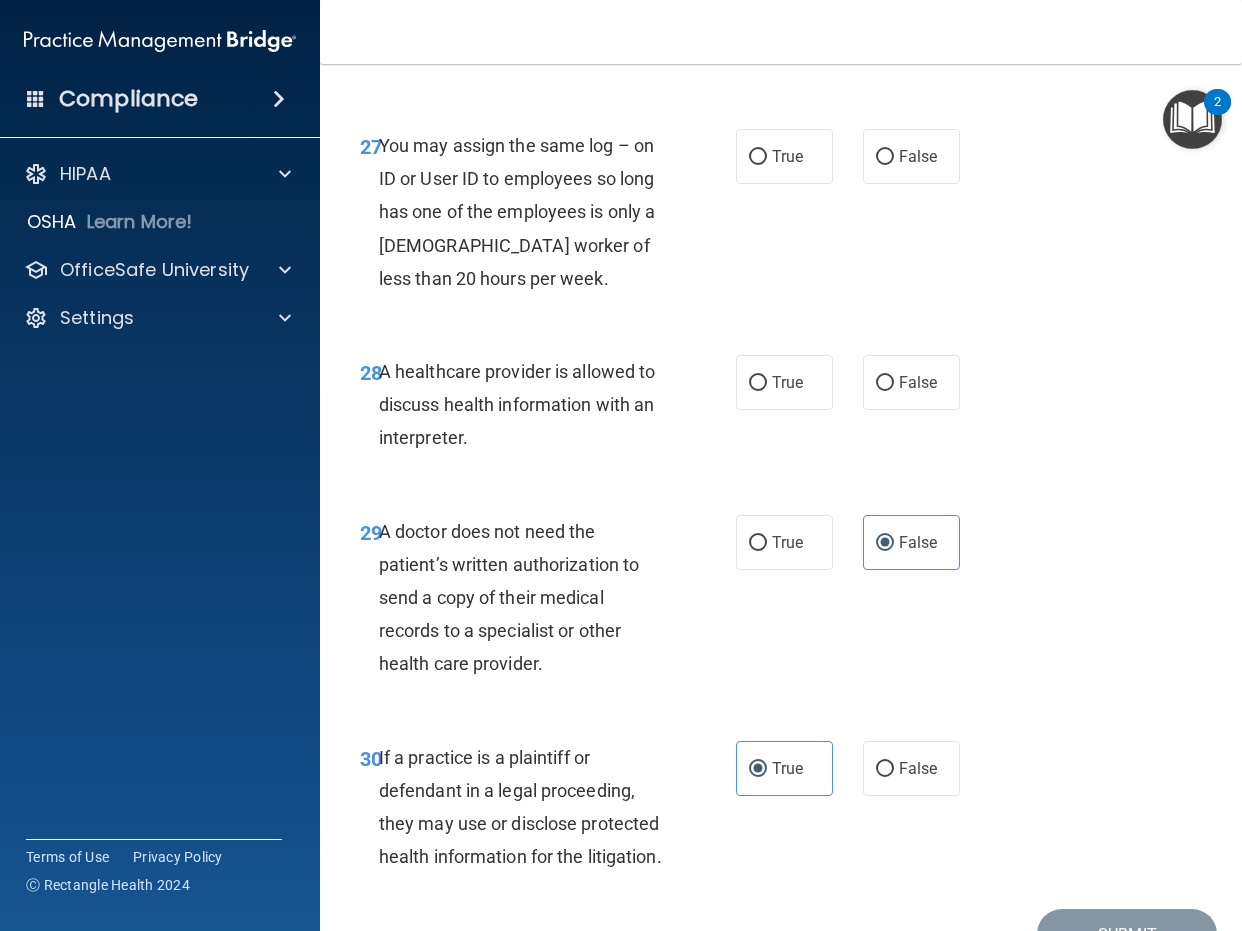 scroll, scrollTop: 5574, scrollLeft: 0, axis: vertical 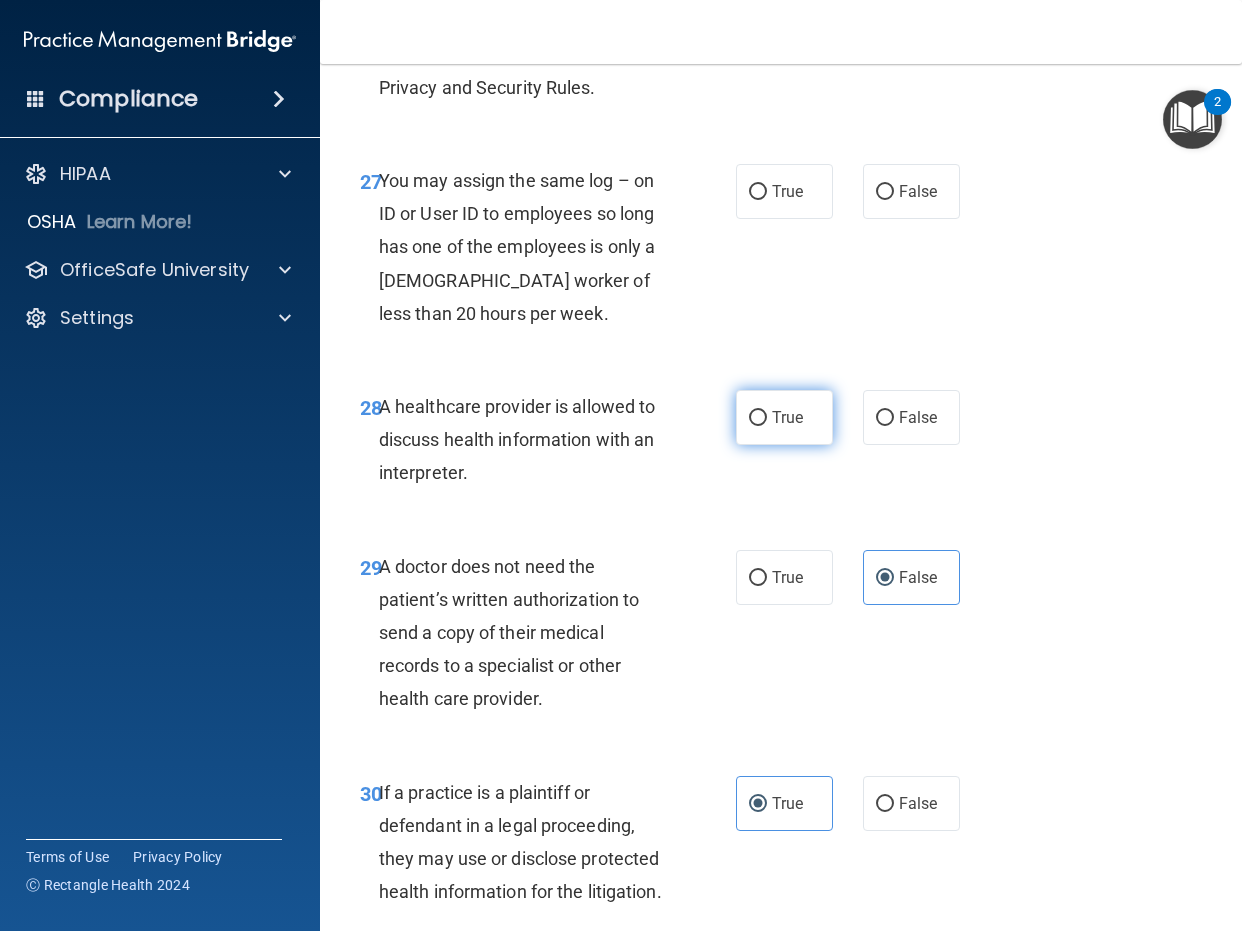 click on "True" at bounding box center (787, 417) 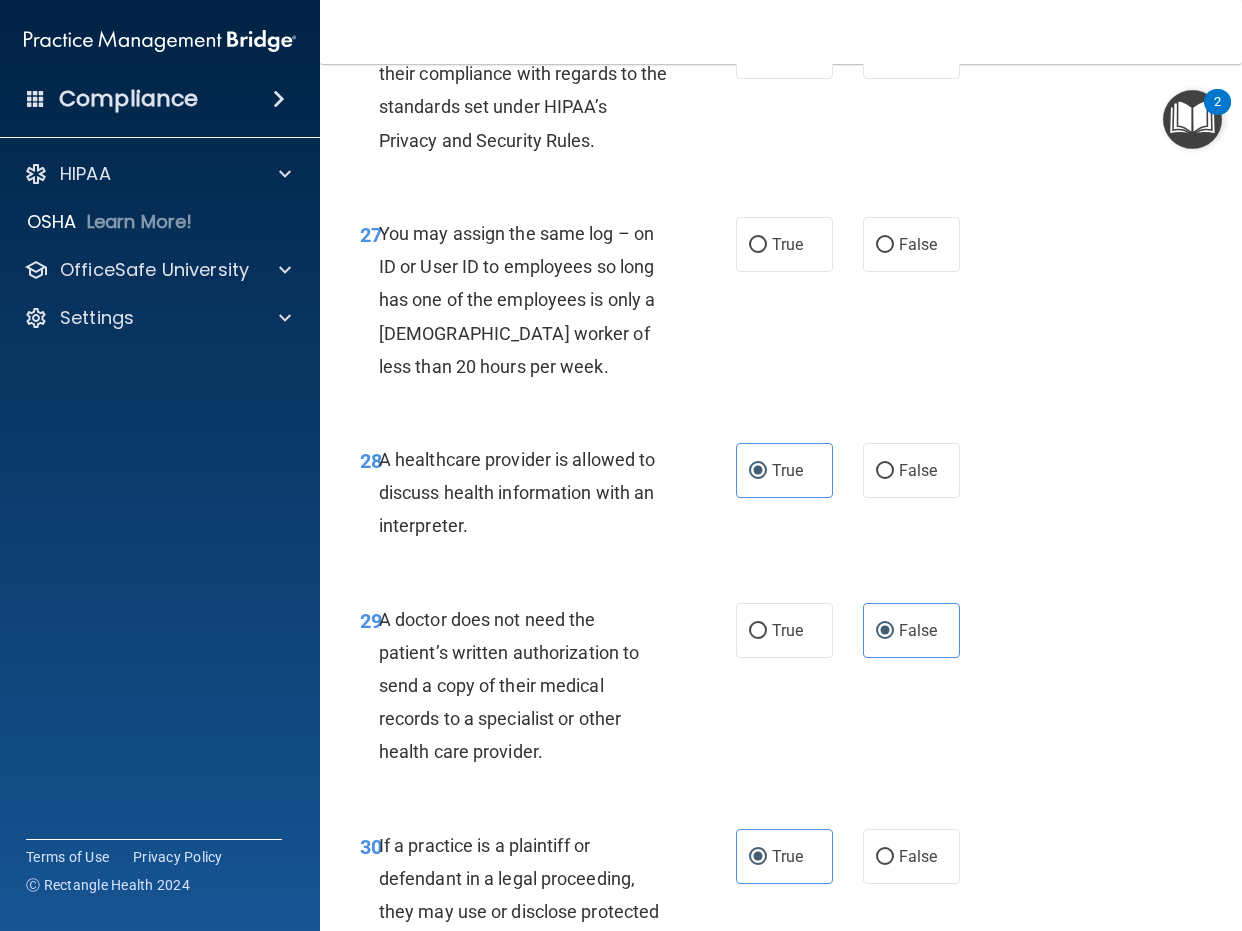 scroll, scrollTop: 5274, scrollLeft: 0, axis: vertical 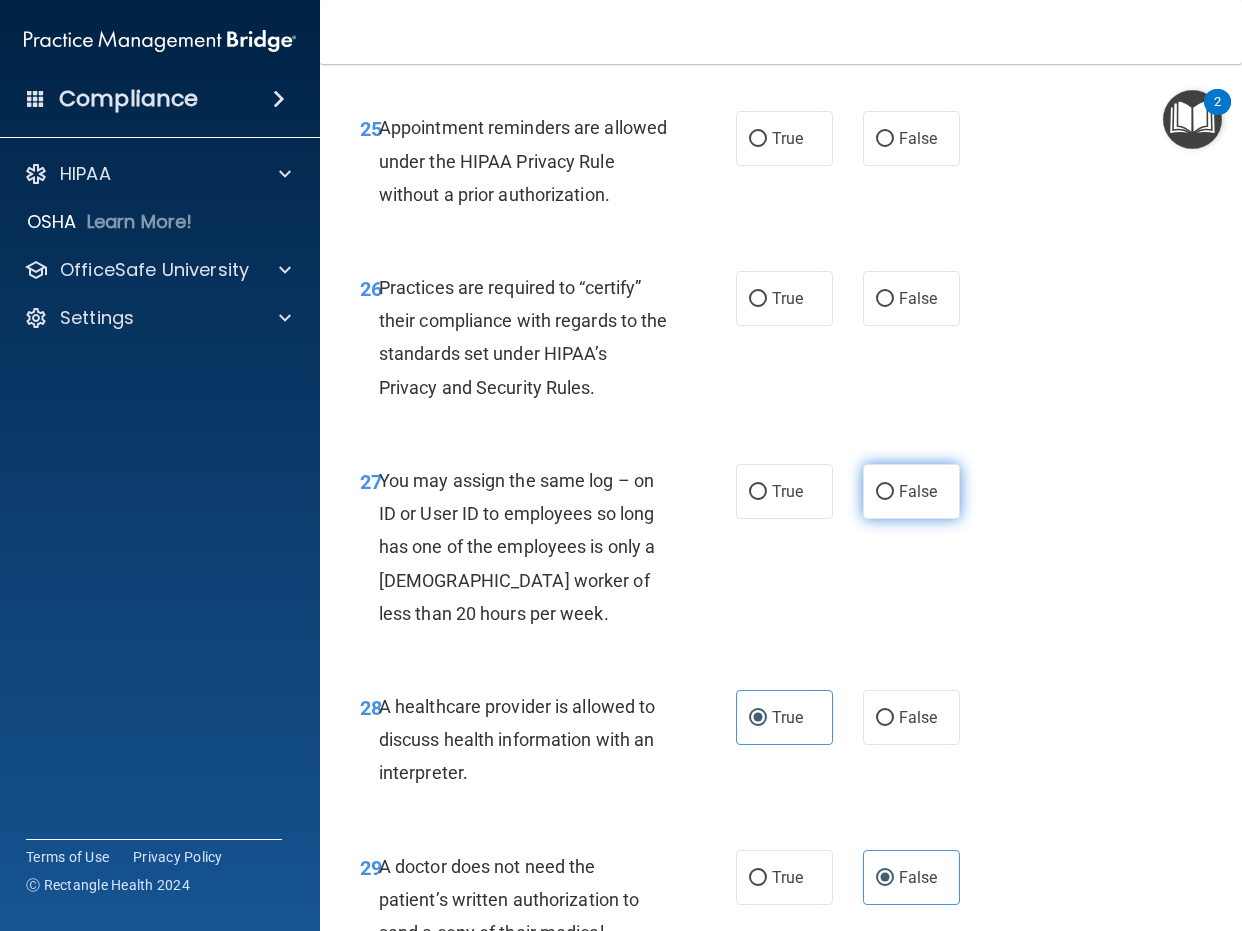 drag, startPoint x: 927, startPoint y: 641, endPoint x: 940, endPoint y: 631, distance: 16.40122 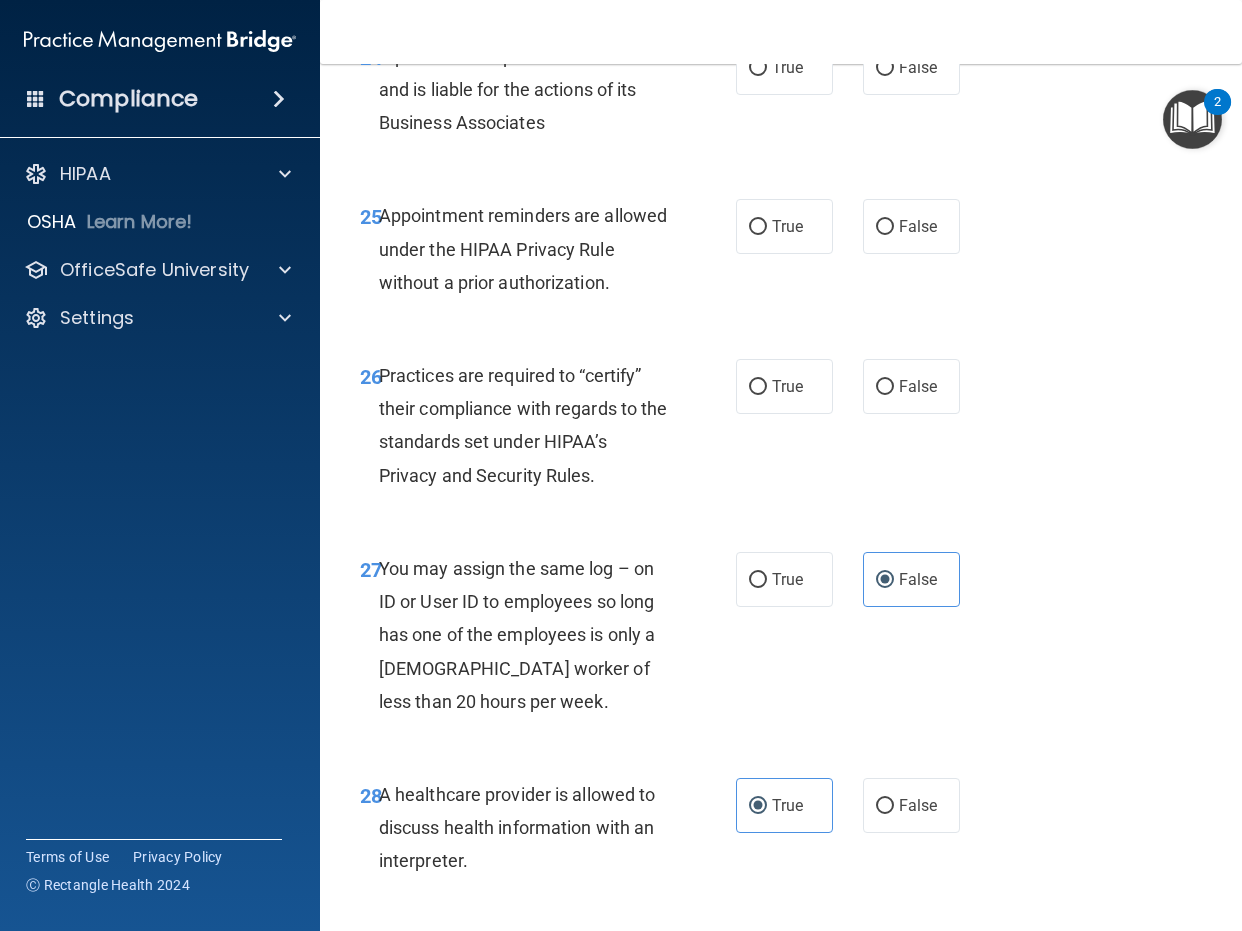 scroll, scrollTop: 5074, scrollLeft: 0, axis: vertical 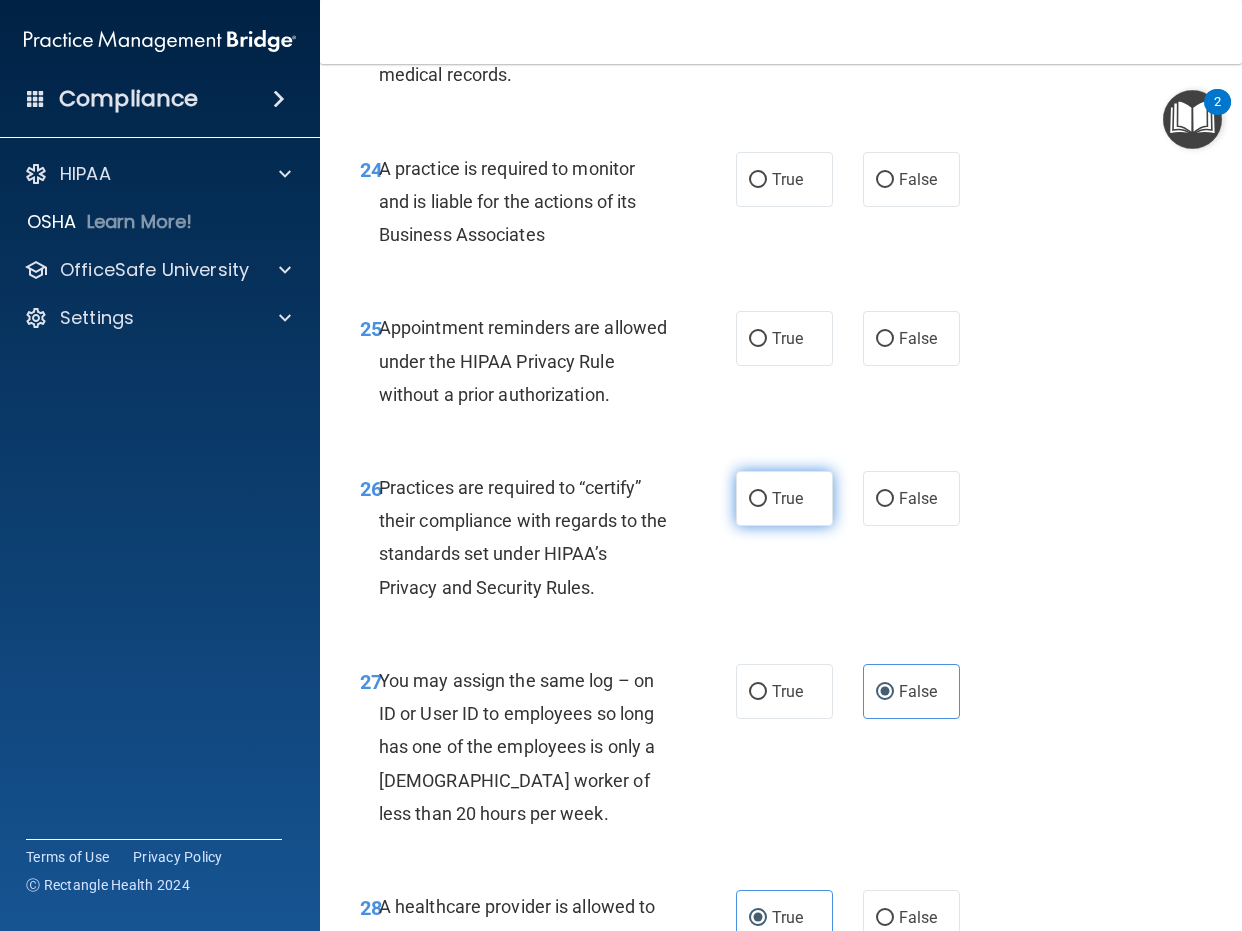 click on "True" at bounding box center [784, 498] 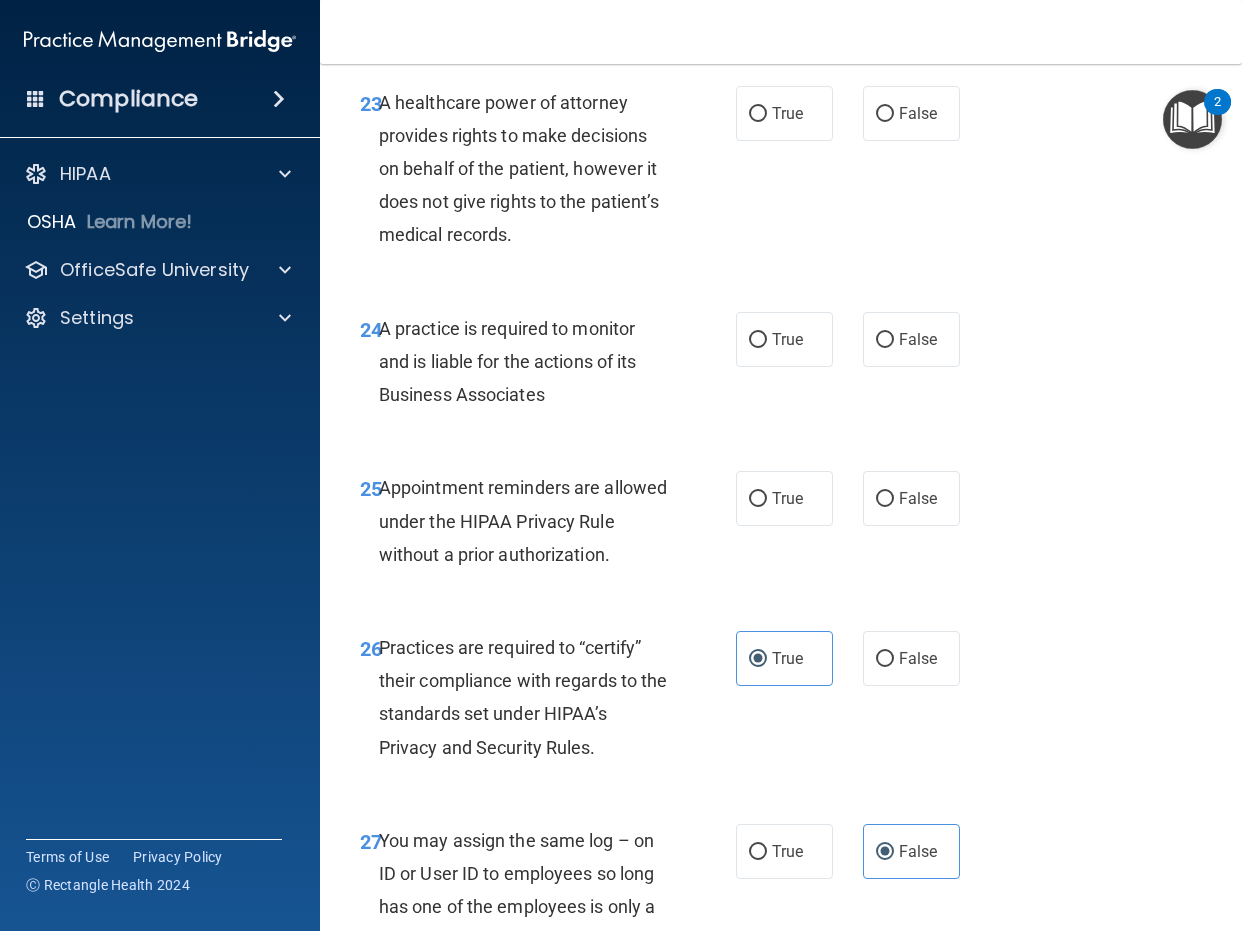 scroll, scrollTop: 4874, scrollLeft: 0, axis: vertical 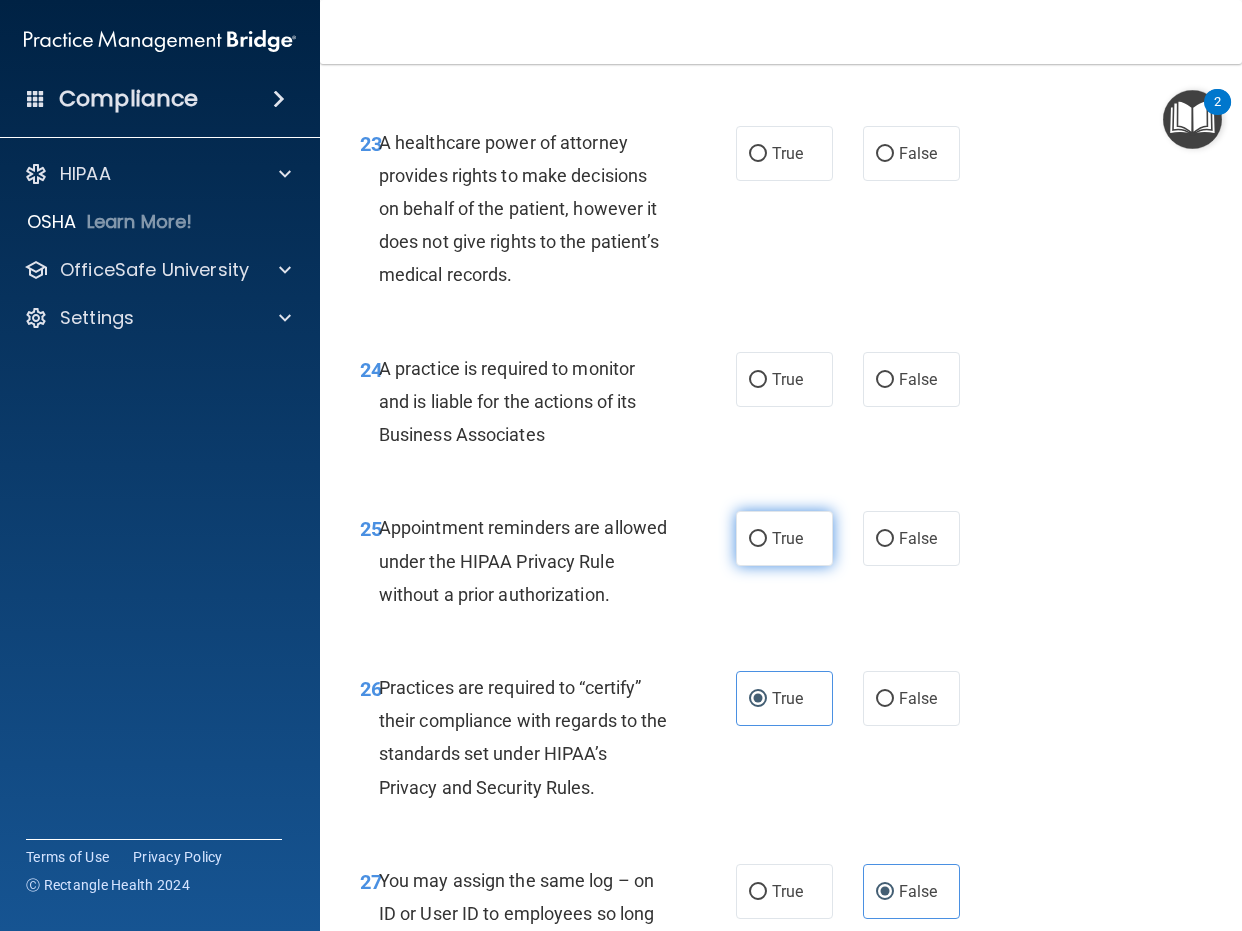 click on "True" at bounding box center [787, 538] 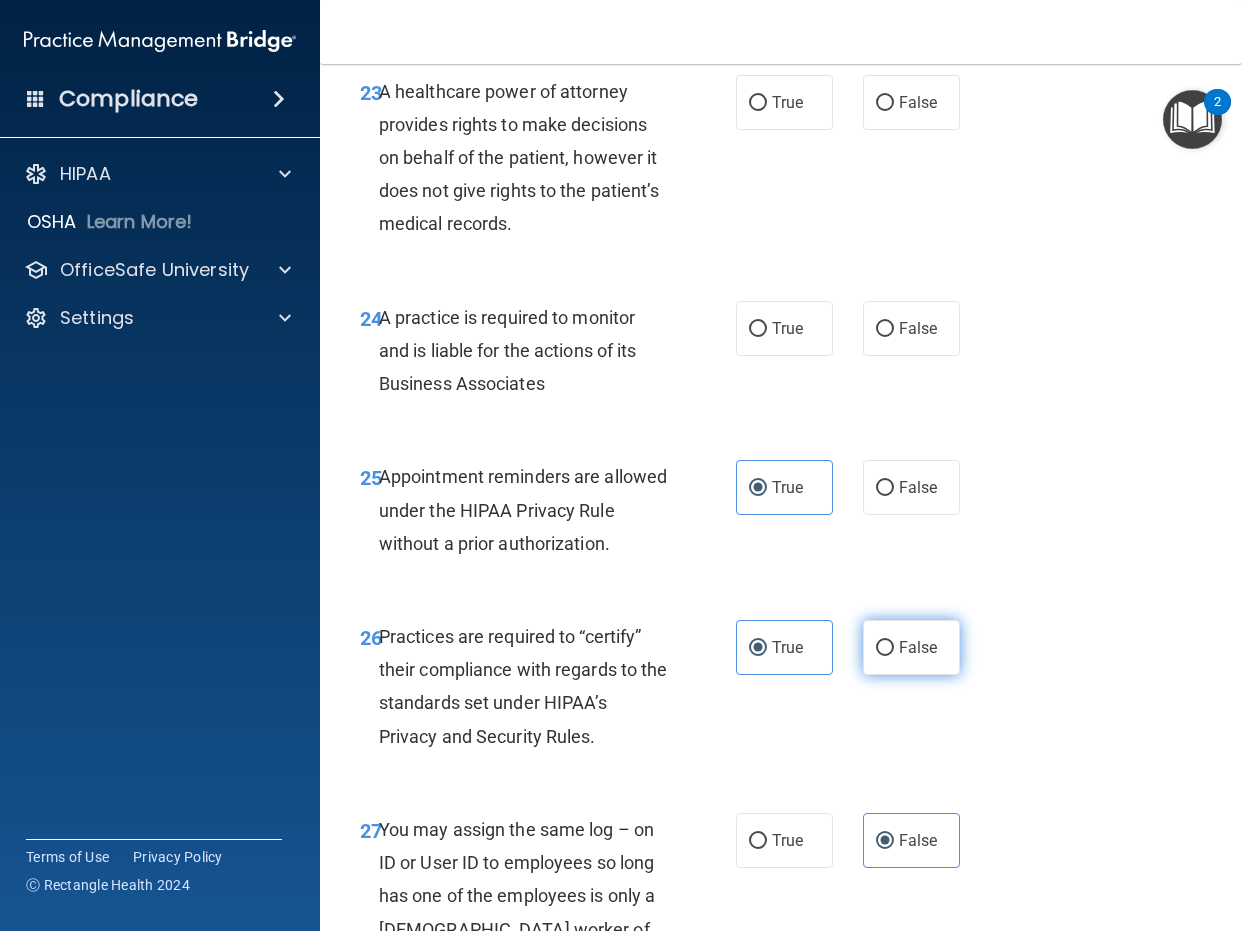 scroll, scrollTop: 4916, scrollLeft: 0, axis: vertical 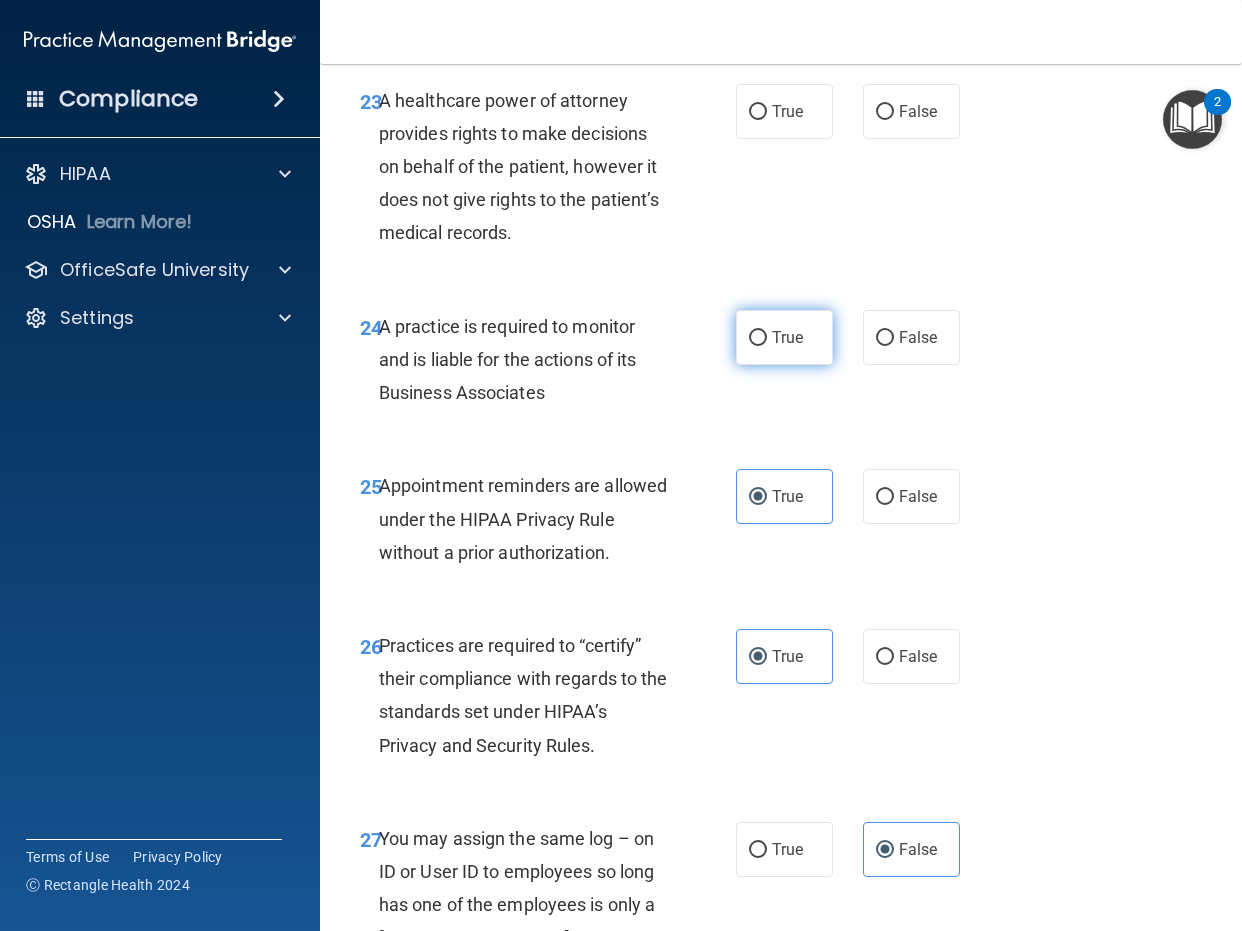 click on "True" at bounding box center [758, 338] 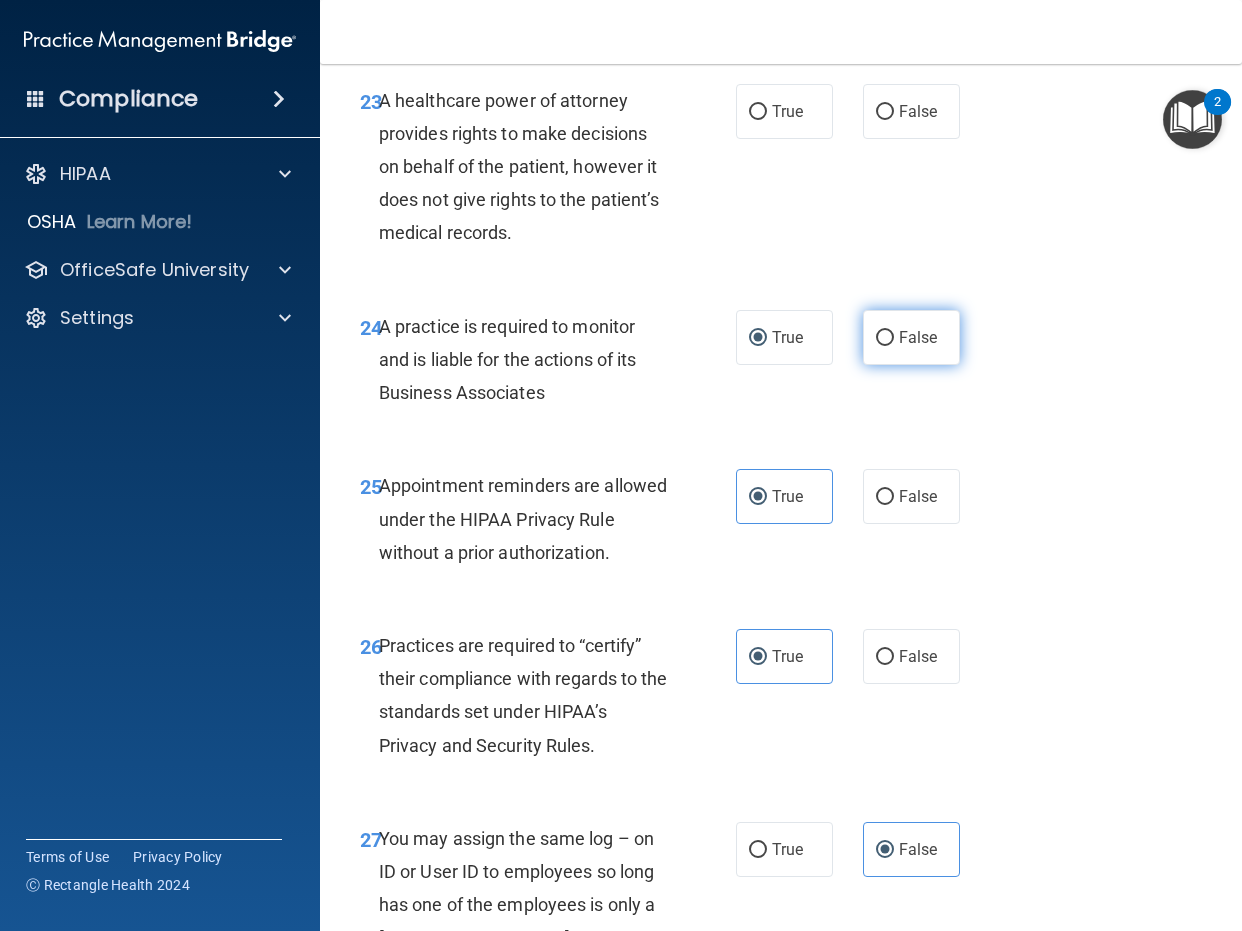 scroll, scrollTop: 4616, scrollLeft: 0, axis: vertical 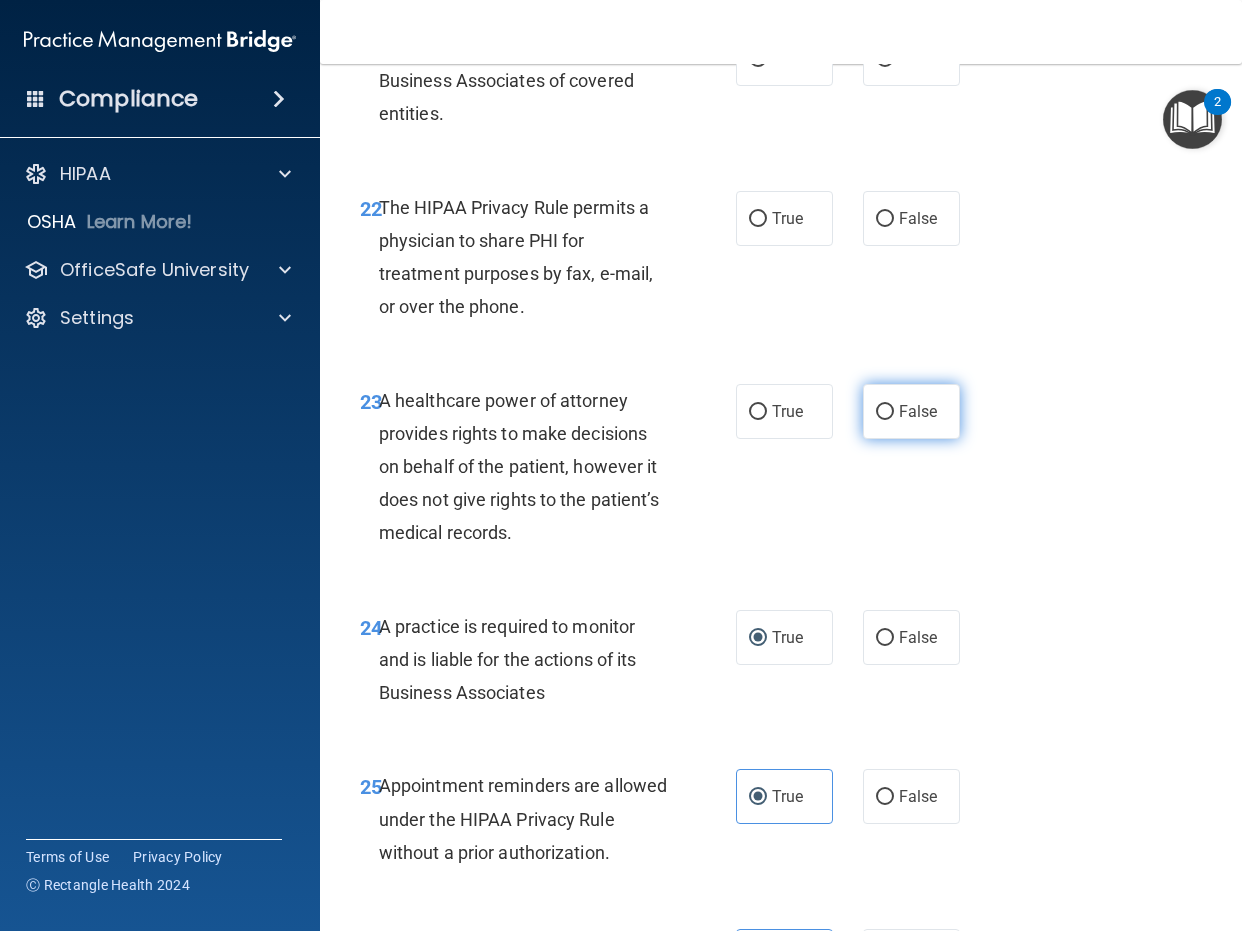 click on "False" at bounding box center (911, 411) 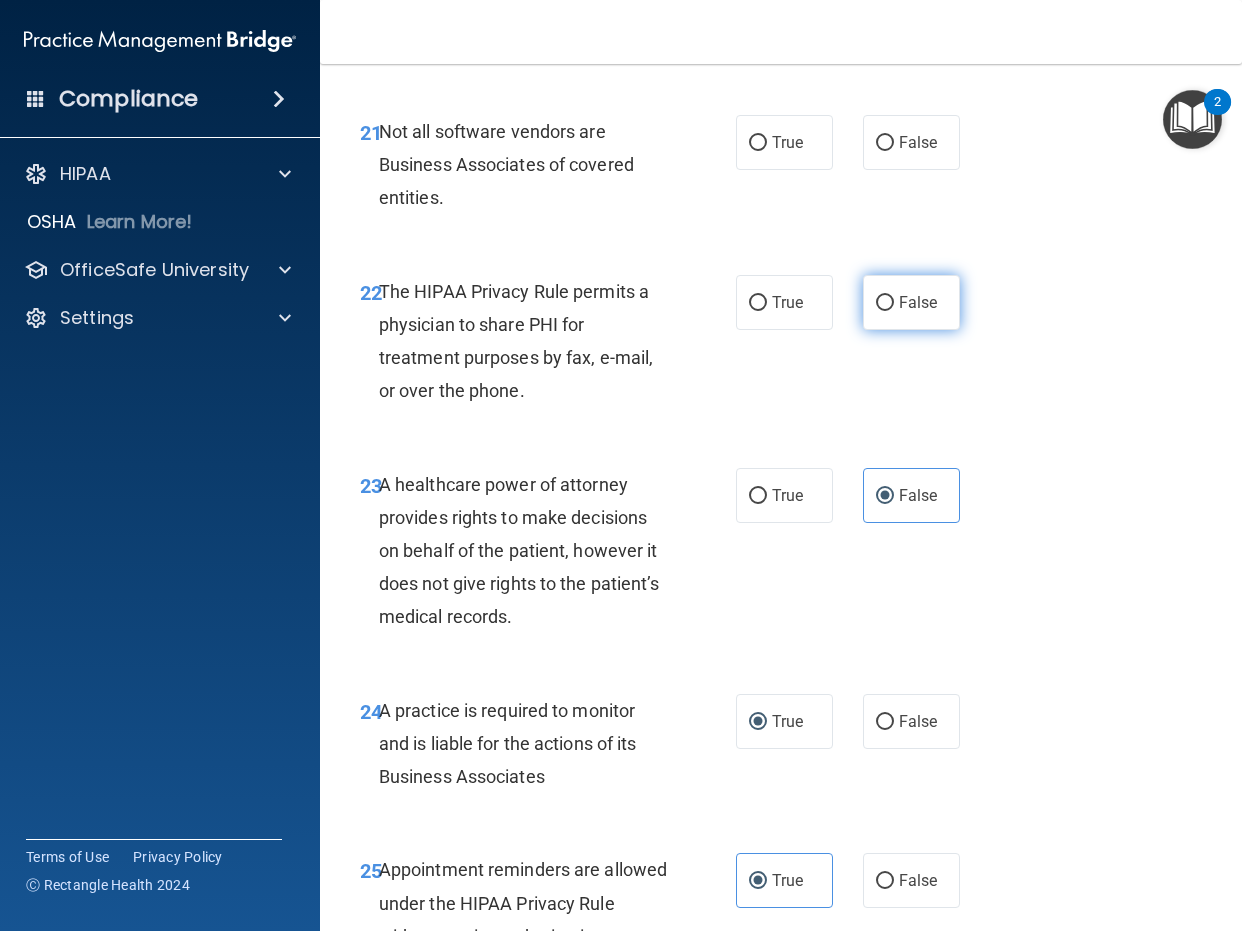 scroll, scrollTop: 4416, scrollLeft: 0, axis: vertical 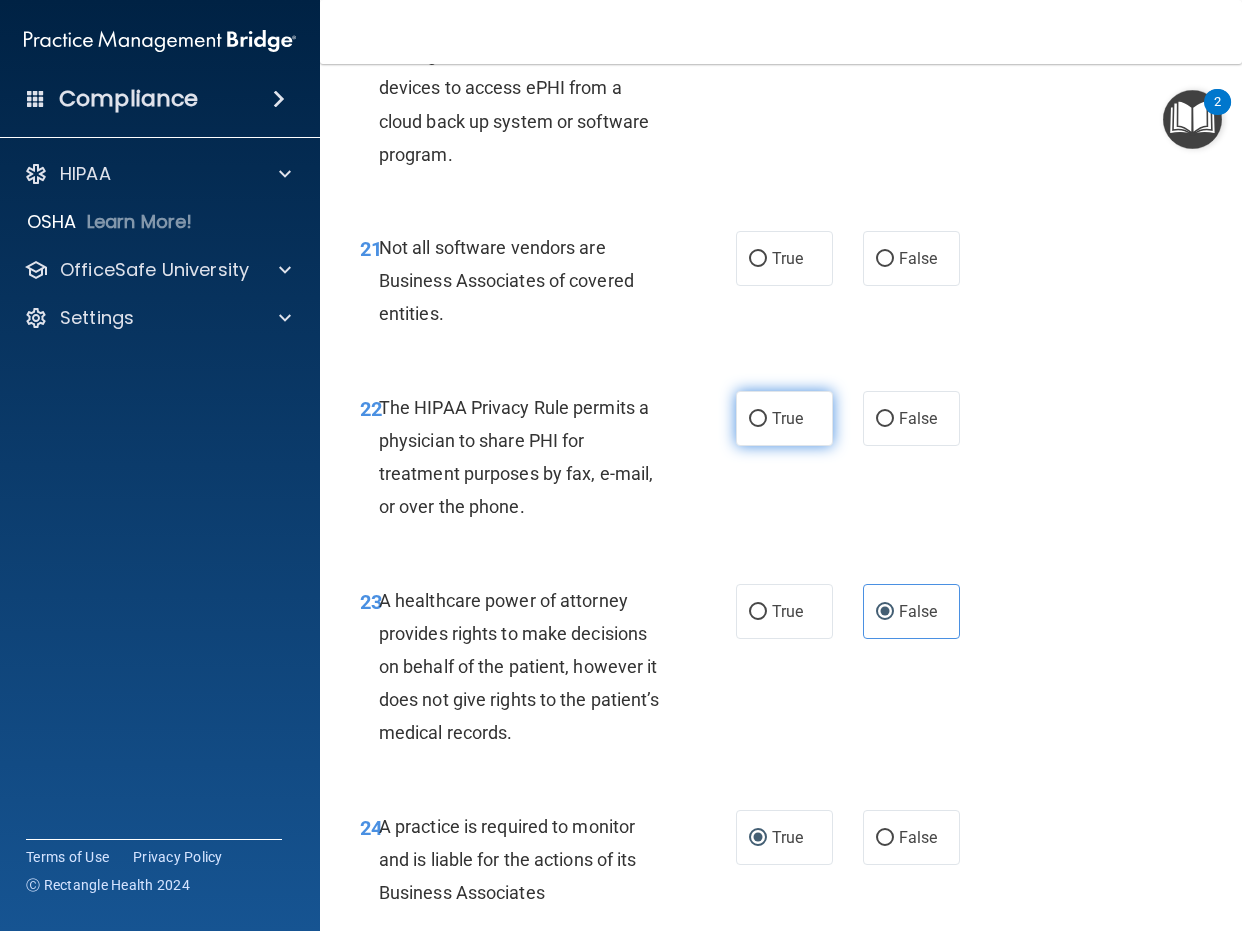 click on "True" at bounding box center [784, 418] 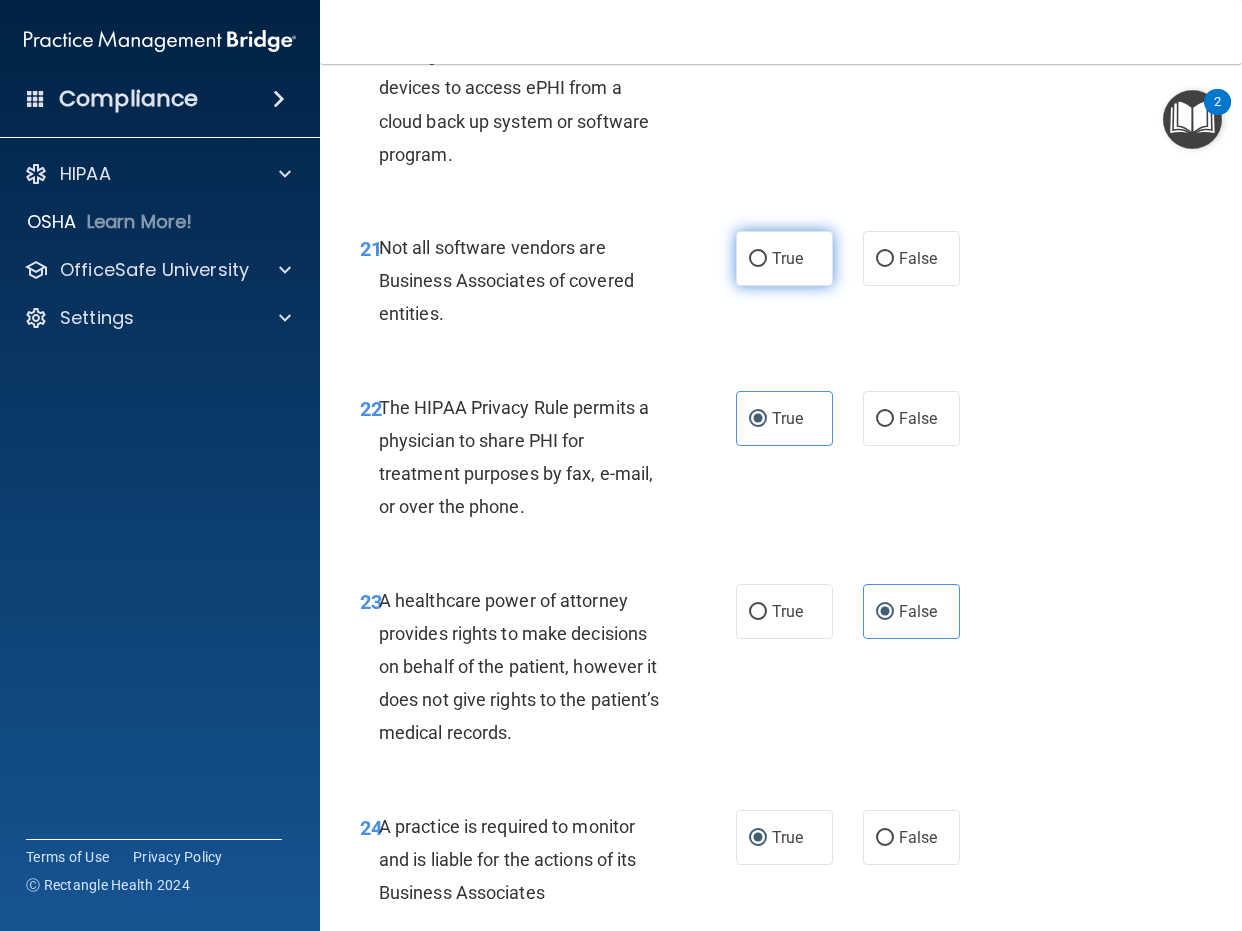 click on "True" at bounding box center (784, 258) 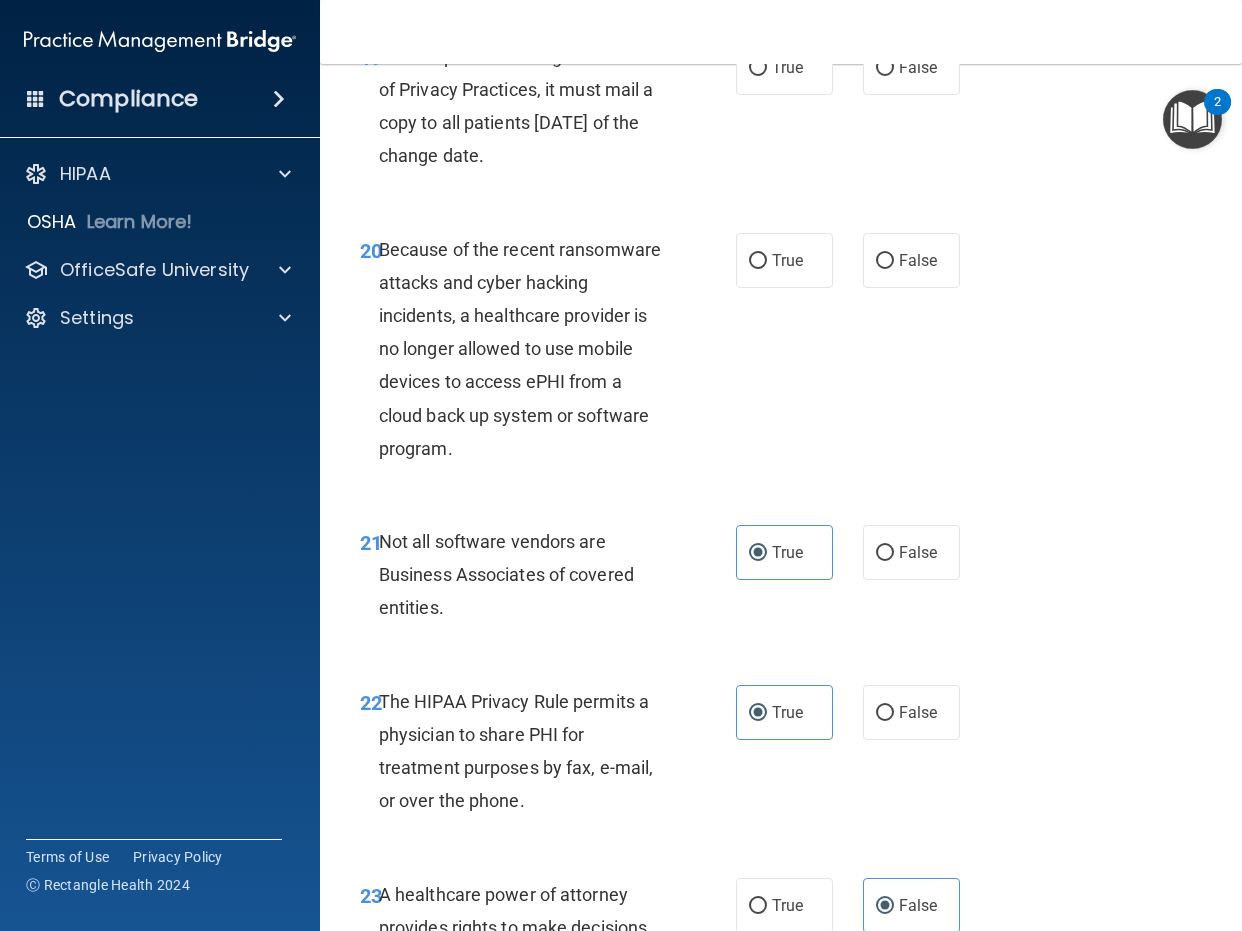 scroll, scrollTop: 4116, scrollLeft: 0, axis: vertical 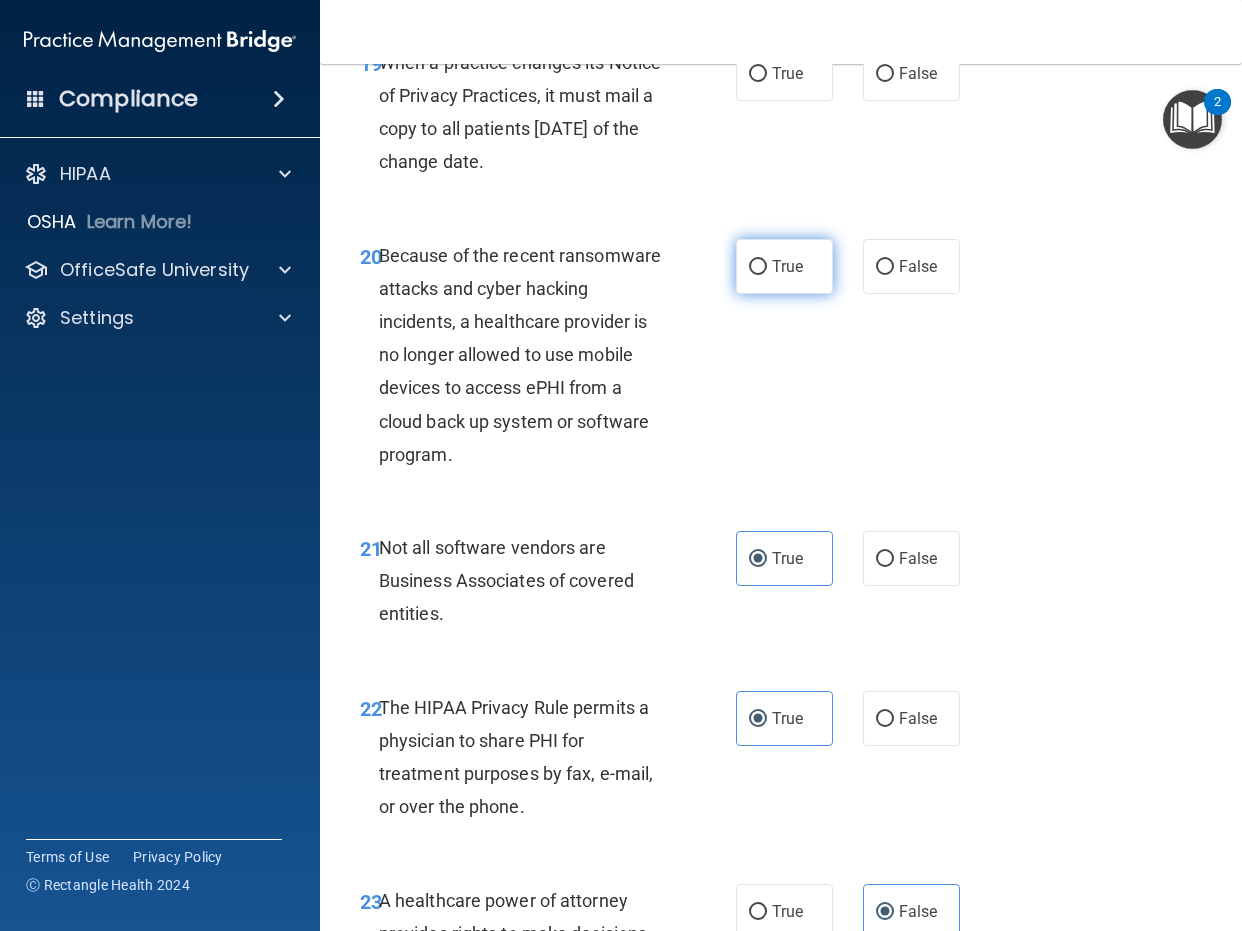 click on "True" at bounding box center [758, 267] 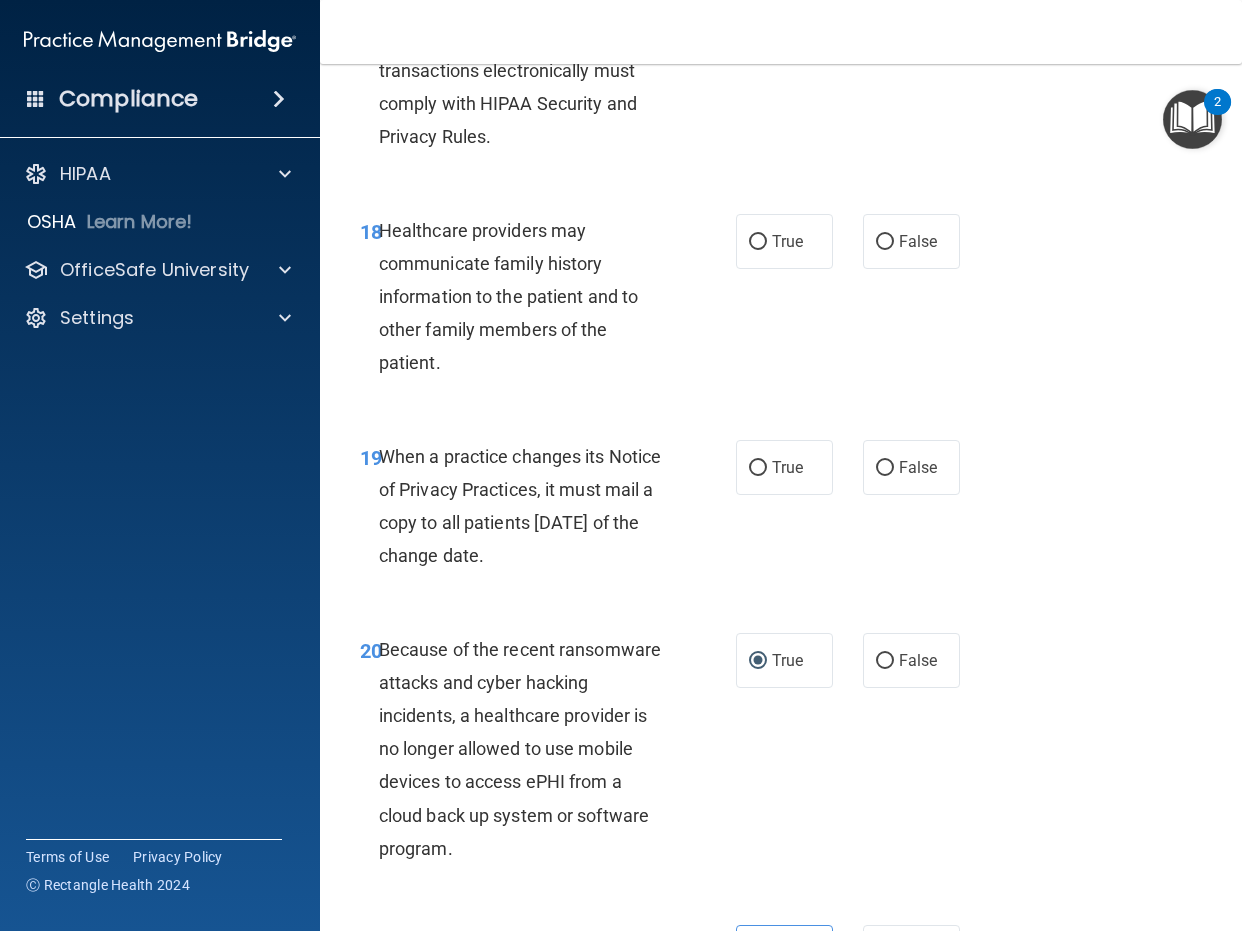 scroll, scrollTop: 3716, scrollLeft: 0, axis: vertical 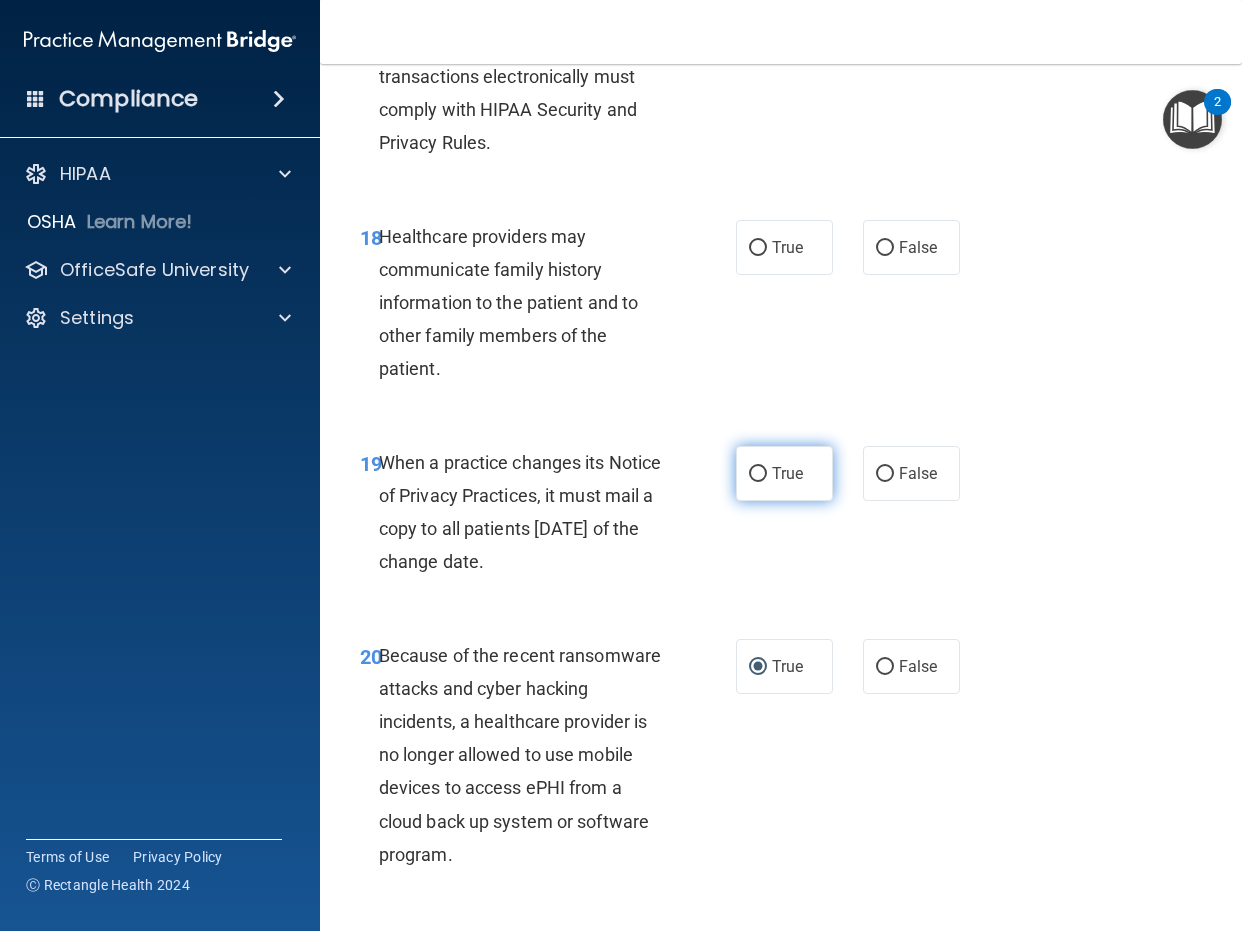 click on "True" at bounding box center (784, 473) 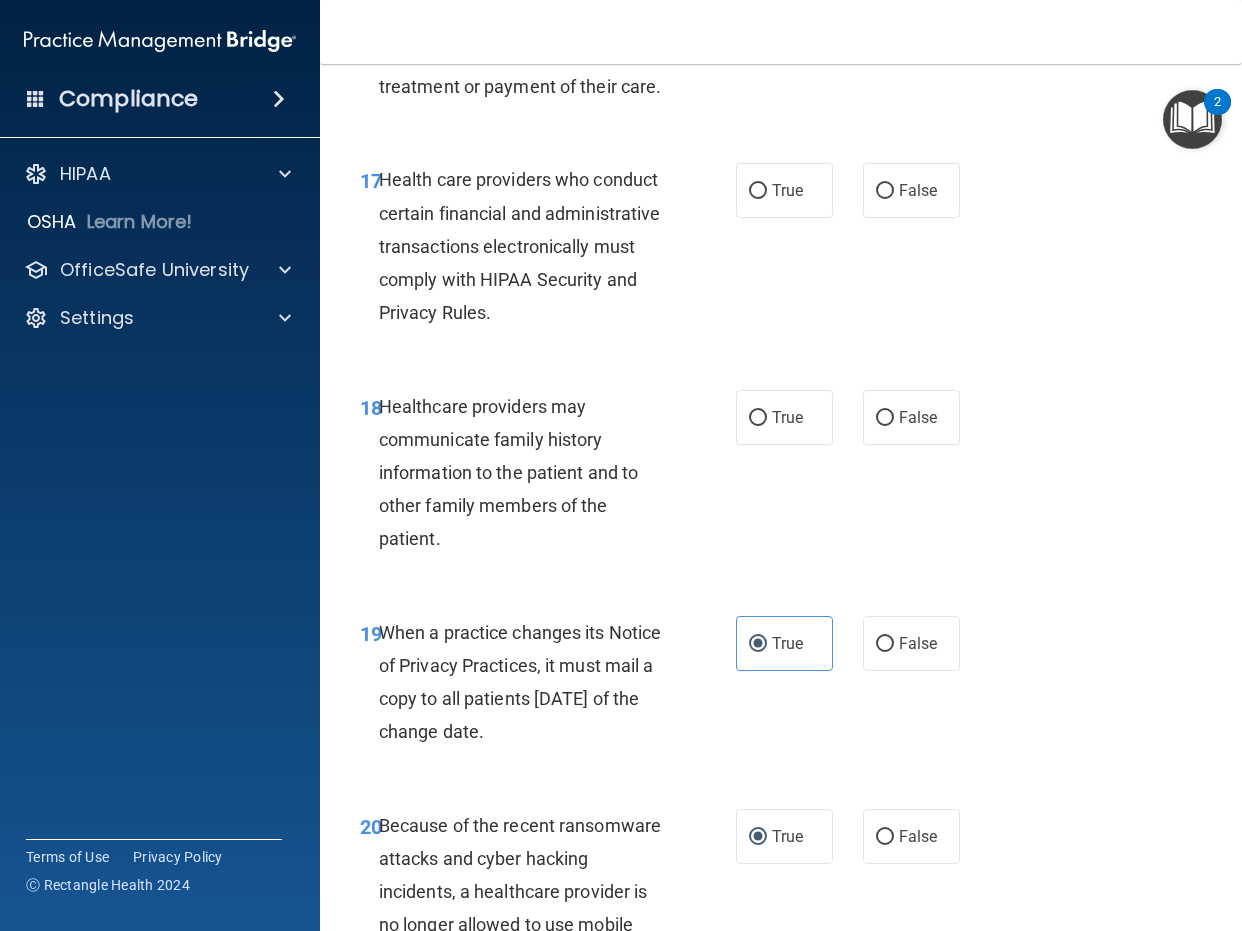 scroll, scrollTop: 3516, scrollLeft: 0, axis: vertical 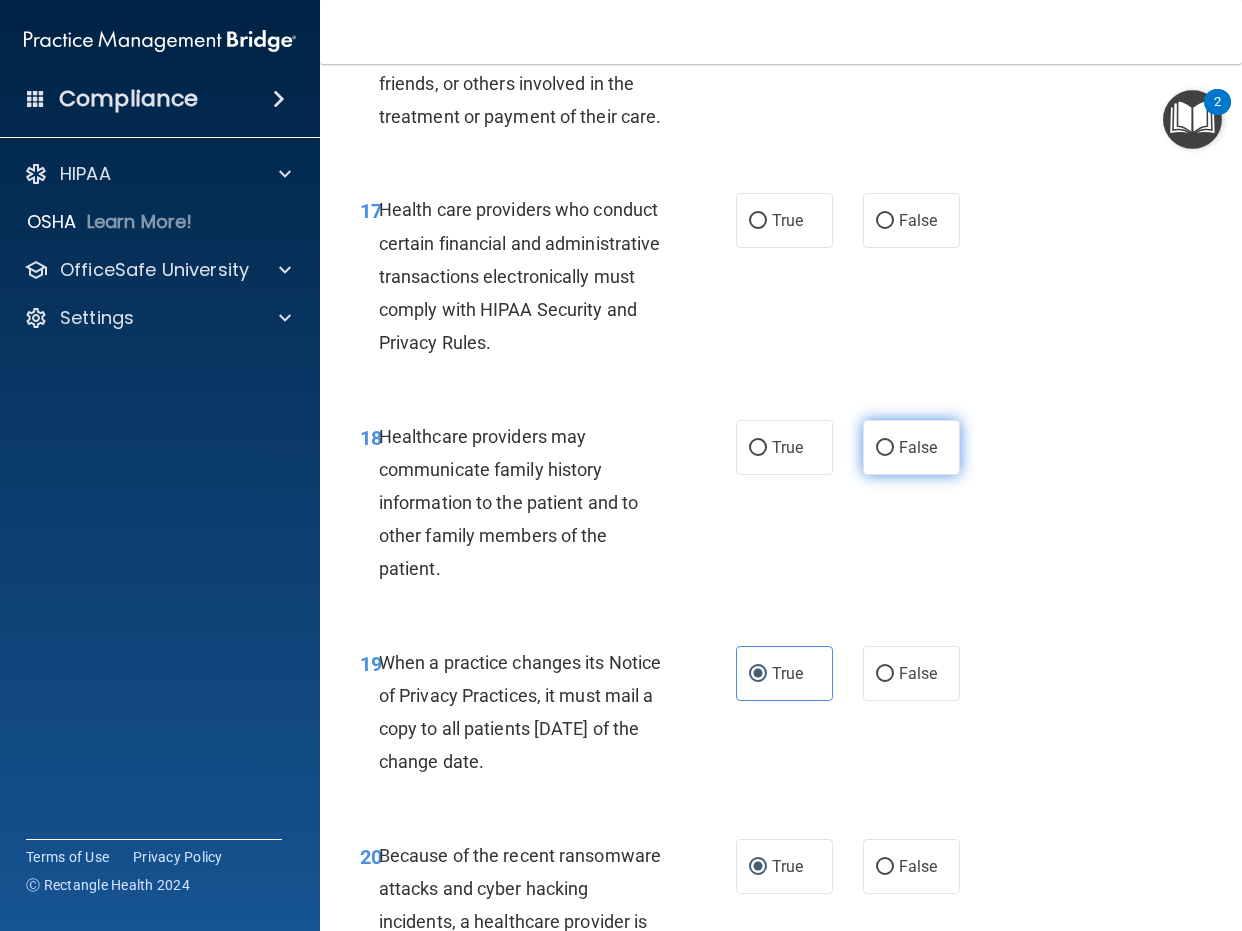 click on "False" at bounding box center [918, 447] 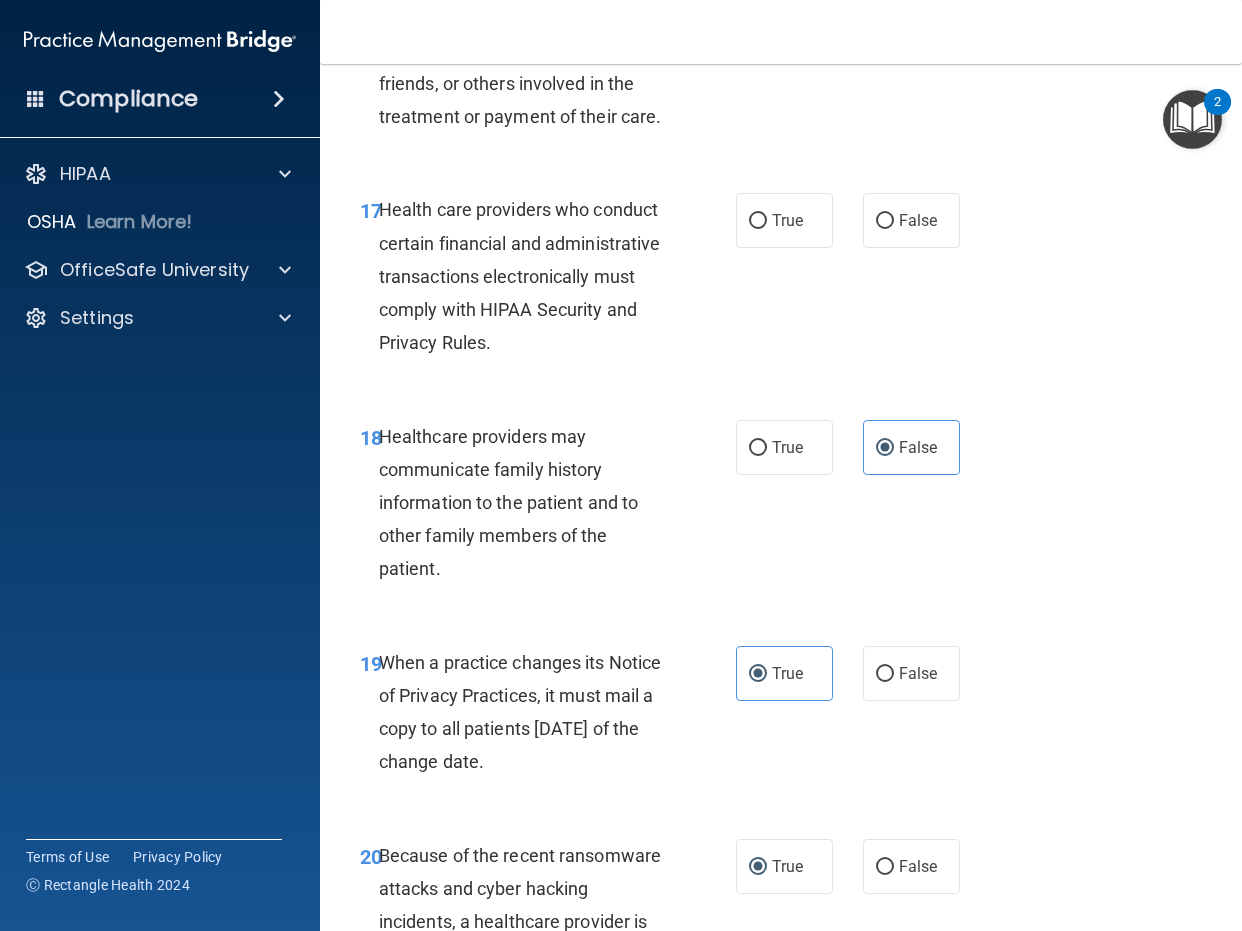 scroll, scrollTop: 3416, scrollLeft: 0, axis: vertical 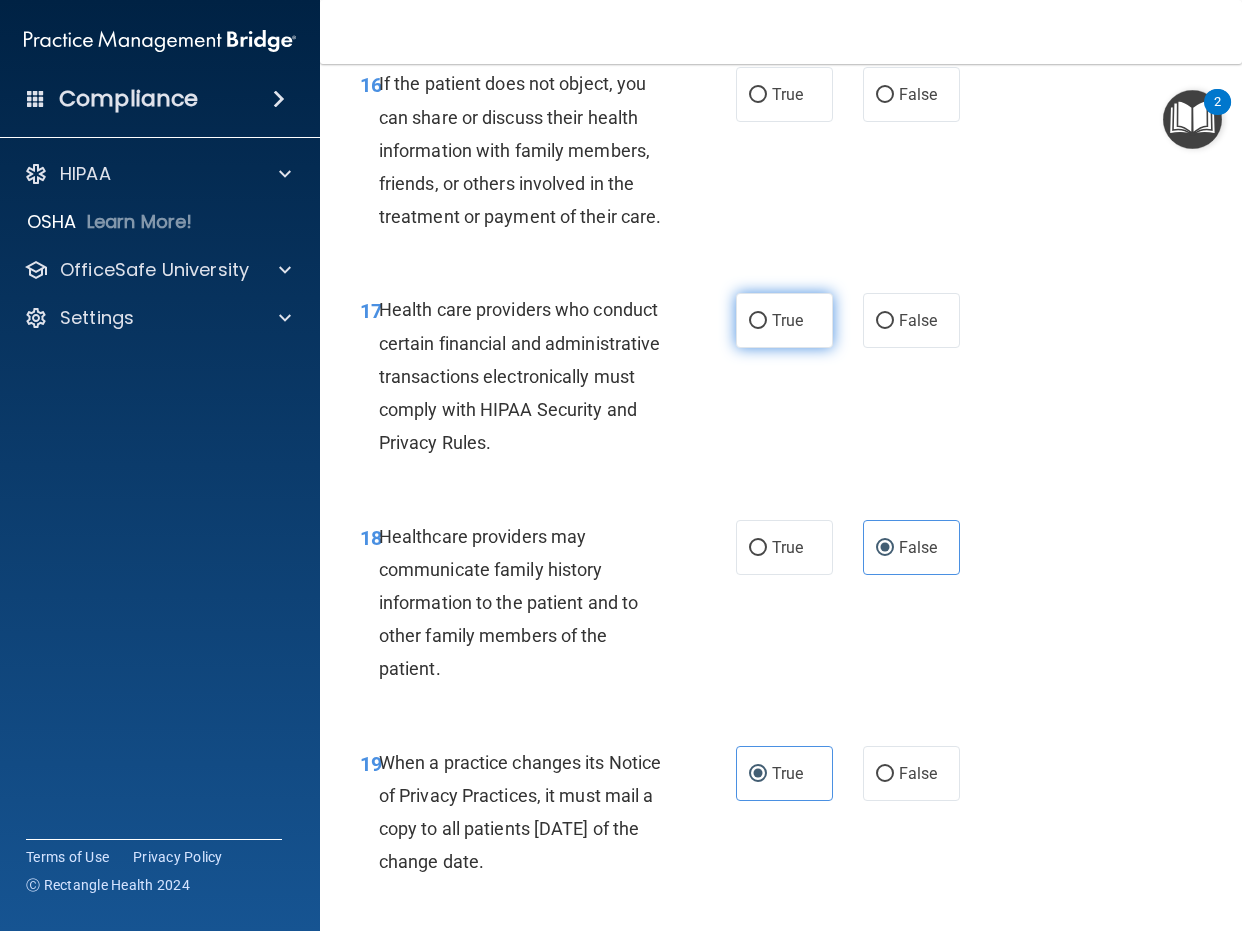 click on "True" at bounding box center (787, 320) 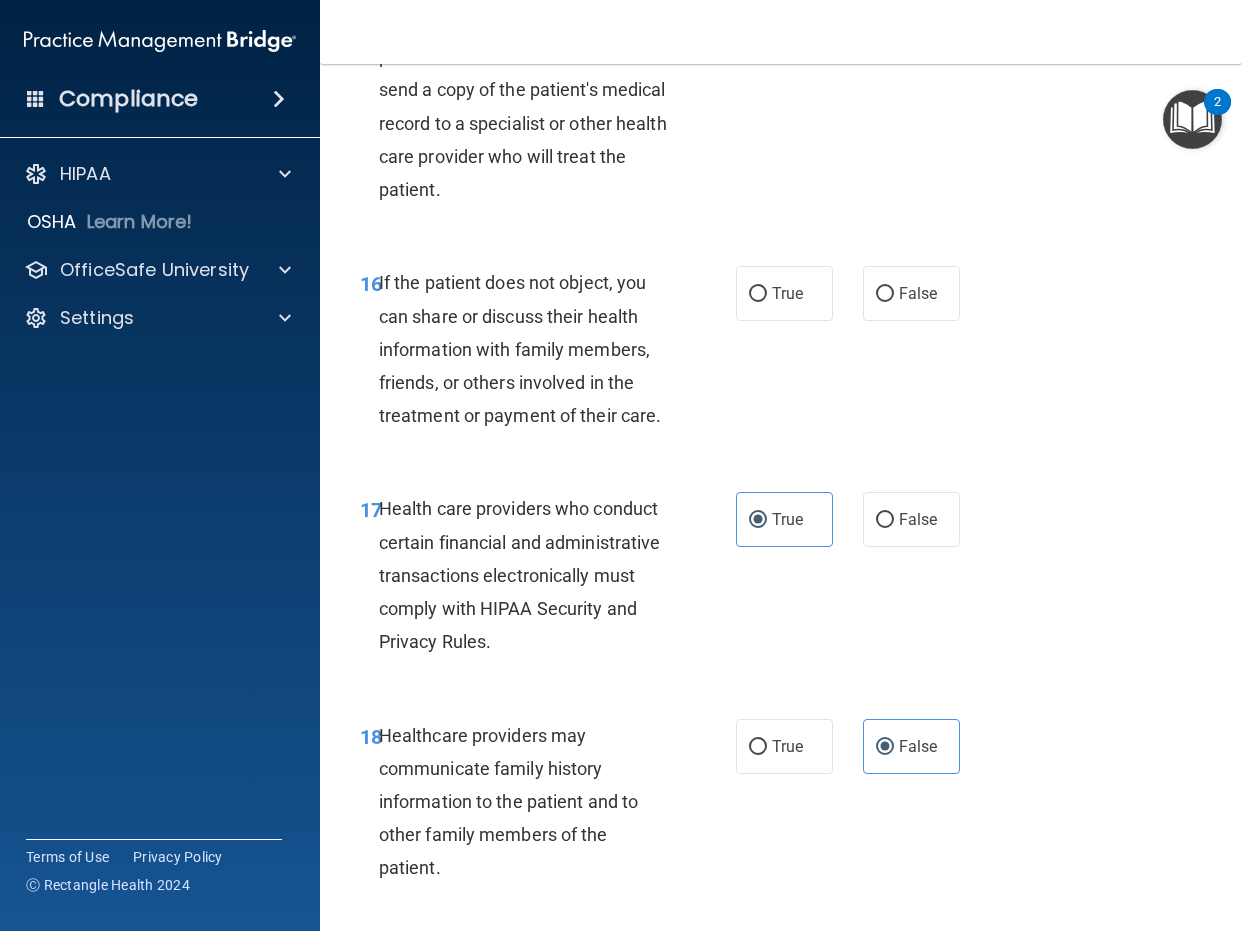 scroll, scrollTop: 3216, scrollLeft: 0, axis: vertical 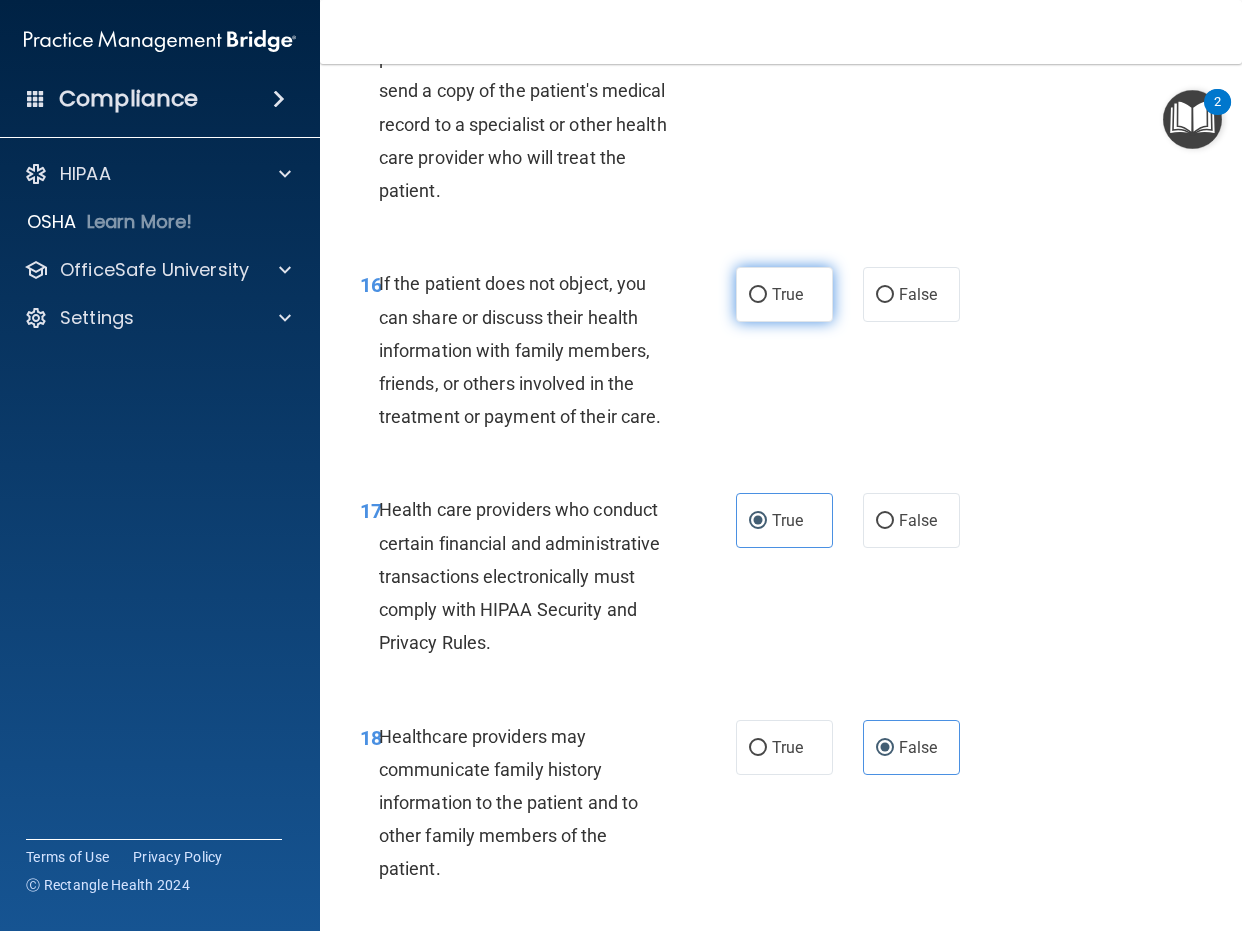 click on "True" at bounding box center (787, 294) 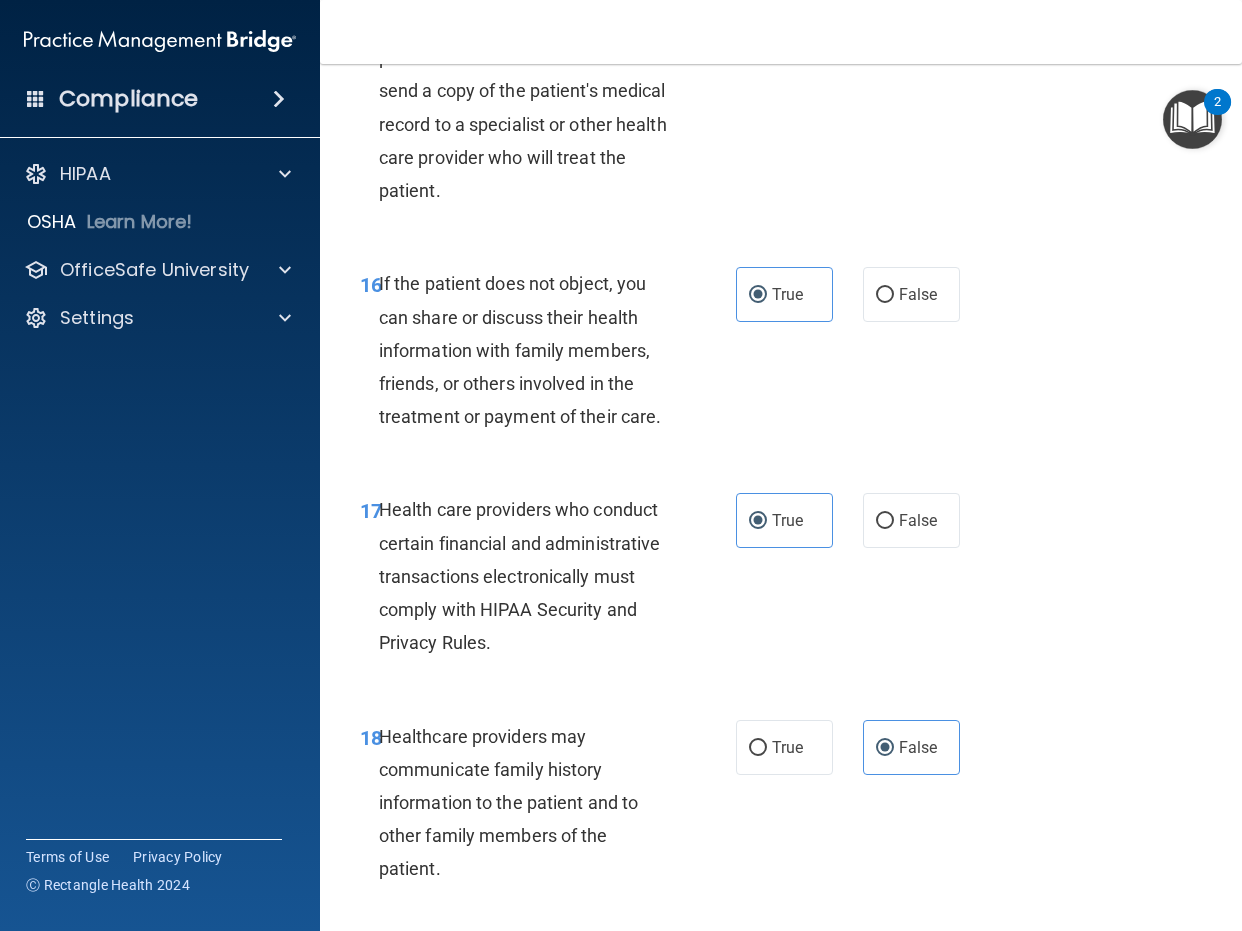 scroll, scrollTop: 3116, scrollLeft: 0, axis: vertical 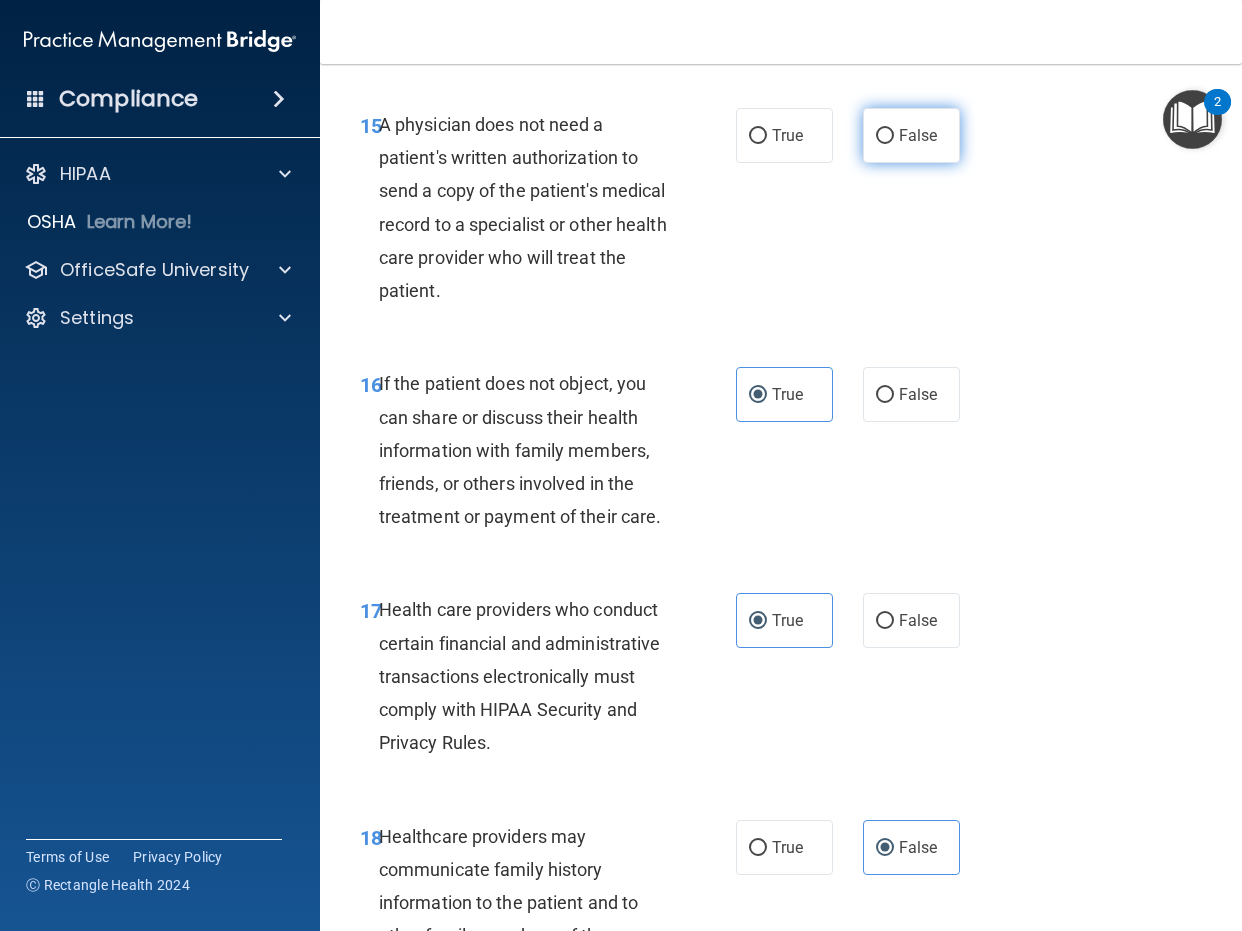 click on "False" at bounding box center (911, 135) 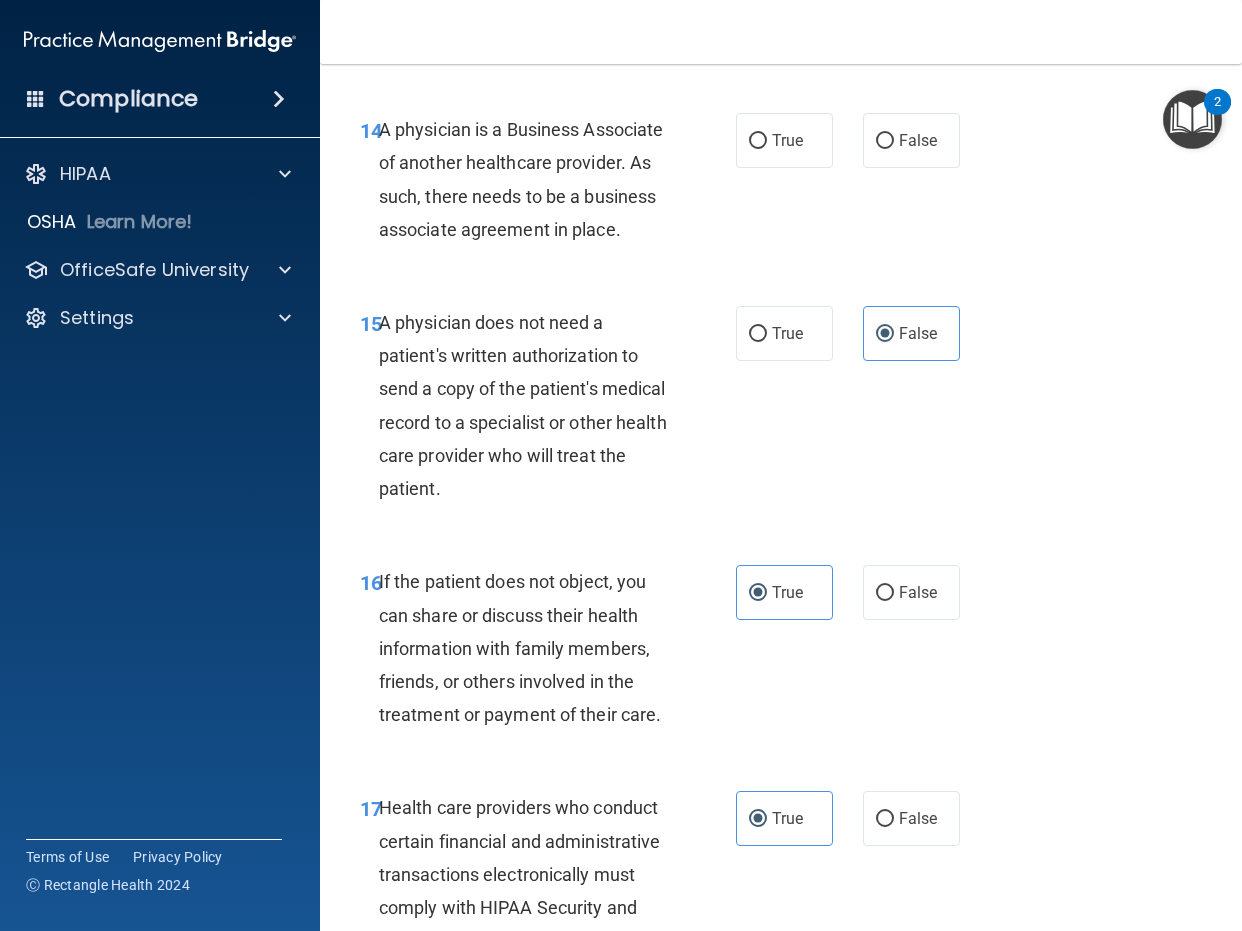 scroll, scrollTop: 2916, scrollLeft: 0, axis: vertical 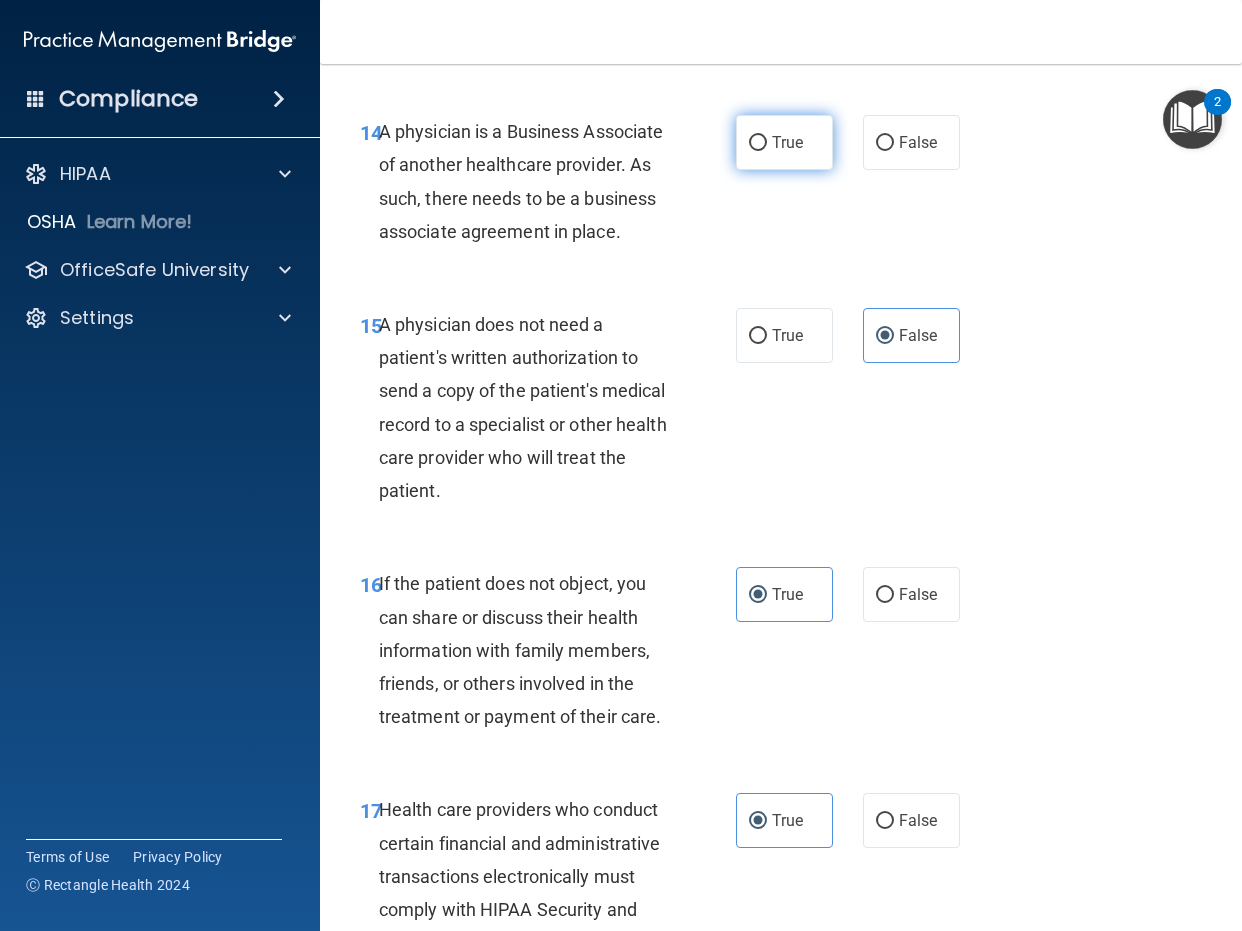 click on "True" at bounding box center (787, 142) 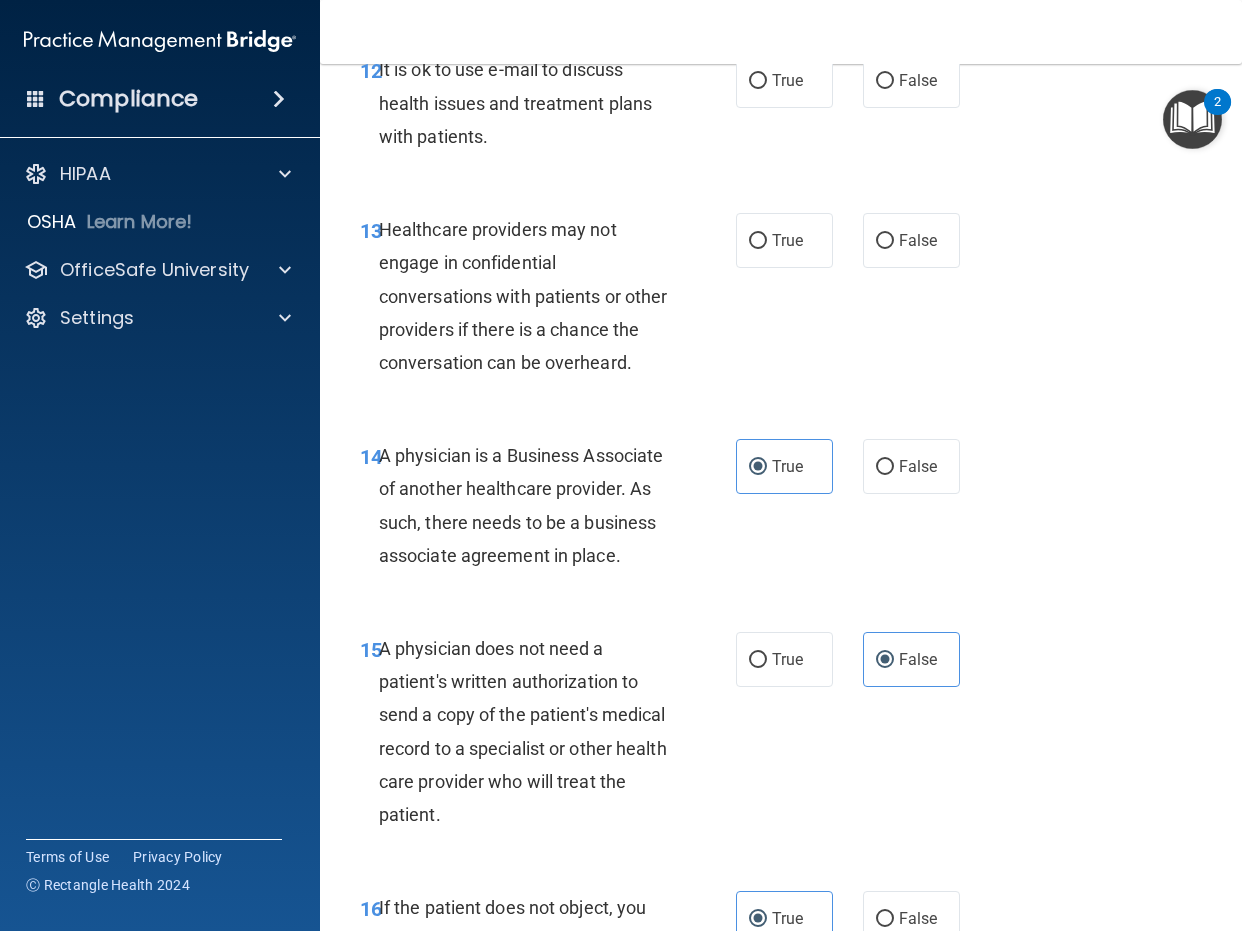 scroll, scrollTop: 2516, scrollLeft: 0, axis: vertical 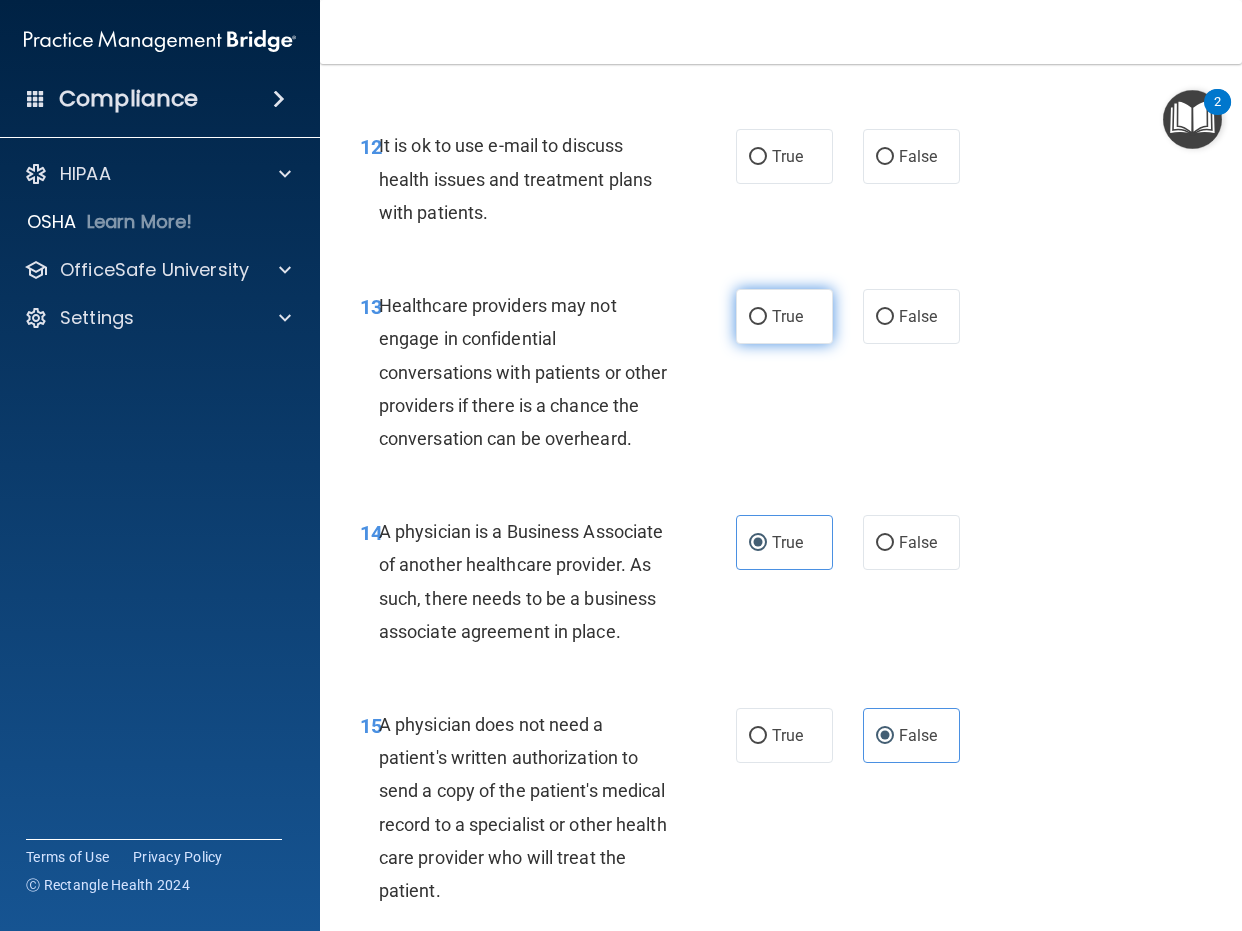 click on "True" at bounding box center (787, 316) 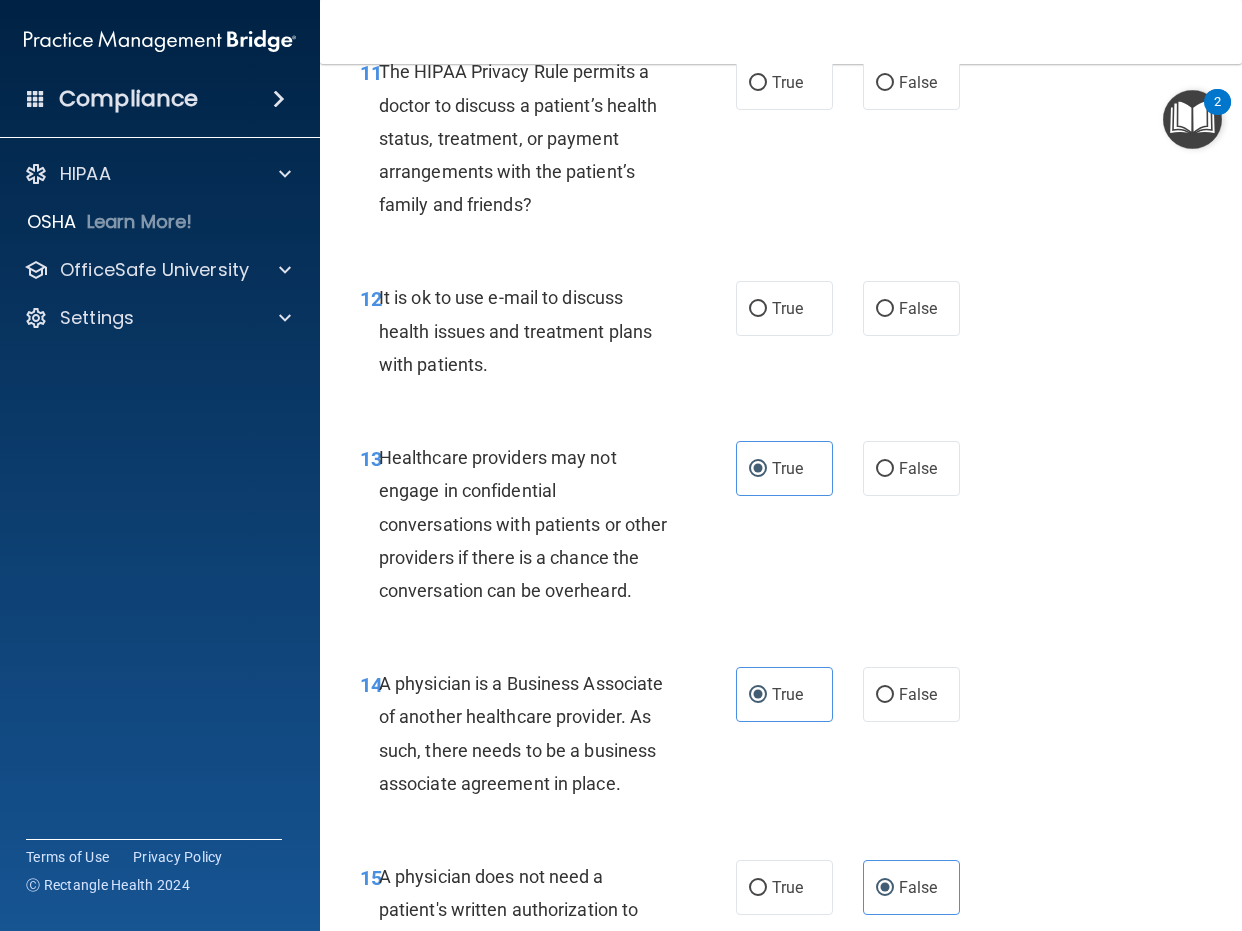 scroll, scrollTop: 2316, scrollLeft: 0, axis: vertical 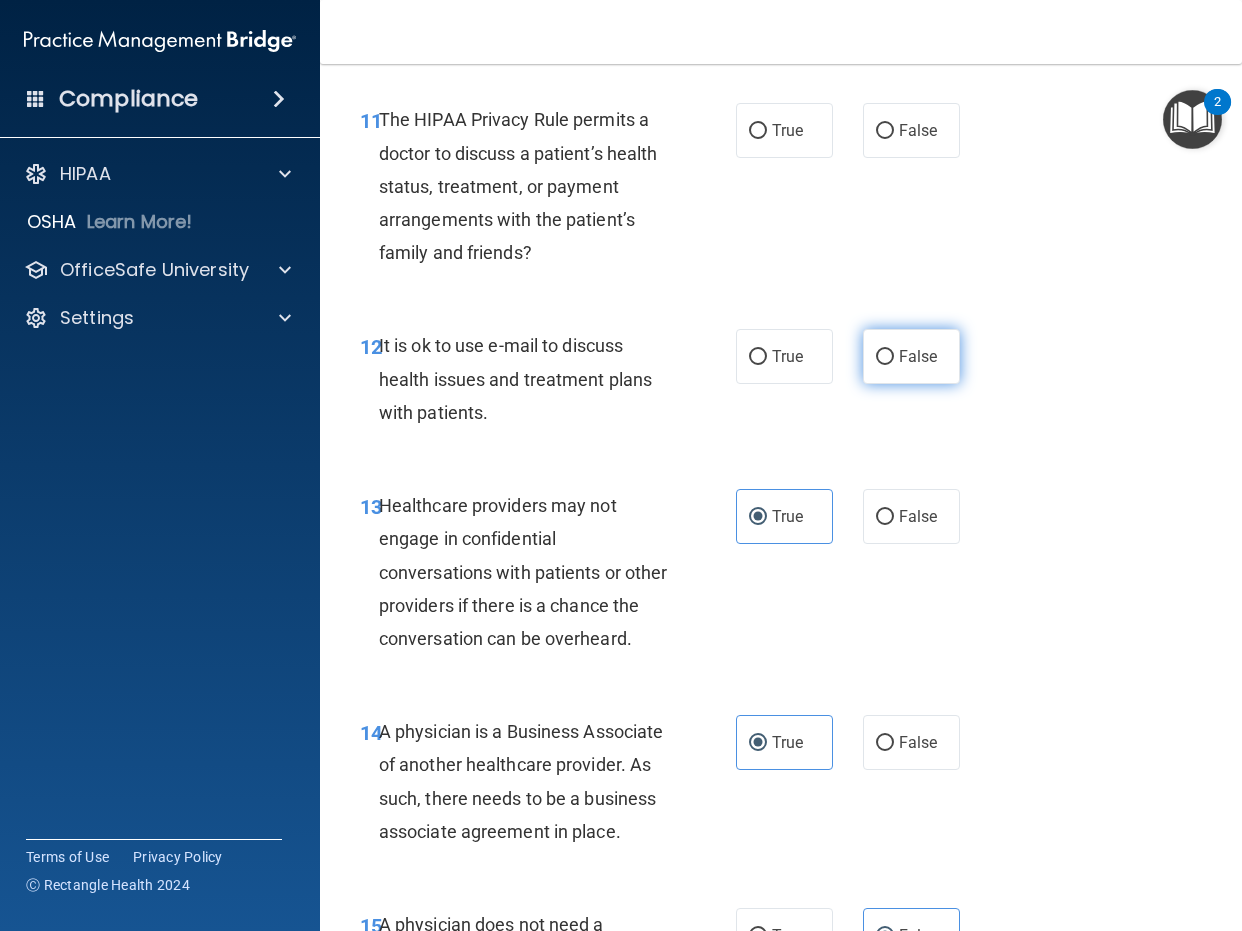 click on "False" at bounding box center (911, 356) 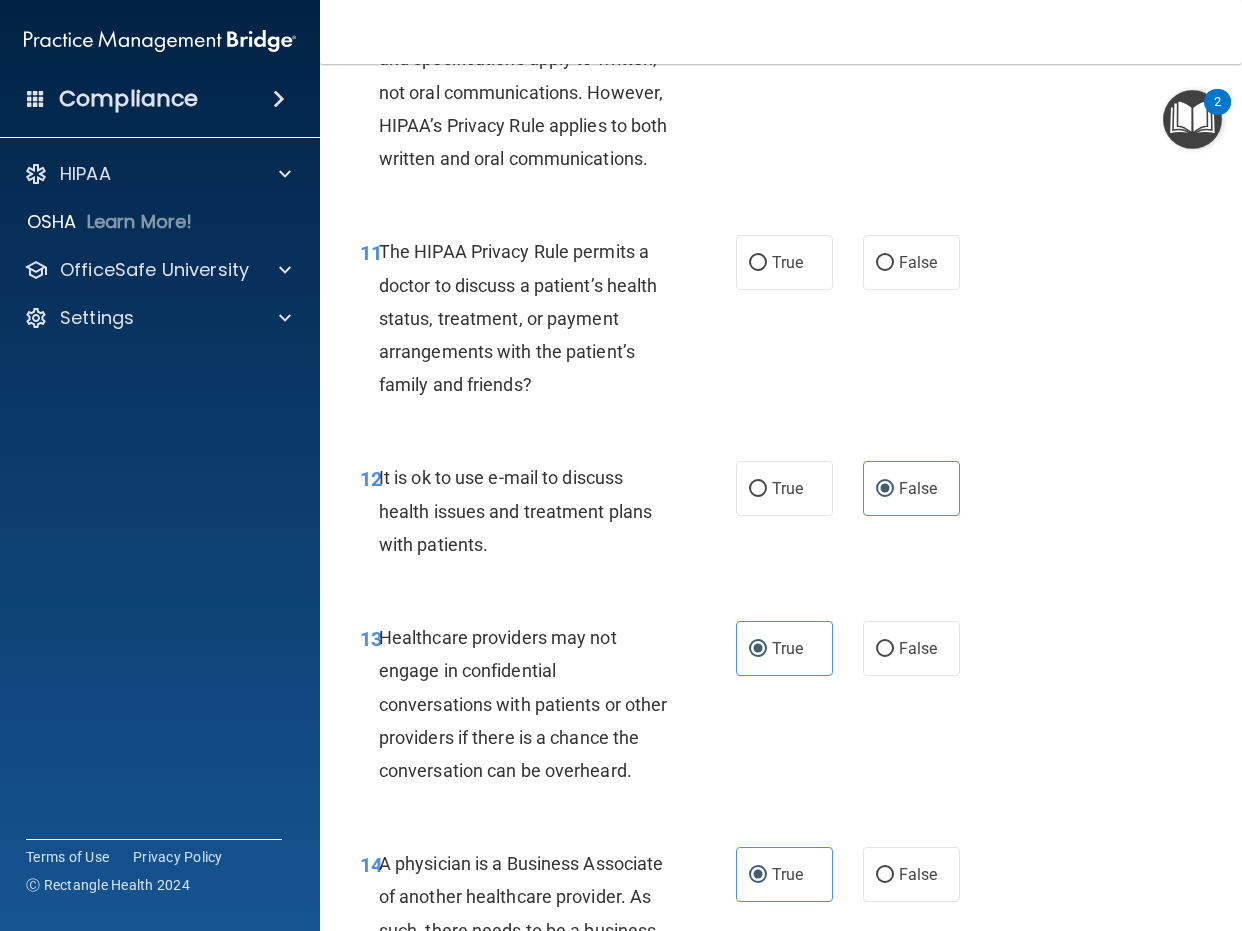 scroll, scrollTop: 2116, scrollLeft: 0, axis: vertical 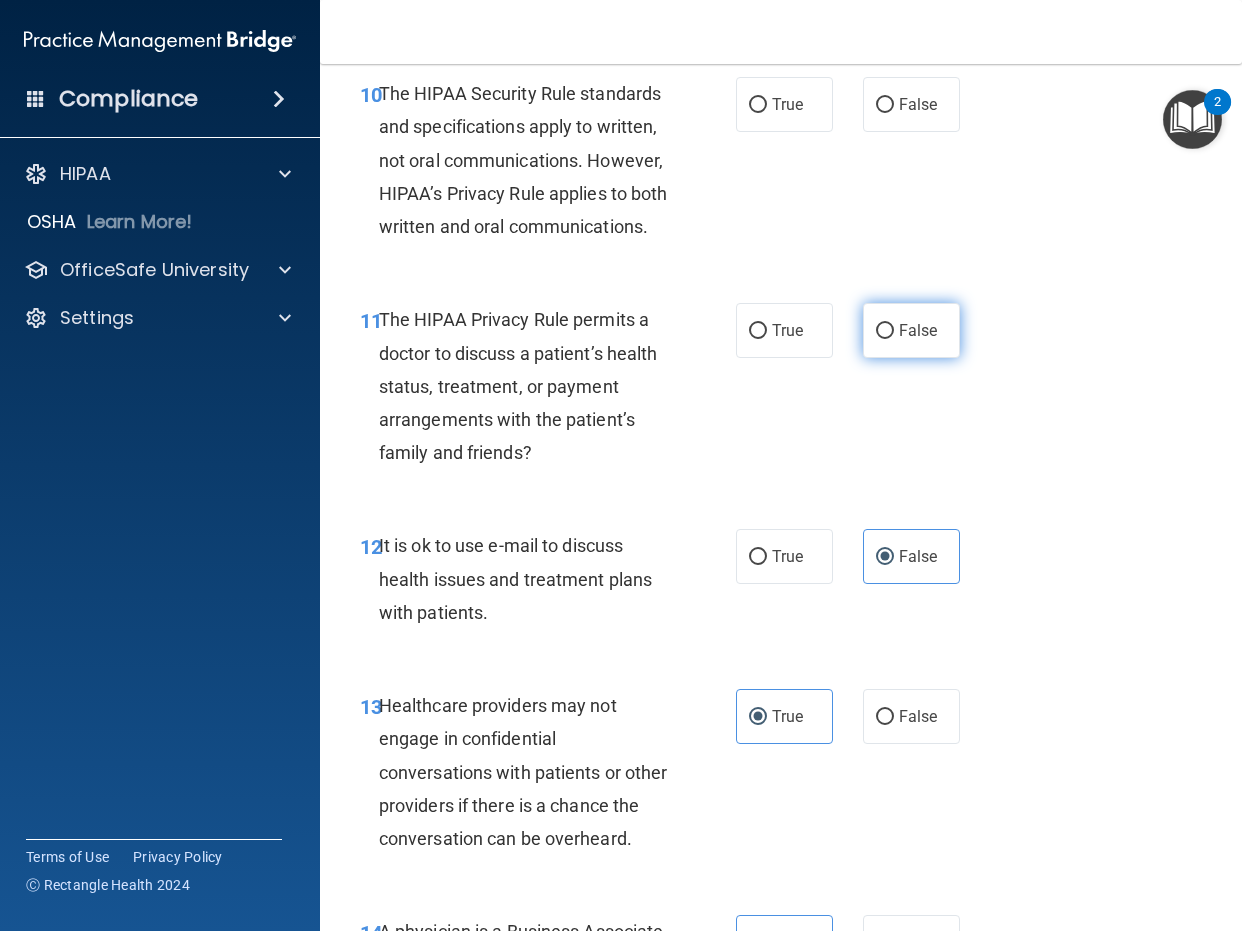 click on "False" at bounding box center [918, 330] 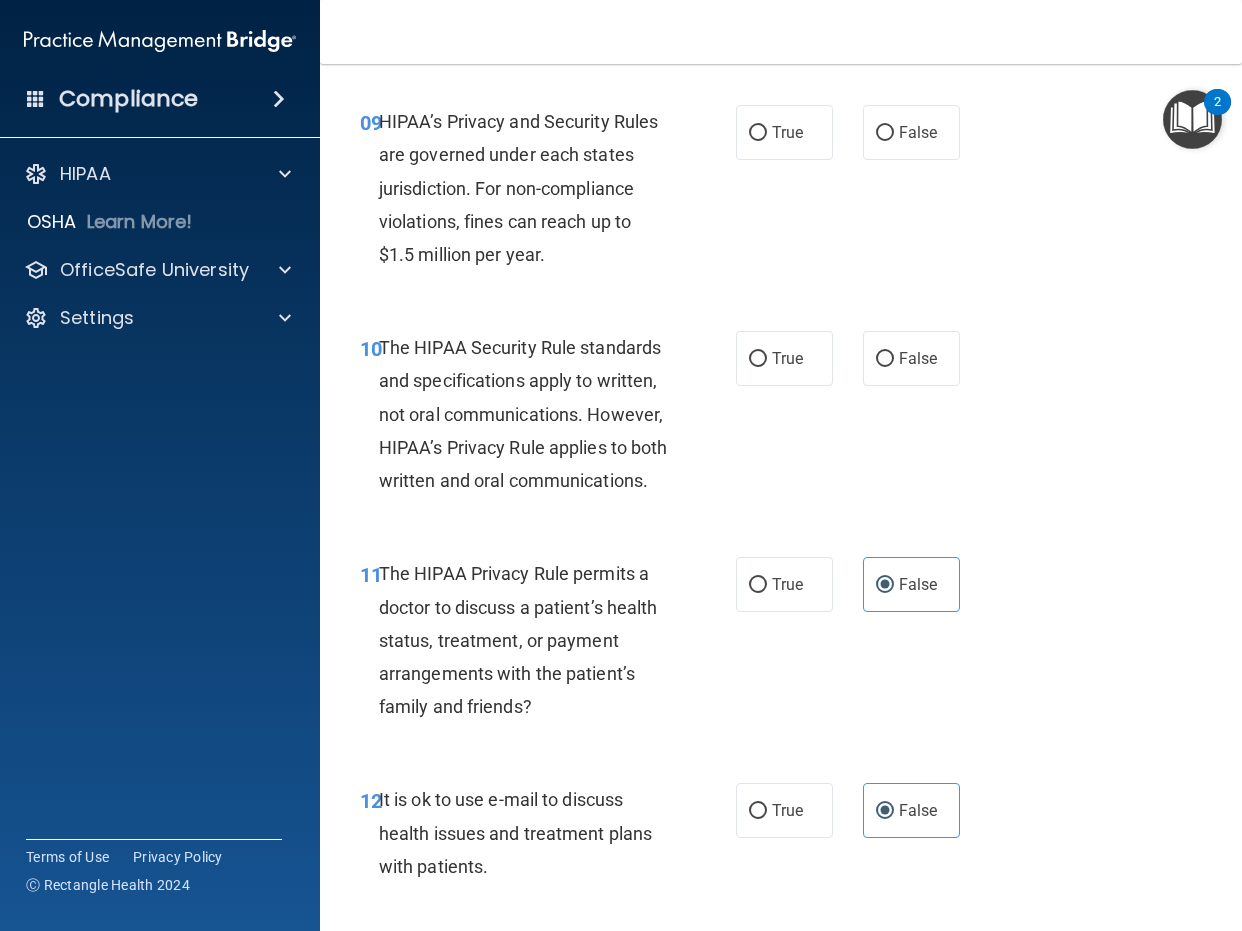 scroll, scrollTop: 1816, scrollLeft: 0, axis: vertical 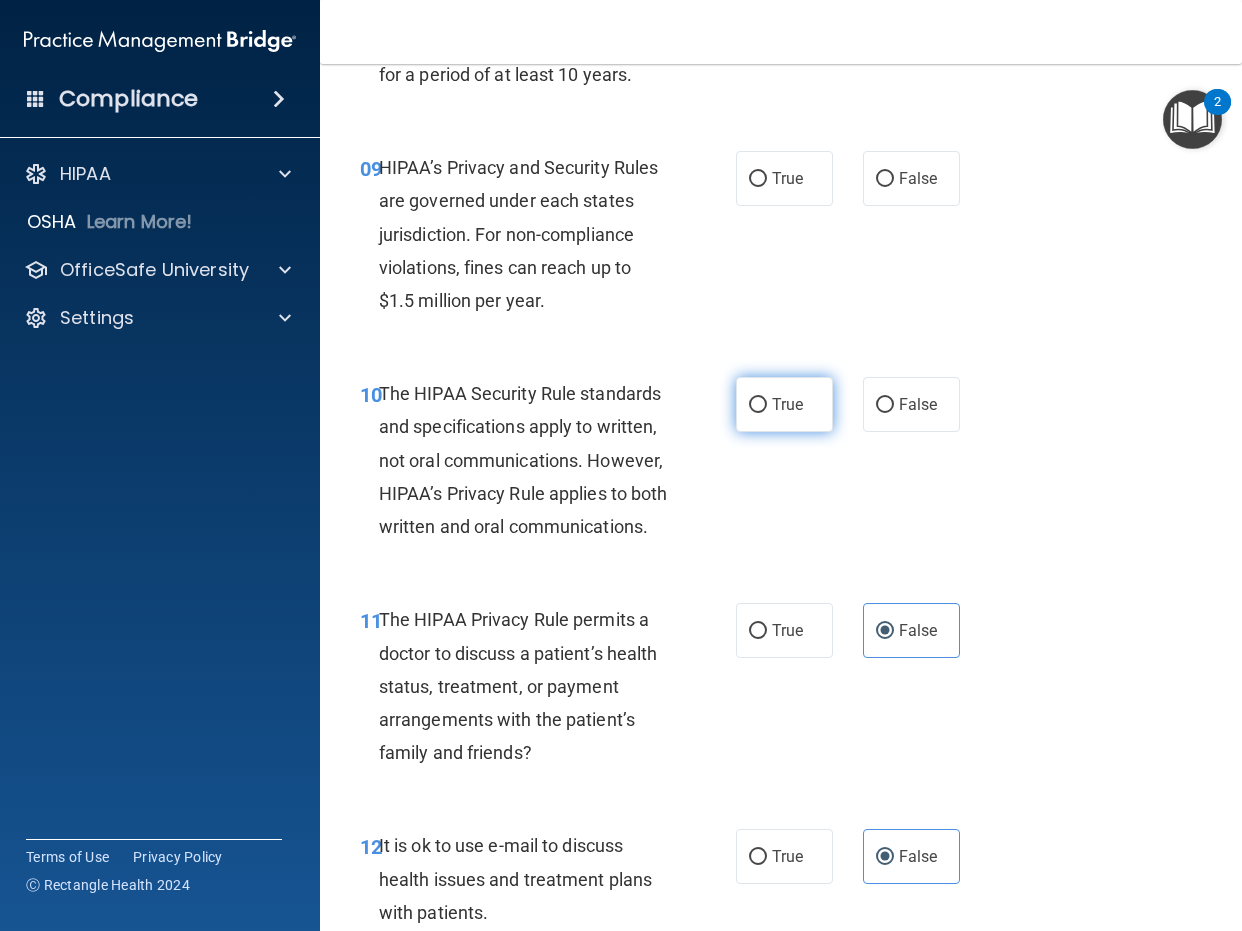 click on "True" at bounding box center [787, 404] 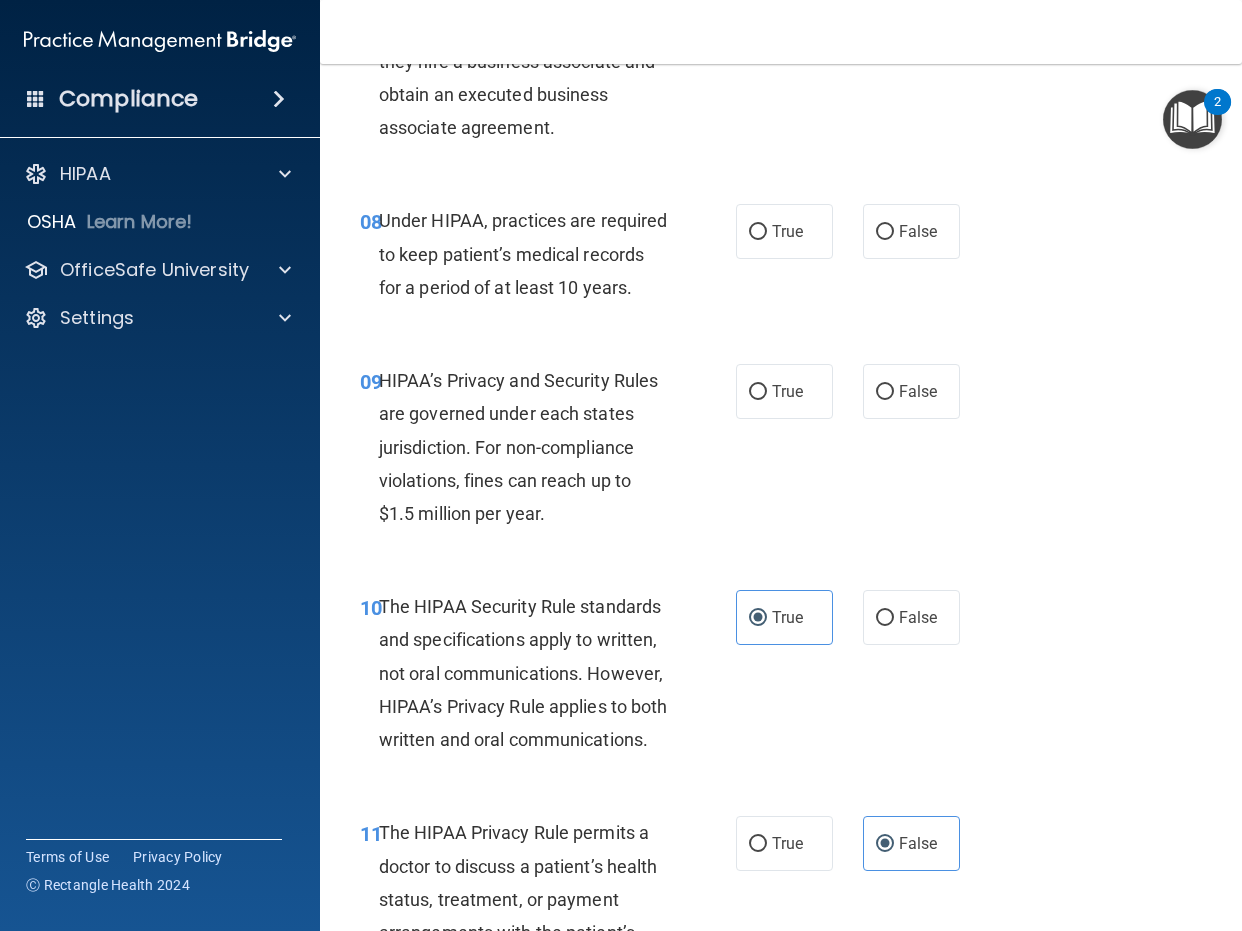 scroll, scrollTop: 1616, scrollLeft: 0, axis: vertical 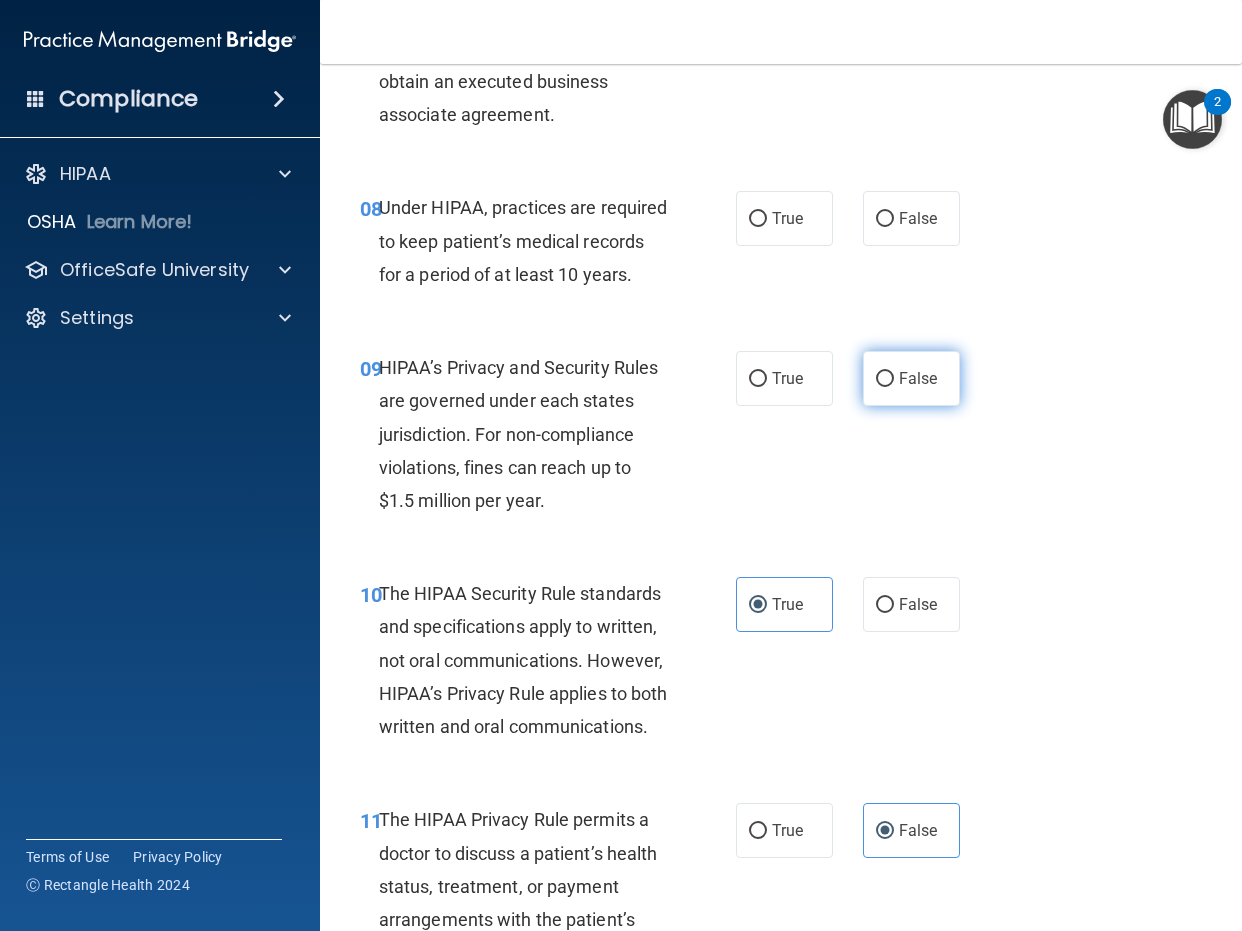 click on "False" at bounding box center (885, 379) 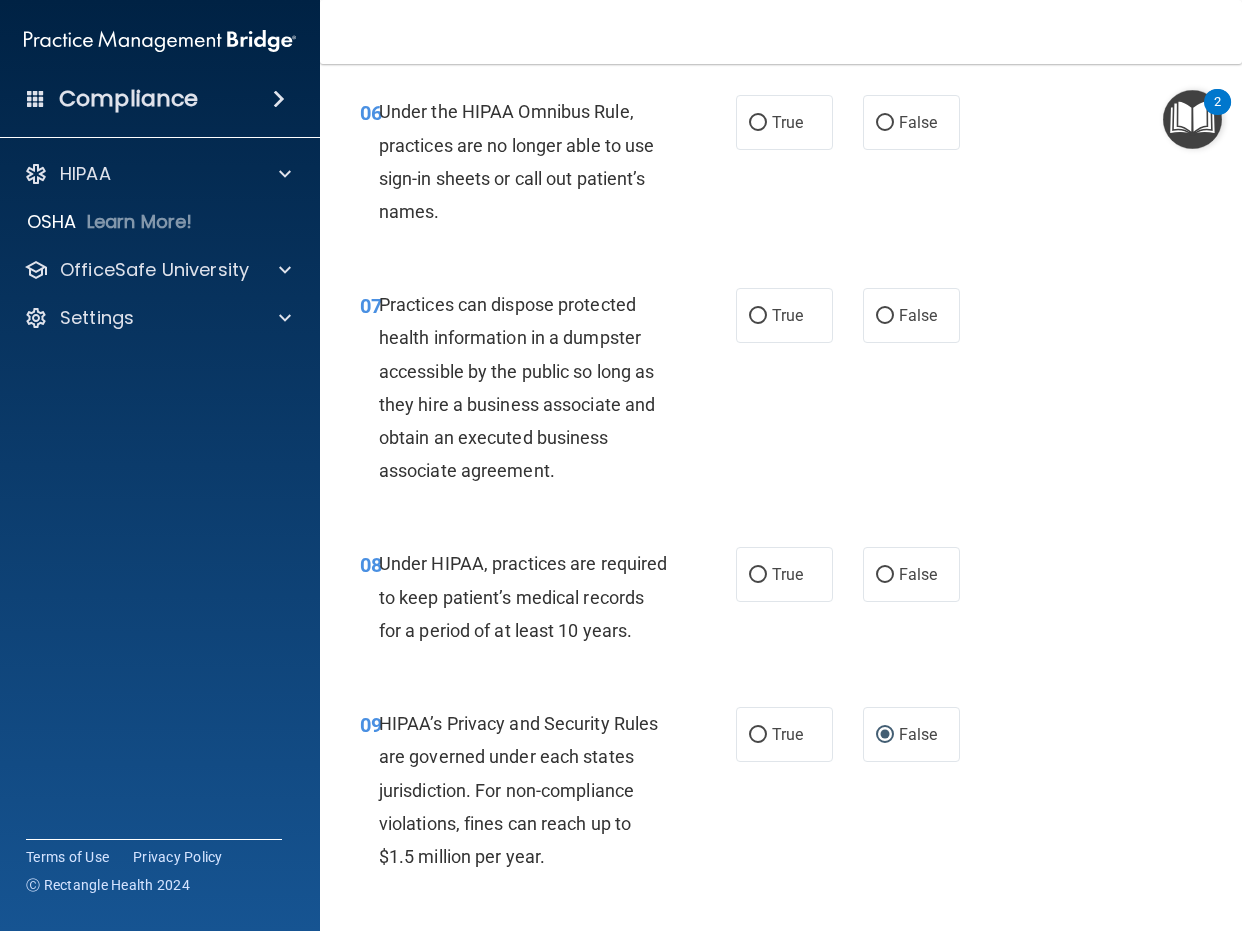 scroll, scrollTop: 1216, scrollLeft: 0, axis: vertical 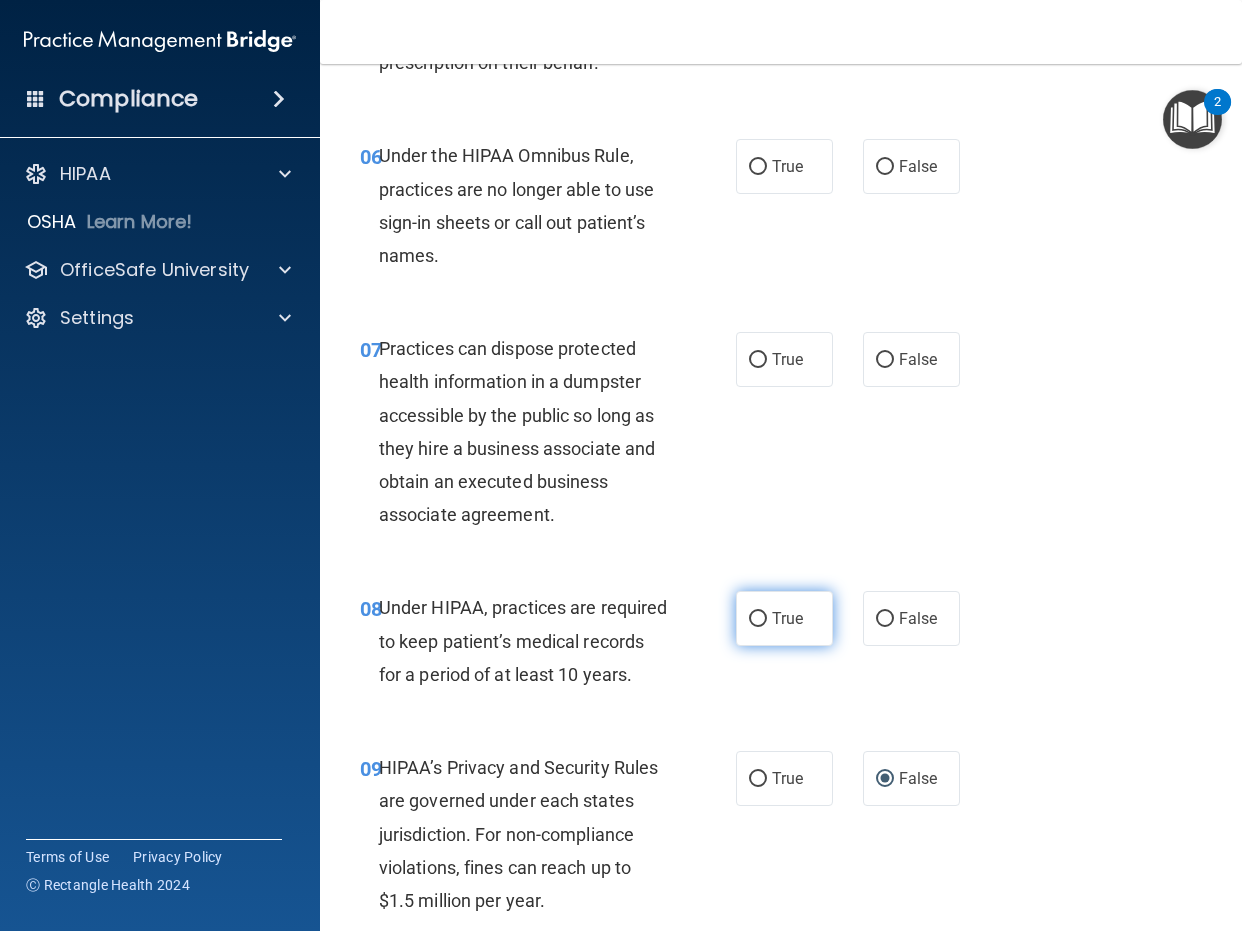 click on "True" at bounding box center [787, 618] 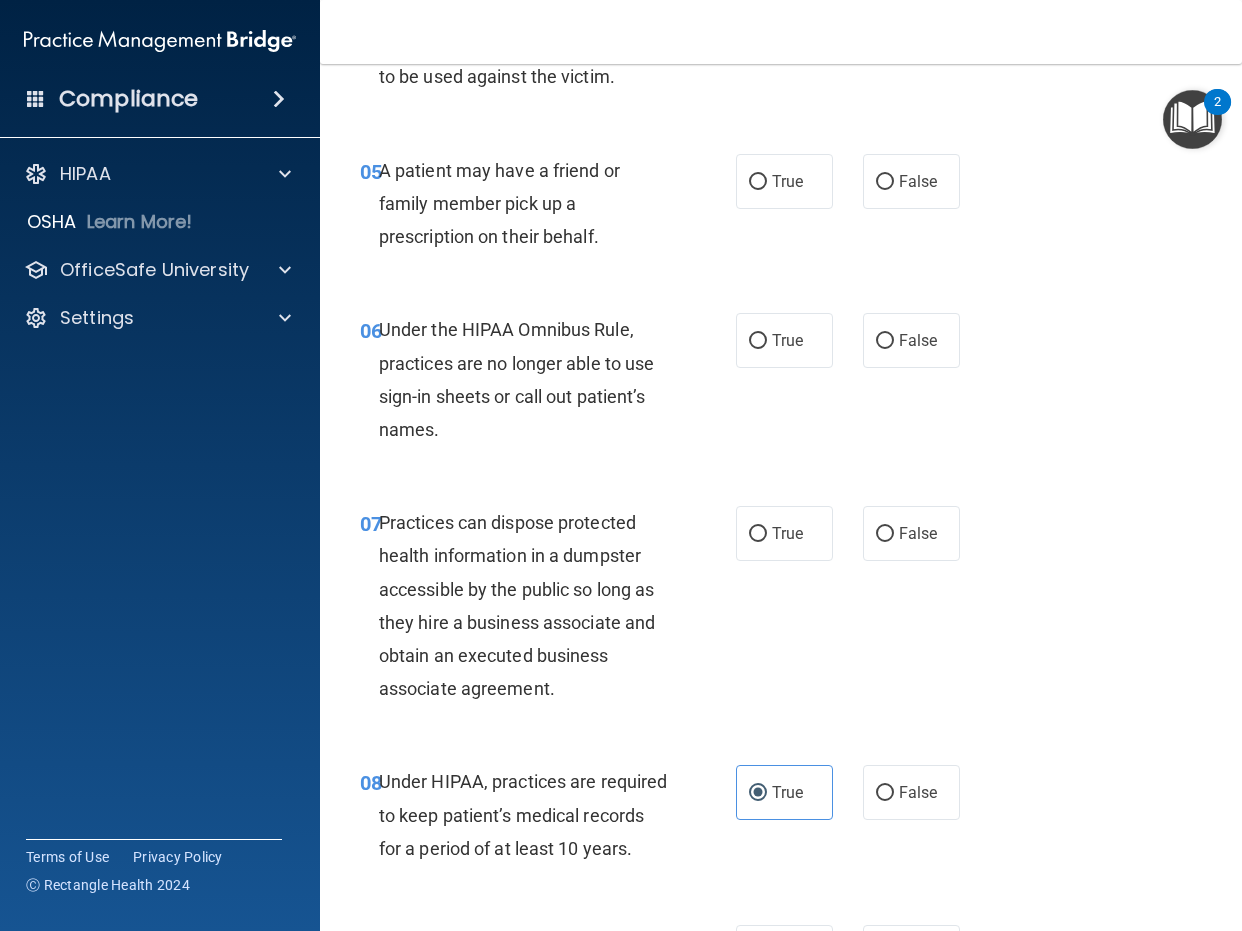 scroll, scrollTop: 1016, scrollLeft: 0, axis: vertical 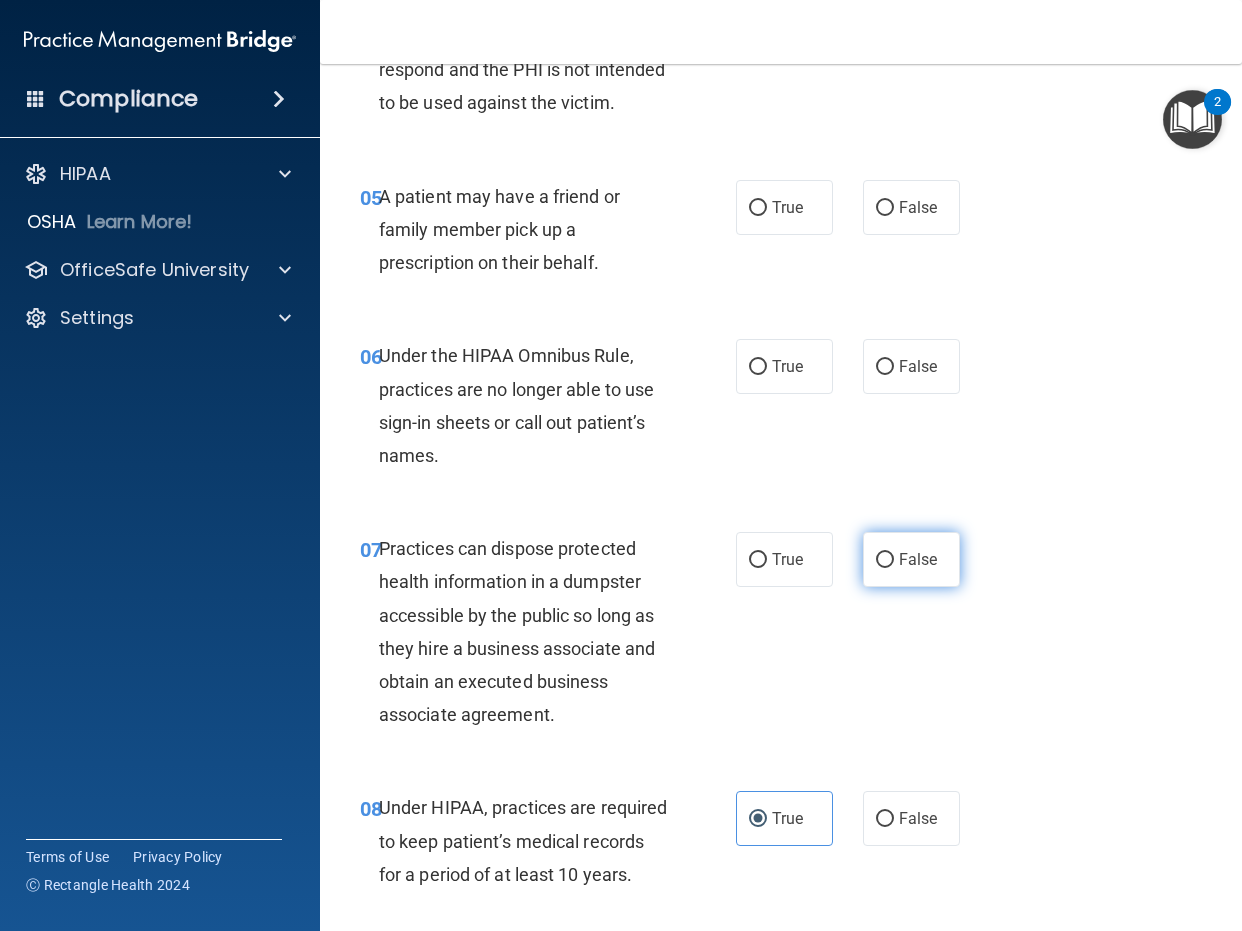 click on "False" at bounding box center (885, 560) 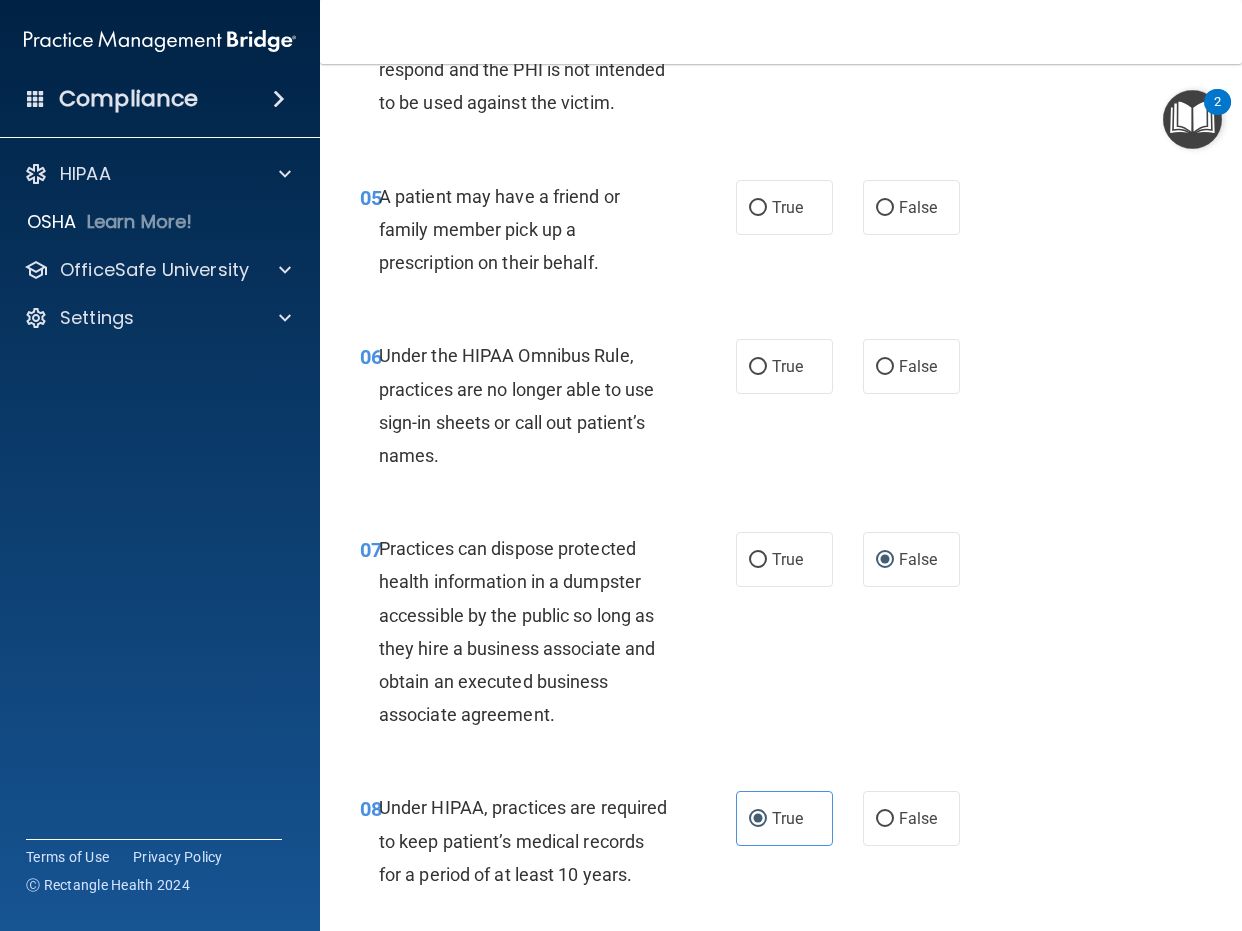 scroll, scrollTop: 916, scrollLeft: 0, axis: vertical 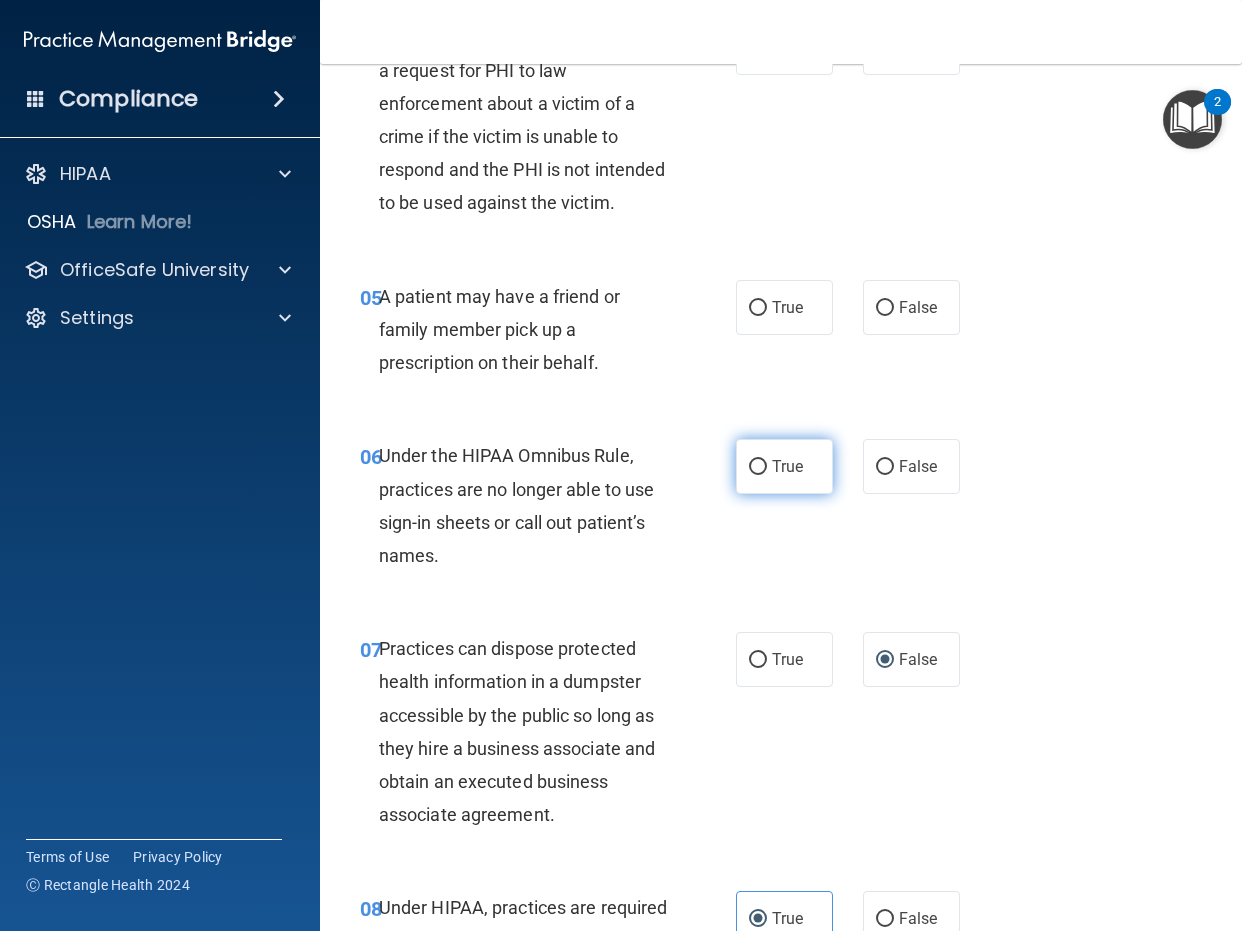 click on "True" at bounding box center [784, 466] 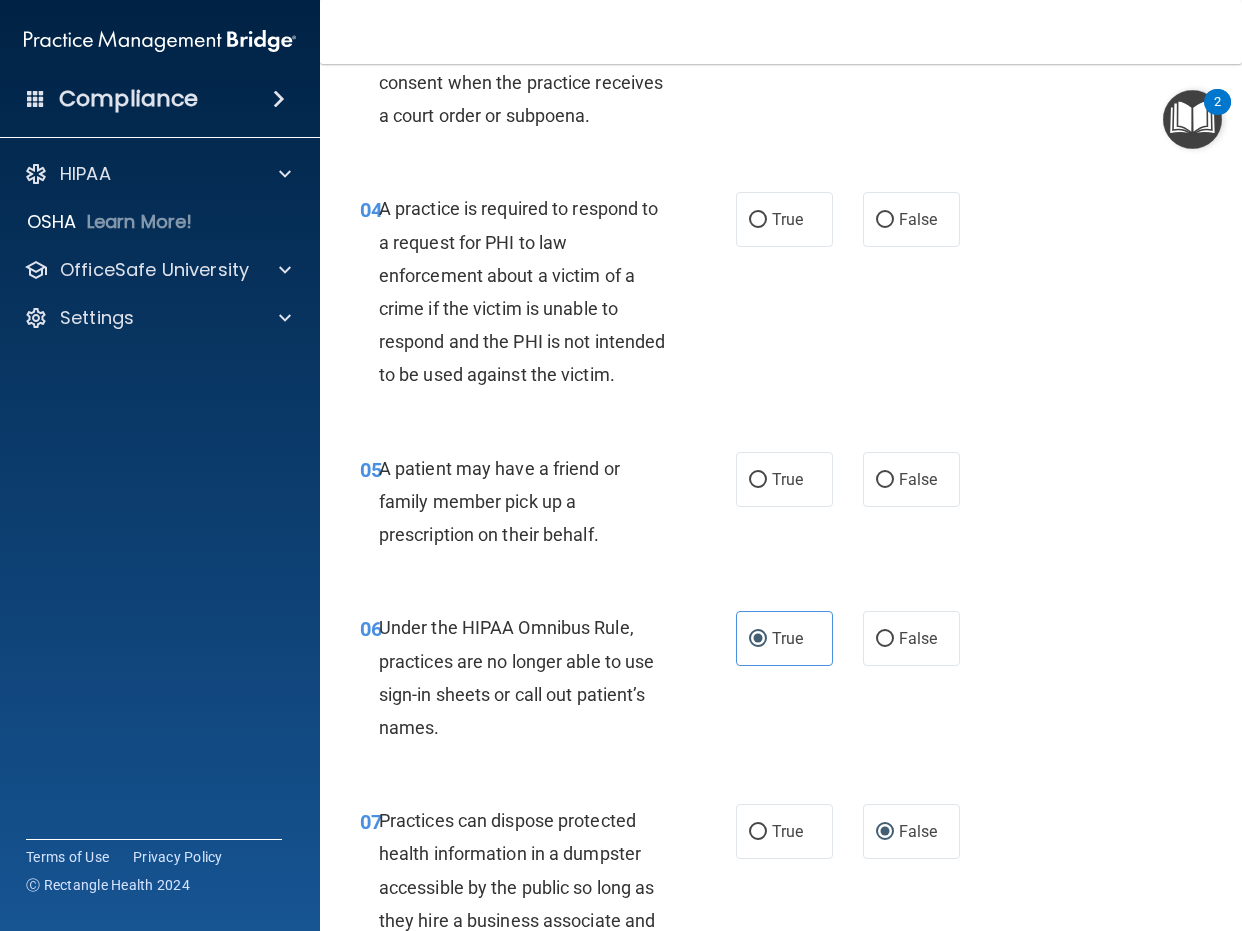 scroll, scrollTop: 716, scrollLeft: 0, axis: vertical 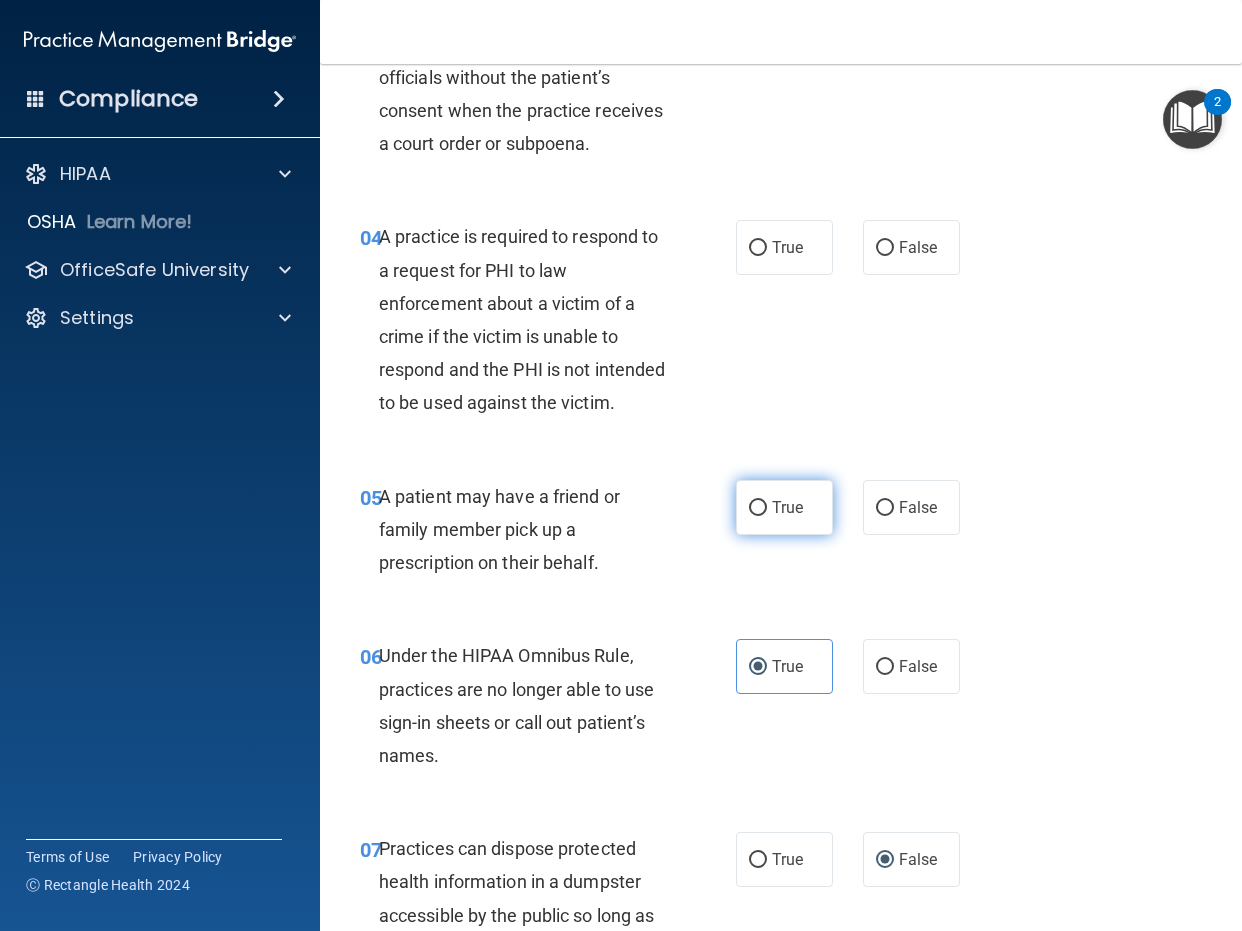 click on "True" at bounding box center (784, 507) 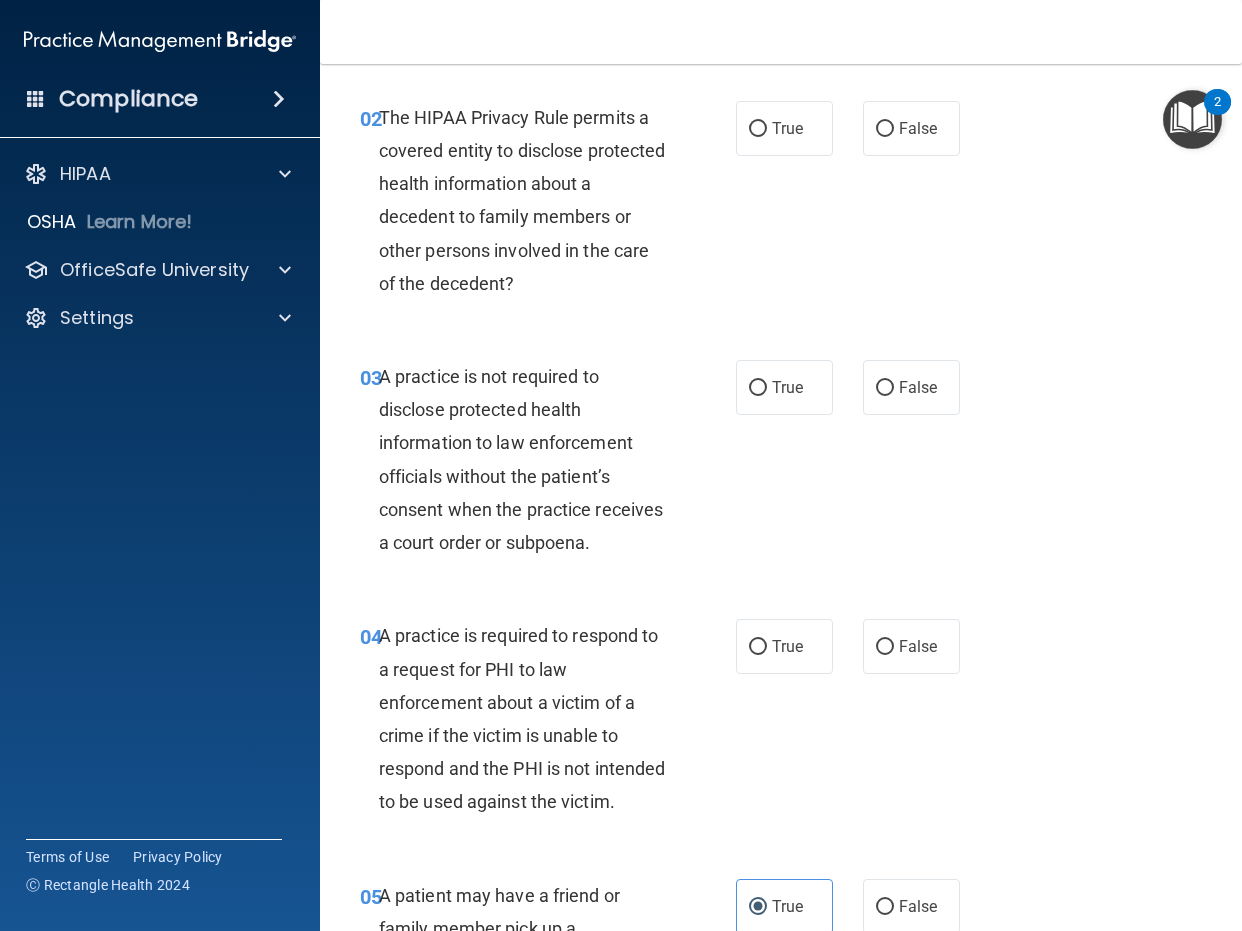 scroll, scrollTop: 316, scrollLeft: 0, axis: vertical 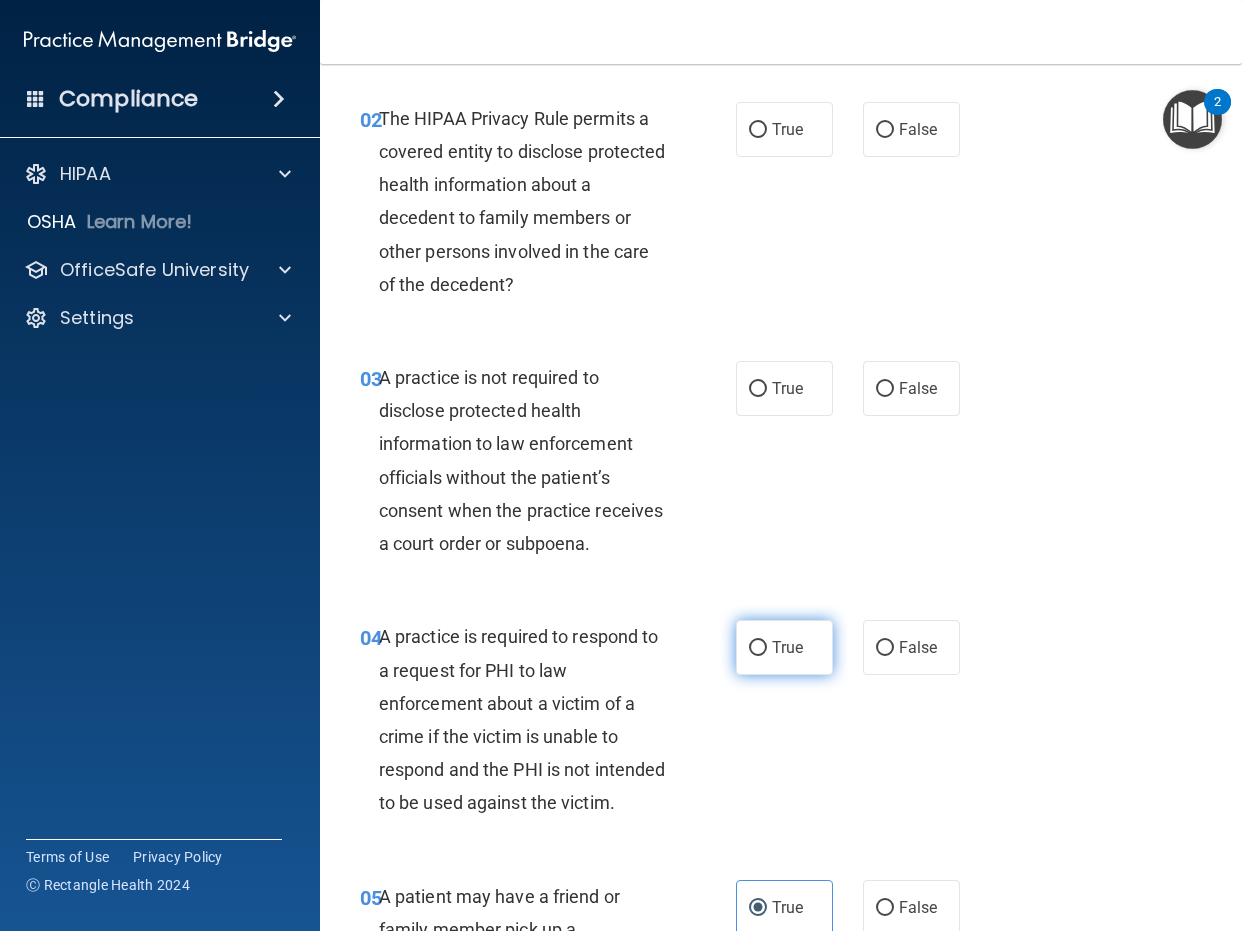 click on "True" at bounding box center [784, 647] 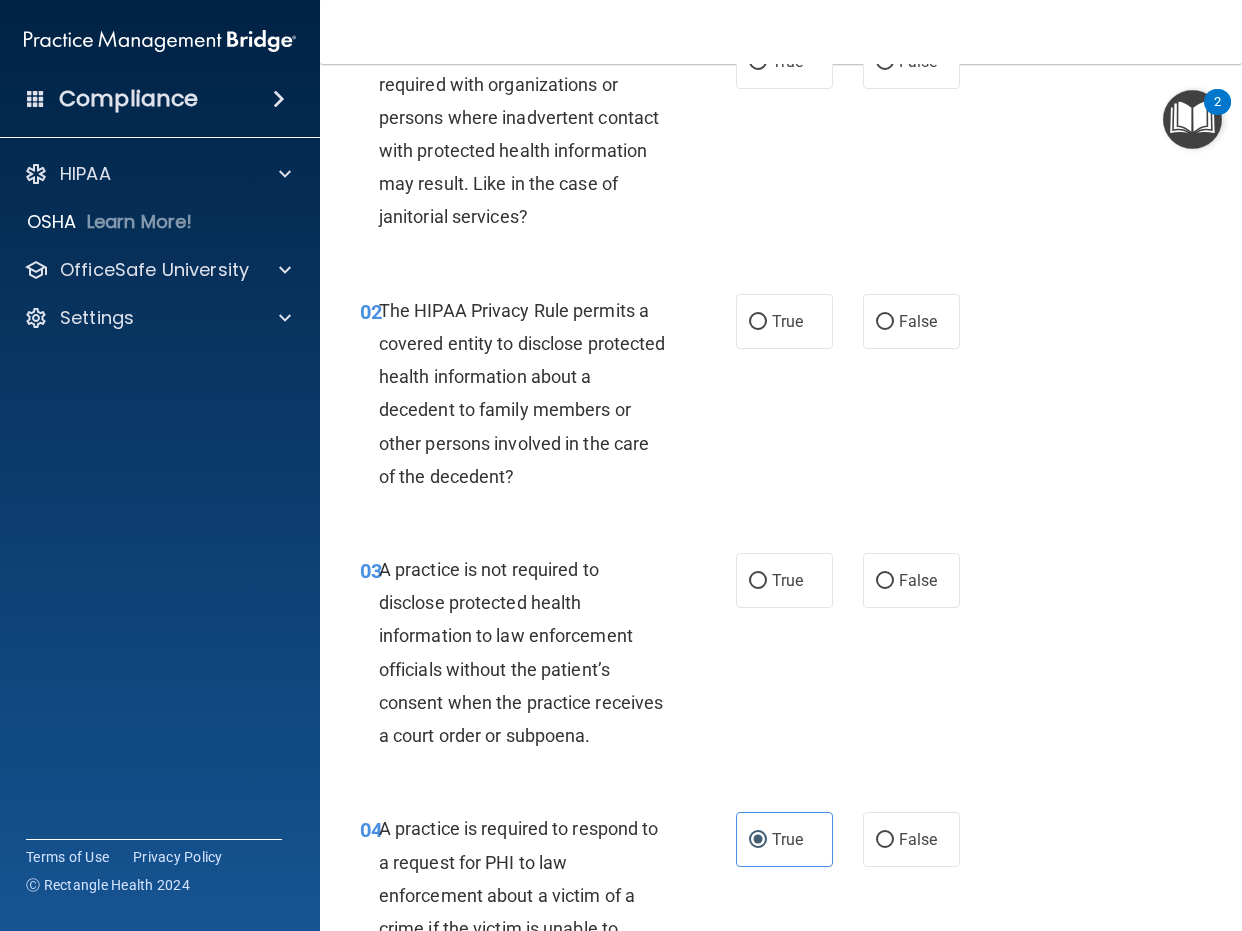 scroll, scrollTop: 216, scrollLeft: 0, axis: vertical 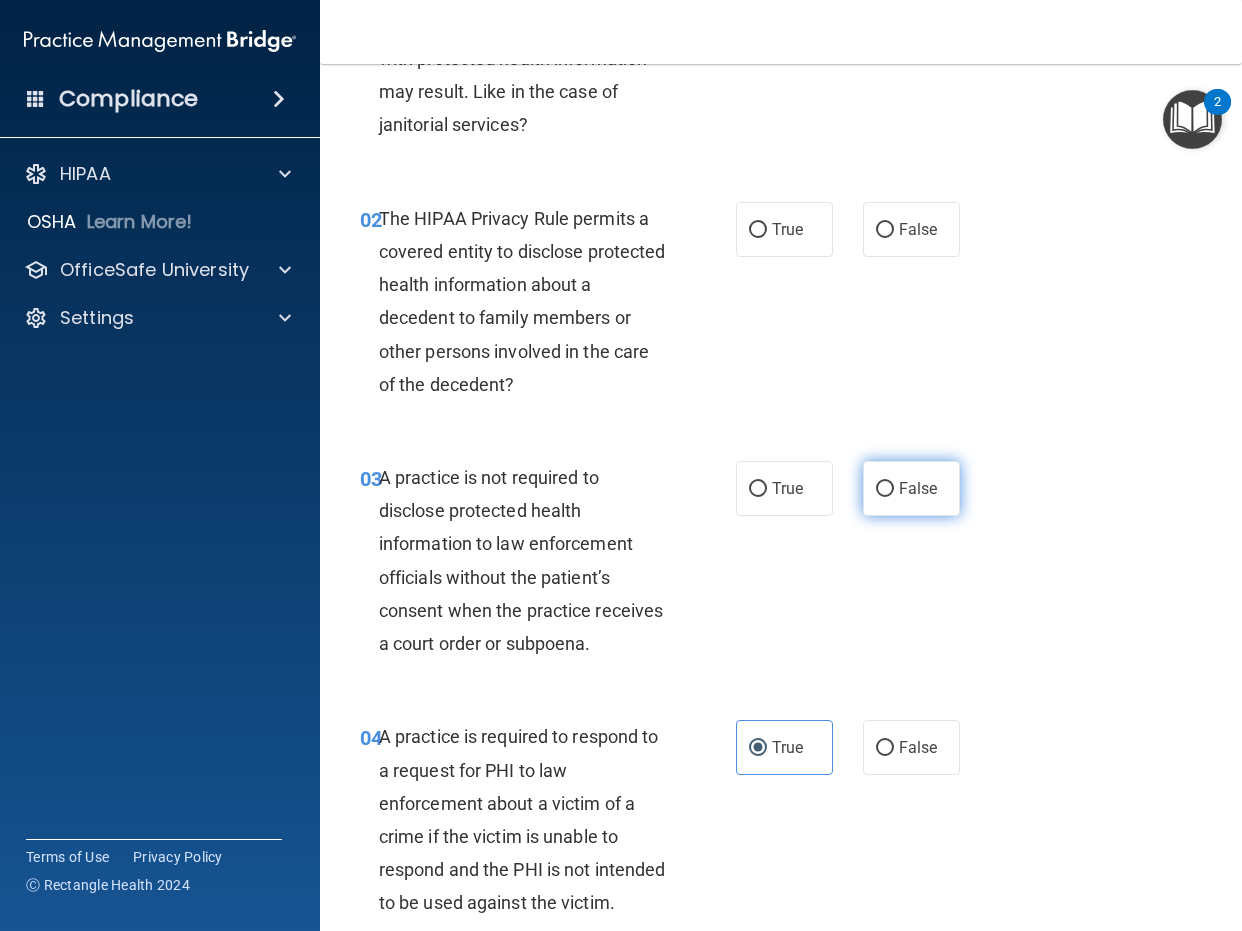 click on "False" at bounding box center [911, 488] 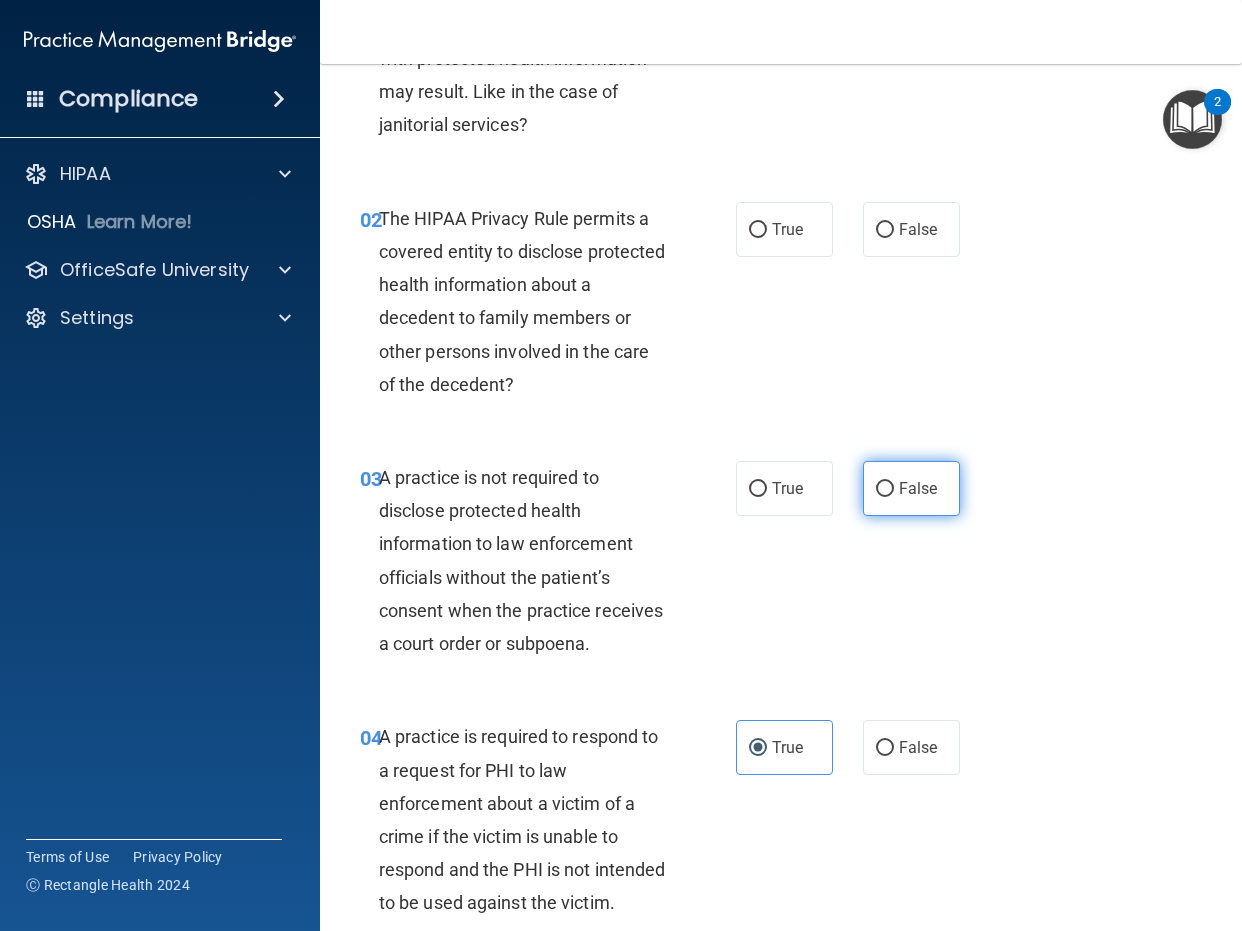 drag, startPoint x: 875, startPoint y: 497, endPoint x: 897, endPoint y: 506, distance: 23.769728 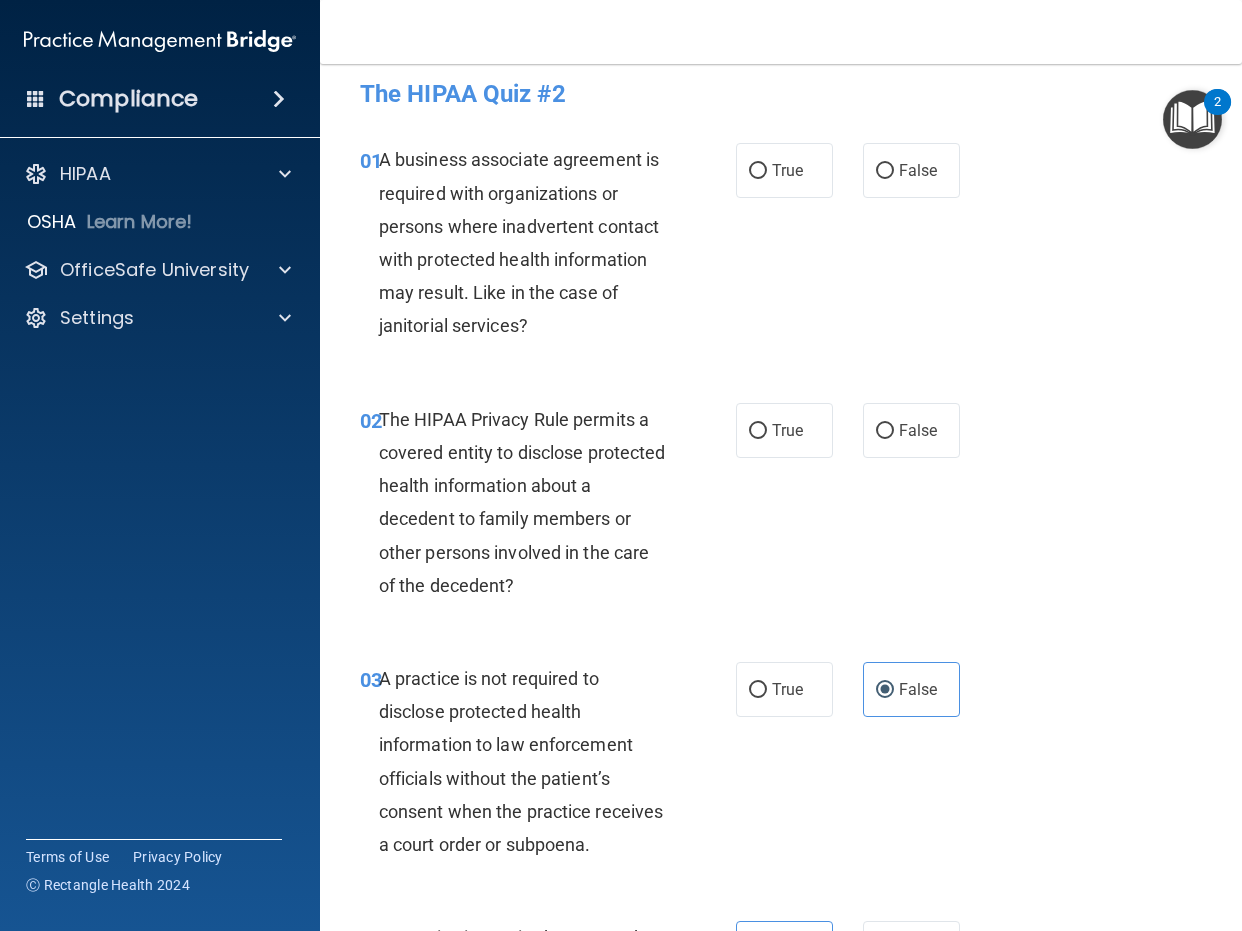 scroll, scrollTop: 0, scrollLeft: 0, axis: both 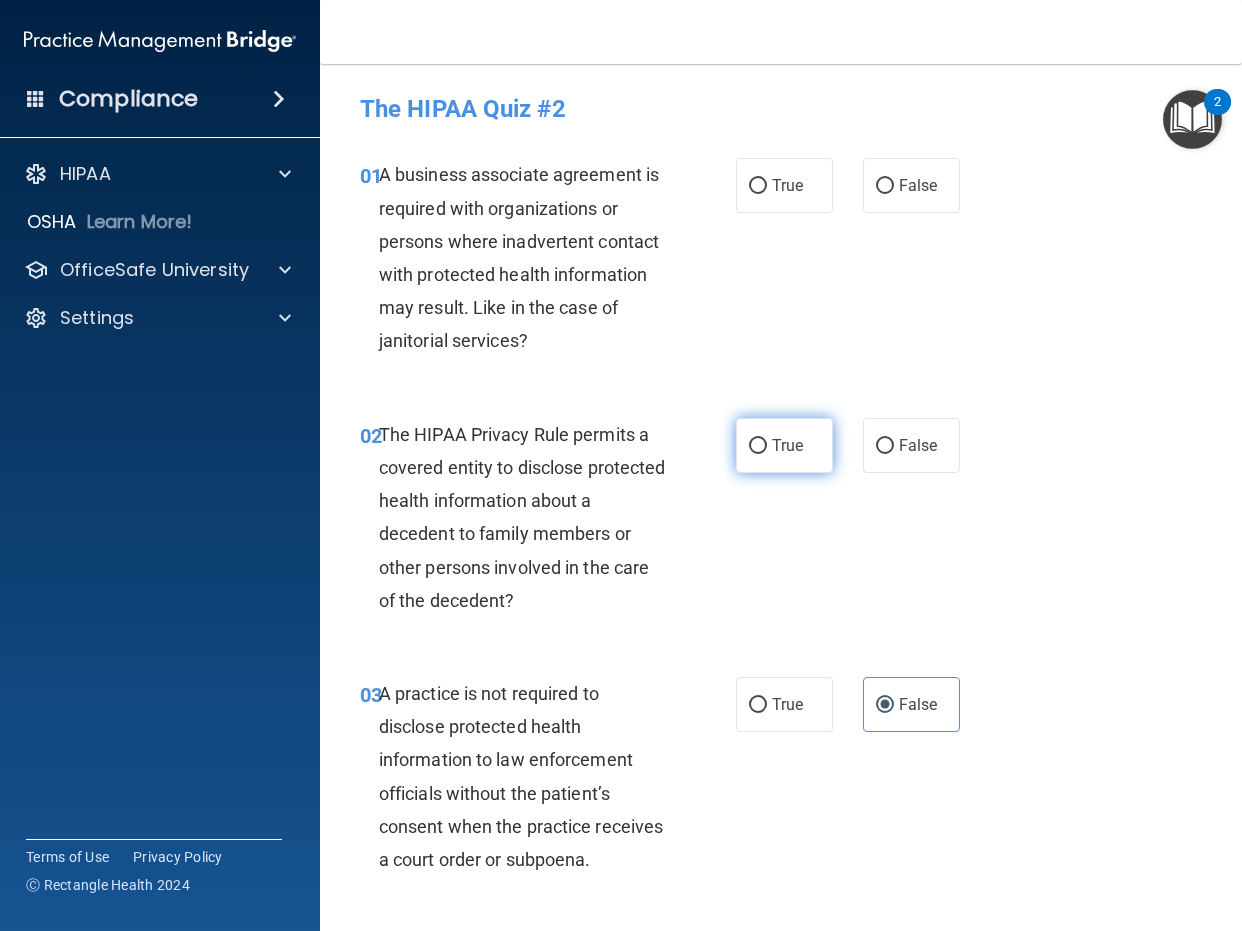 click on "True" at bounding box center [787, 445] 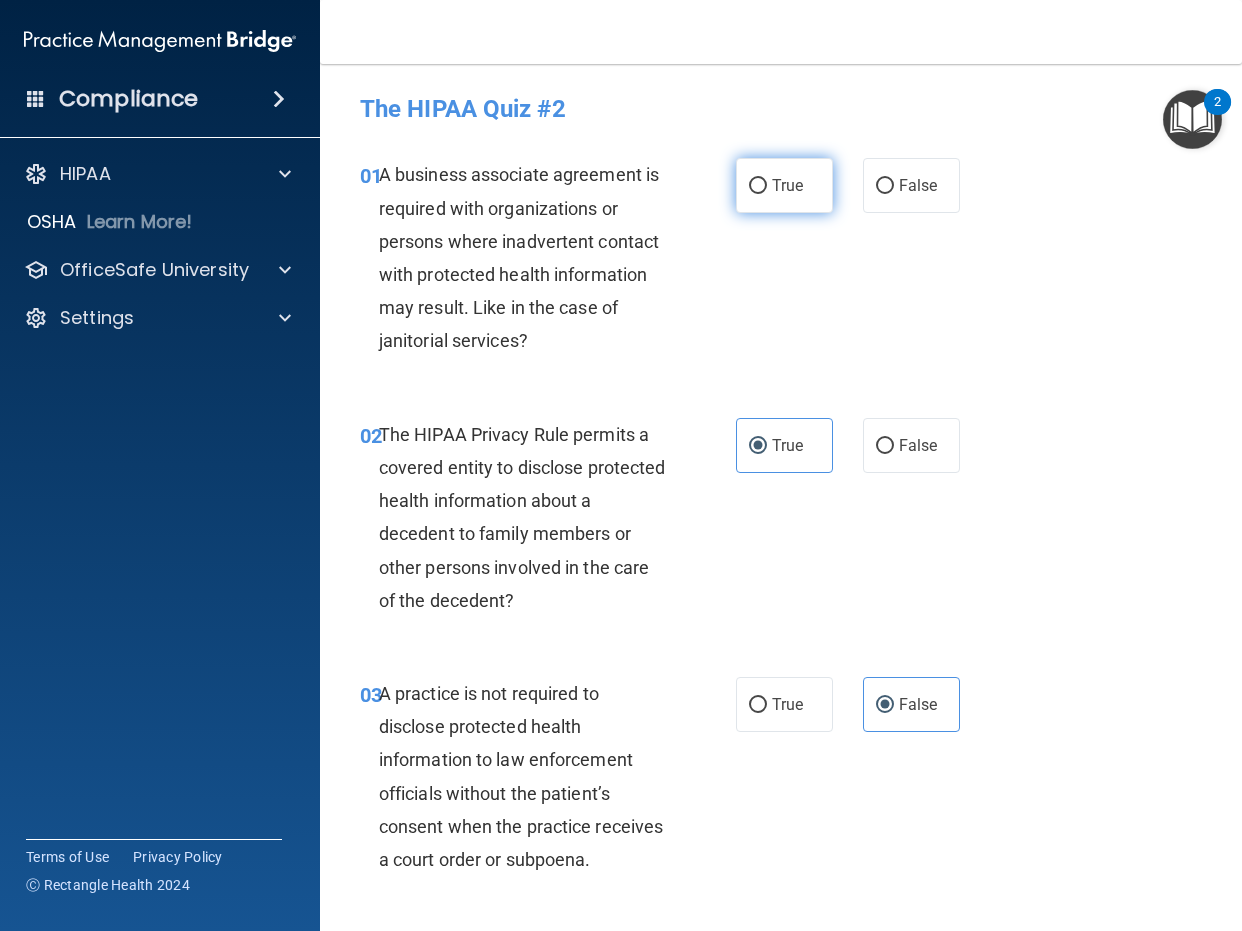 click on "True" at bounding box center (787, 185) 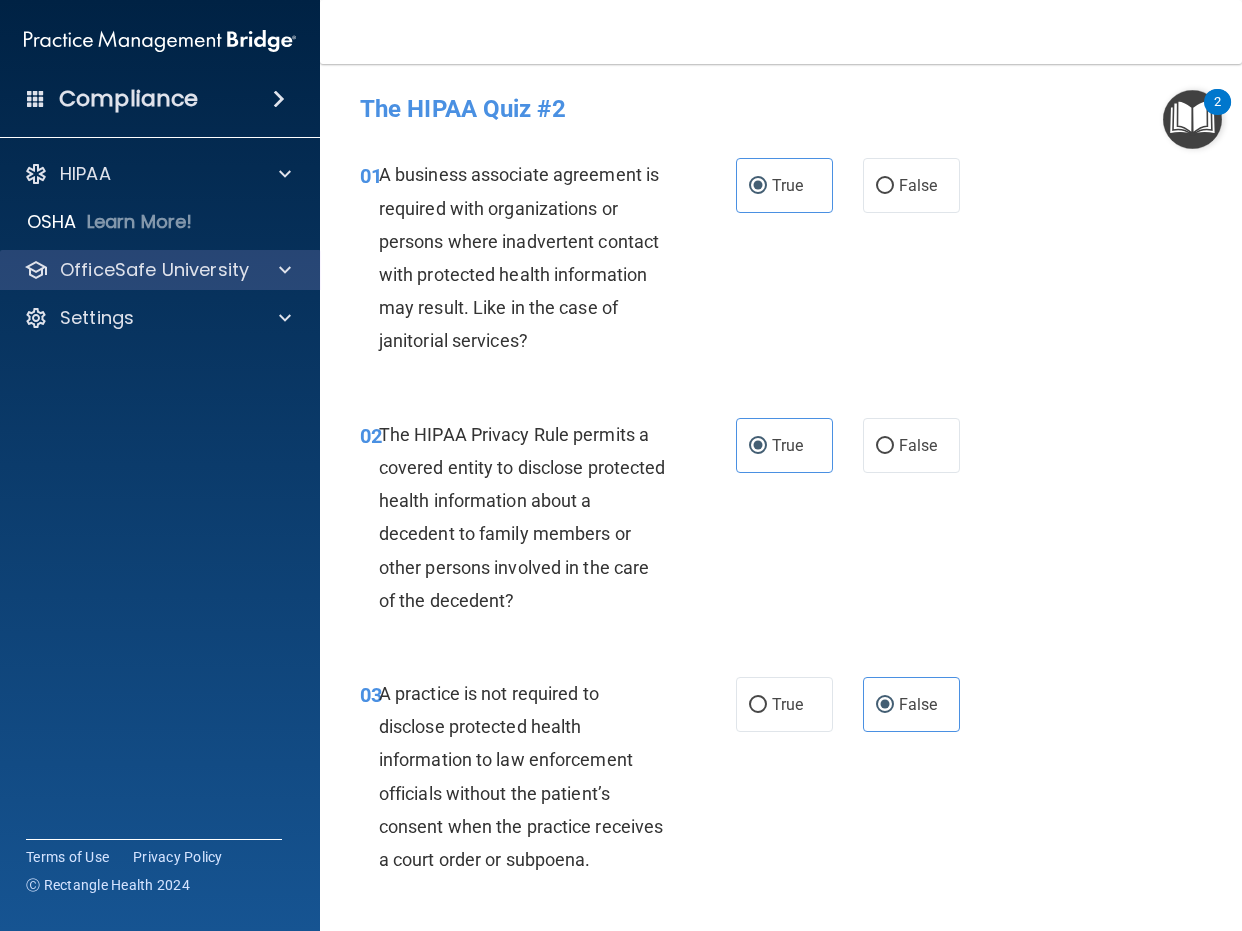 click on "OfficeSafe University" at bounding box center (160, 270) 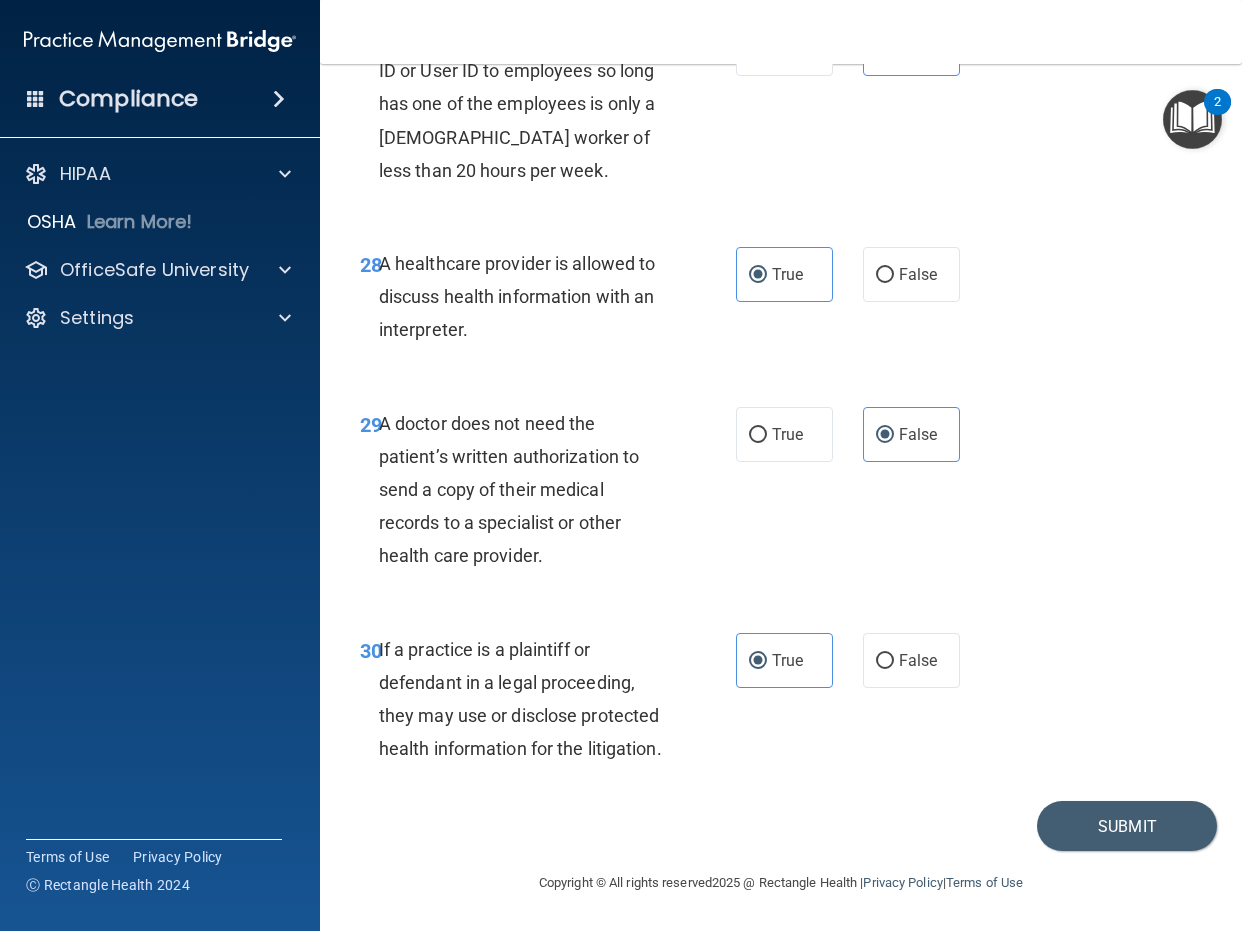 scroll, scrollTop: 5916, scrollLeft: 0, axis: vertical 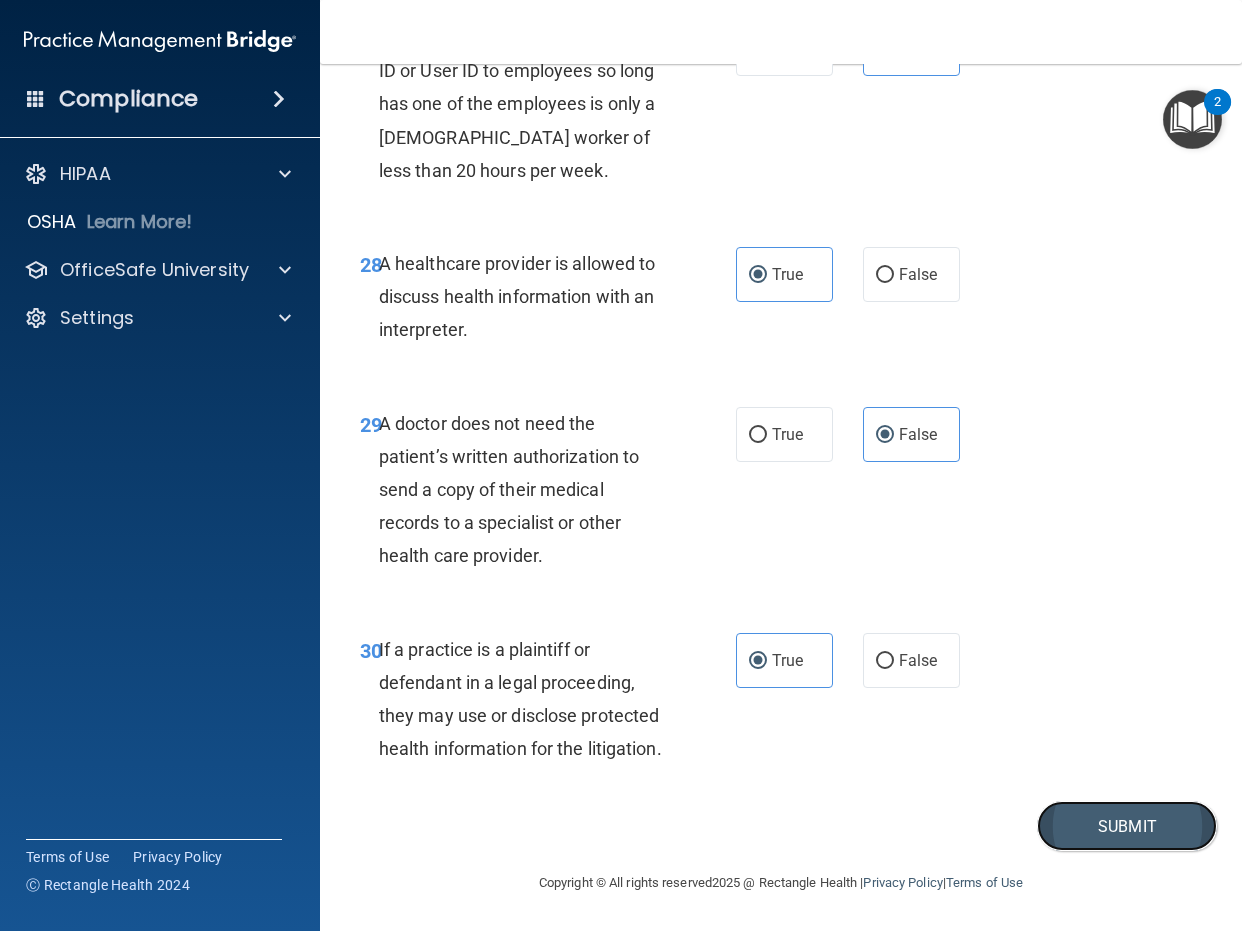 click on "Submit" at bounding box center [1127, 826] 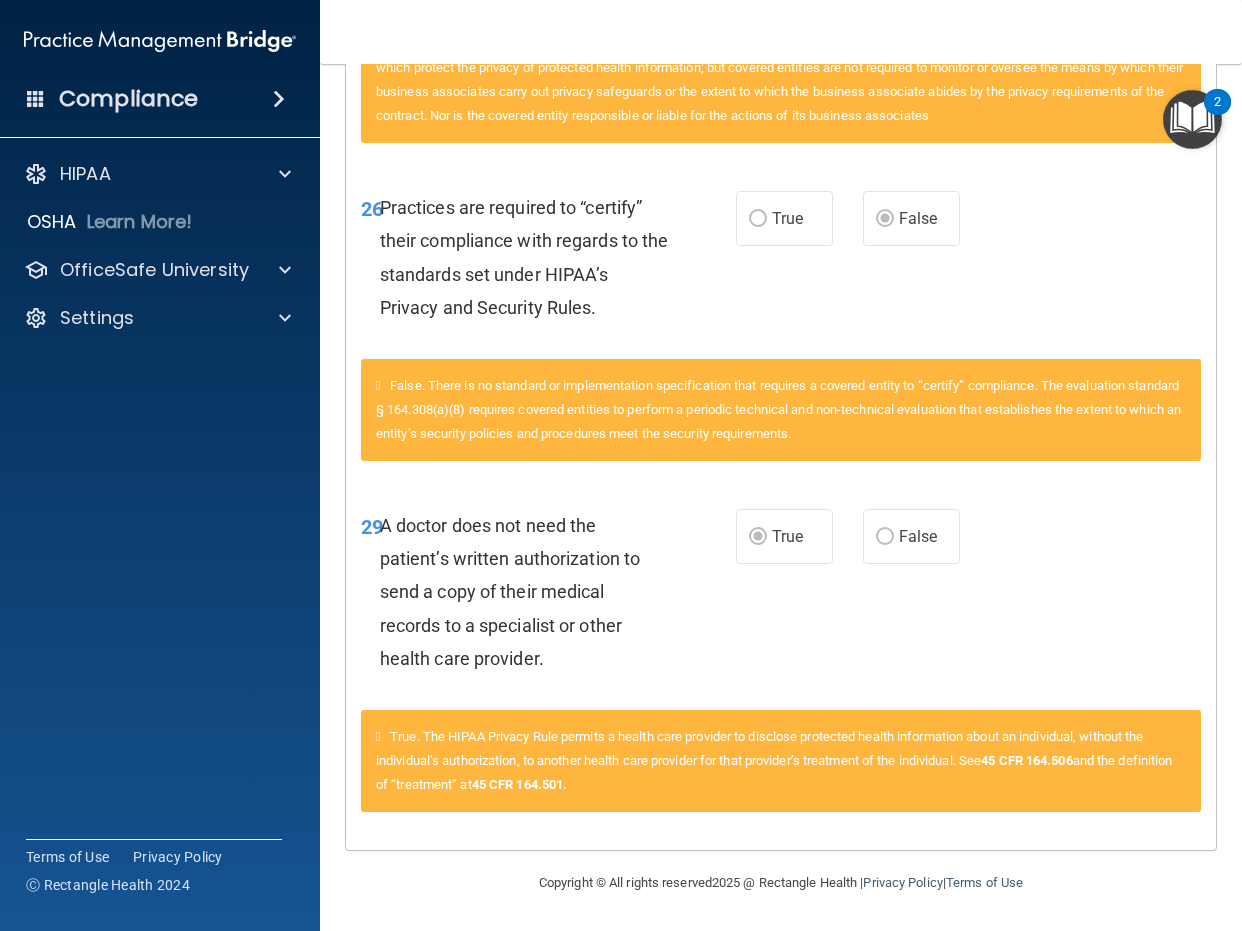 scroll, scrollTop: 4262, scrollLeft: 0, axis: vertical 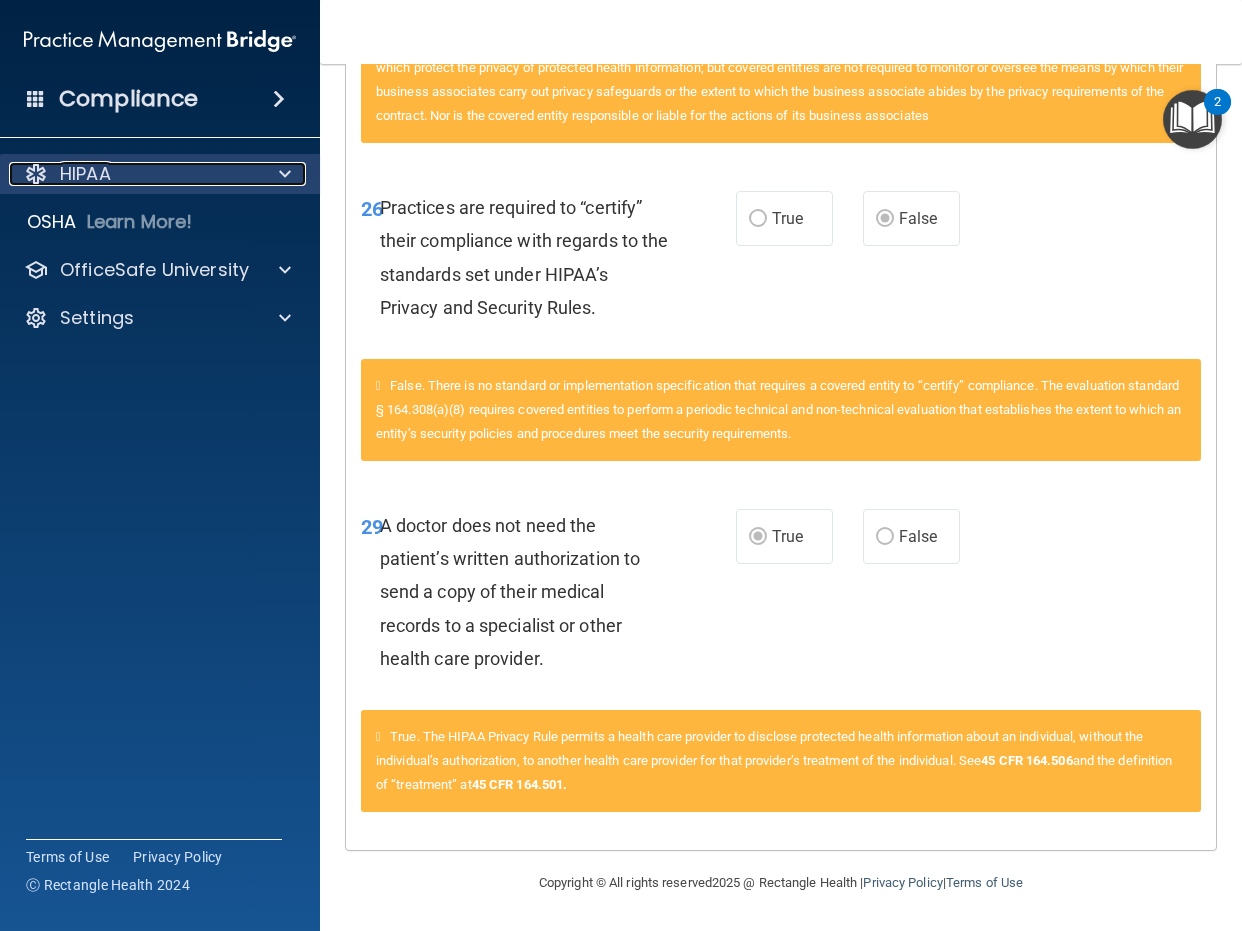 click on "HIPAA" at bounding box center [133, 174] 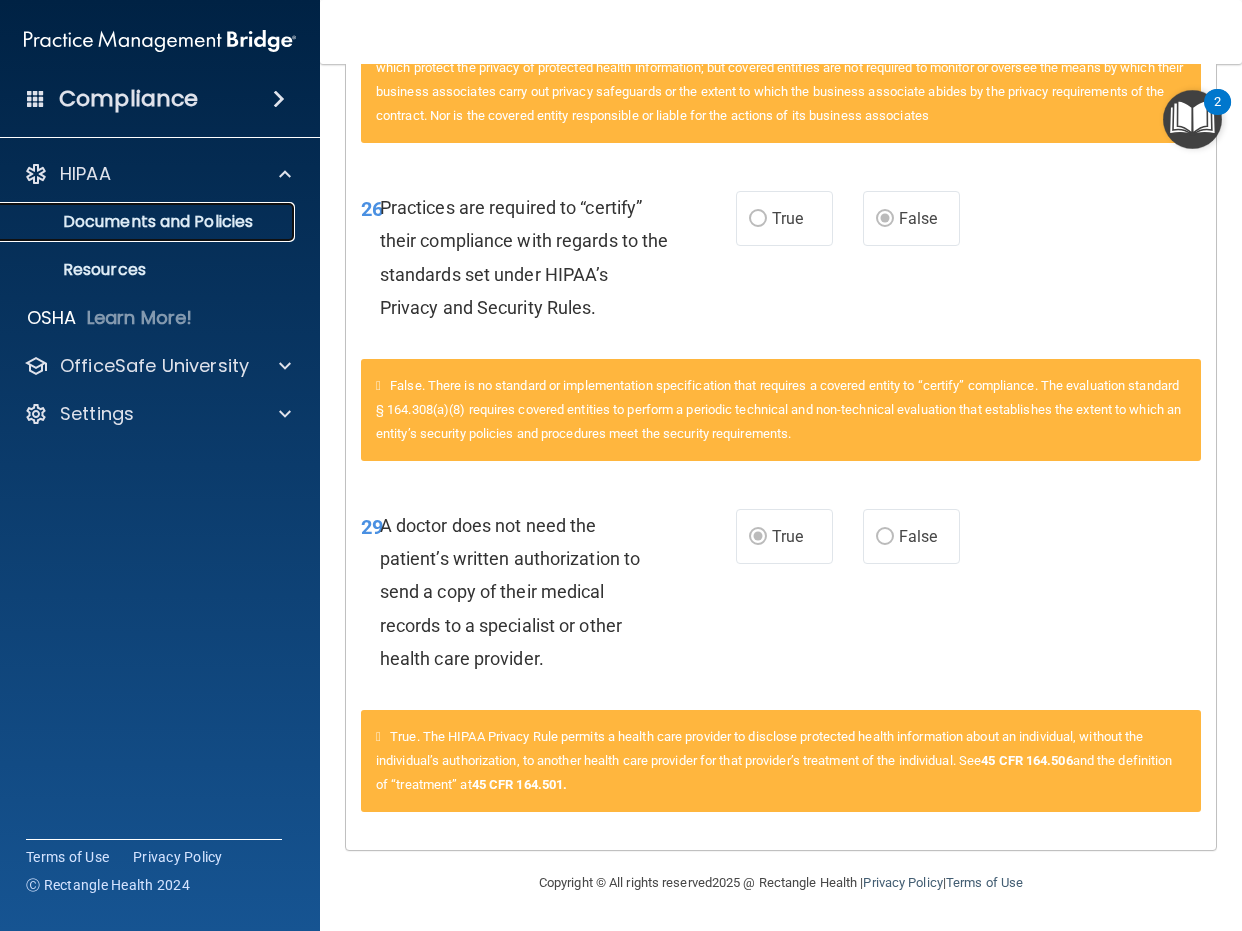 click on "Documents and Policies" at bounding box center [149, 222] 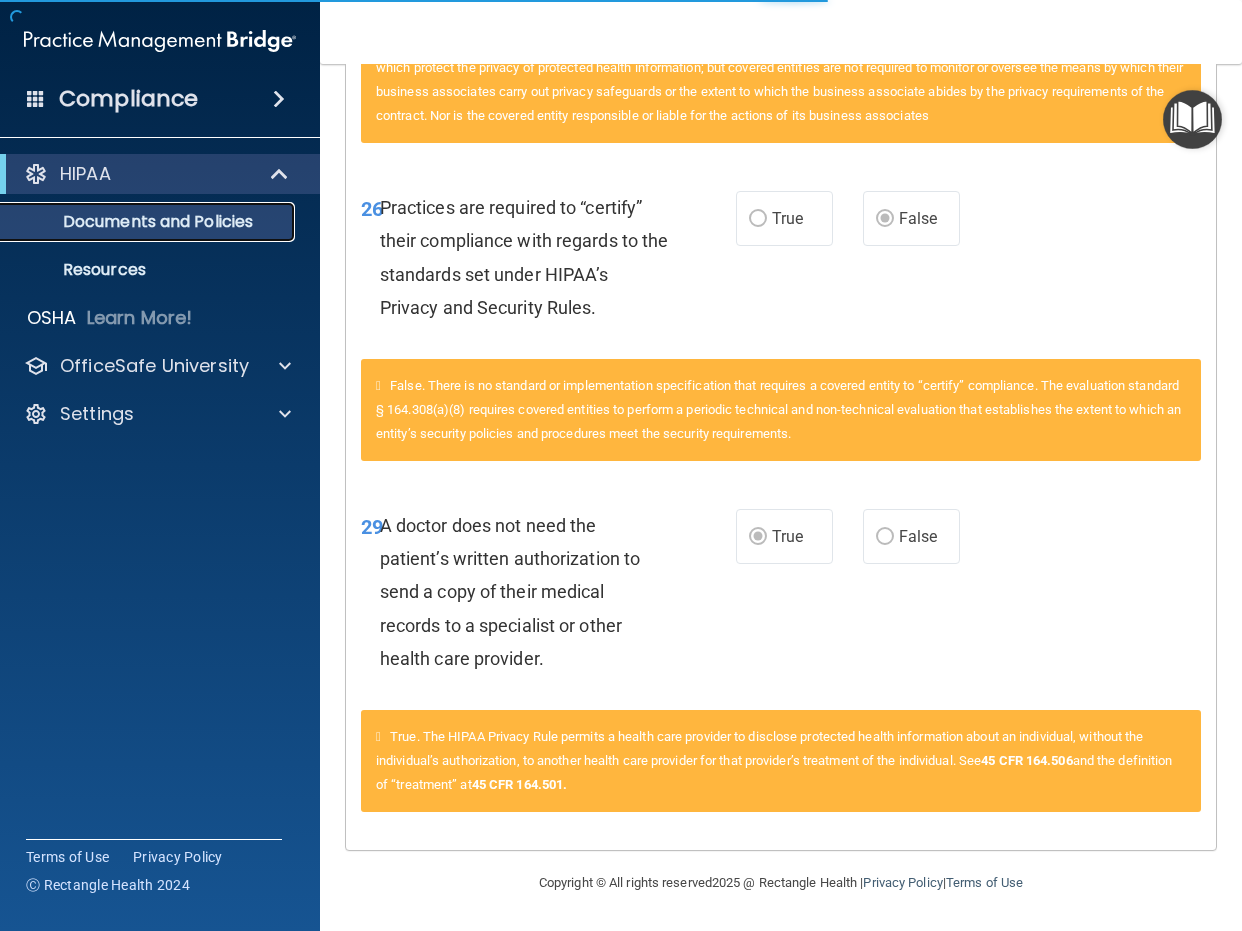 scroll, scrollTop: 0, scrollLeft: 0, axis: both 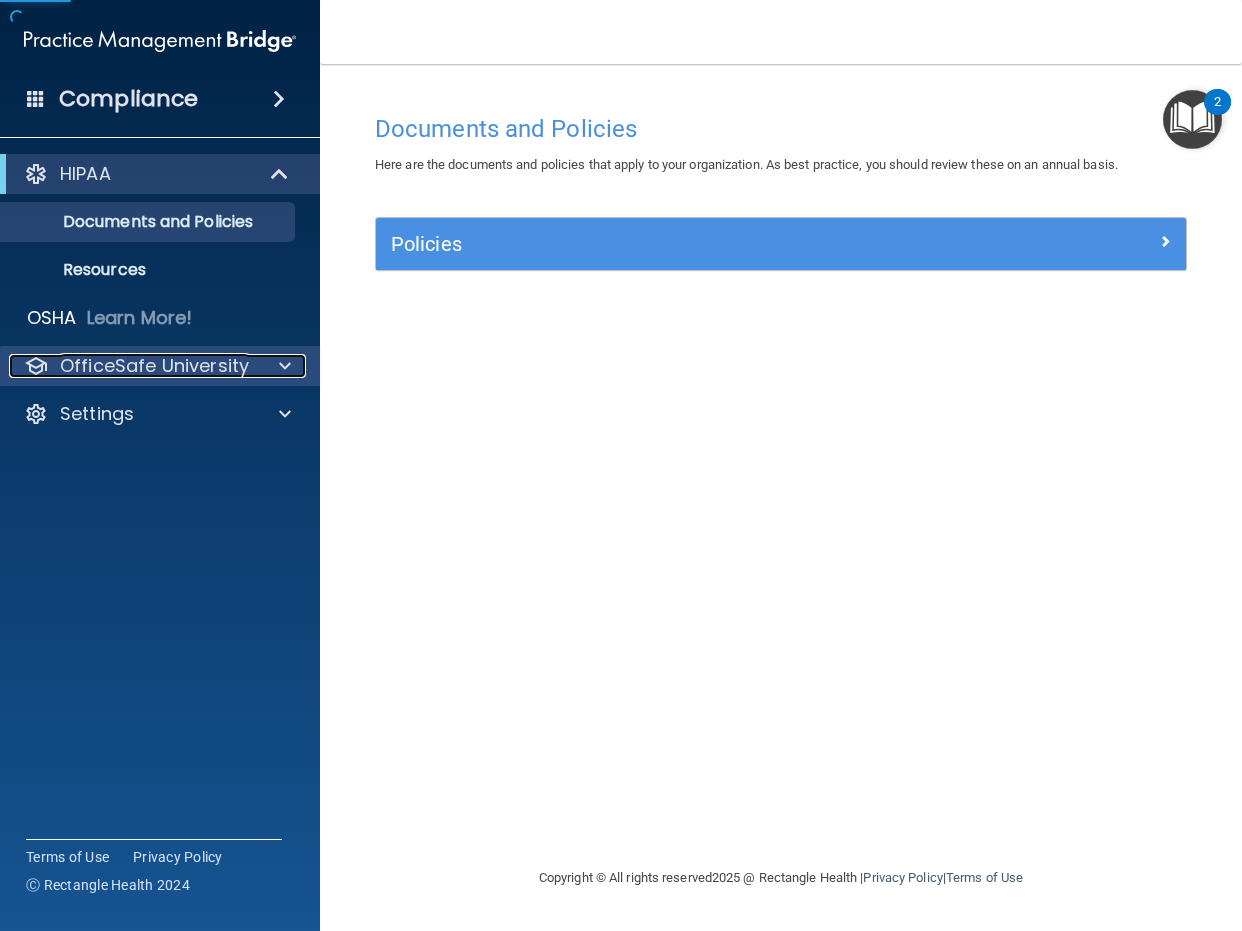 click on "OfficeSafe University" at bounding box center [154, 366] 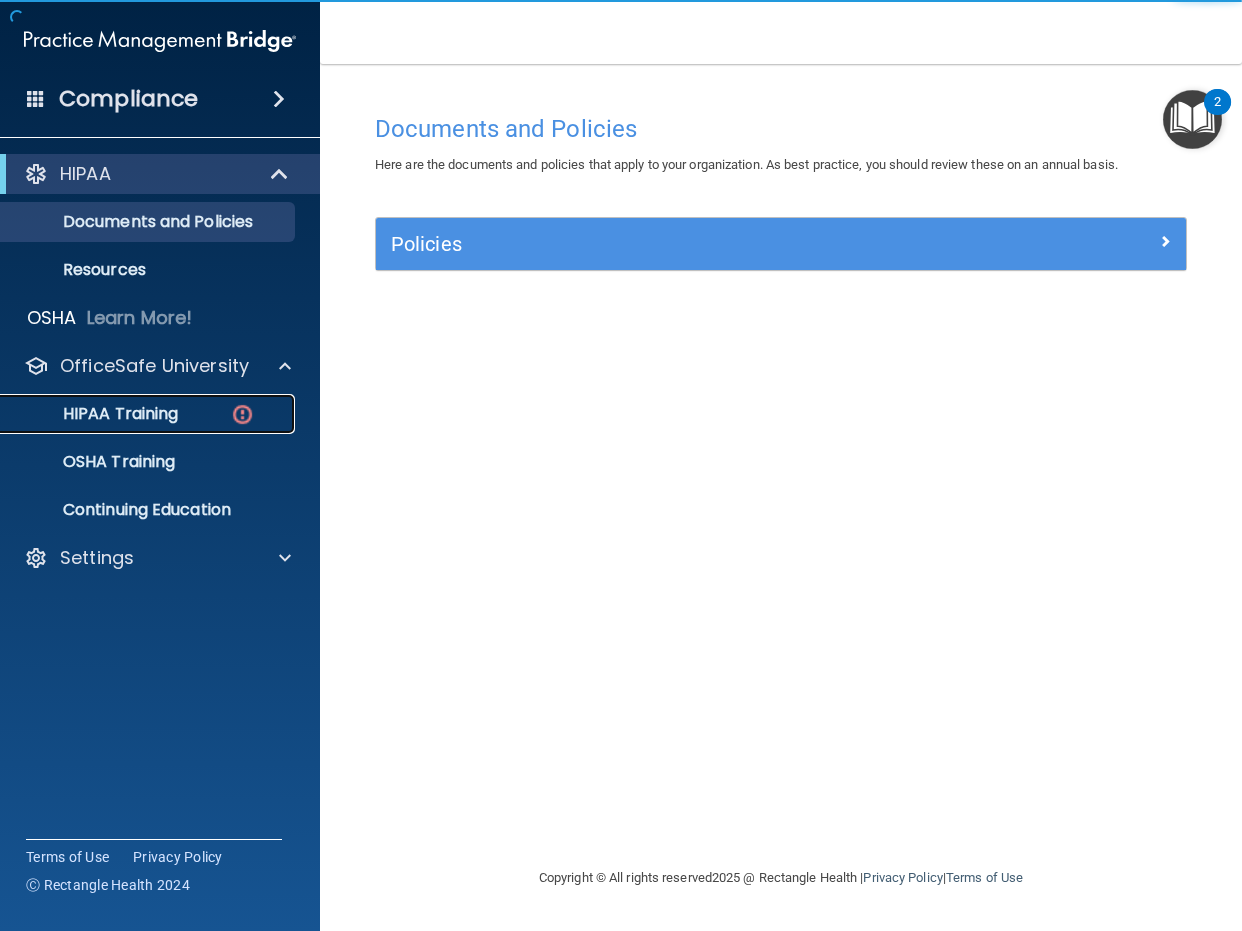 click on "HIPAA Training" at bounding box center (137, 414) 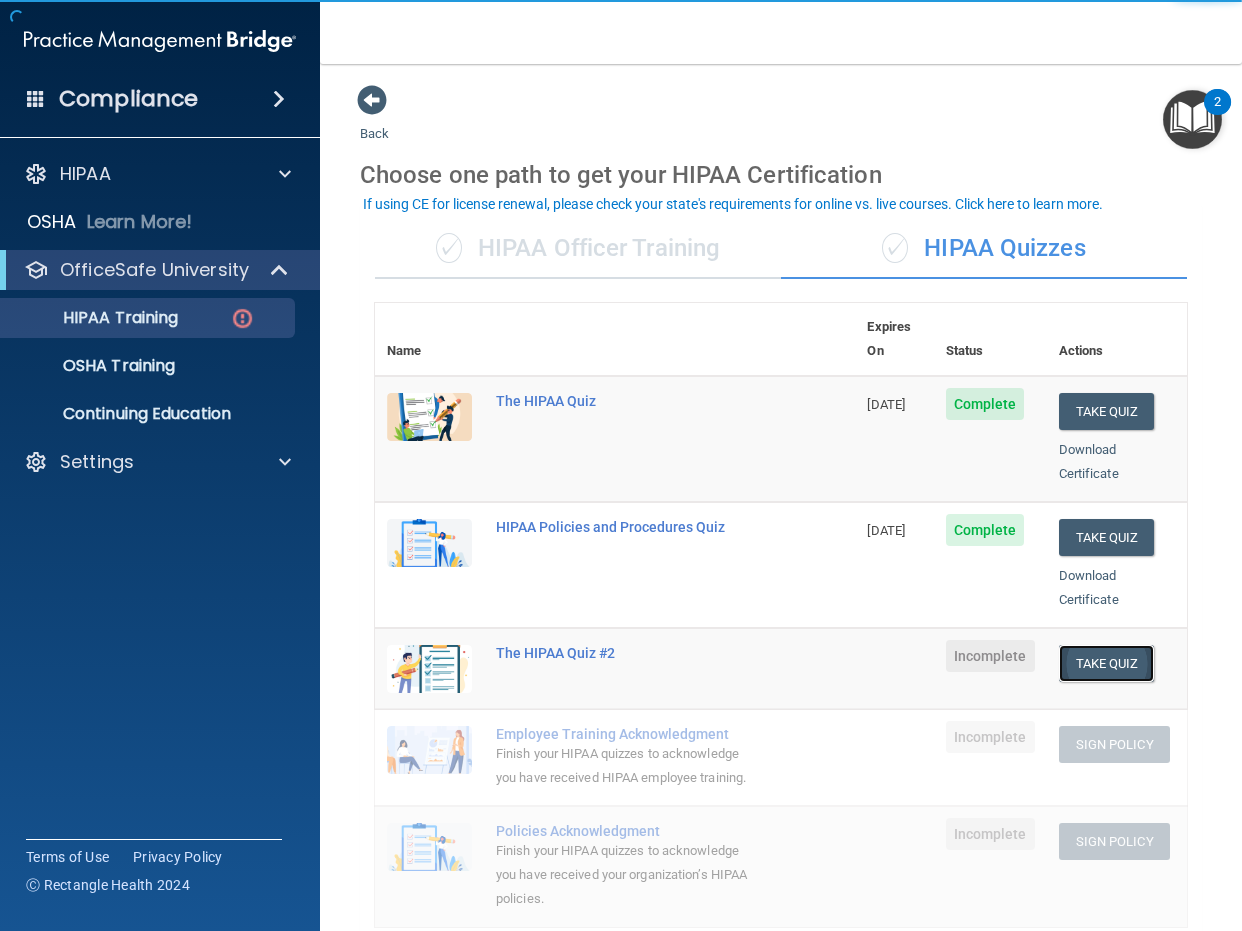 click on "Take Quiz" at bounding box center (1107, 663) 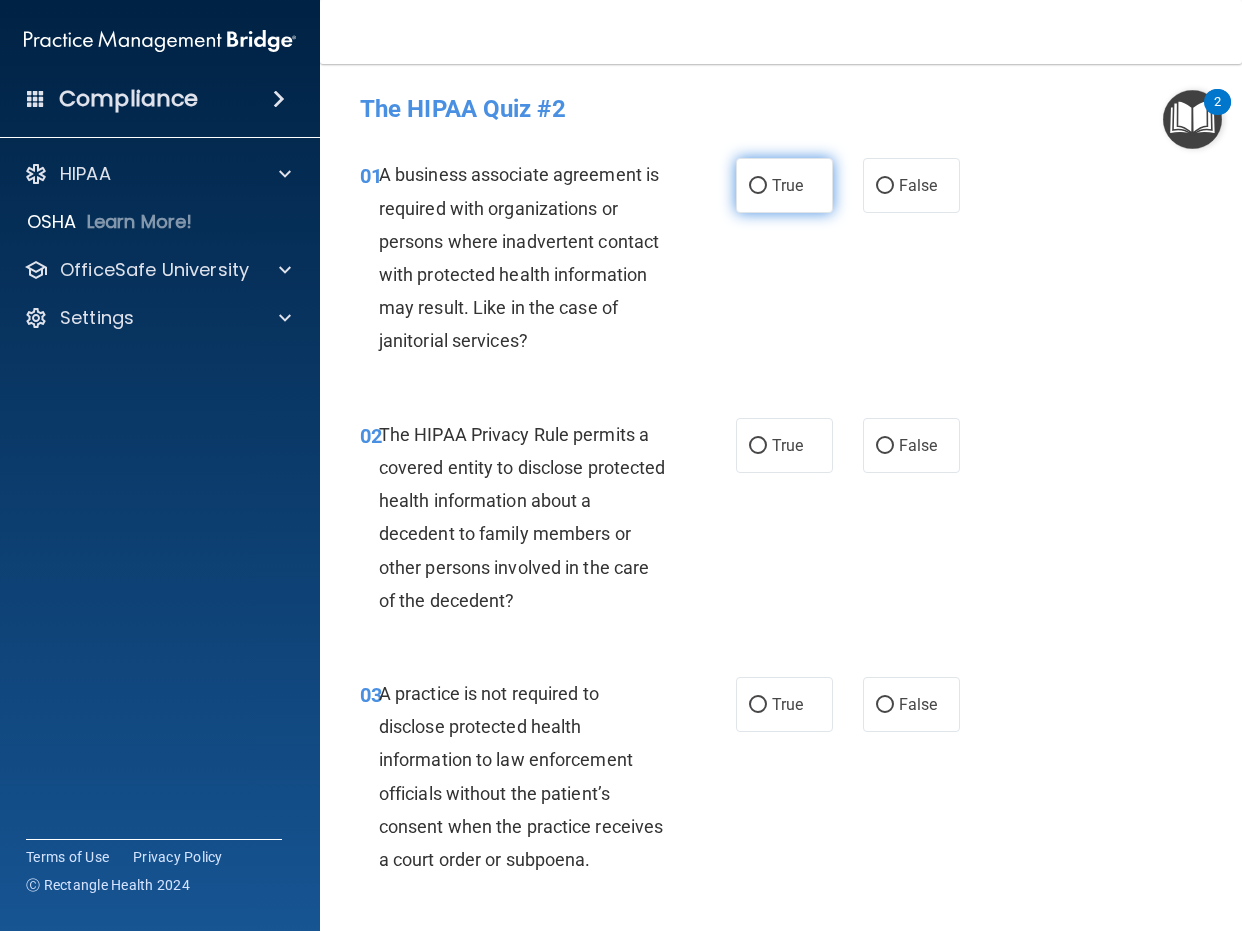 click on "True" at bounding box center [787, 185] 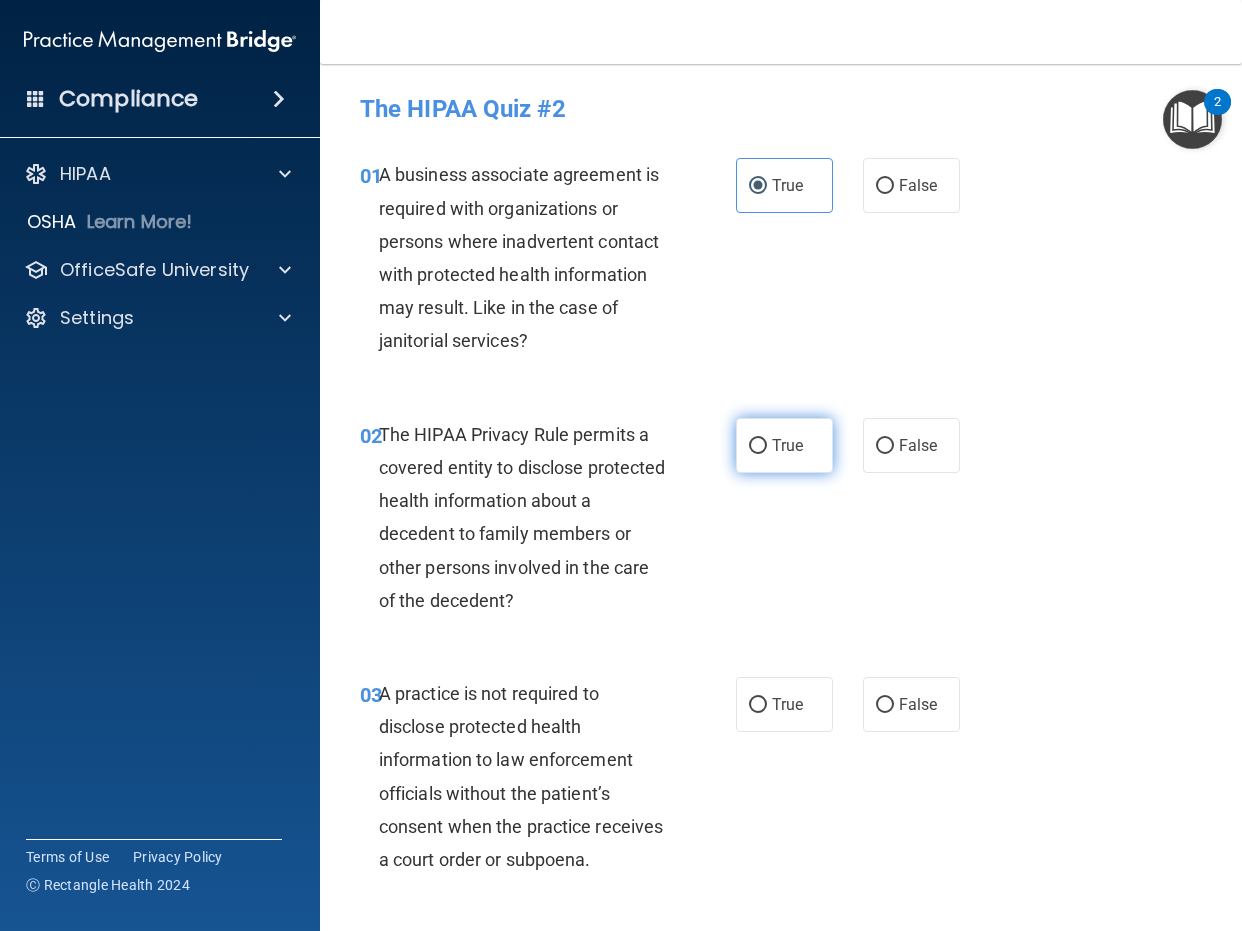 click on "True" at bounding box center (784, 445) 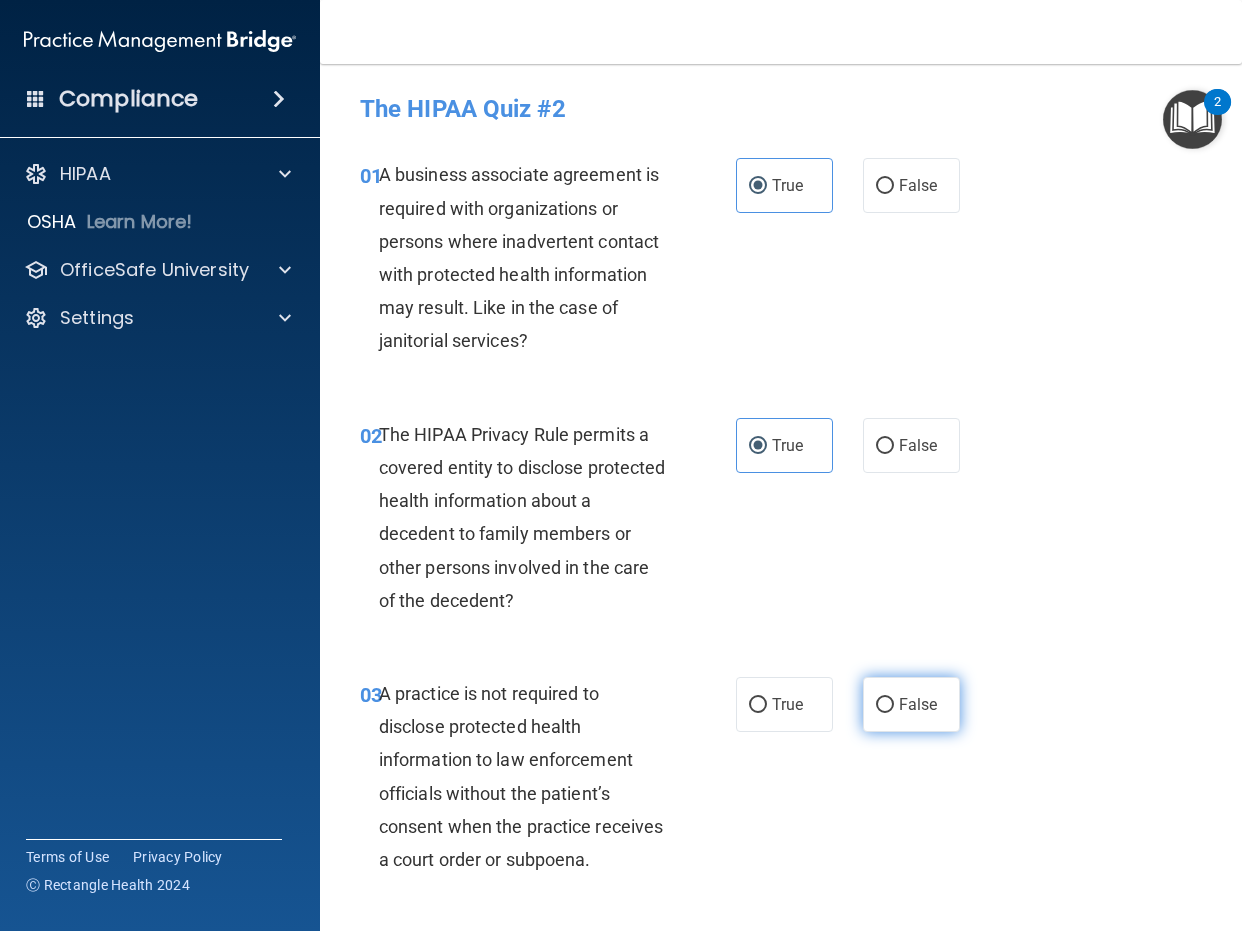 click on "False" at bounding box center [911, 704] 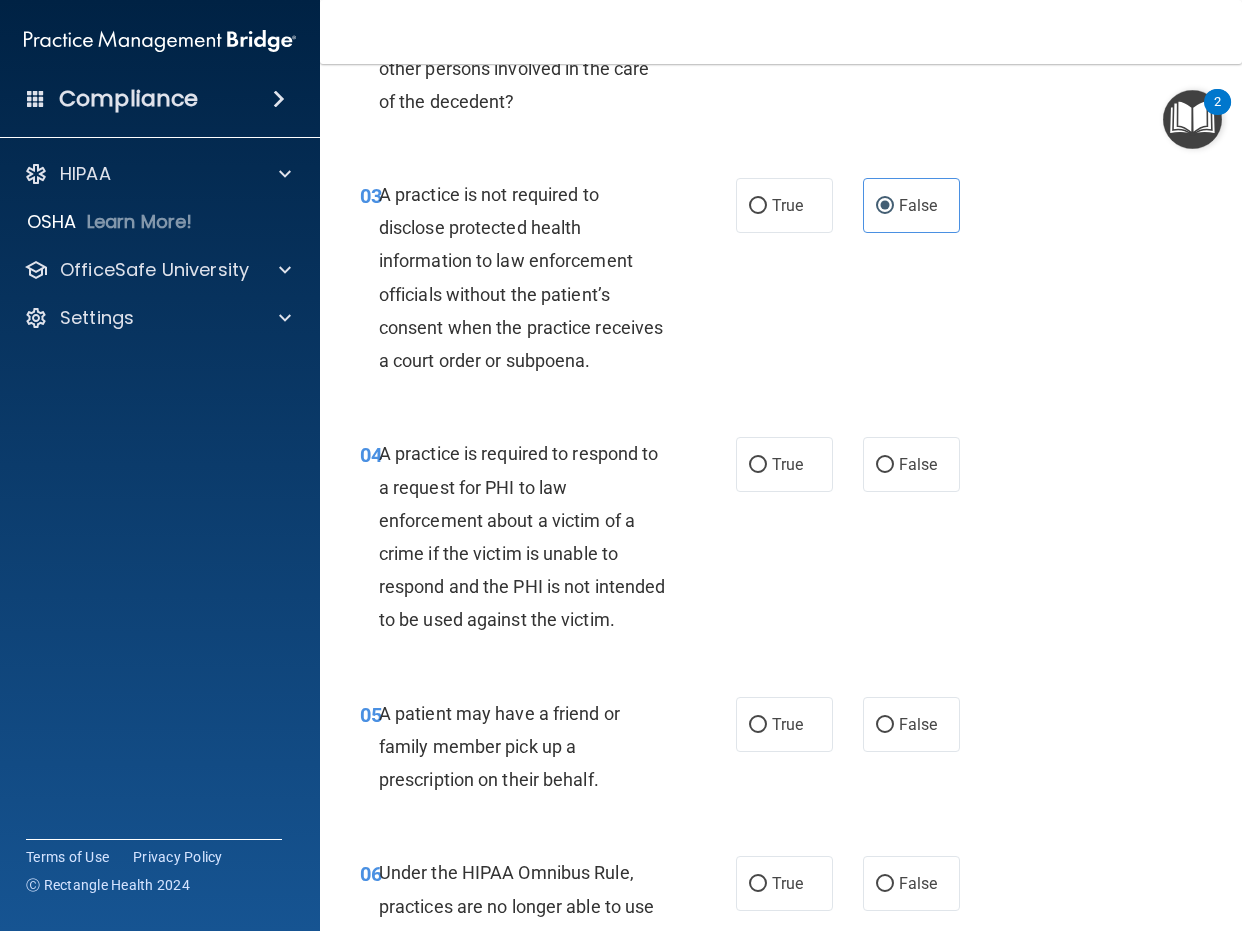 scroll, scrollTop: 500, scrollLeft: 0, axis: vertical 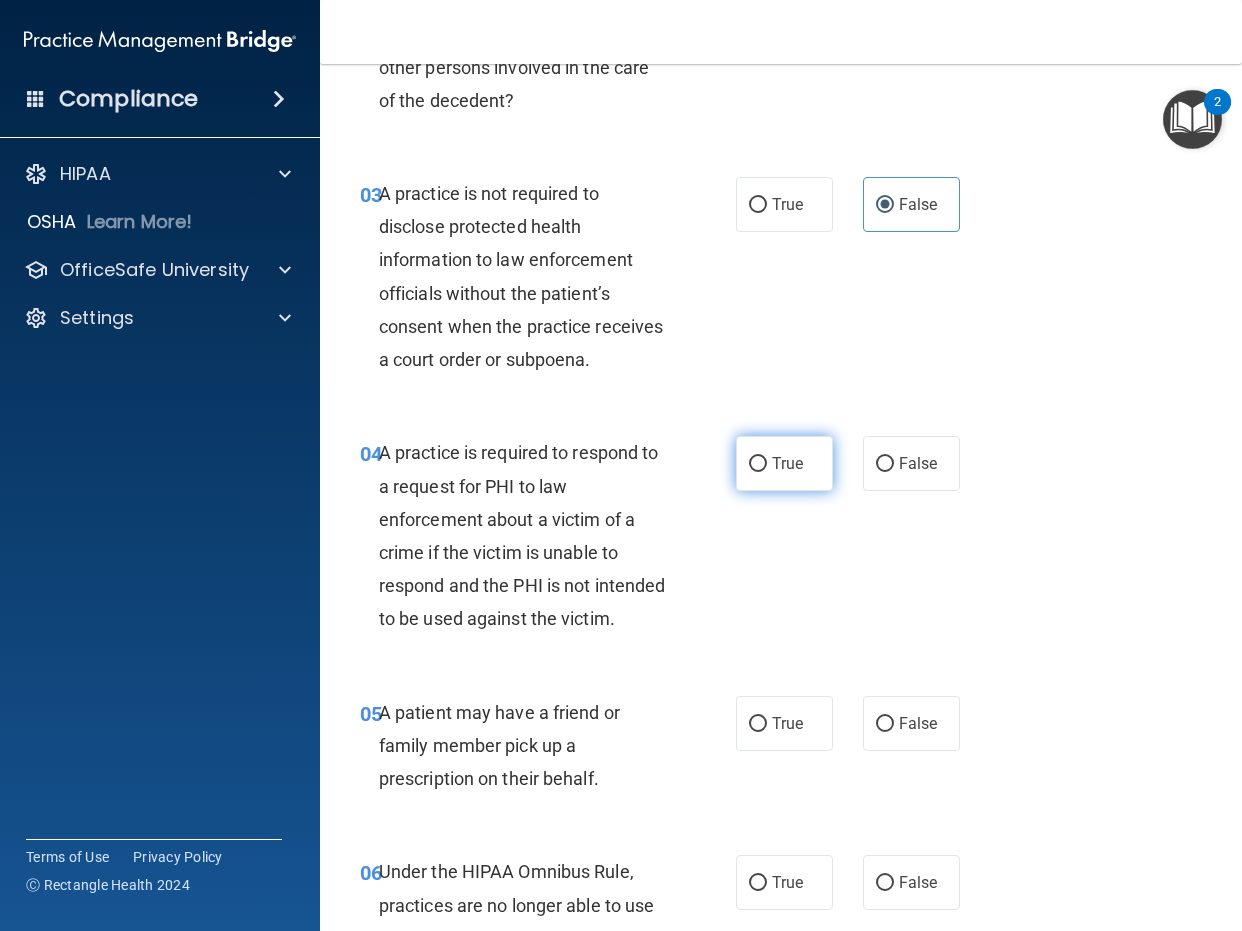 click on "True" at bounding box center (787, 463) 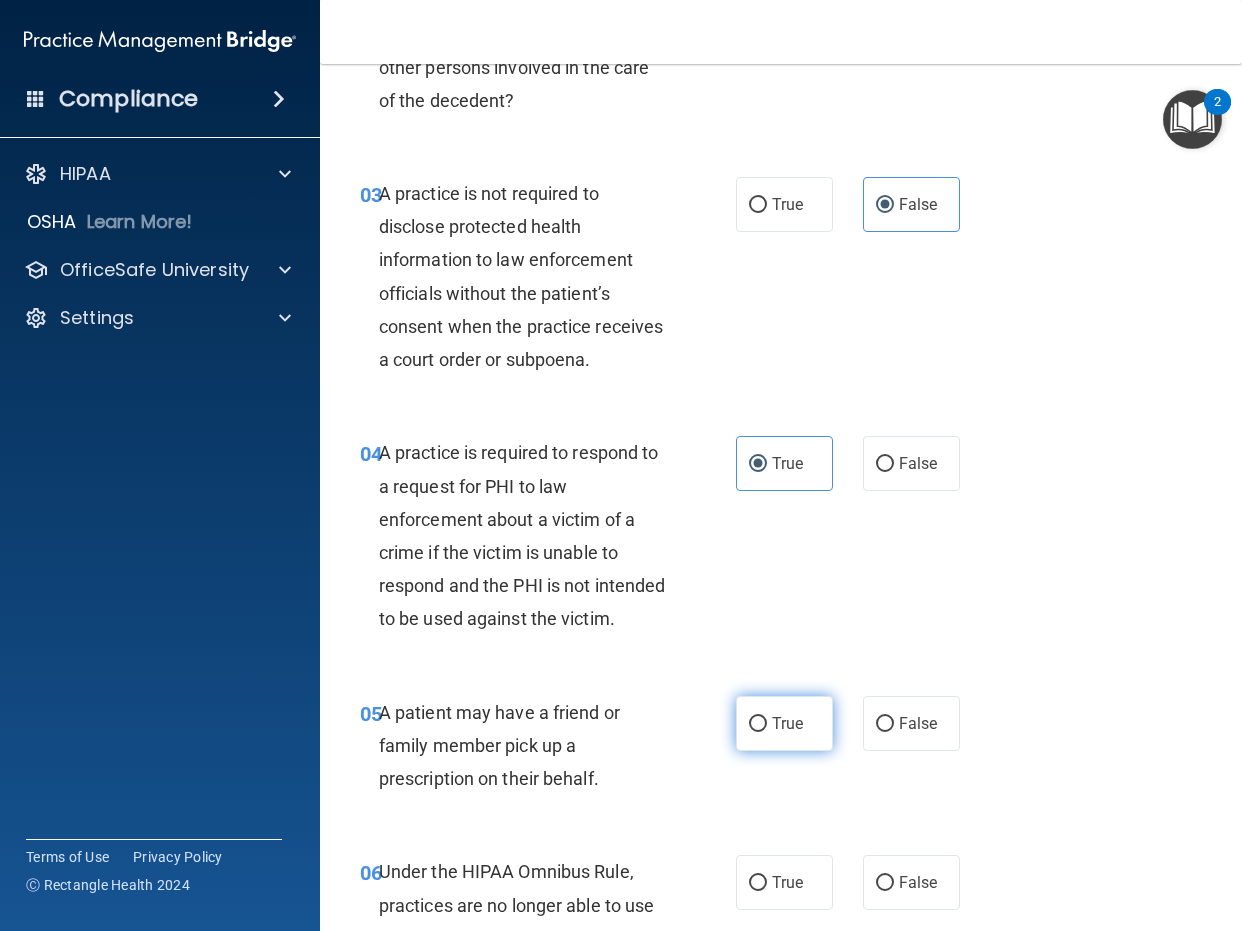 click on "True" at bounding box center [787, 723] 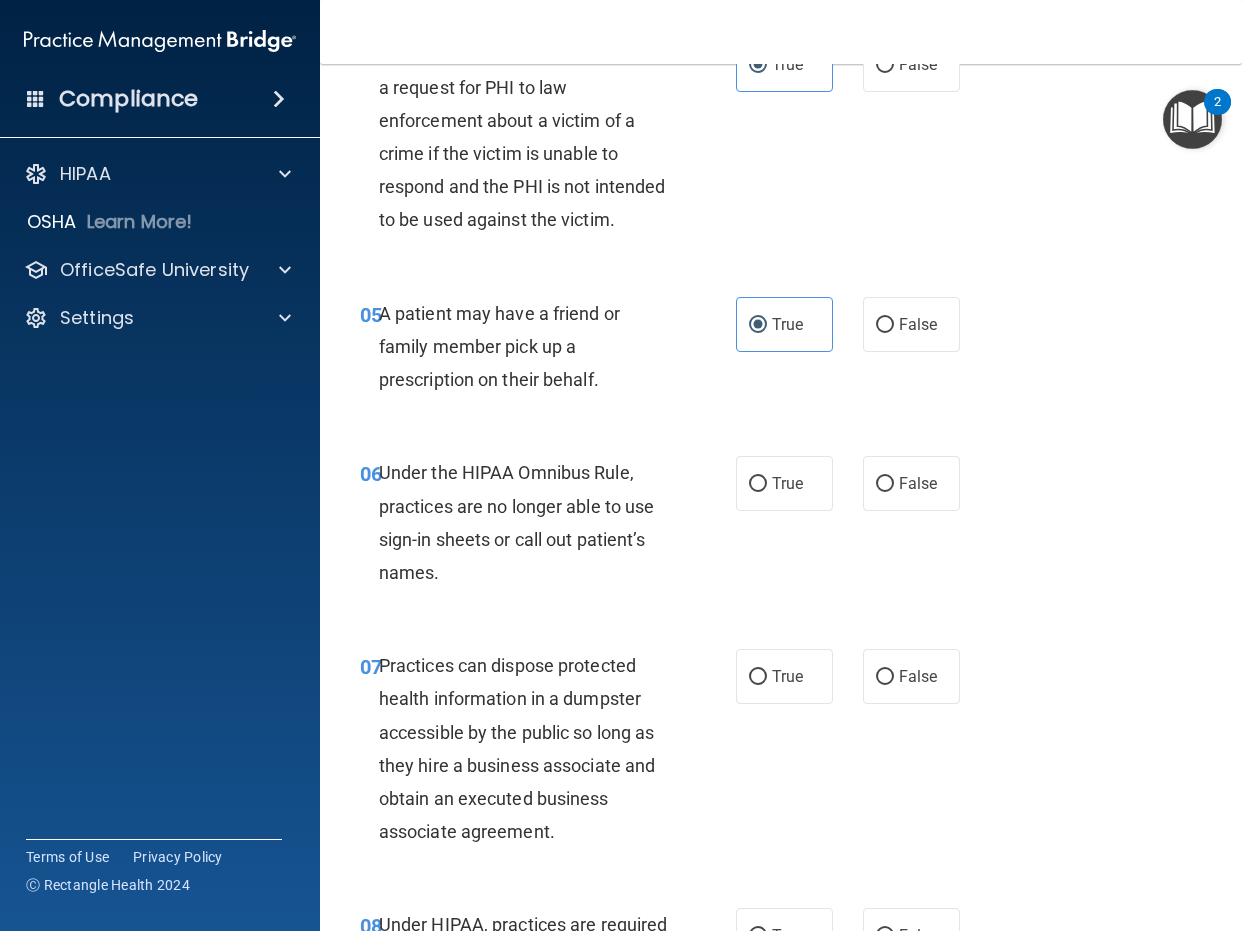 scroll, scrollTop: 900, scrollLeft: 0, axis: vertical 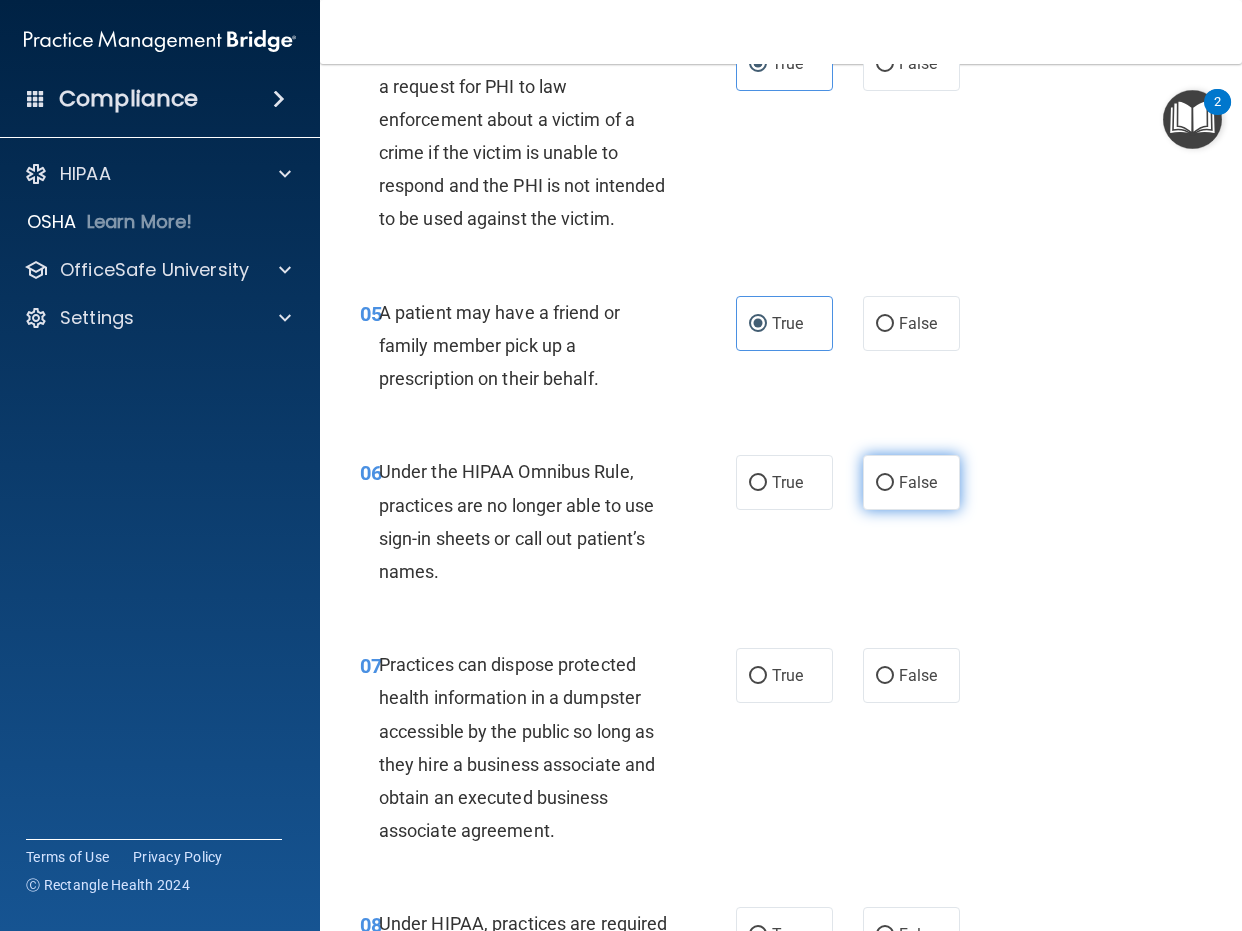 click on "False" at bounding box center (918, 482) 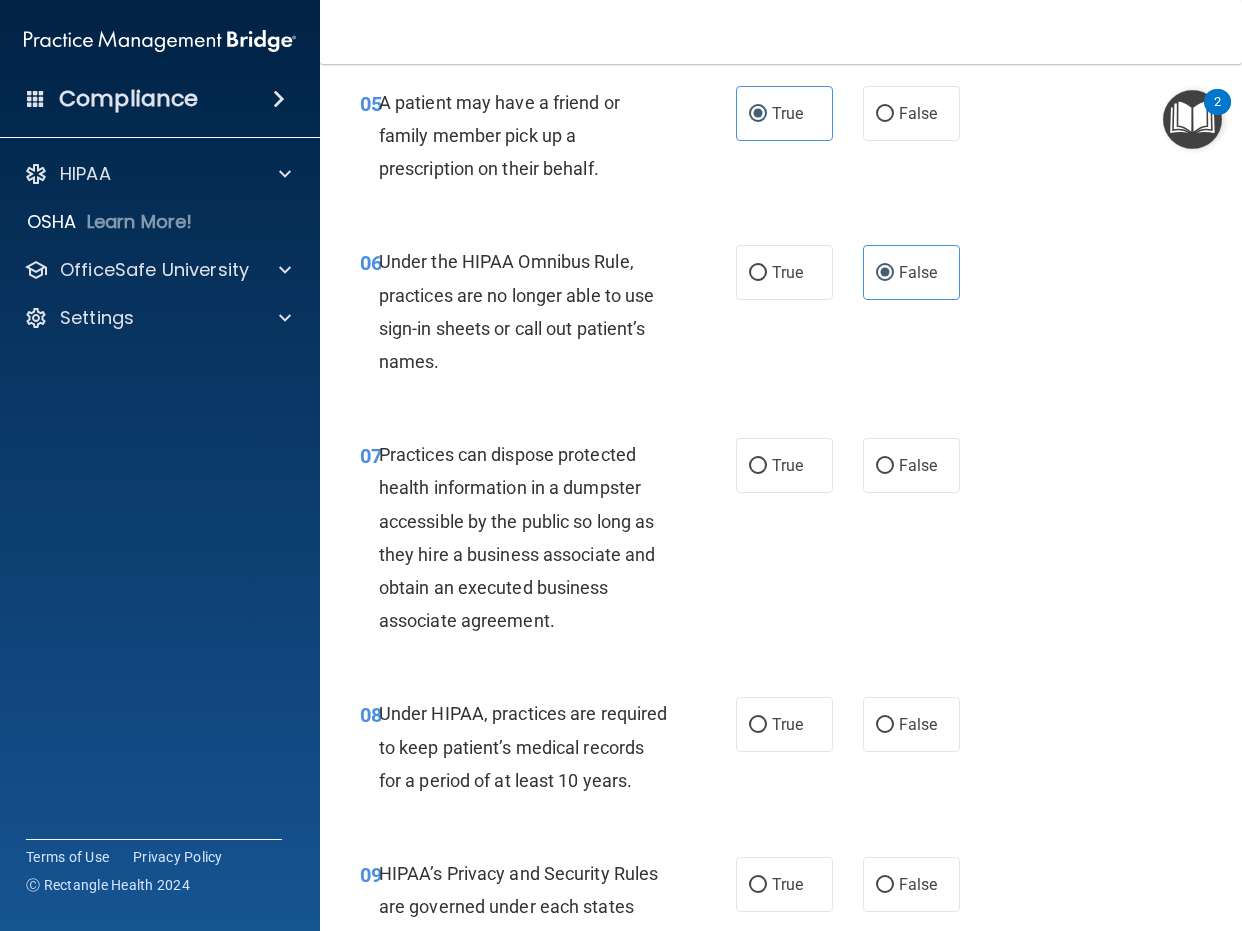 scroll, scrollTop: 1200, scrollLeft: 0, axis: vertical 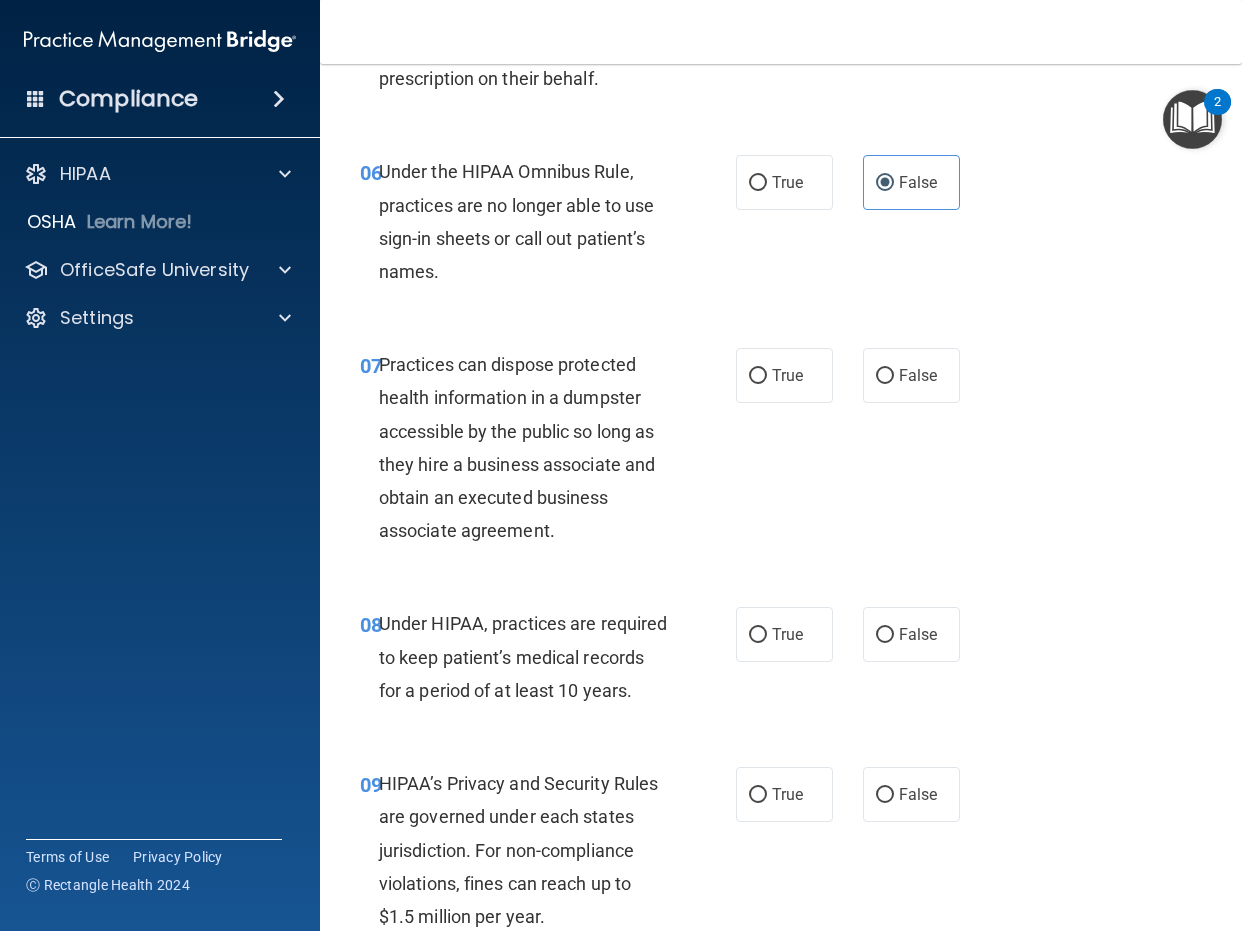 click on "07       Practices can dispose protected health information in a dumpster accessible by the public so long as they hire a business associate and obtain an executed business associate agreement.                 True           False" at bounding box center [781, 452] 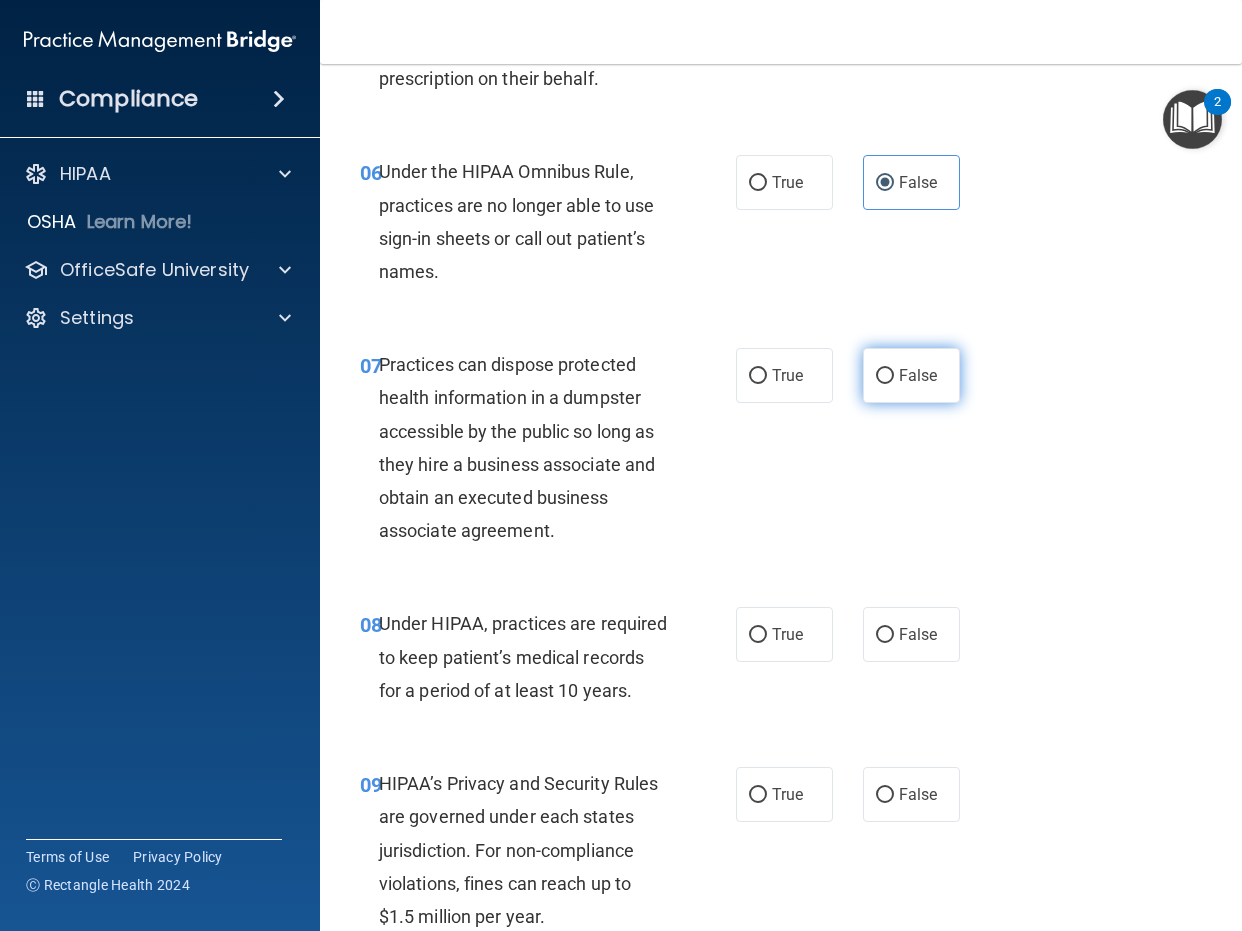 click on "False" at bounding box center (911, 375) 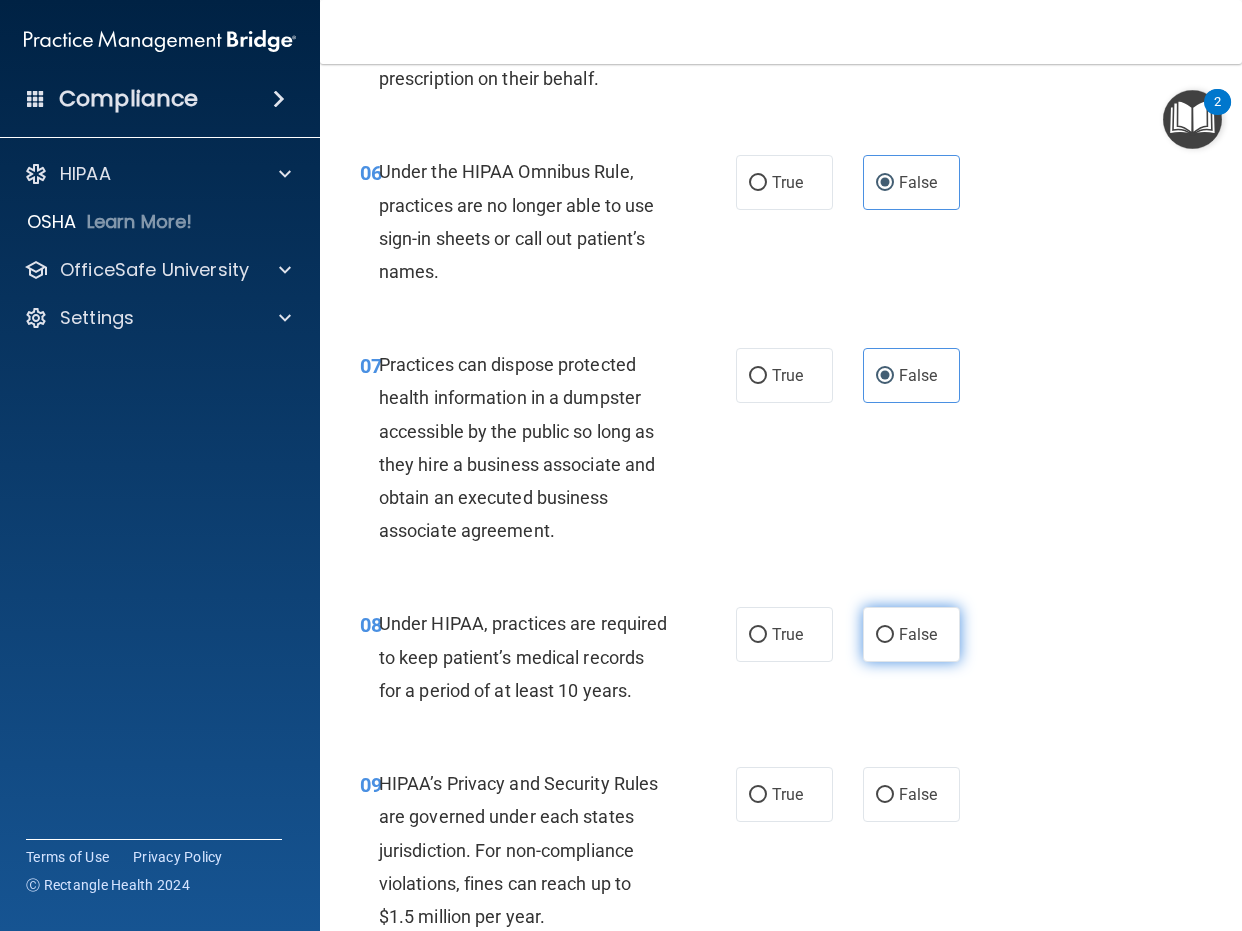 click on "False" at bounding box center [911, 634] 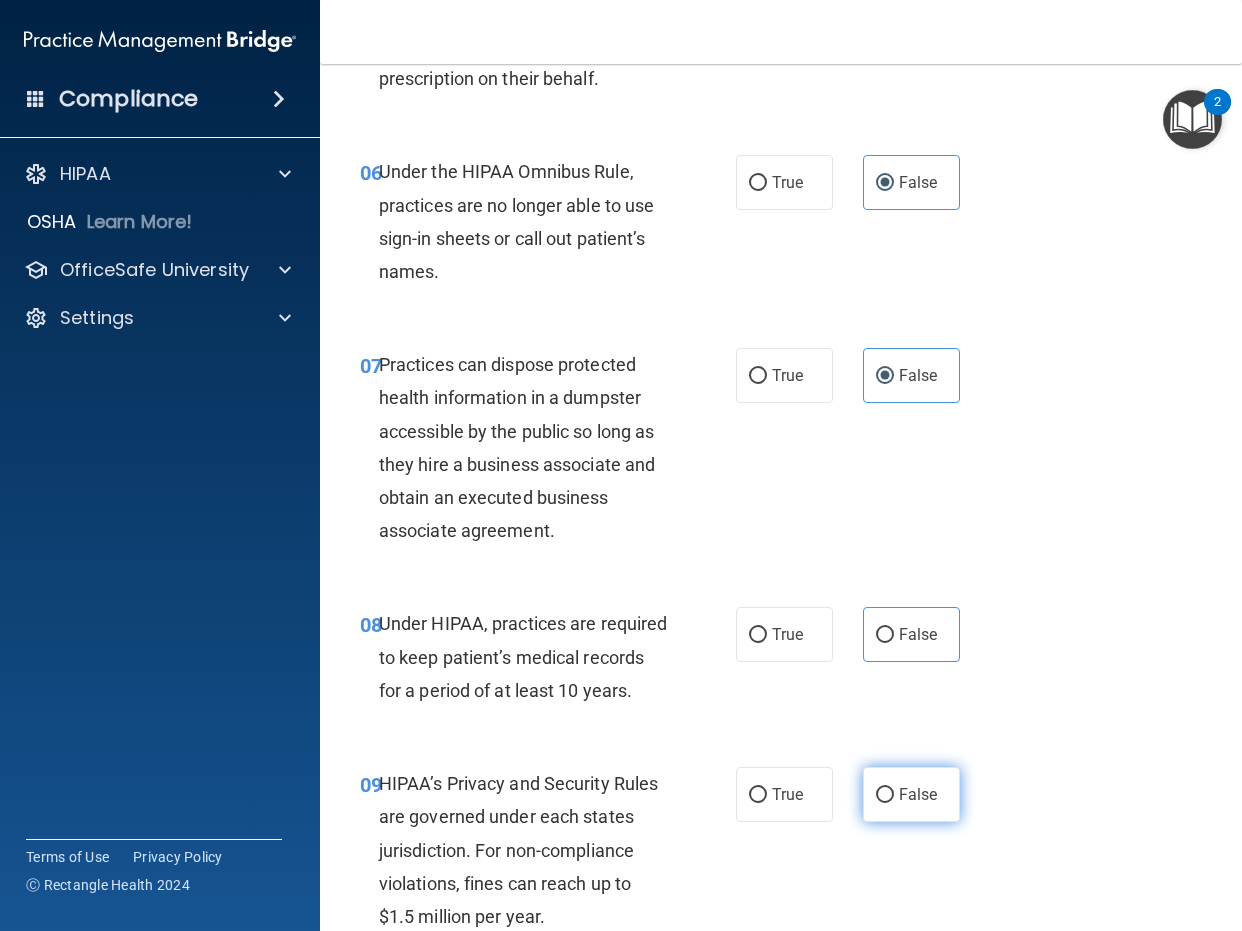drag, startPoint x: 871, startPoint y: 698, endPoint x: 900, endPoint y: 876, distance: 180.3469 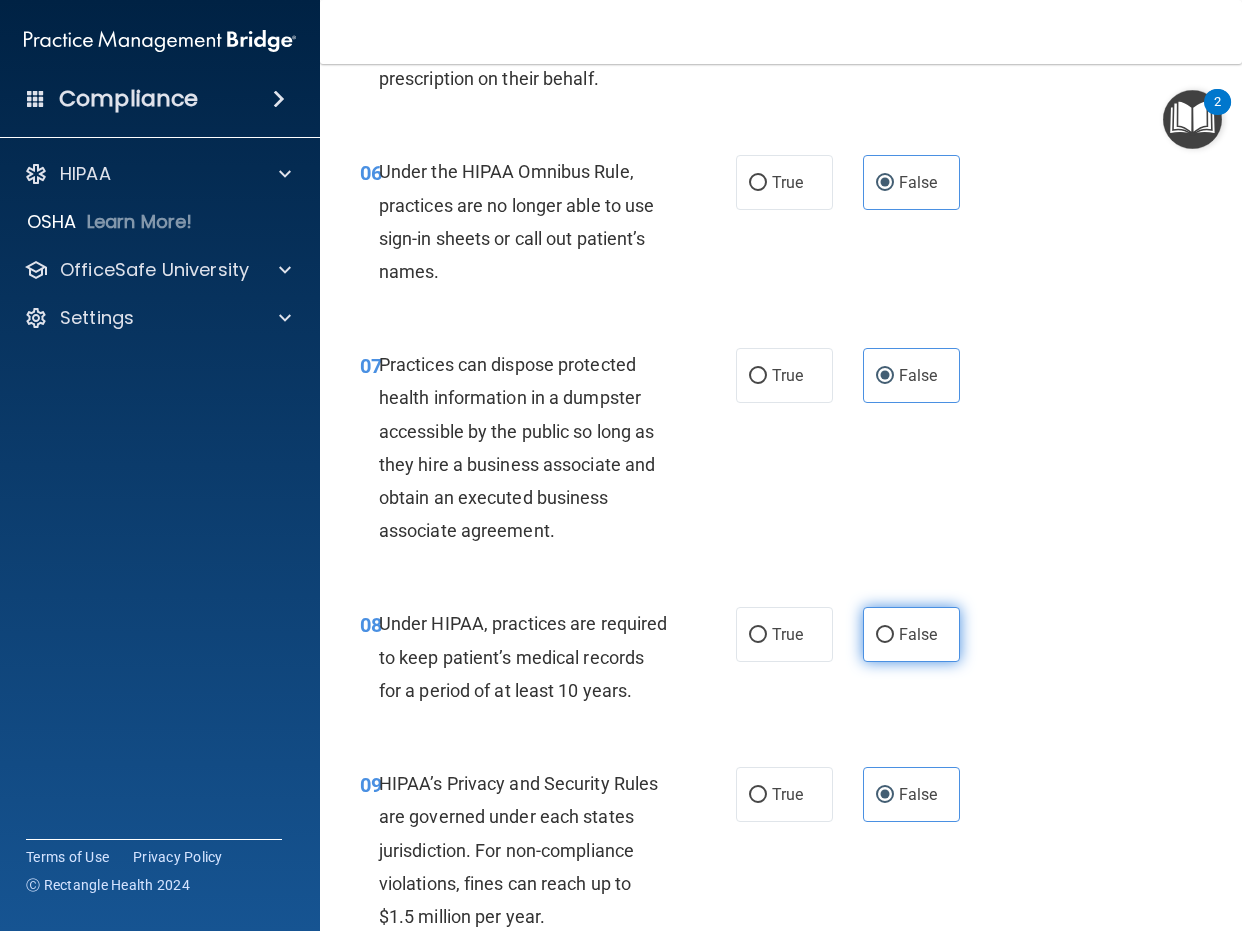 click on "False" at bounding box center [918, 634] 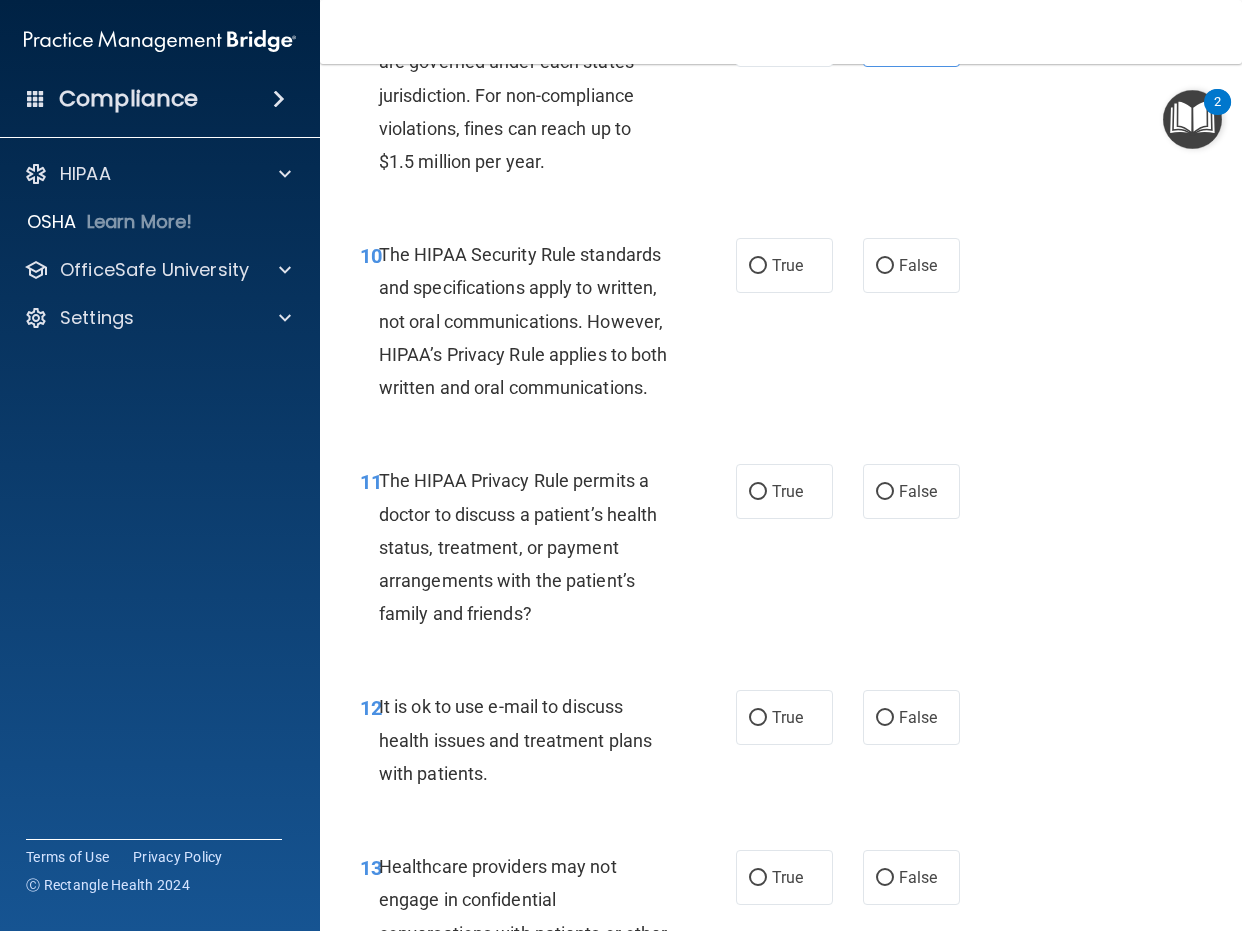 scroll, scrollTop: 2100, scrollLeft: 0, axis: vertical 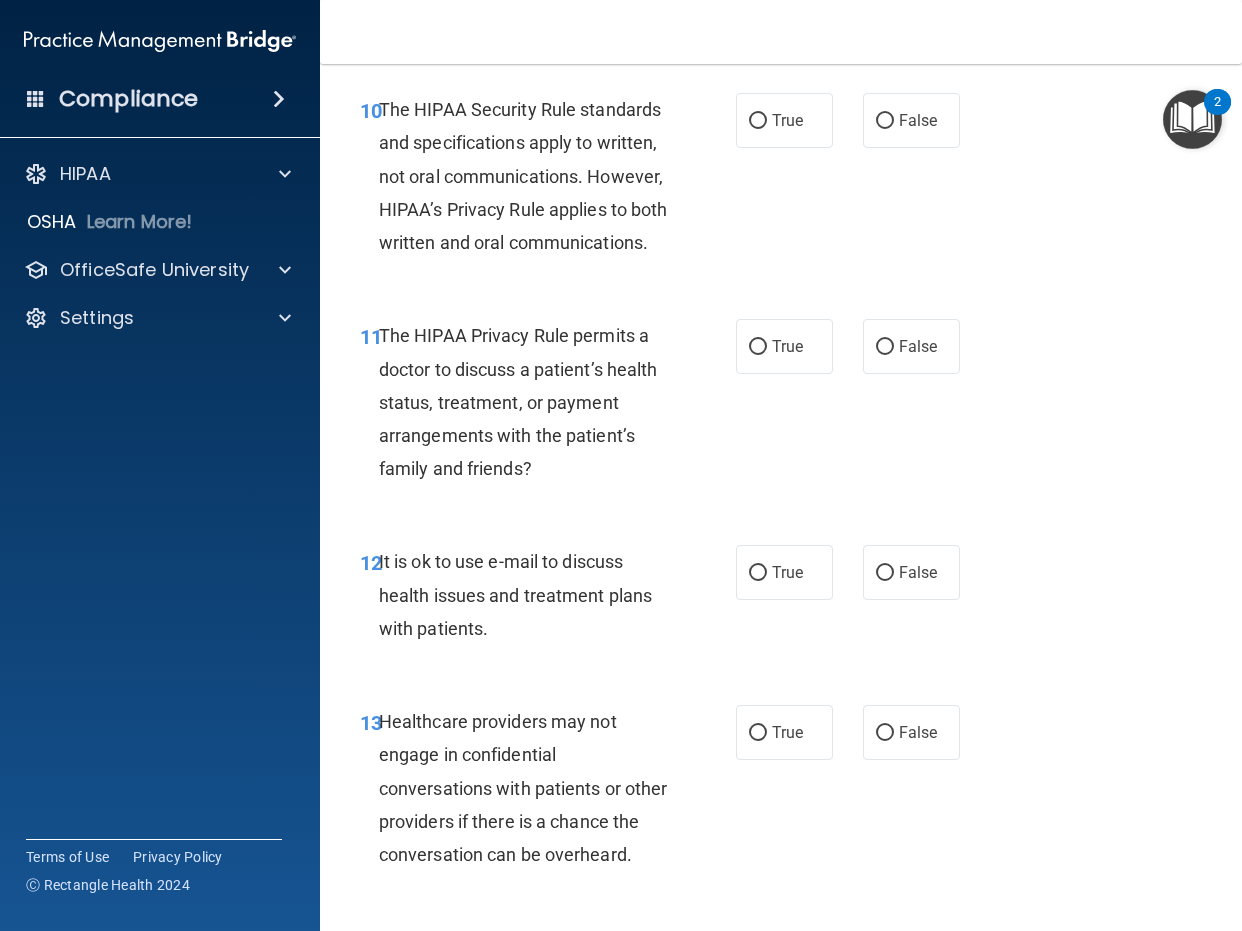 drag, startPoint x: 789, startPoint y: 224, endPoint x: 812, endPoint y: 311, distance: 89.98889 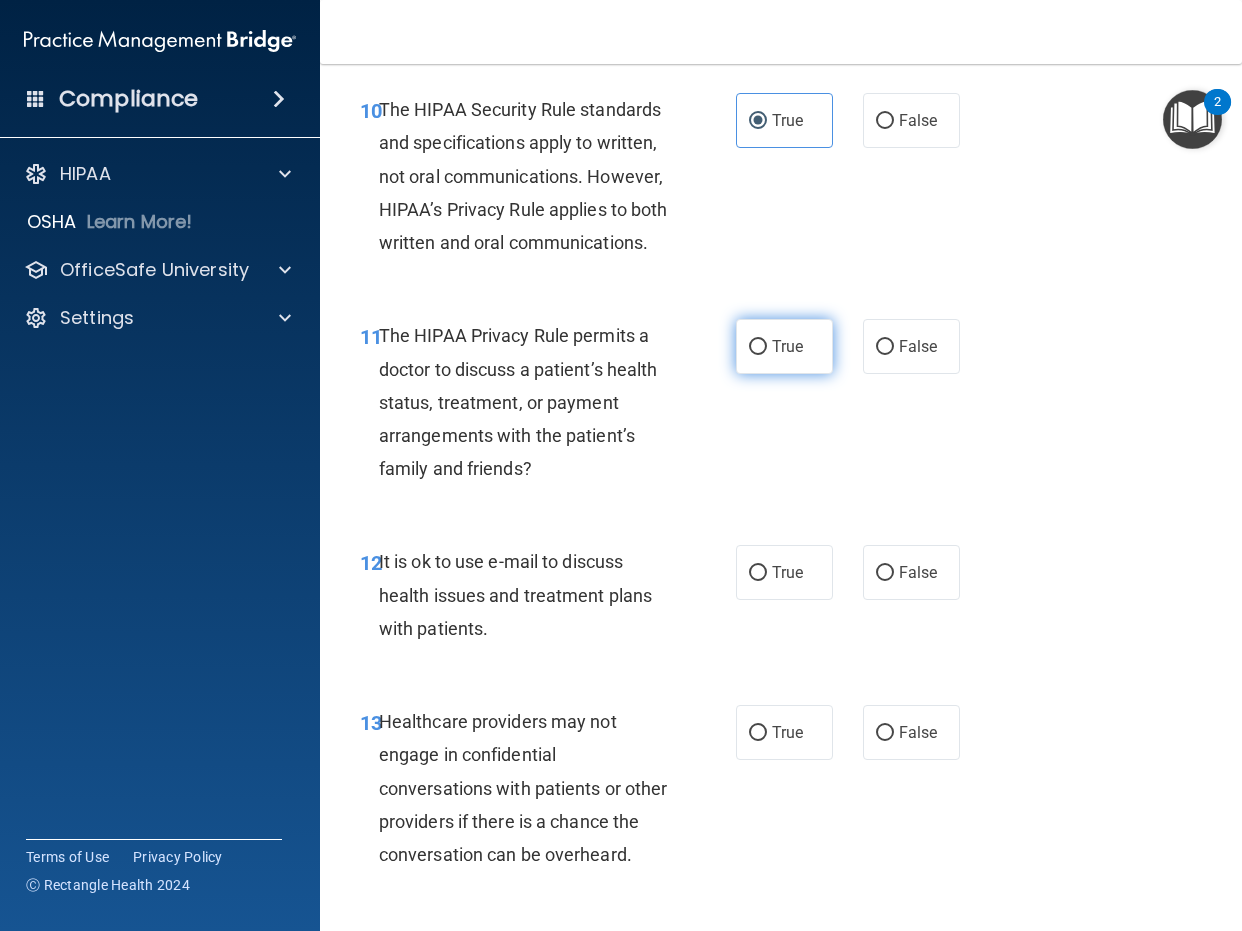 click on "True" at bounding box center (787, 346) 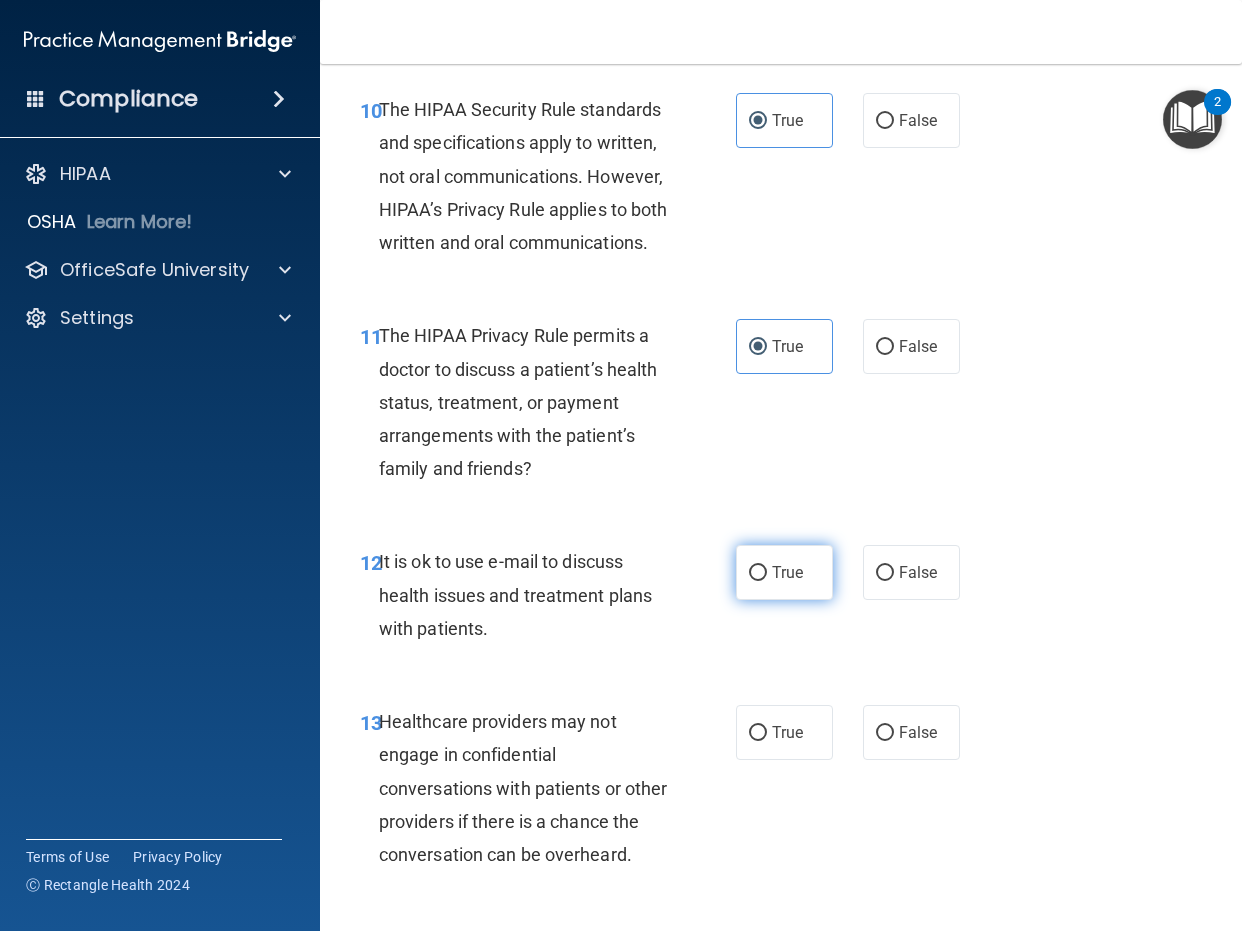 click on "True" at bounding box center (784, 572) 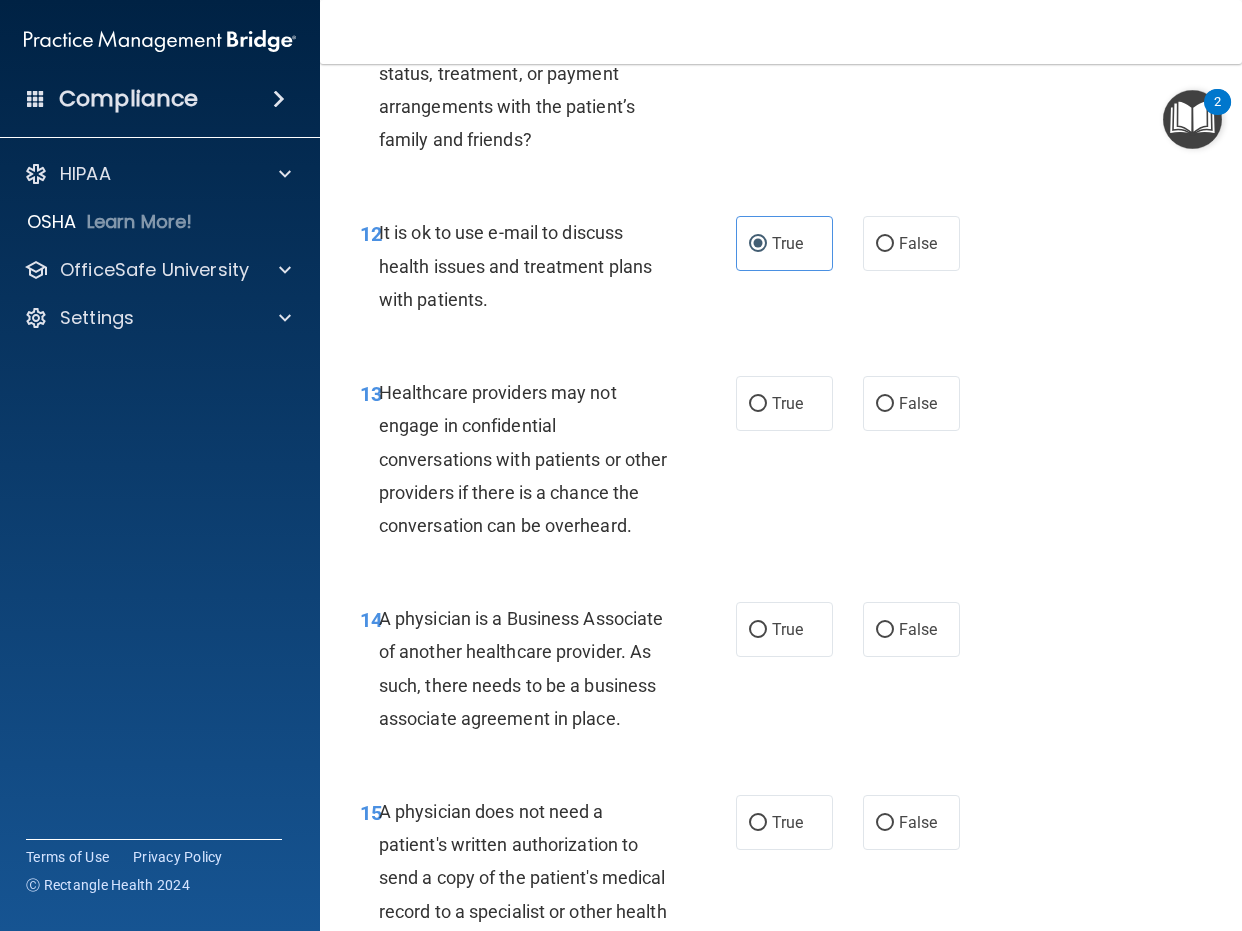 scroll, scrollTop: 2500, scrollLeft: 0, axis: vertical 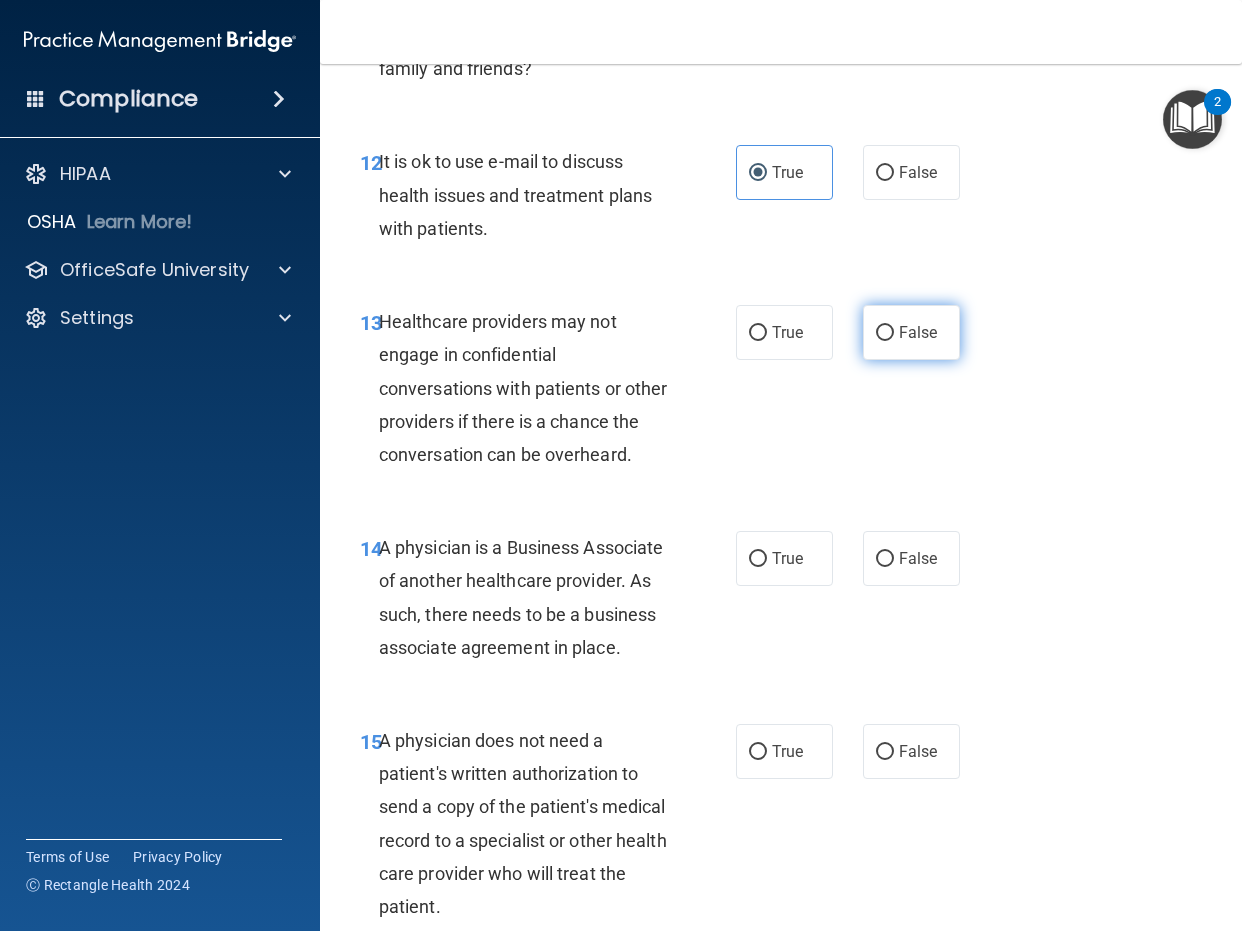 click on "False" at bounding box center (911, 332) 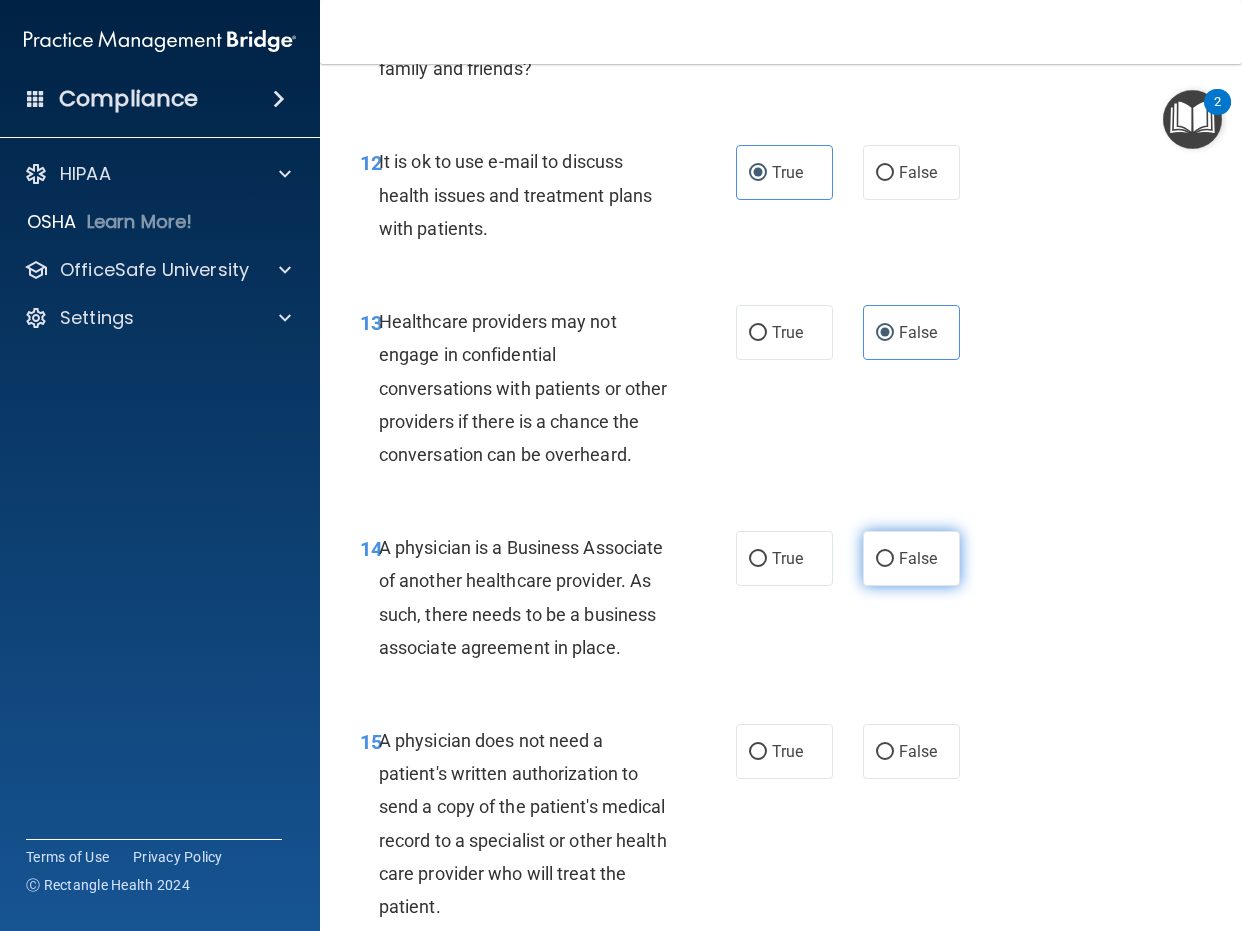 click on "False" at bounding box center [918, 558] 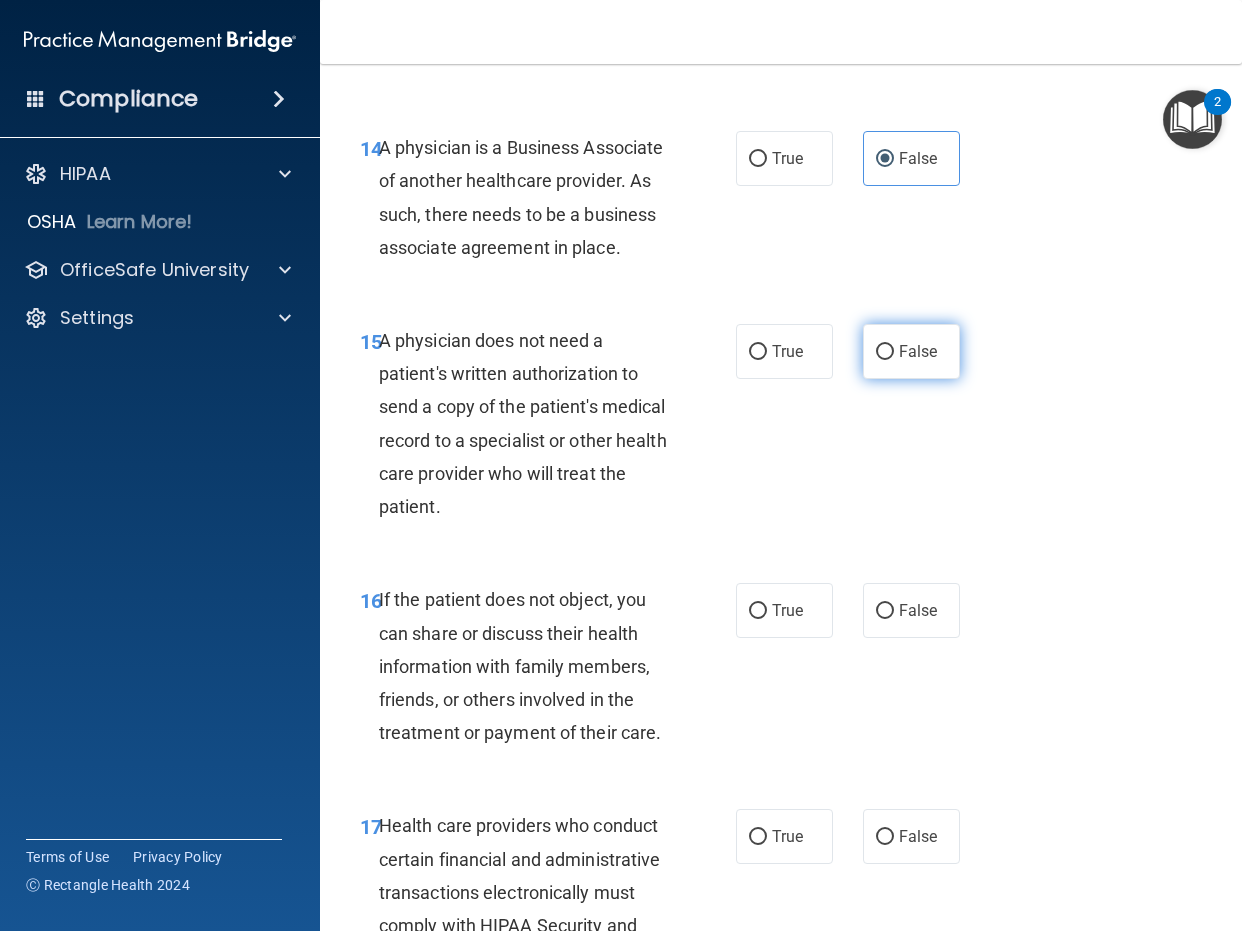 click on "False" at bounding box center (918, 351) 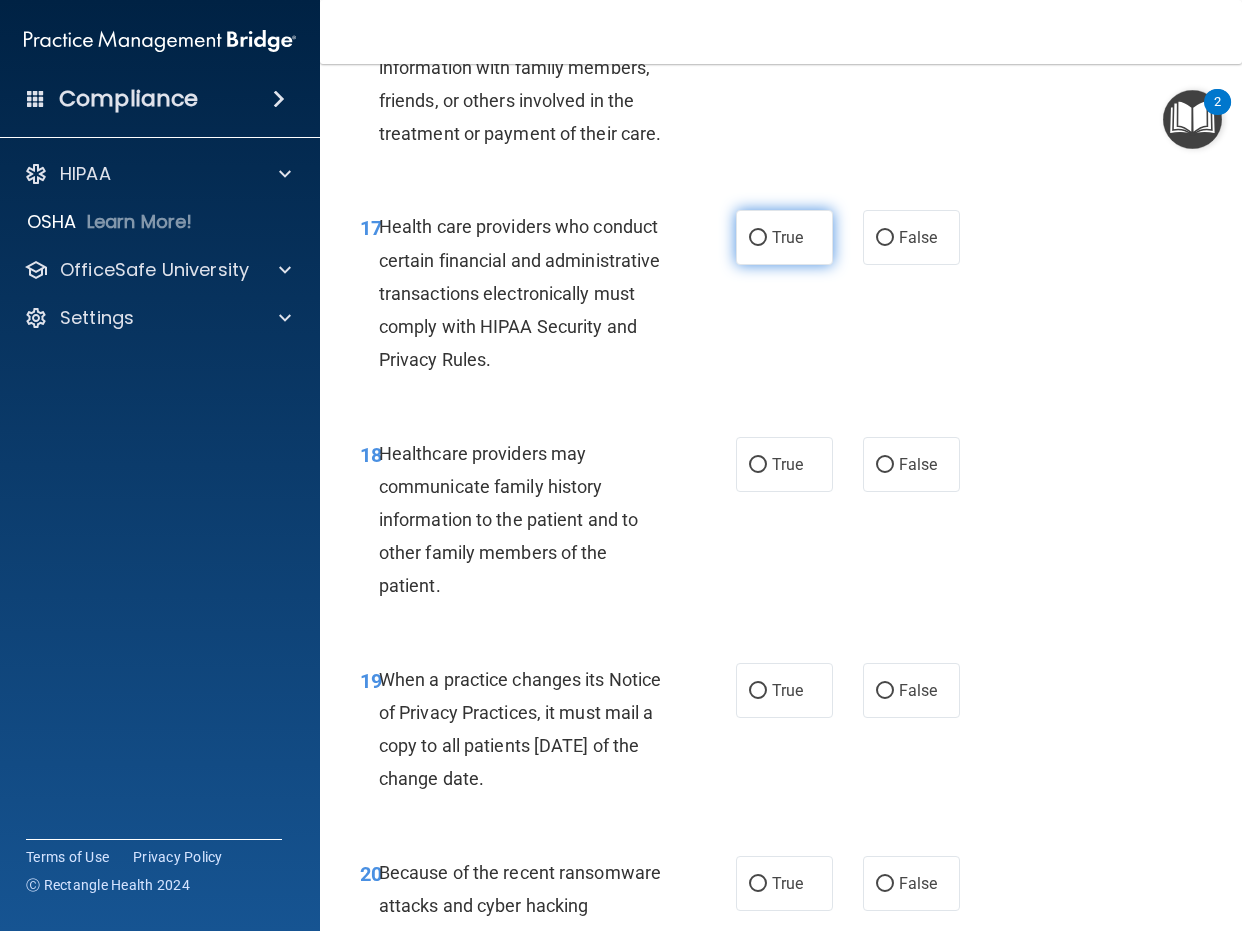 scroll, scrollTop: 3500, scrollLeft: 0, axis: vertical 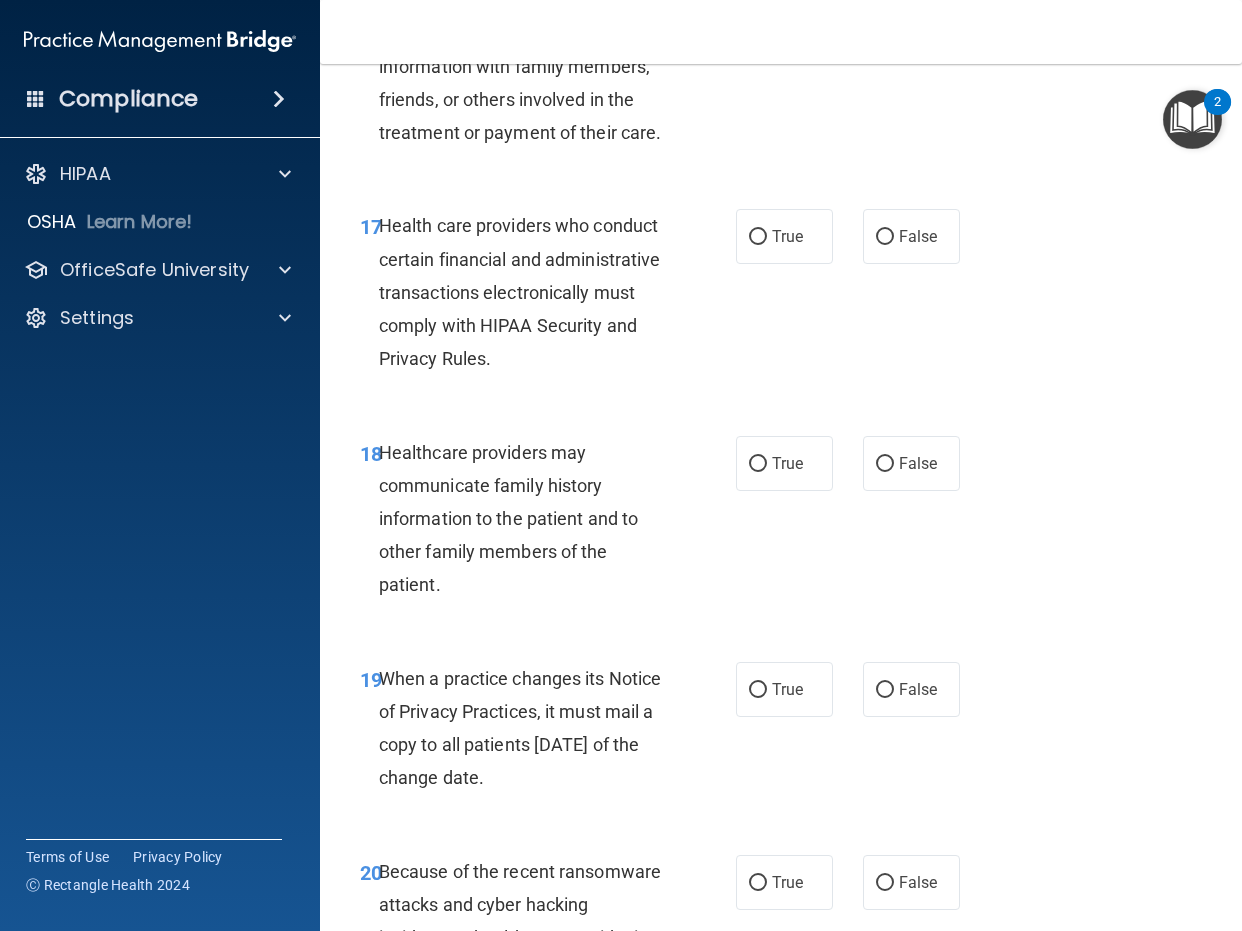 click on "True" at bounding box center (787, 10) 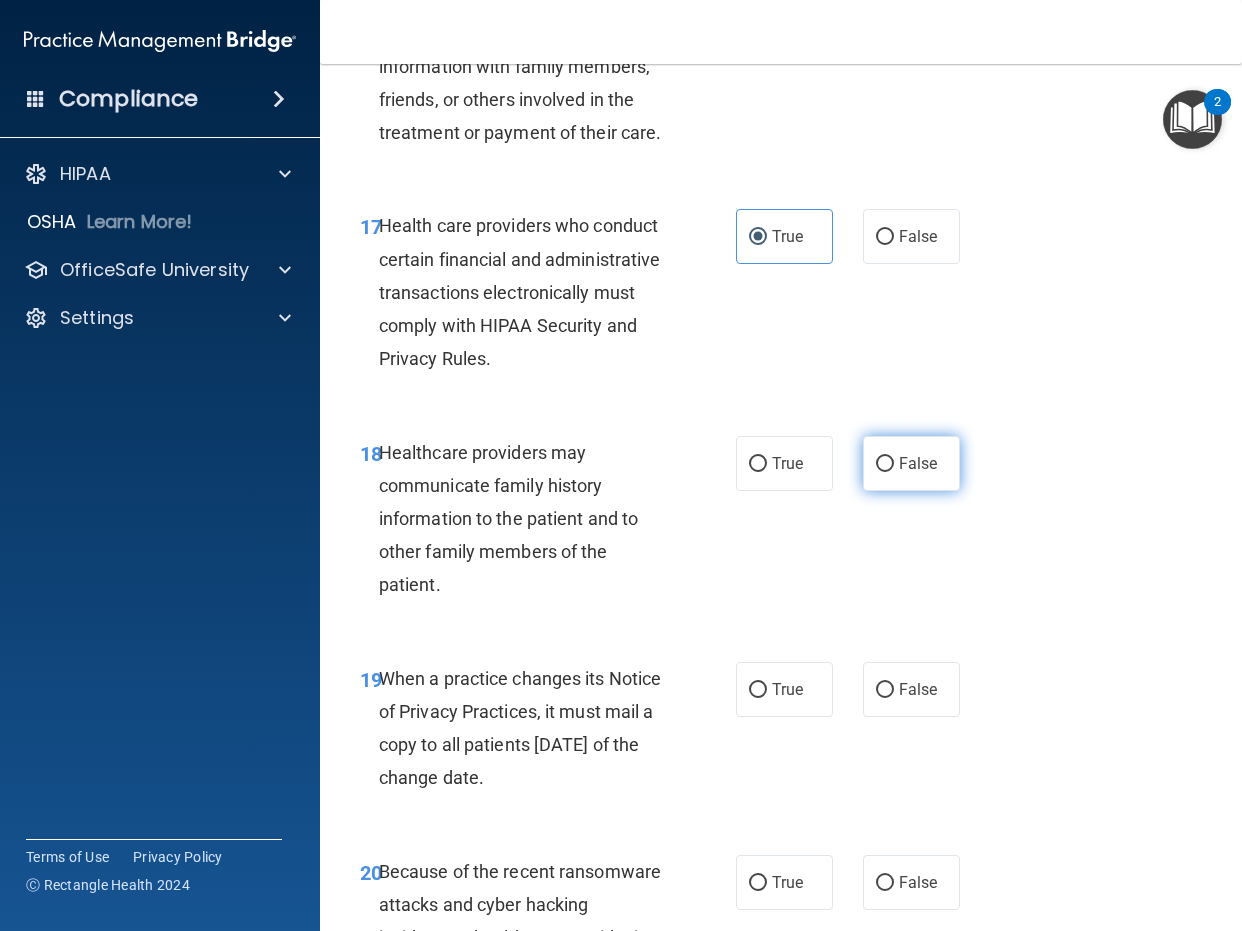 click on "False" at bounding box center [911, 463] 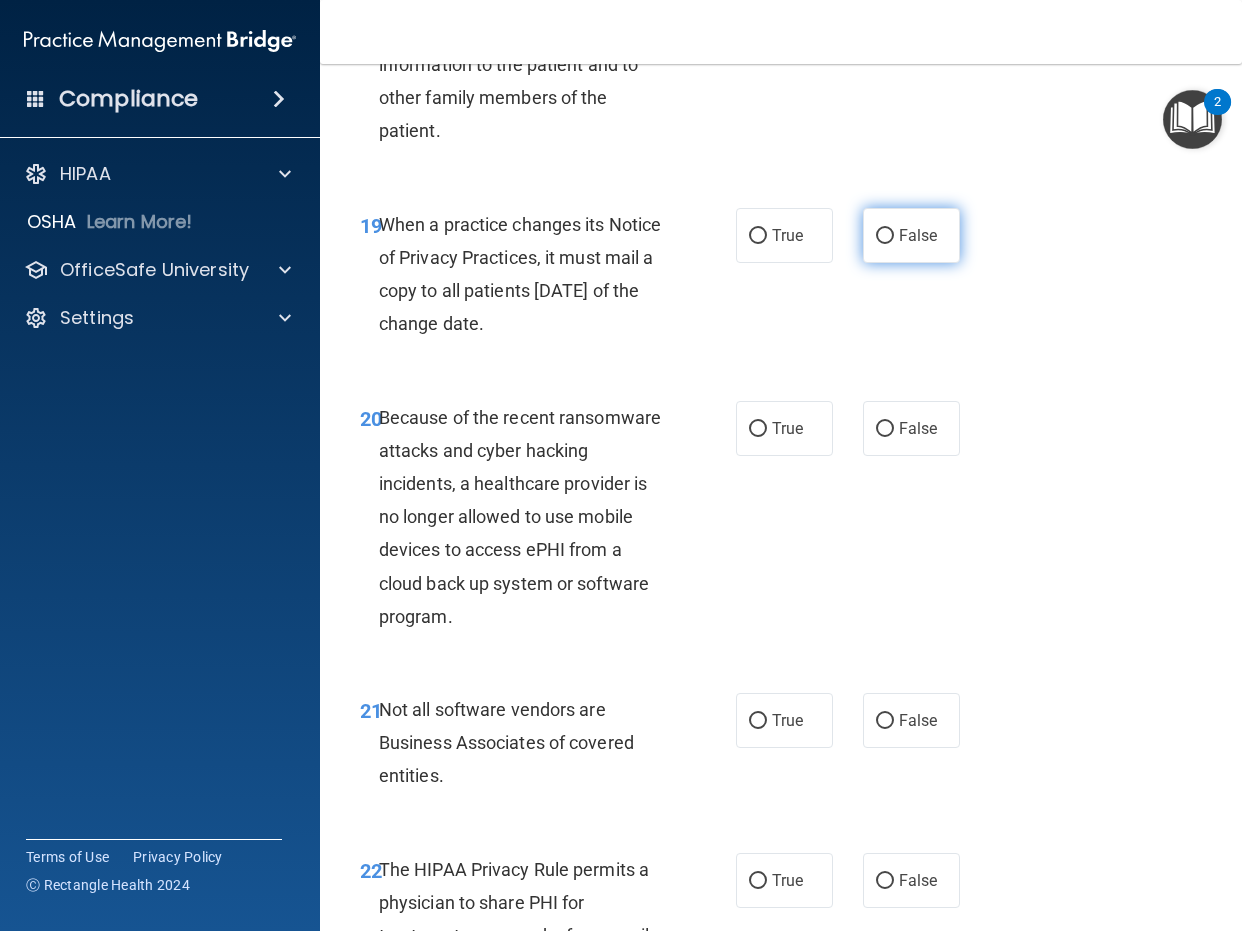 scroll, scrollTop: 4000, scrollLeft: 0, axis: vertical 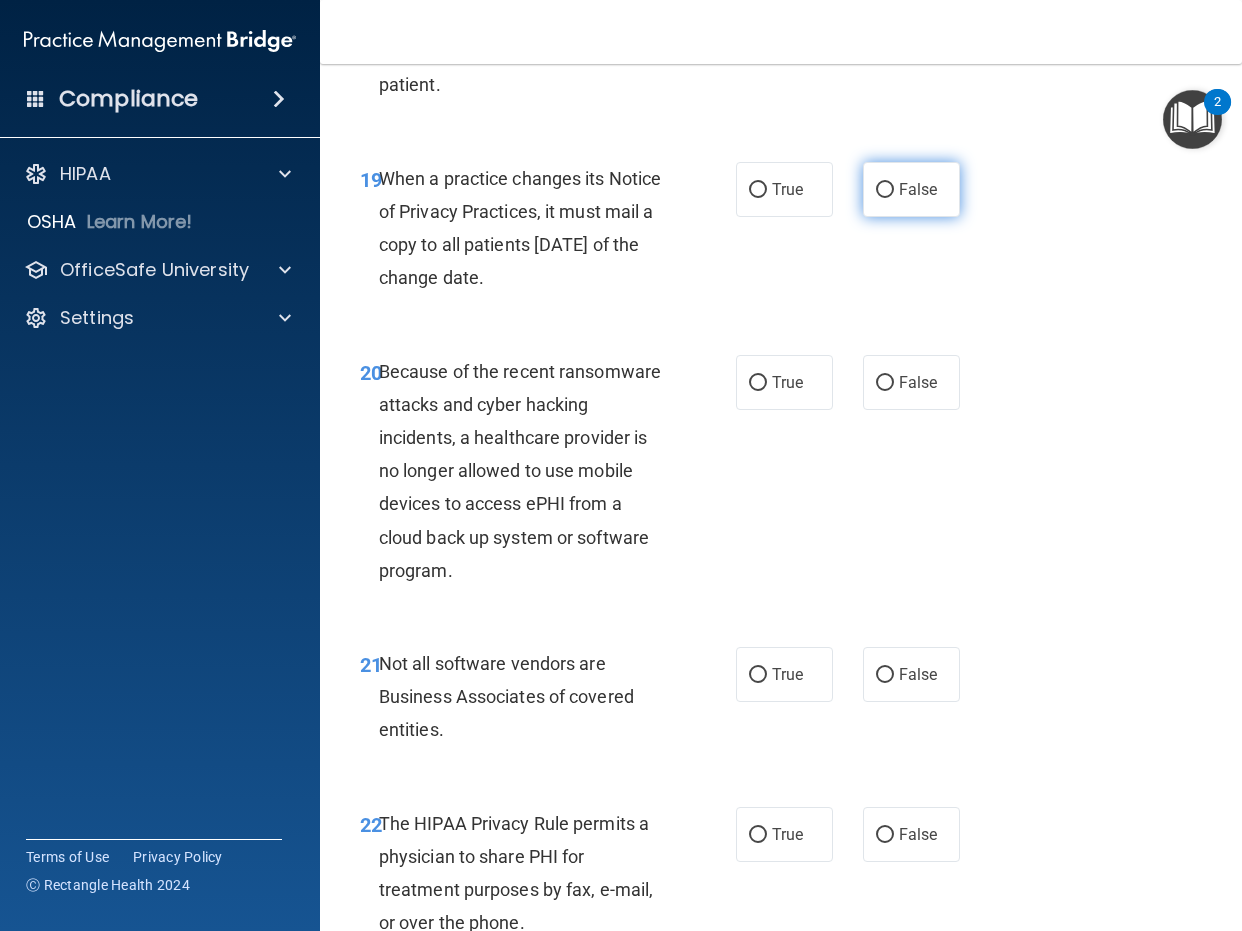click on "False" at bounding box center [911, 189] 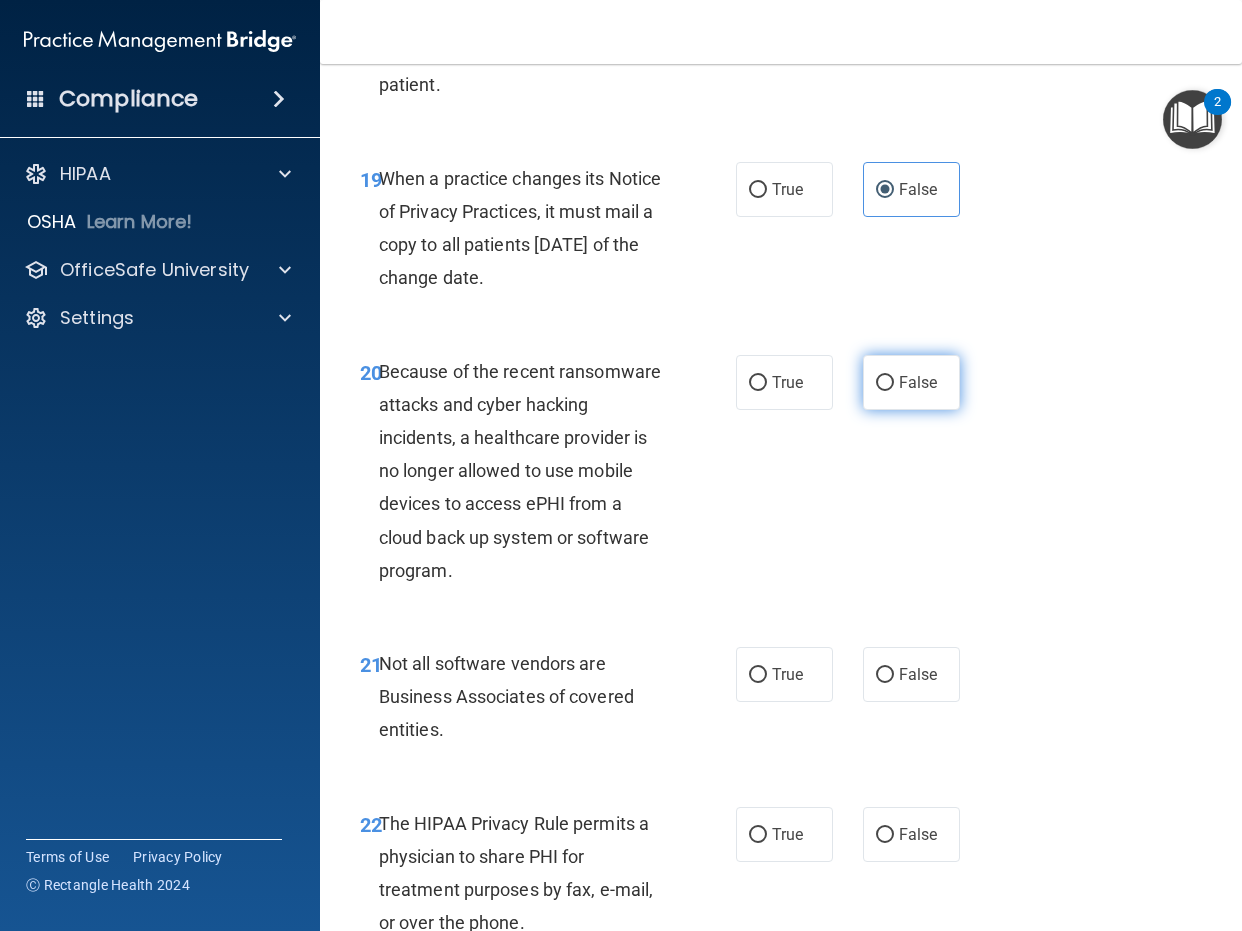 click on "False" at bounding box center [911, 382] 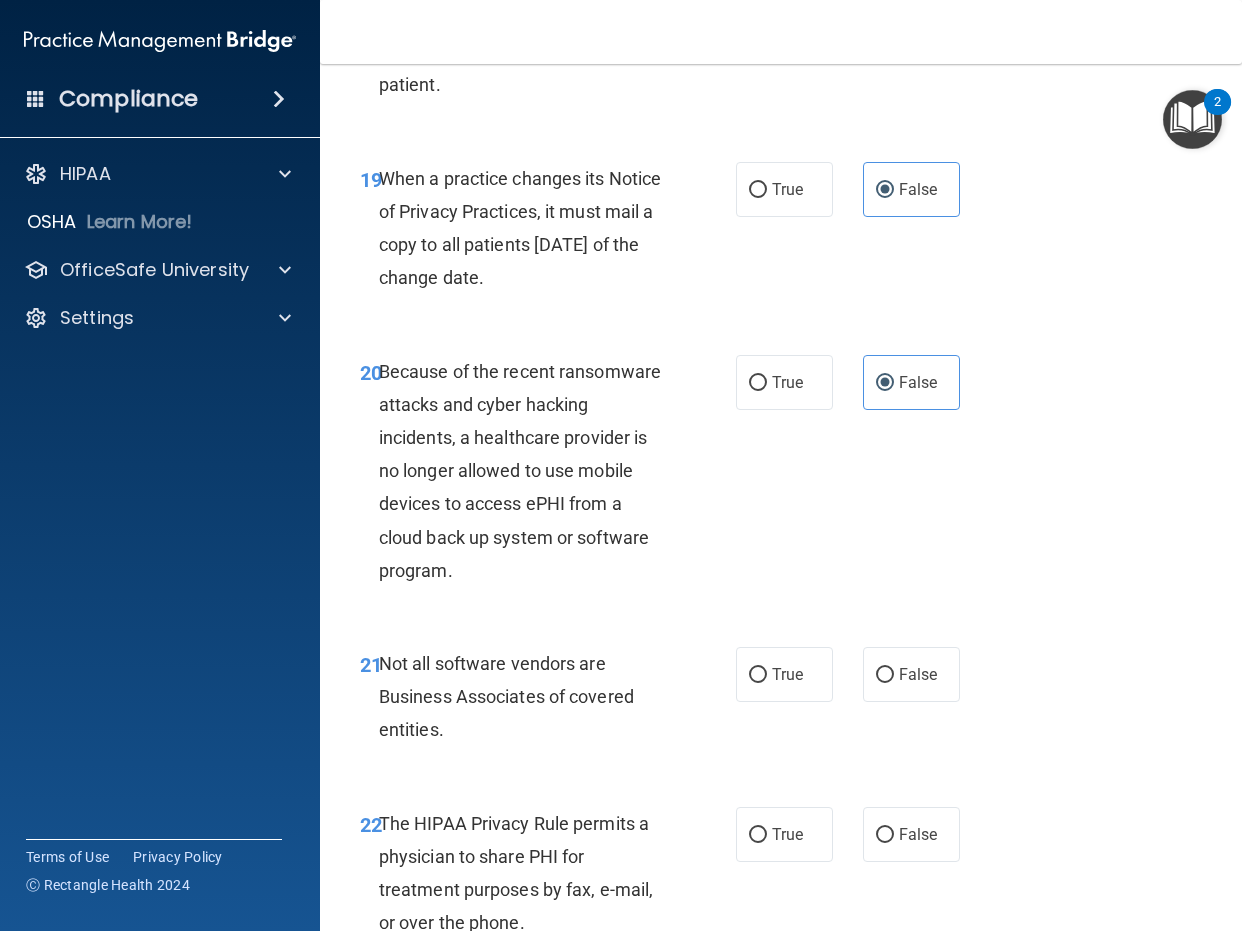 click on "True" at bounding box center [784, 674] 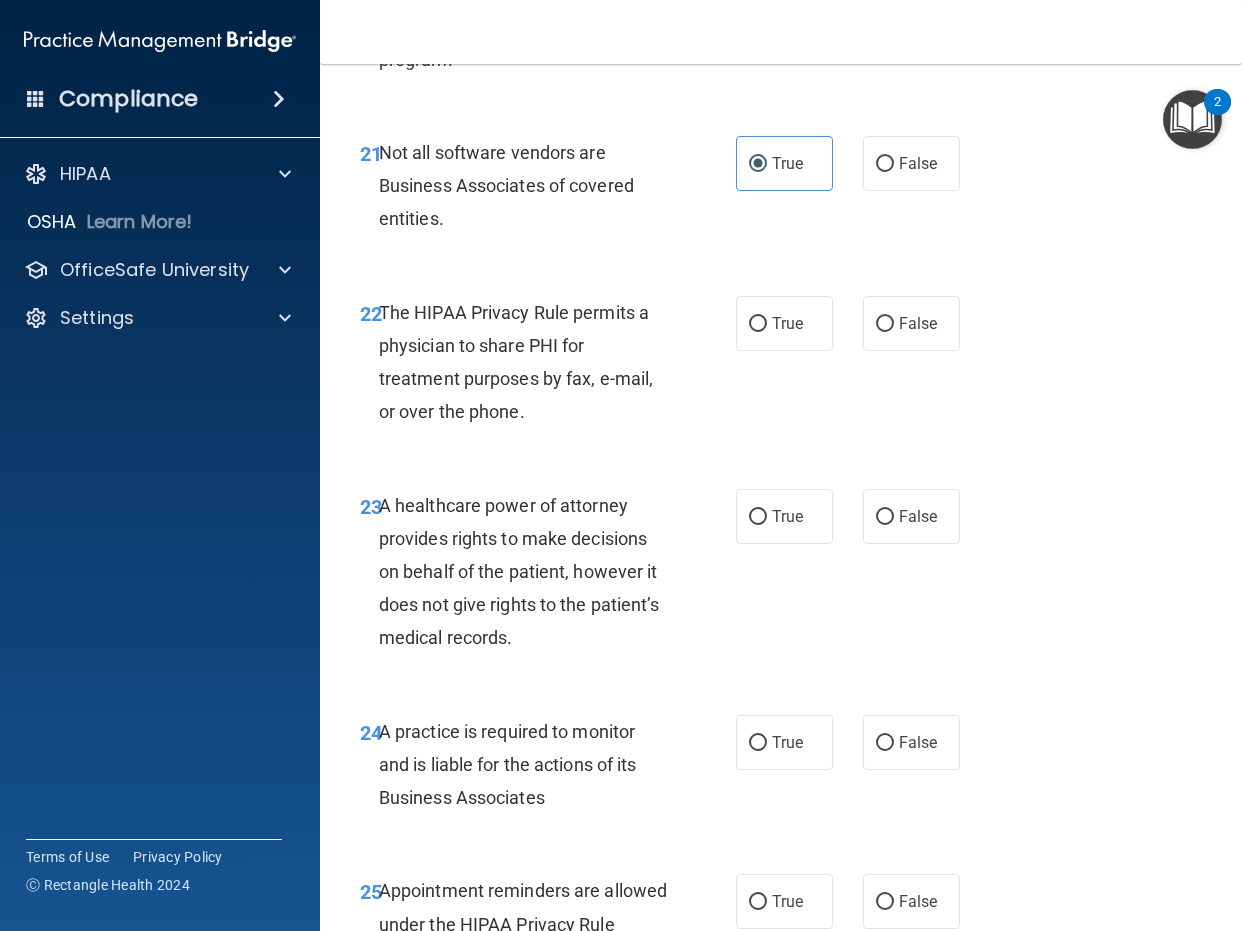 scroll, scrollTop: 4600, scrollLeft: 0, axis: vertical 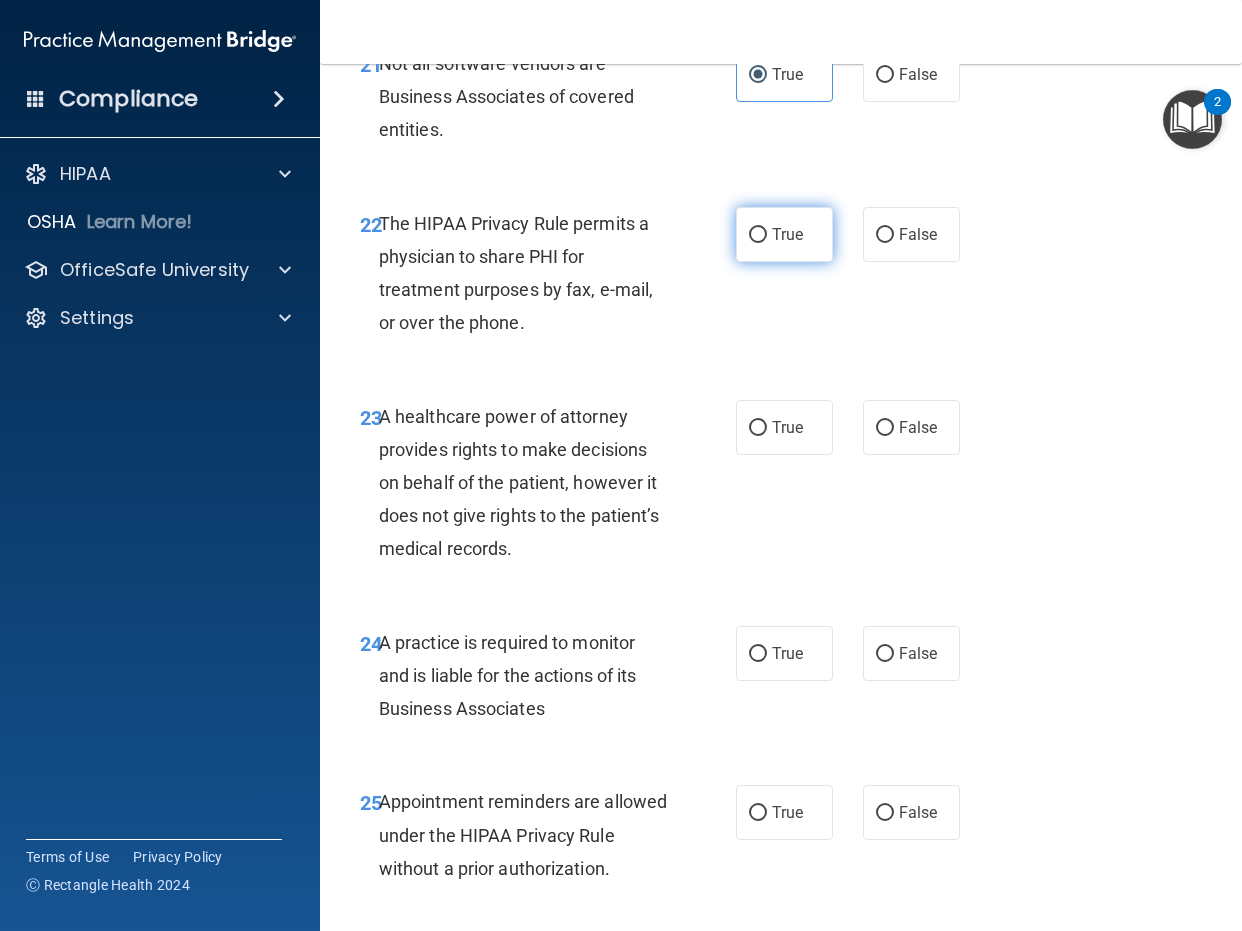 click on "True" at bounding box center [787, 234] 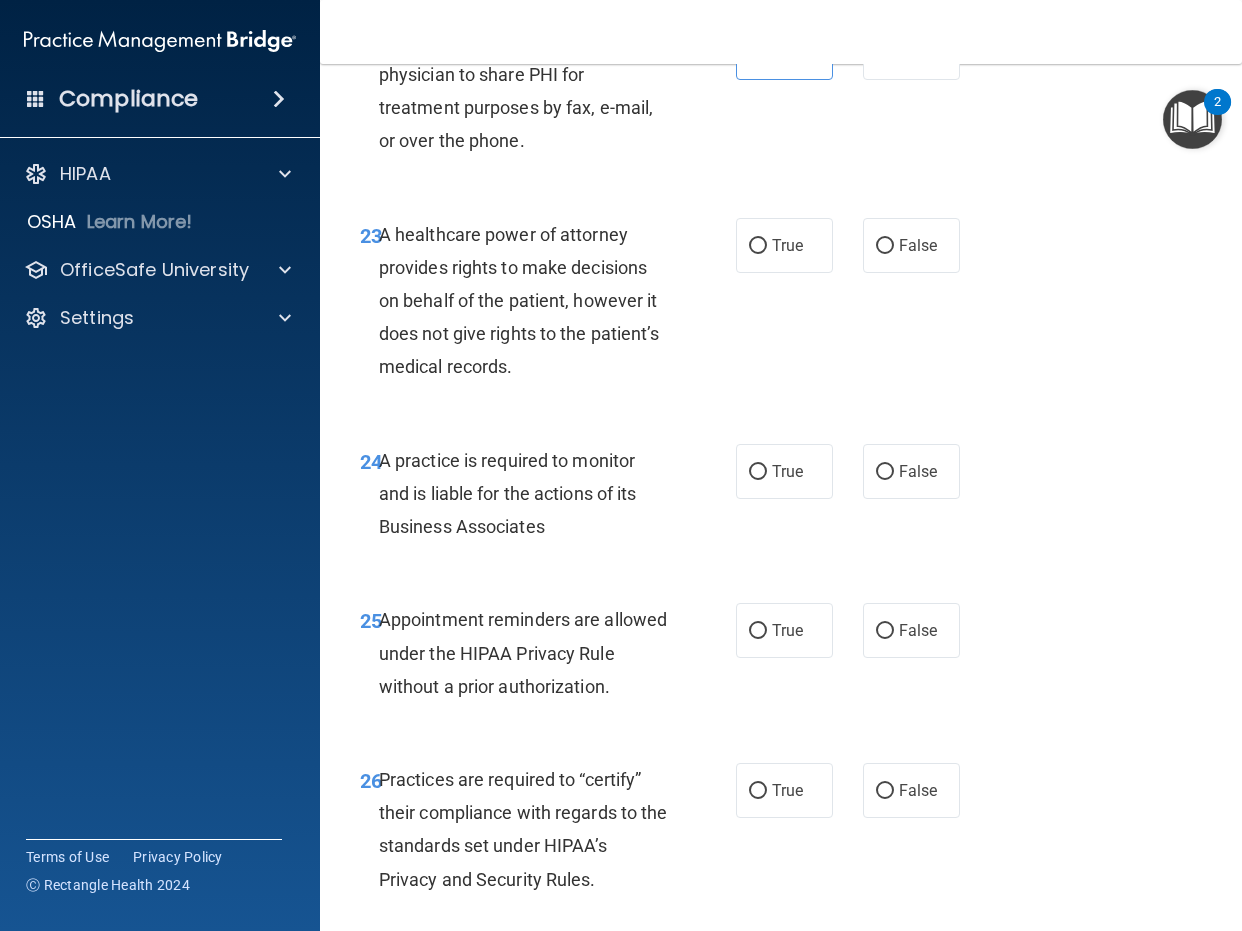 scroll, scrollTop: 4800, scrollLeft: 0, axis: vertical 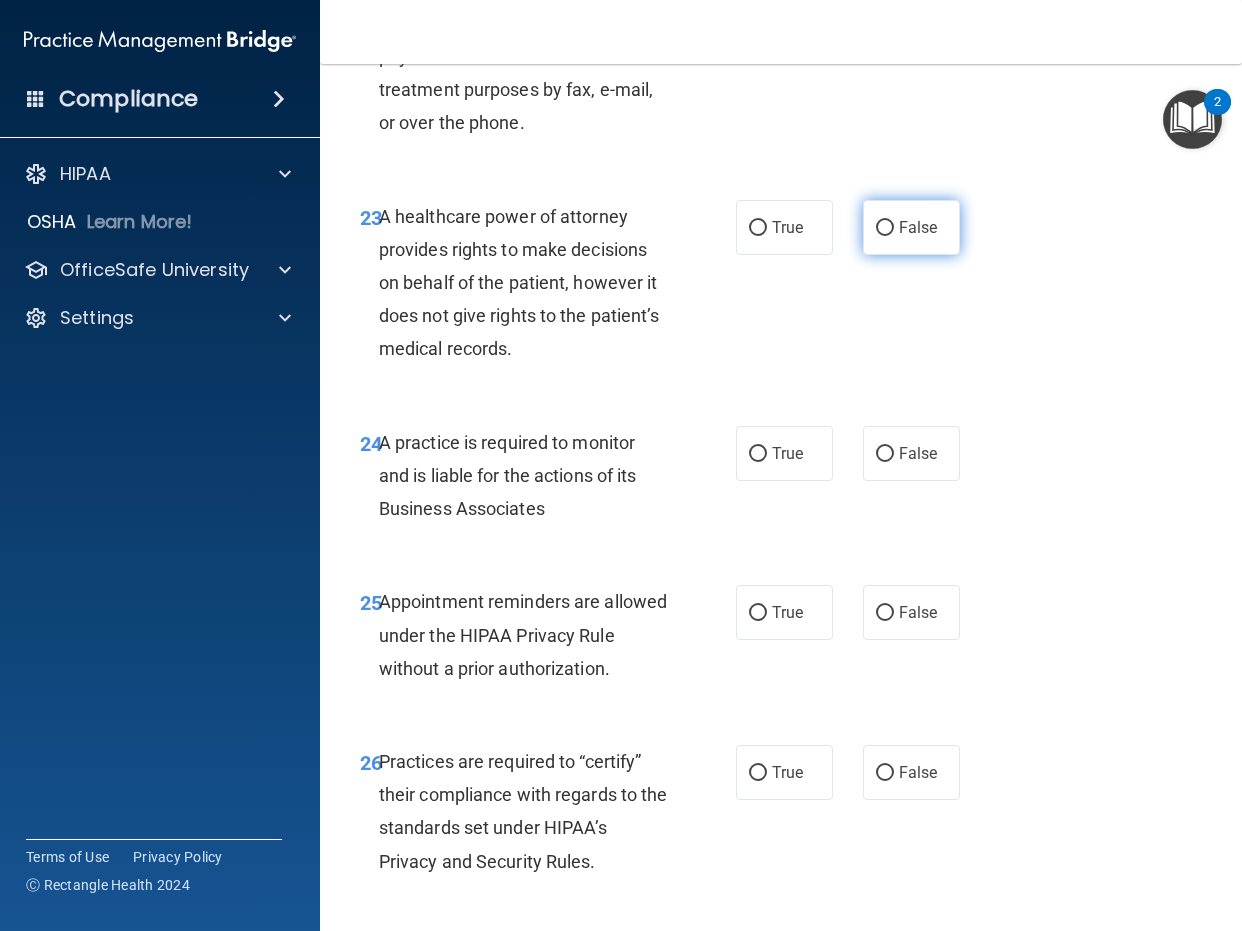 click on "False" at bounding box center [918, 227] 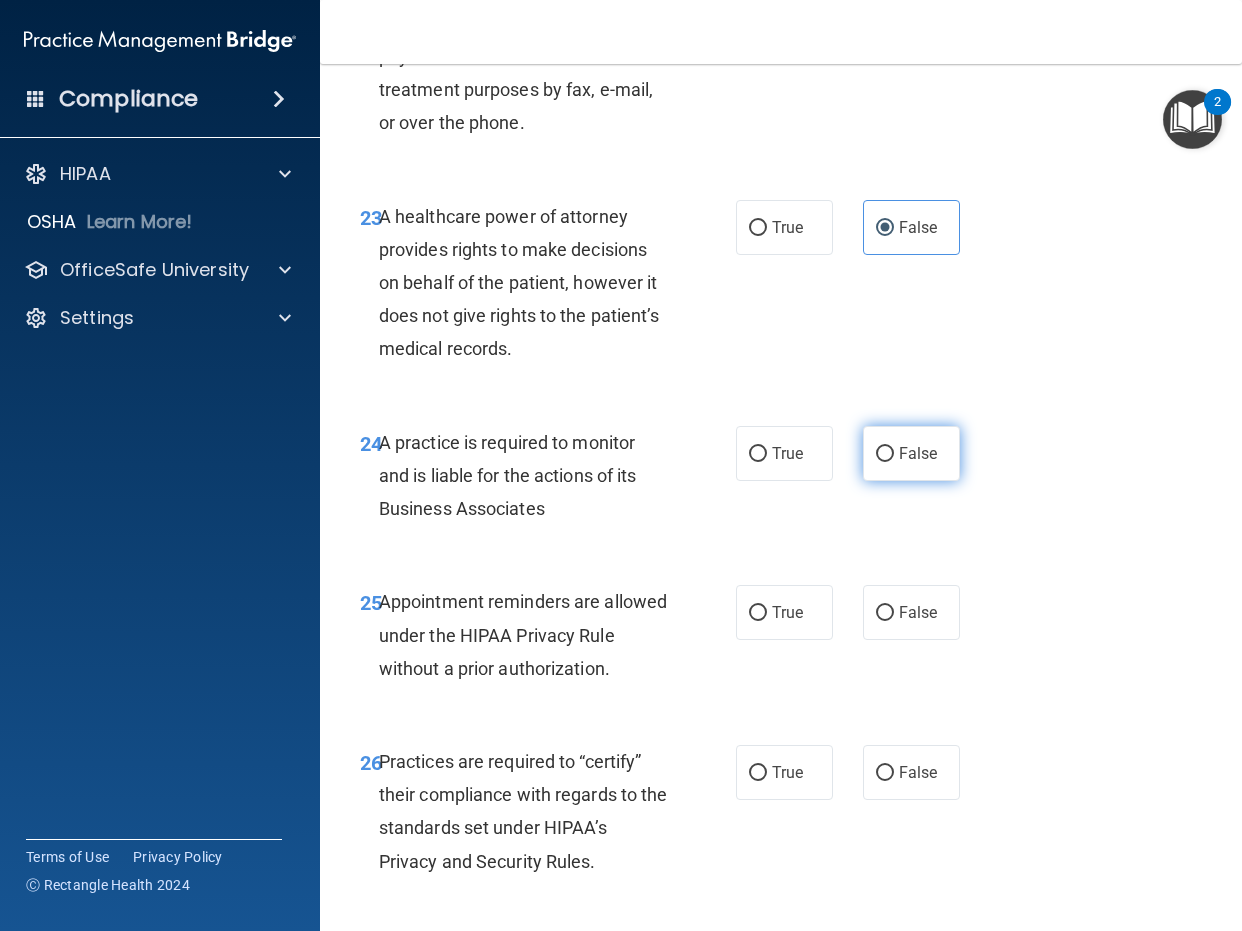 click on "False" at bounding box center [918, 453] 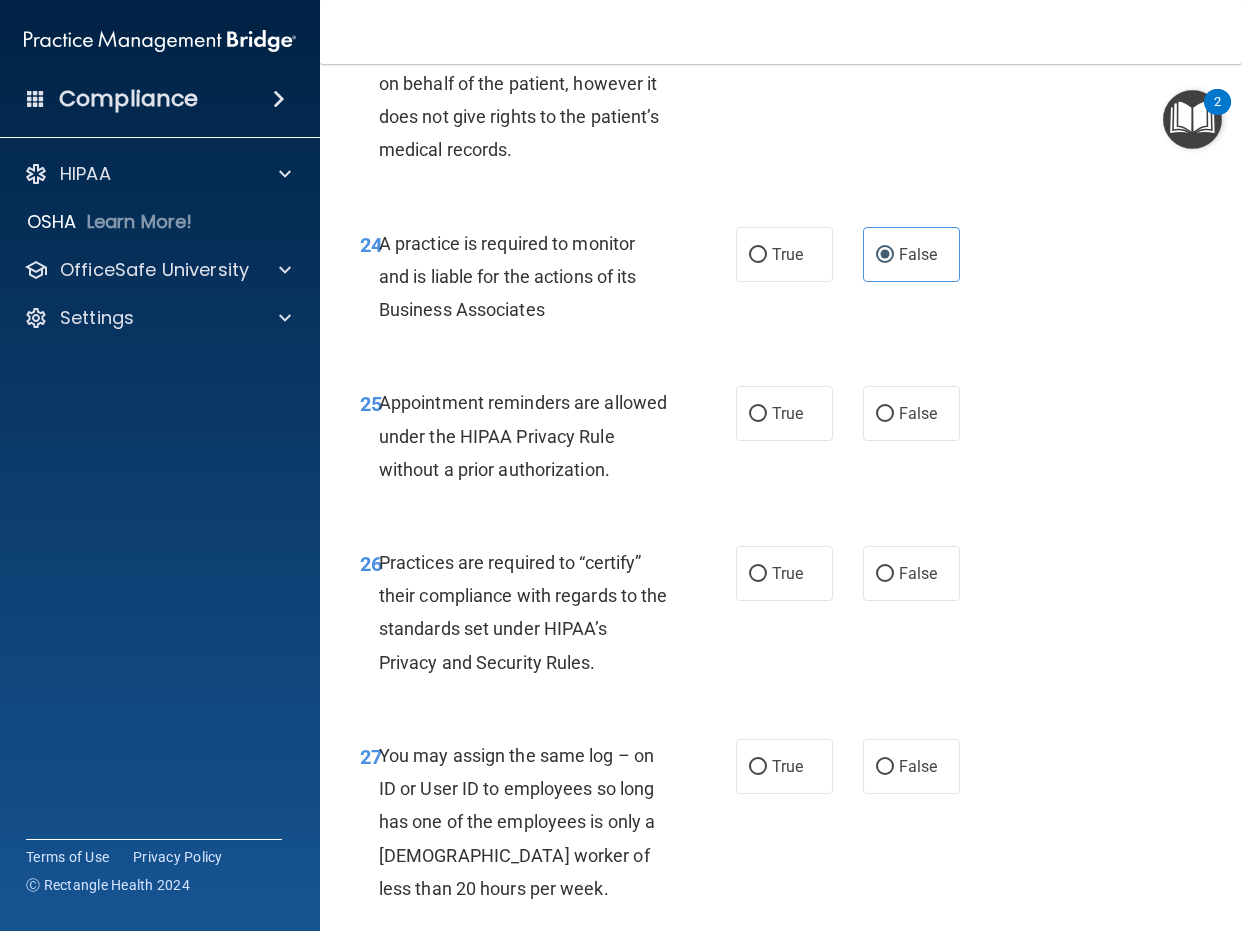 scroll, scrollTop: 5000, scrollLeft: 0, axis: vertical 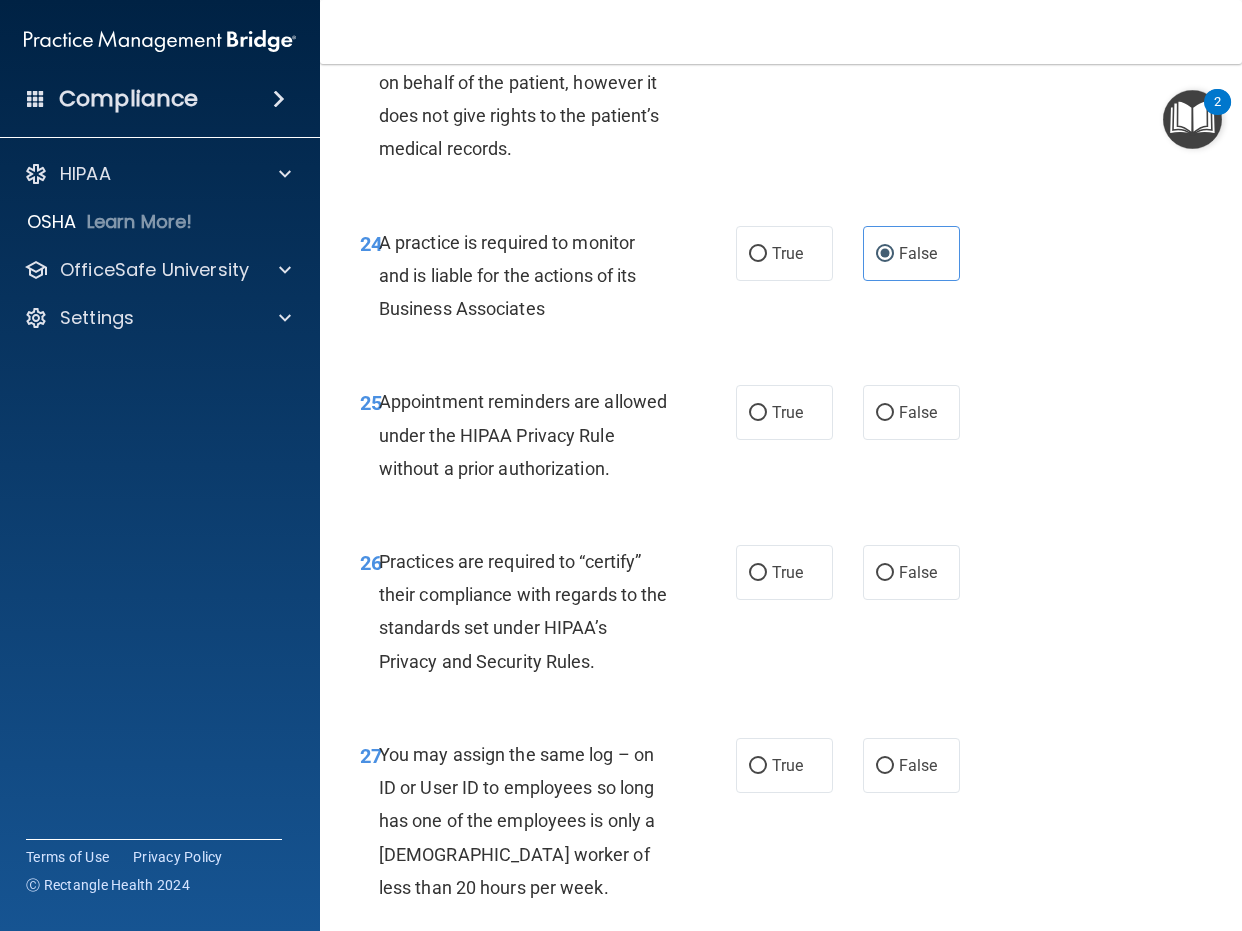 drag, startPoint x: 772, startPoint y: 580, endPoint x: 859, endPoint y: 693, distance: 142.61136 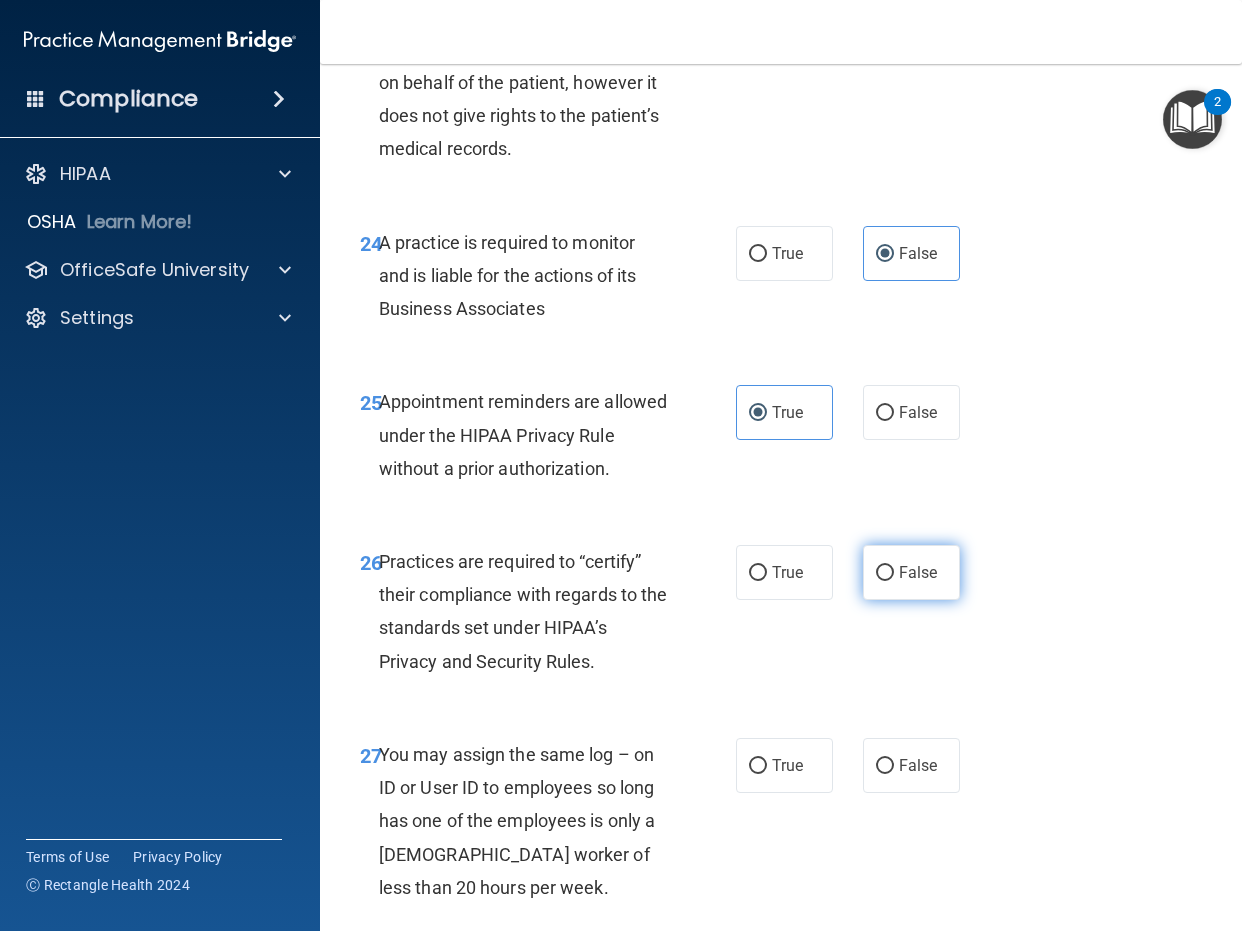 click on "False" at bounding box center (918, 572) 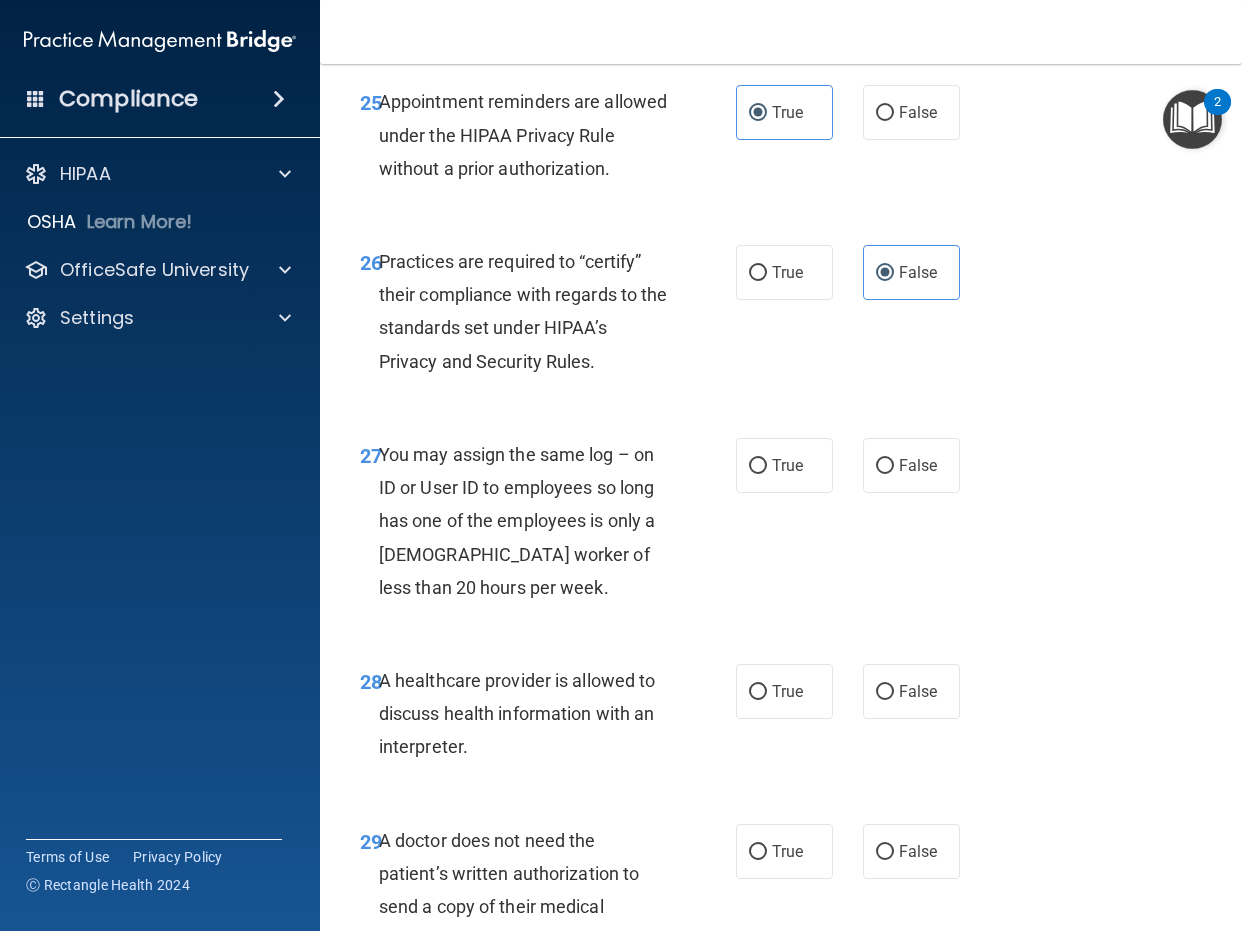 scroll, scrollTop: 5500, scrollLeft: 0, axis: vertical 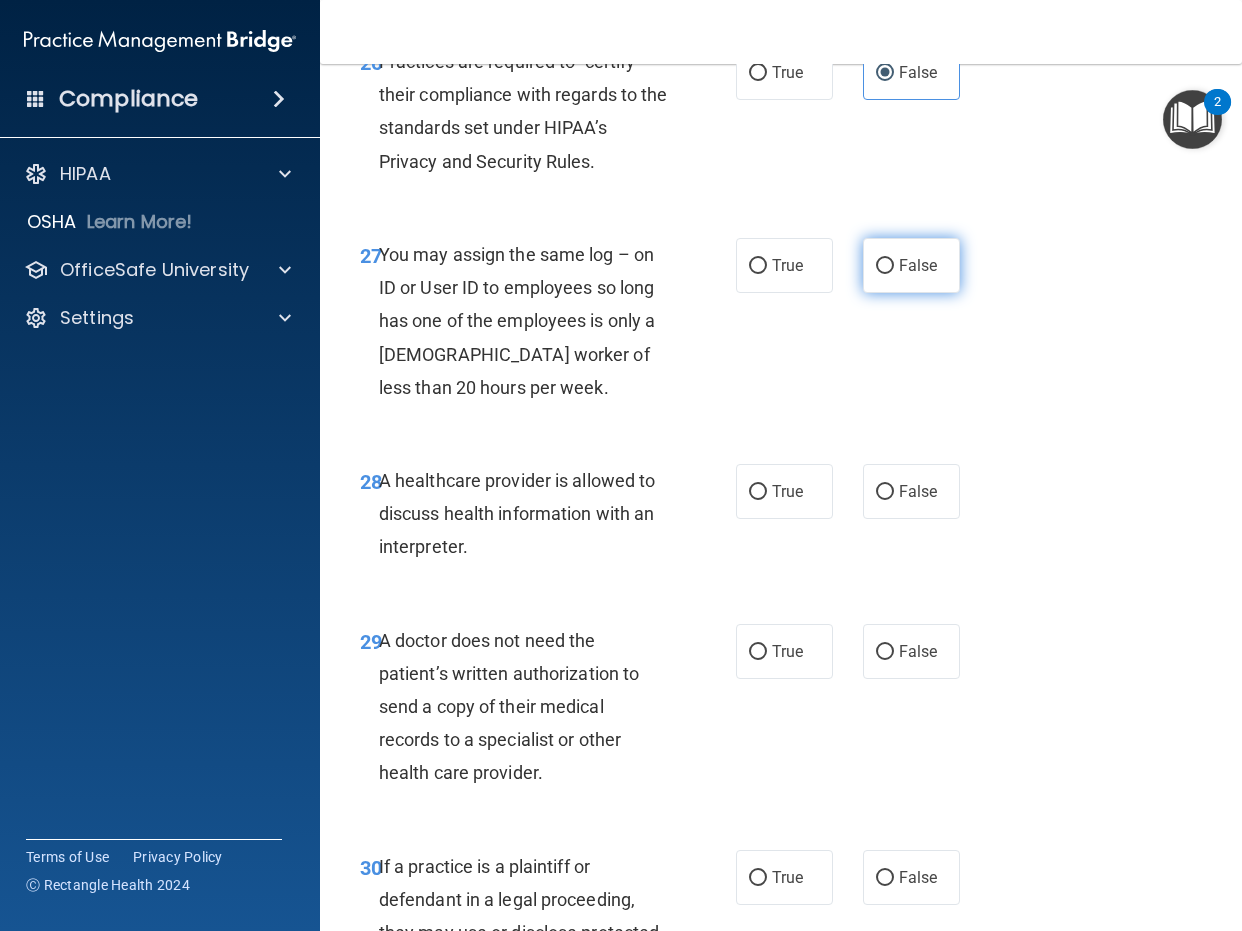 click on "False" at bounding box center [911, 265] 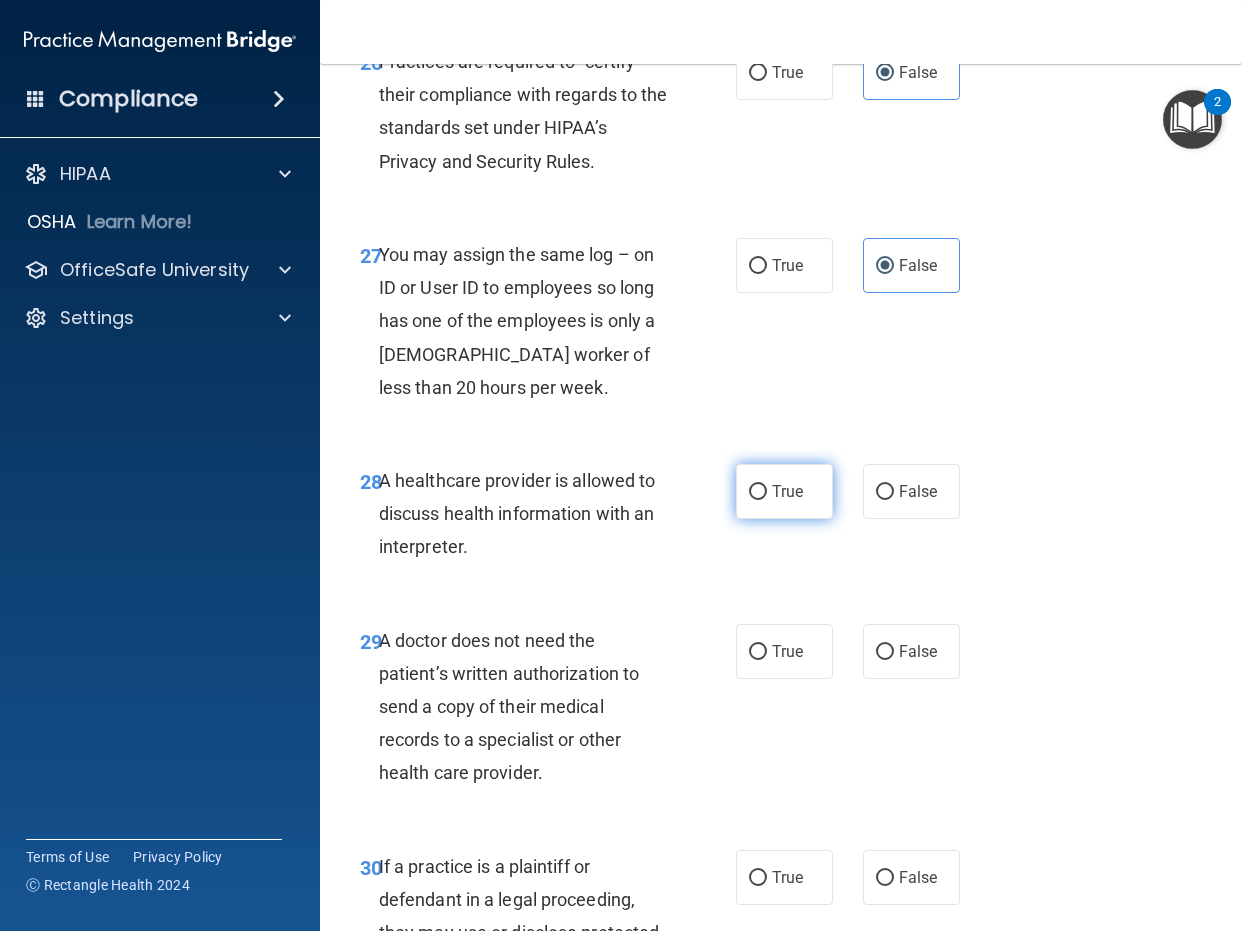 click on "True" at bounding box center (784, 491) 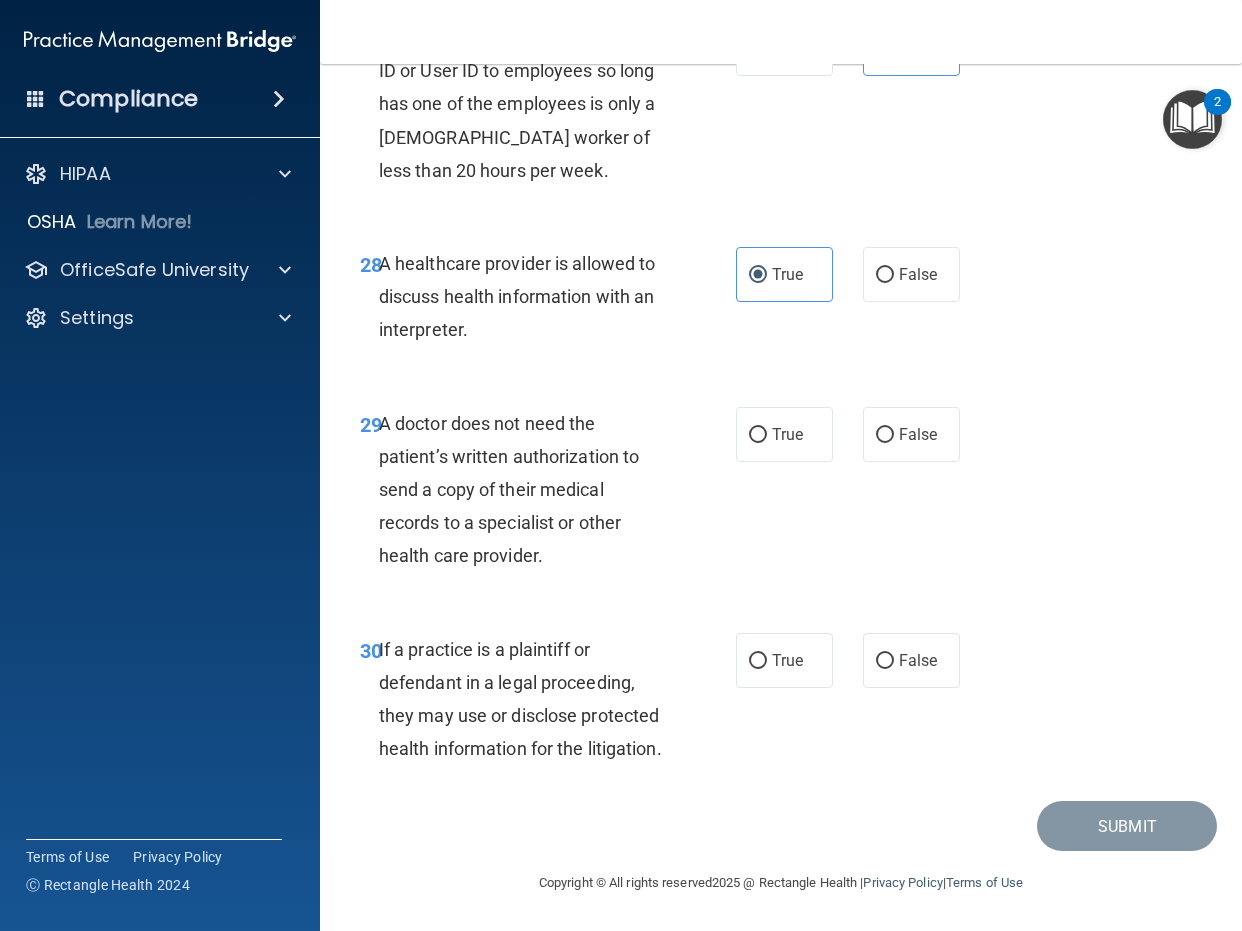 scroll, scrollTop: 5900, scrollLeft: 0, axis: vertical 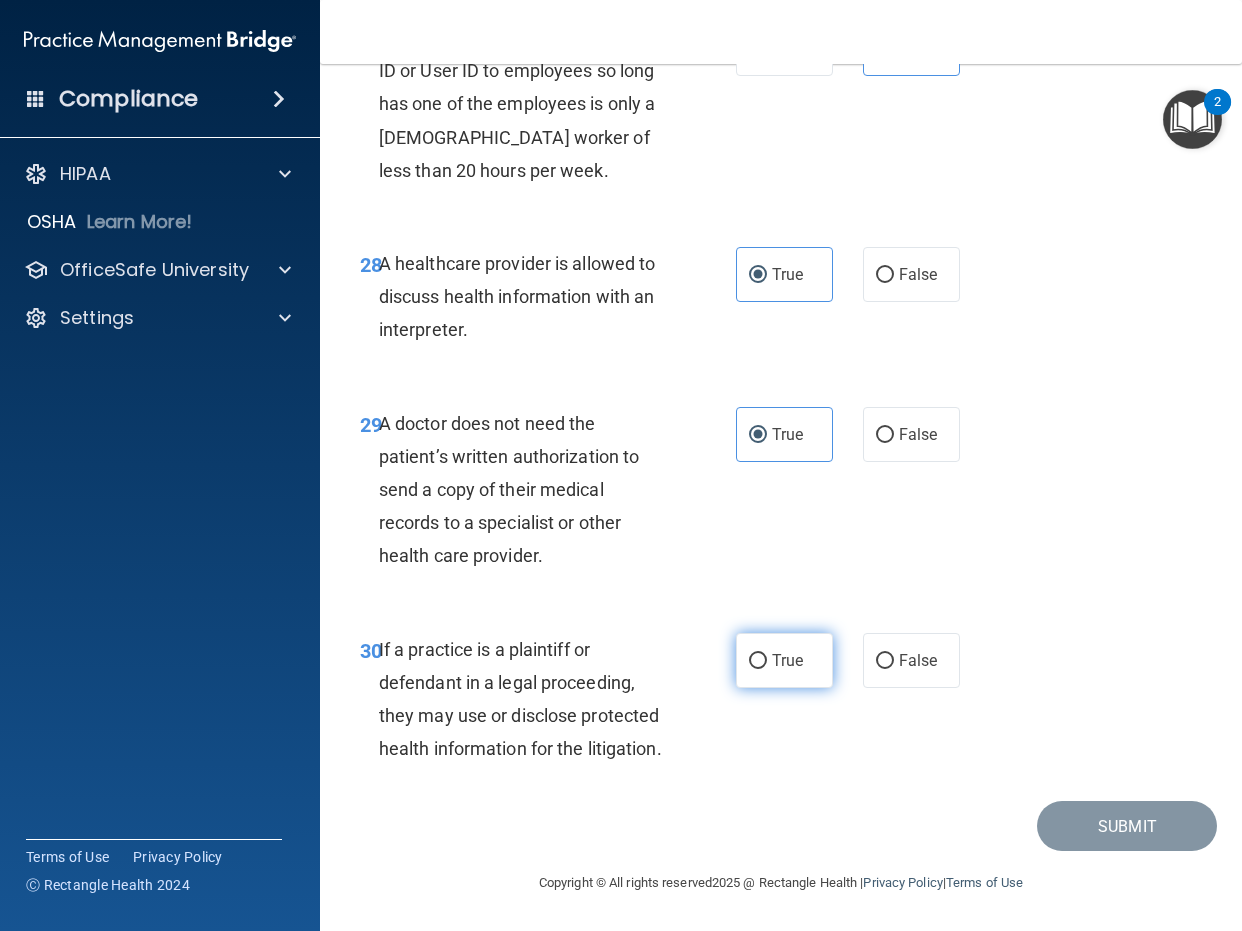click on "True" at bounding box center (784, 660) 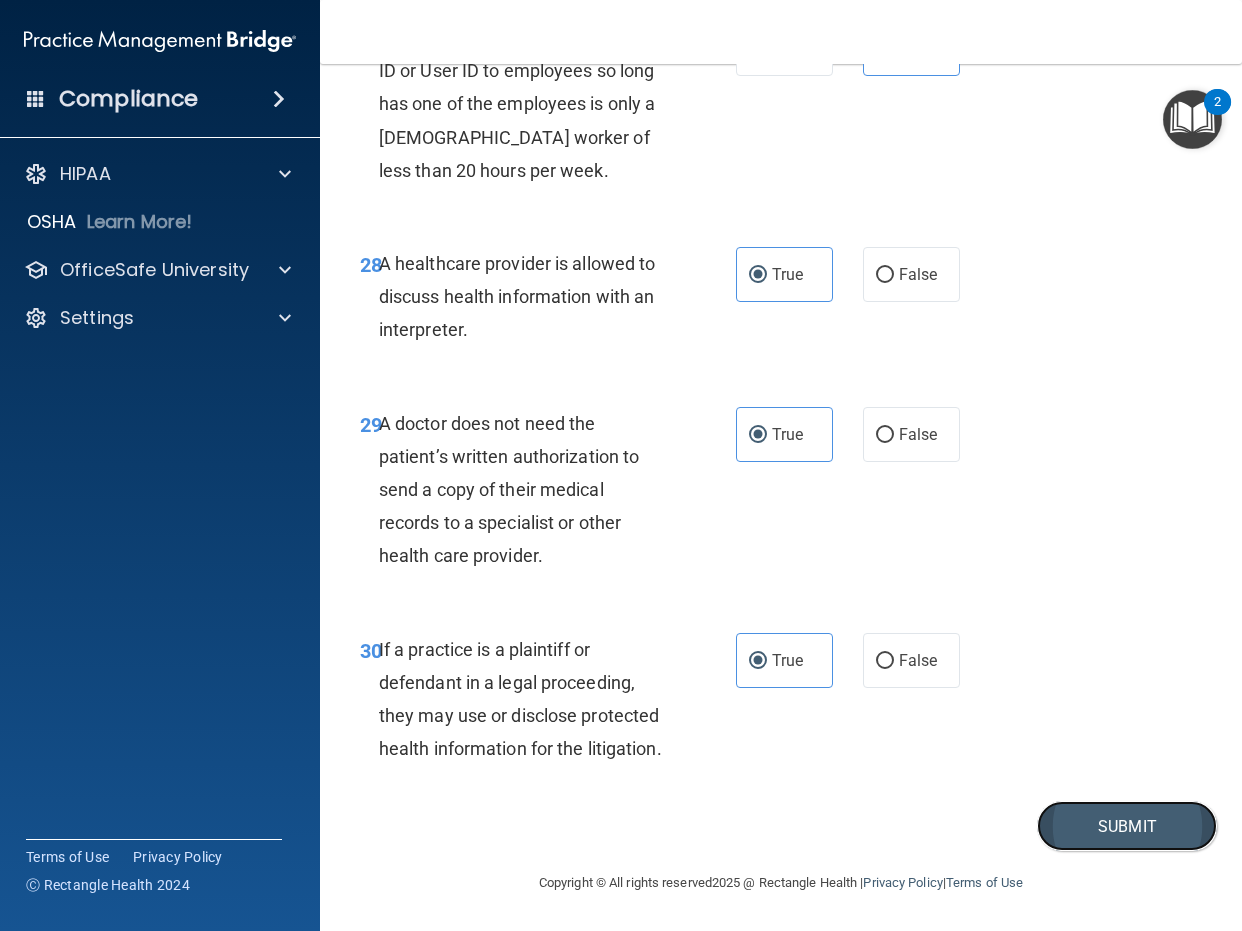 click on "Submit" at bounding box center [1127, 826] 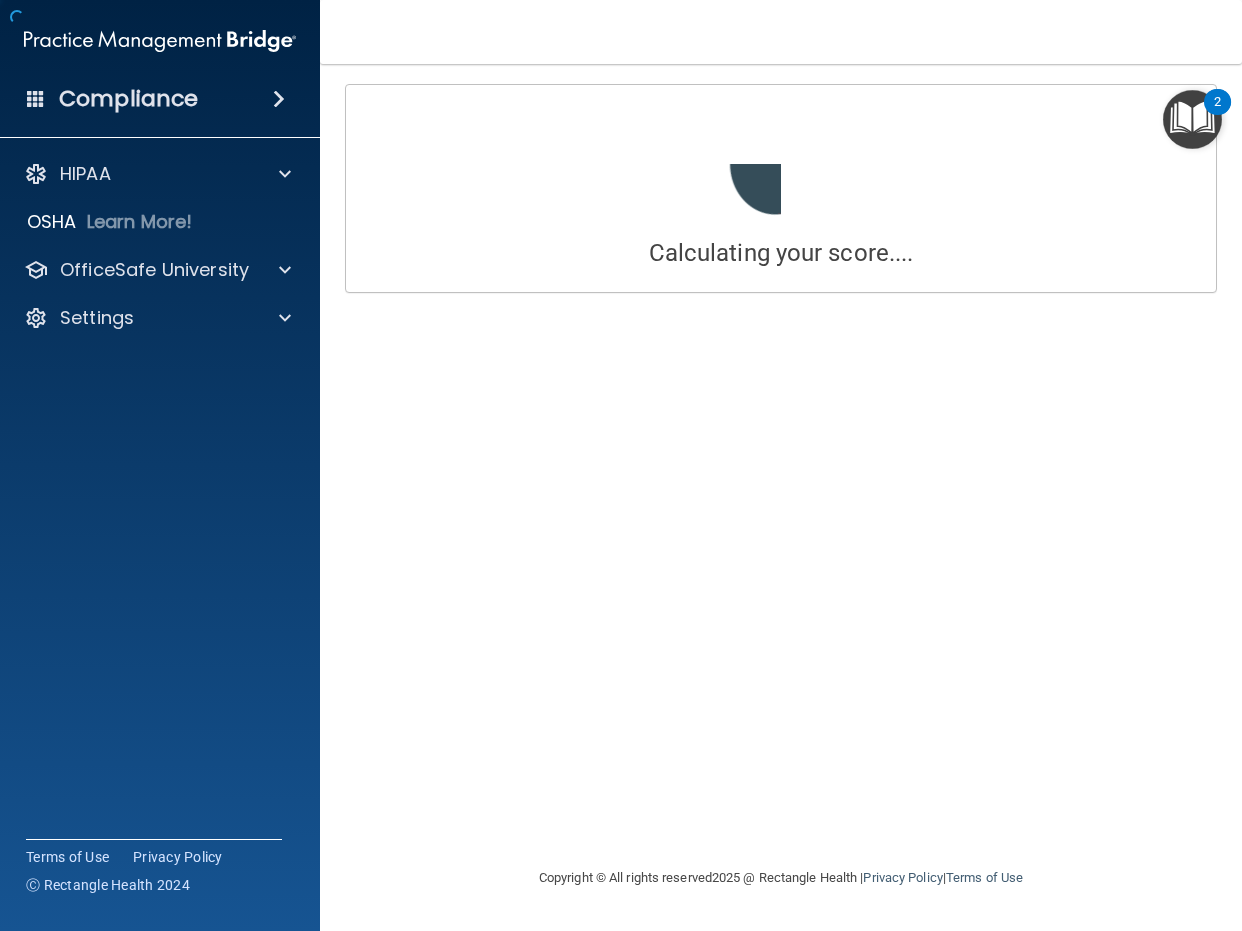 scroll, scrollTop: 0, scrollLeft: 0, axis: both 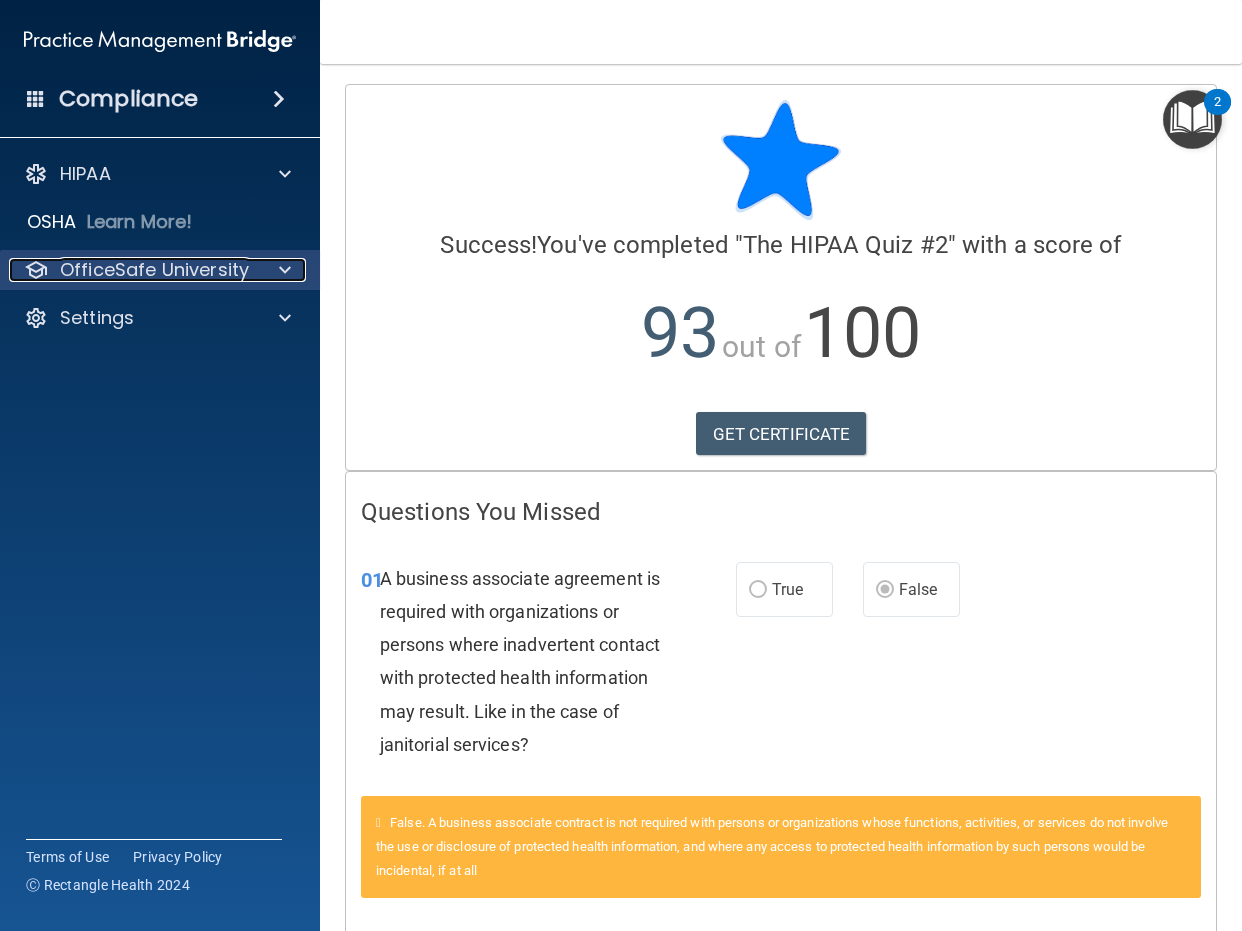 click on "OfficeSafe University" at bounding box center [154, 270] 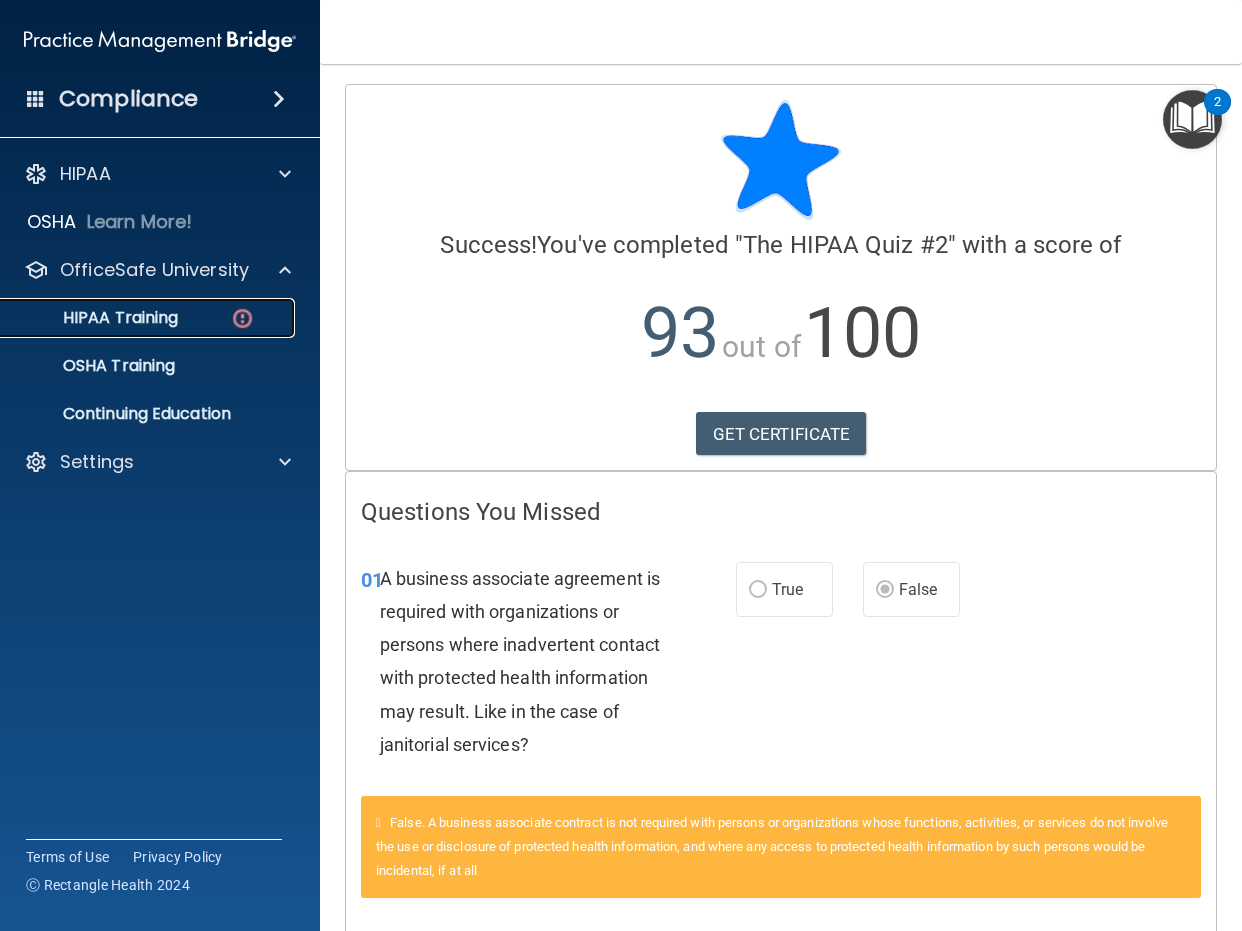 click on "HIPAA Training" at bounding box center (149, 318) 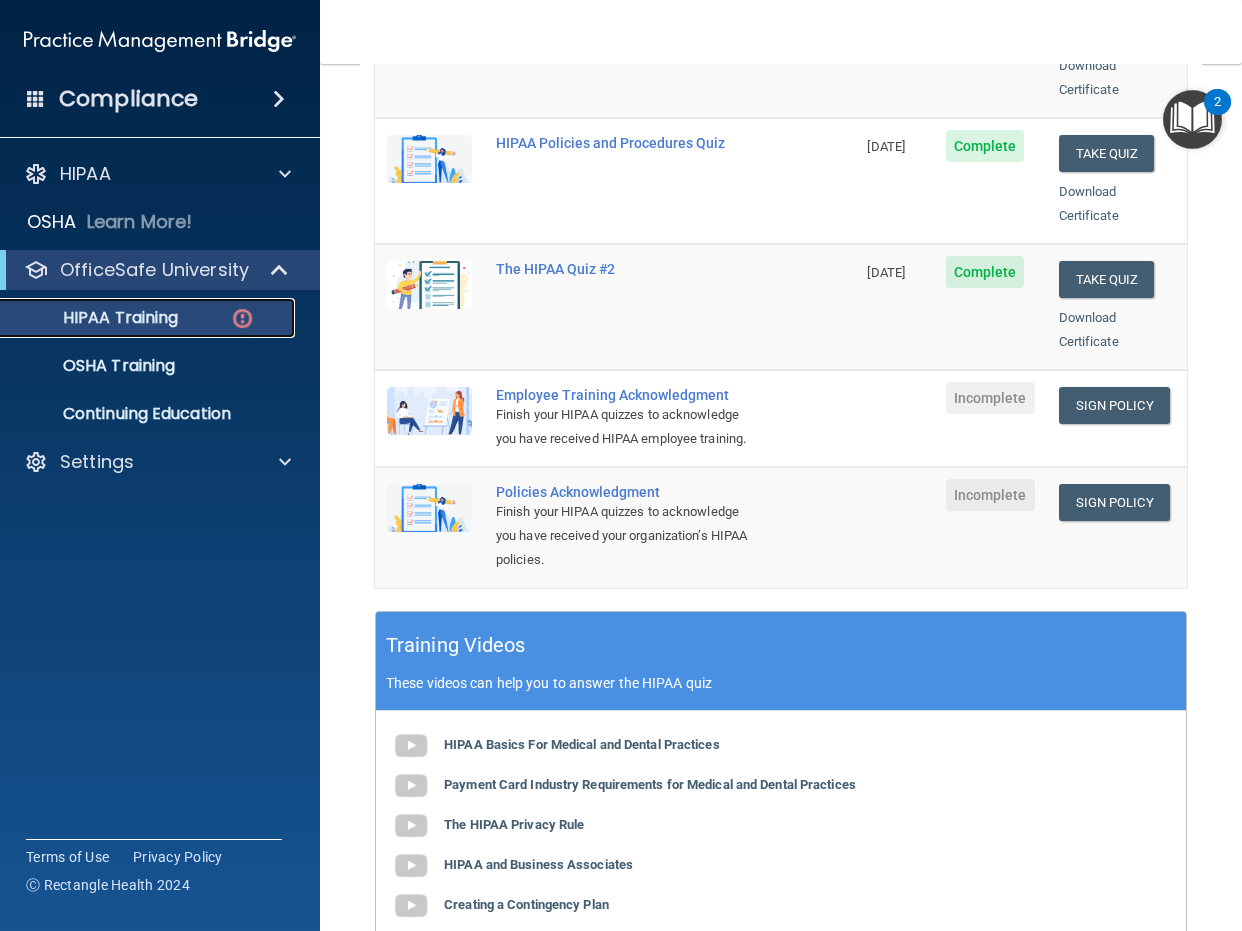 scroll, scrollTop: 400, scrollLeft: 0, axis: vertical 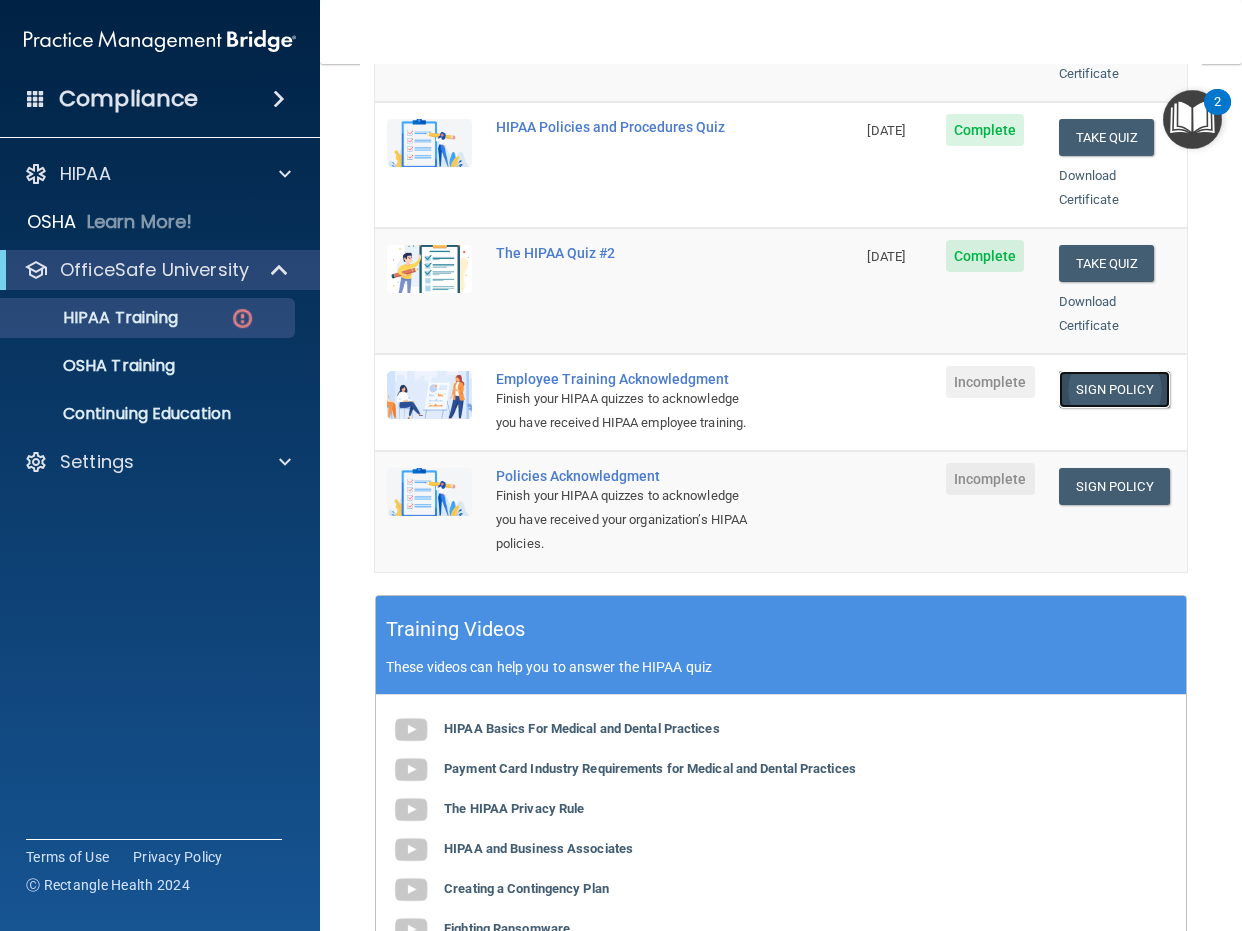 click on "Sign Policy" at bounding box center (1114, 389) 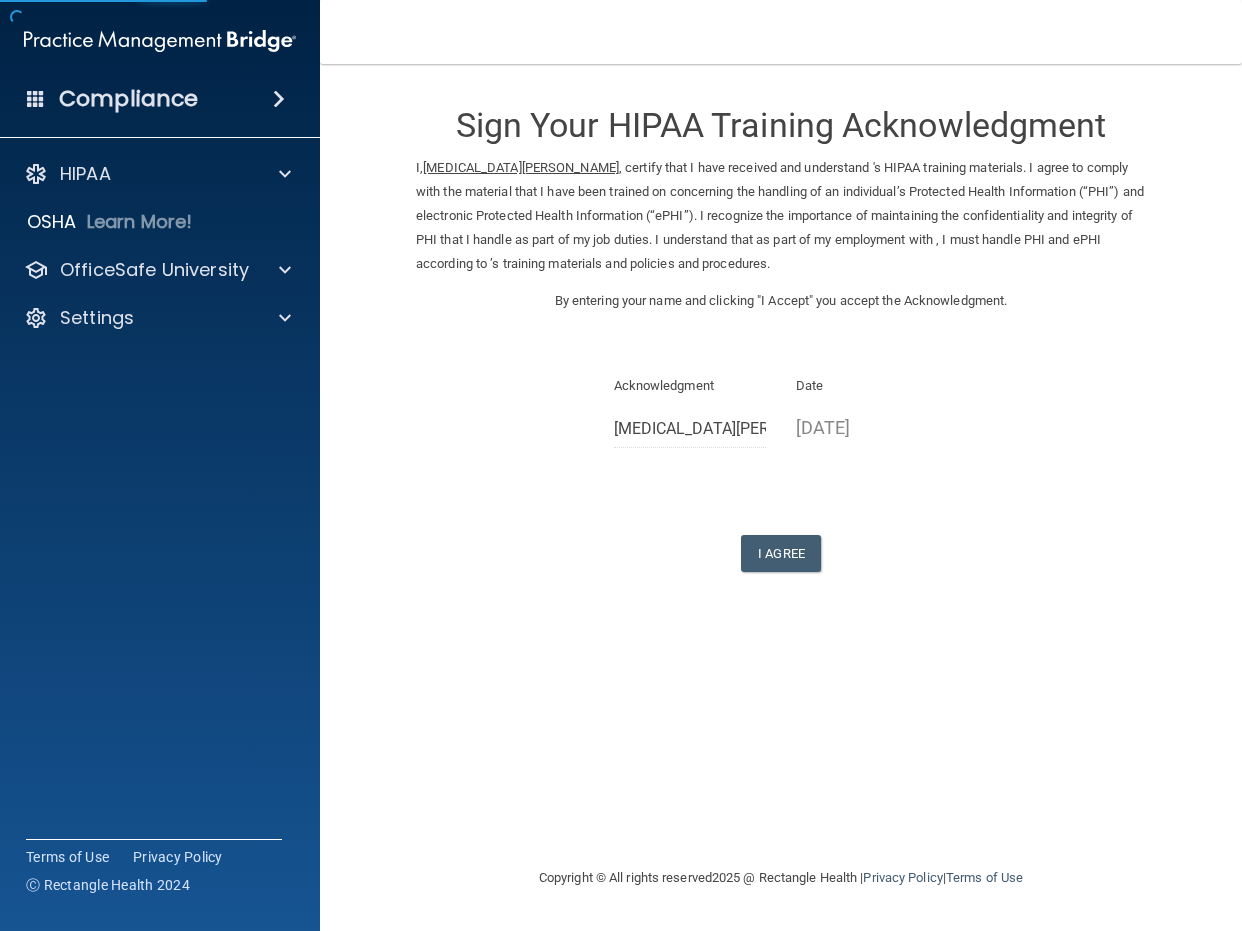 scroll, scrollTop: 0, scrollLeft: 0, axis: both 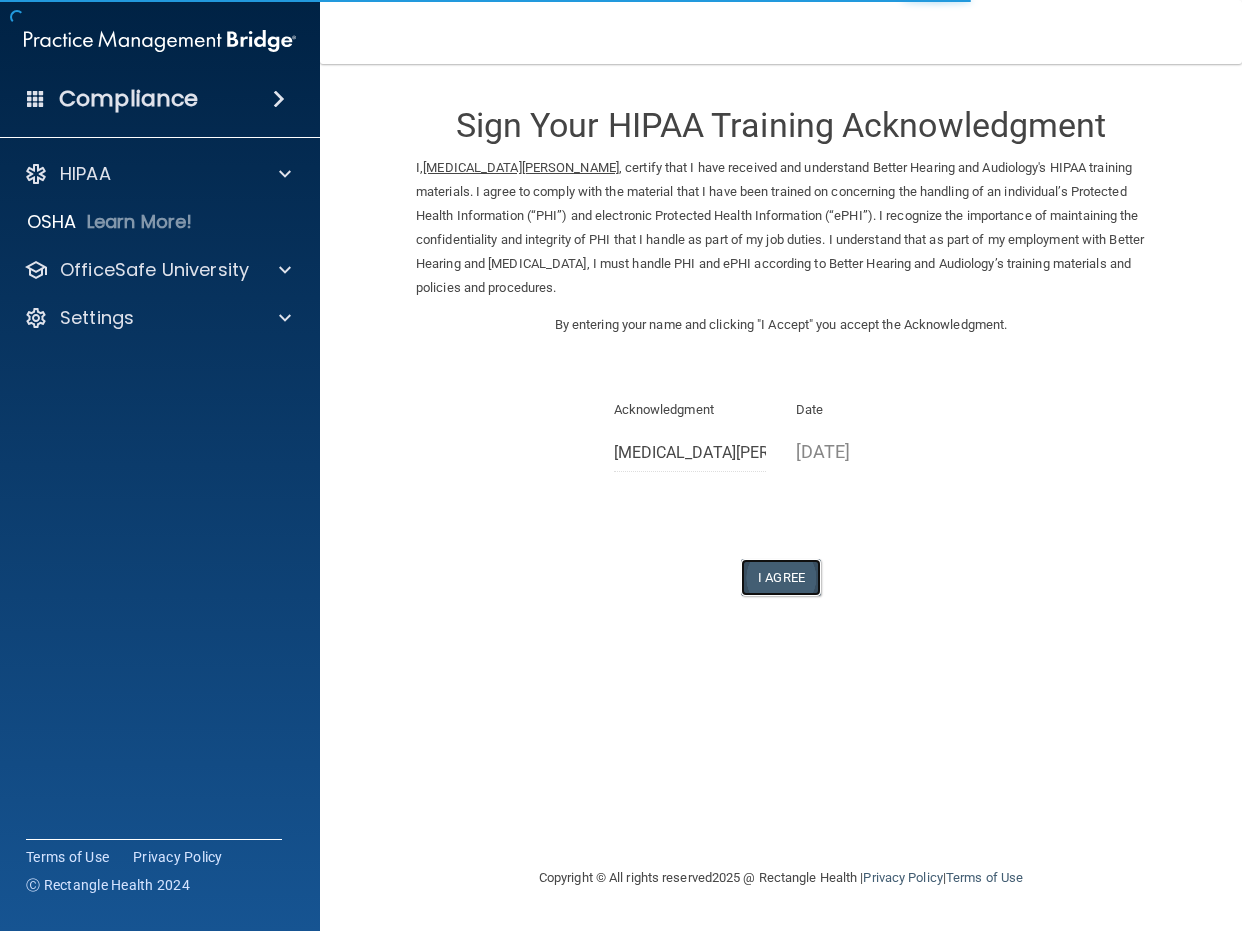 click on "I Agree" at bounding box center (781, 577) 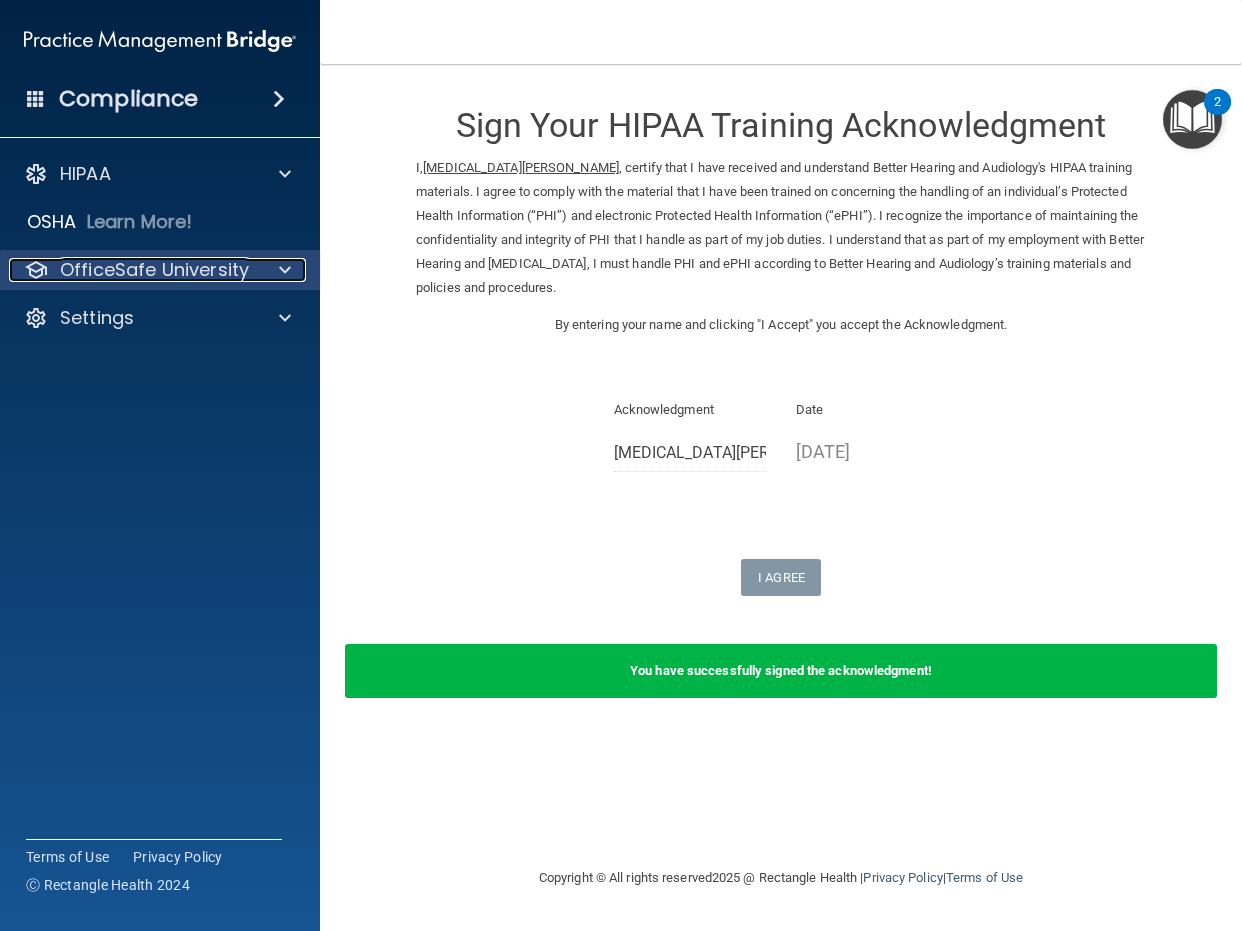 click at bounding box center (282, 270) 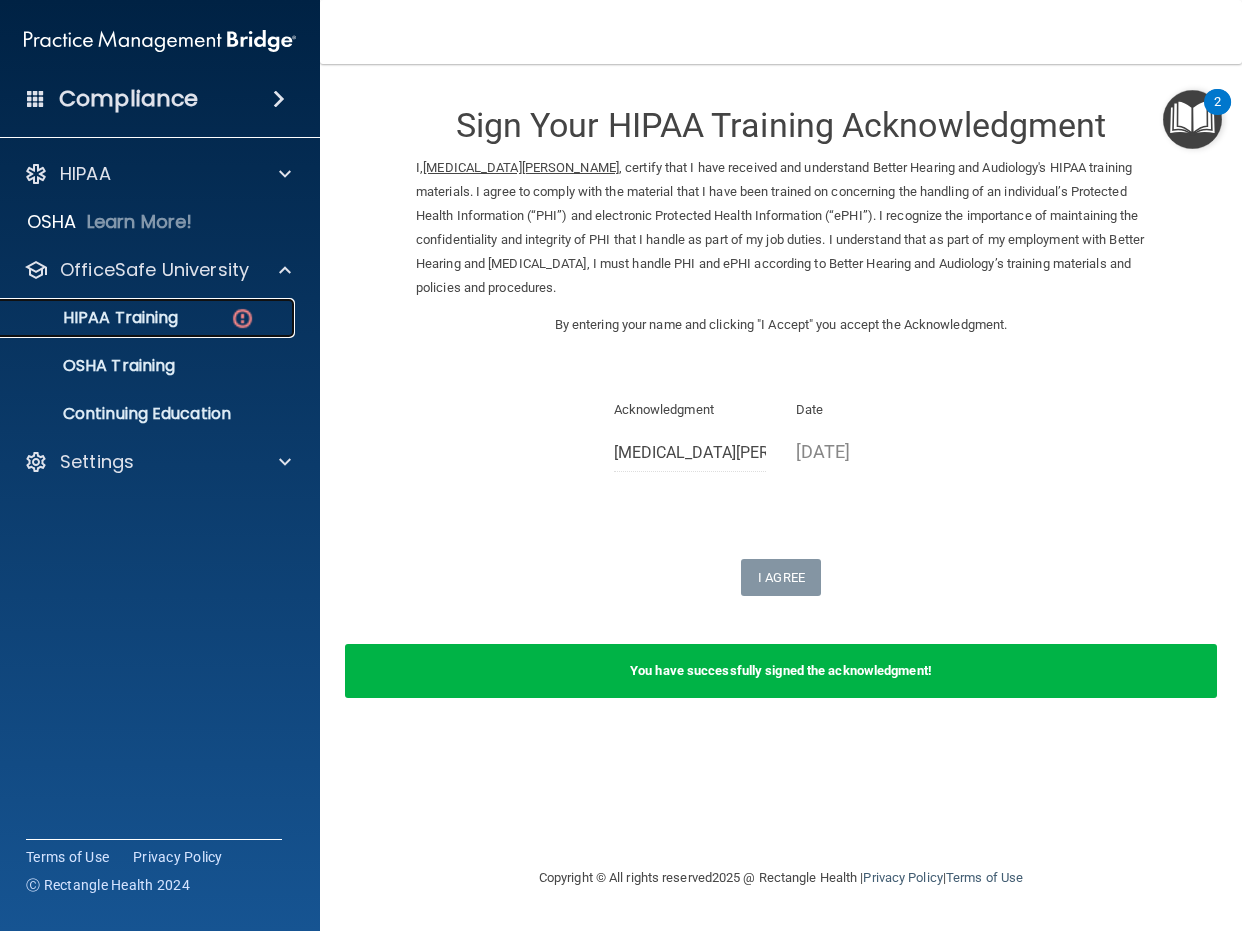 click on "HIPAA Training" at bounding box center (149, 318) 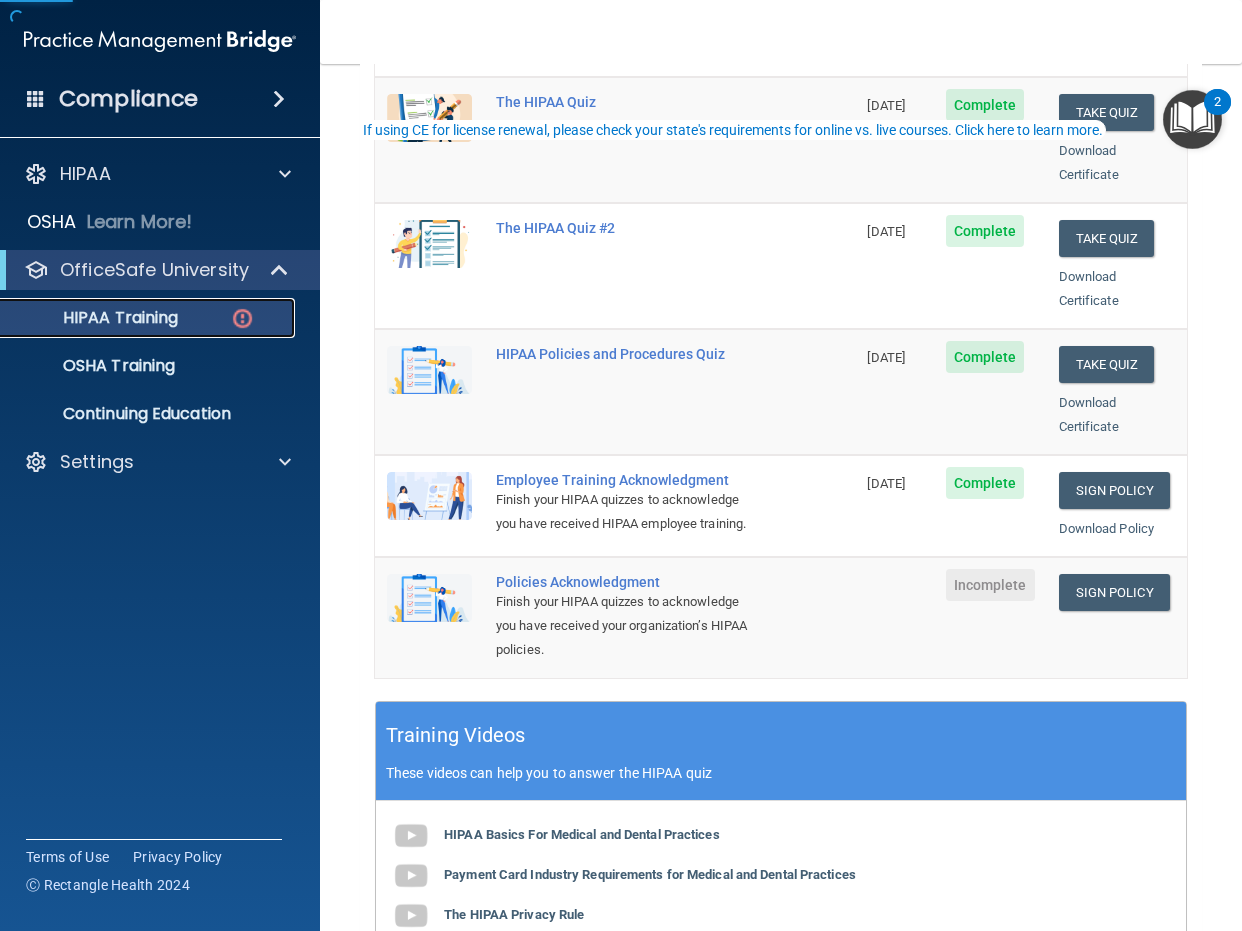 scroll, scrollTop: 300, scrollLeft: 0, axis: vertical 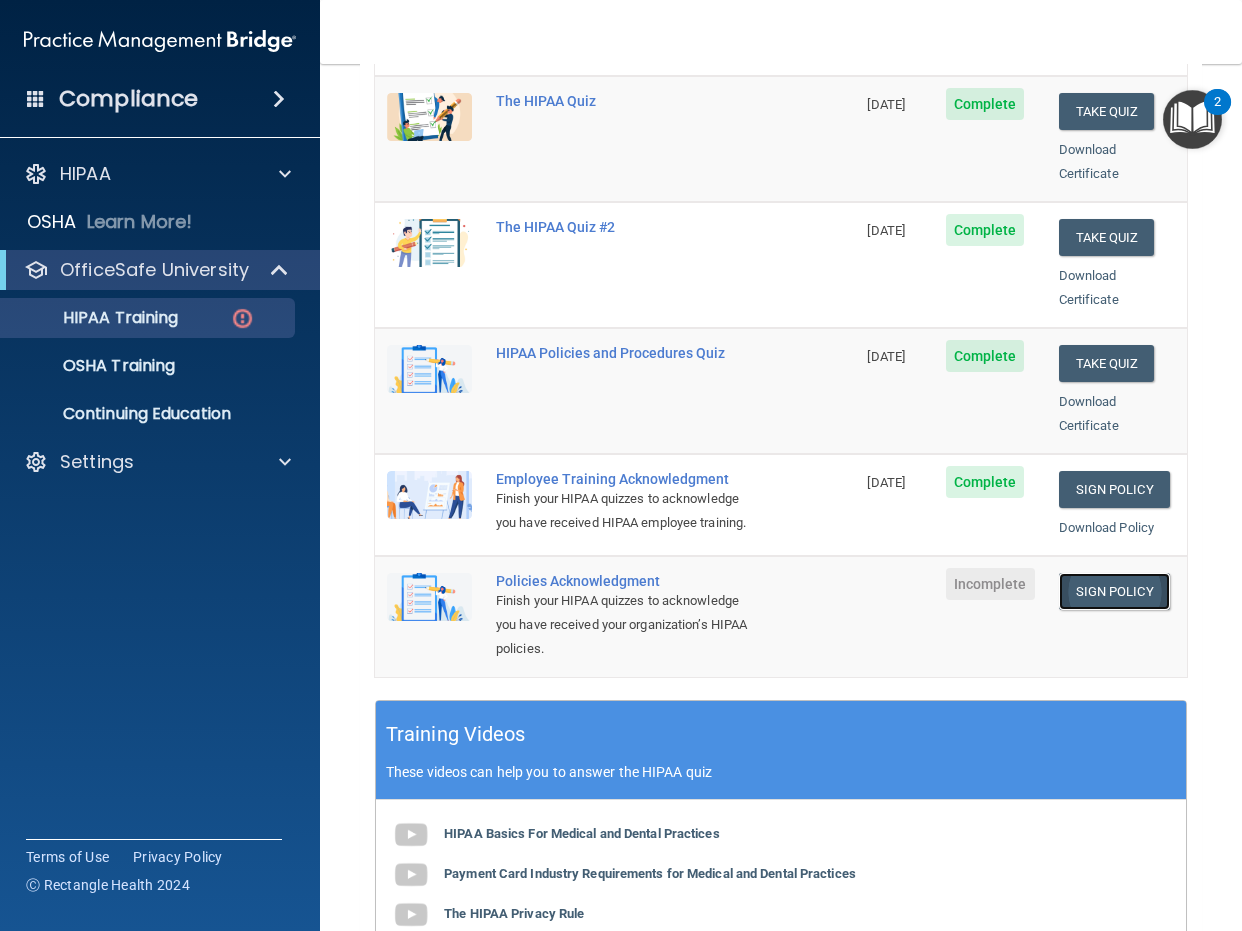 click on "Sign Policy" at bounding box center [1114, 591] 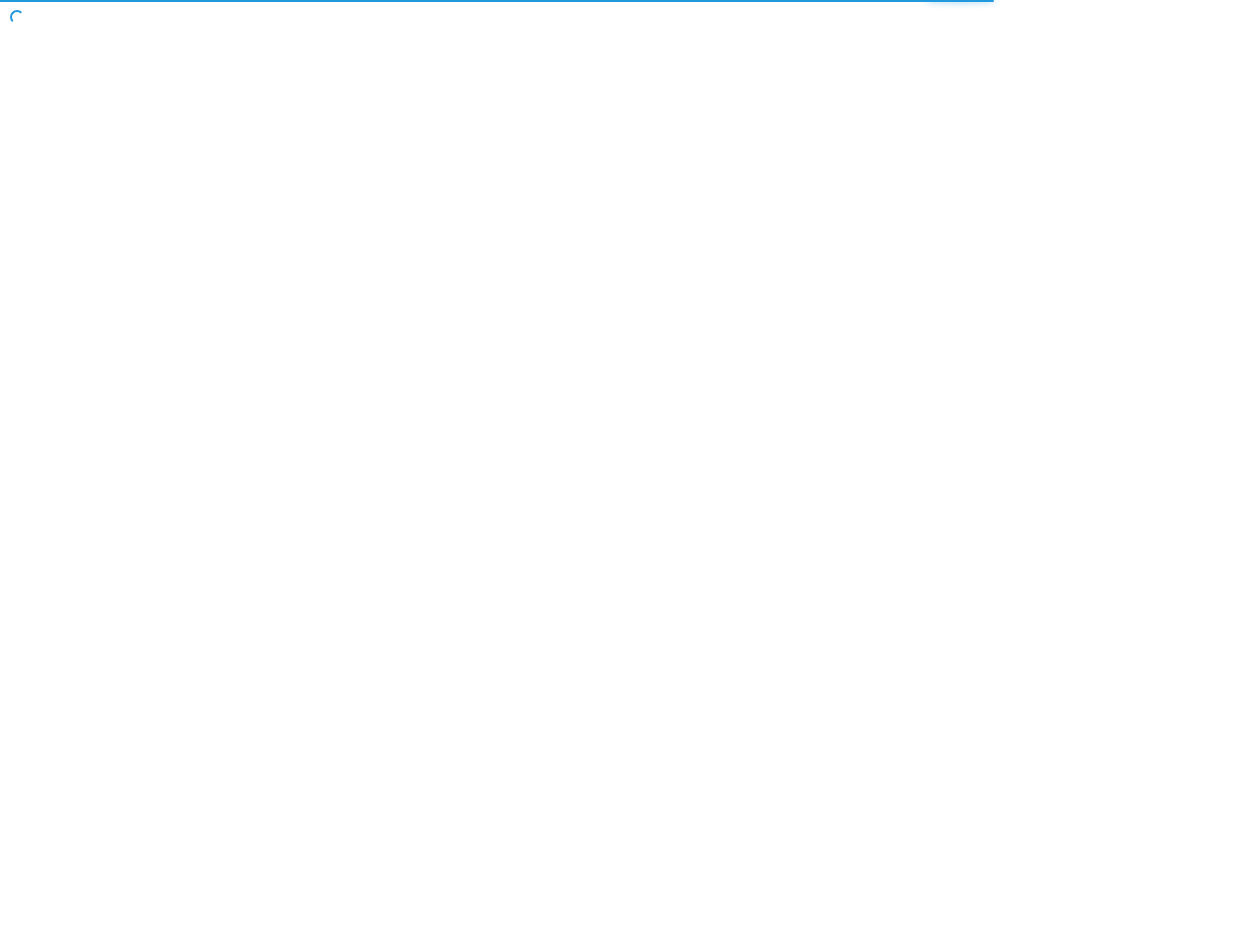scroll, scrollTop: 0, scrollLeft: 0, axis: both 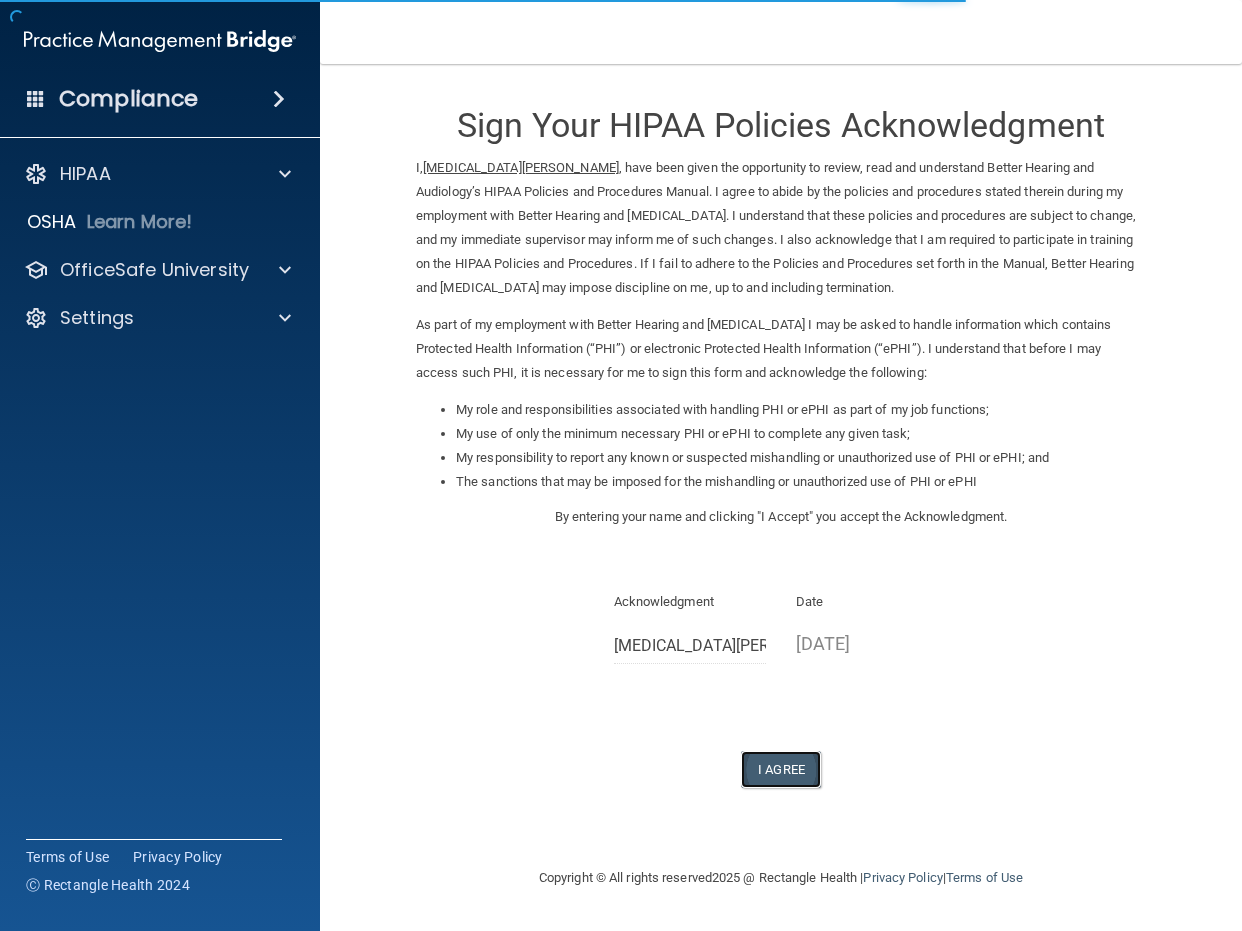 click on "I Agree" at bounding box center [781, 769] 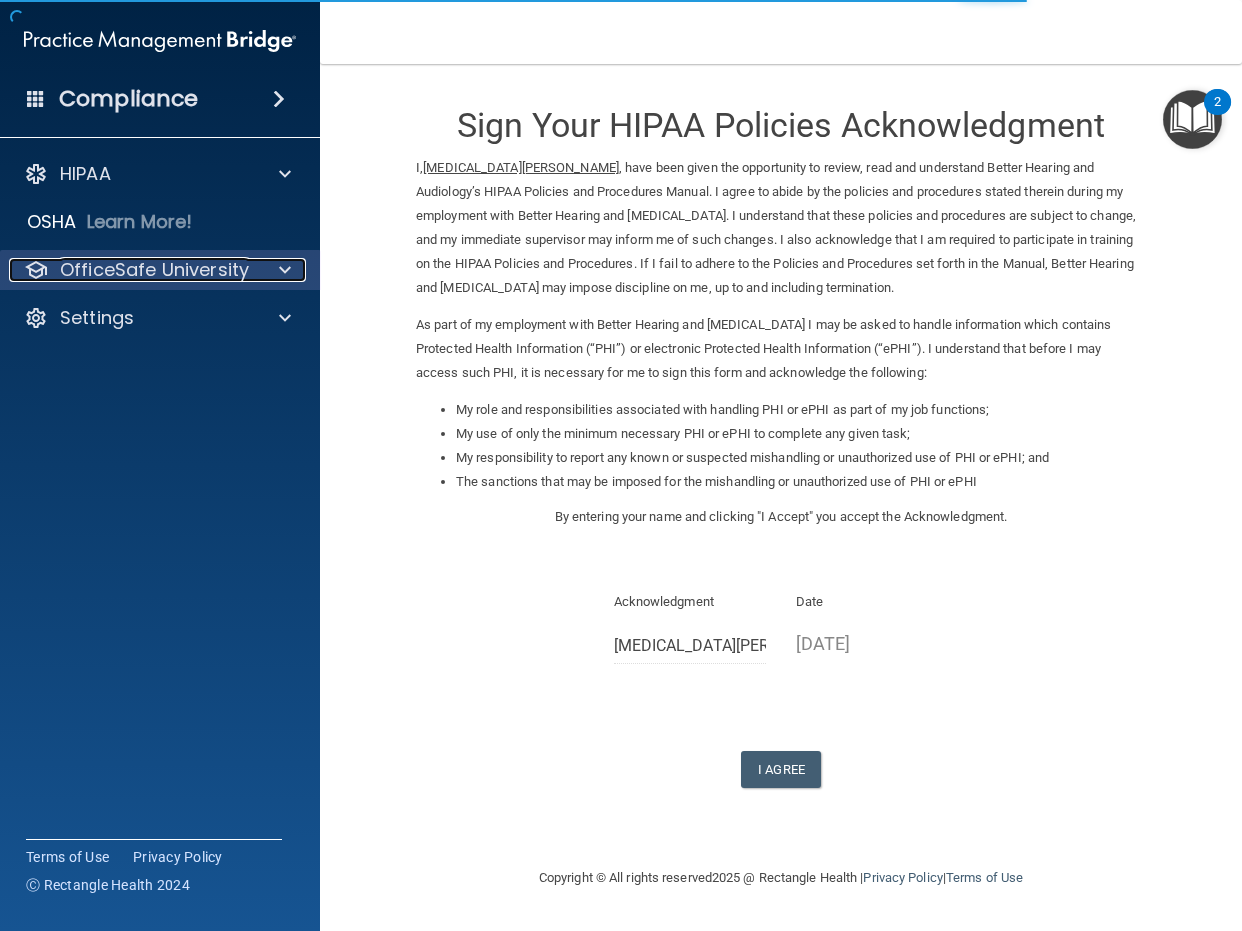 click on "OfficeSafe University" at bounding box center (154, 270) 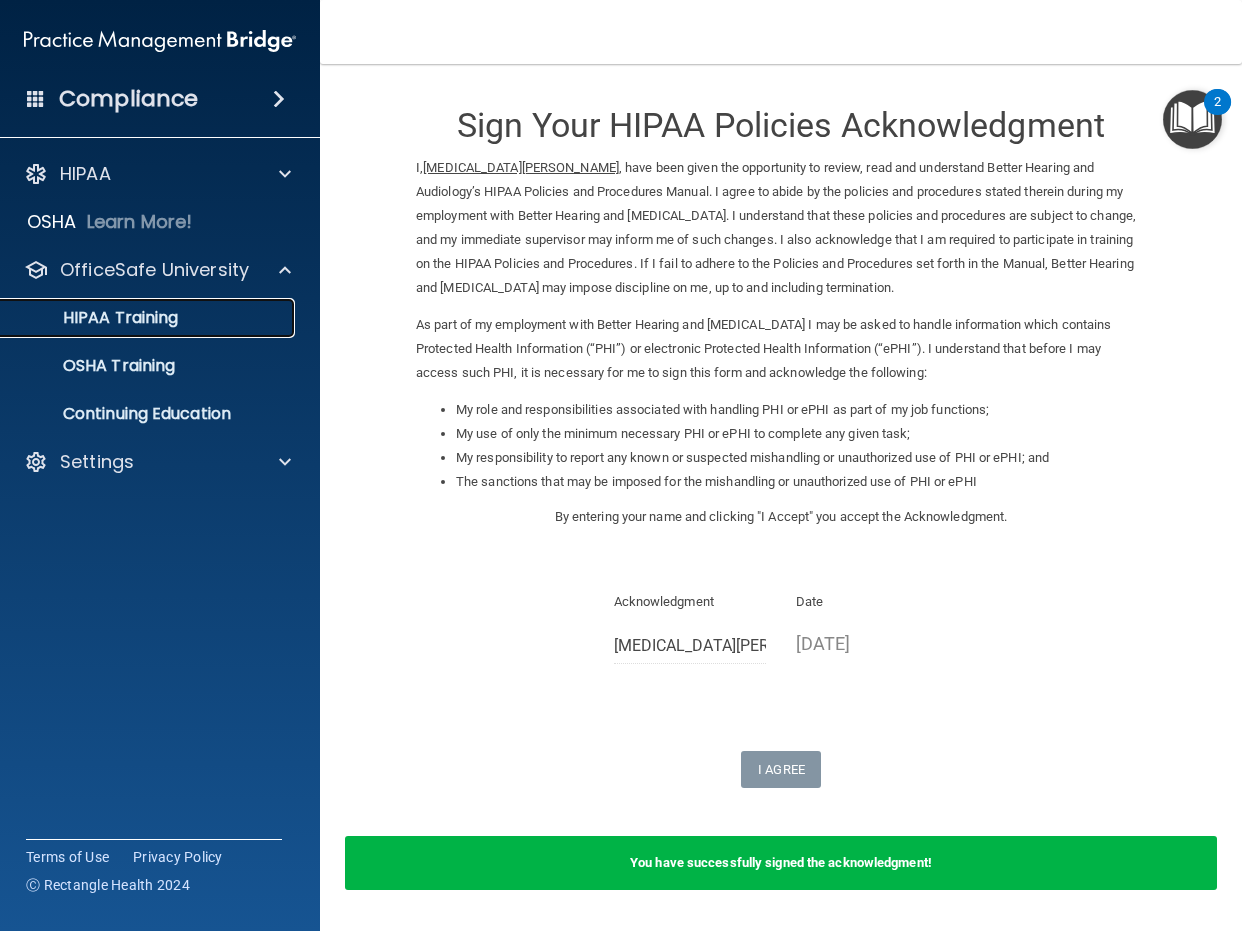 click on "HIPAA Training" at bounding box center [137, 318] 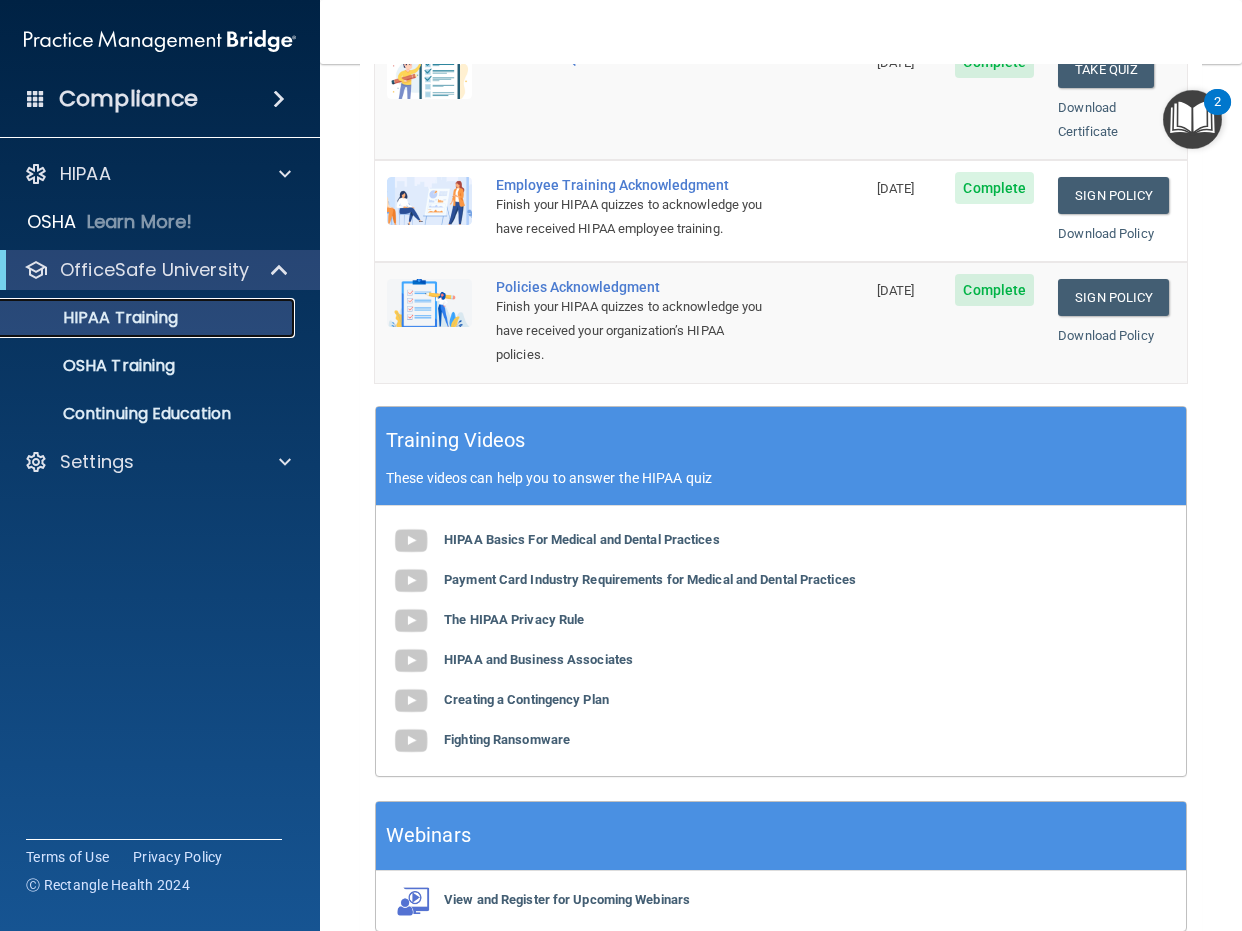 scroll, scrollTop: 687, scrollLeft: 0, axis: vertical 